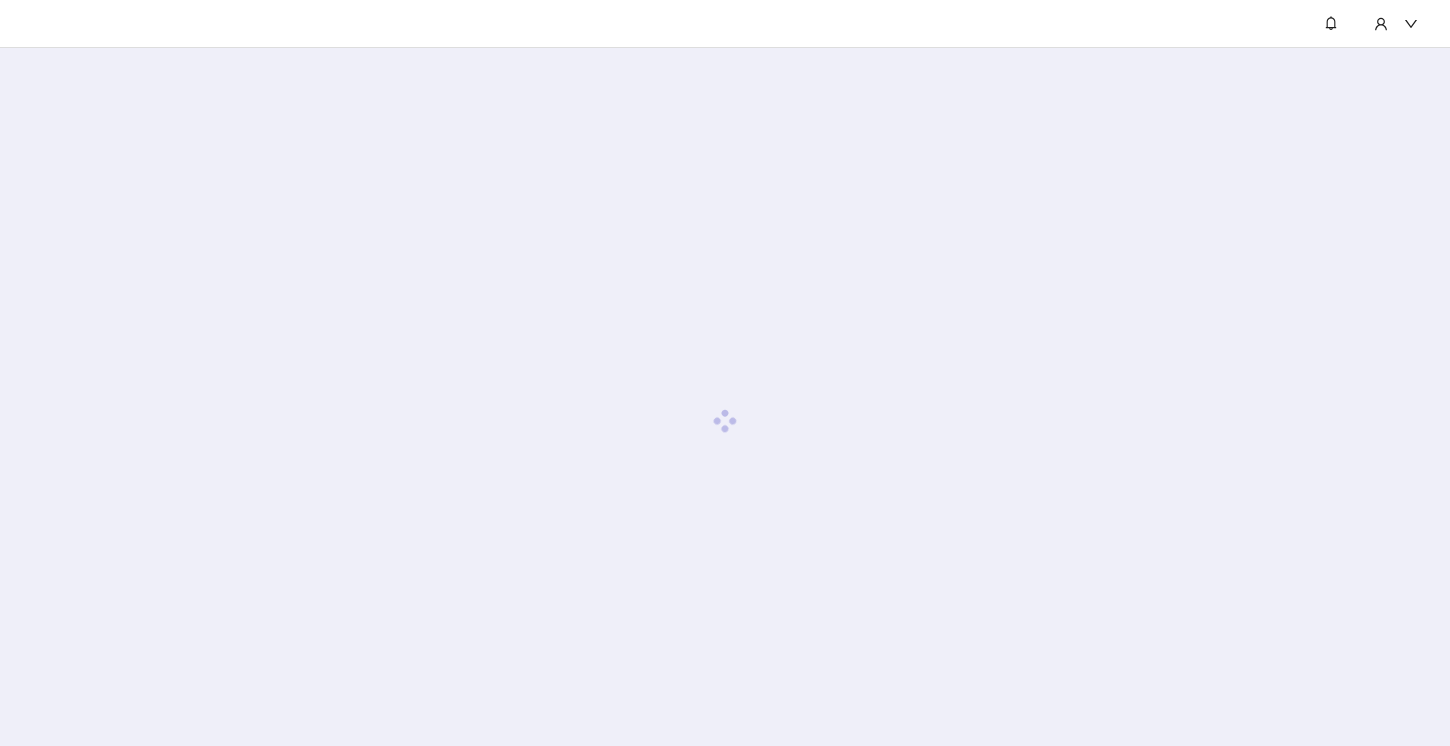 scroll, scrollTop: 0, scrollLeft: 0, axis: both 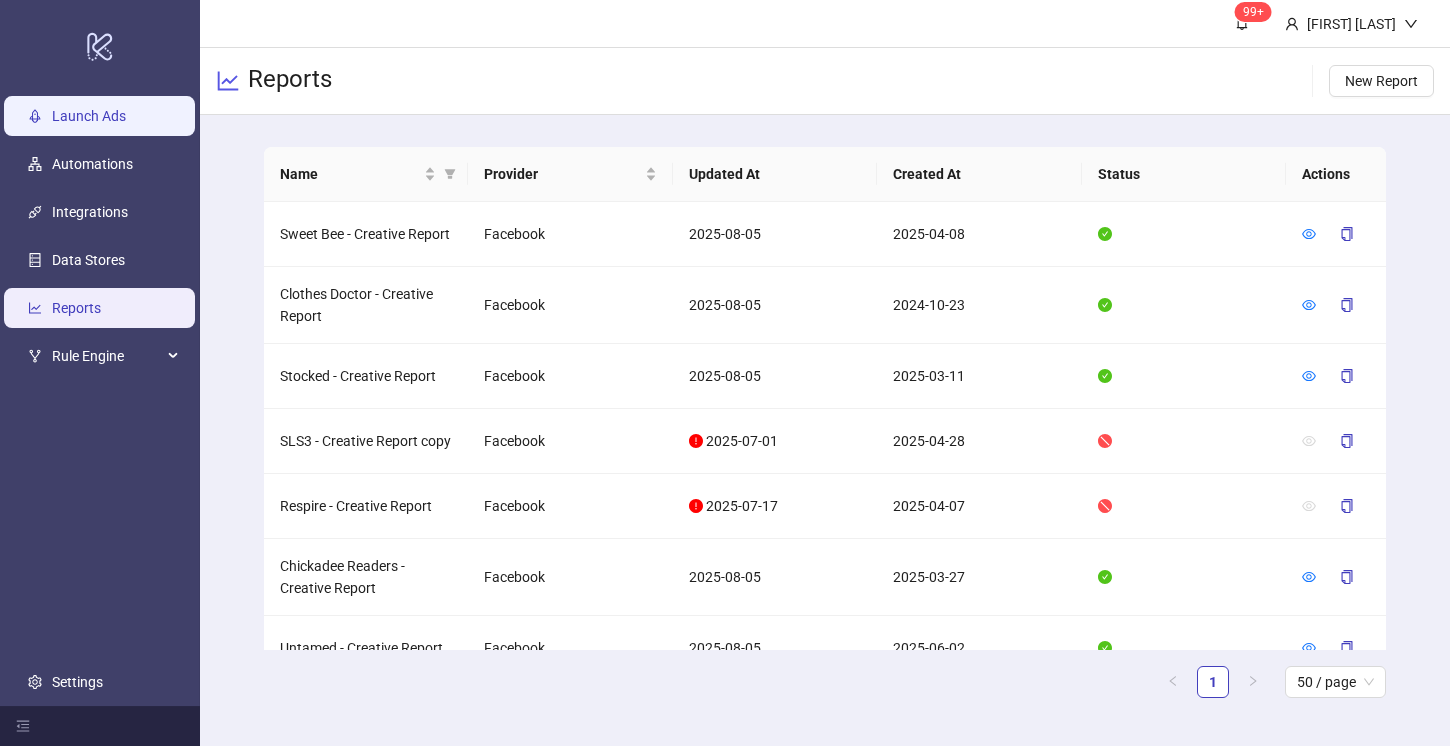 click on "Launch Ads" at bounding box center (89, 116) 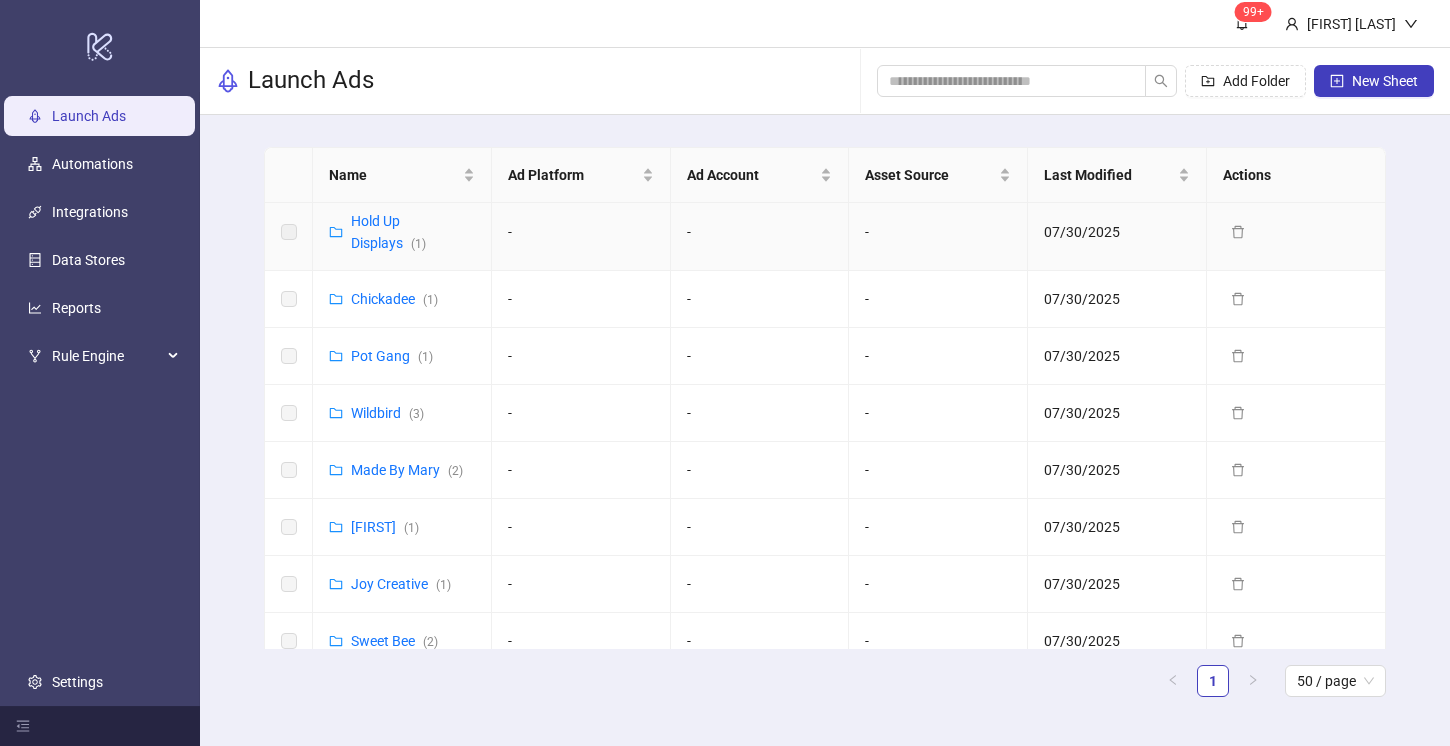 scroll, scrollTop: 697, scrollLeft: 0, axis: vertical 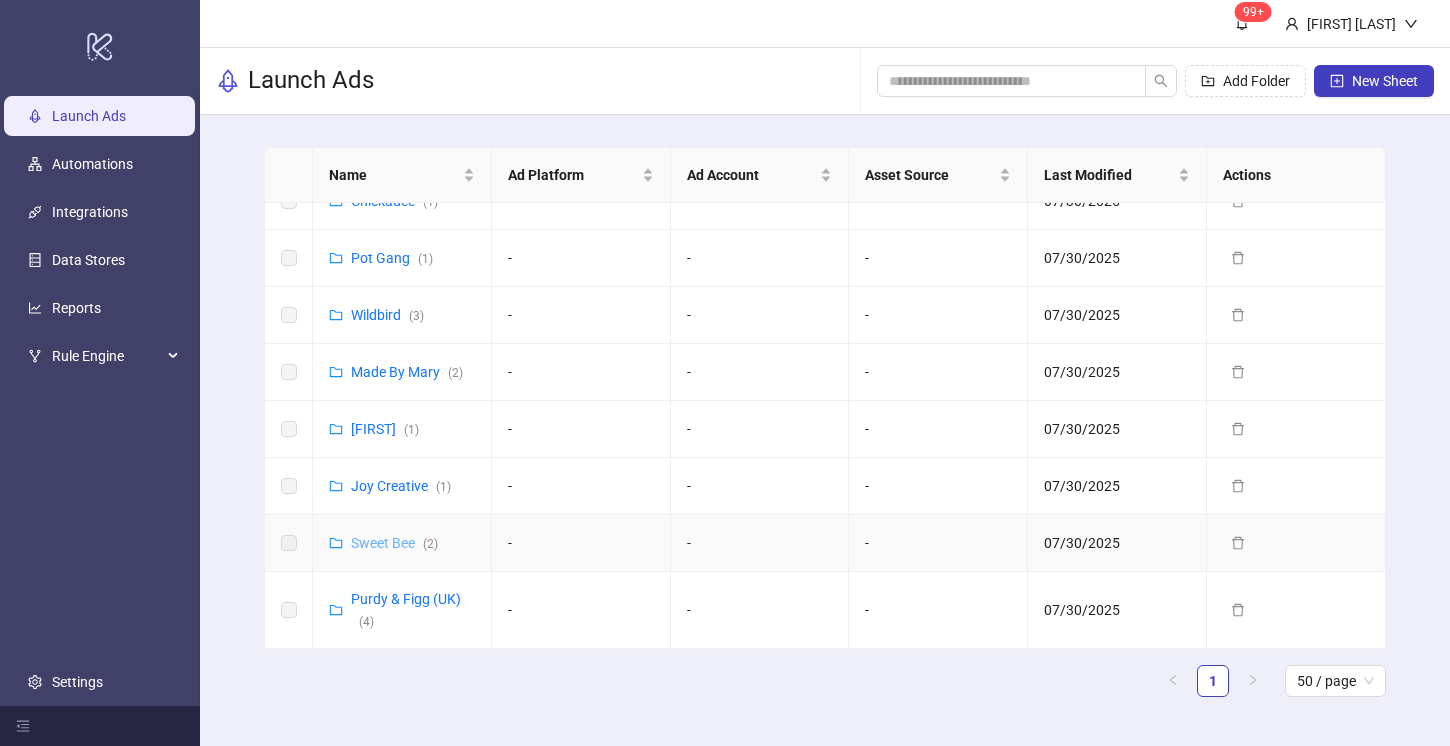 click on "Sweet Bee ( 2 )" at bounding box center (394, 543) 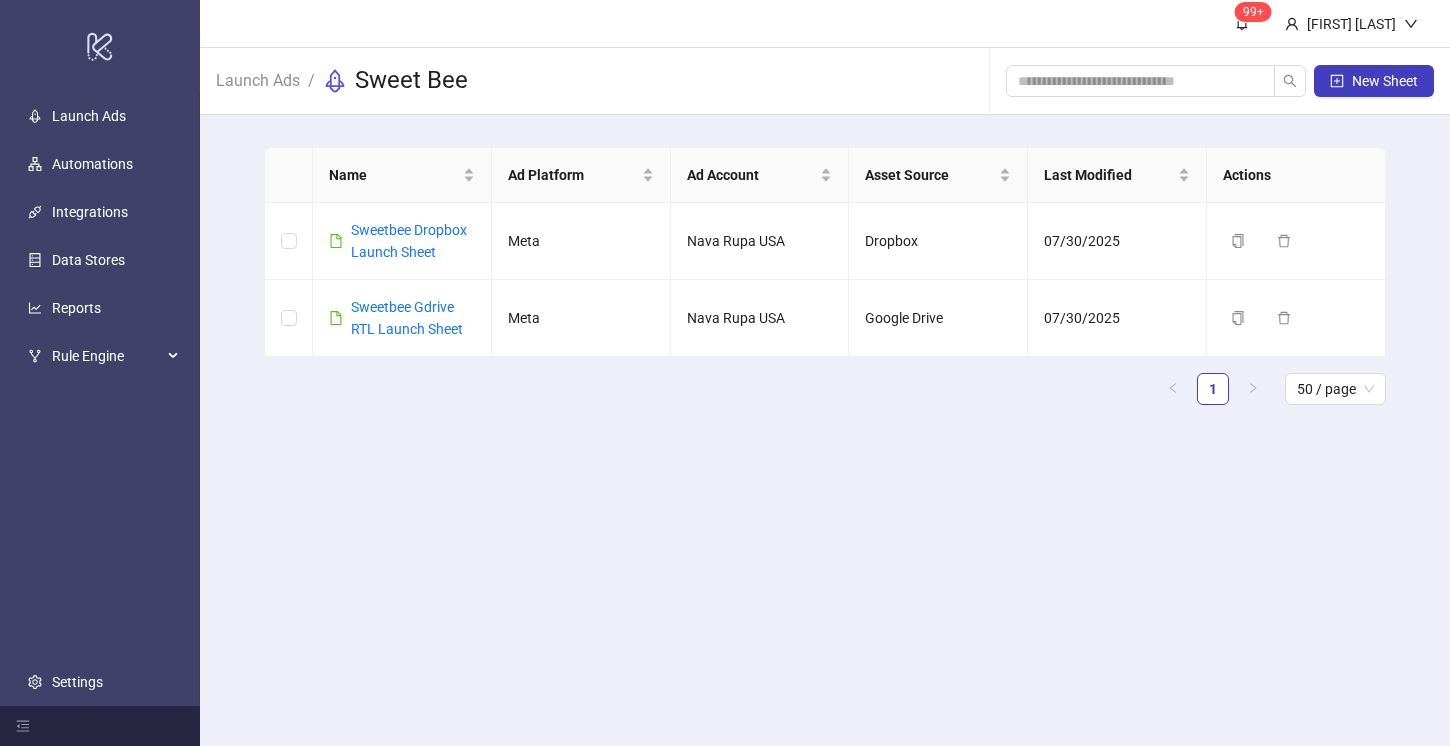 scroll, scrollTop: 0, scrollLeft: 0, axis: both 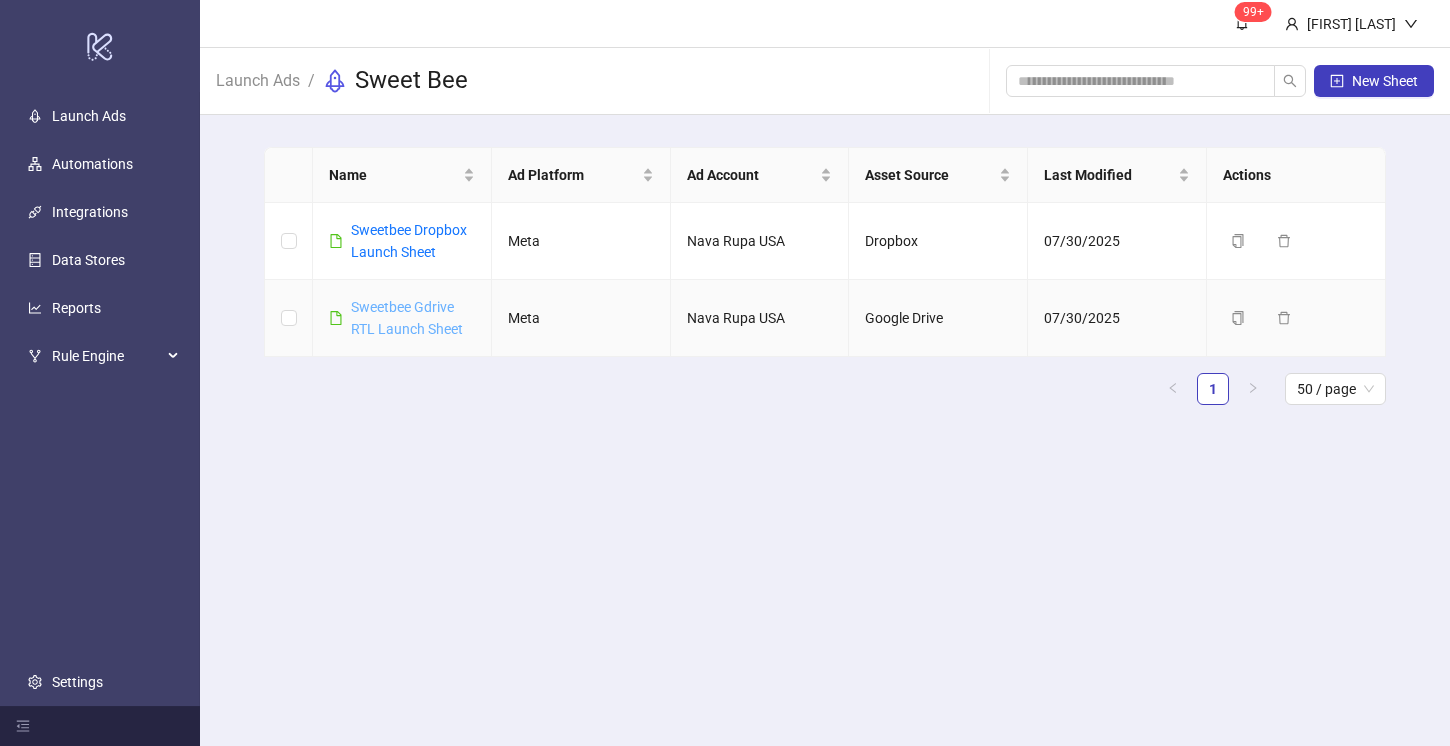 click on "Sweetbee Gdrive RTL Launch Sheet" at bounding box center [407, 318] 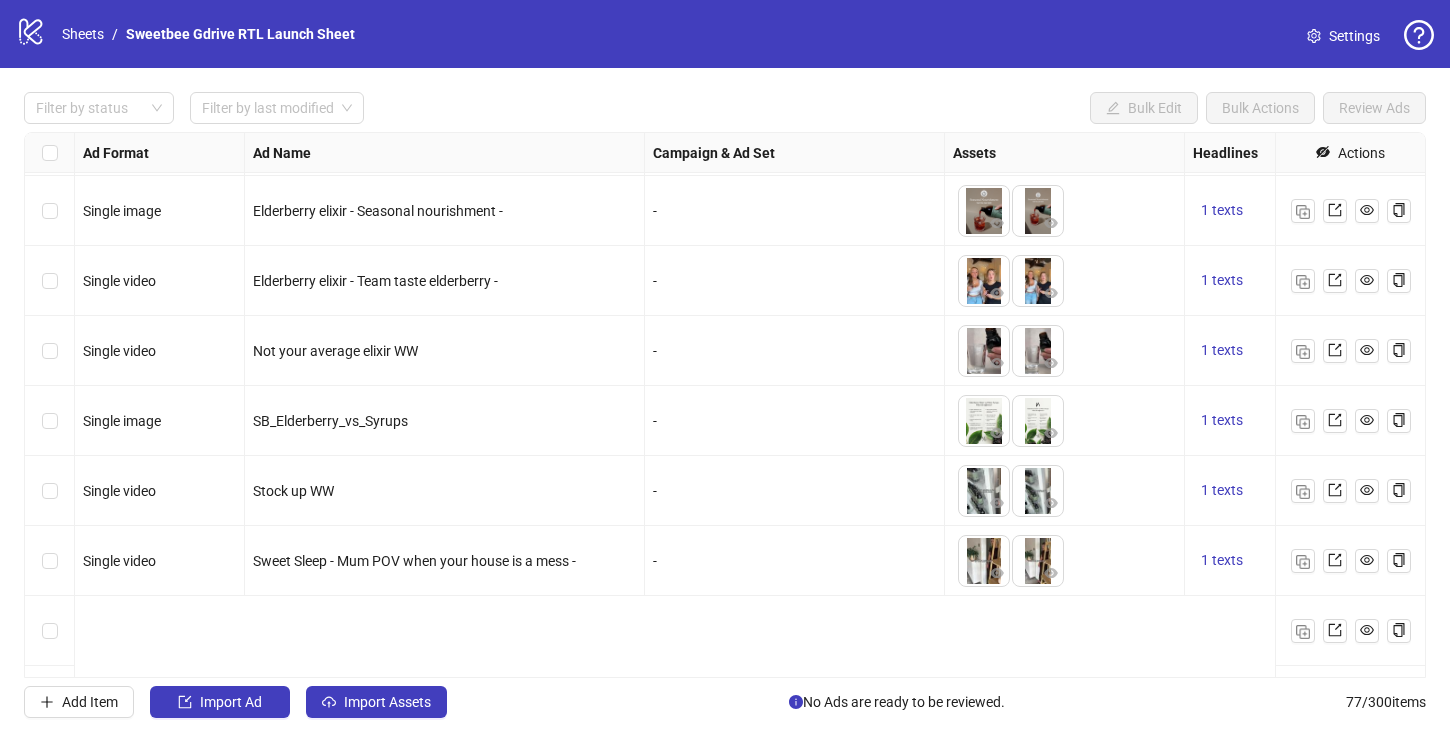 scroll, scrollTop: 4886, scrollLeft: 0, axis: vertical 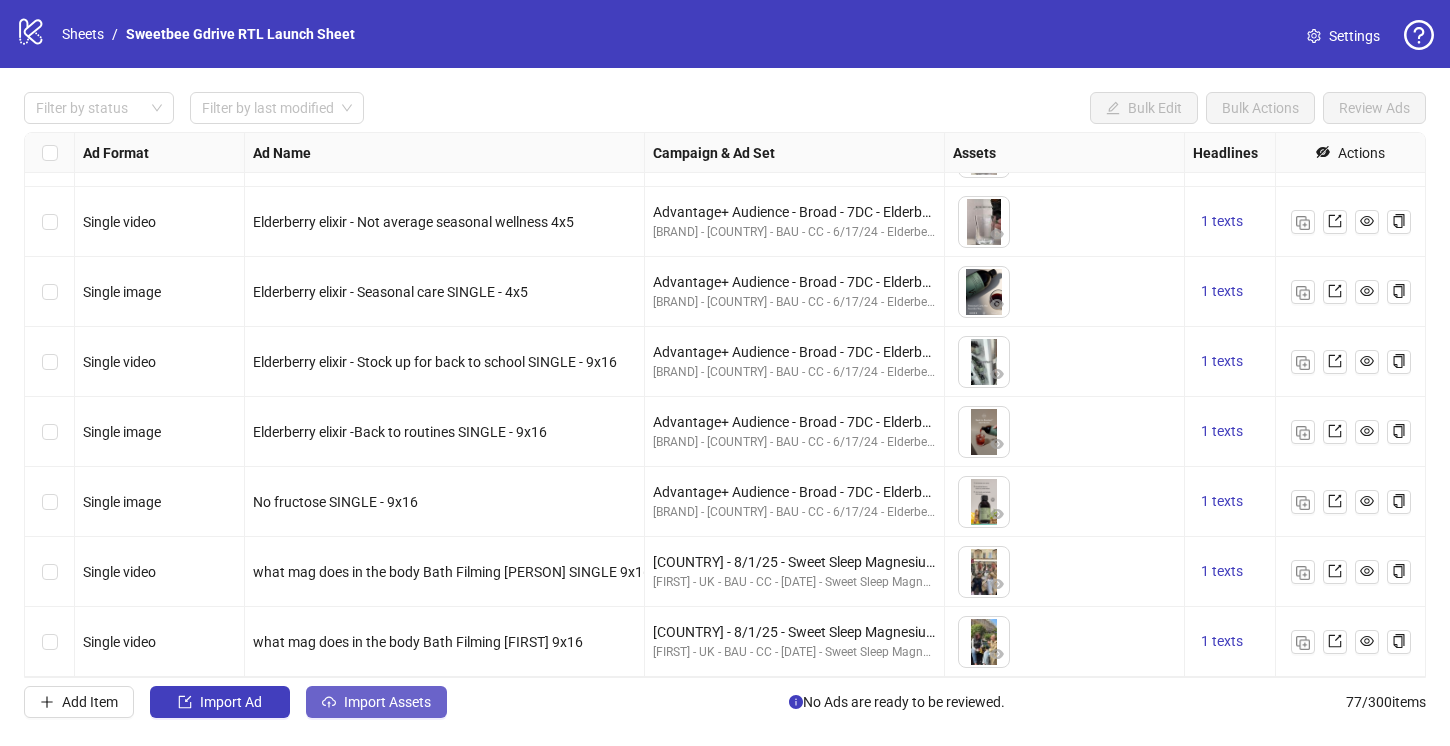 click on "Import Assets" at bounding box center [387, 702] 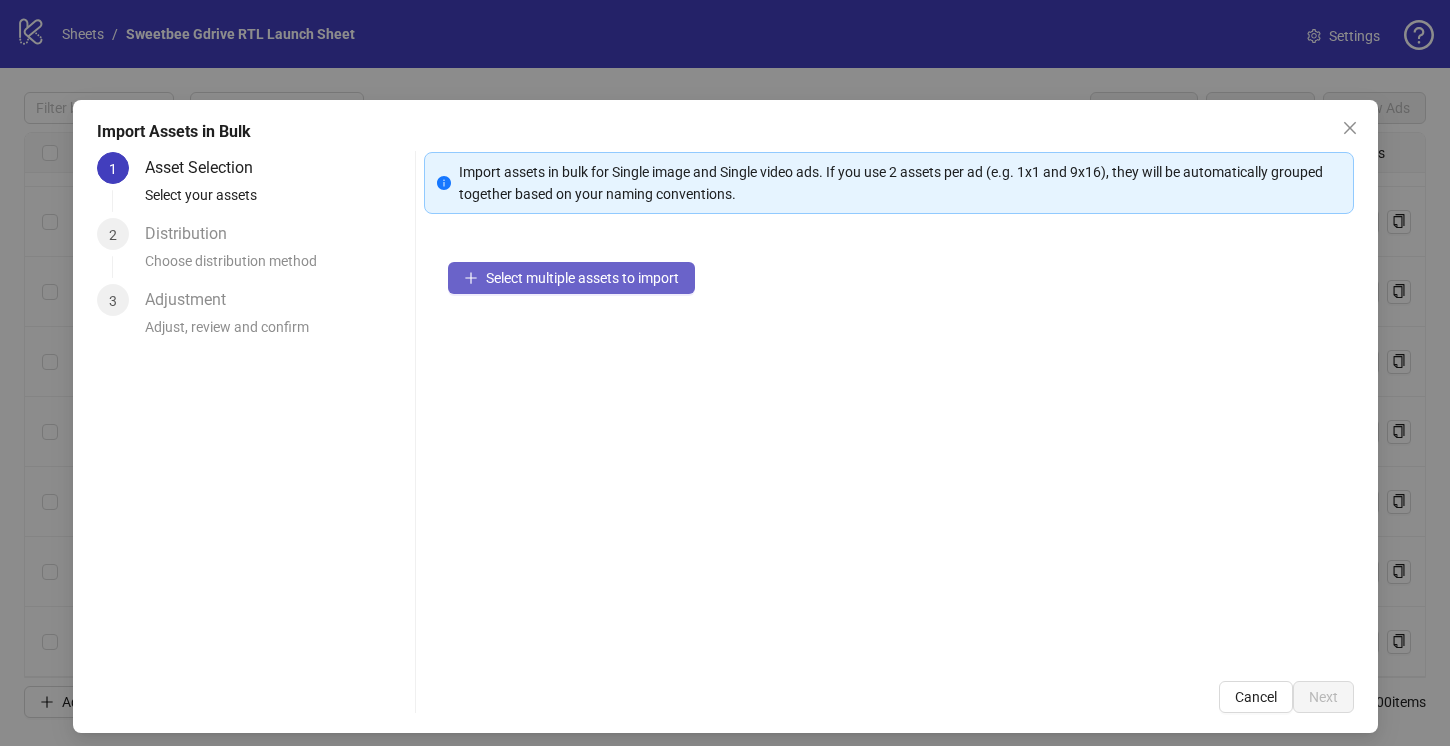 click on "Select multiple assets to import" at bounding box center [582, 278] 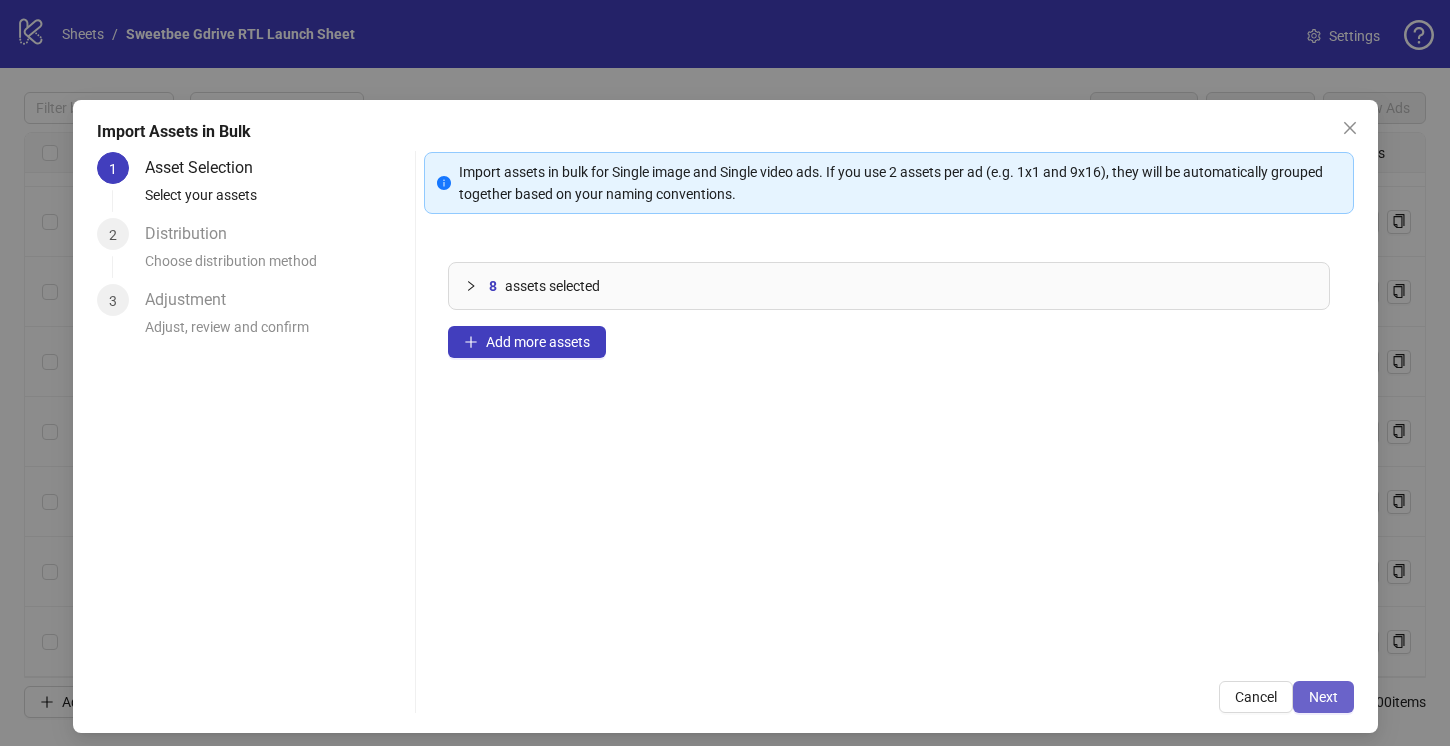 click on "Next" at bounding box center [1323, 697] 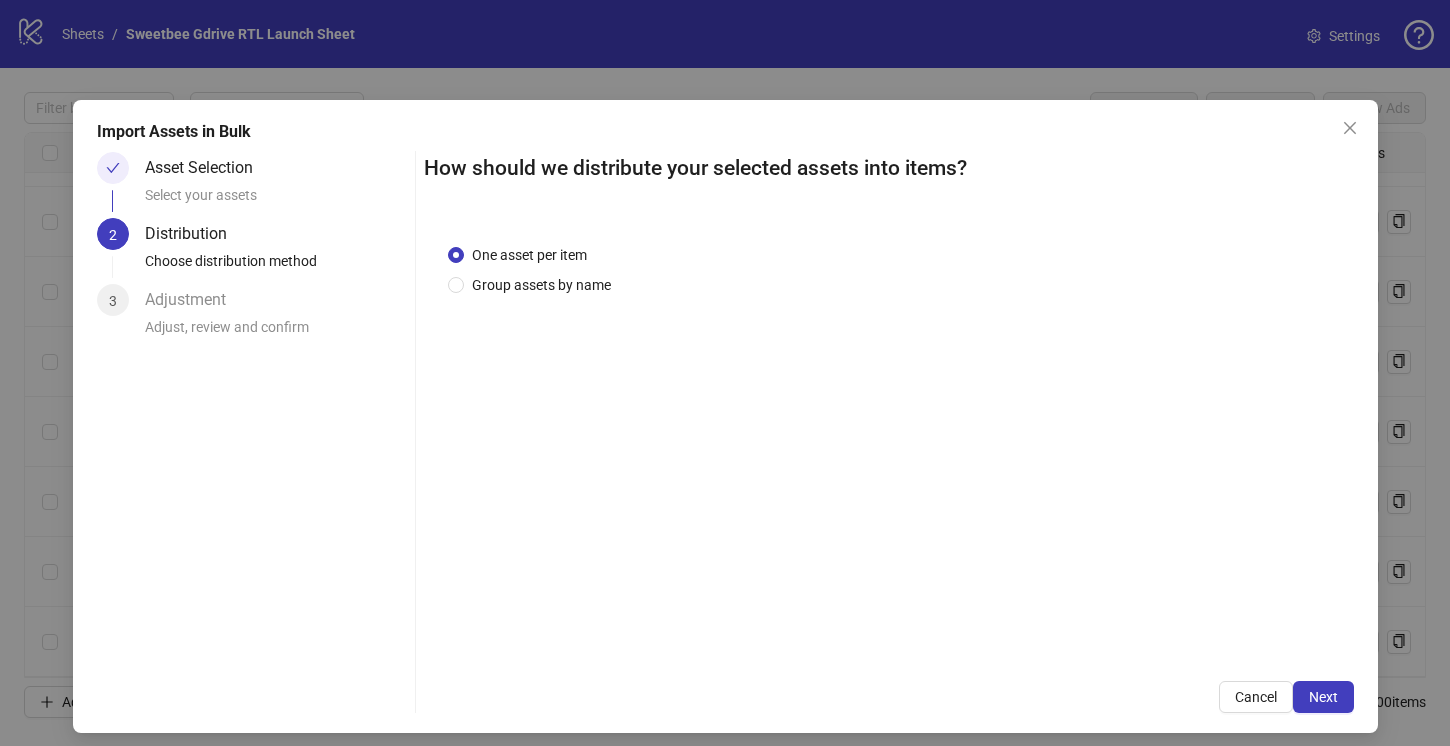 click on "Next" at bounding box center [1323, 697] 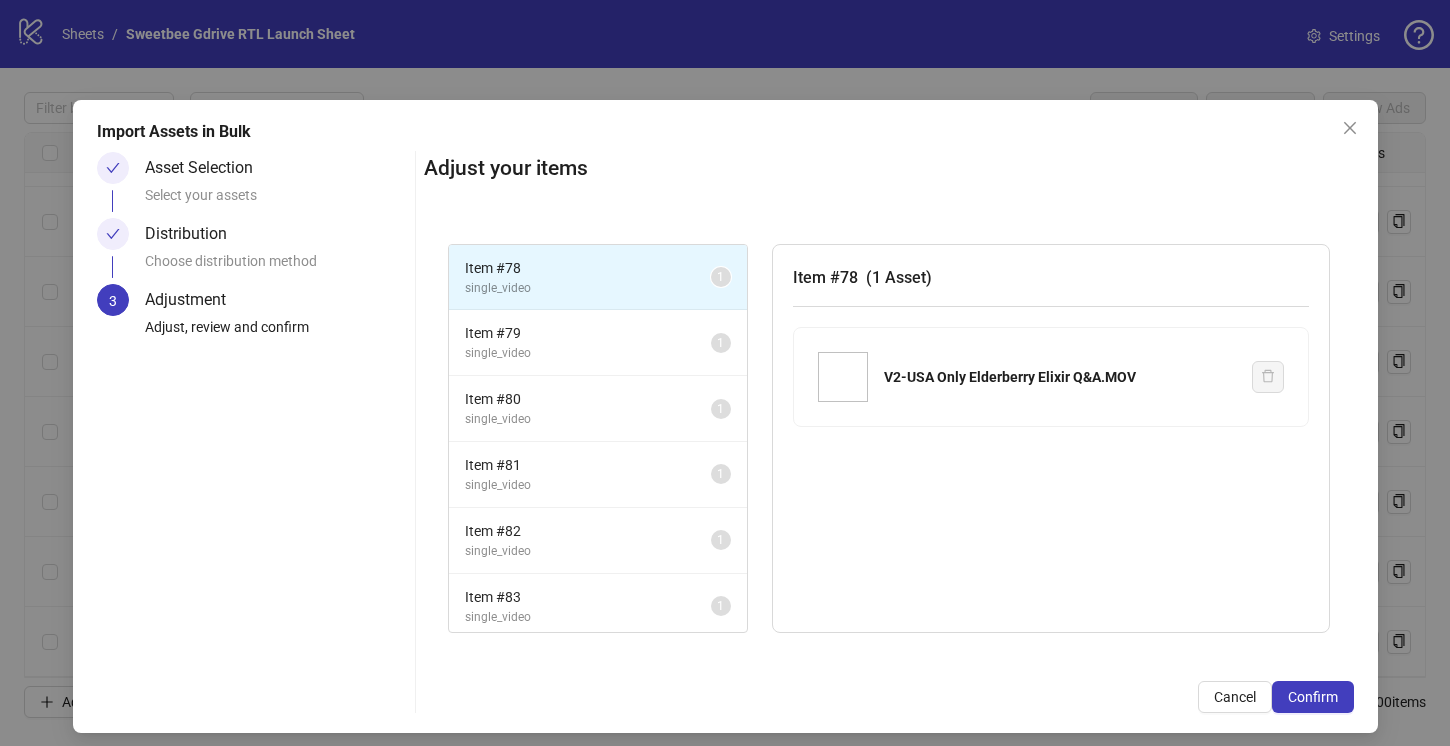 click on "Confirm" at bounding box center [1313, 697] 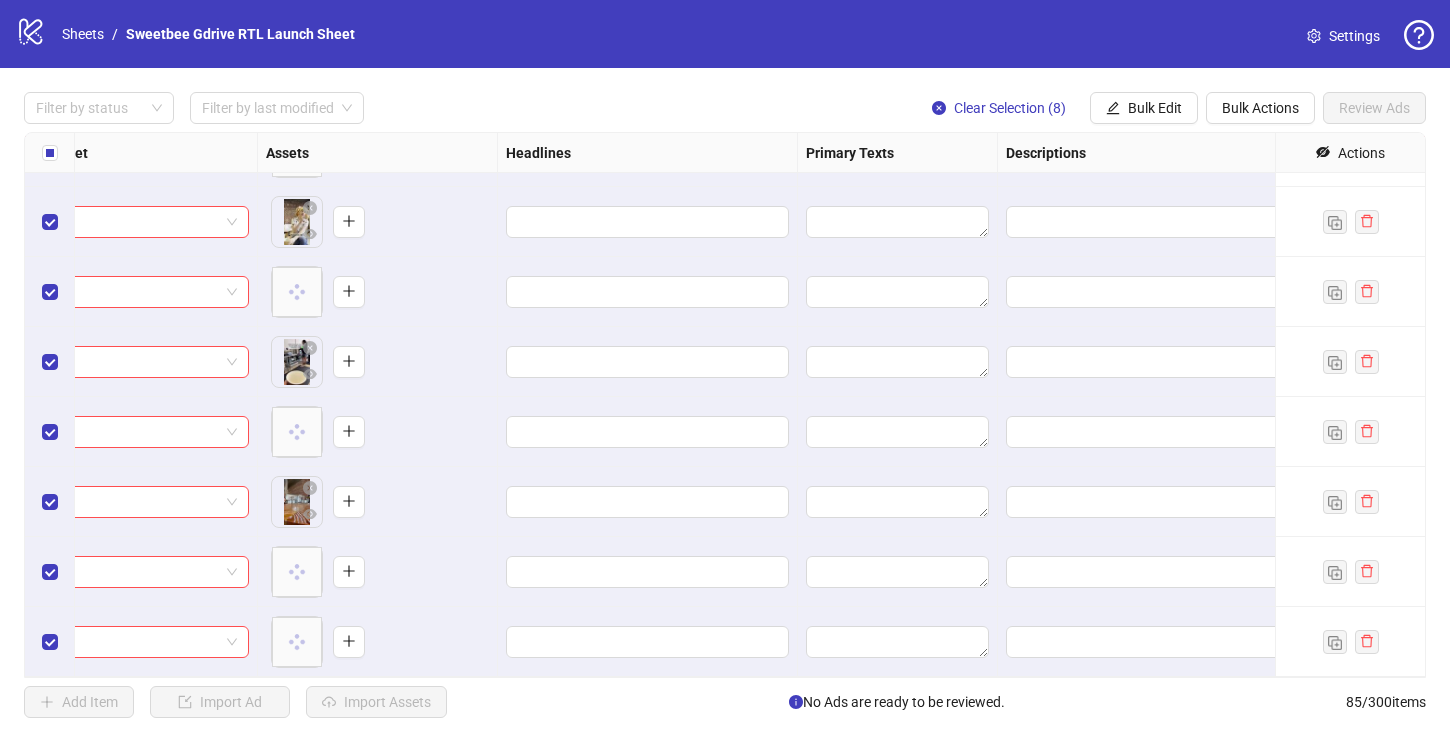 scroll, scrollTop: 5446, scrollLeft: 695, axis: both 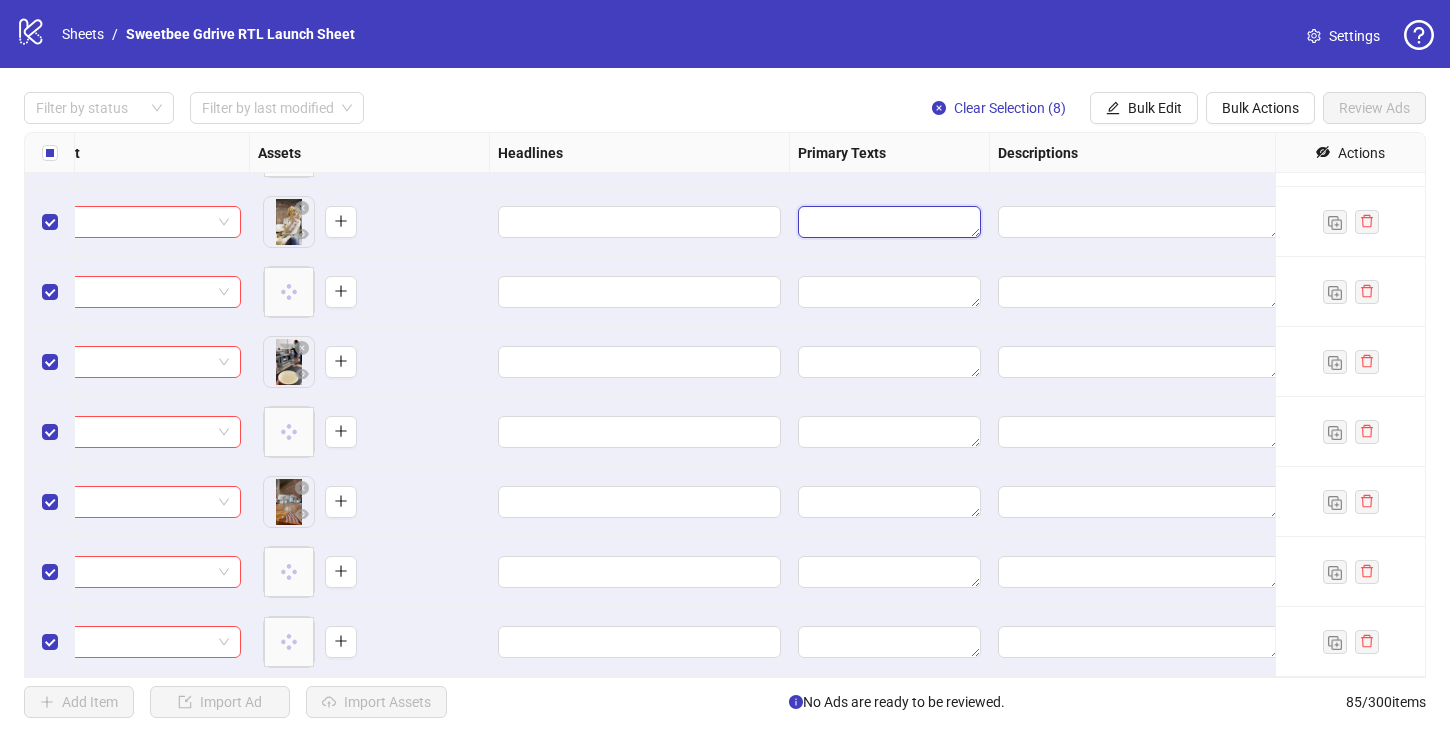 click at bounding box center [889, 222] 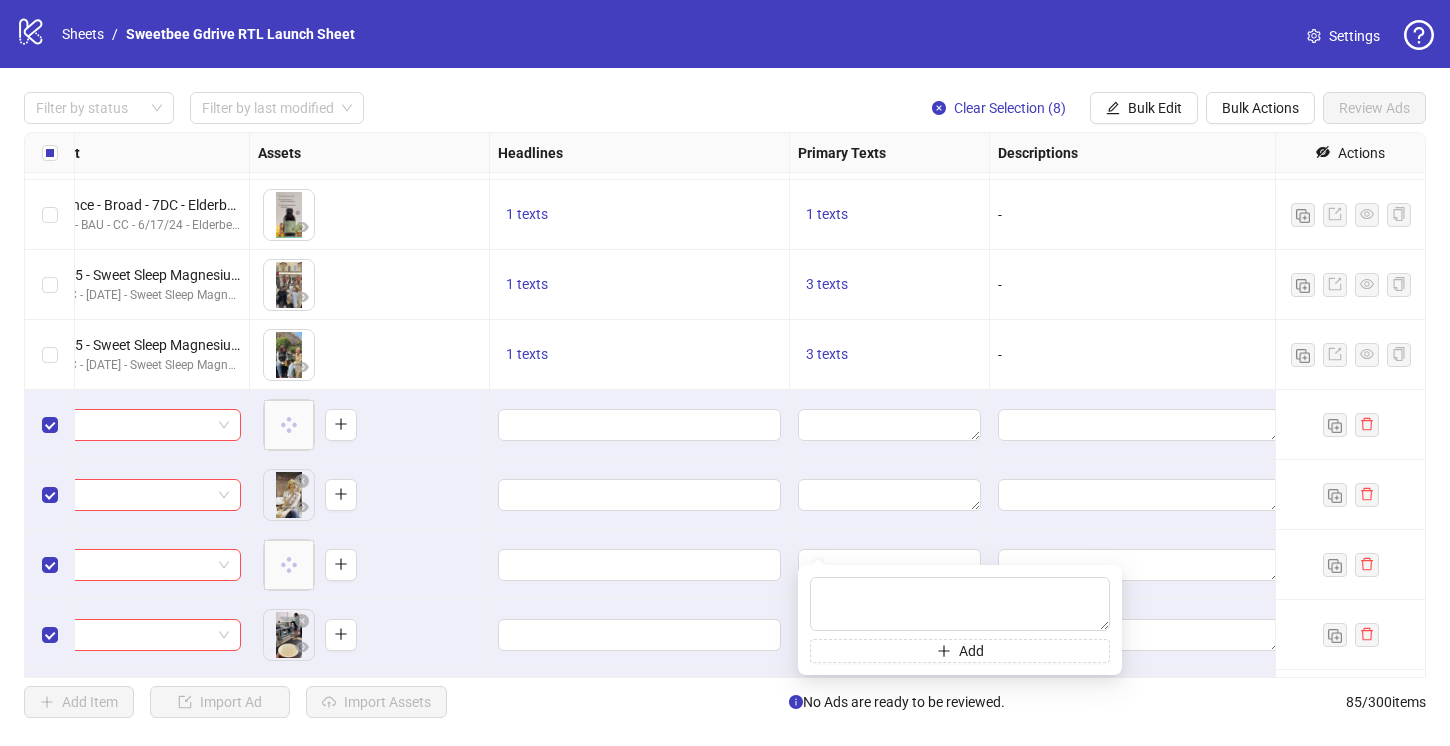 scroll, scrollTop: 5051, scrollLeft: 695, axis: both 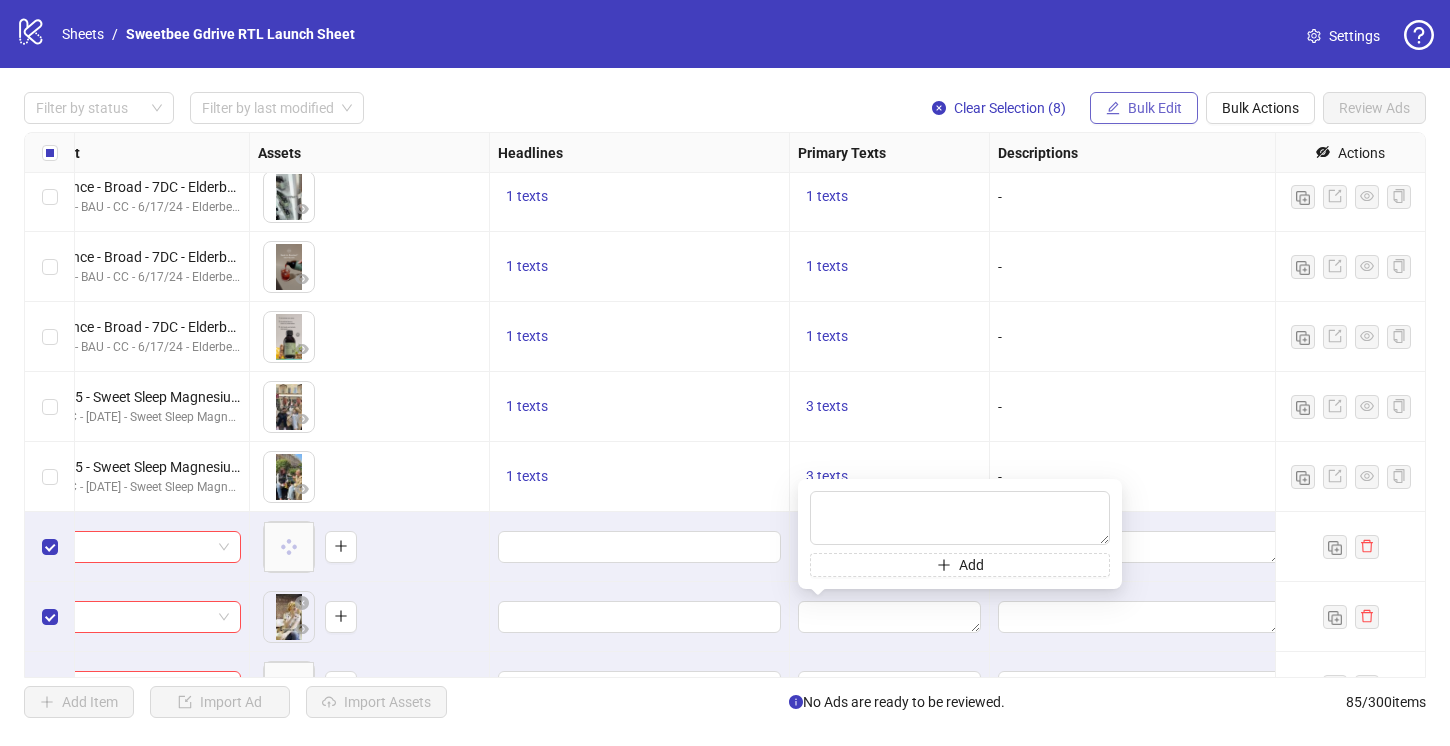 click on "Bulk Edit" at bounding box center (1155, 108) 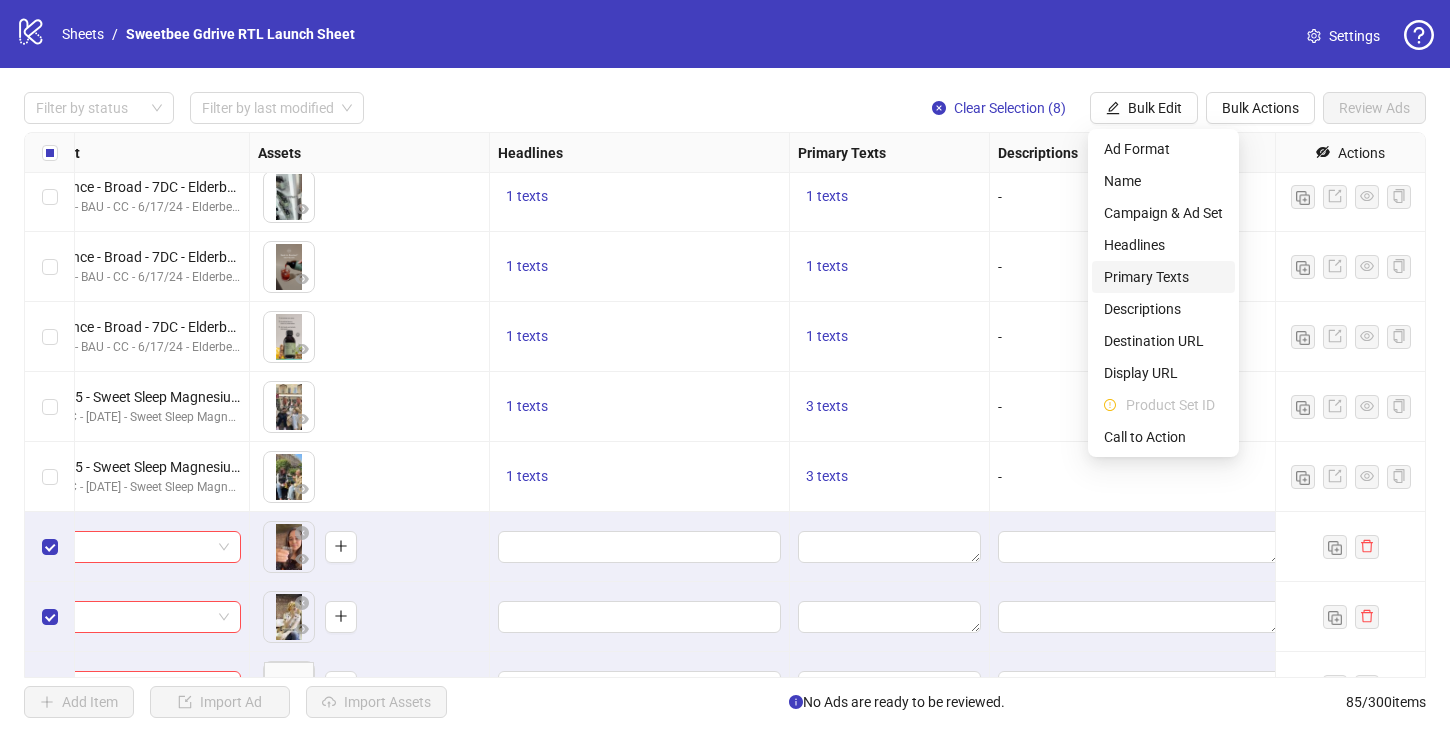 click on "Primary Texts" at bounding box center (1163, 277) 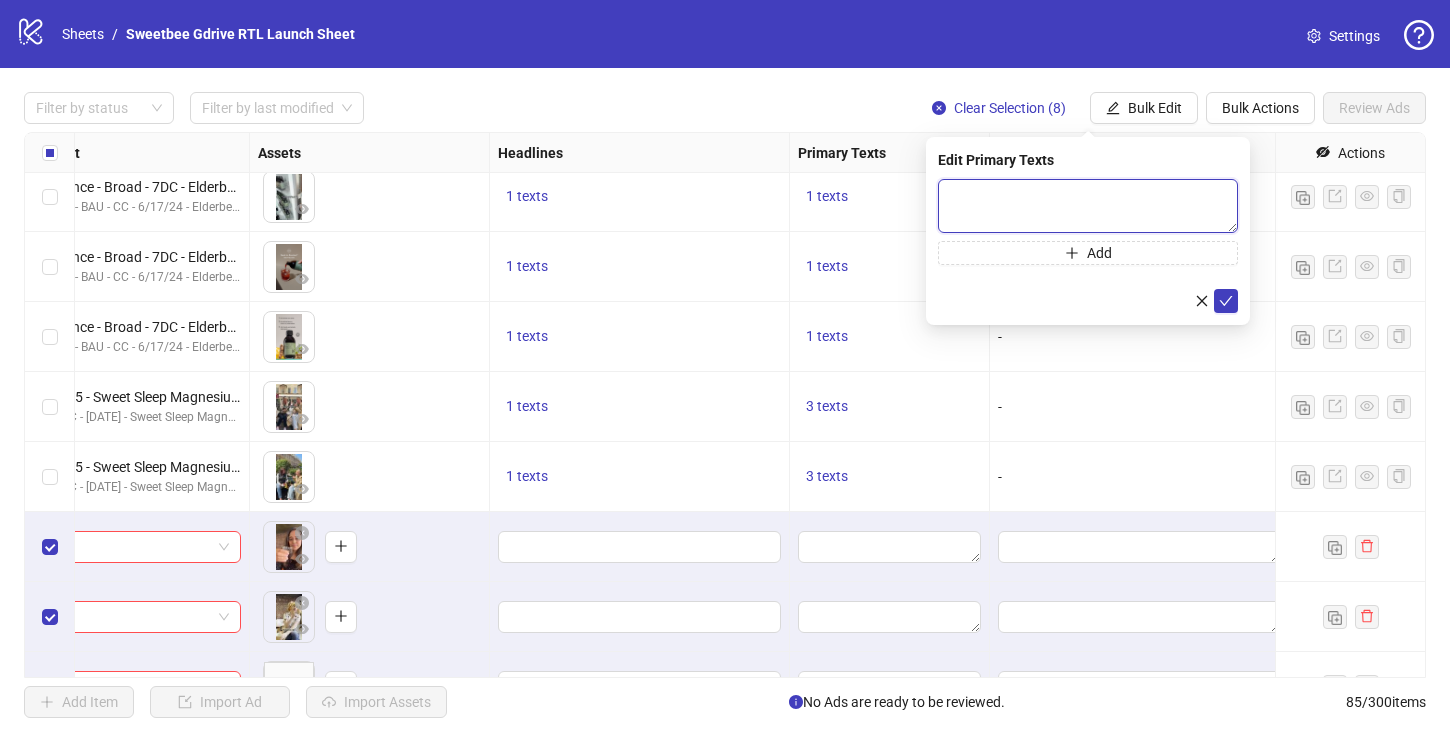 click at bounding box center [1088, 206] 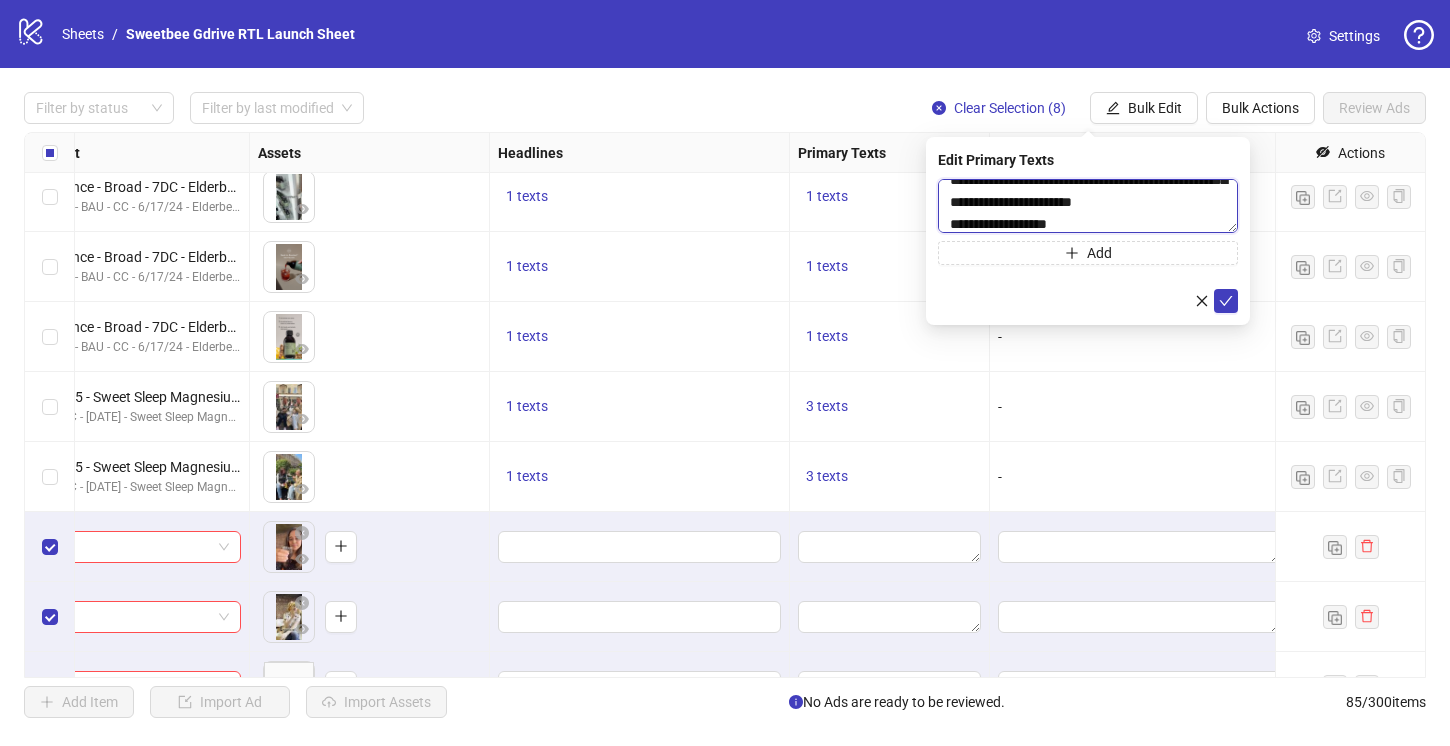 scroll, scrollTop: 0, scrollLeft: 0, axis: both 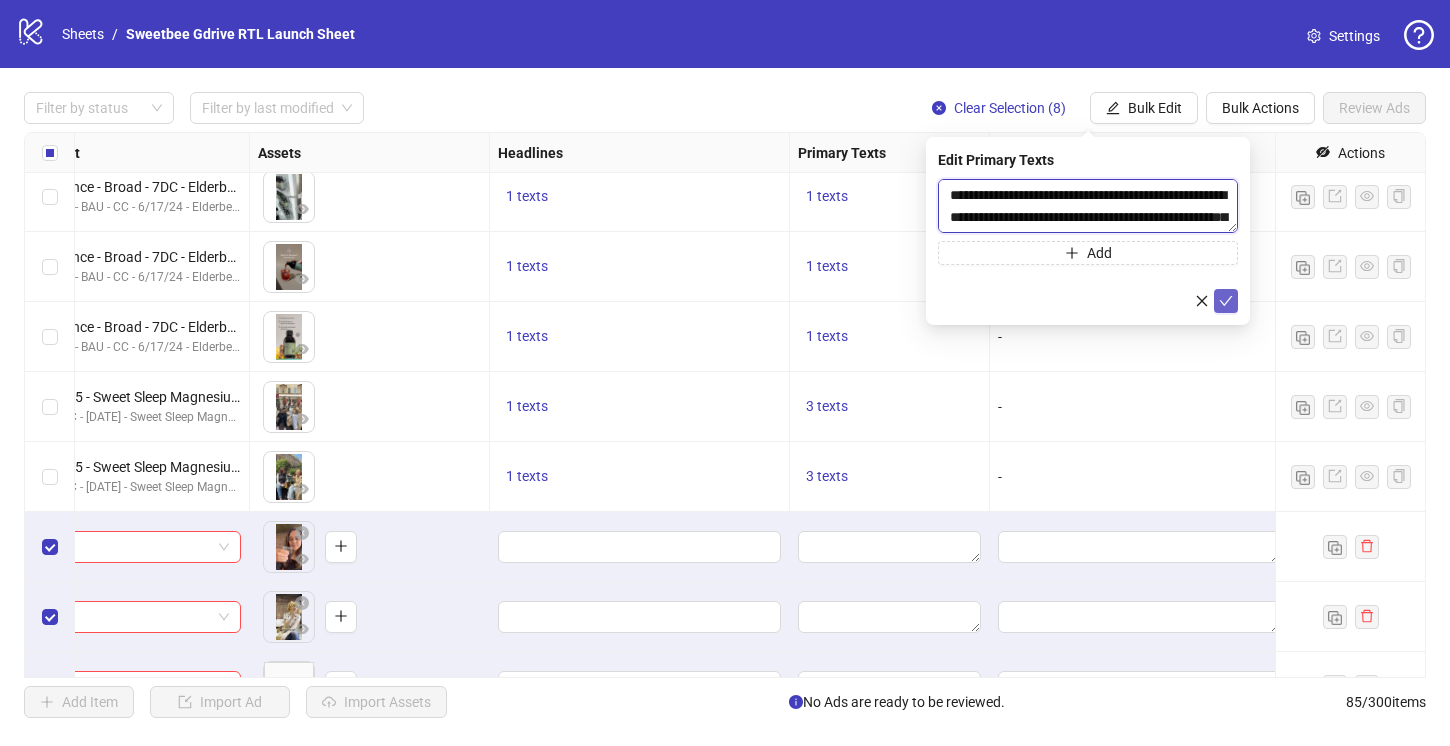 type on "**********" 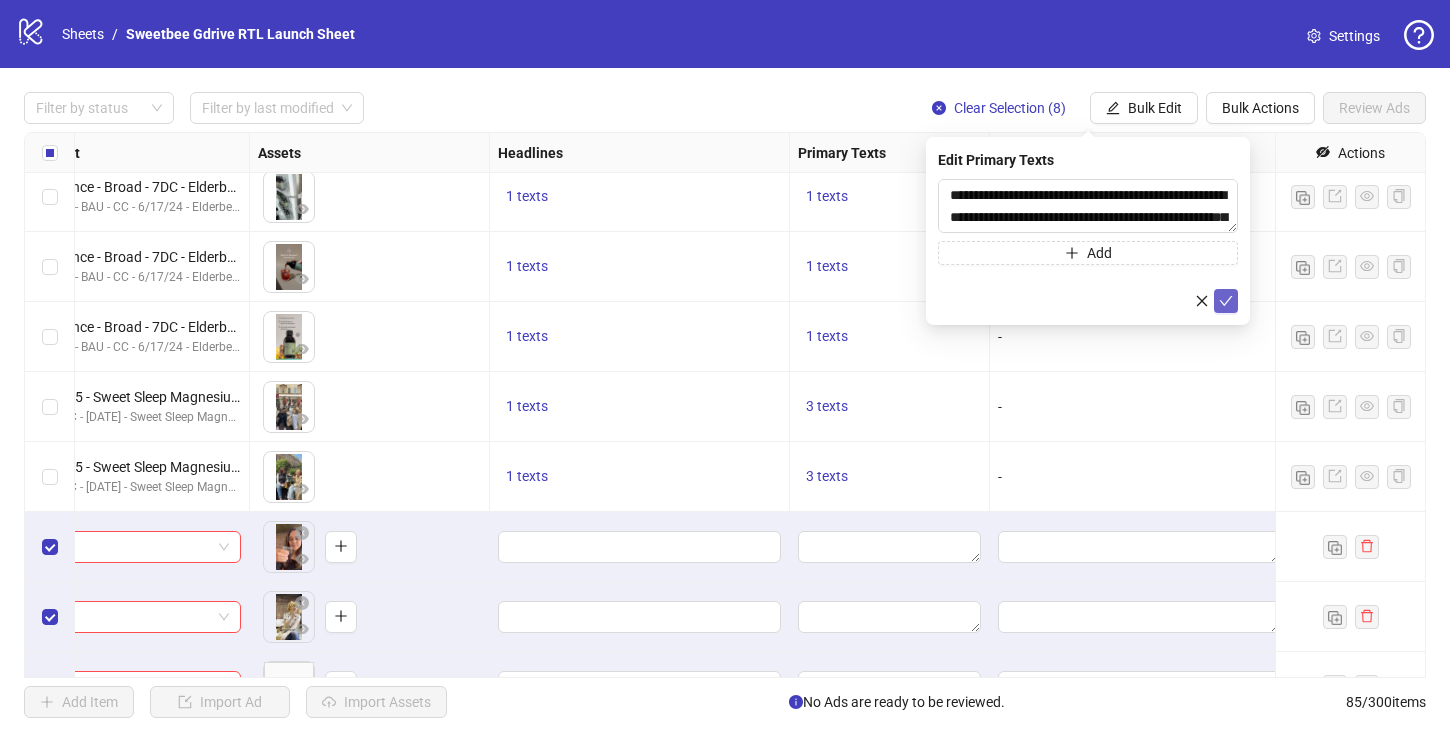 click 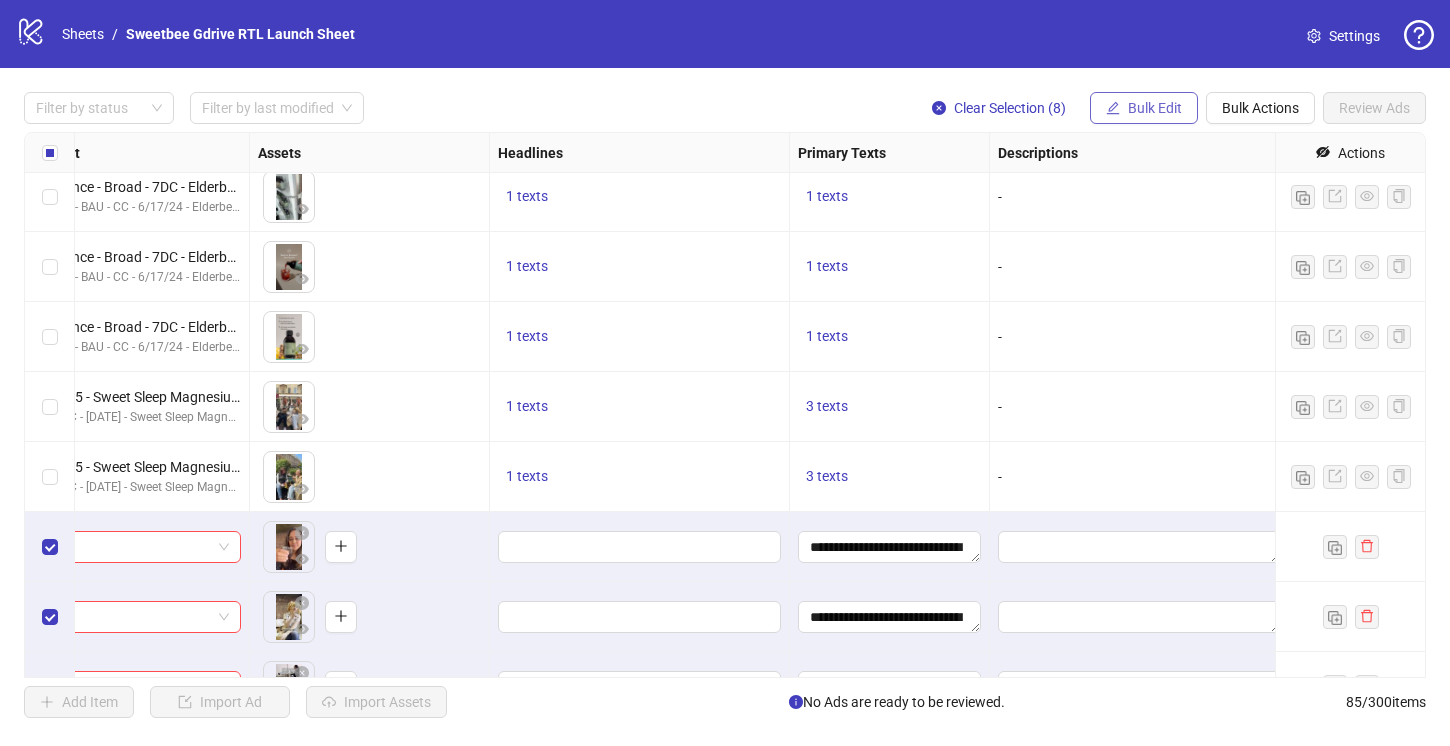 click on "Bulk Edit" at bounding box center (1155, 108) 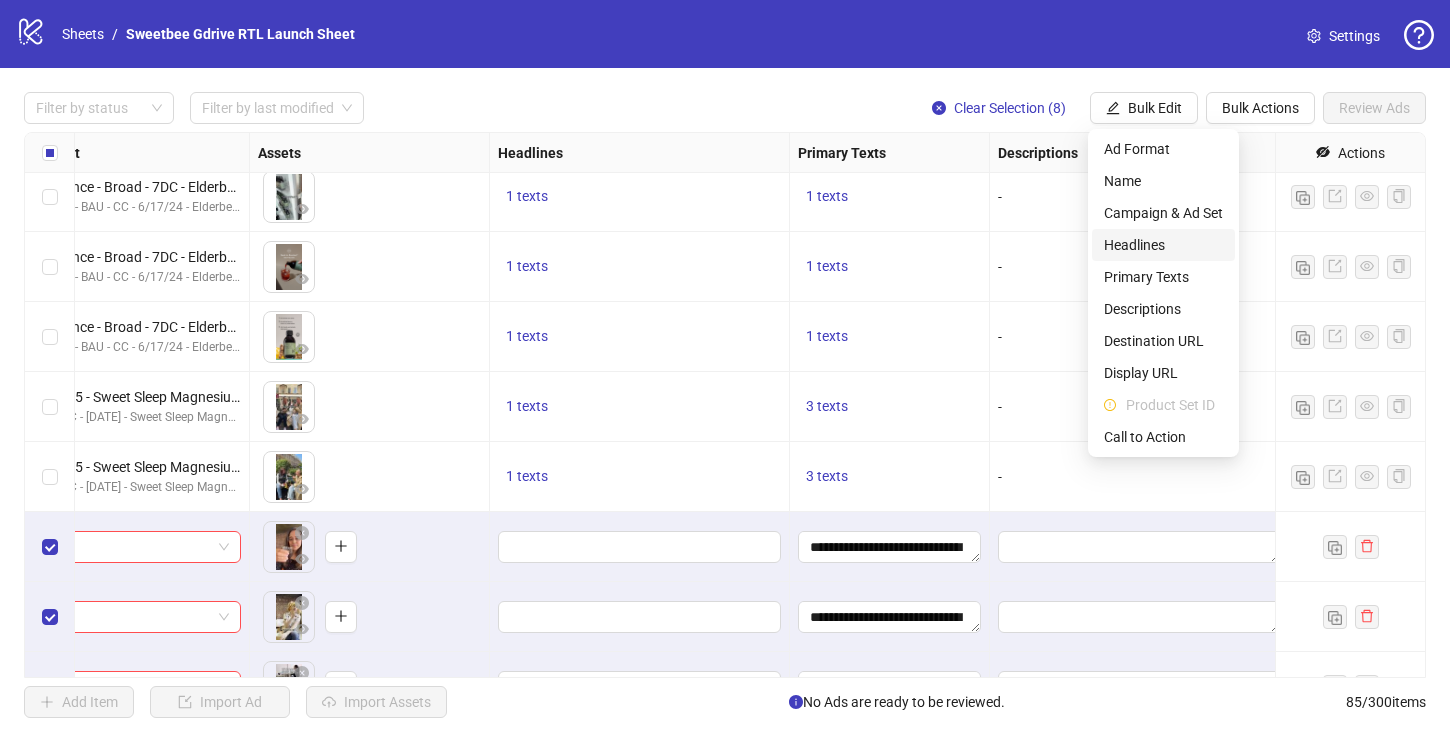 click on "Headlines" at bounding box center [1163, 245] 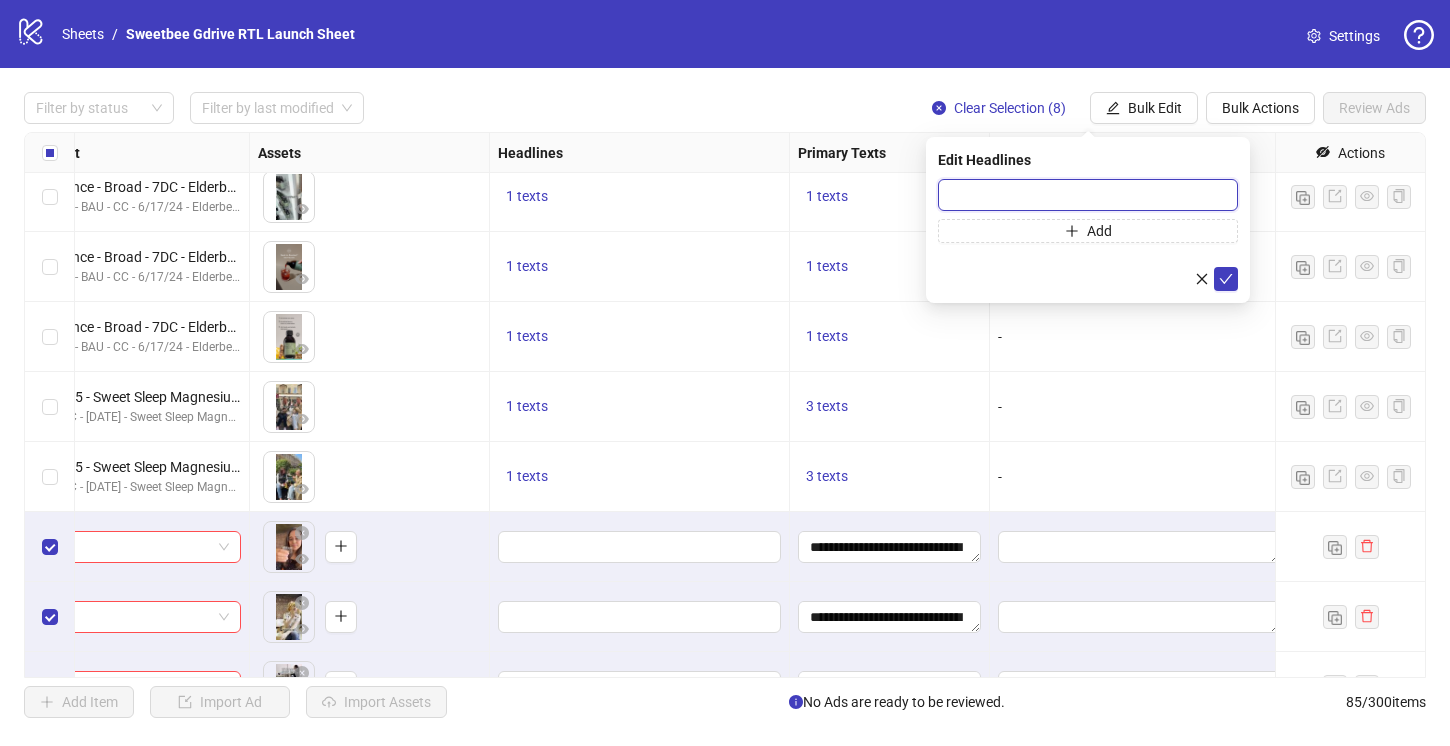 click at bounding box center (1088, 195) 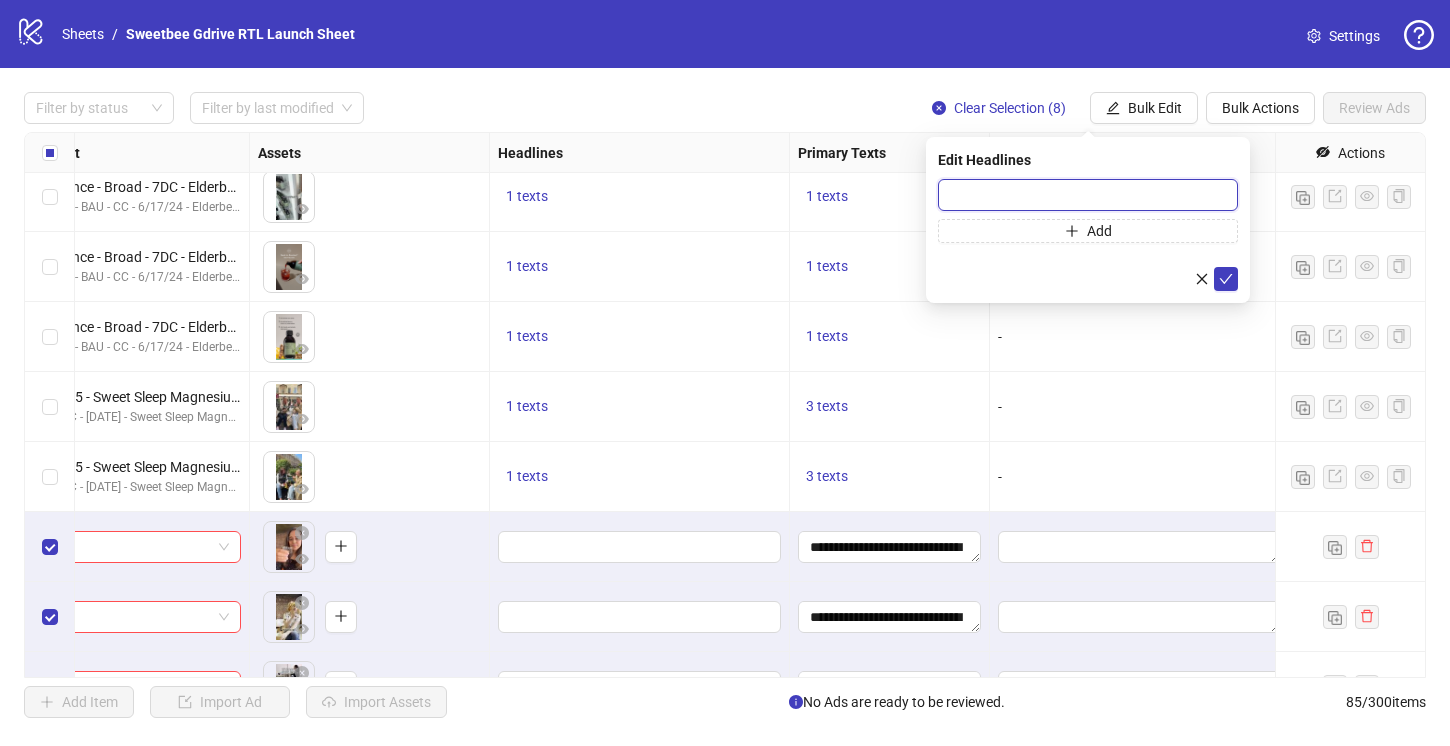 paste on "**********" 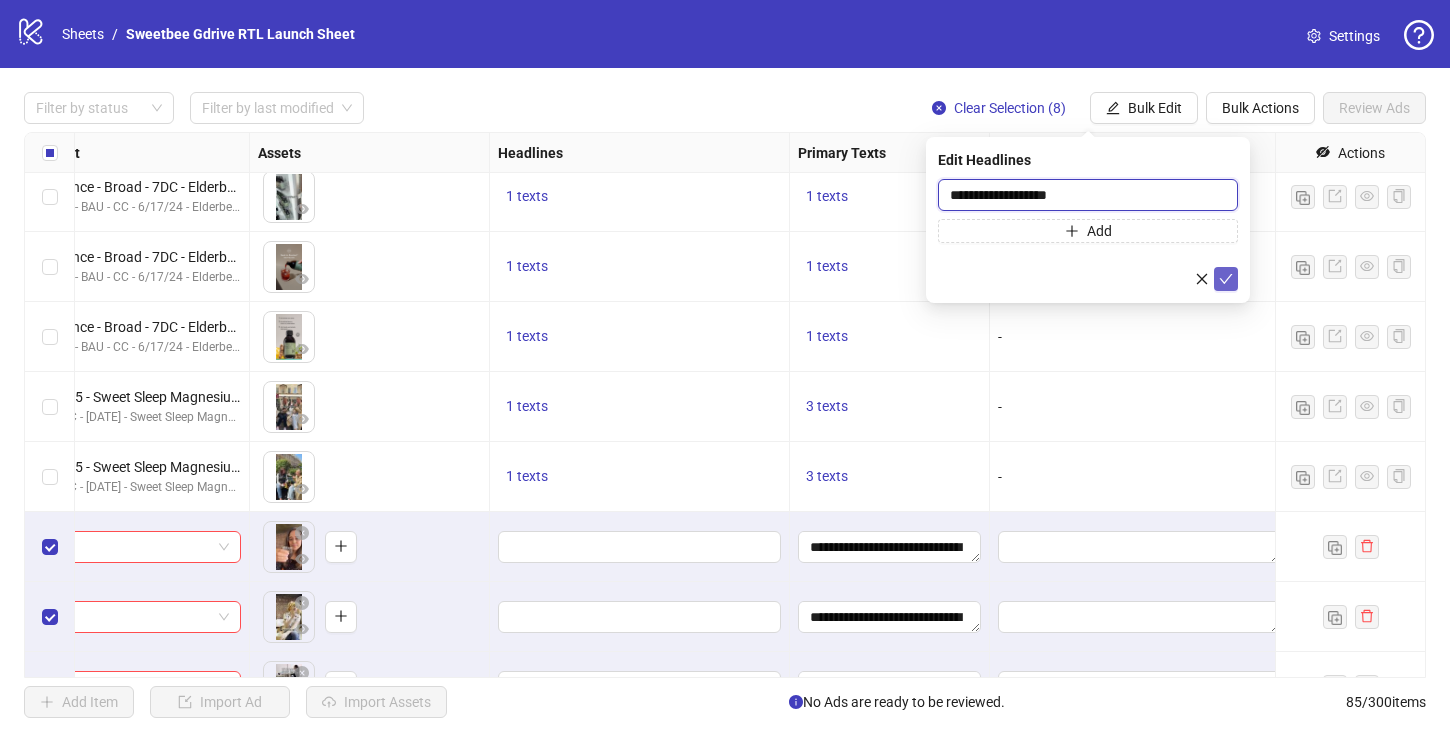 type on "**********" 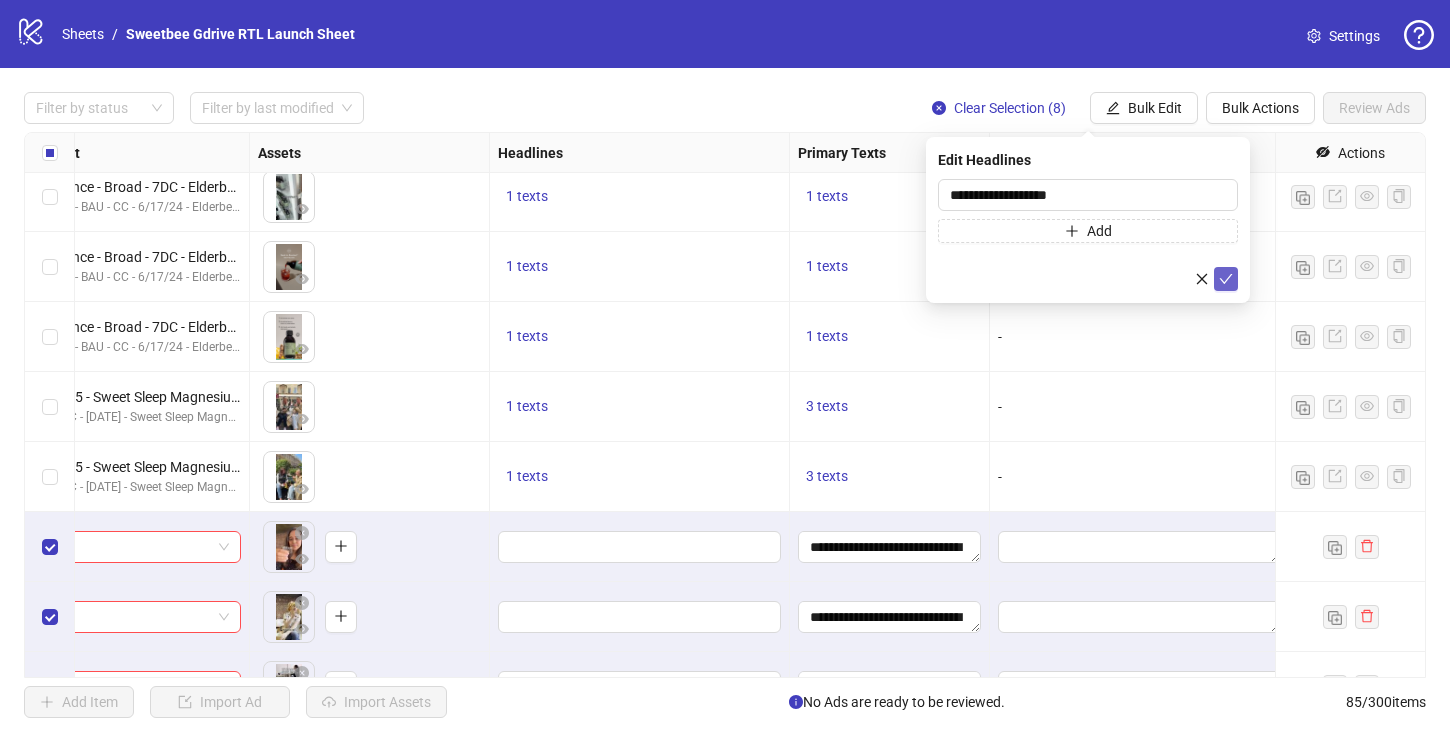 click 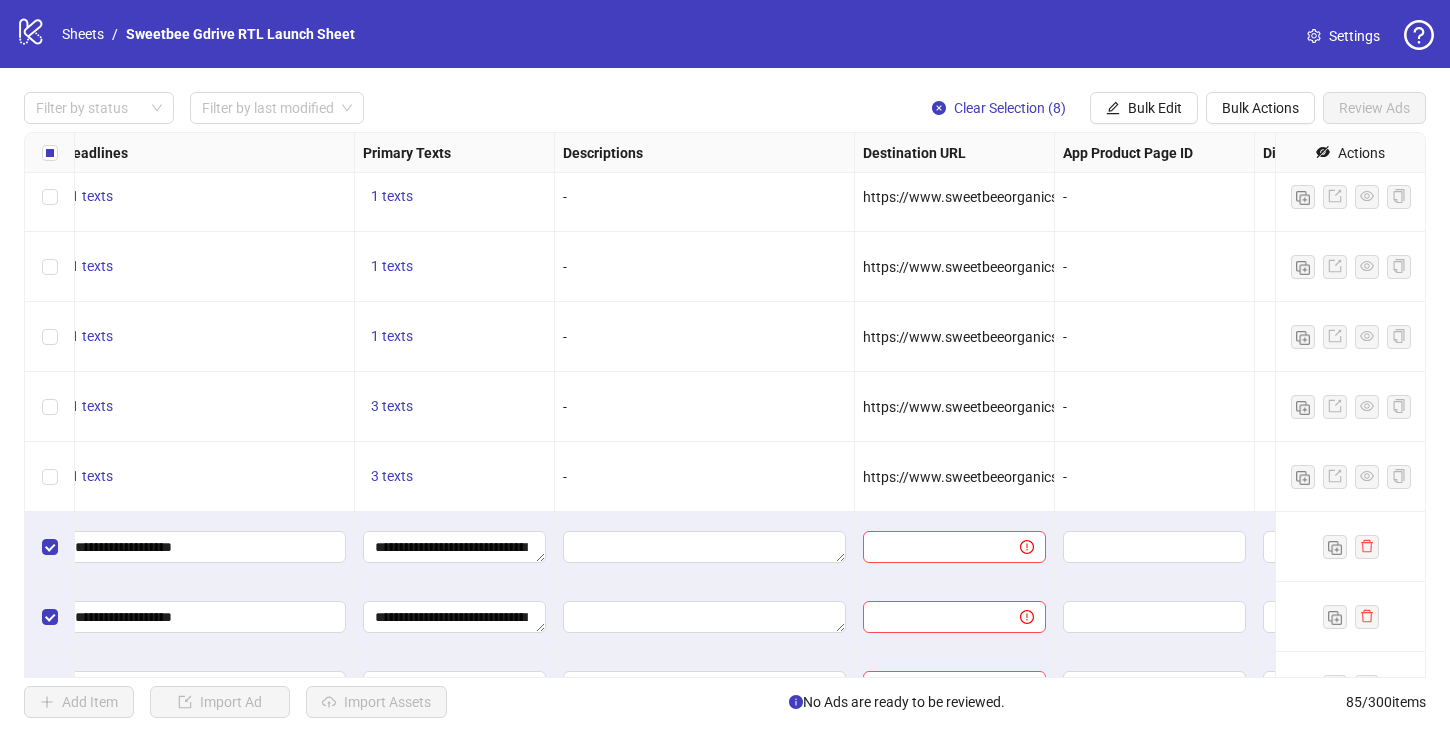 scroll, scrollTop: 5051, scrollLeft: 1141, axis: both 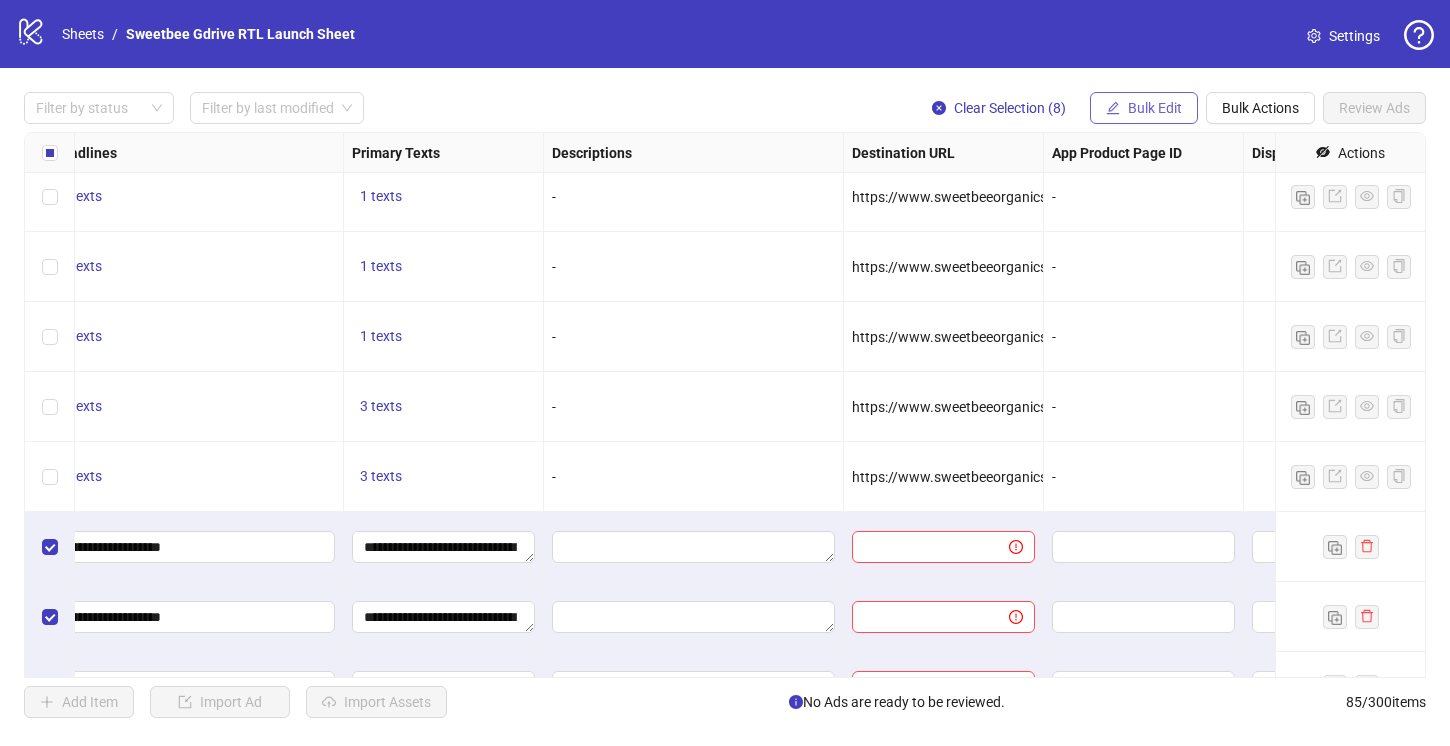 click on "Bulk Edit" at bounding box center (1155, 108) 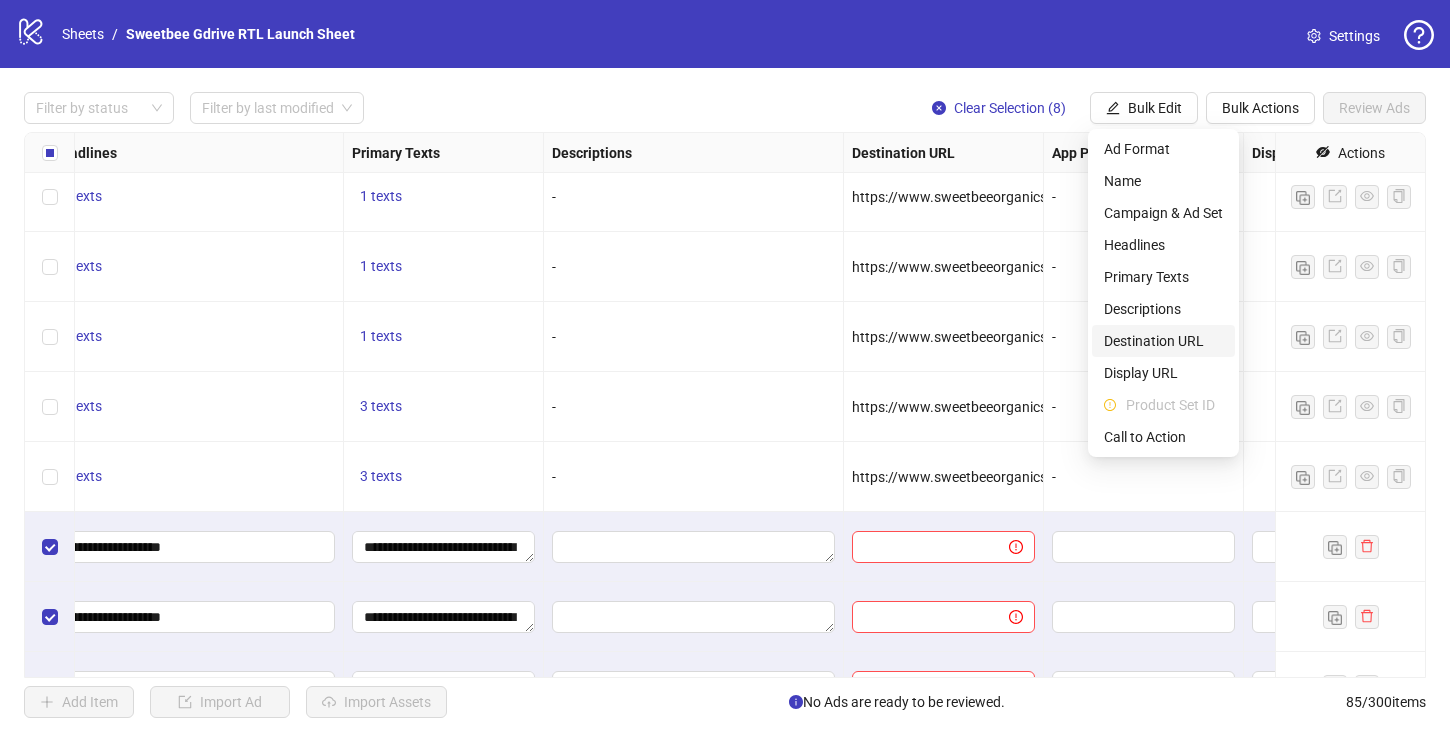 click on "Destination URL" at bounding box center [1163, 341] 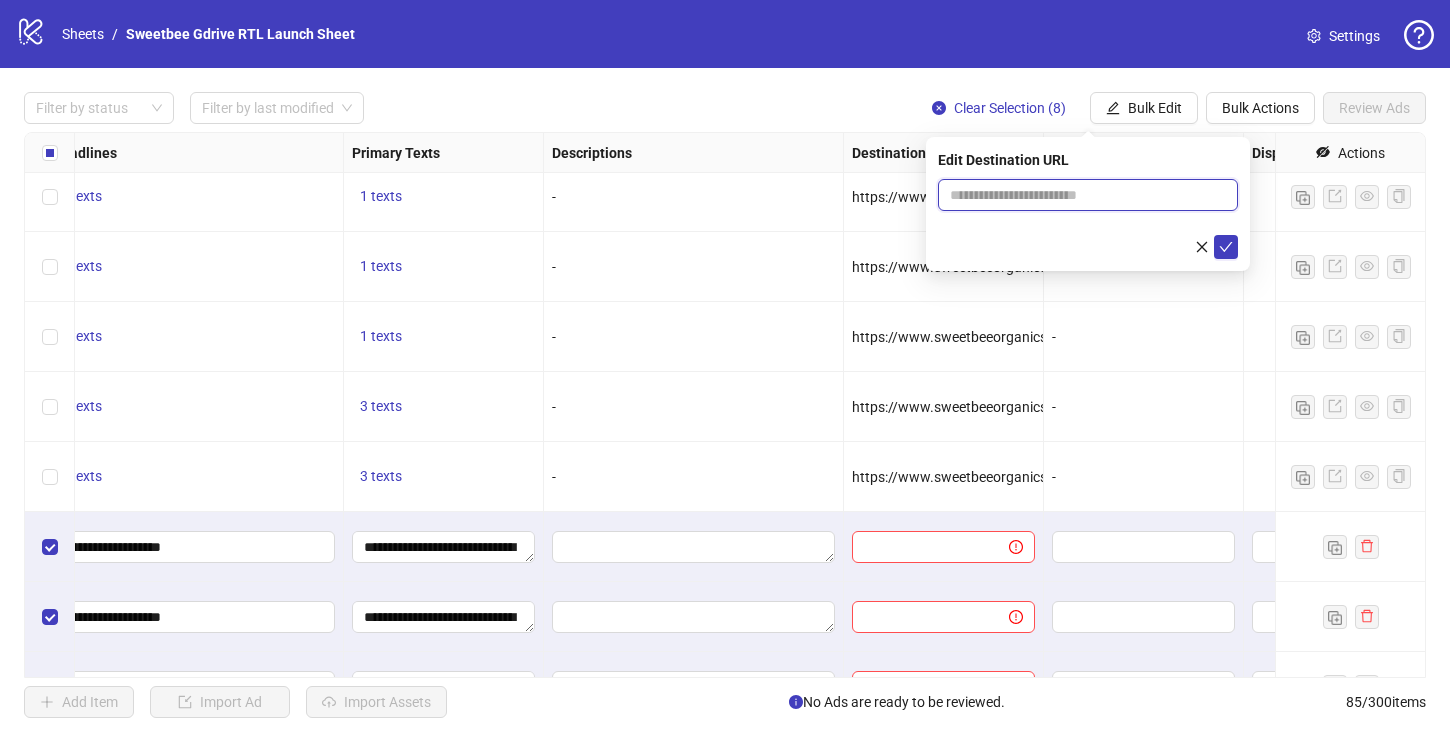 click at bounding box center (1080, 195) 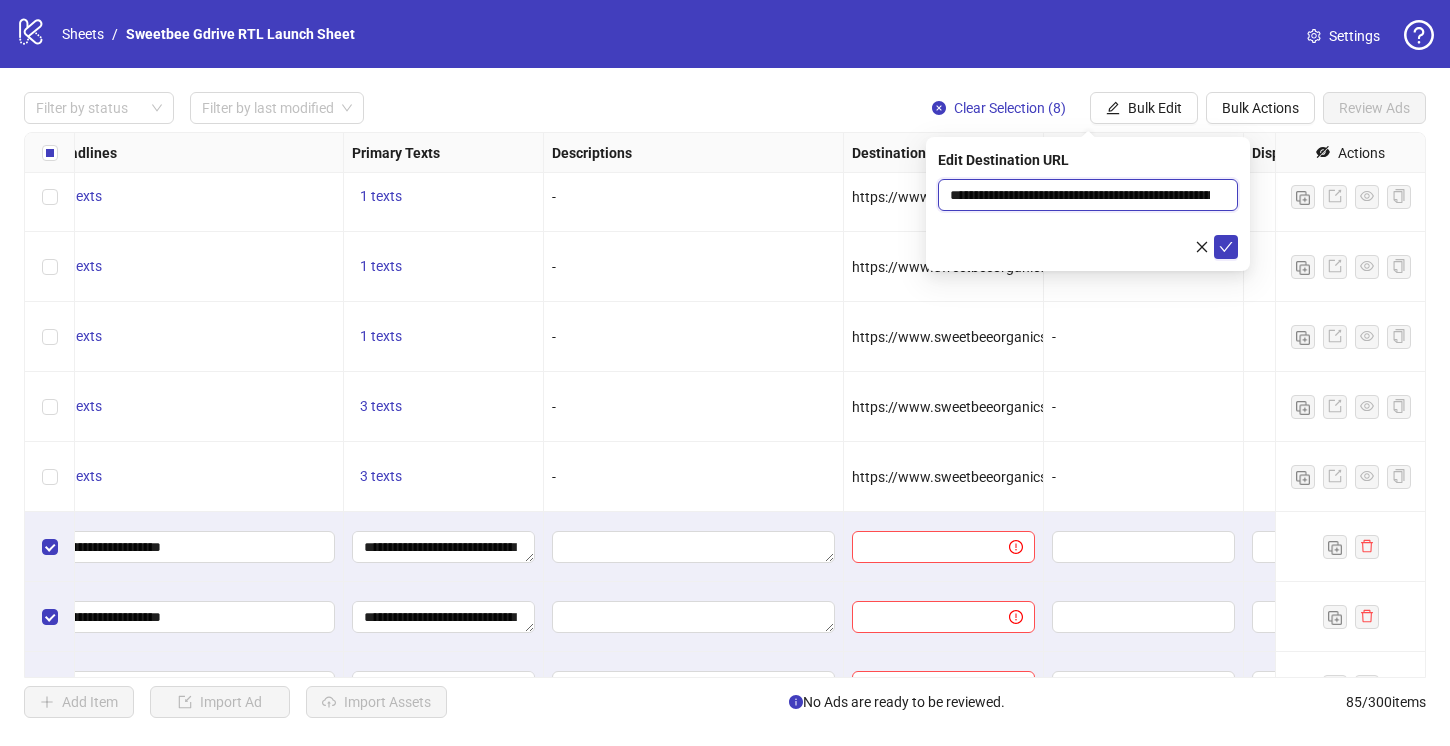 scroll, scrollTop: 0, scrollLeft: 314, axis: horizontal 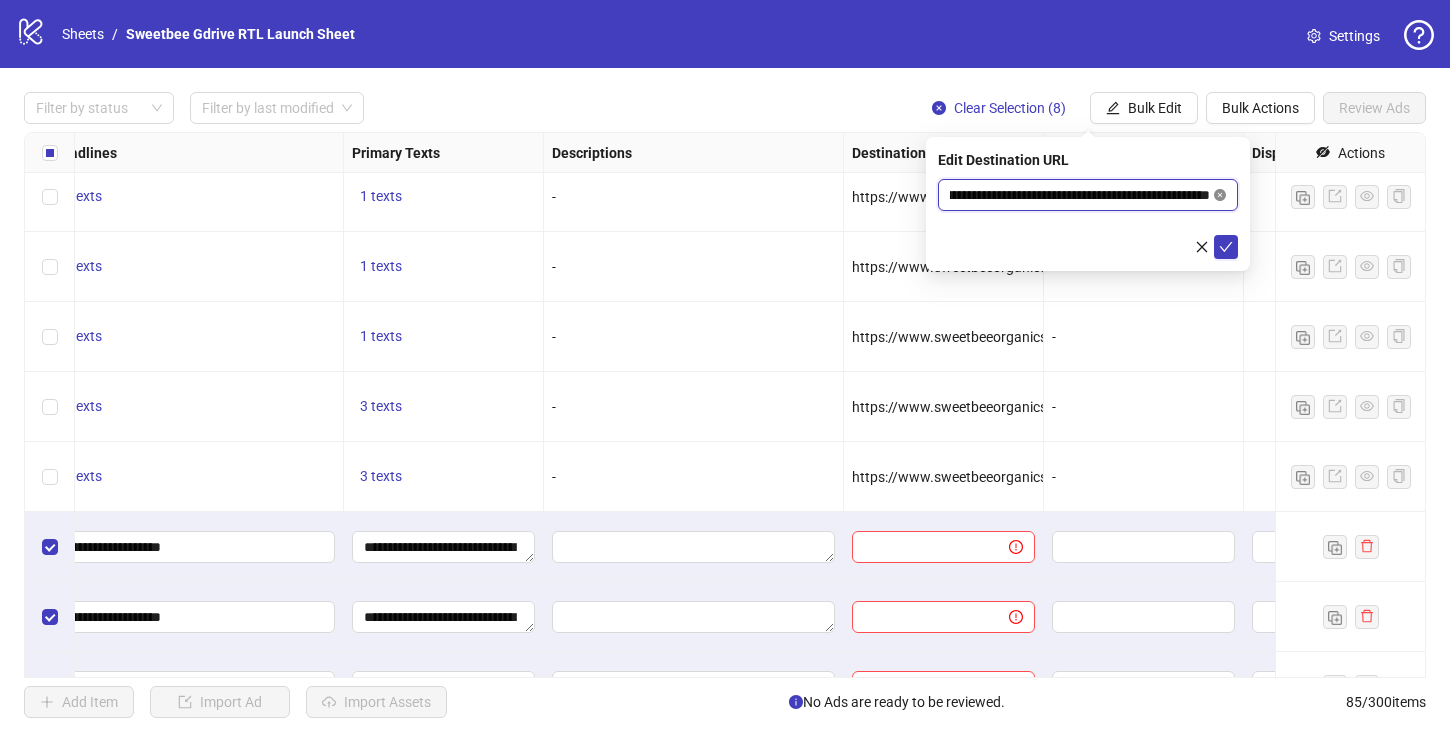 click 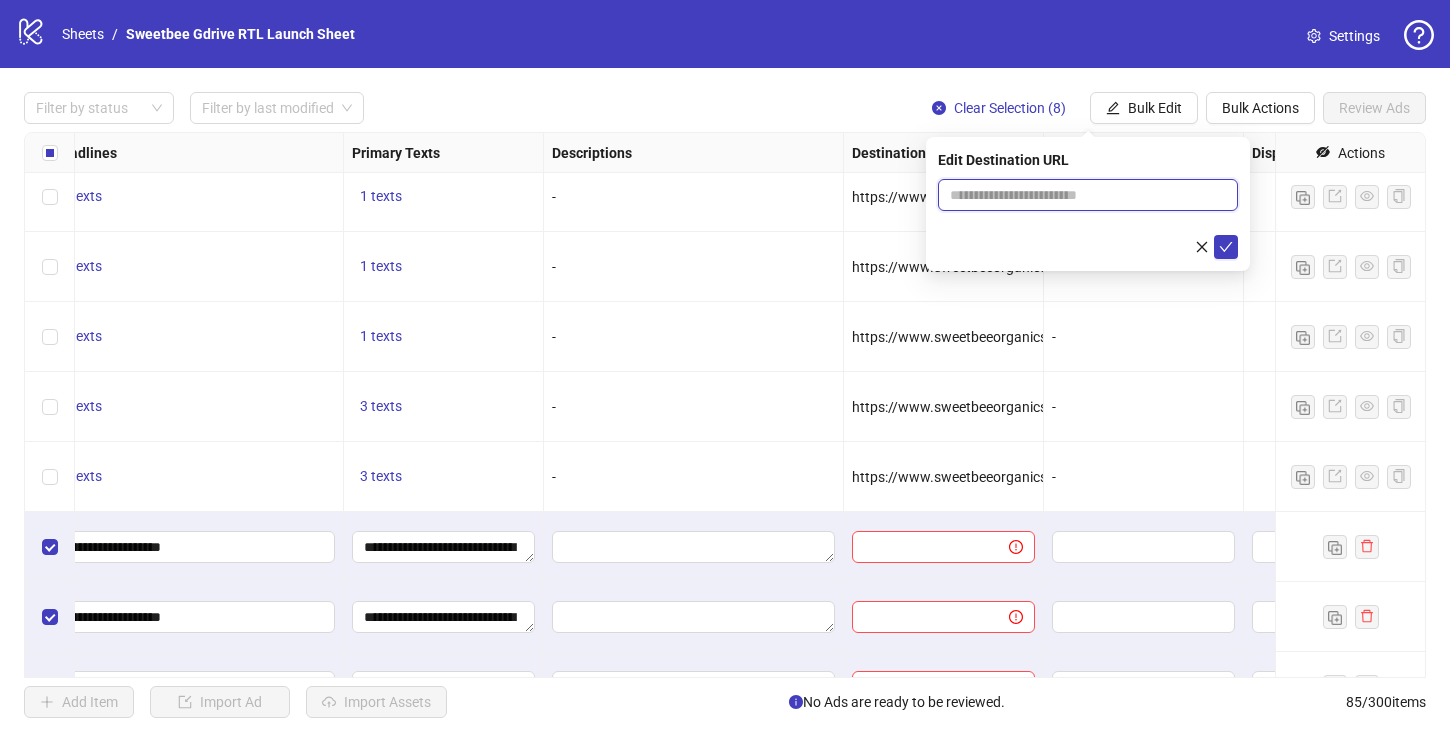 scroll, scrollTop: 0, scrollLeft: 0, axis: both 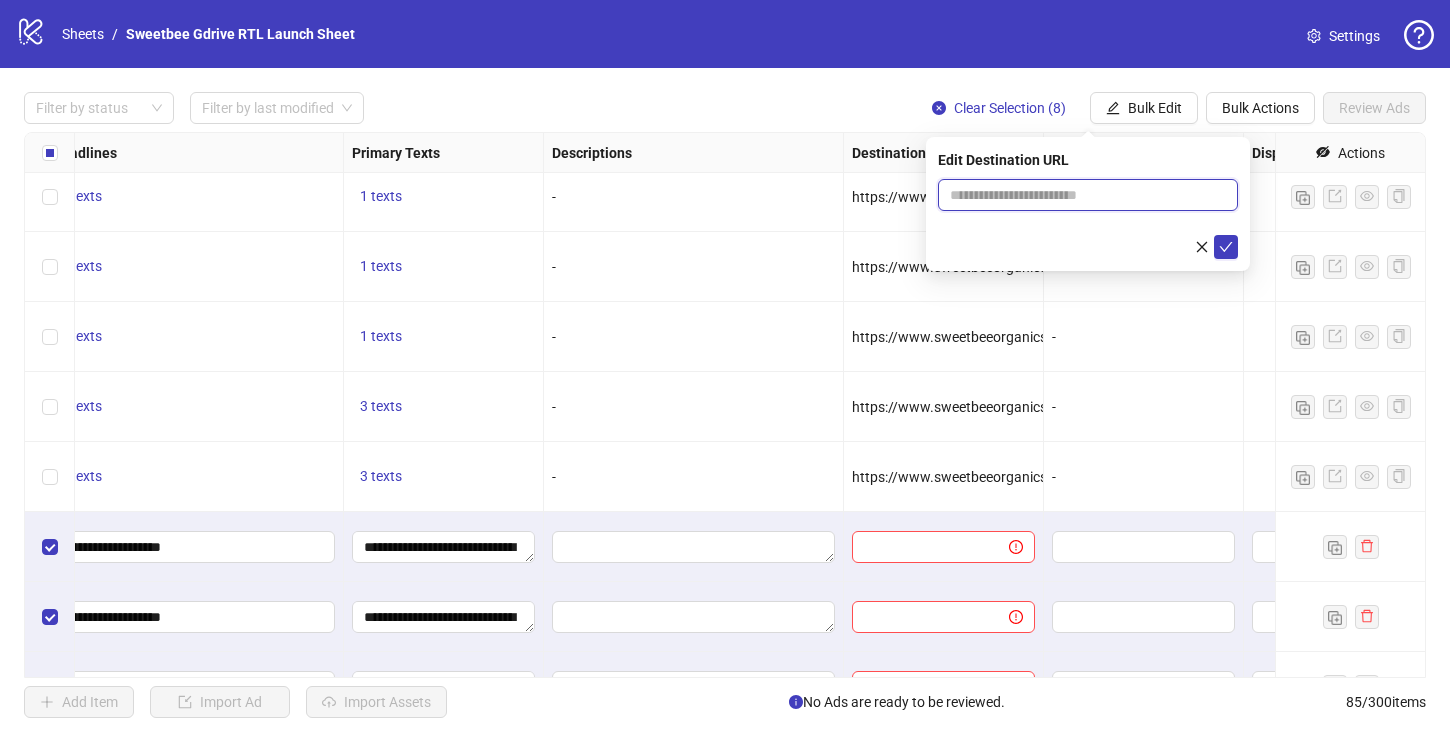 paste on "**********" 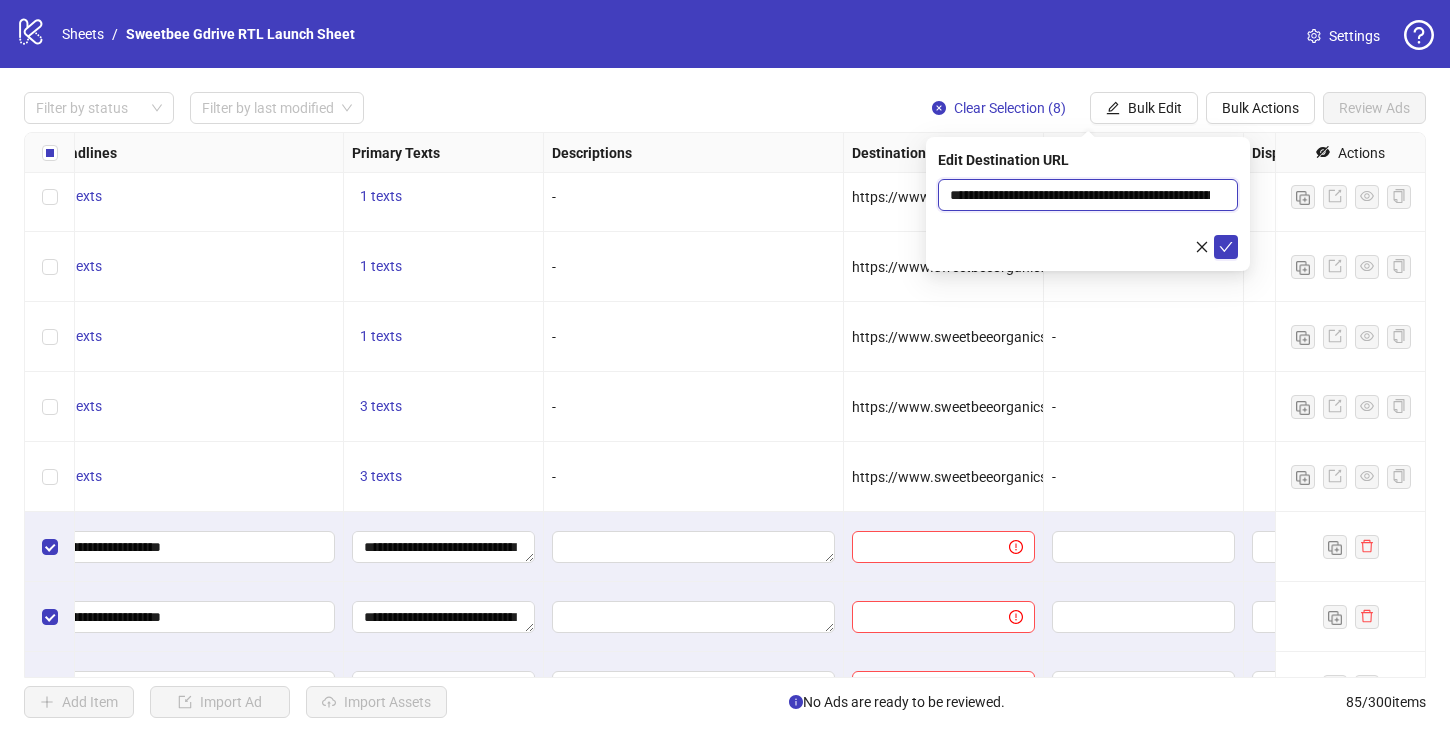 scroll, scrollTop: 0, scrollLeft: 480, axis: horizontal 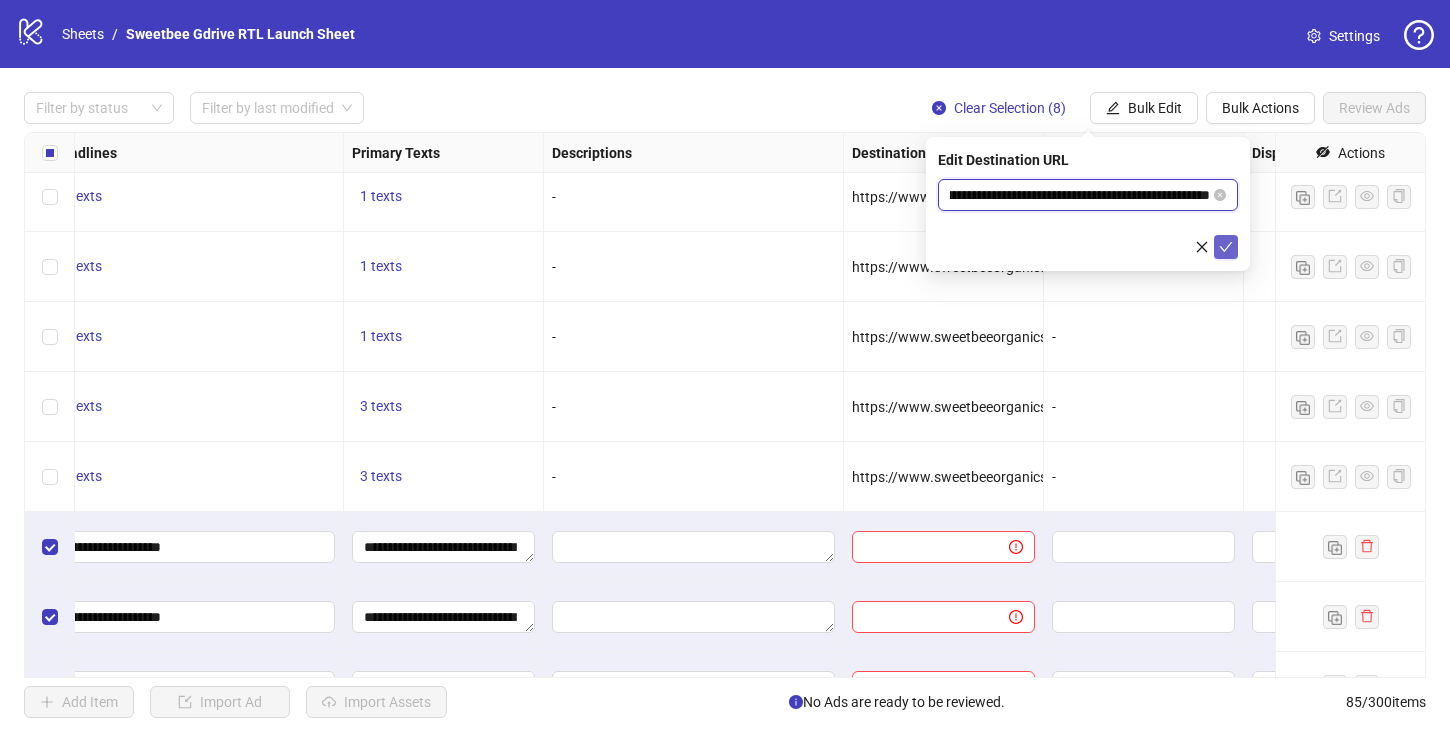 type on "**********" 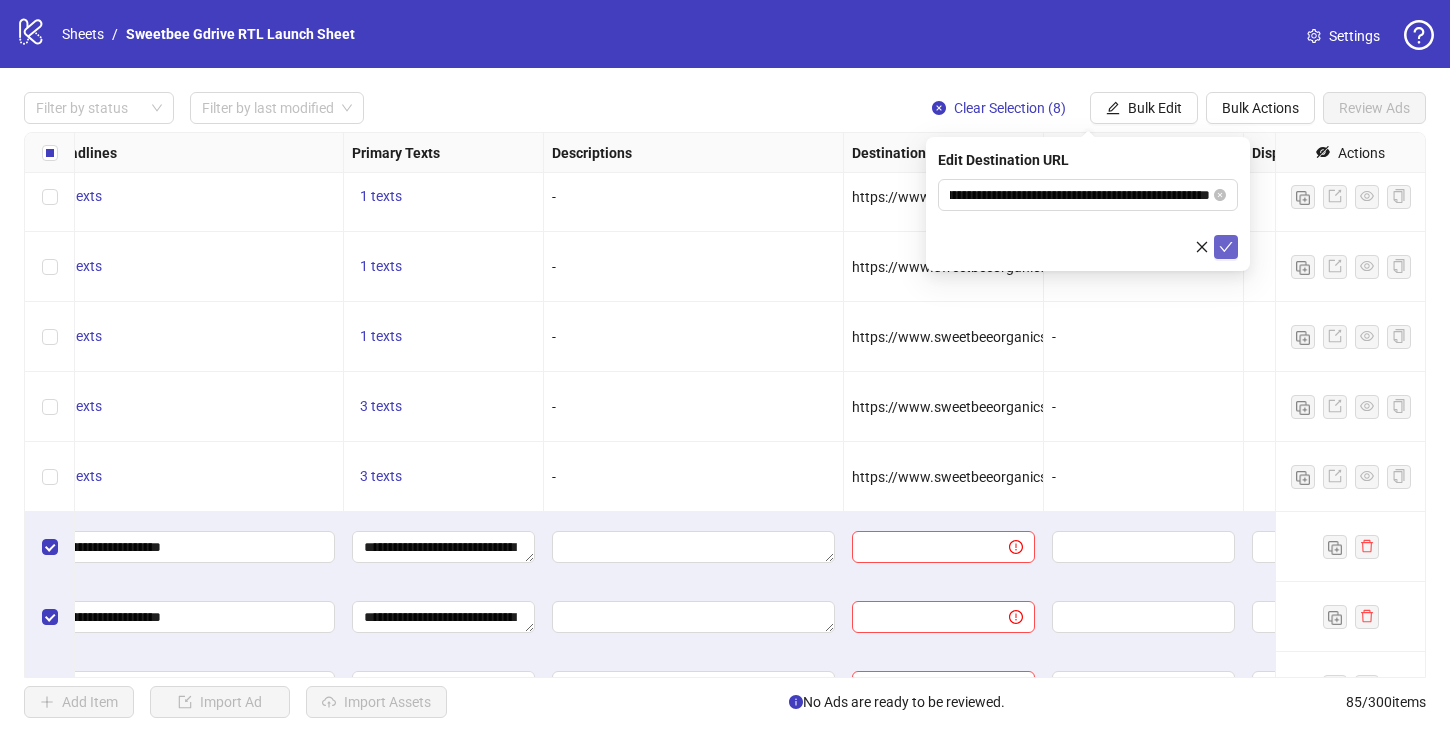 click 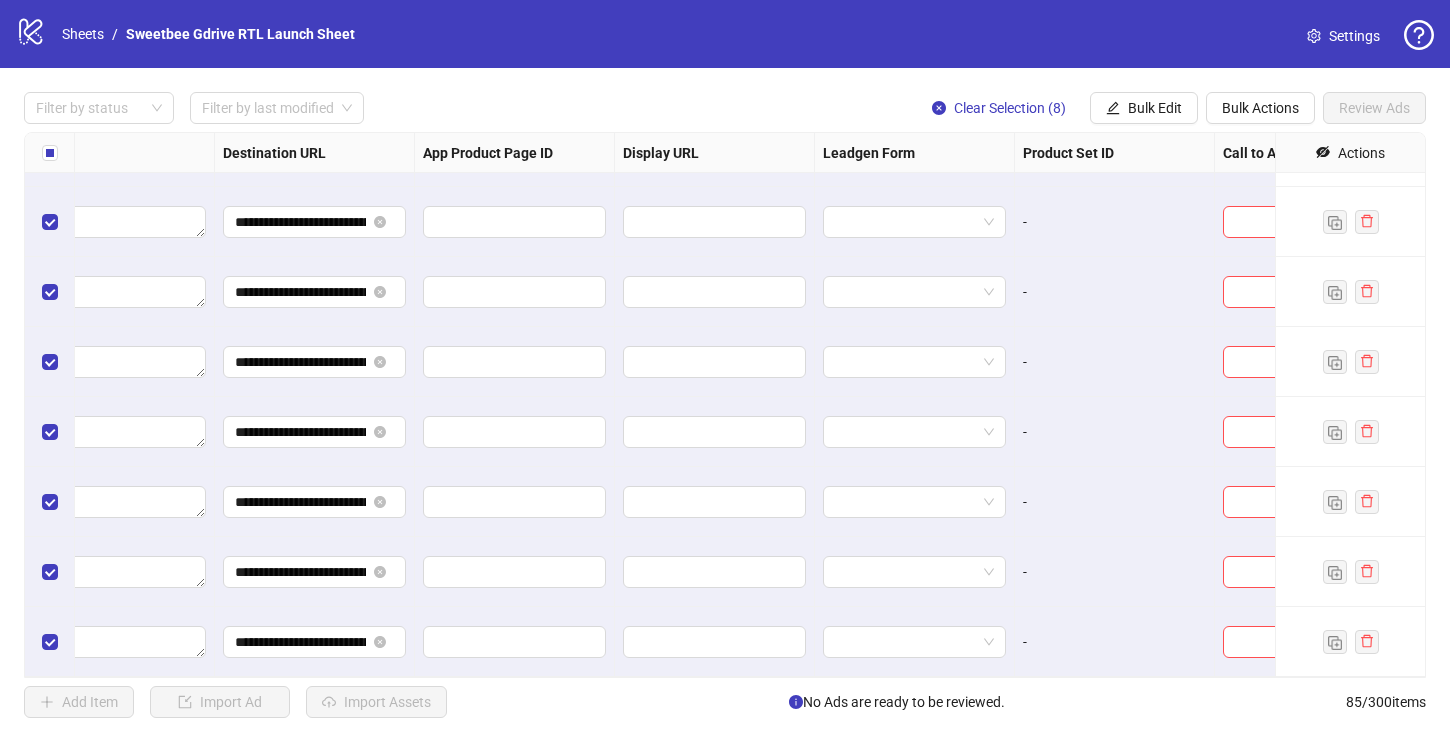 scroll, scrollTop: 5446, scrollLeft: 1870, axis: both 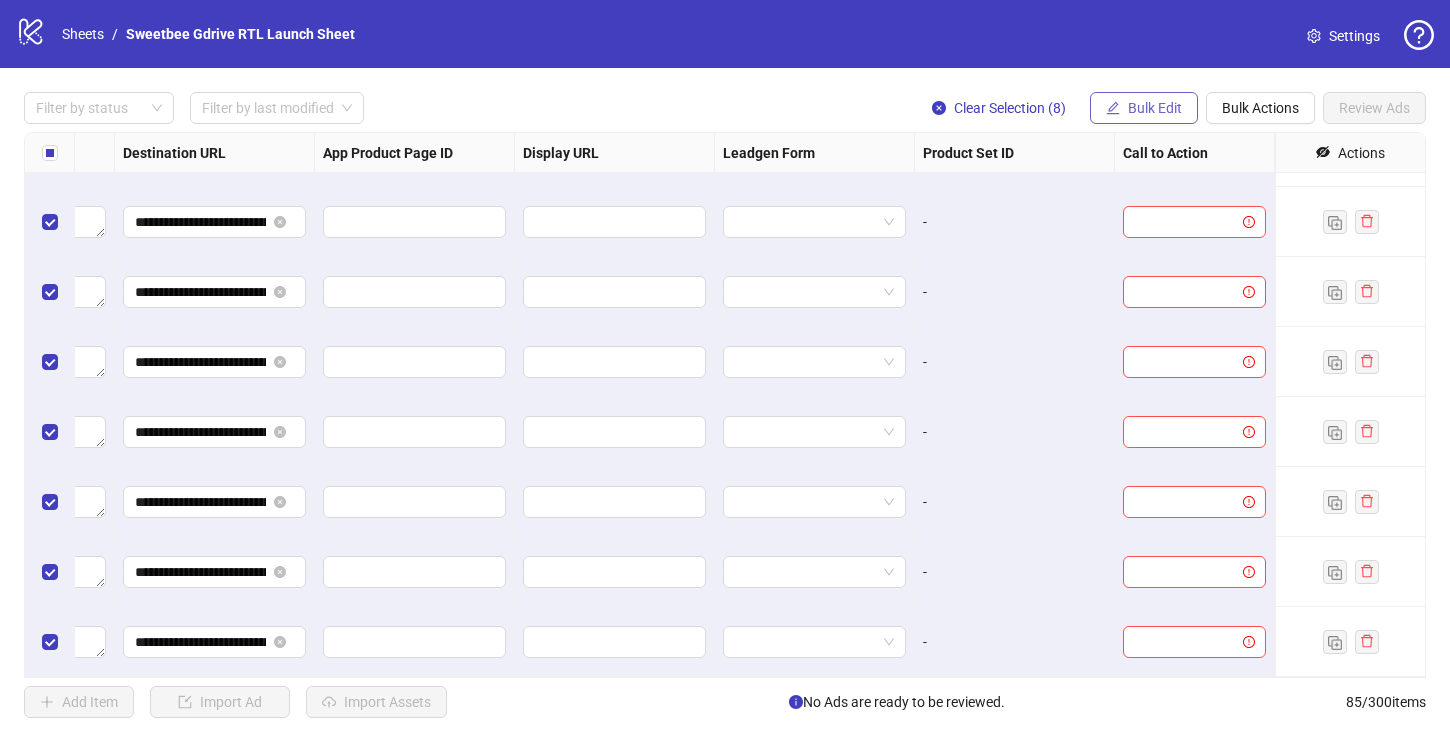 click 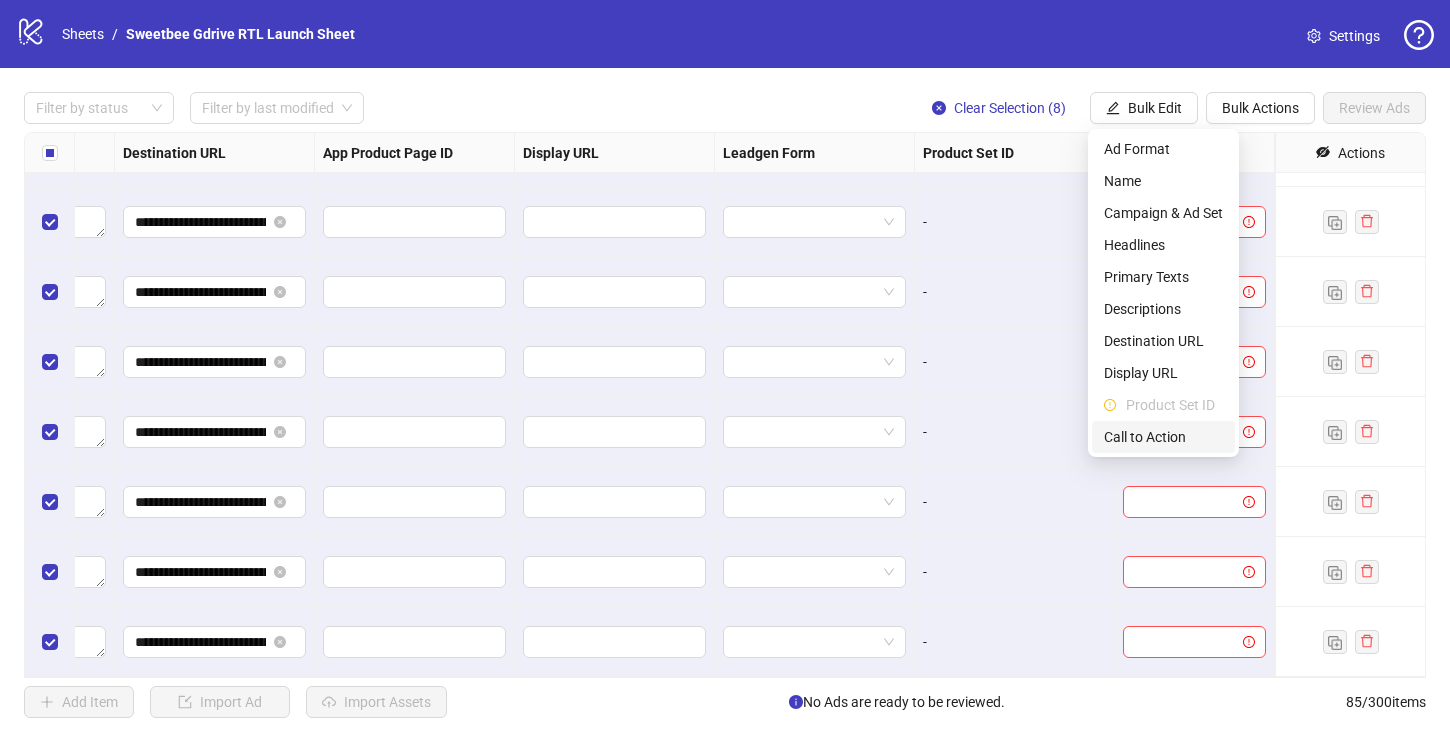 click on "Call to Action" at bounding box center [1163, 437] 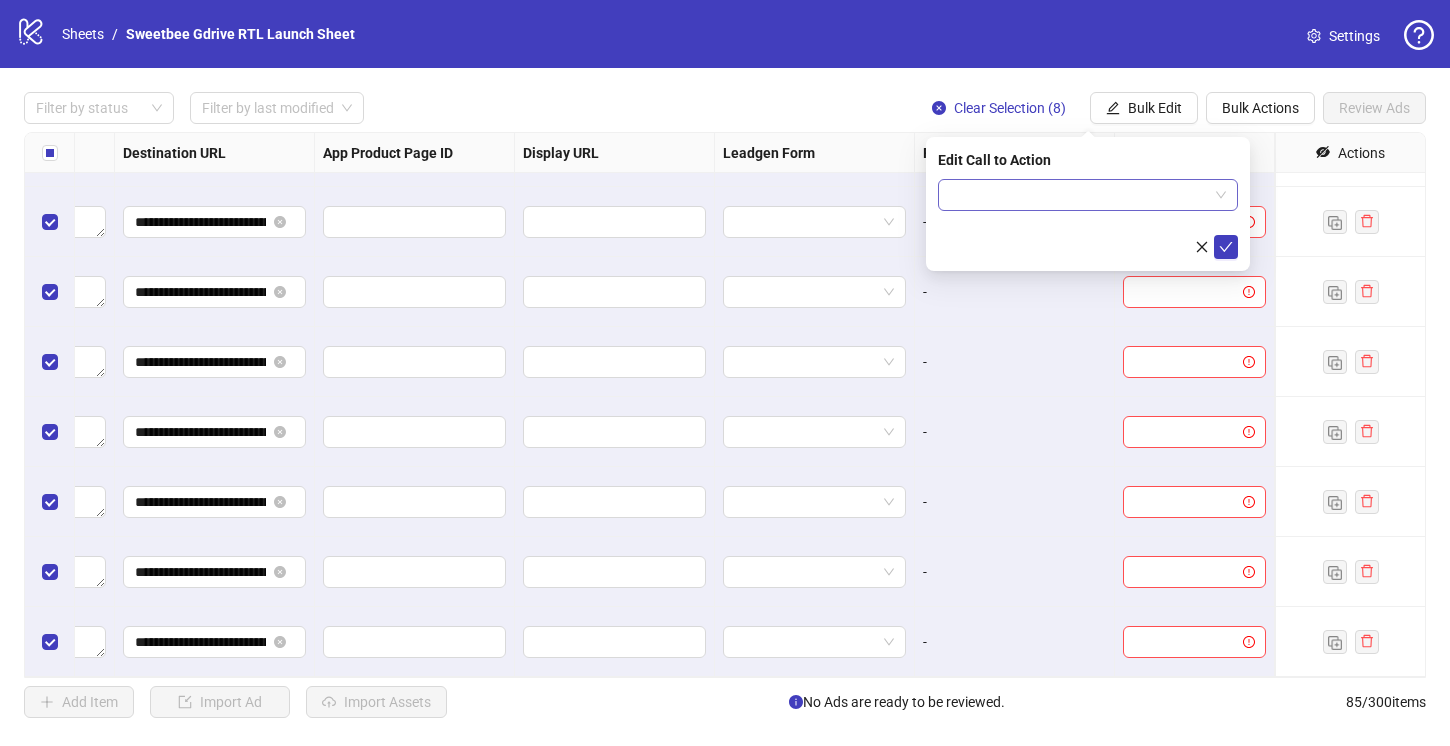 click at bounding box center (1079, 195) 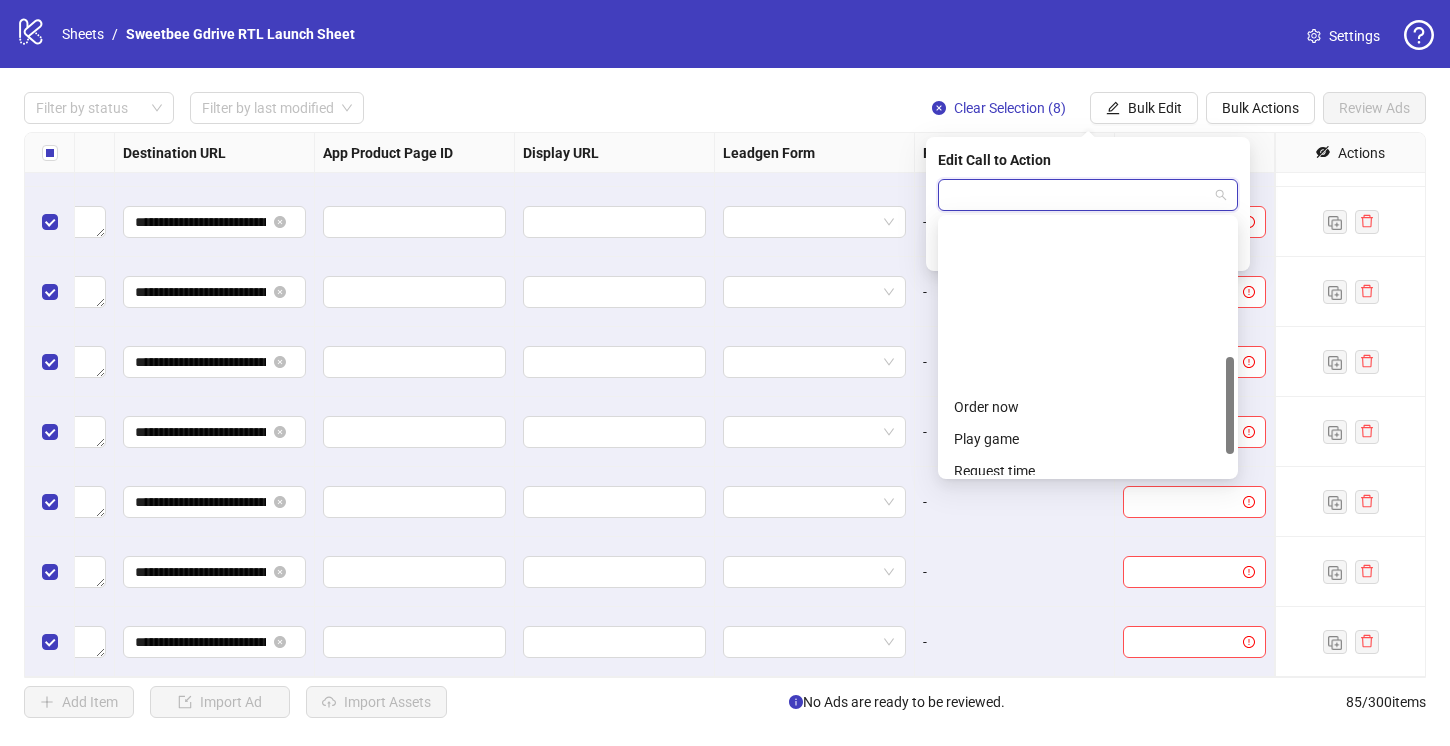 scroll, scrollTop: 416, scrollLeft: 0, axis: vertical 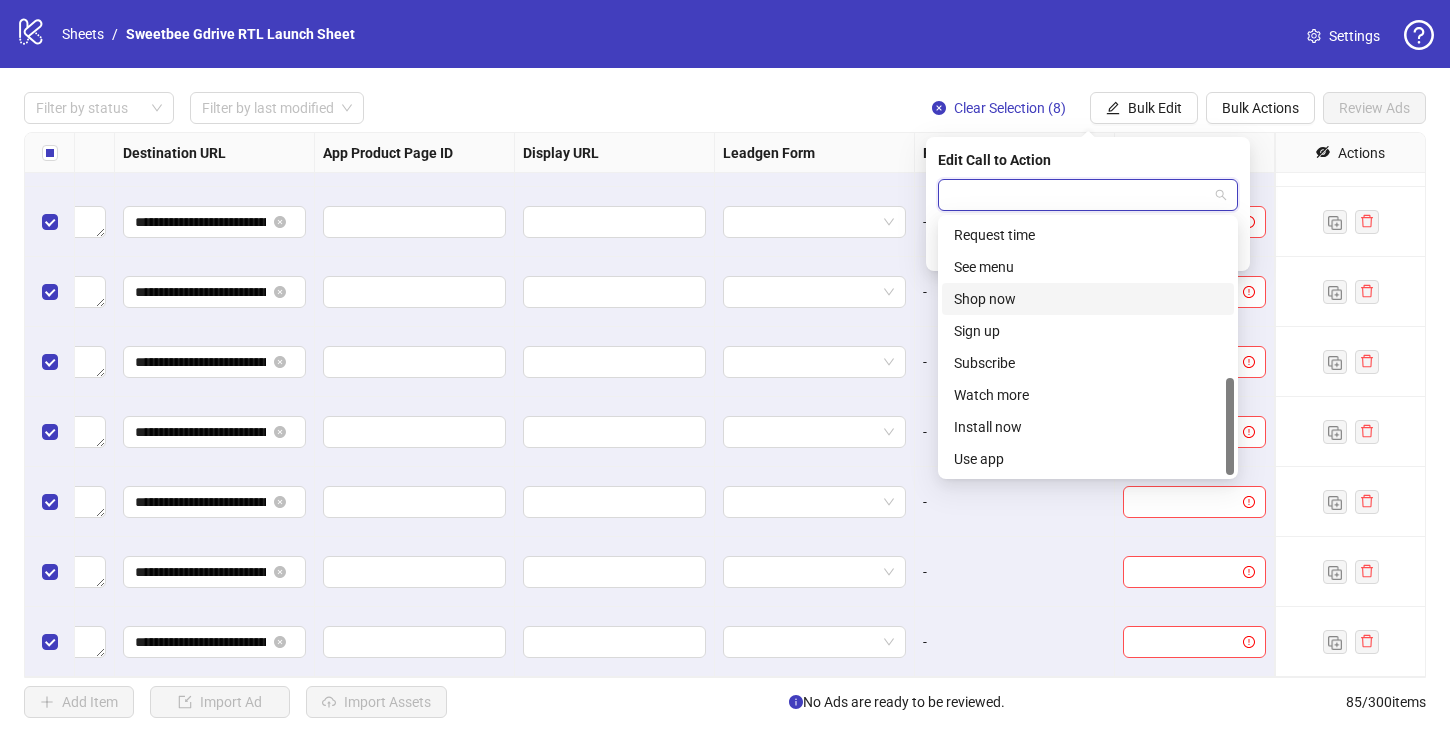 click on "Shop now" at bounding box center (1088, 299) 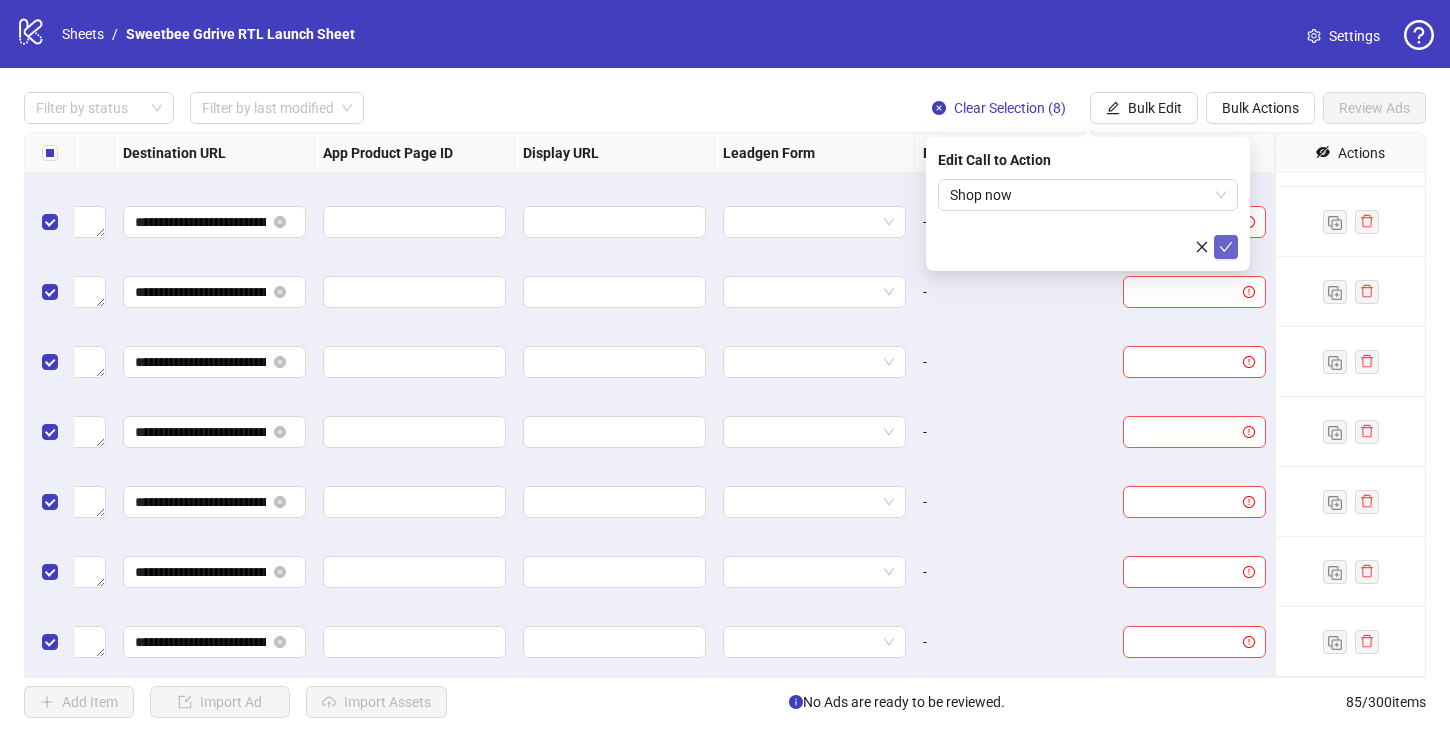 click 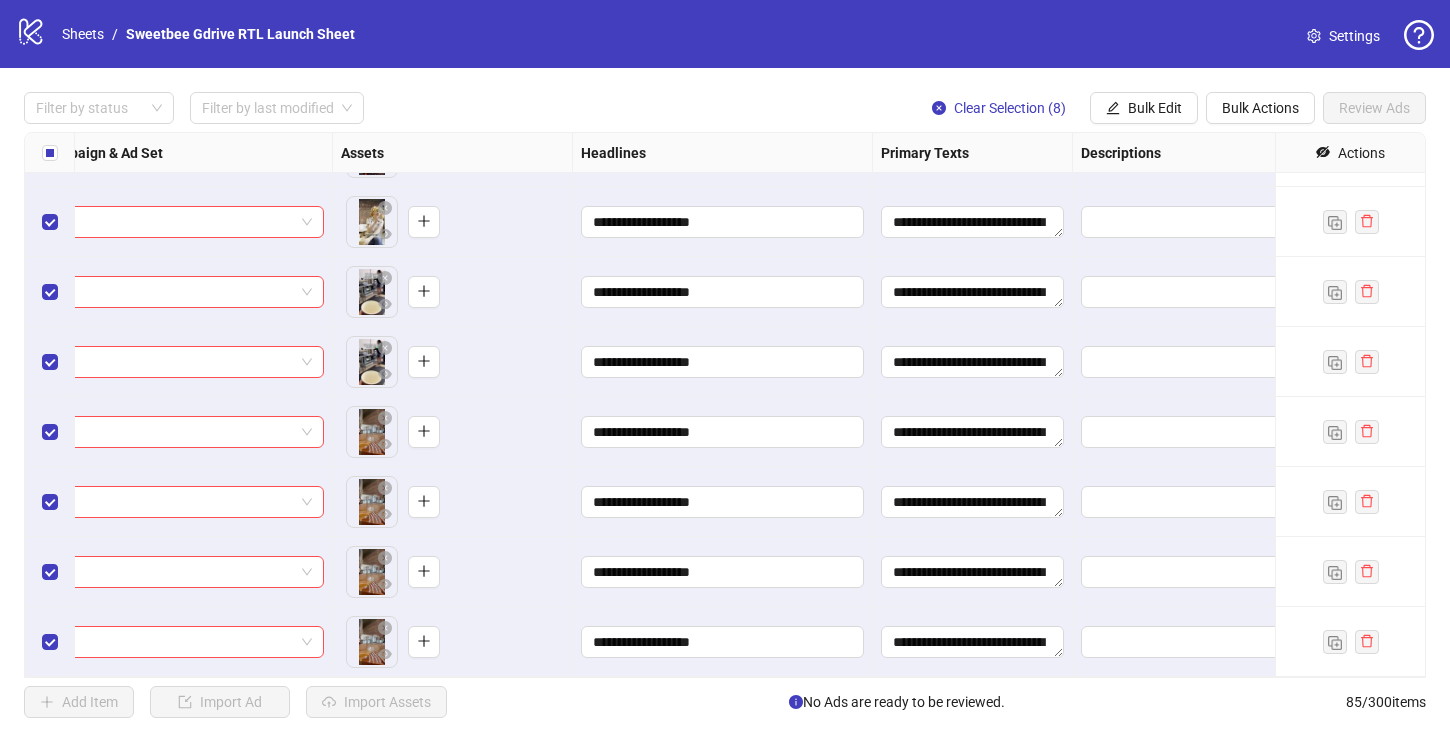 scroll, scrollTop: 5446, scrollLeft: 0, axis: vertical 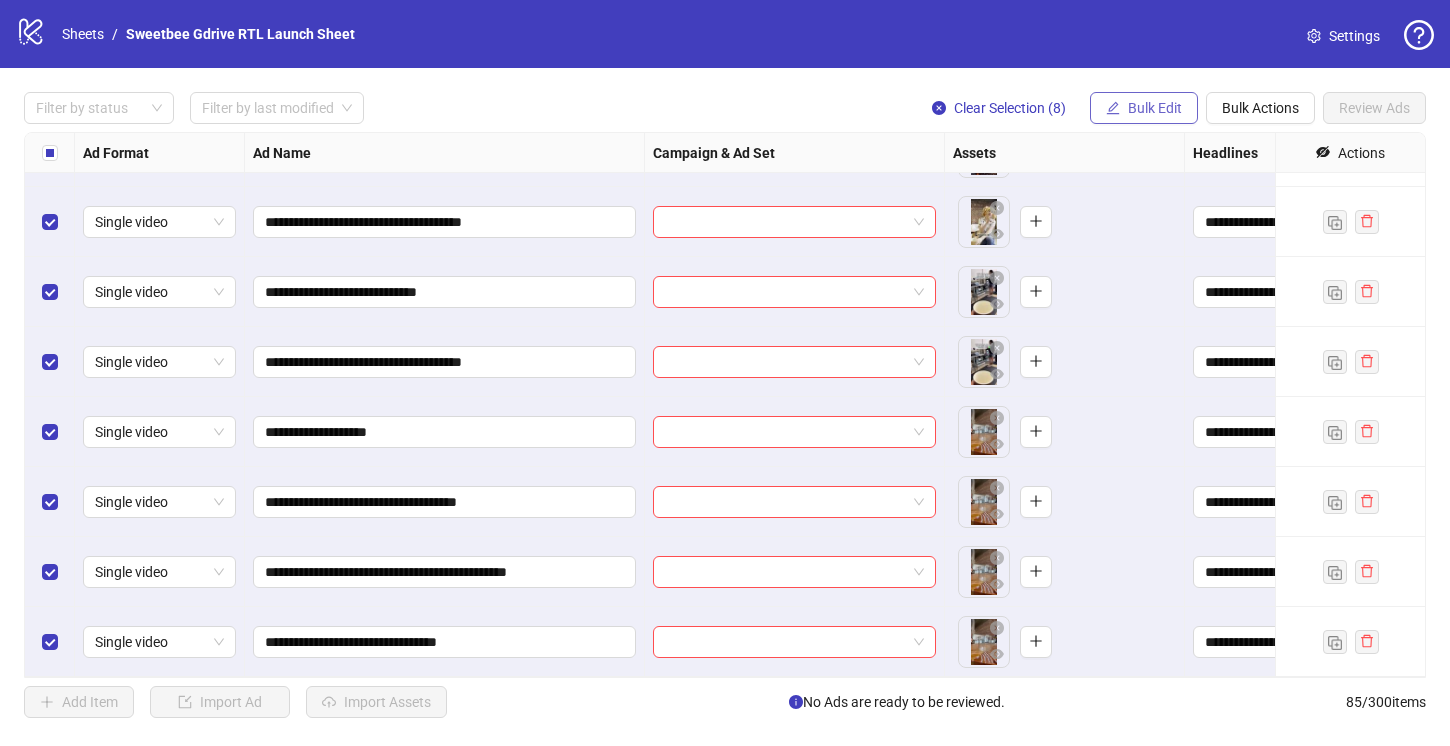click on "Bulk Edit" at bounding box center [1155, 108] 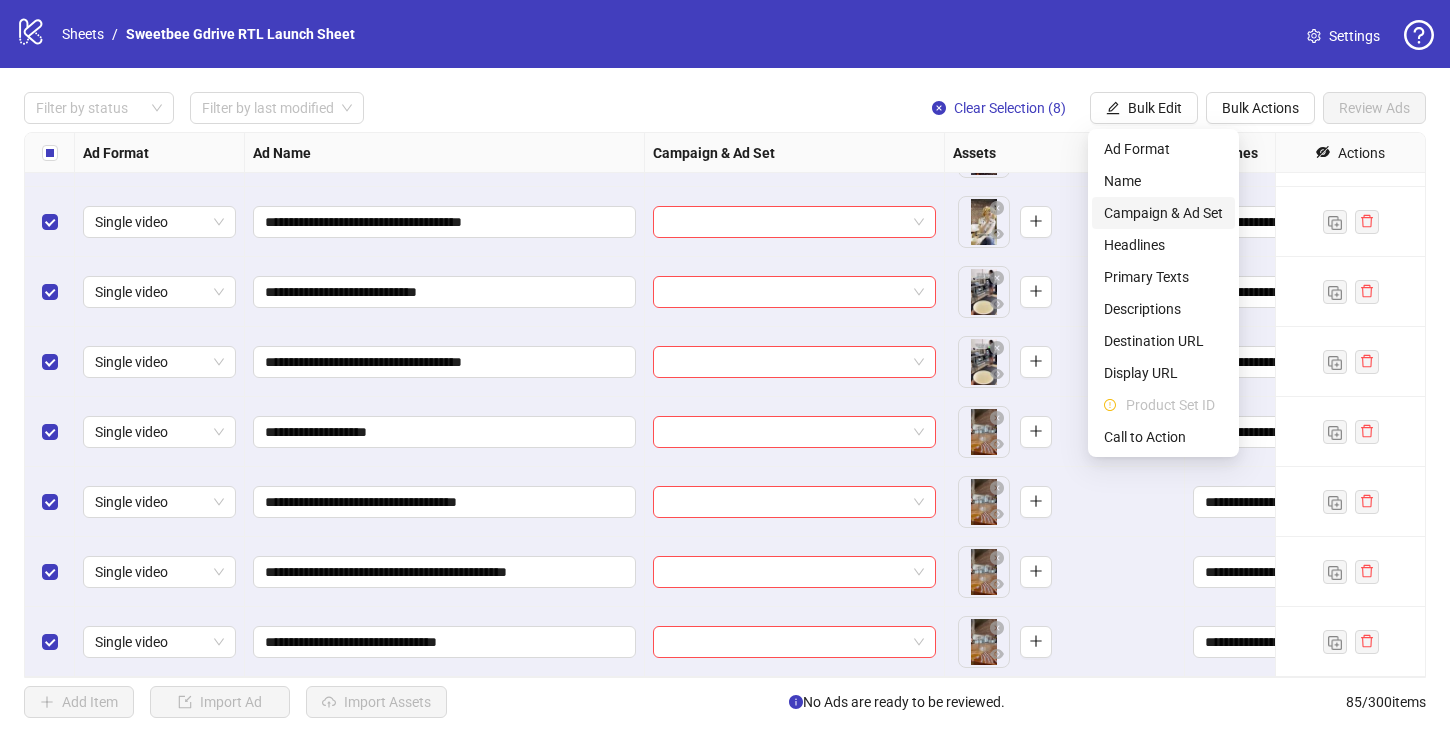 click on "Campaign & Ad Set" at bounding box center (1163, 213) 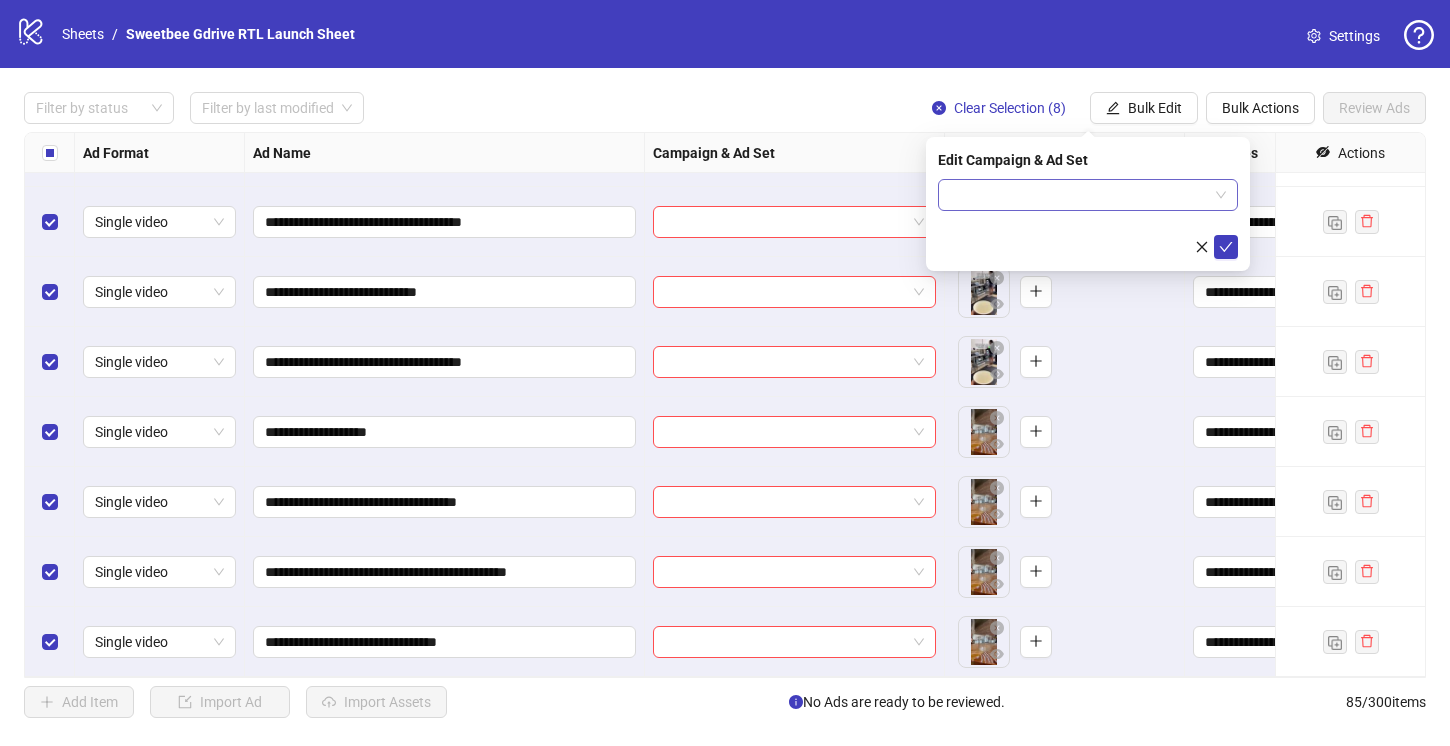 click at bounding box center [1079, 195] 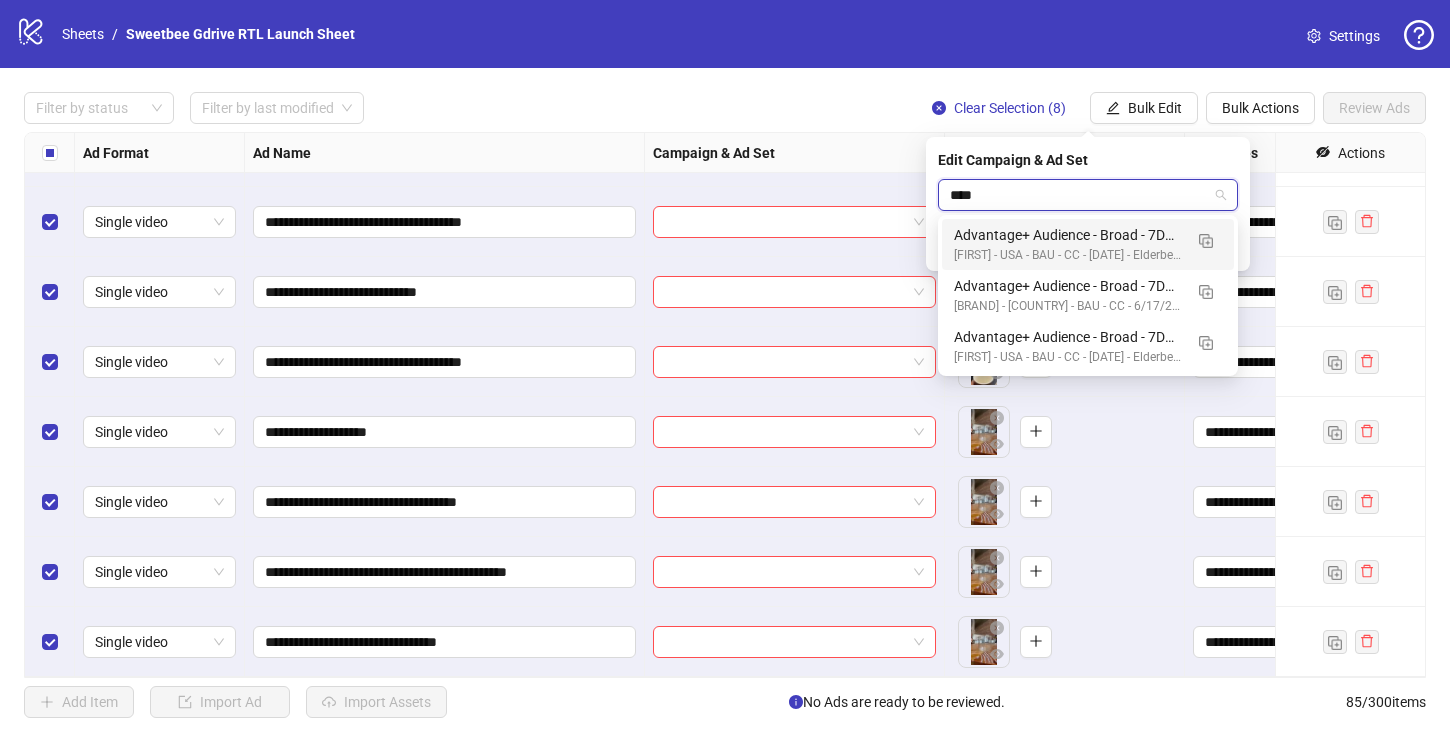 type on "*****" 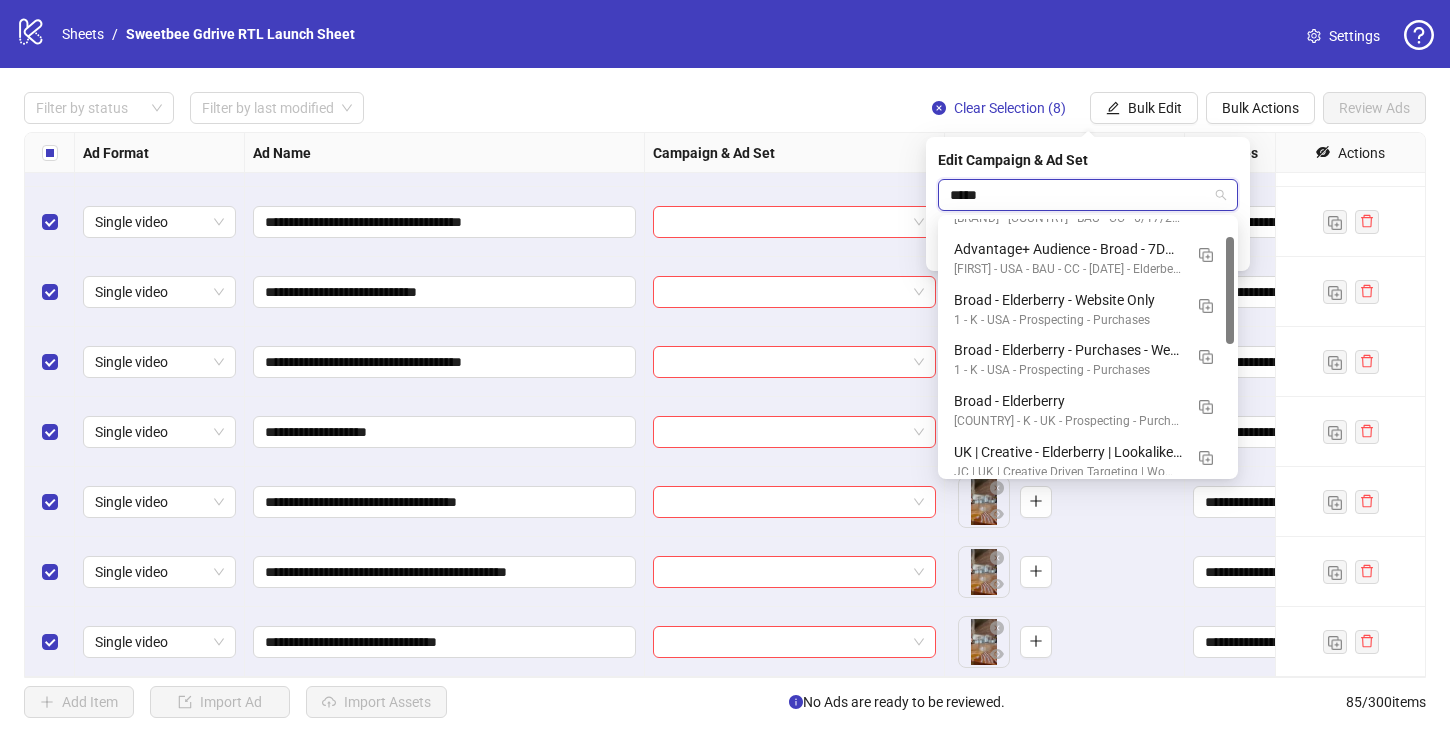 scroll, scrollTop: 0, scrollLeft: 0, axis: both 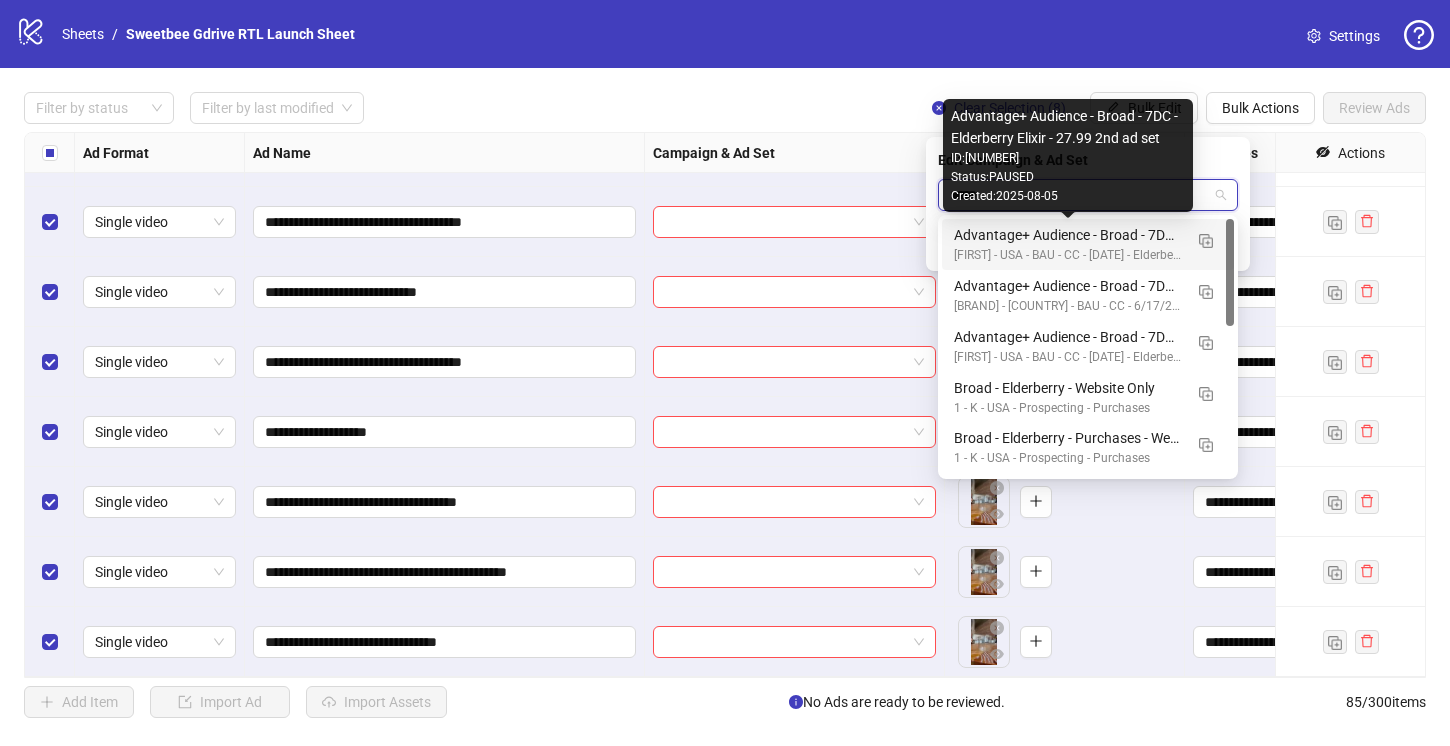 click on "Advantage+ Audience - Broad - 7DC - Elderberry Elixir - 27.99 2nd ad set" at bounding box center (1068, 235) 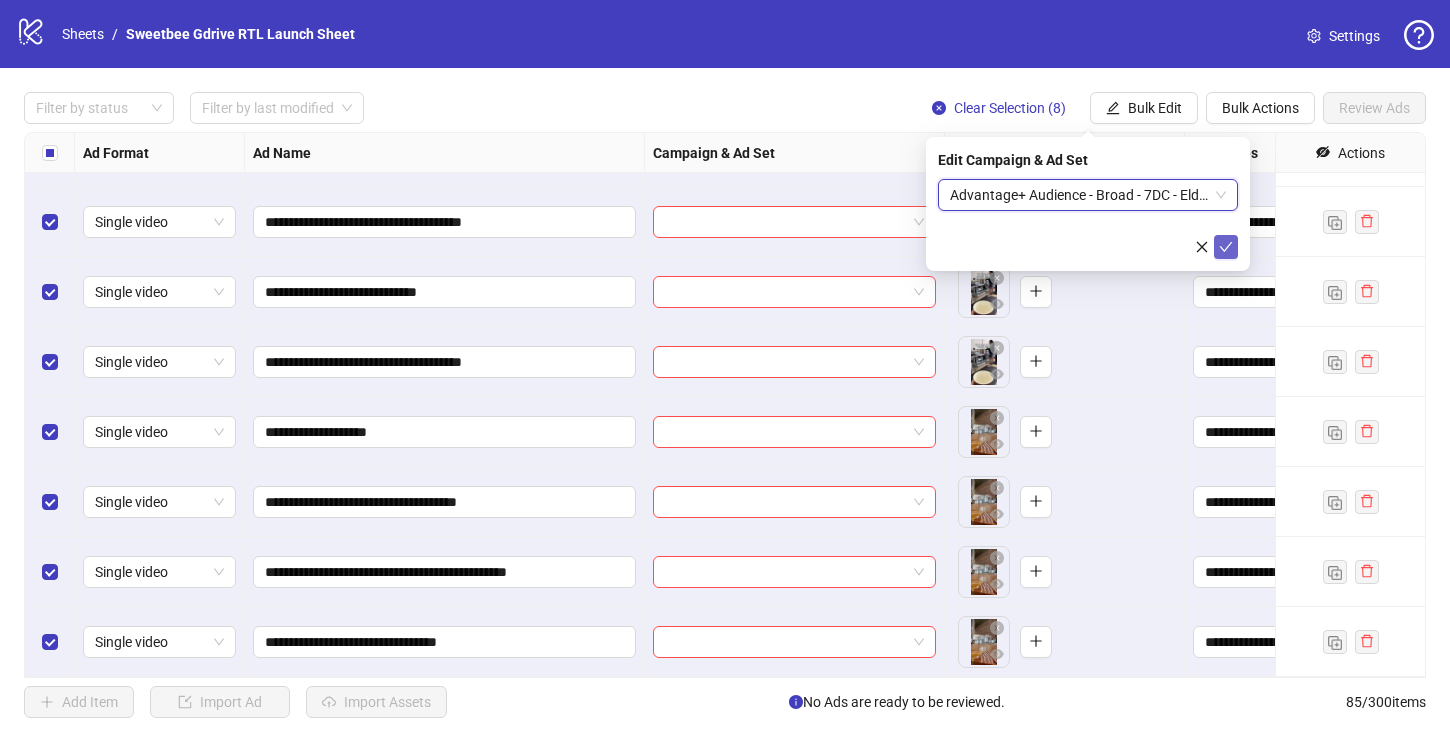 click 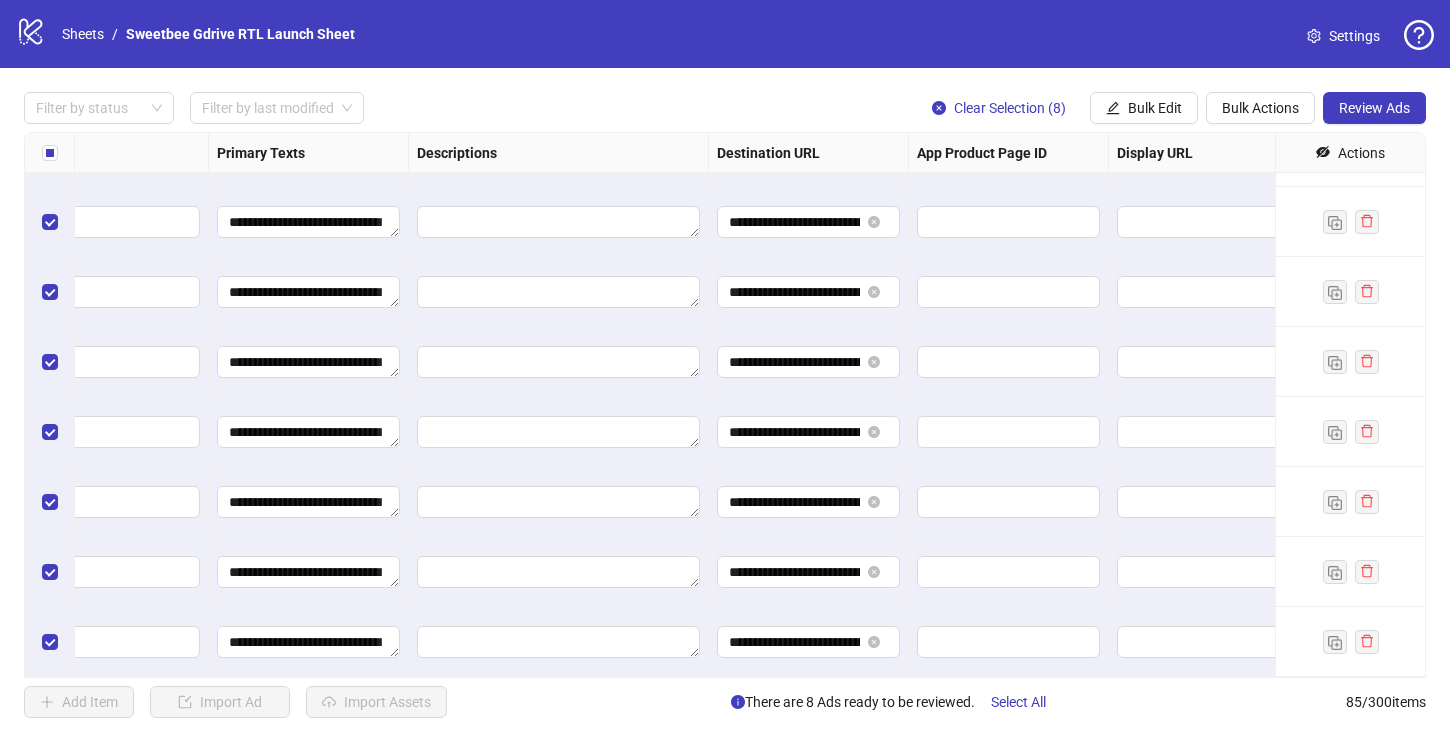 scroll, scrollTop: 5446, scrollLeft: 1870, axis: both 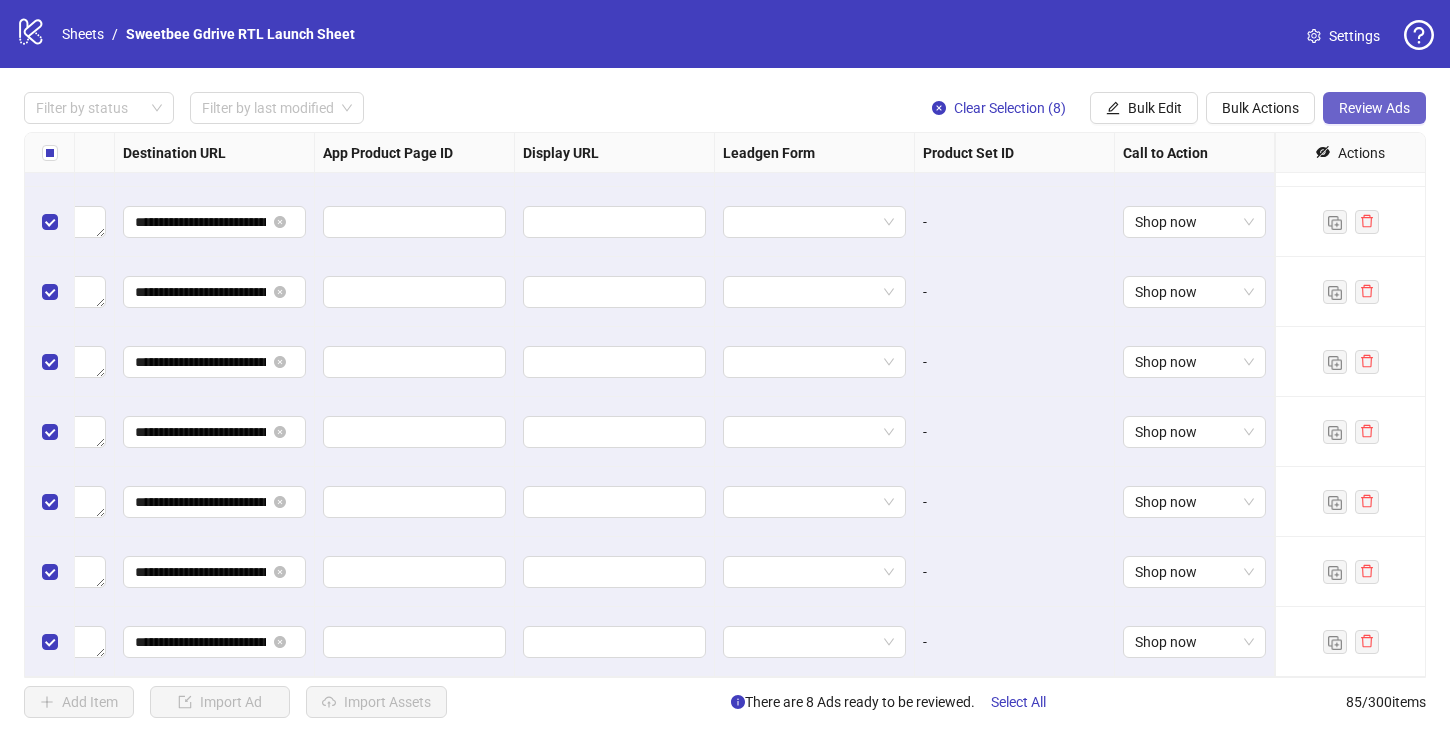 click on "Review Ads" at bounding box center (1374, 108) 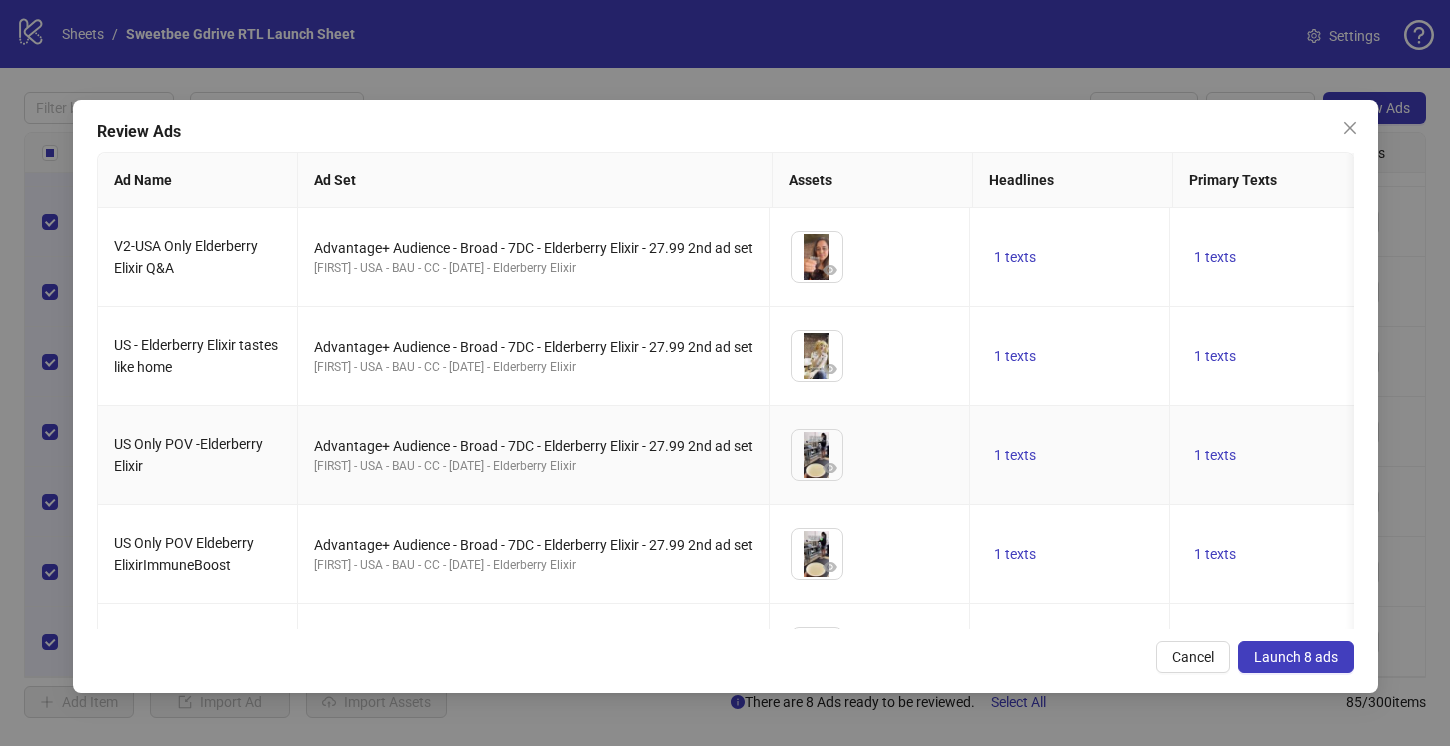 scroll, scrollTop: 370, scrollLeft: 0, axis: vertical 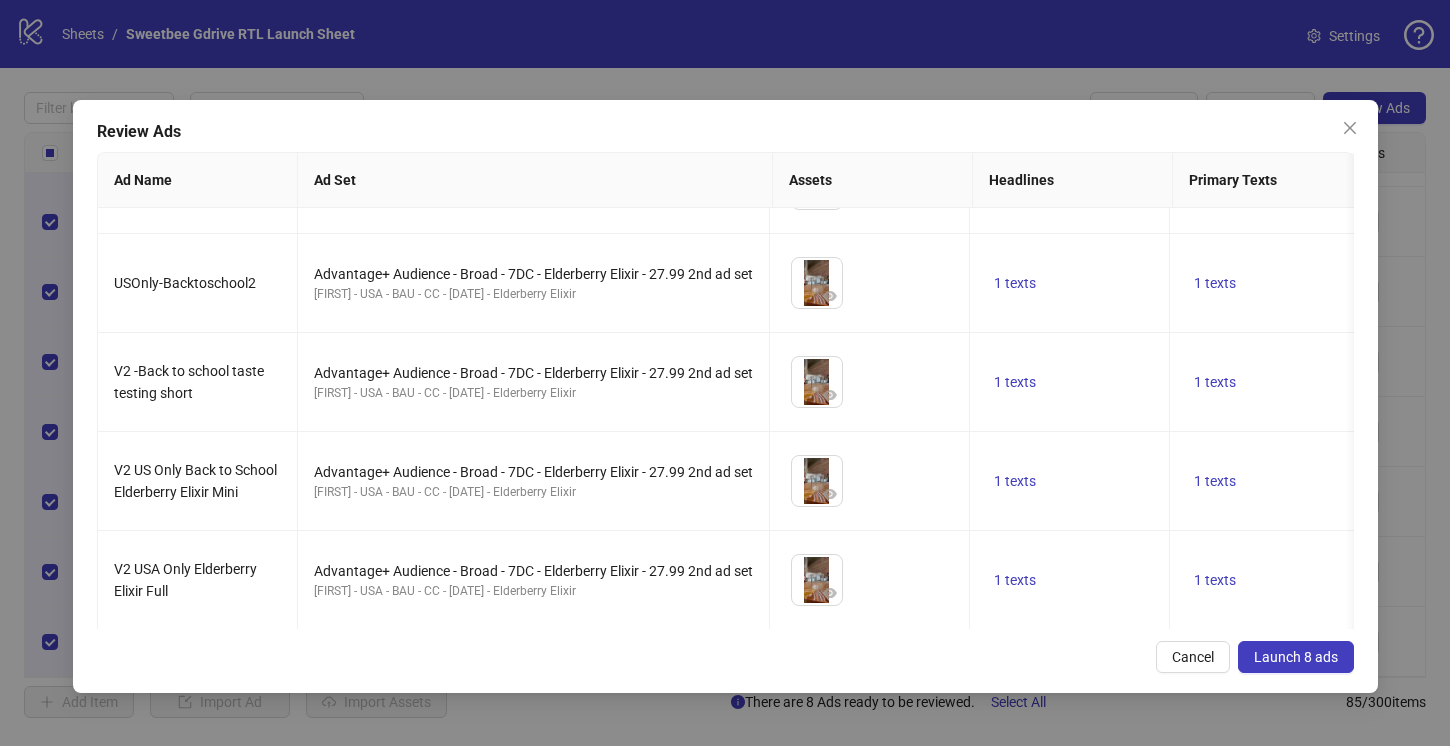 click on "Launch 8 ads" at bounding box center [1296, 657] 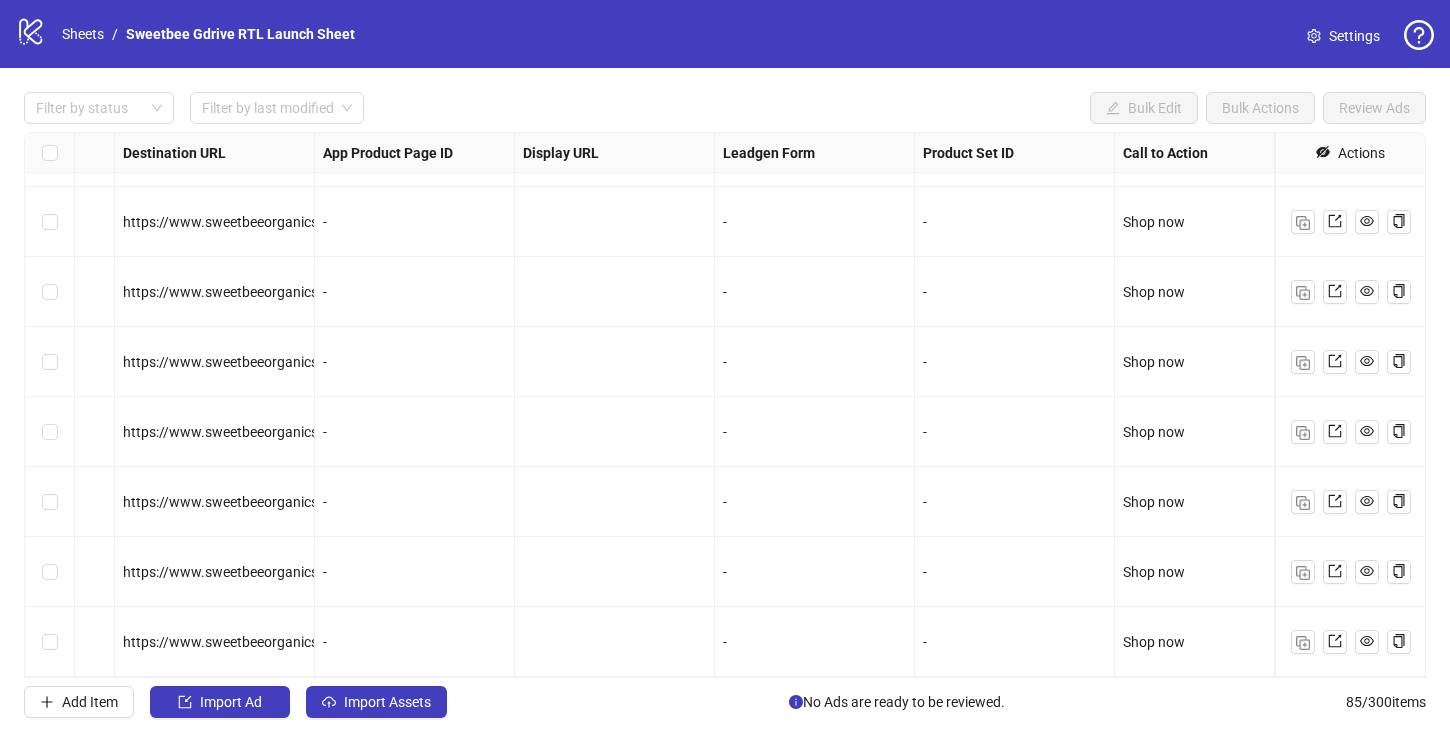 click 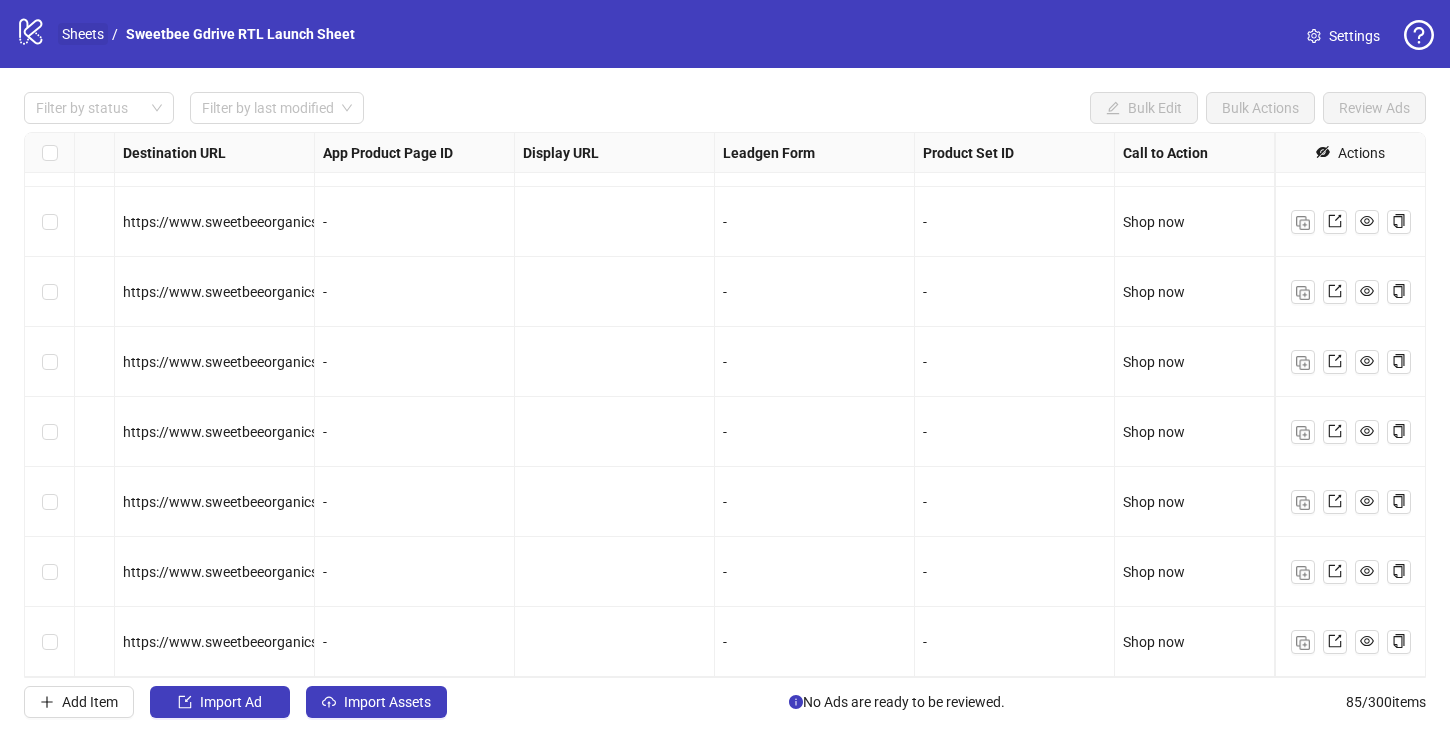 click on "Sheets" at bounding box center (83, 34) 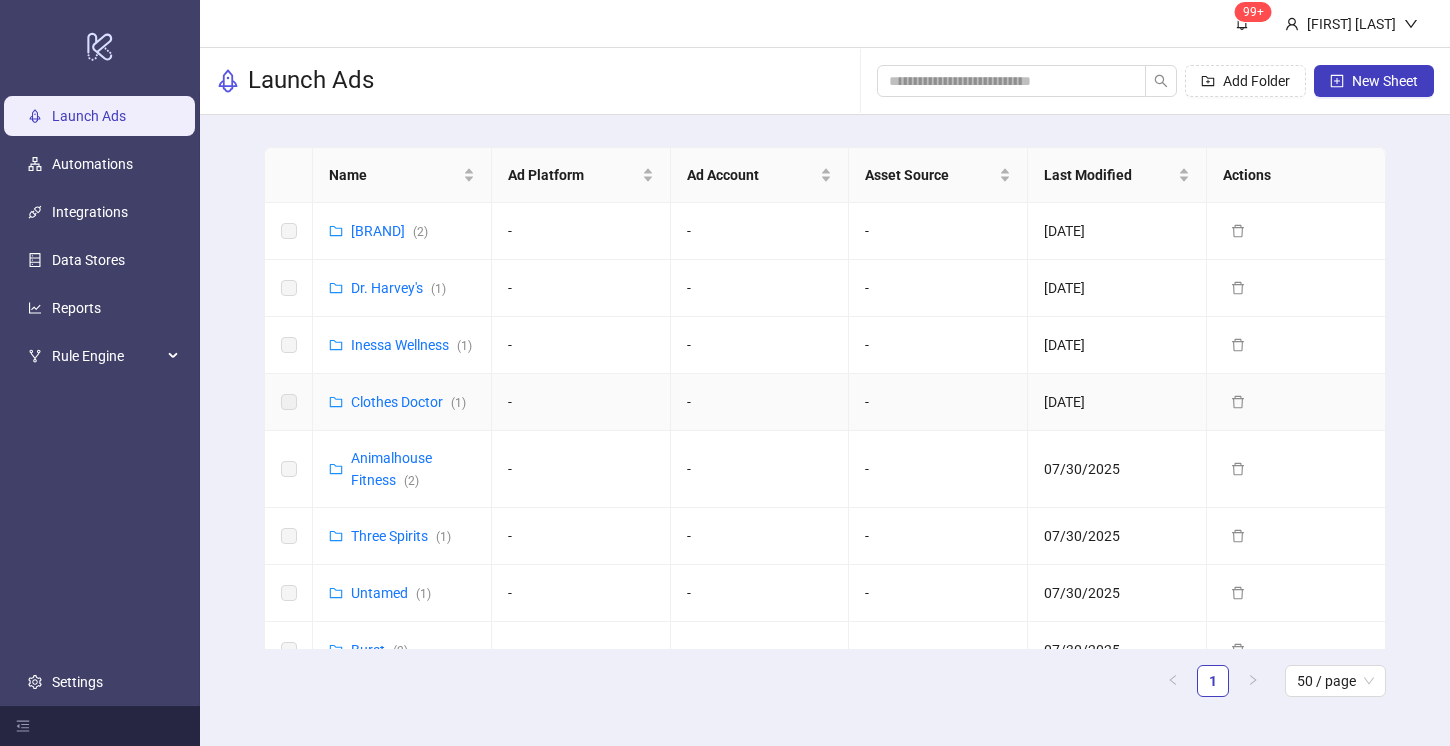 scroll, scrollTop: 30, scrollLeft: 0, axis: vertical 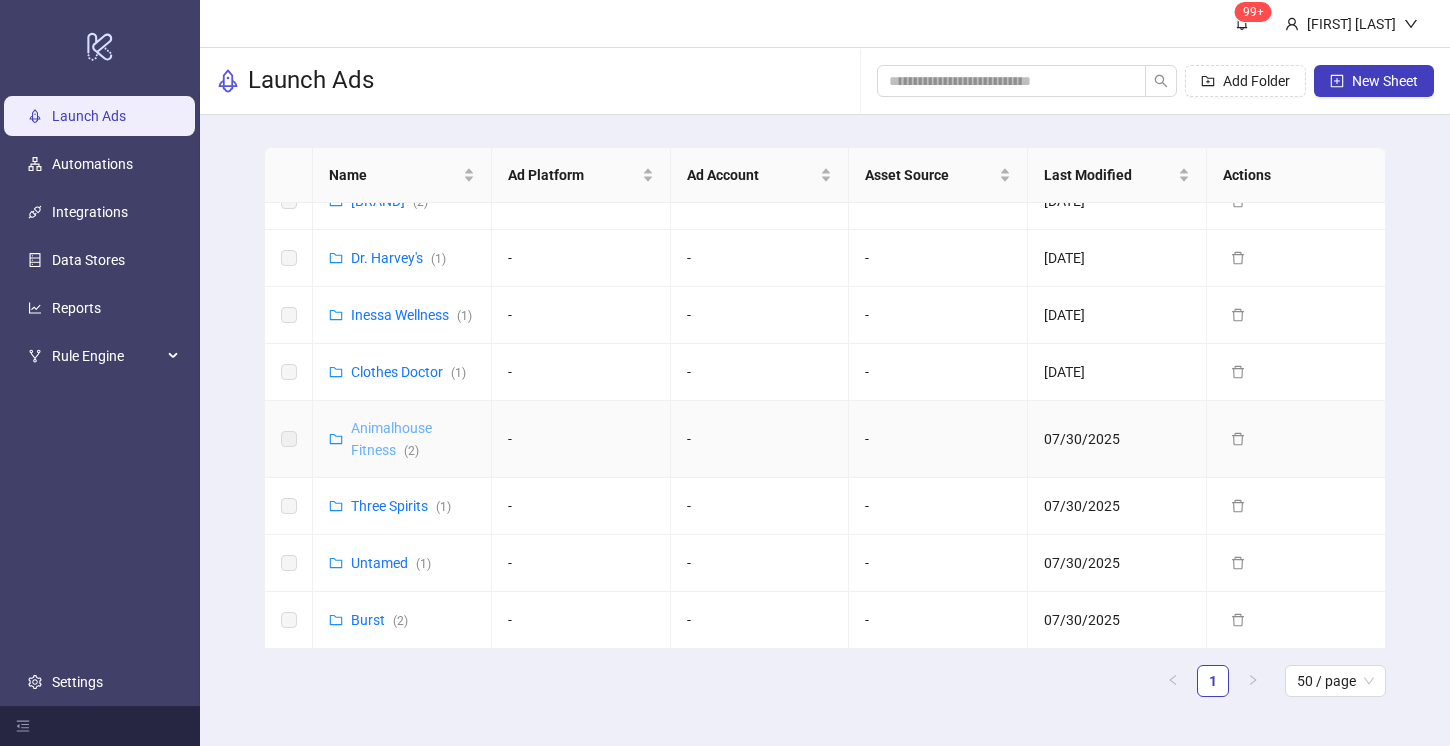 click on "Animalhouse Fitness ( 2 )" at bounding box center [391, 439] 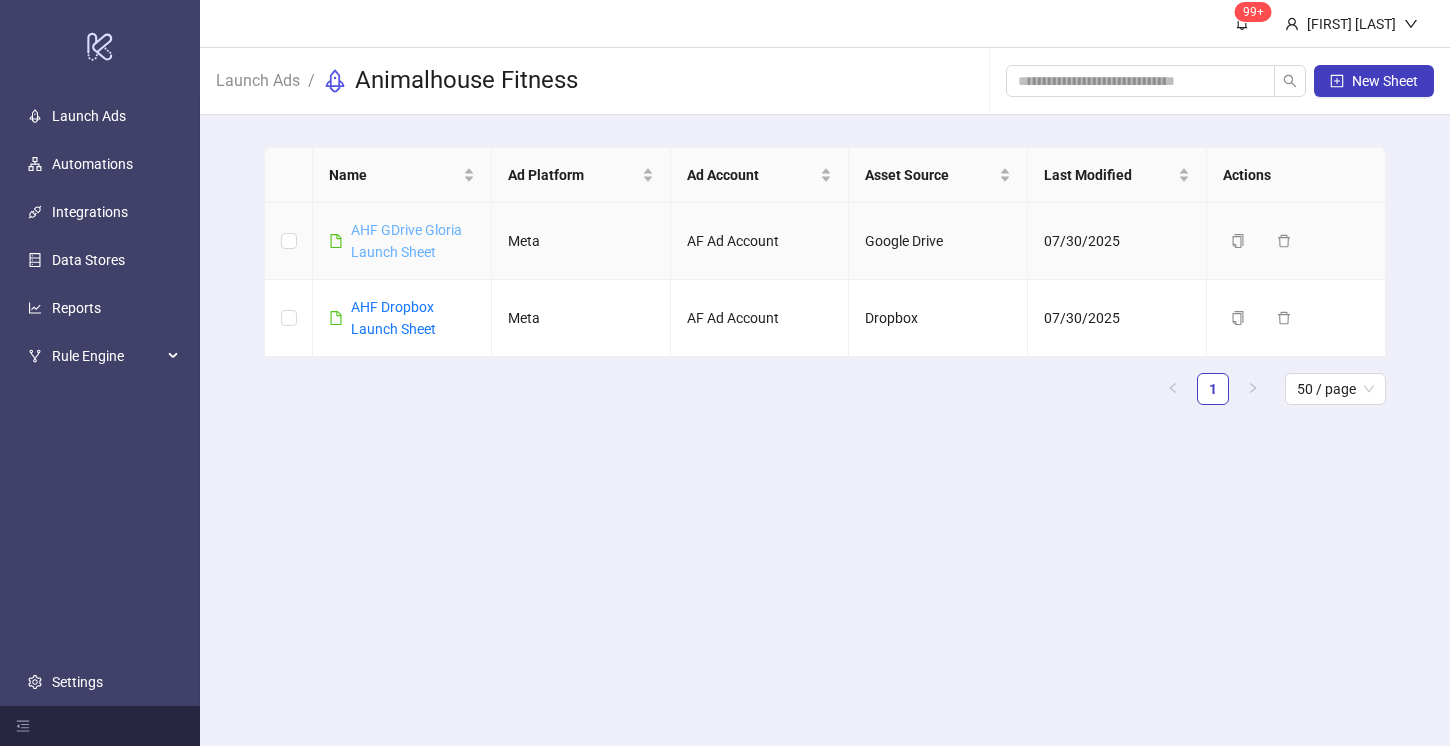 click on "AHF GDrive Gloria Launch Sheet" at bounding box center [406, 241] 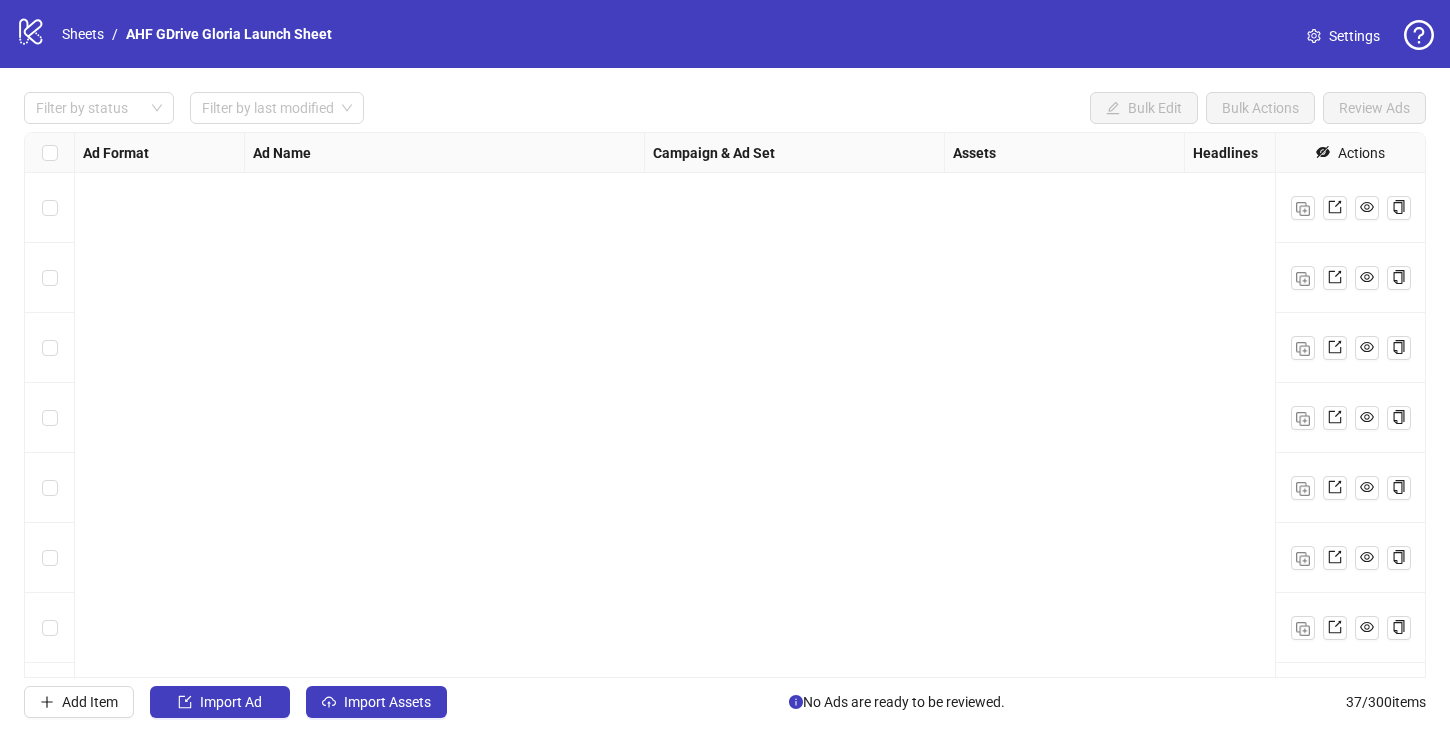 scroll, scrollTop: 2086, scrollLeft: 0, axis: vertical 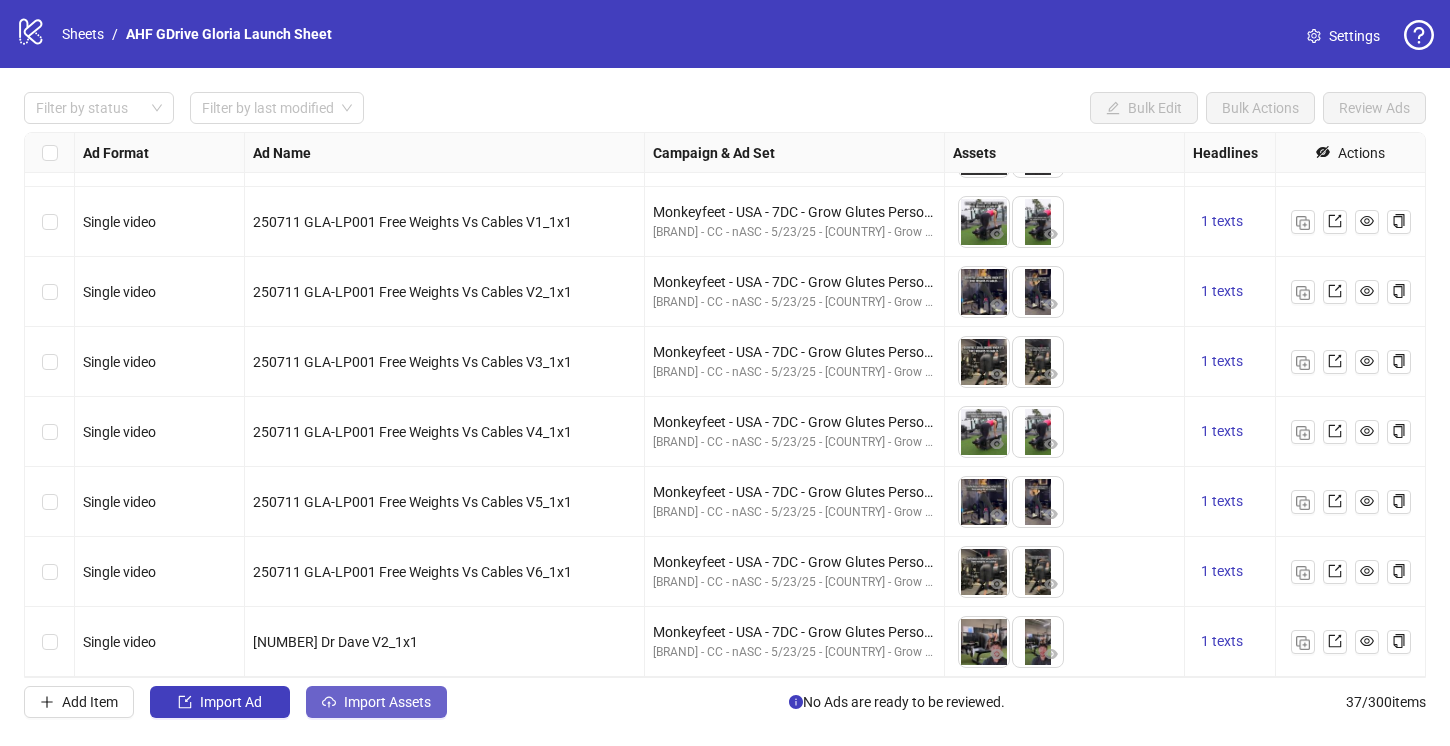 click on "Import Assets" at bounding box center (387, 702) 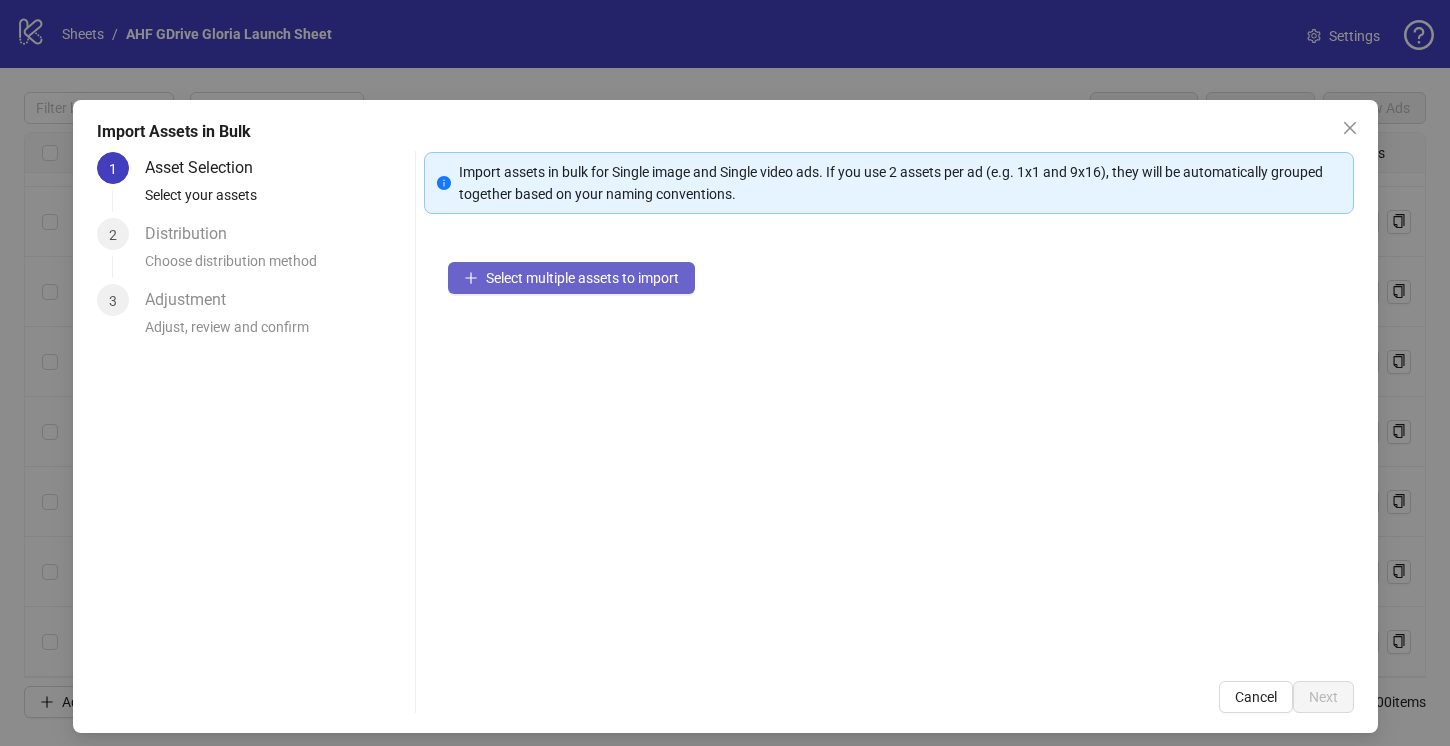 click on "Select multiple assets to import" at bounding box center (582, 278) 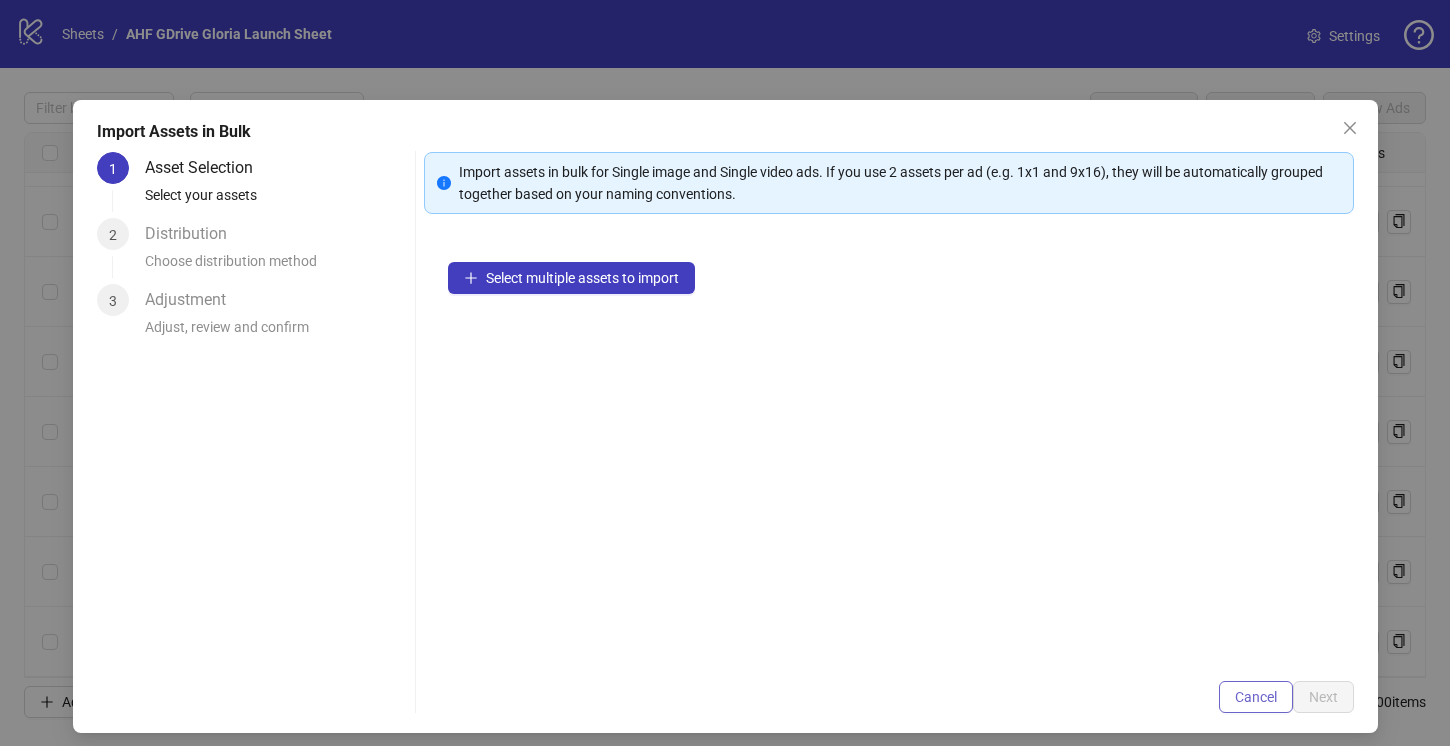 click on "Cancel" at bounding box center [1256, 697] 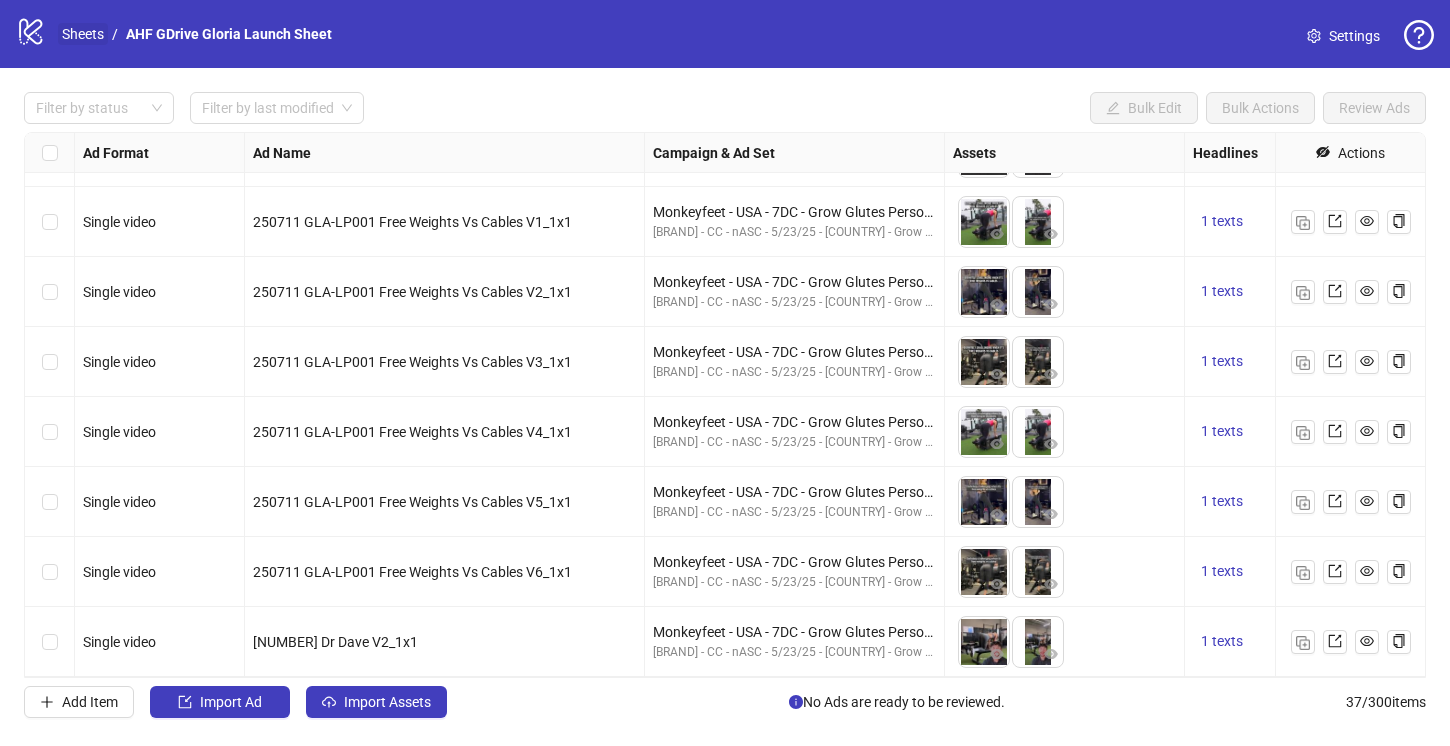 click on "Sheets" at bounding box center (83, 34) 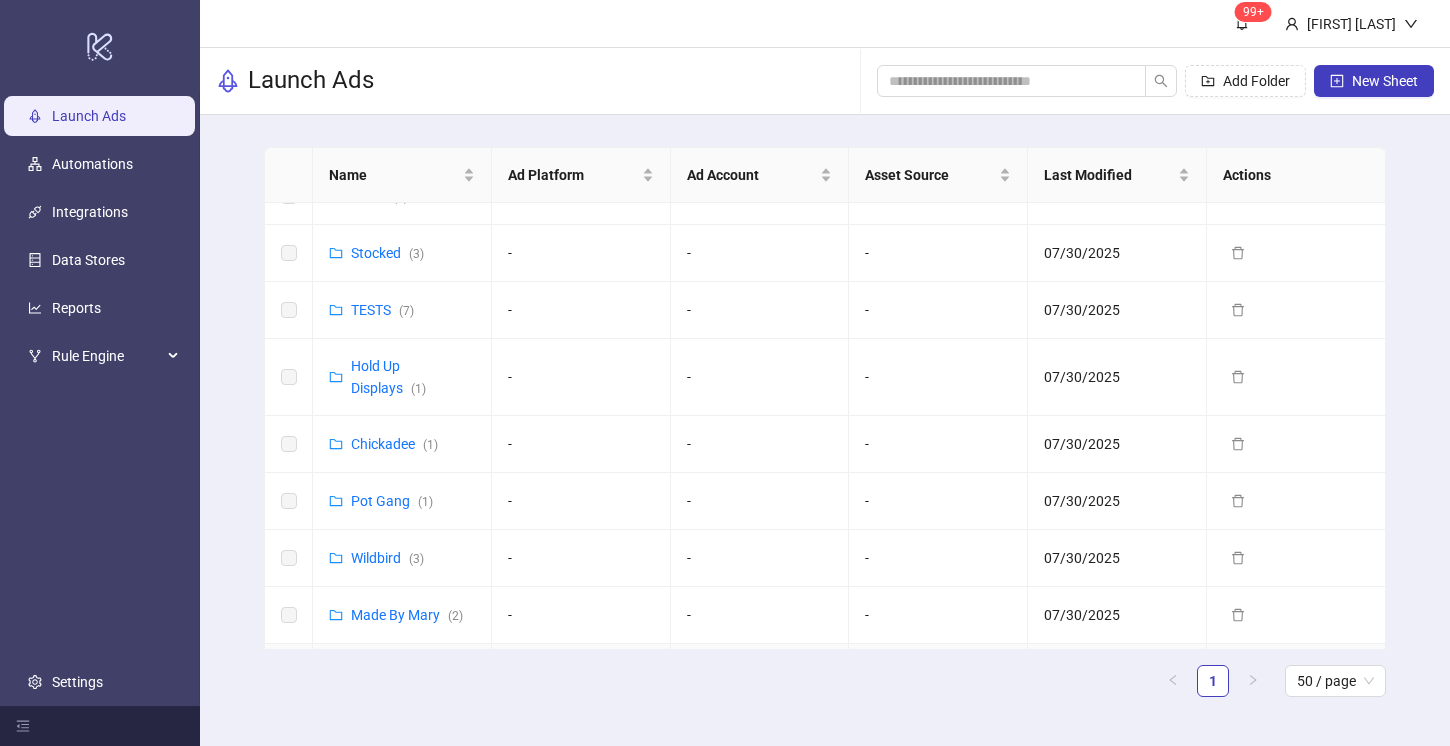scroll, scrollTop: 0, scrollLeft: 0, axis: both 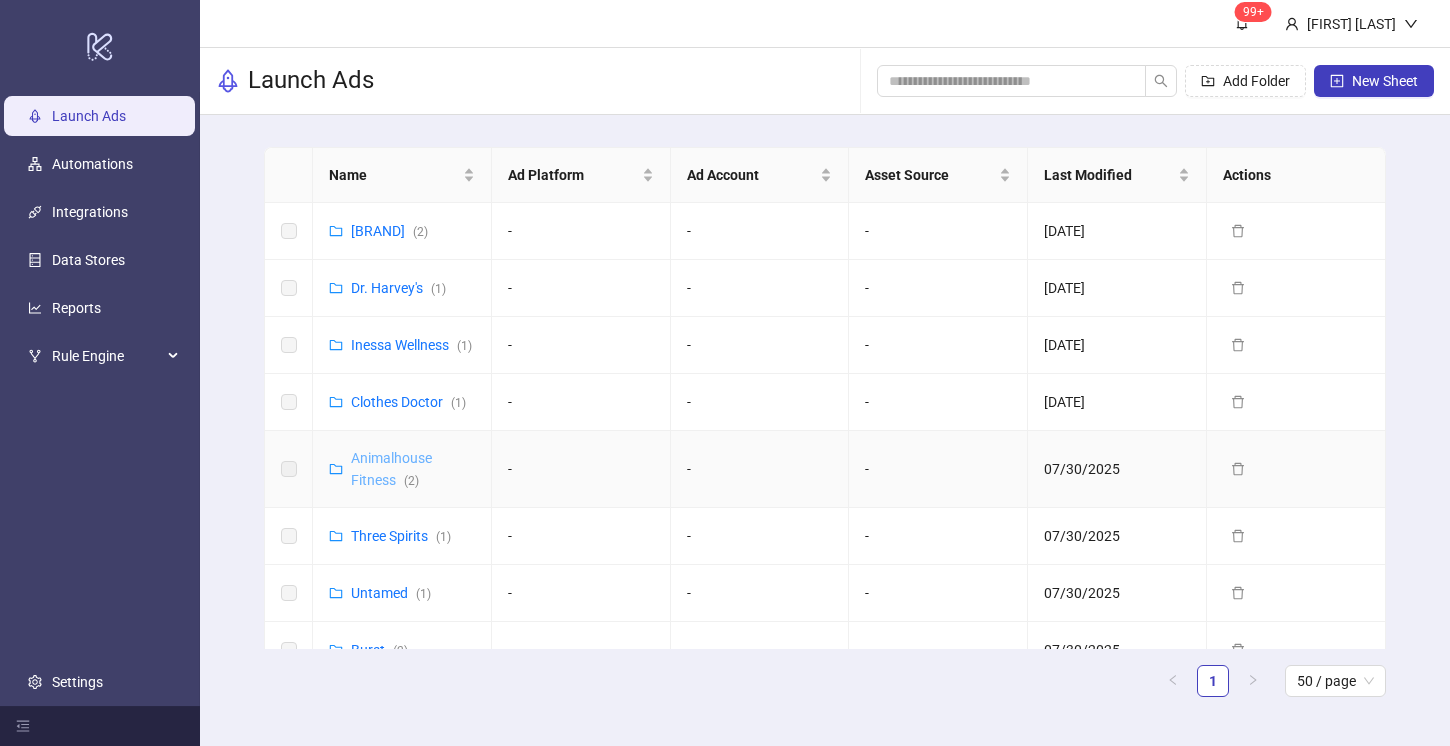 click on "Animalhouse Fitness ( 2 )" at bounding box center [391, 469] 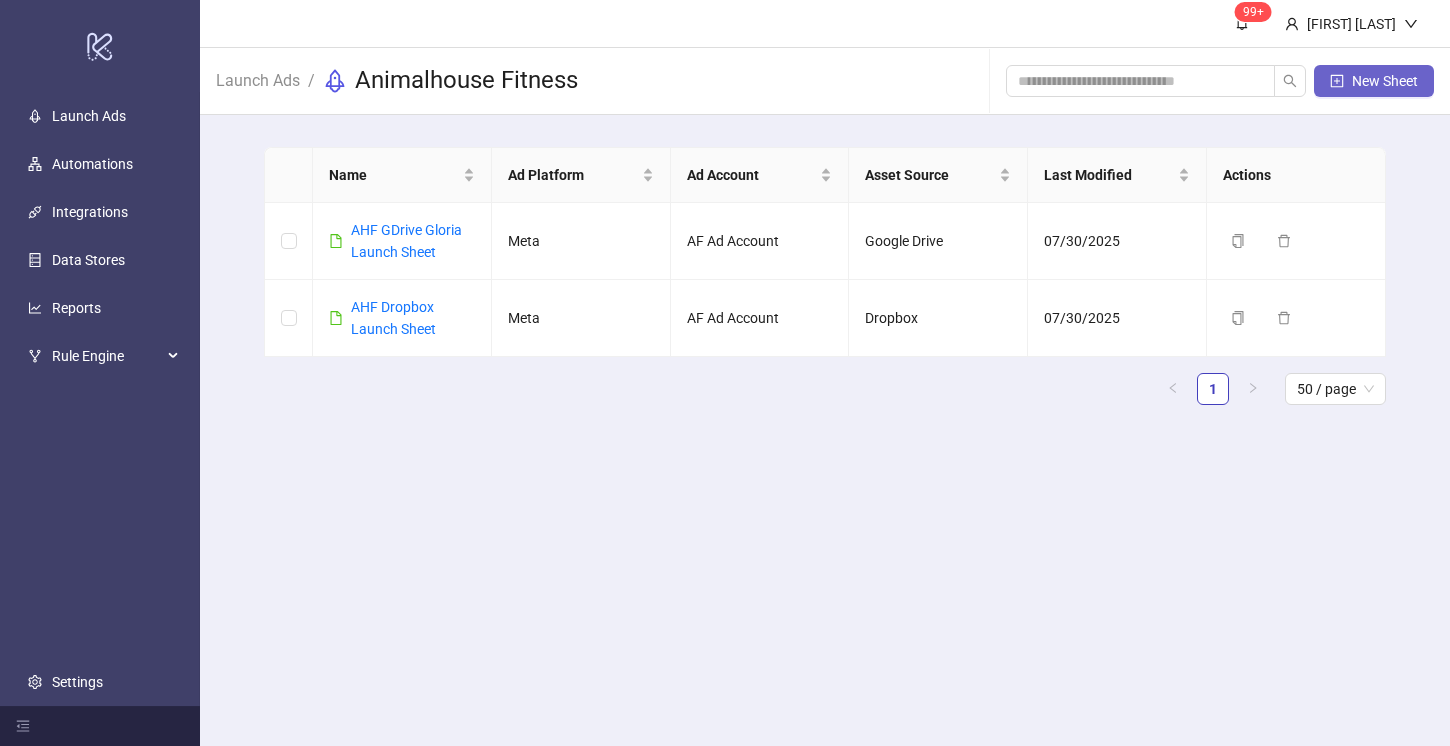 click on "New Sheet" at bounding box center [1374, 81] 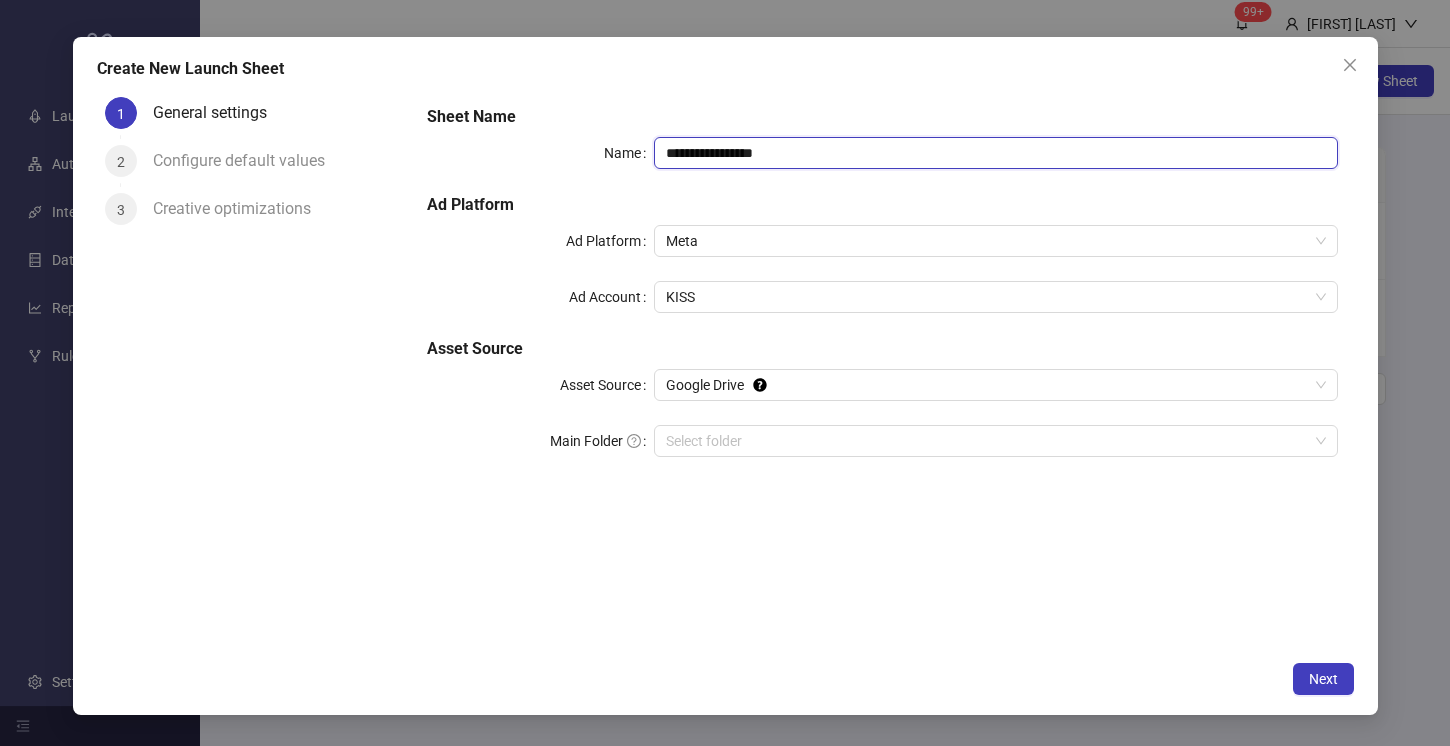drag, startPoint x: 696, startPoint y: 151, endPoint x: 648, endPoint y: 150, distance: 48.010414 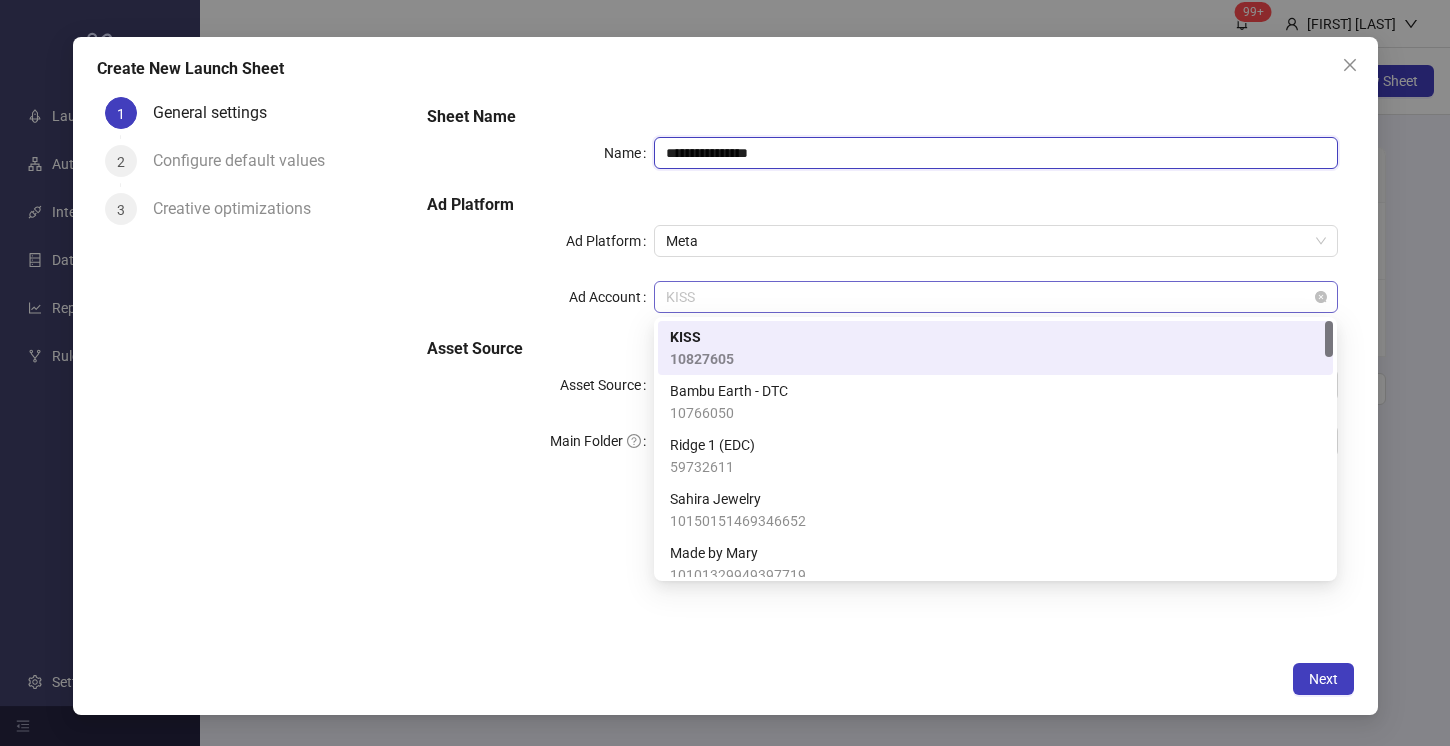 click on "KISS" at bounding box center [995, 297] 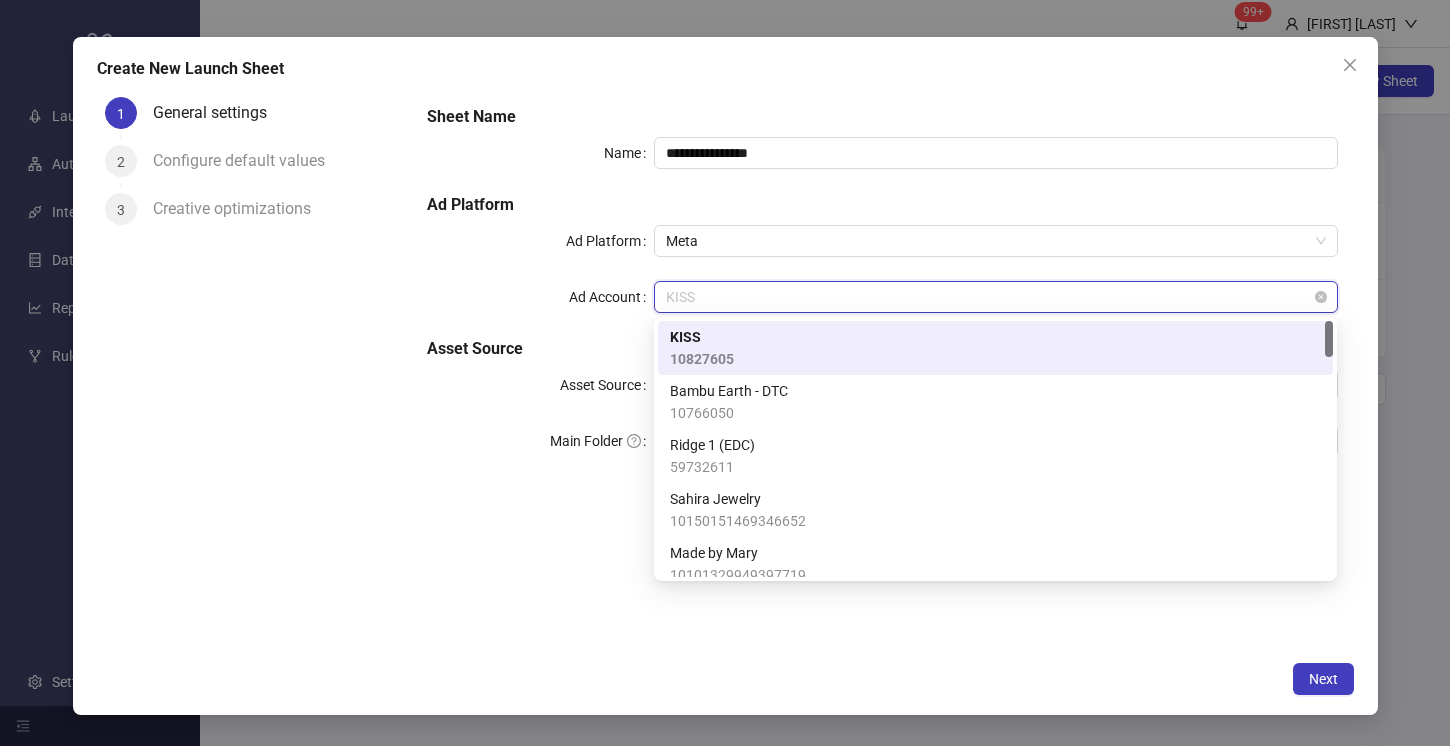 type on "*" 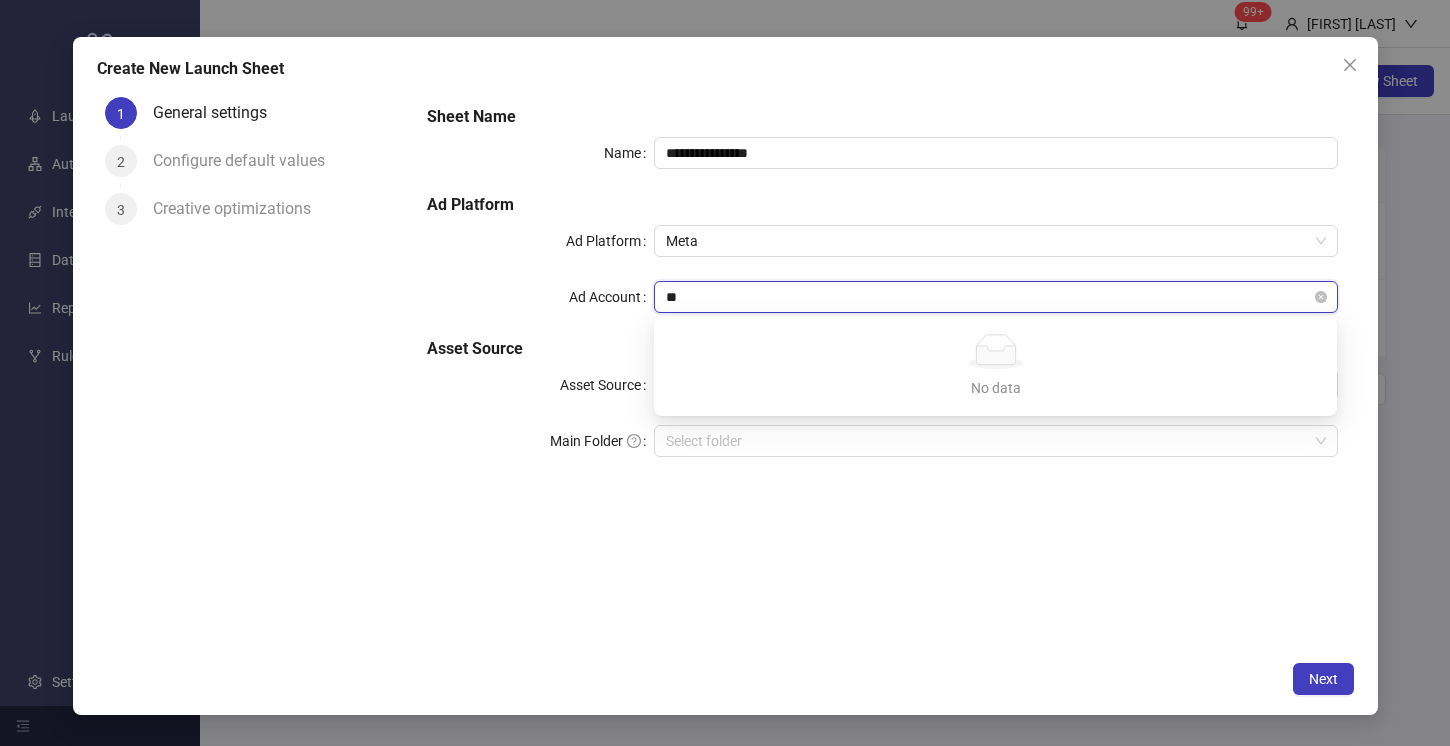 type on "*" 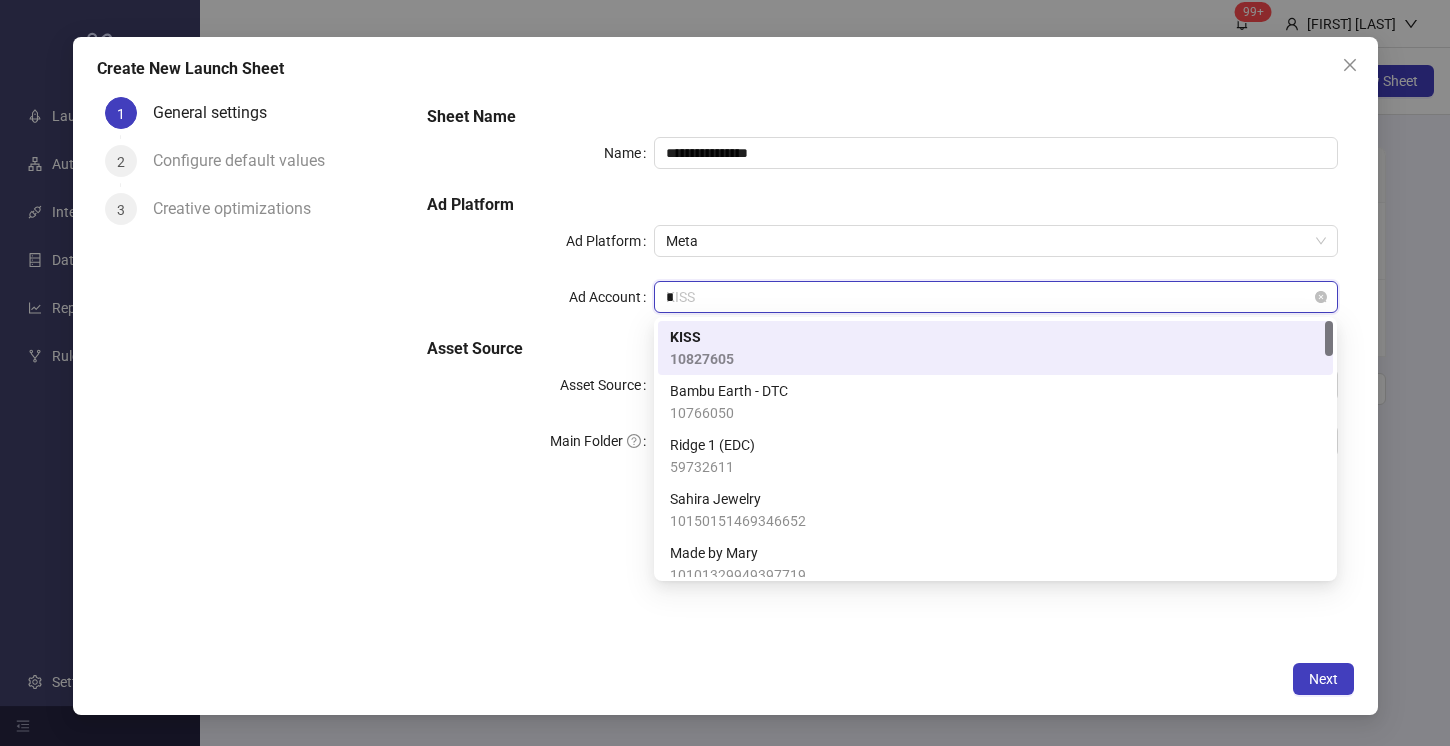 type on "**" 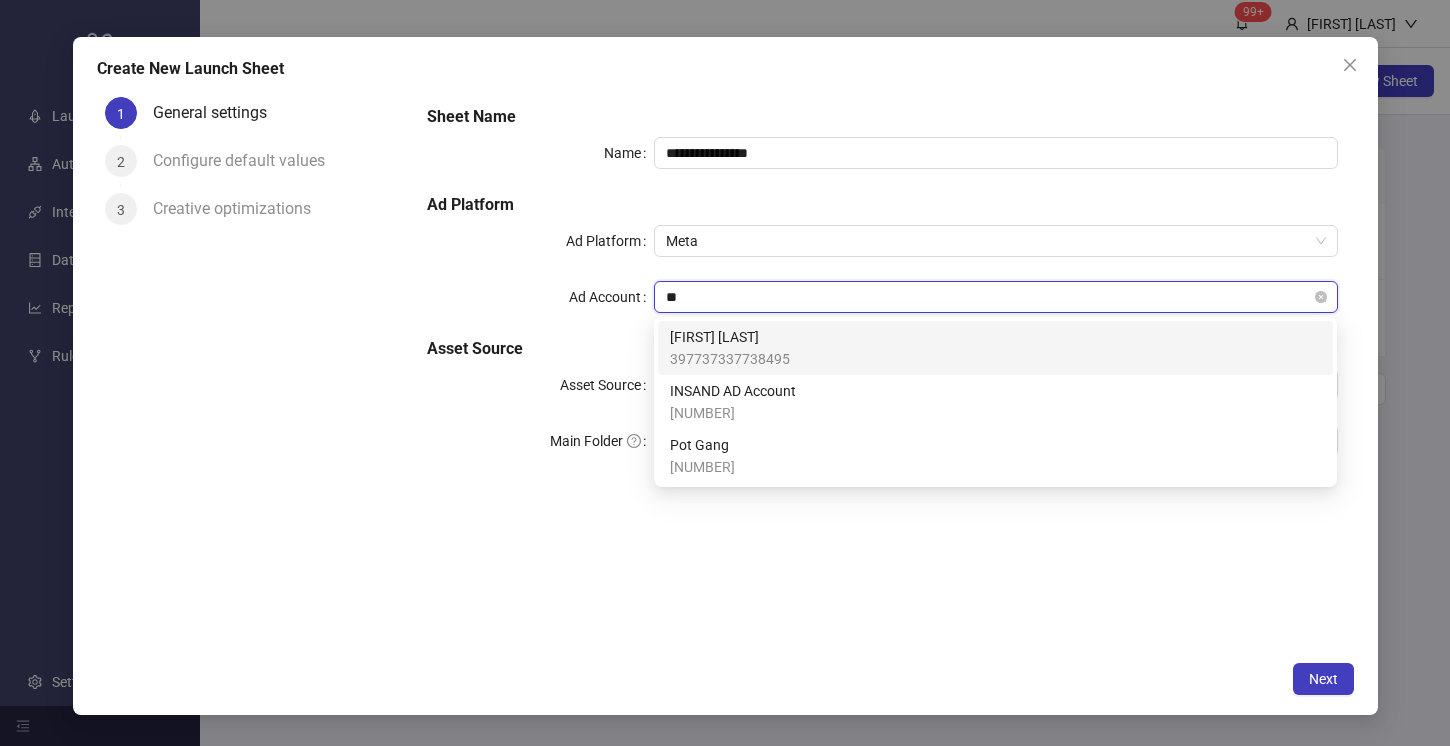 click on "**" at bounding box center (986, 297) 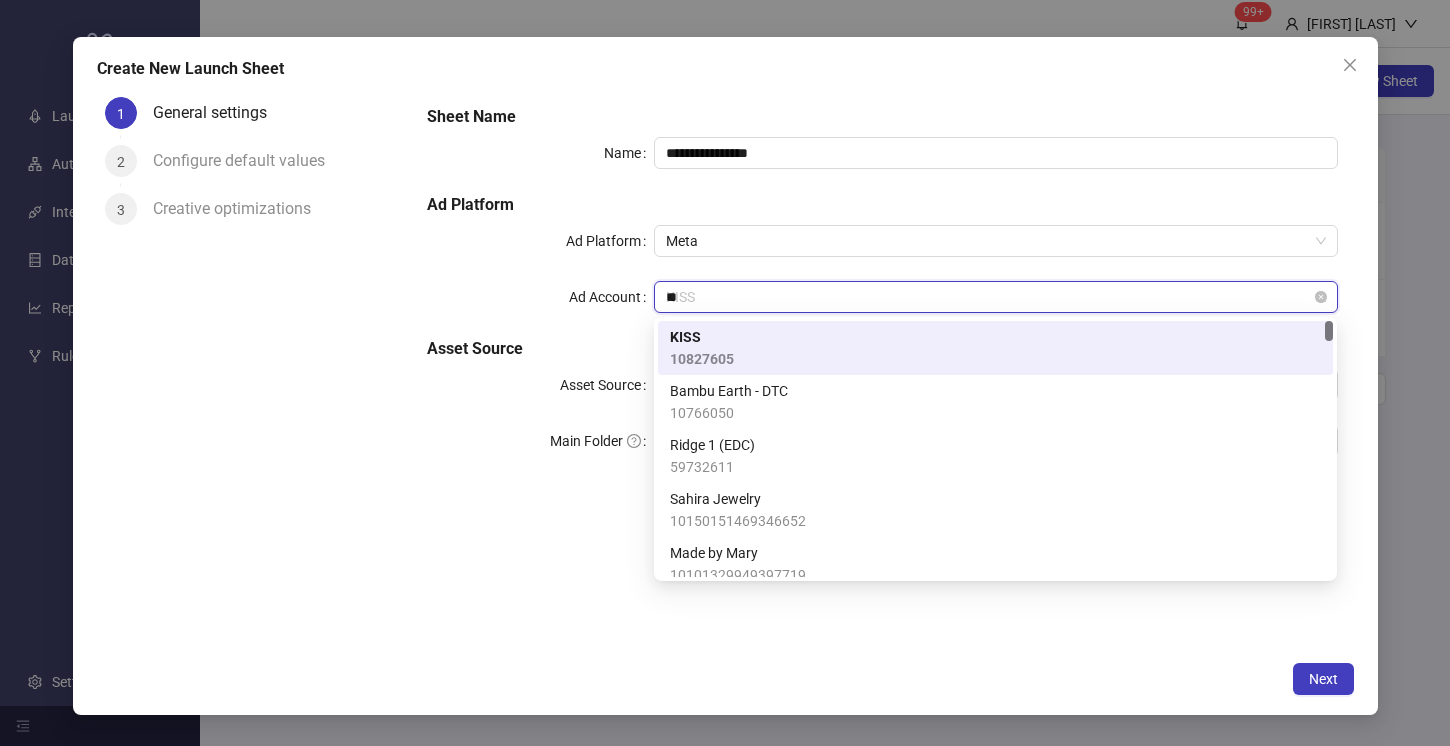 type 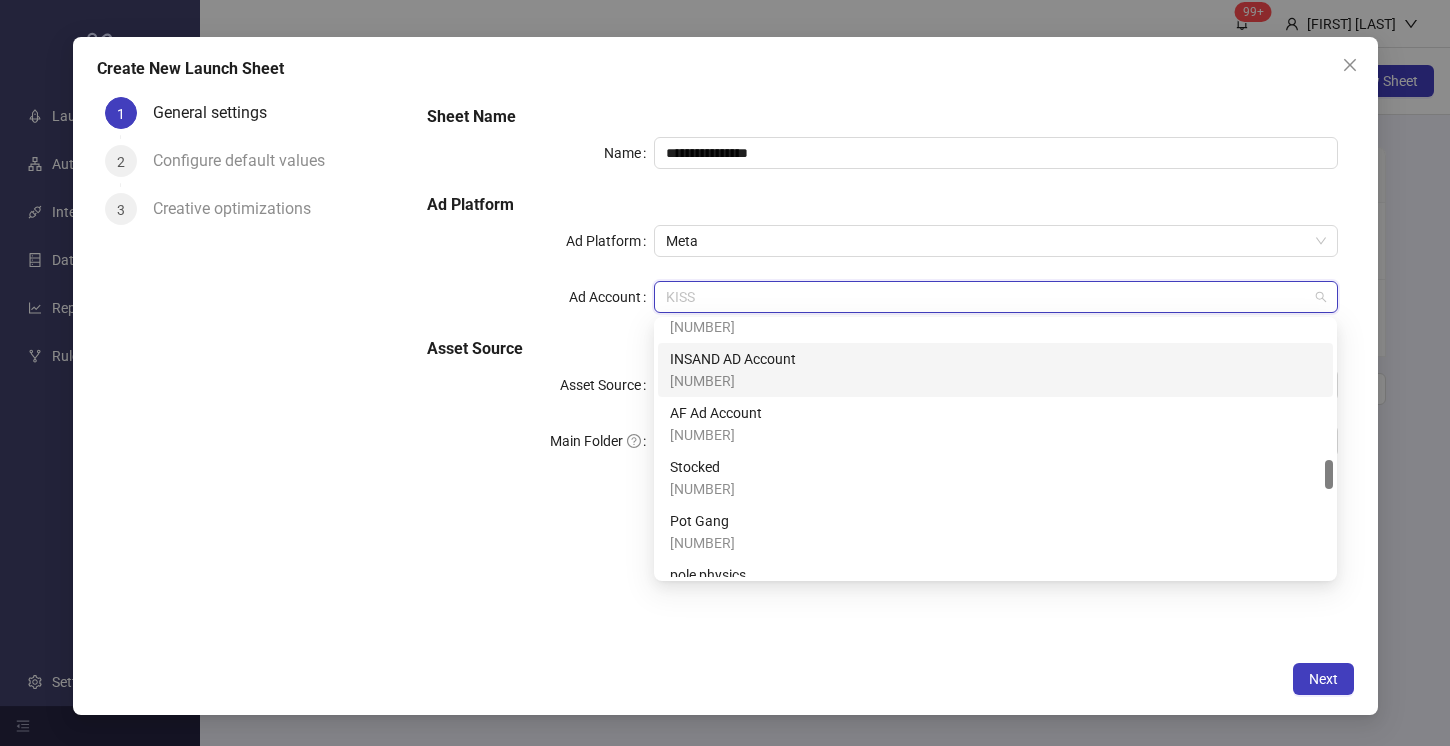 scroll, scrollTop: 1208, scrollLeft: 0, axis: vertical 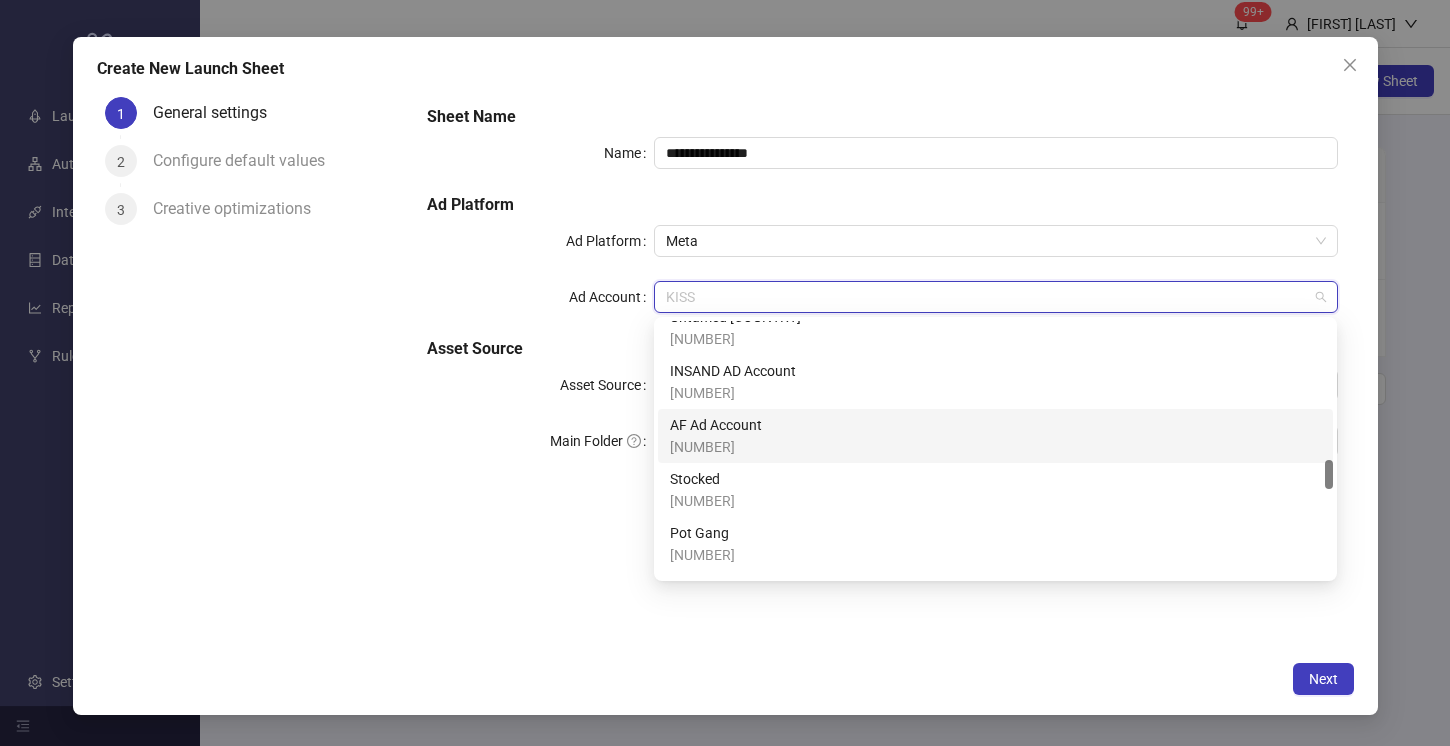 click on "AF Ad Account [NUMBER]" at bounding box center [995, 436] 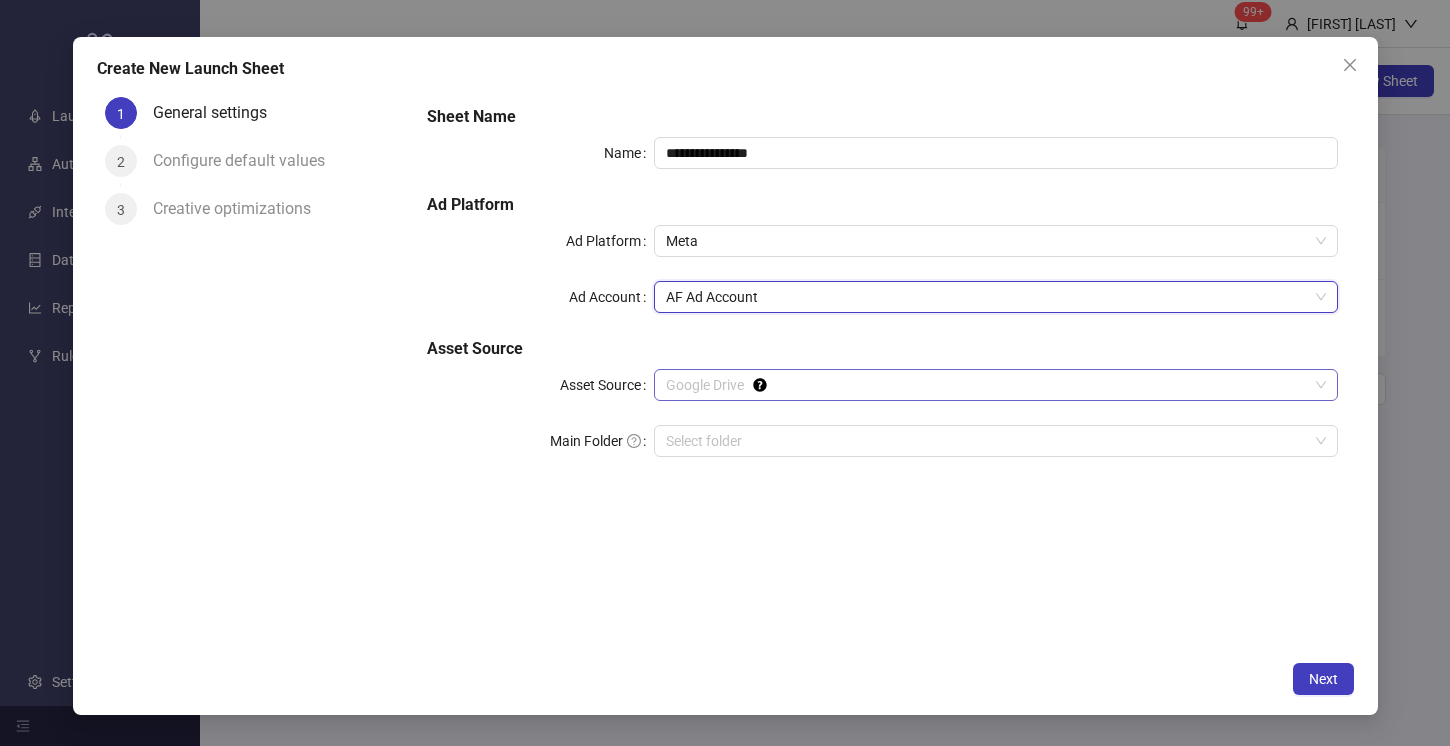 click on "Google Drive" at bounding box center [995, 385] 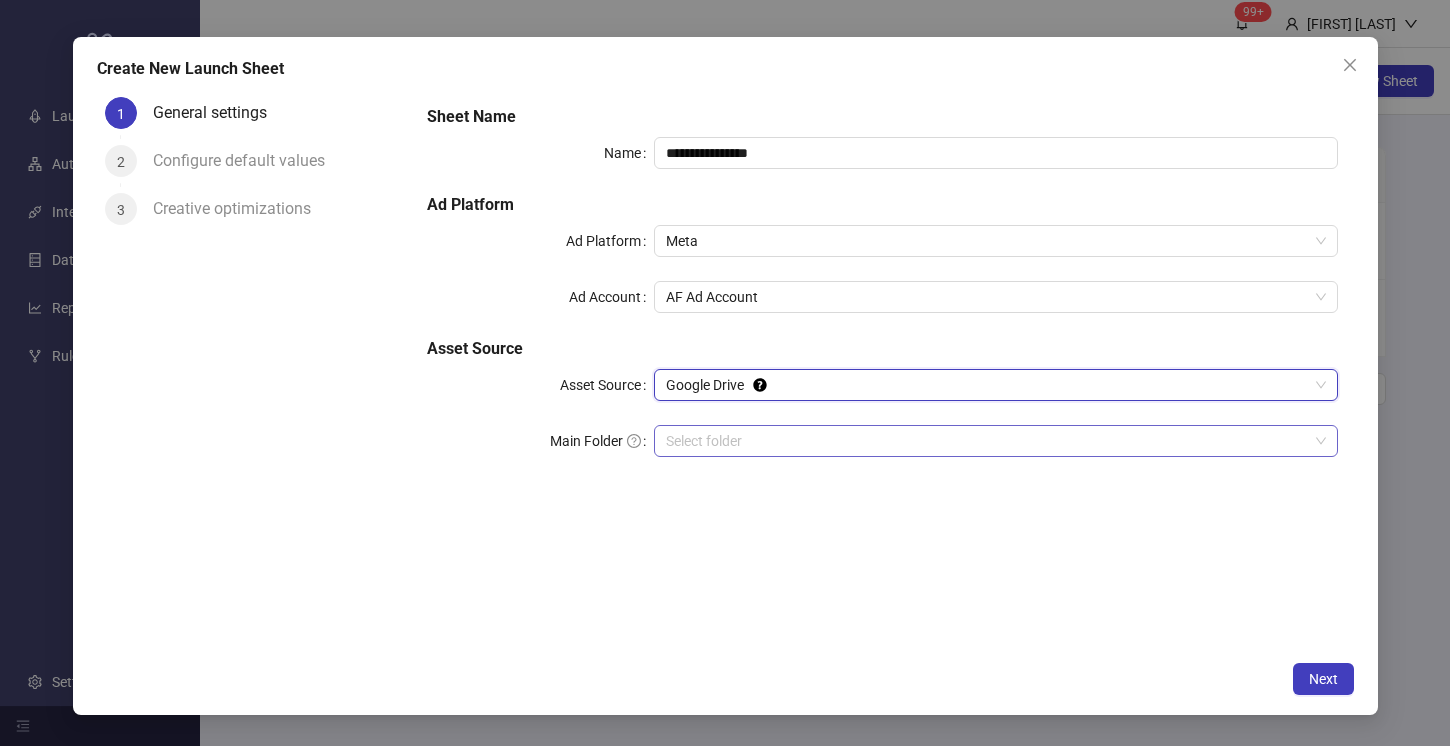 click on "Main Folder" at bounding box center (986, 441) 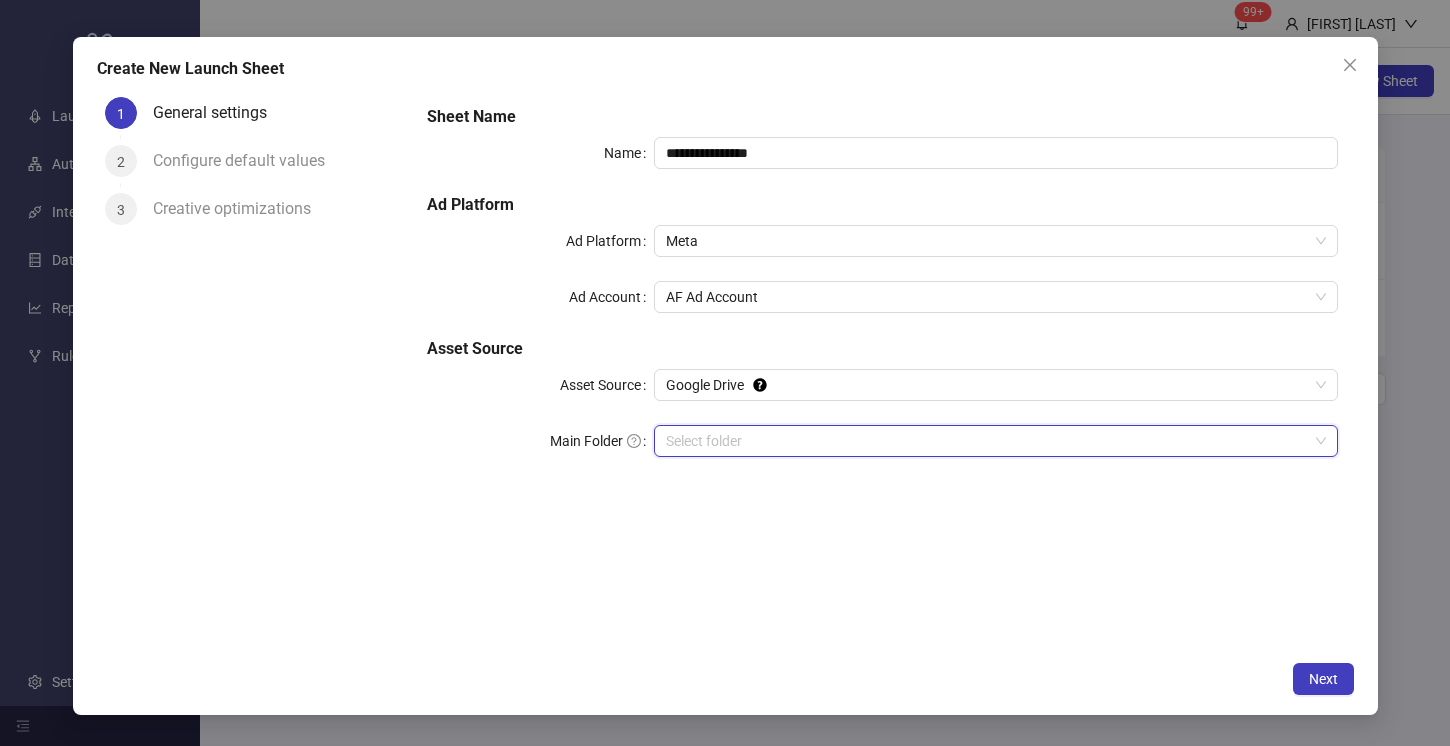 click on "Main Folder" at bounding box center [986, 441] 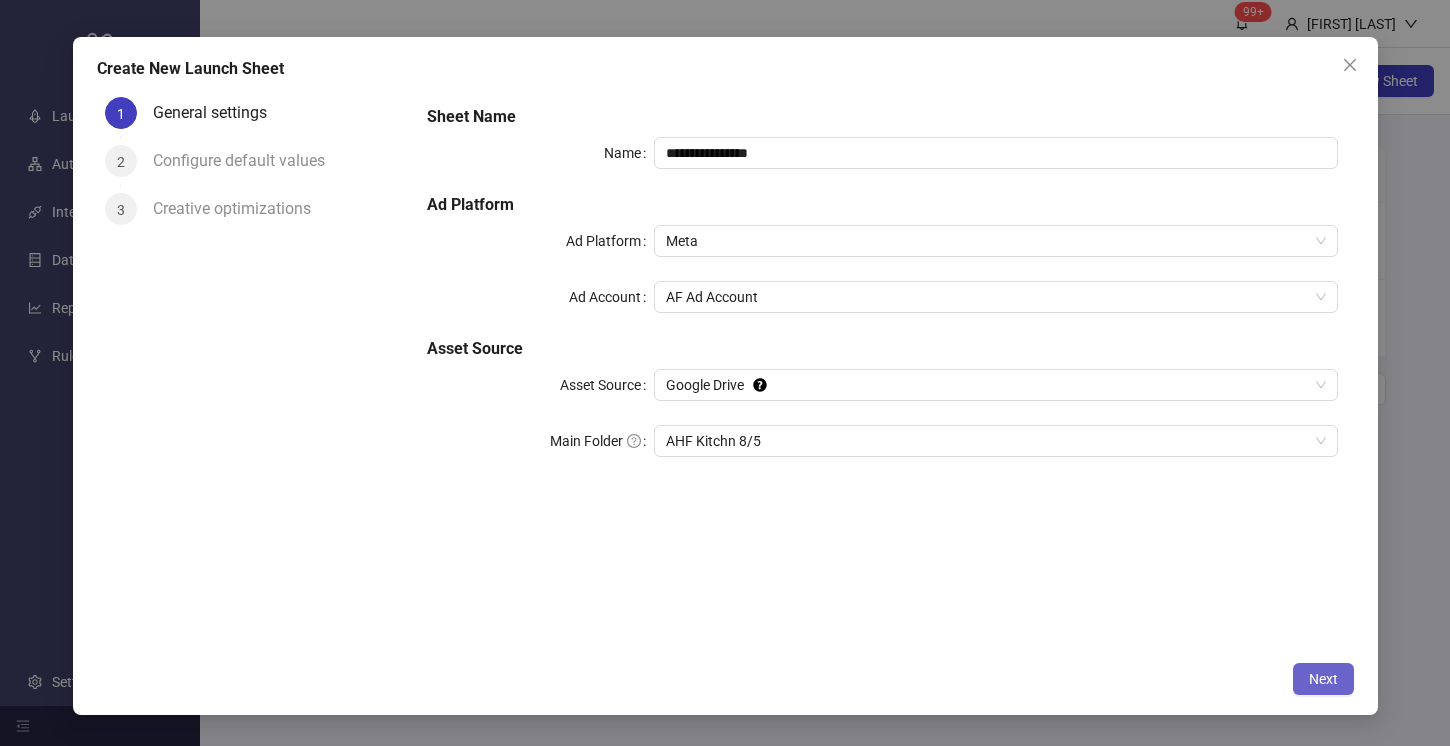 click on "Next" at bounding box center [1323, 679] 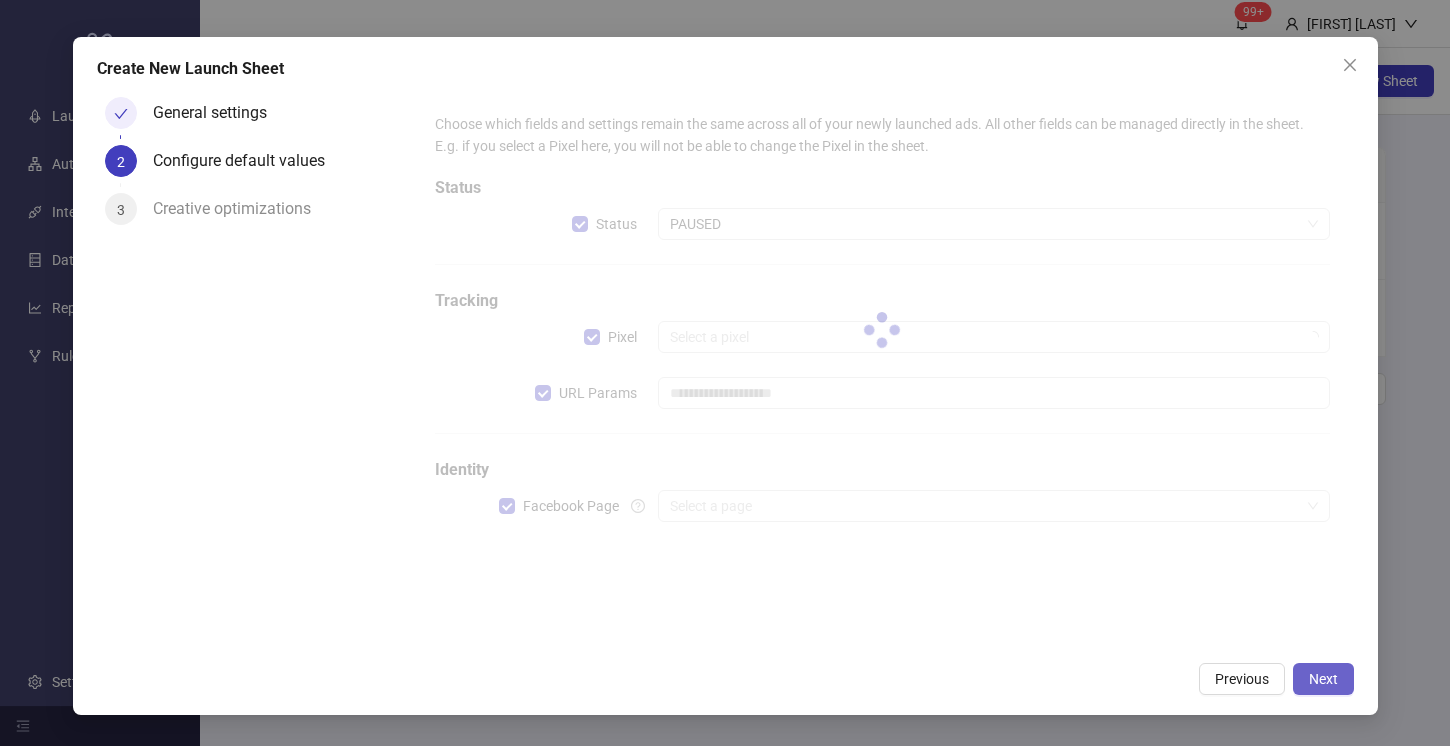 type on "**********" 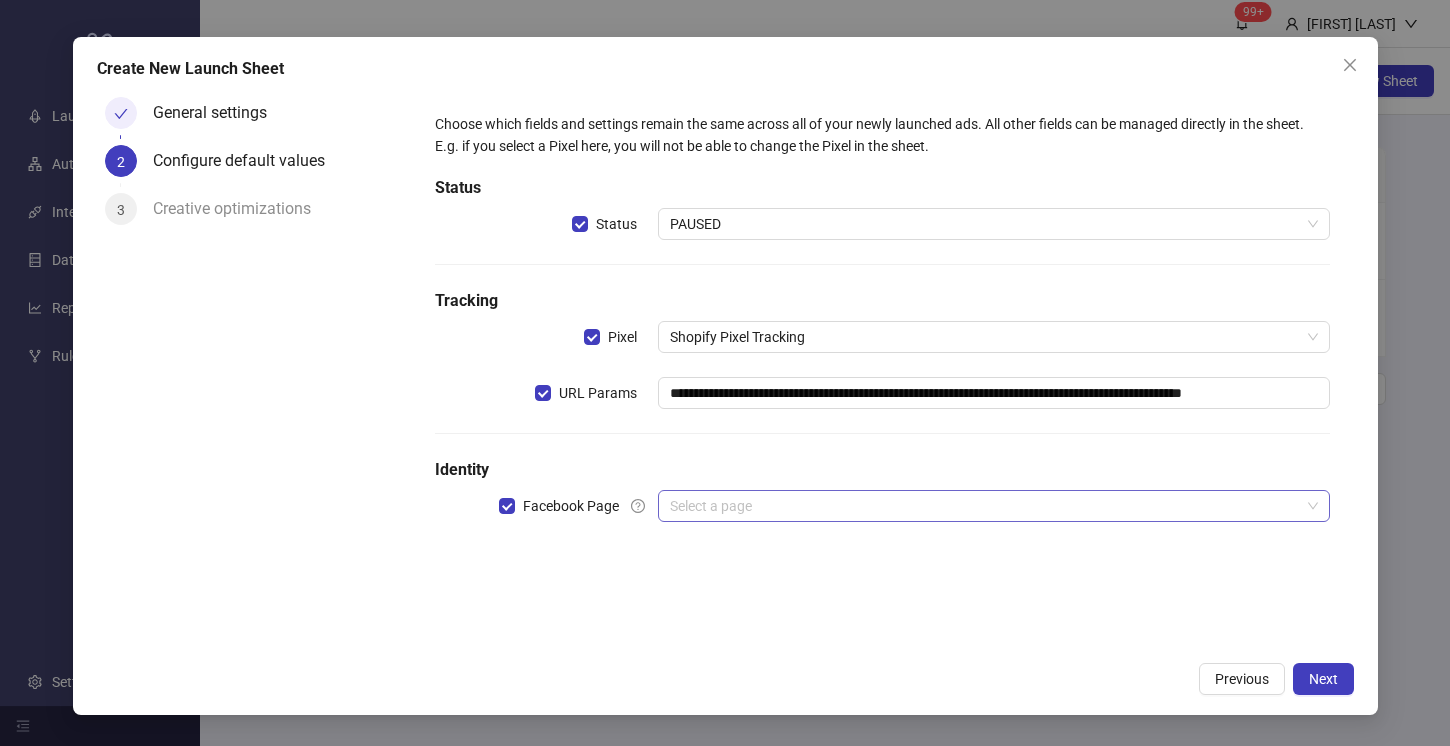 click at bounding box center [984, 506] 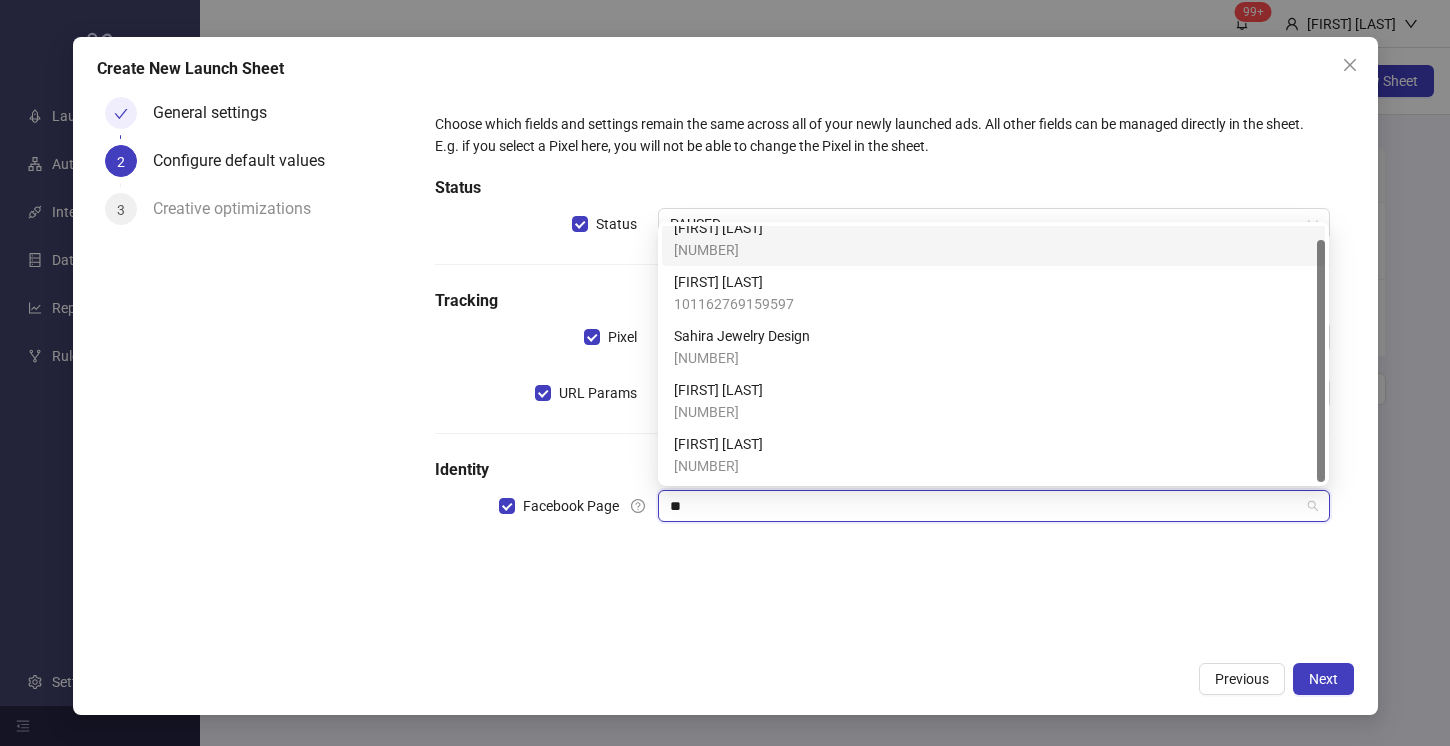 scroll, scrollTop: 0, scrollLeft: 0, axis: both 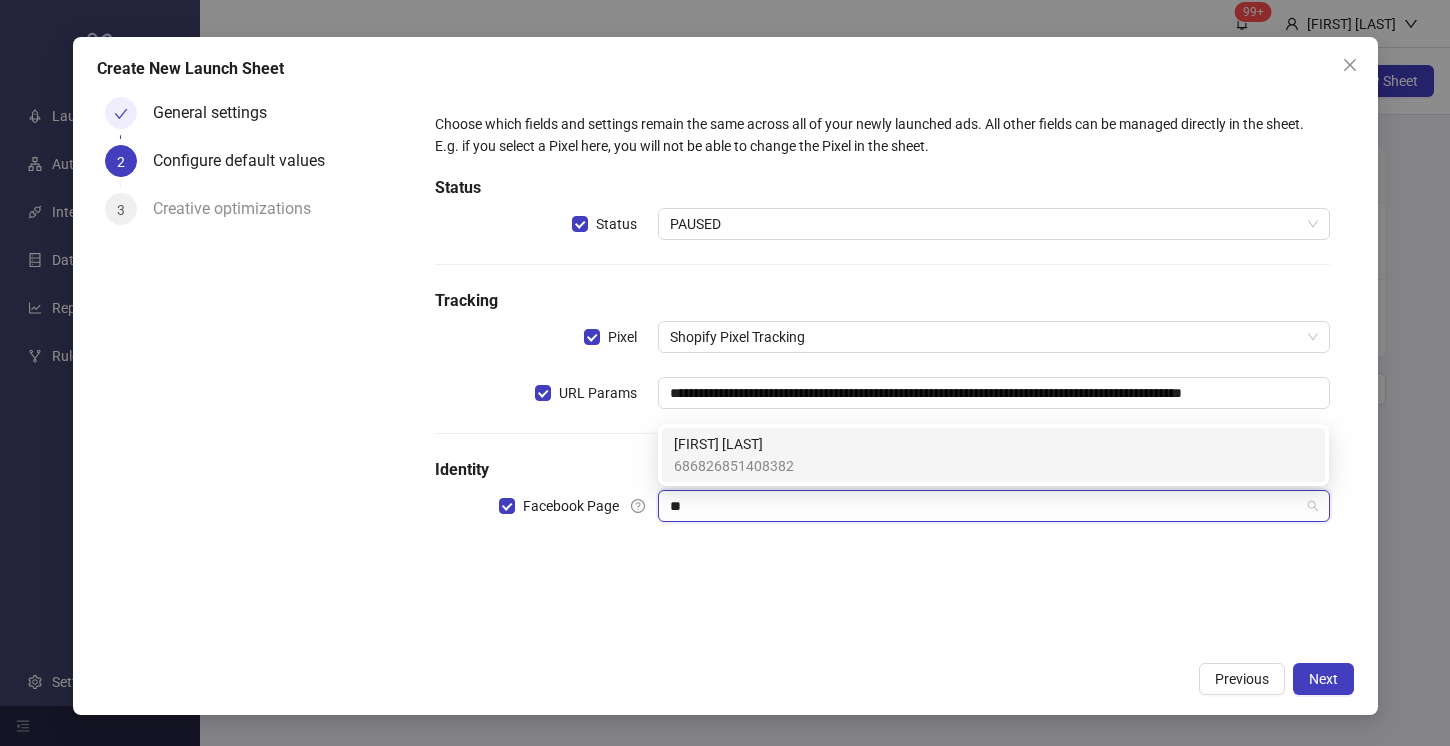 type on "*" 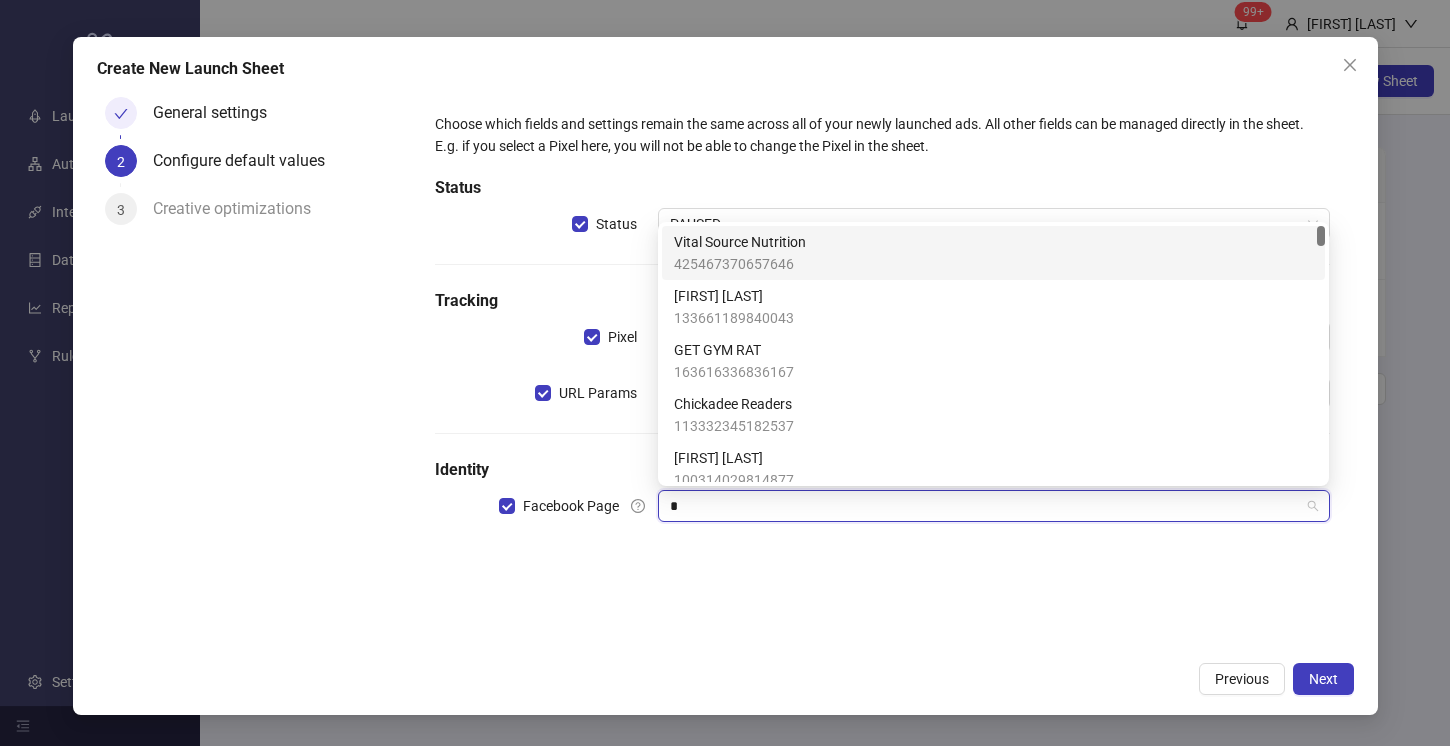 type 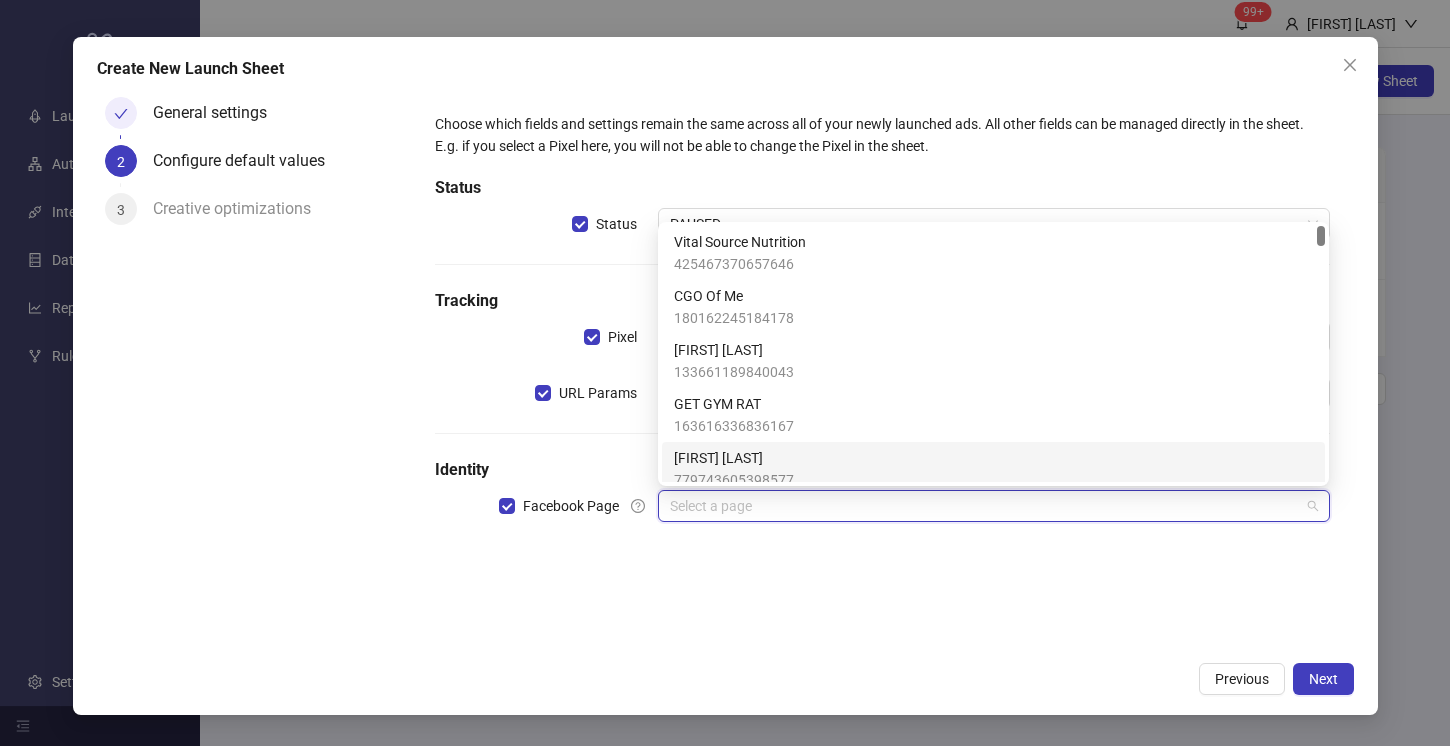 click on "**********" at bounding box center (725, 375) 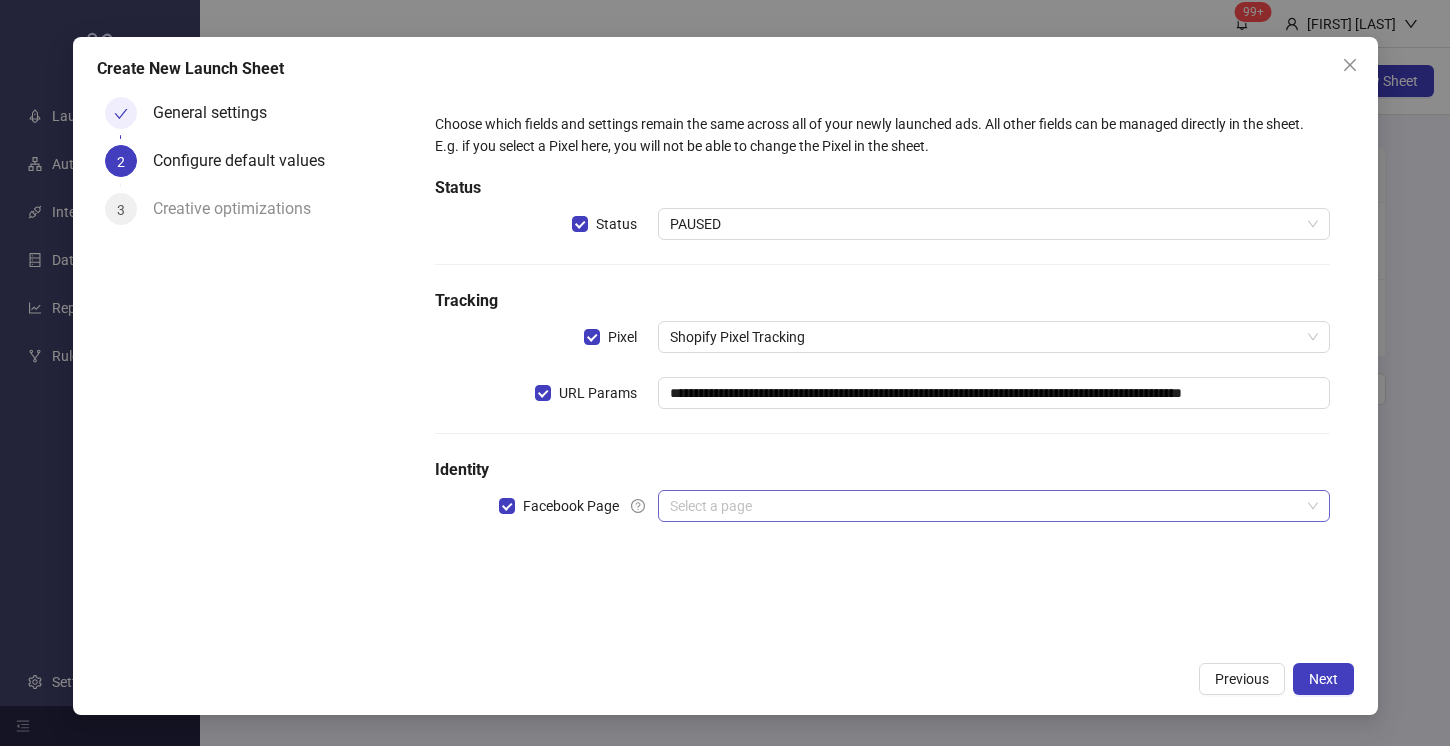 click at bounding box center (984, 506) 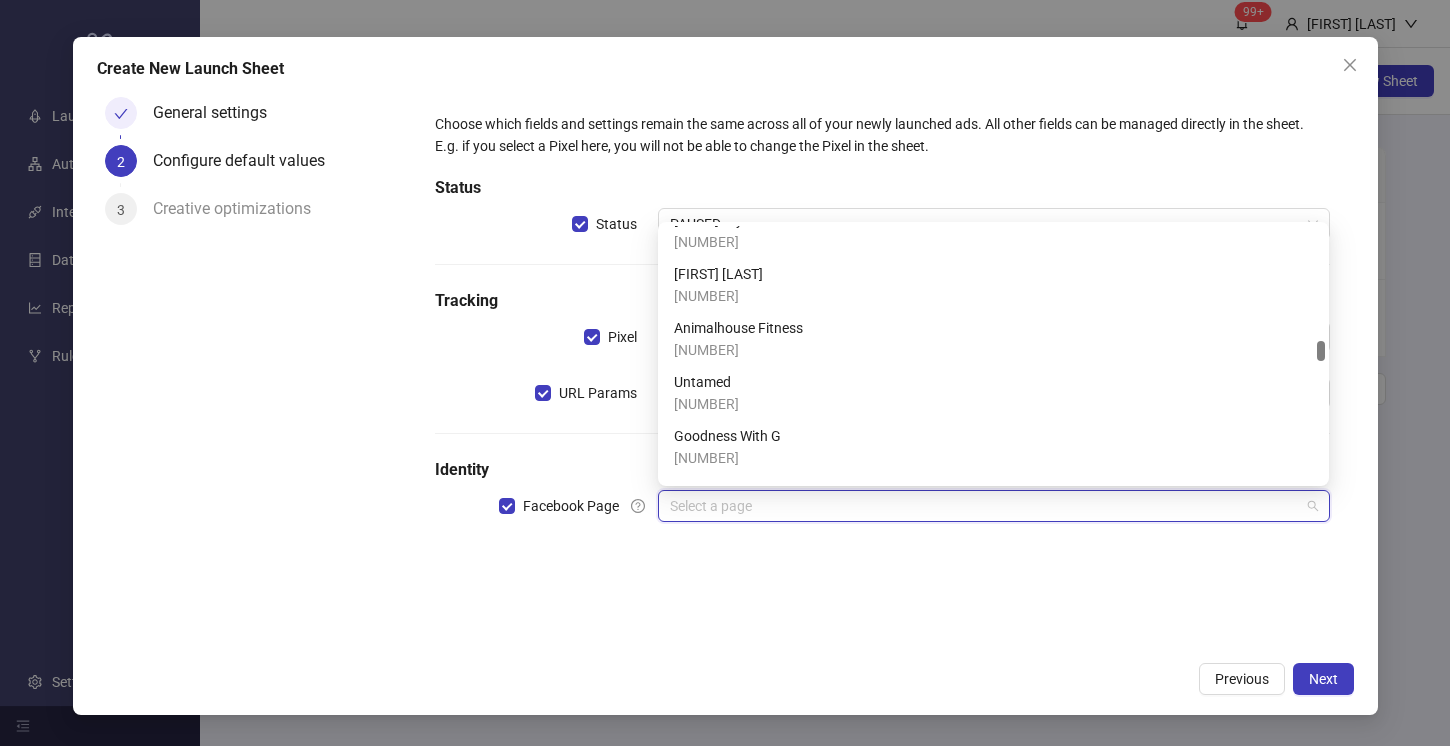 scroll, scrollTop: 3646, scrollLeft: 0, axis: vertical 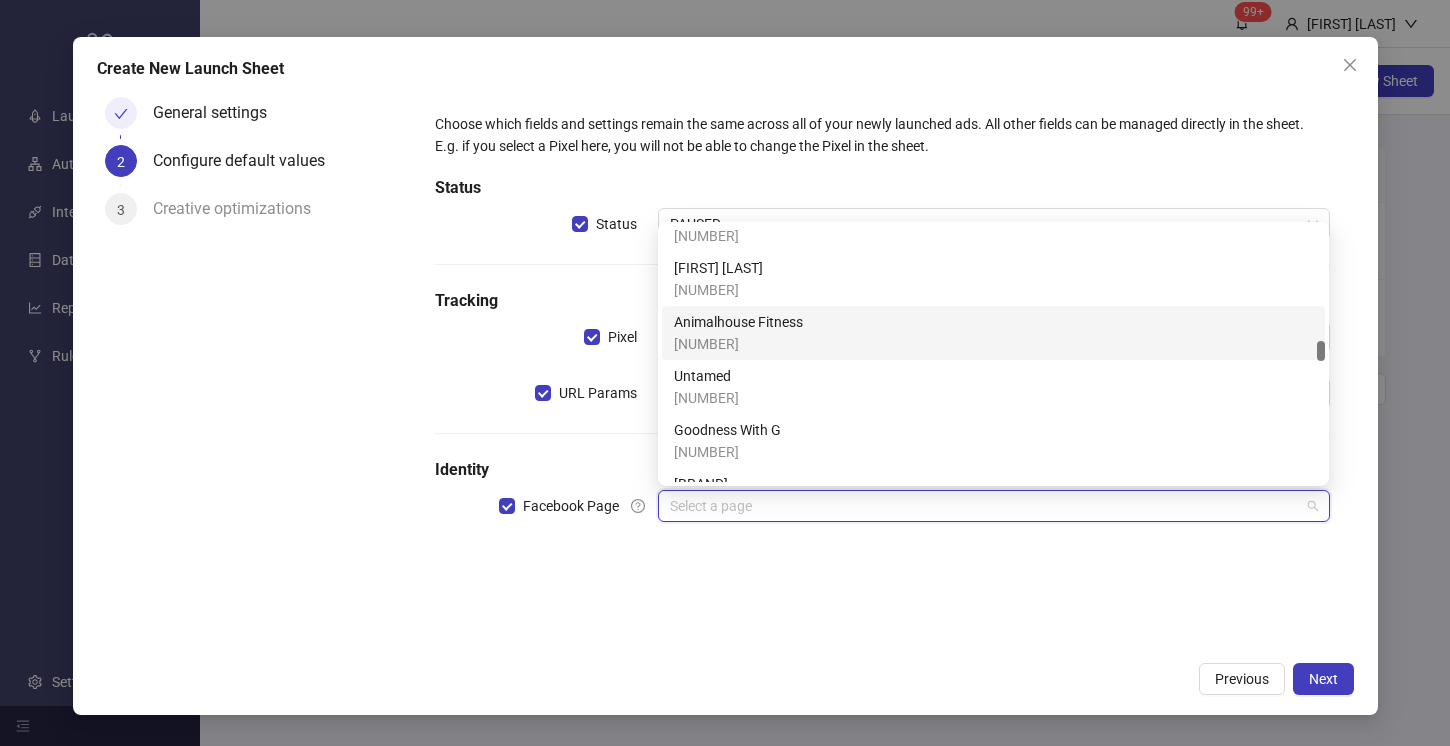 click on "Animalhouse Fitness" at bounding box center [738, 322] 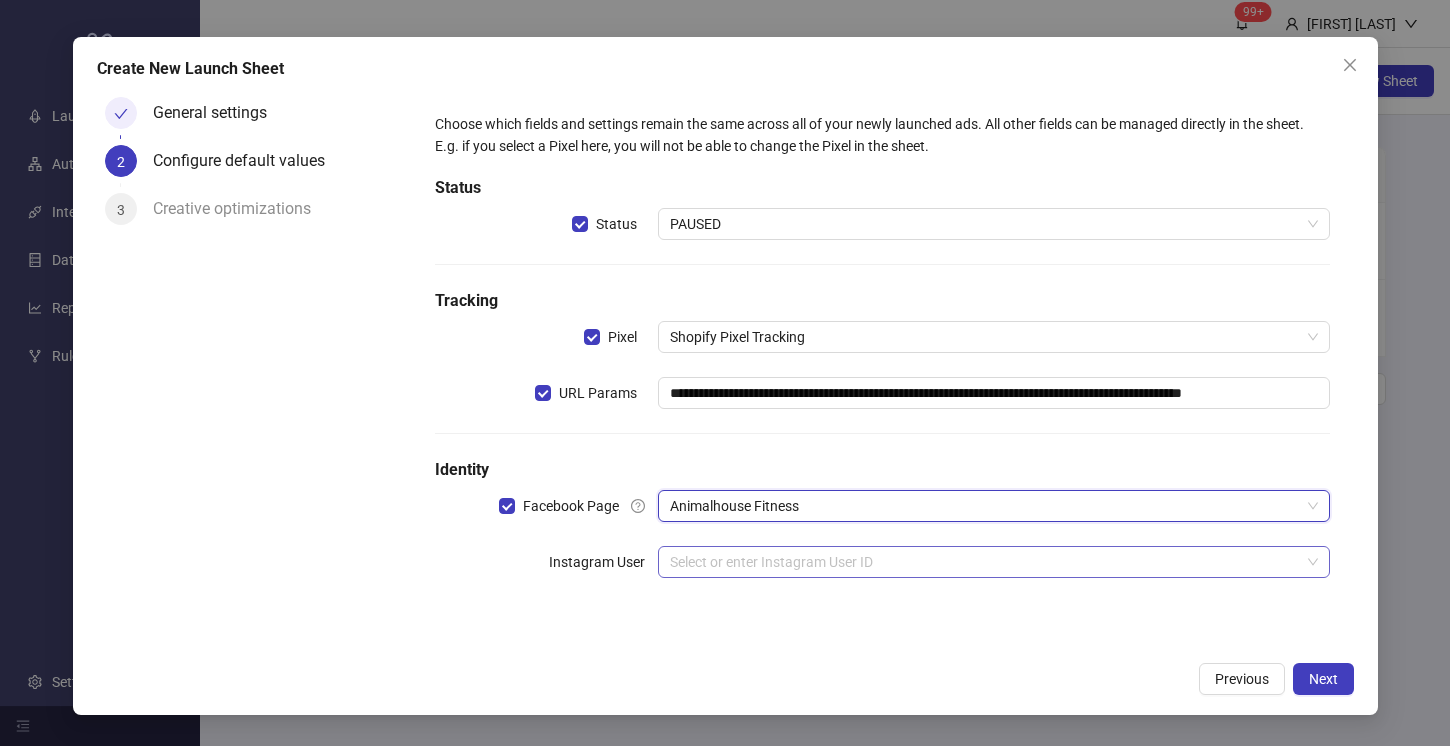 click at bounding box center [984, 562] 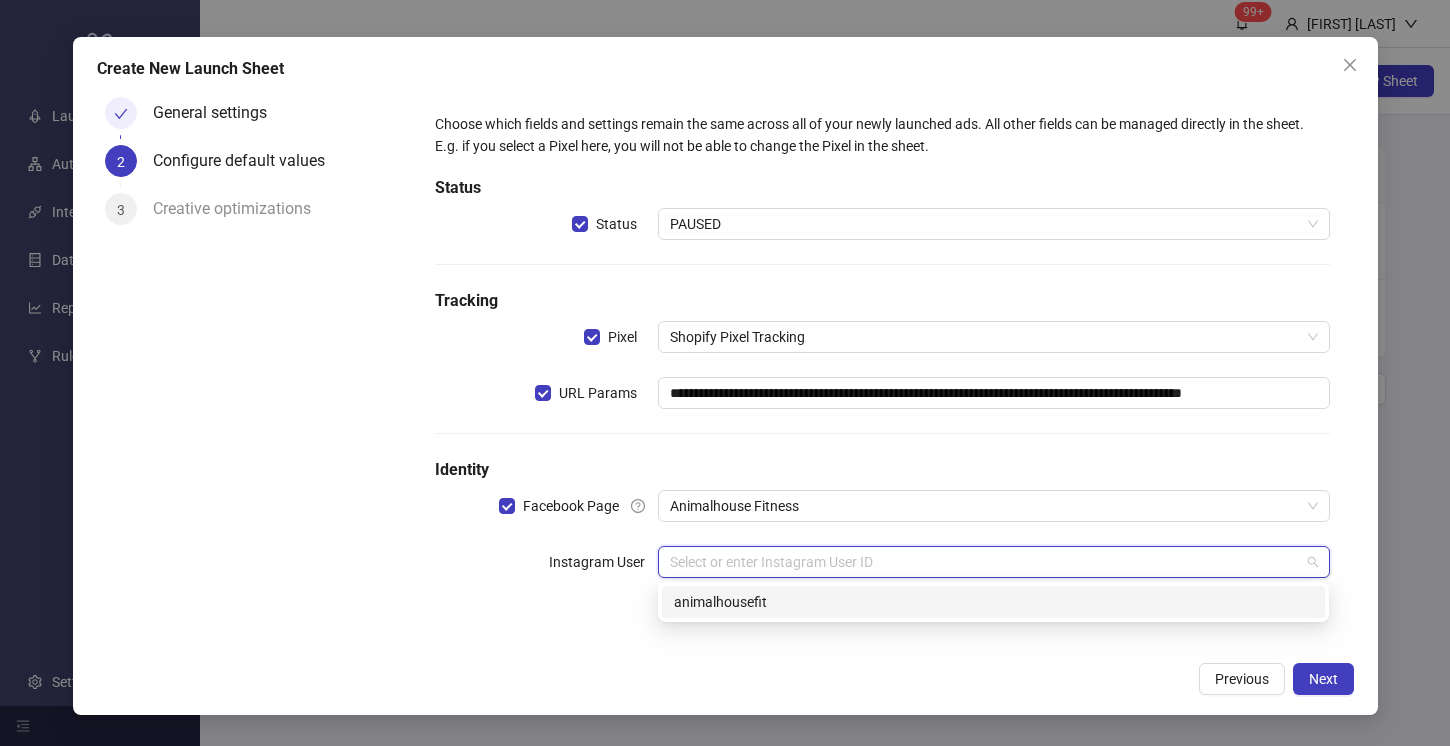 click on "animalhousefit" at bounding box center (993, 602) 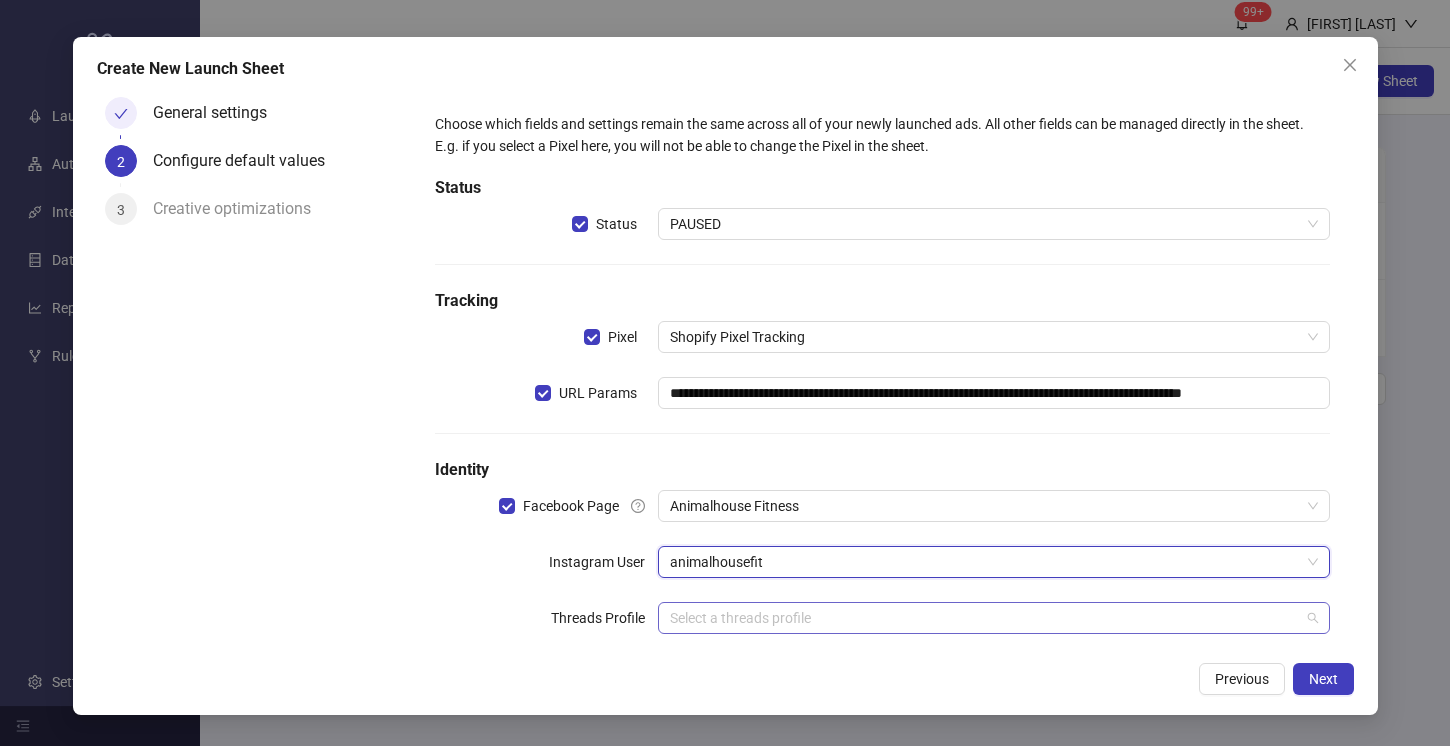 click at bounding box center [984, 618] 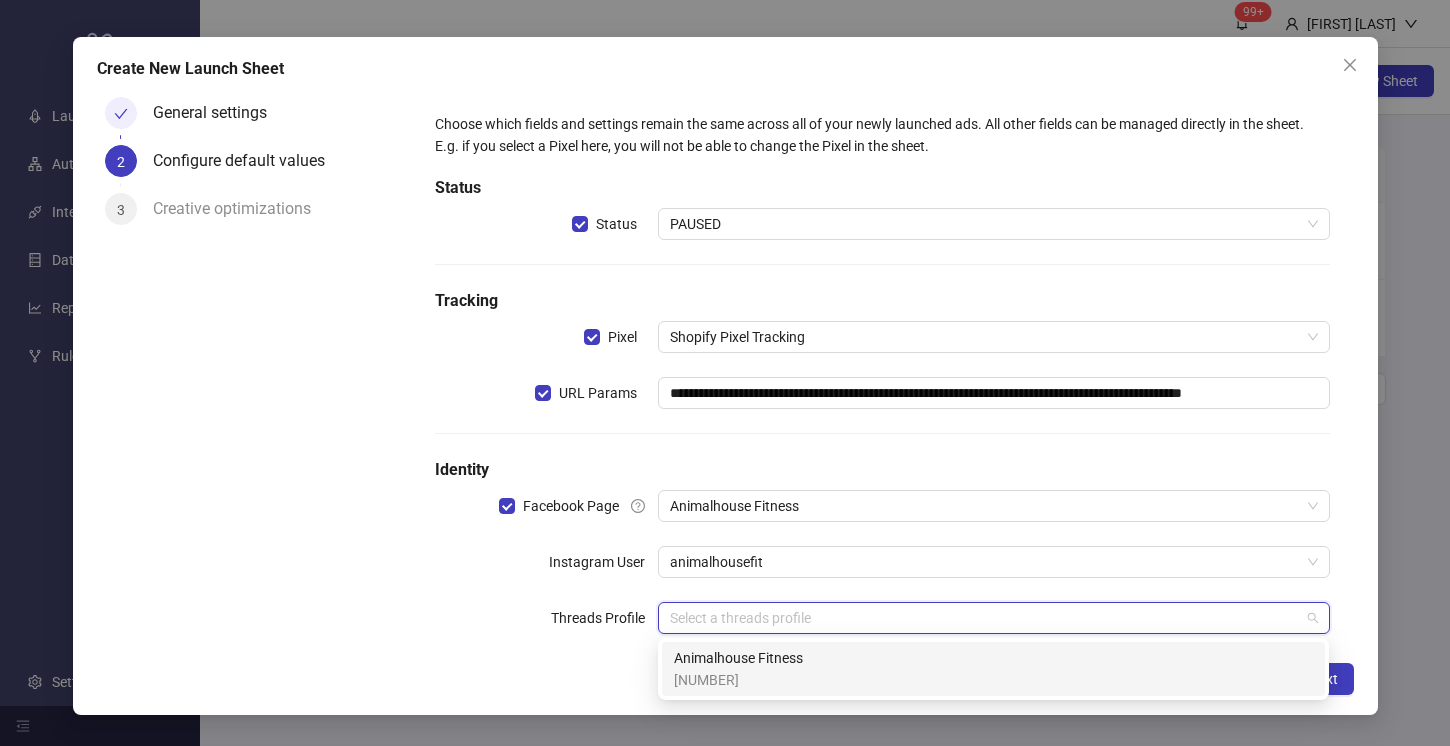 click on "Animalhouse Fitness [NUMBER]" at bounding box center (993, 669) 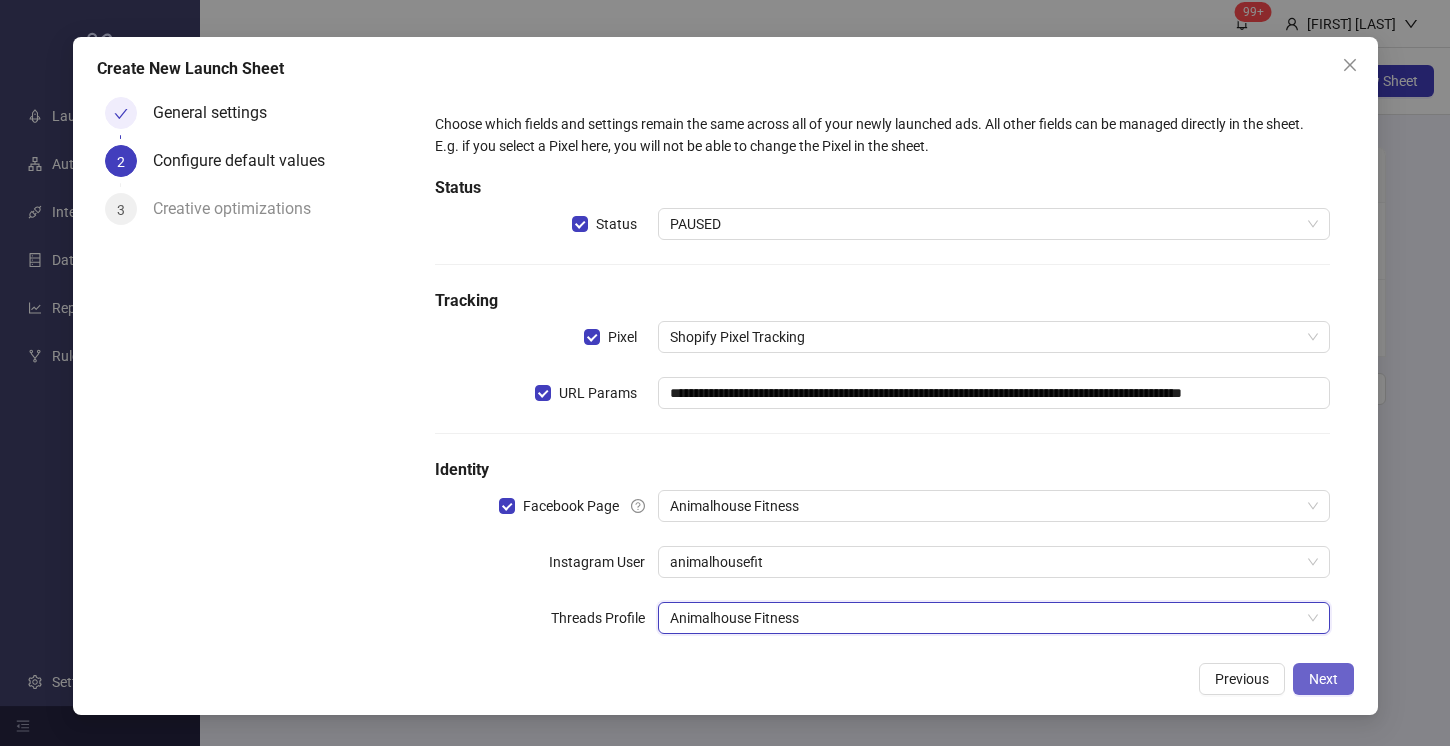click on "Next" at bounding box center (1323, 679) 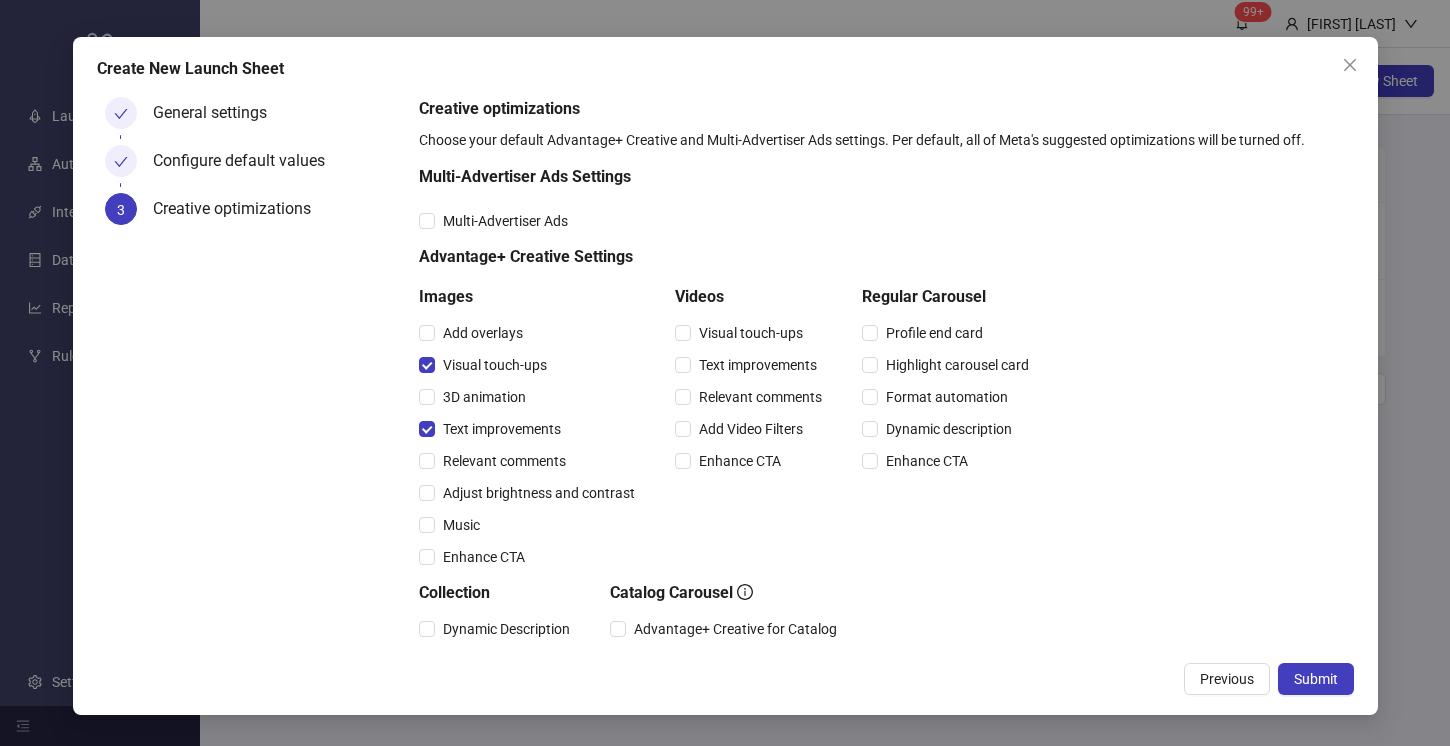 click on "Adjust brightness and contrast" at bounding box center (531, 493) 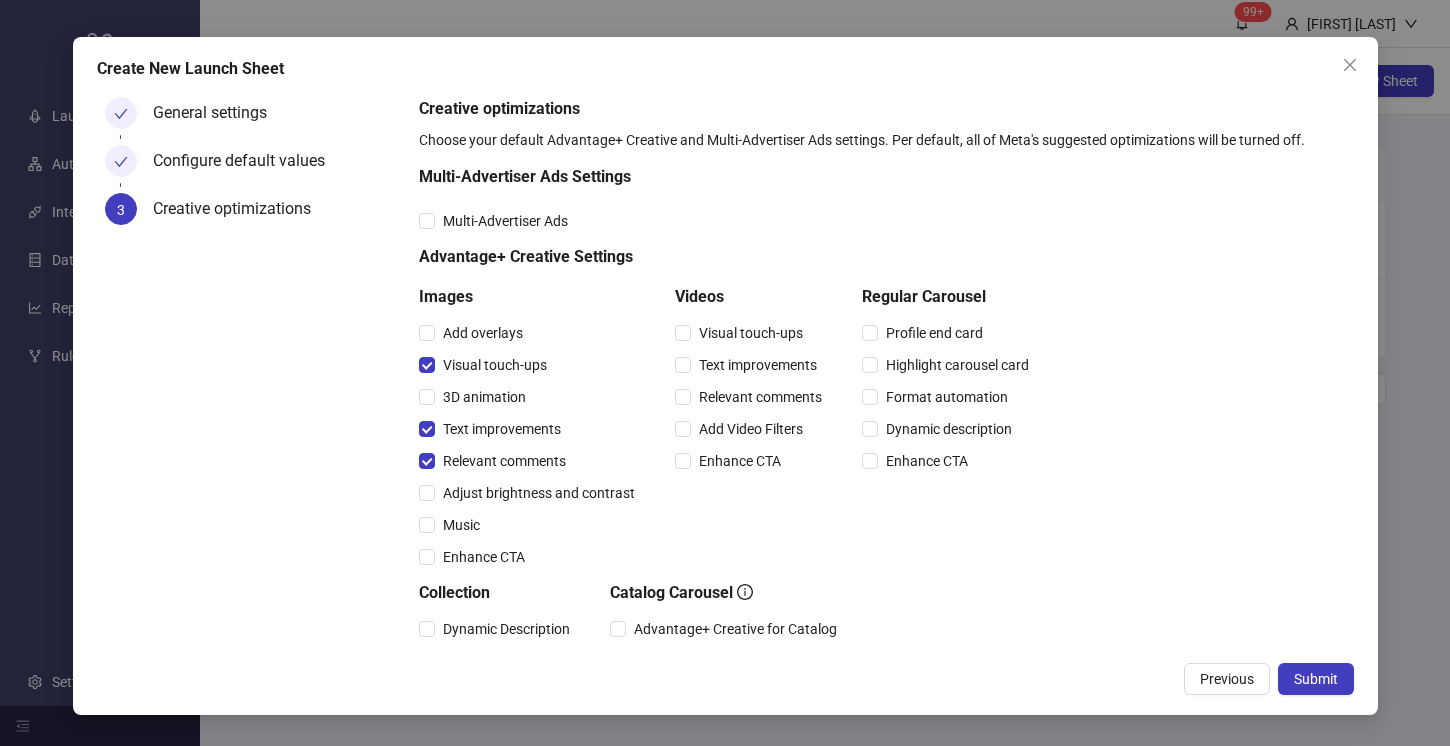 click on "Adjust brightness and contrast" at bounding box center (531, 493) 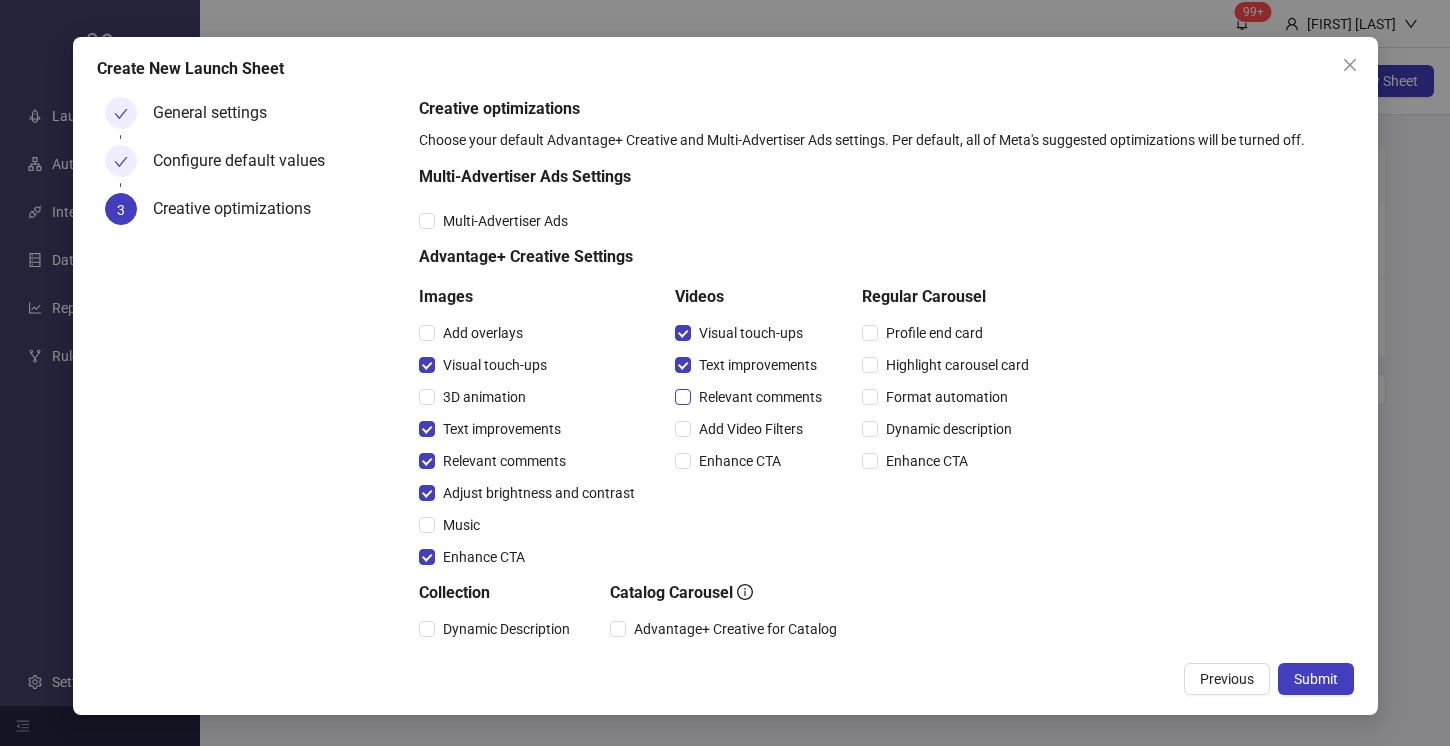 click on "Relevant comments" at bounding box center [752, 397] 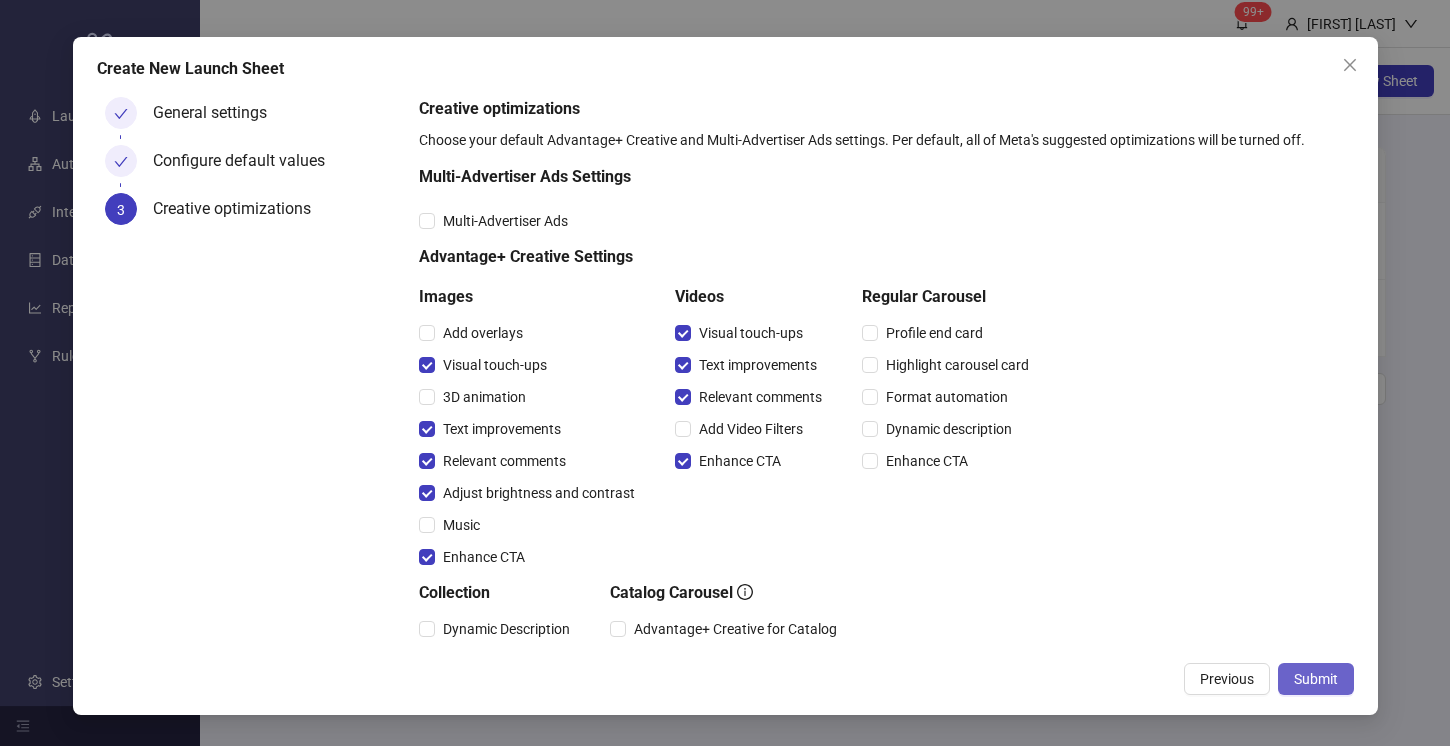 click on "Submit" at bounding box center (1316, 679) 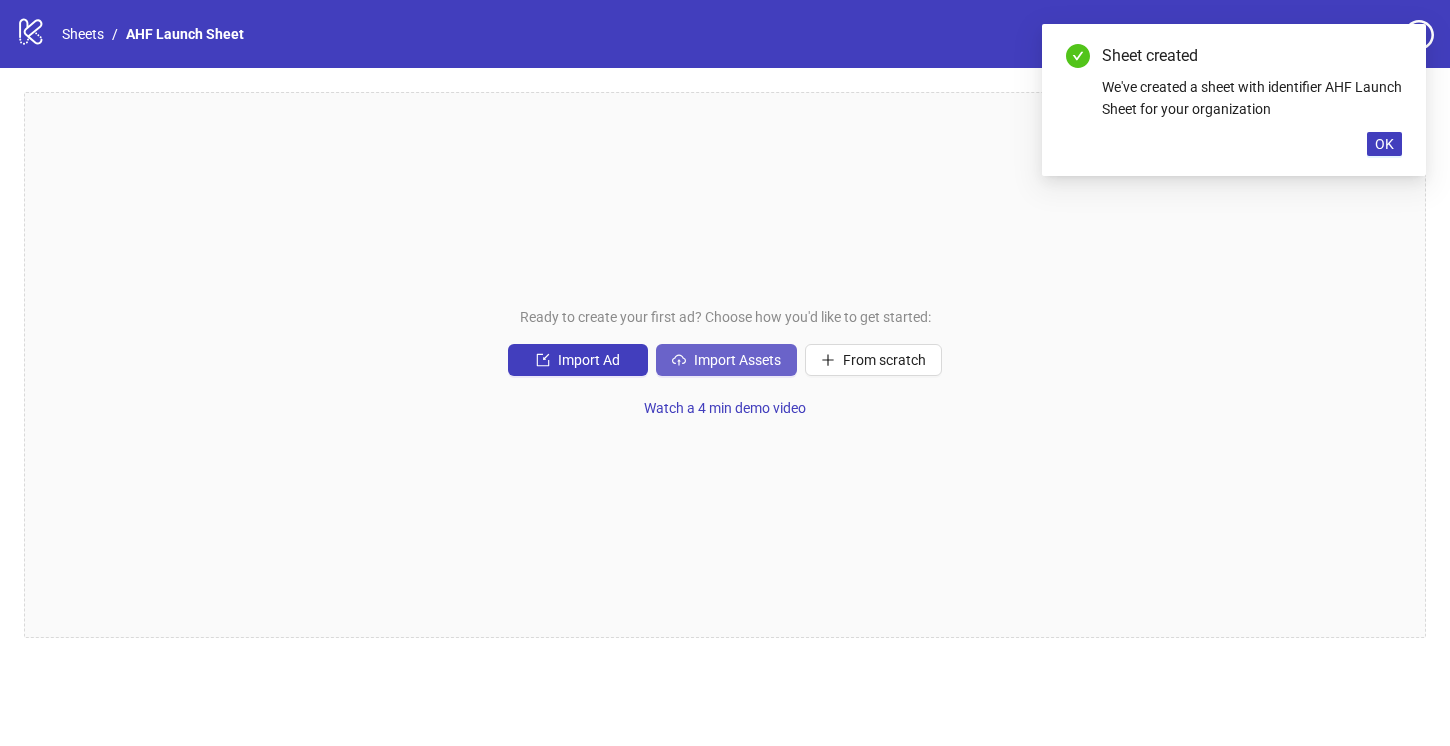 click on "Import Assets" at bounding box center (737, 360) 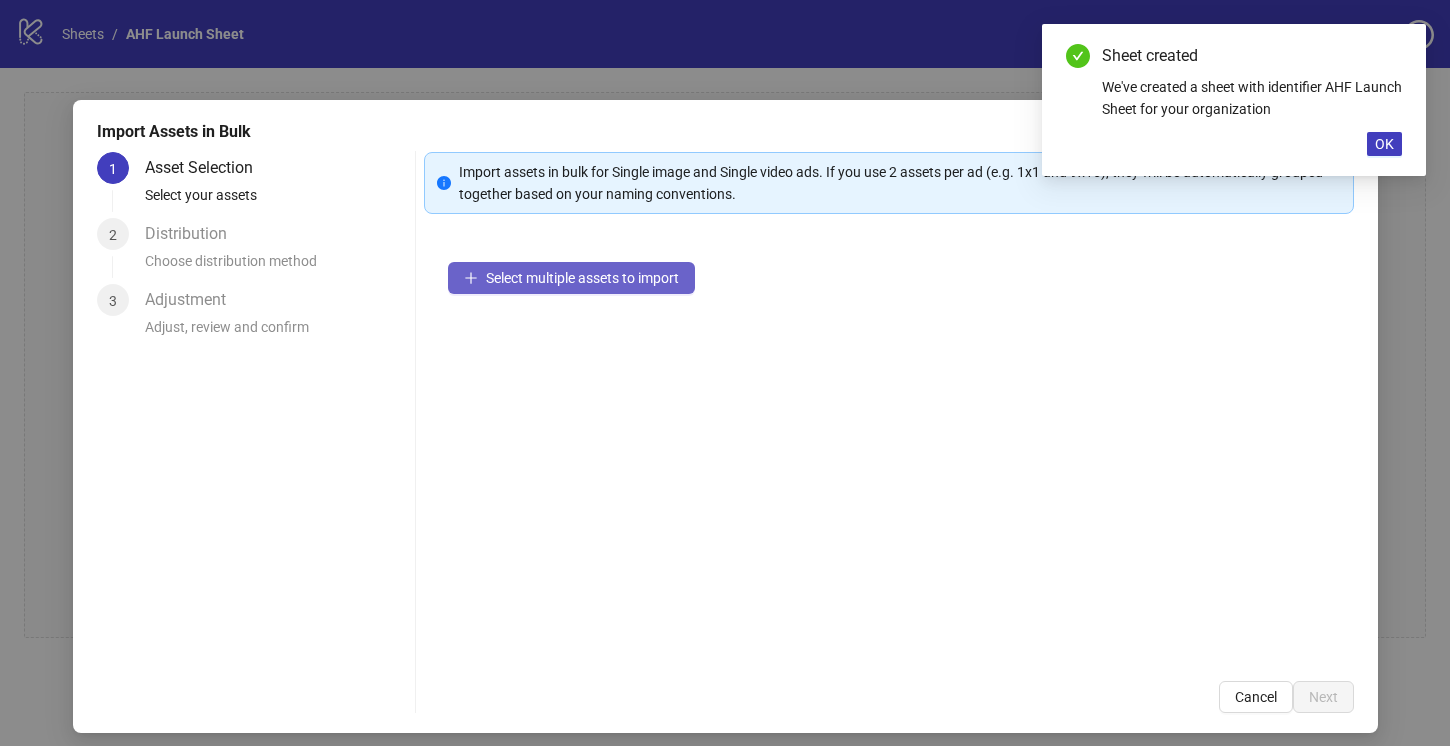 click on "Select multiple assets to import" at bounding box center [582, 278] 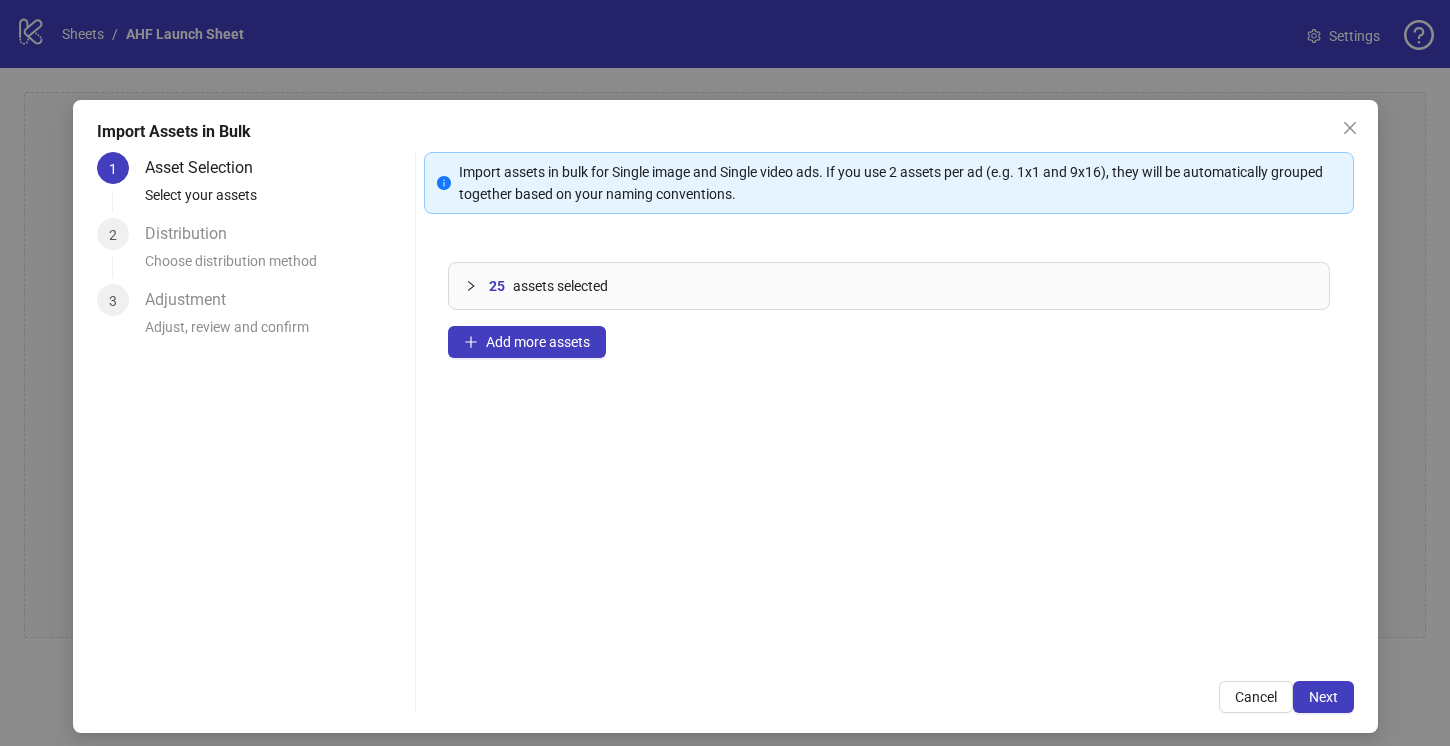 click at bounding box center (477, 286) 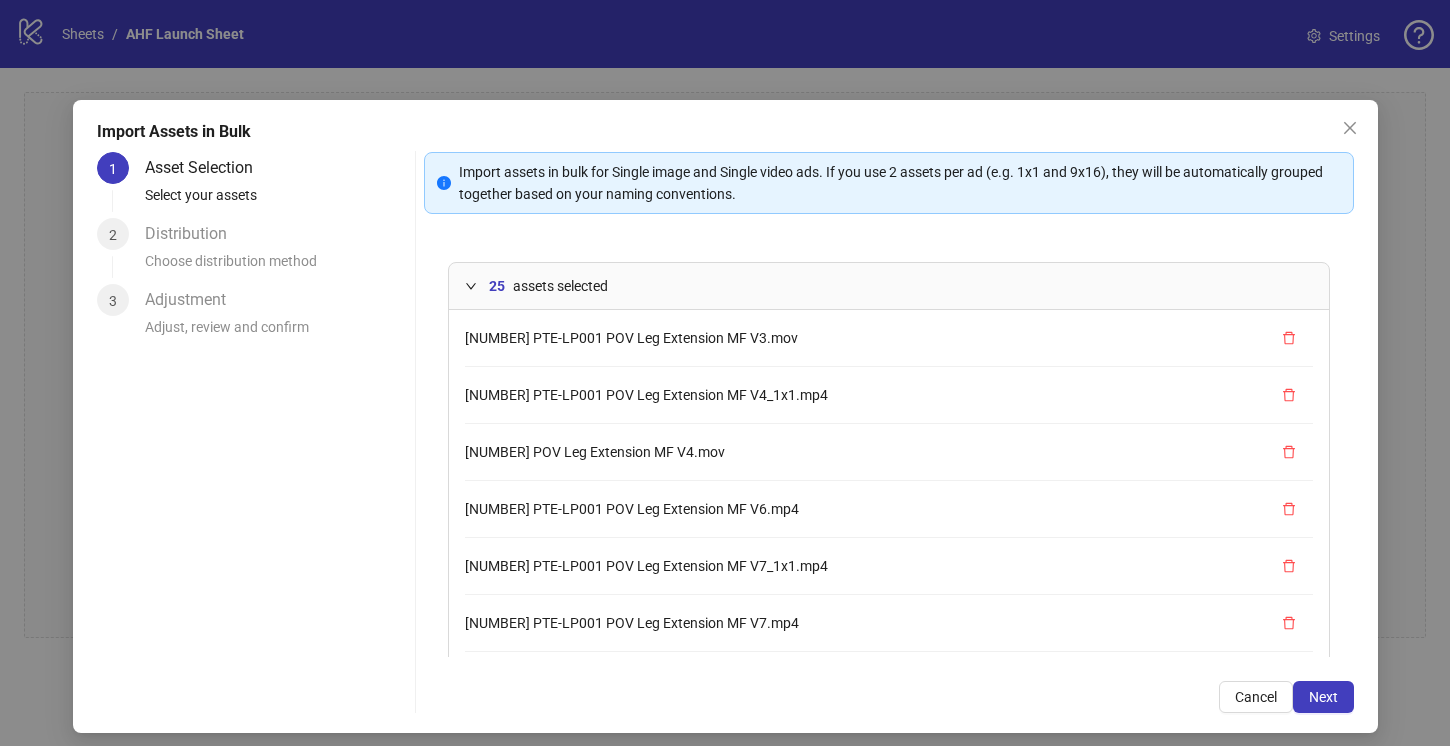 scroll, scrollTop: 1024, scrollLeft: 0, axis: vertical 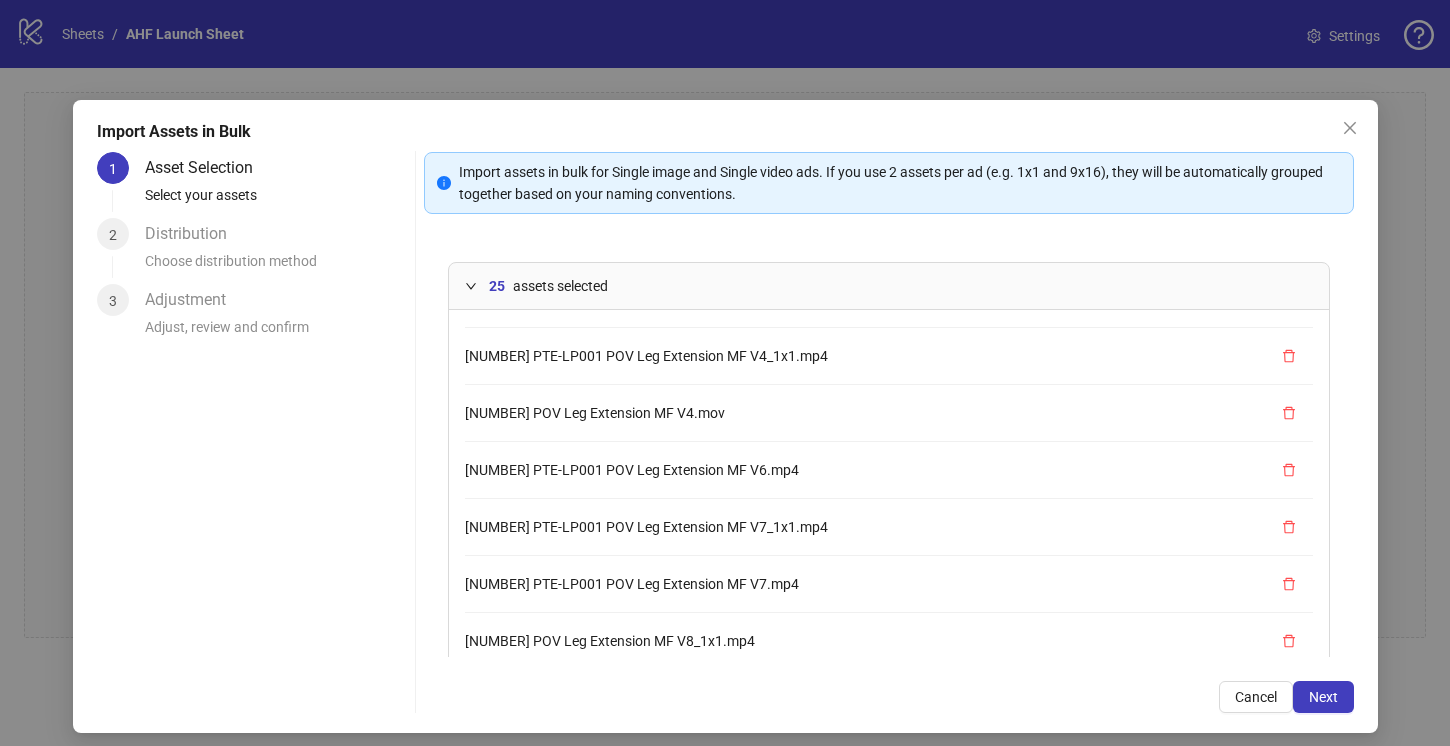 click 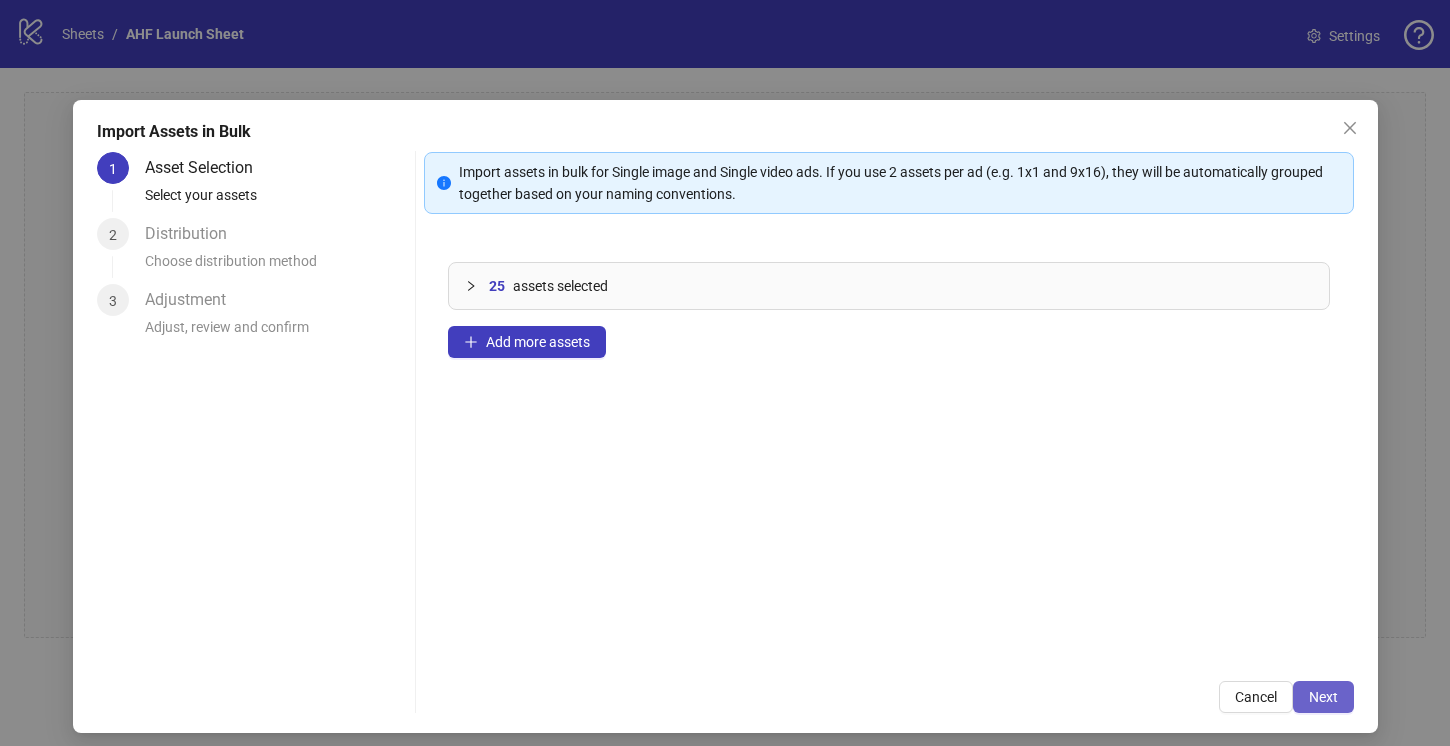 click on "Next" at bounding box center (1323, 697) 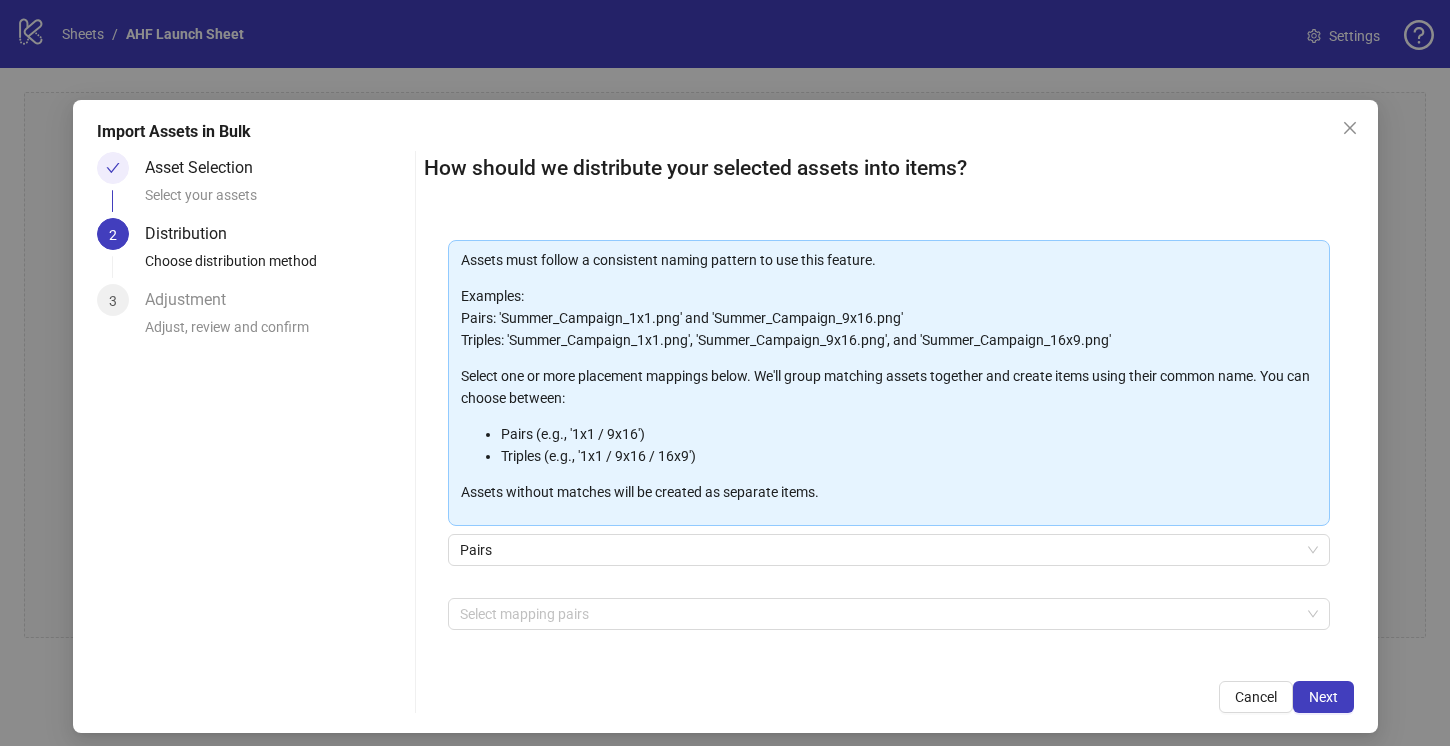 scroll, scrollTop: 148, scrollLeft: 0, axis: vertical 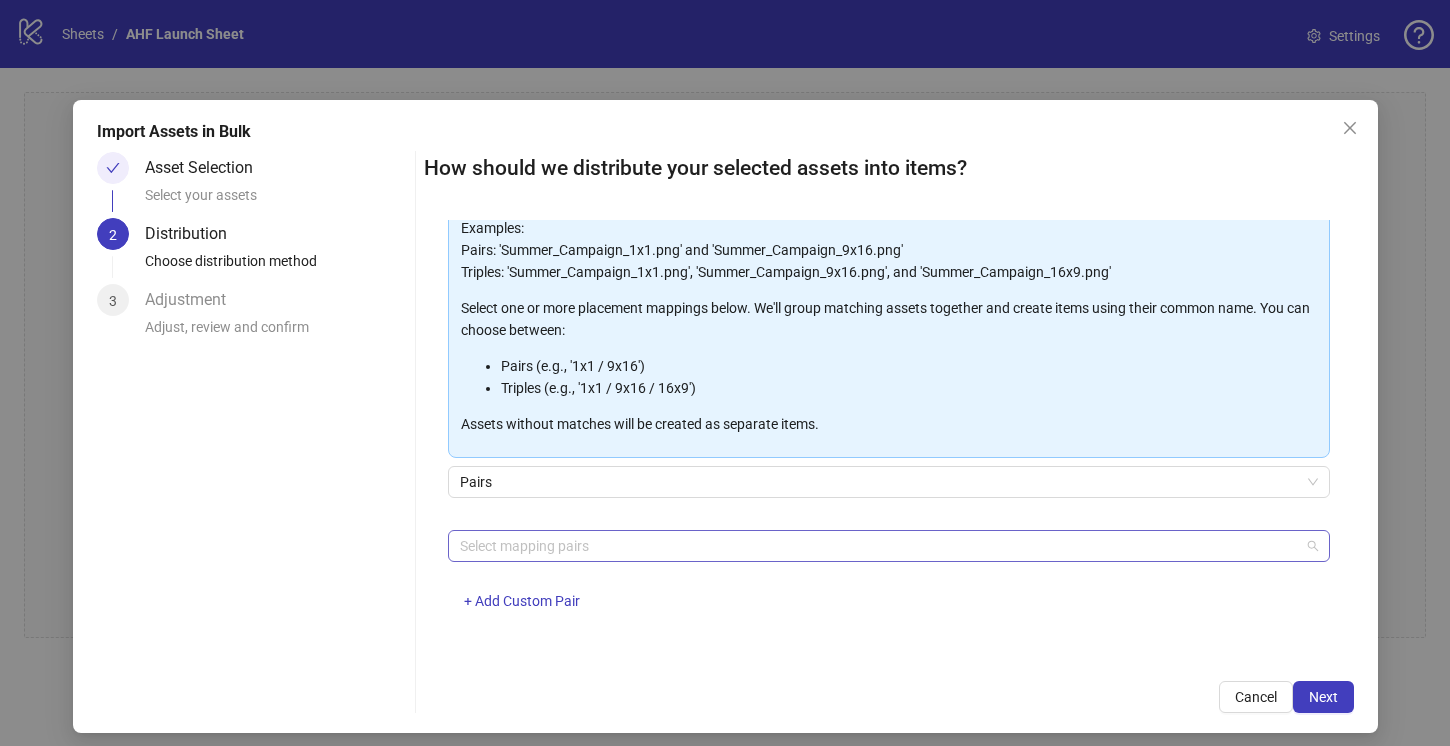 click at bounding box center (878, 546) 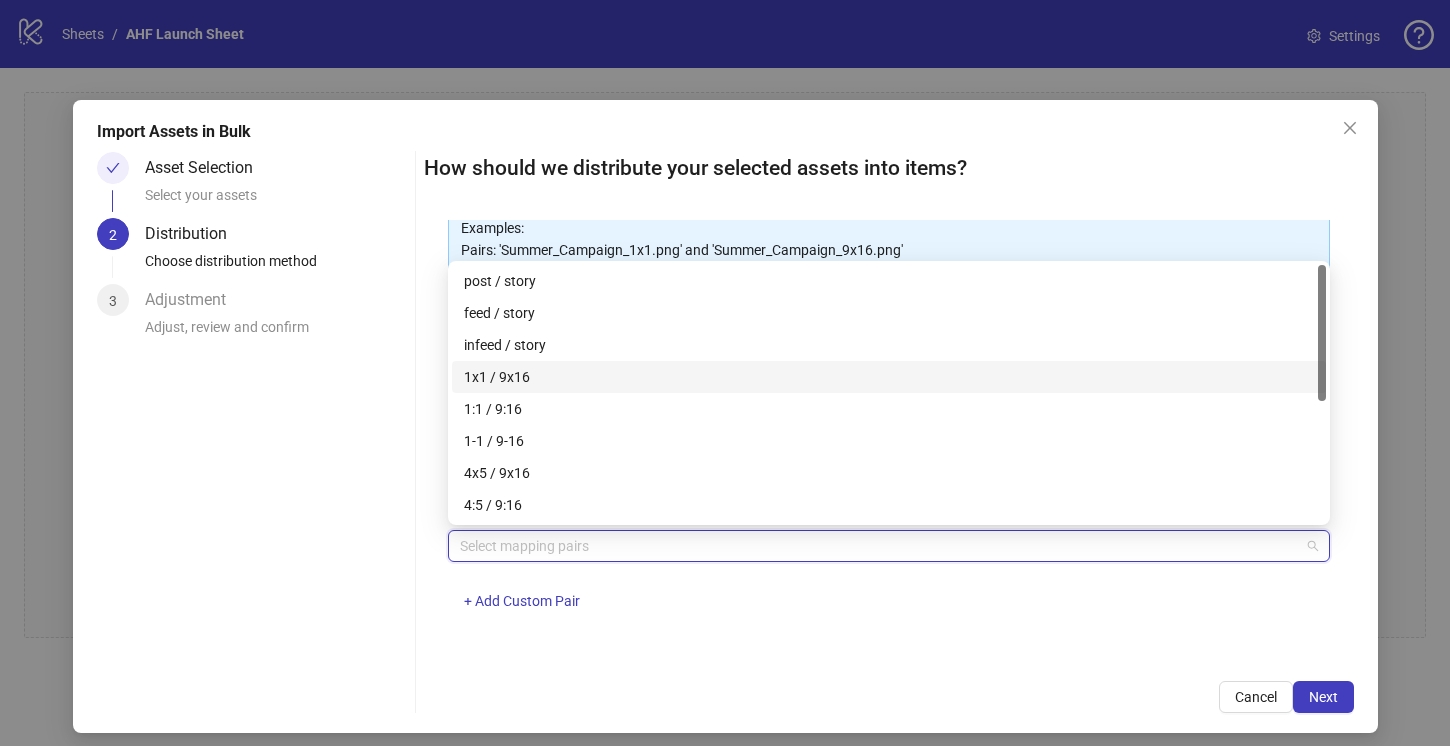 click on "1x1 / 9x16" at bounding box center (889, 377) 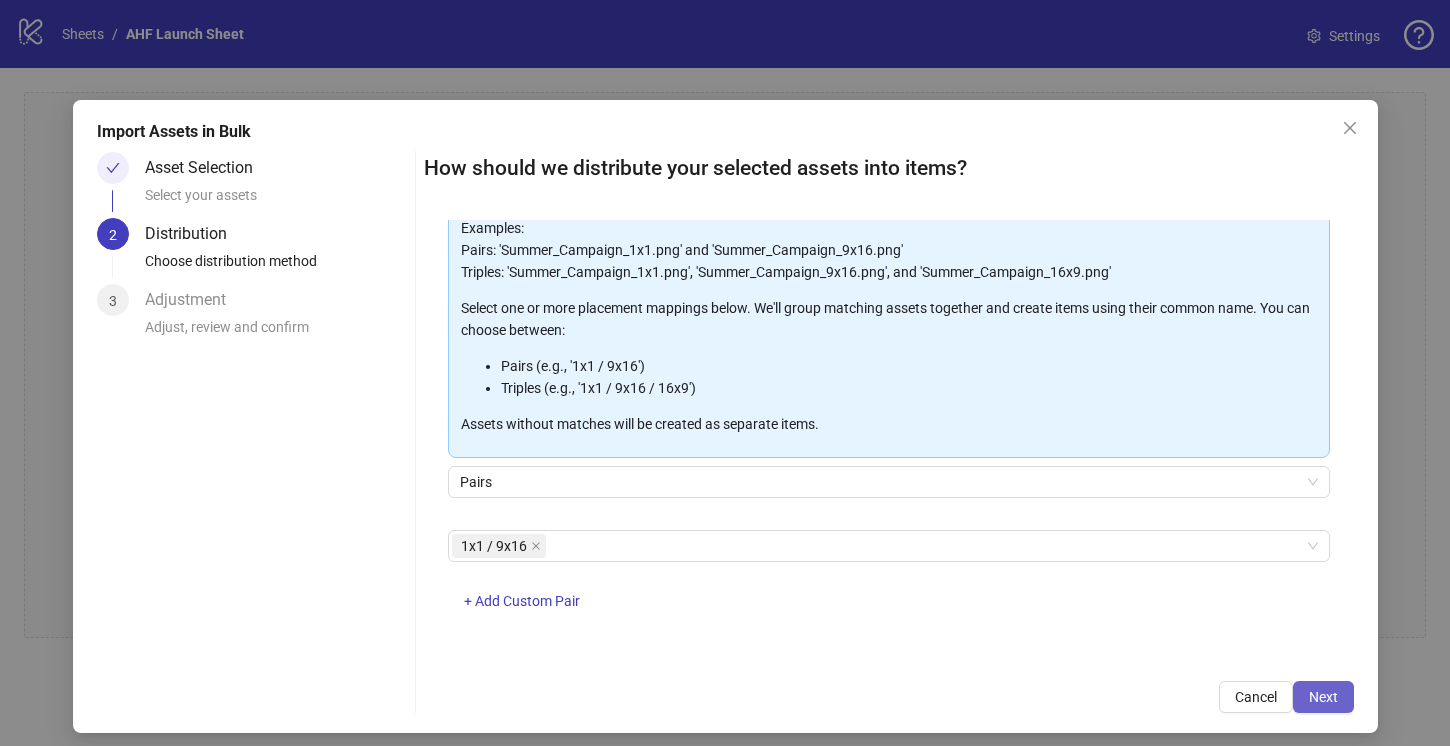 click on "Next" at bounding box center (1323, 697) 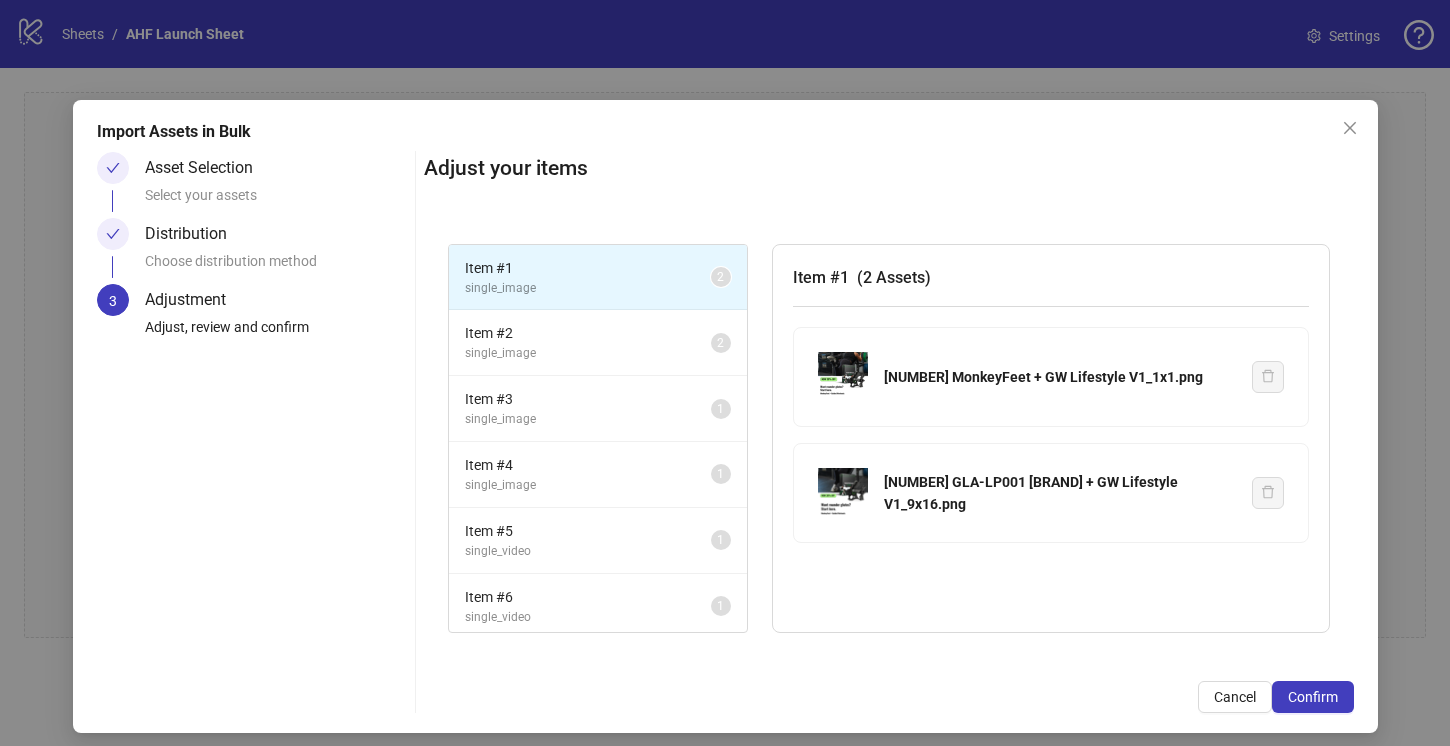 click on "Confirm" at bounding box center [1313, 697] 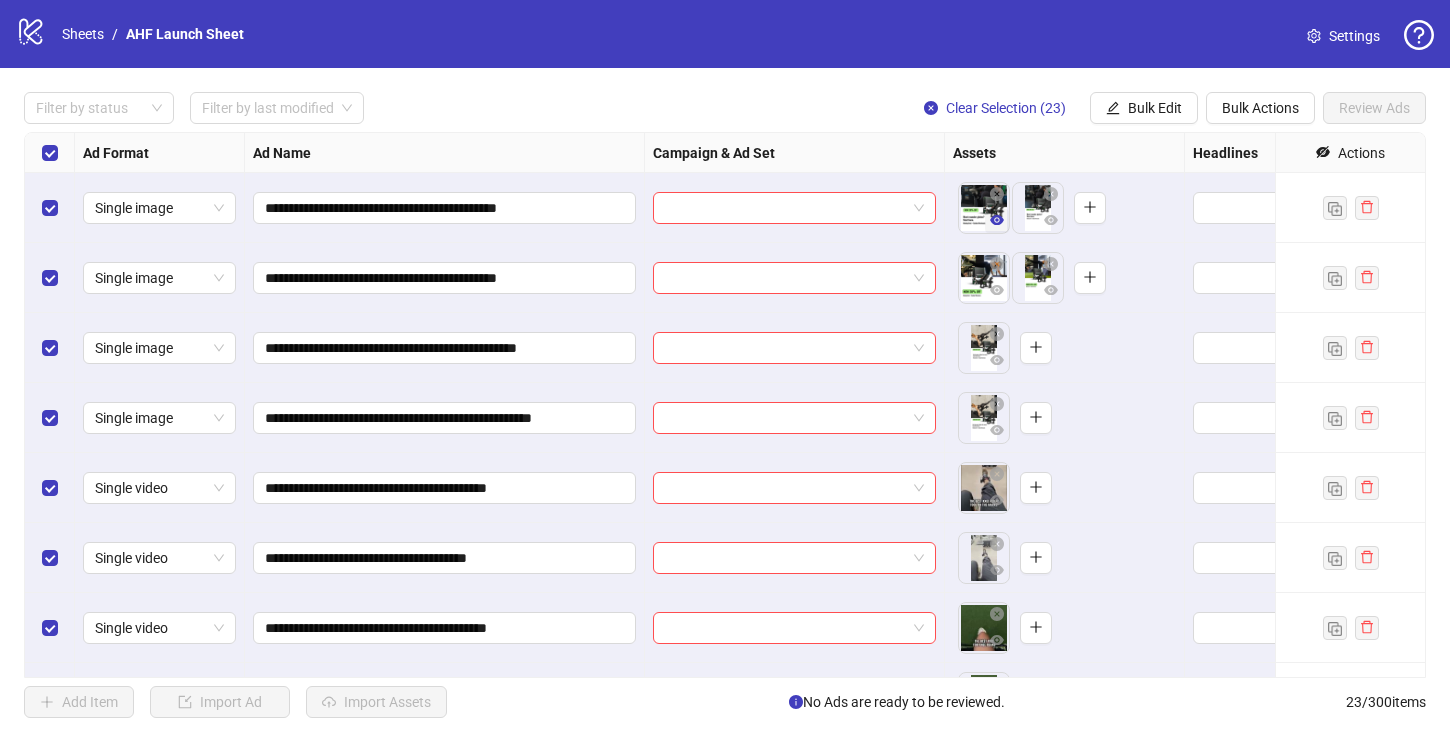 click 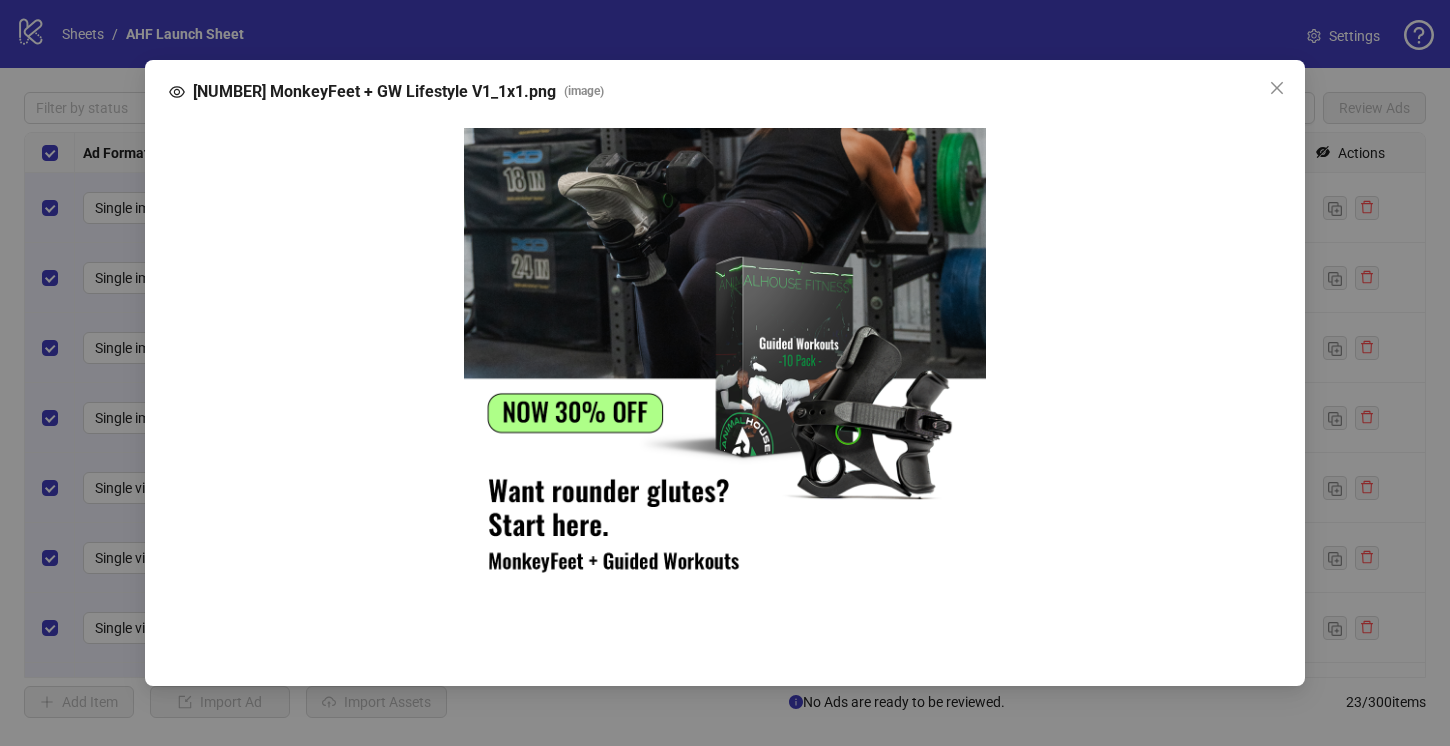 click on "[NUMBER] GLA-LP001 MonkeyFeet + GW Lifestyle V1_1x1.png ( image )" at bounding box center [725, 373] 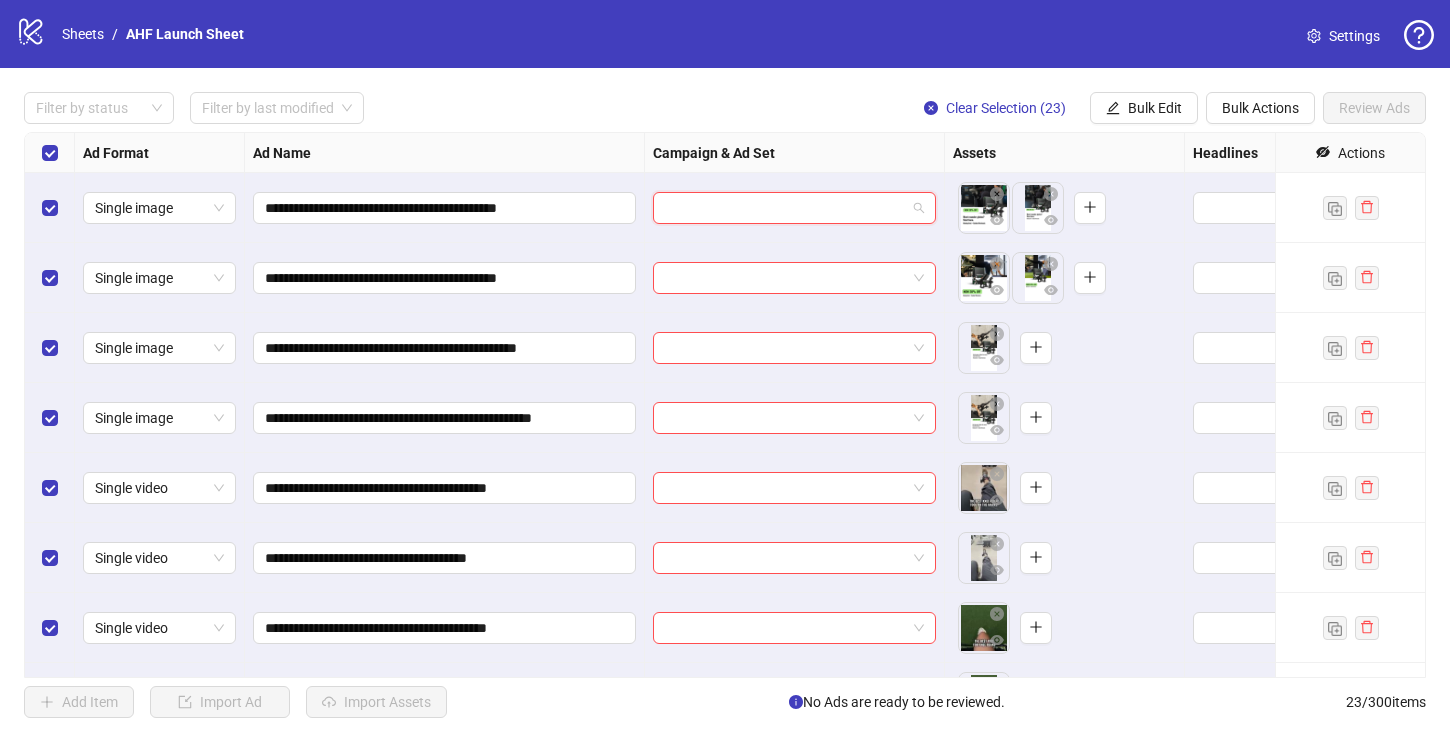 click at bounding box center (785, 208) 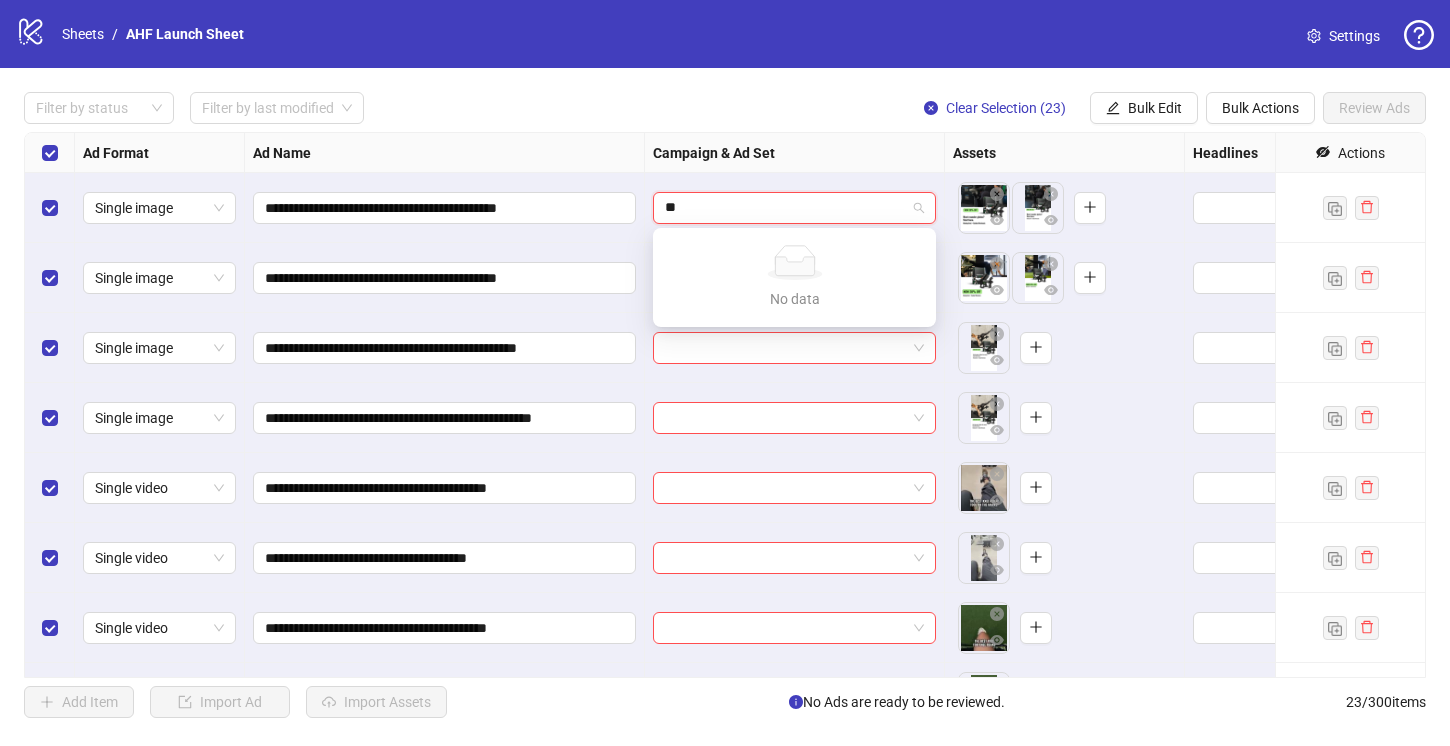 type on "*" 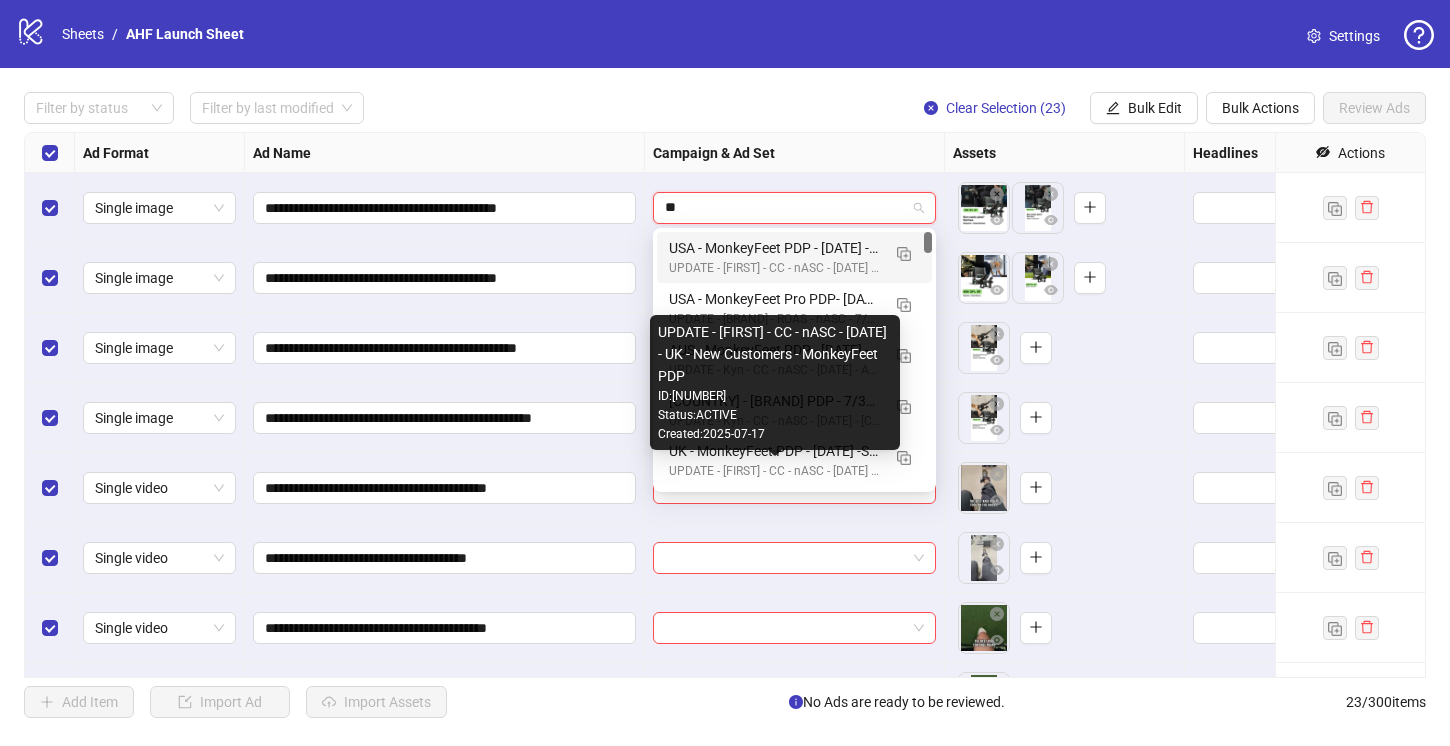 type on "*" 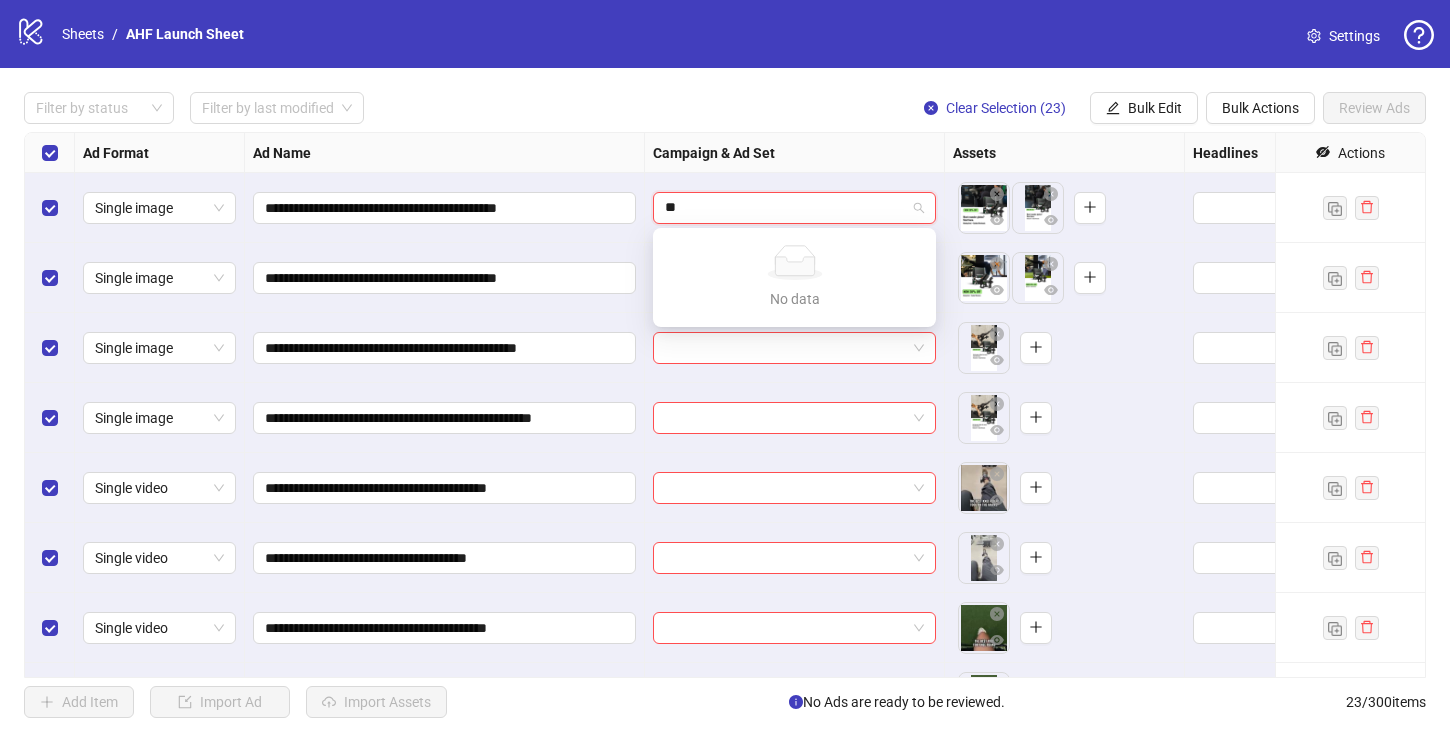 type on "*" 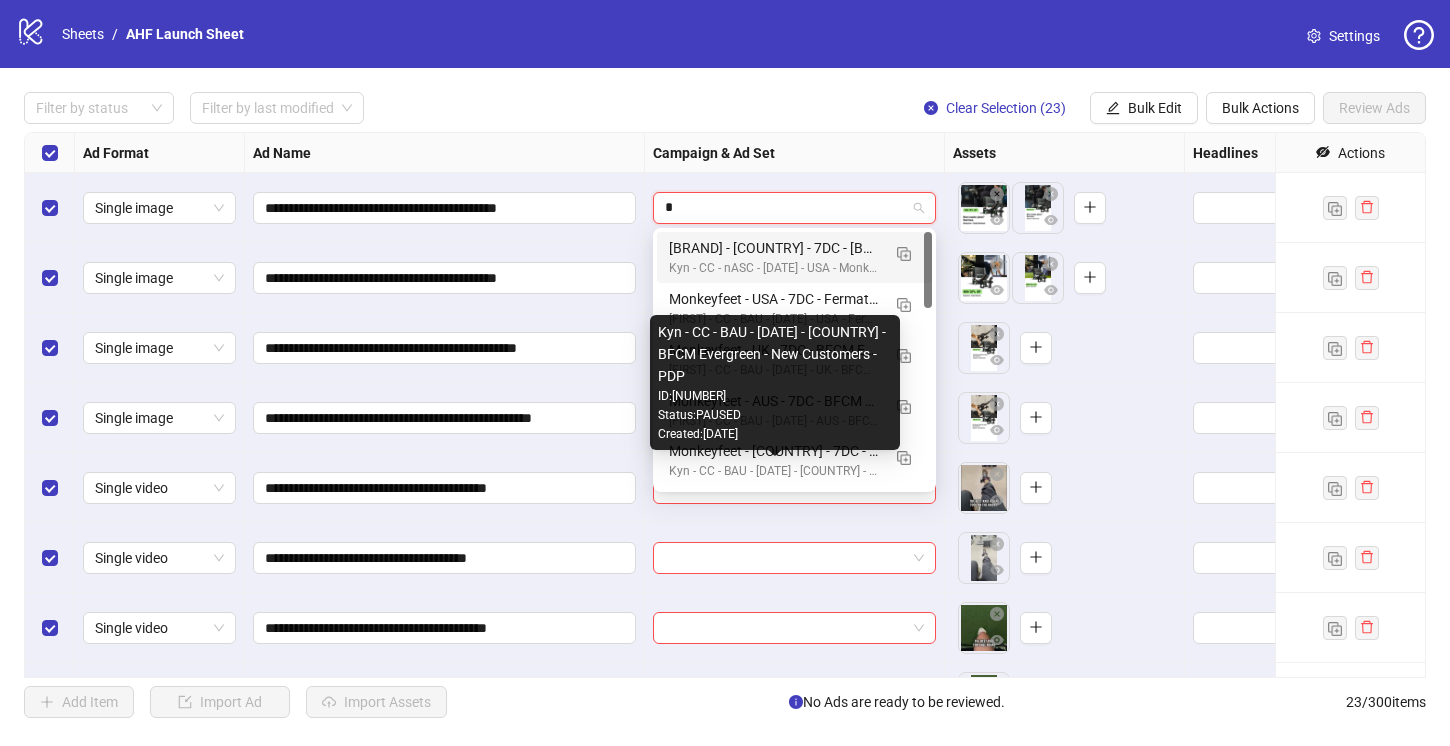 type 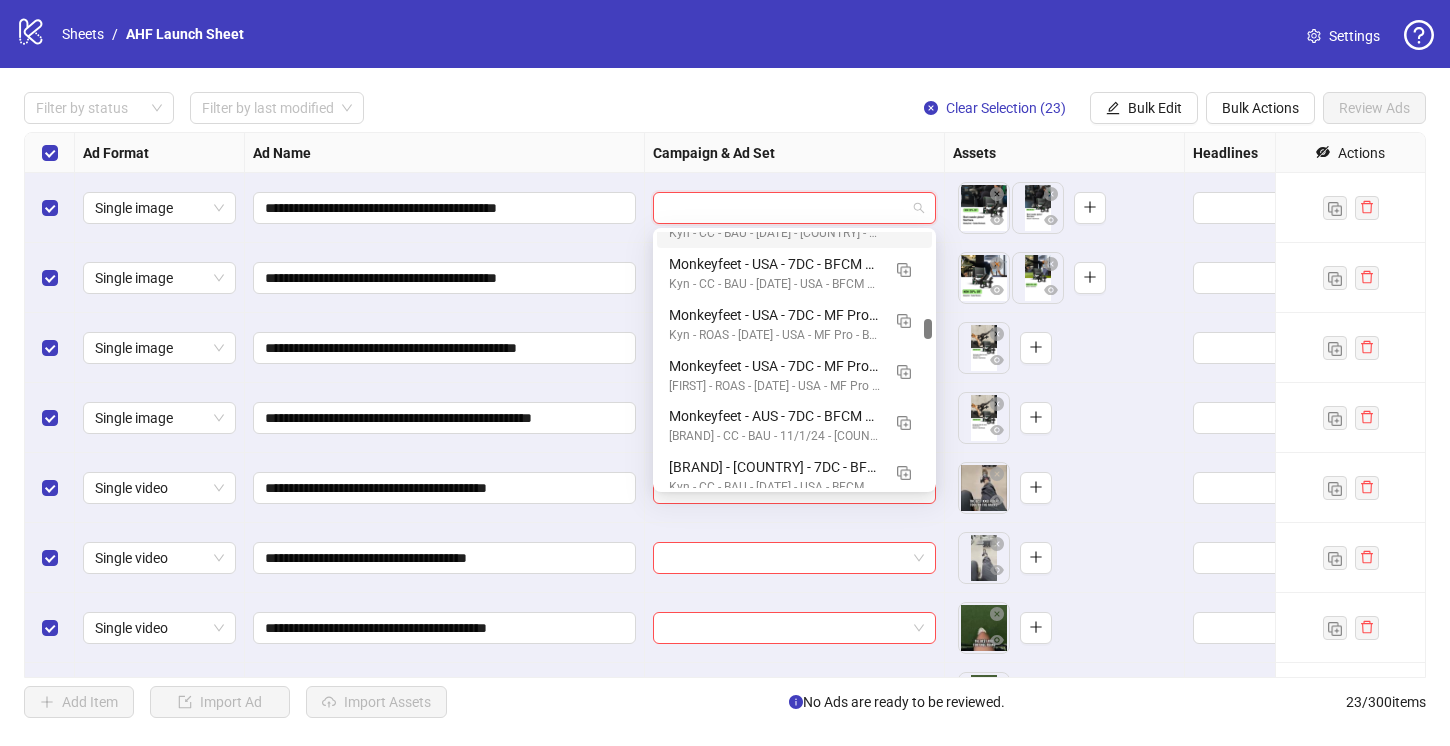 scroll, scrollTop: 3311, scrollLeft: 0, axis: vertical 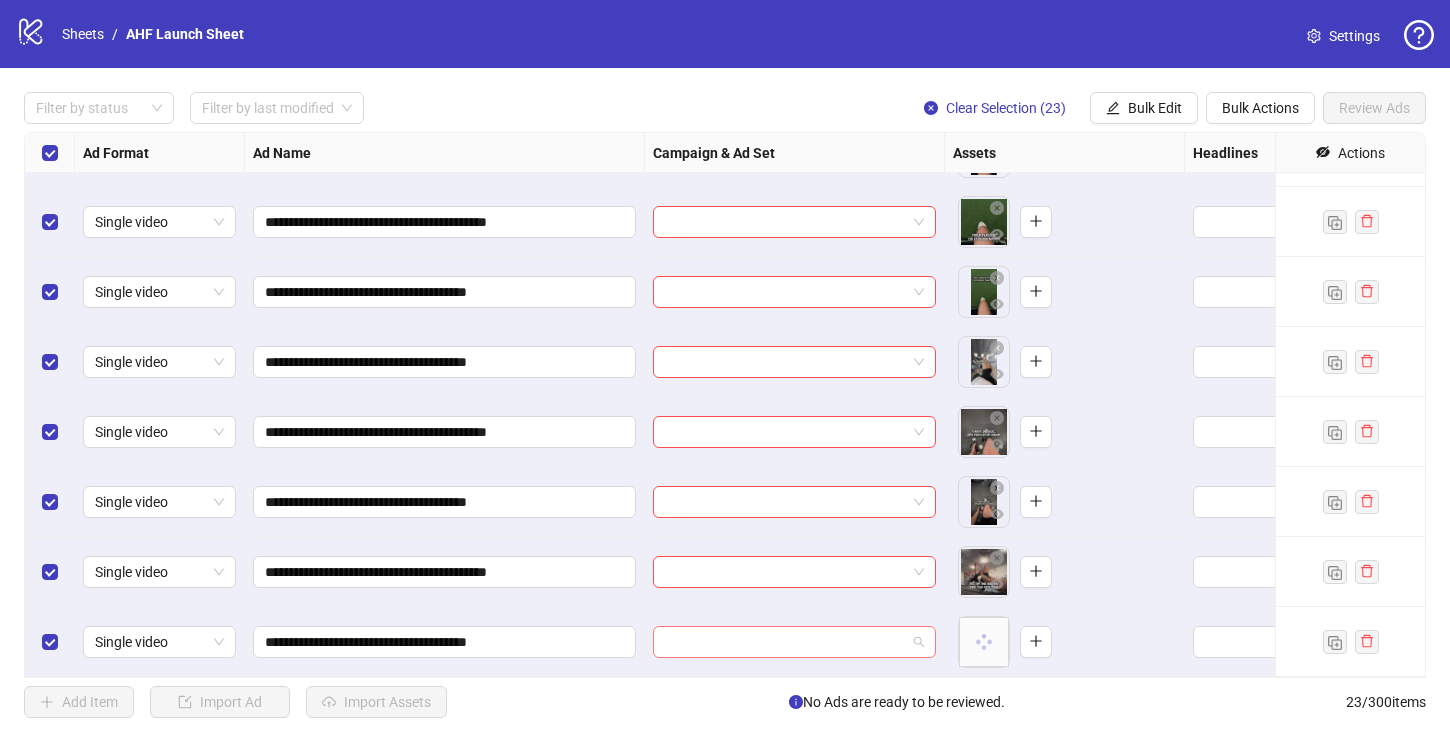 click at bounding box center (794, 642) 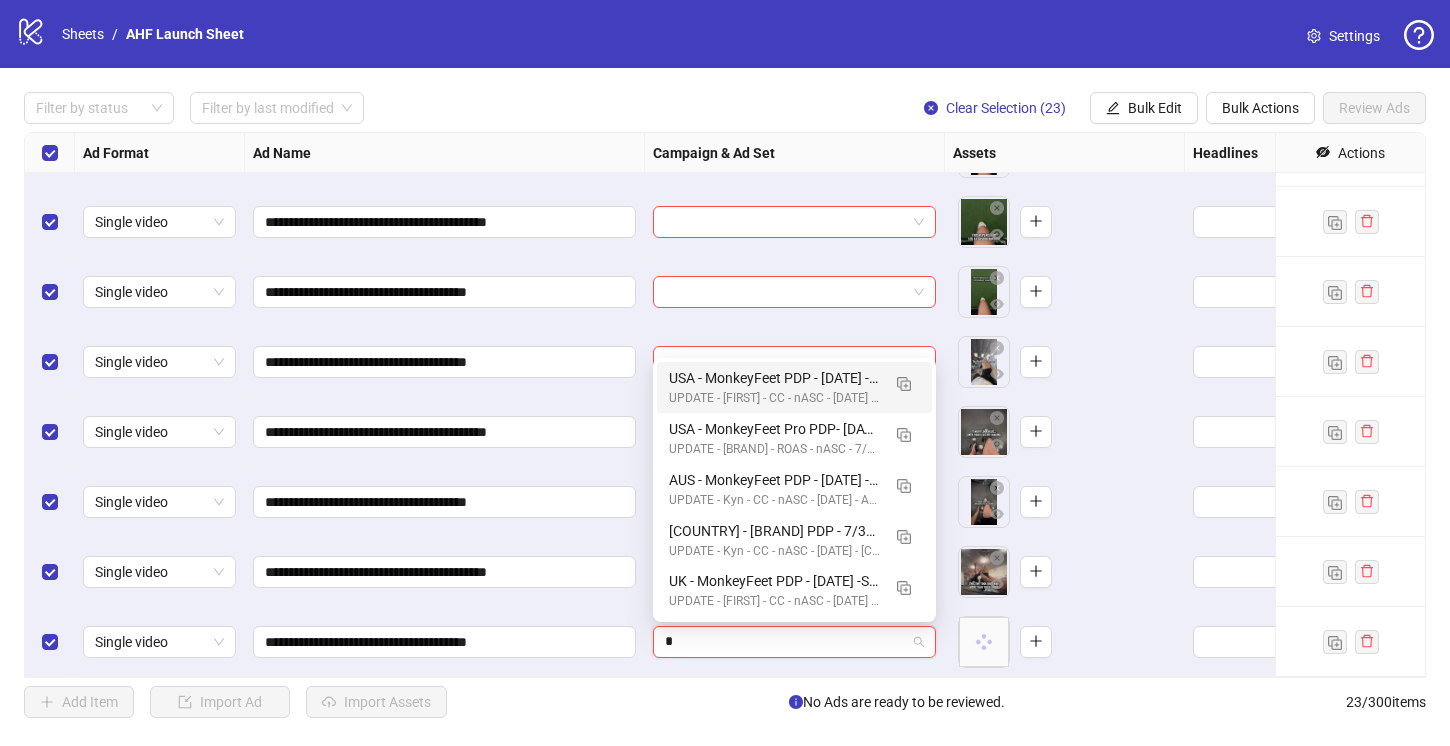 type on "**" 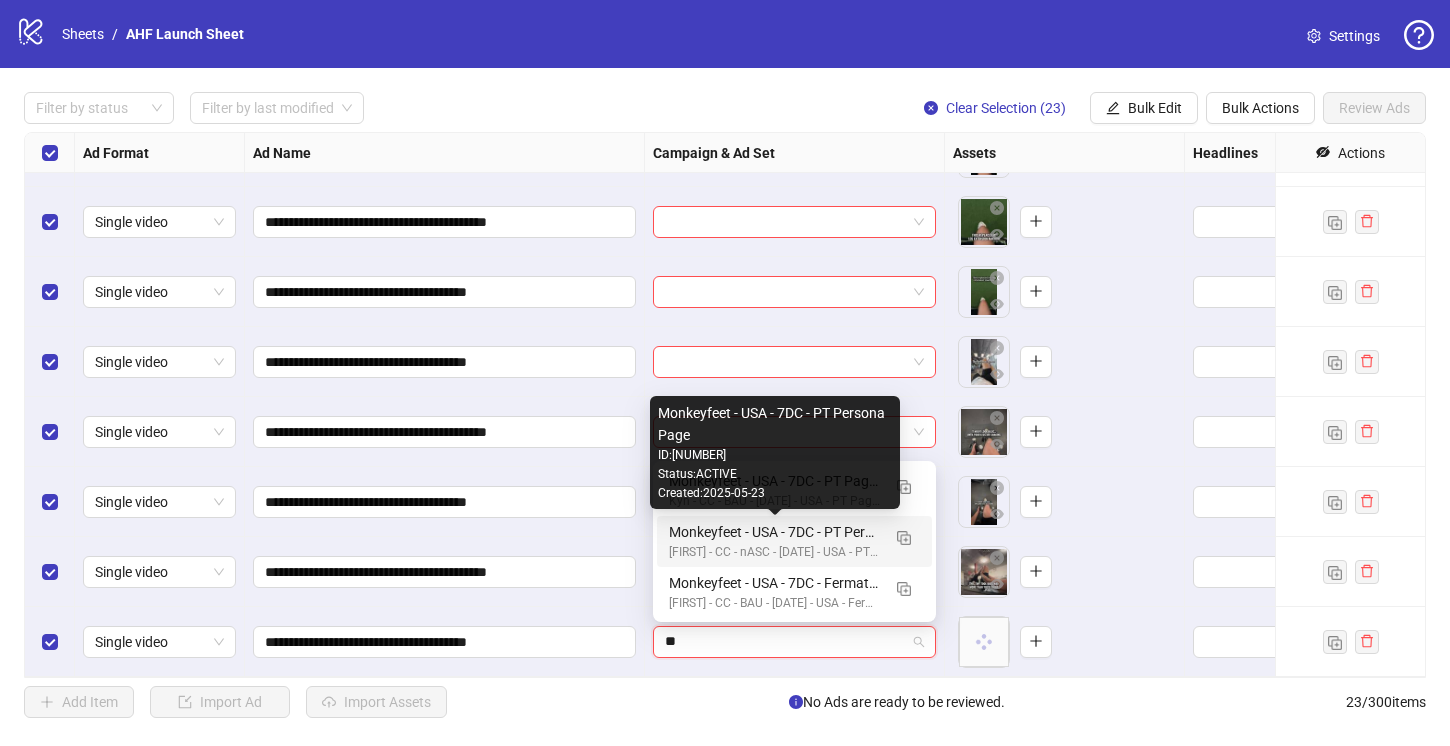 click on "Monkeyfeet - USA - 7DC - PT Persona Page" at bounding box center [774, 532] 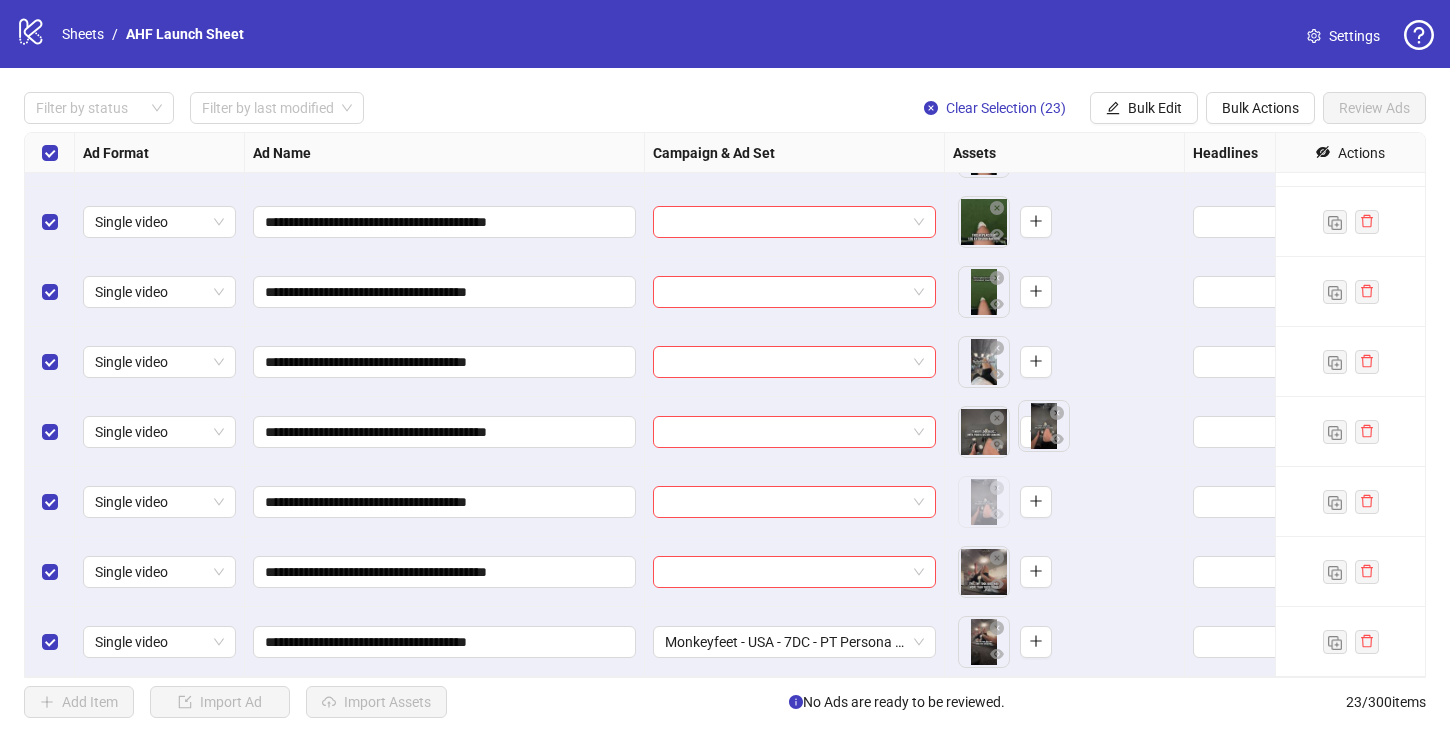 drag, startPoint x: 978, startPoint y: 509, endPoint x: 1036, endPoint y: 435, distance: 94.02127 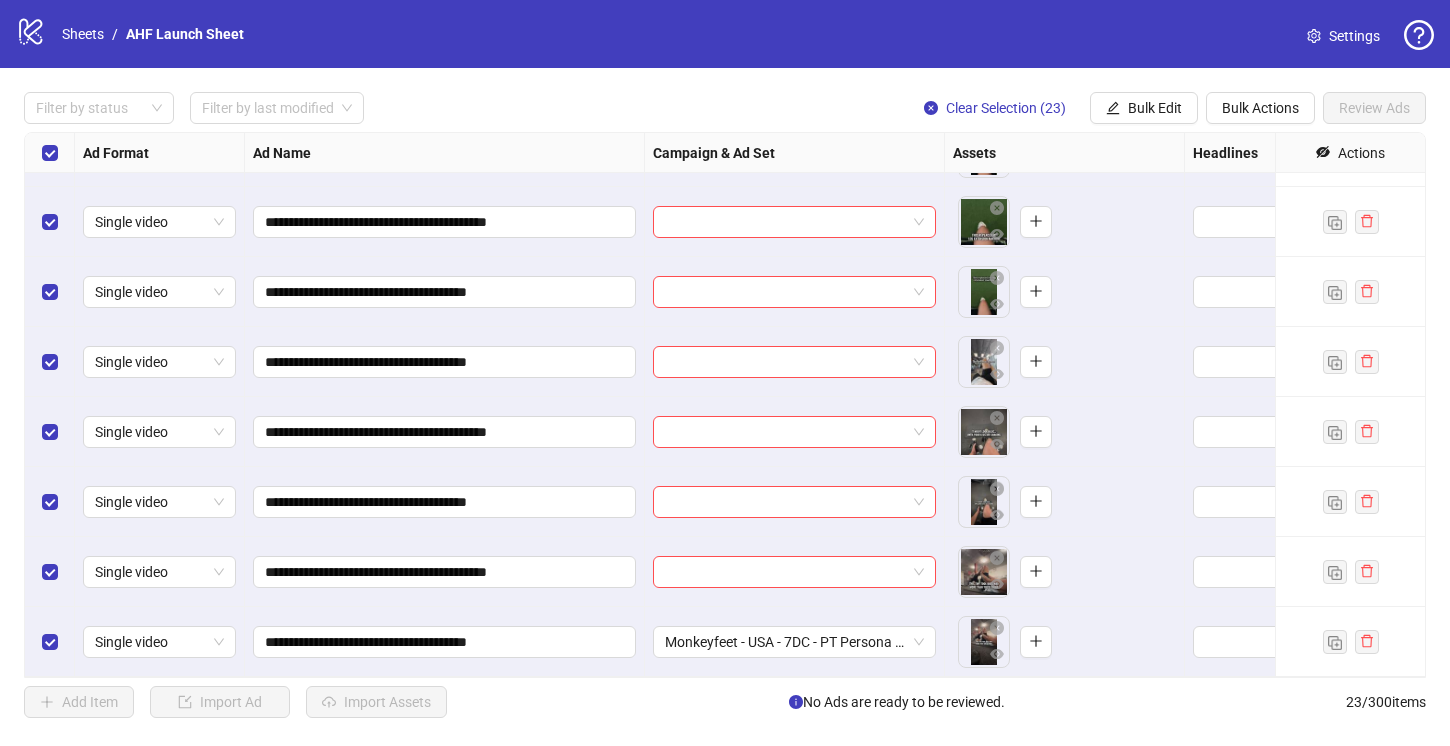 click on "**********" at bounding box center (725, 373) 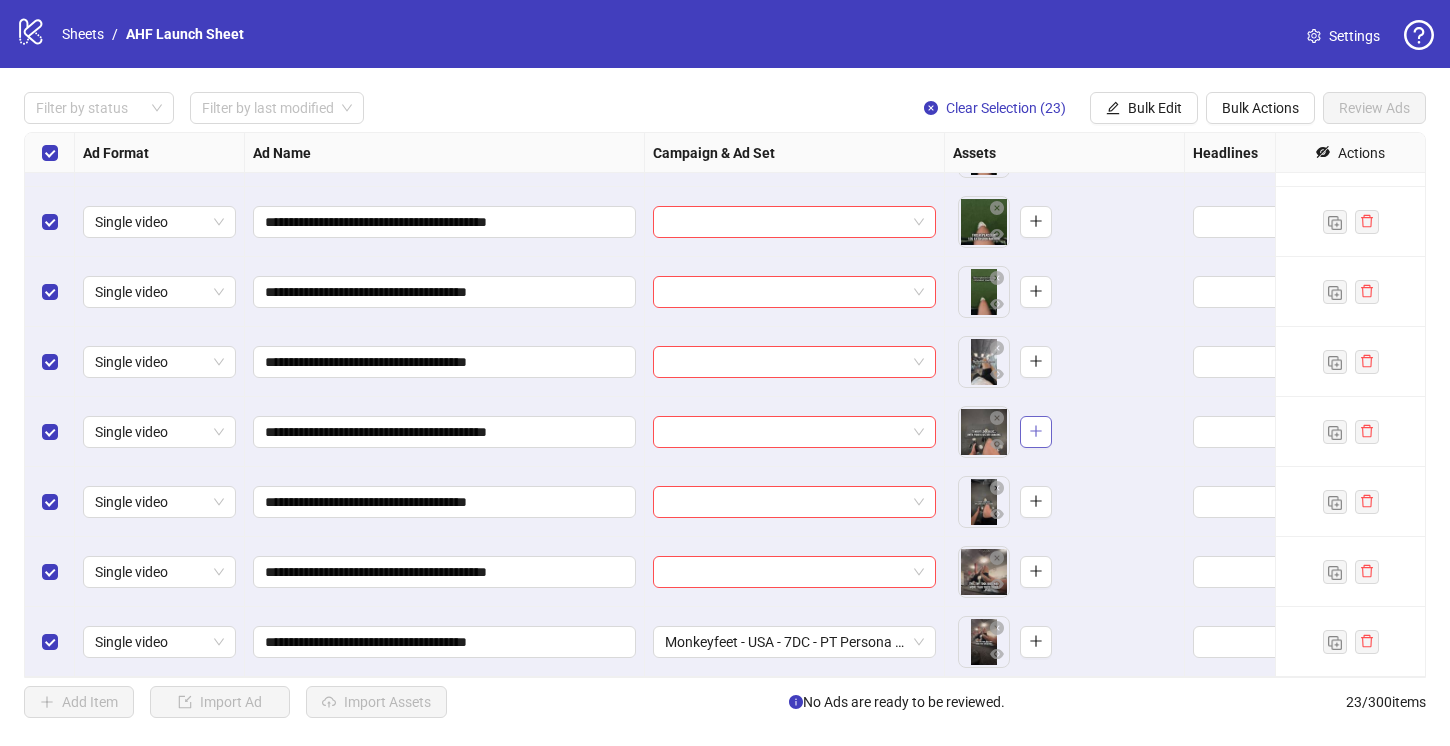 click 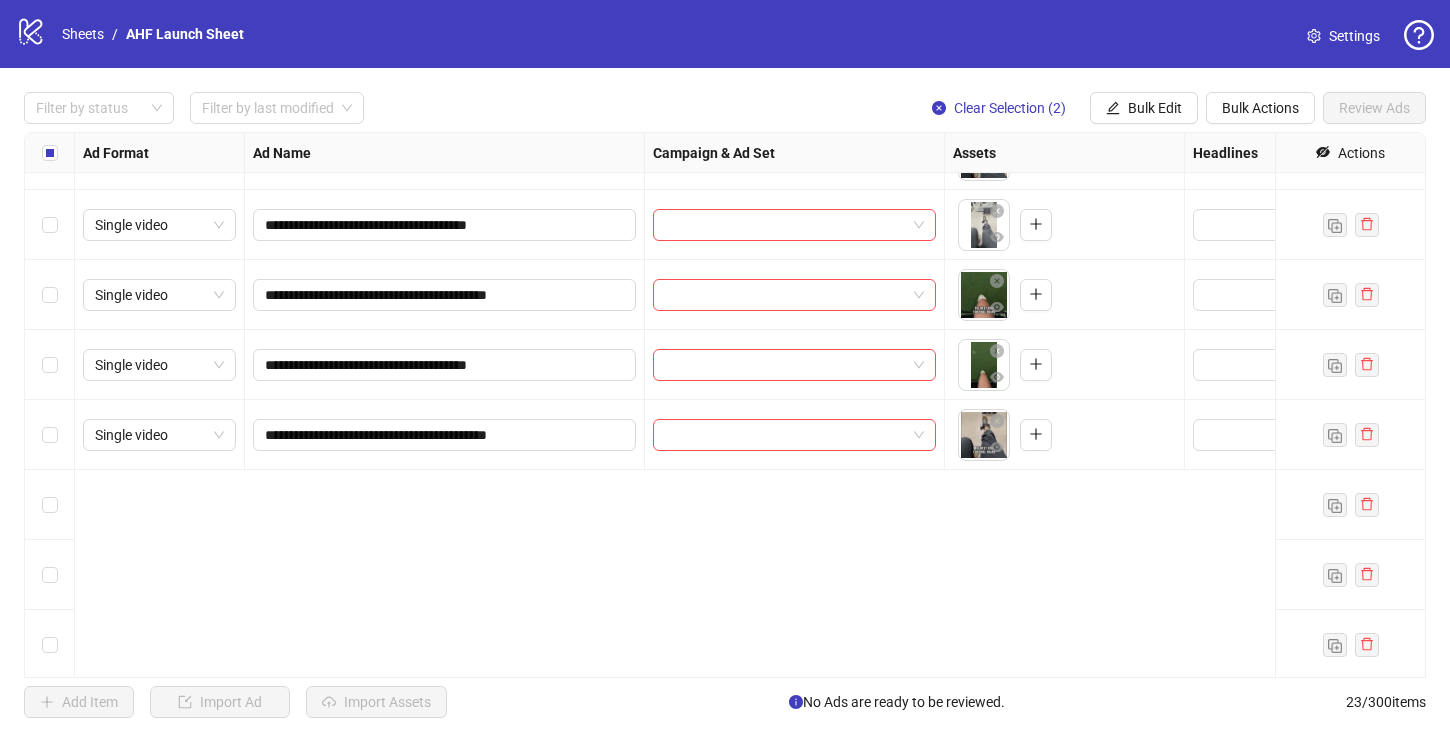 scroll, scrollTop: 0, scrollLeft: 0, axis: both 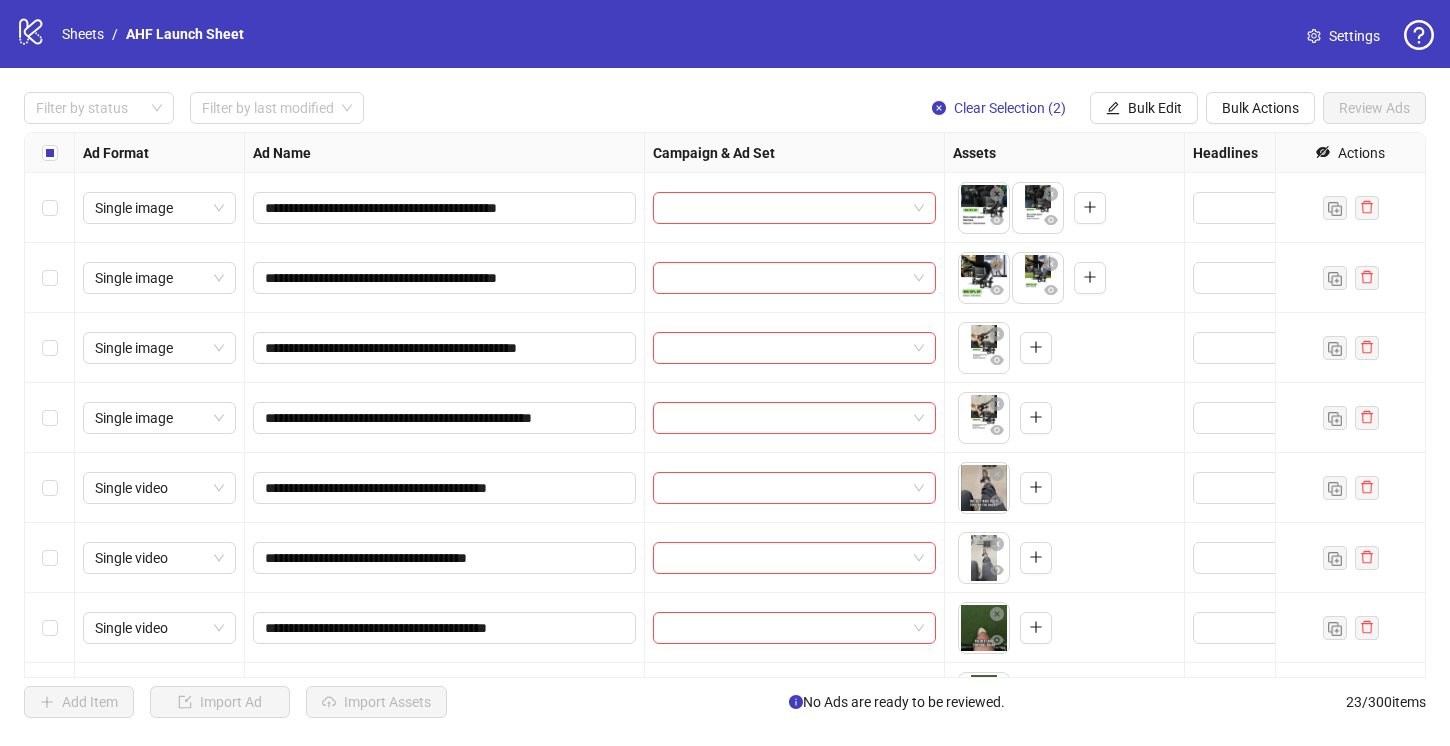 click on "**********" at bounding box center (445, 488) 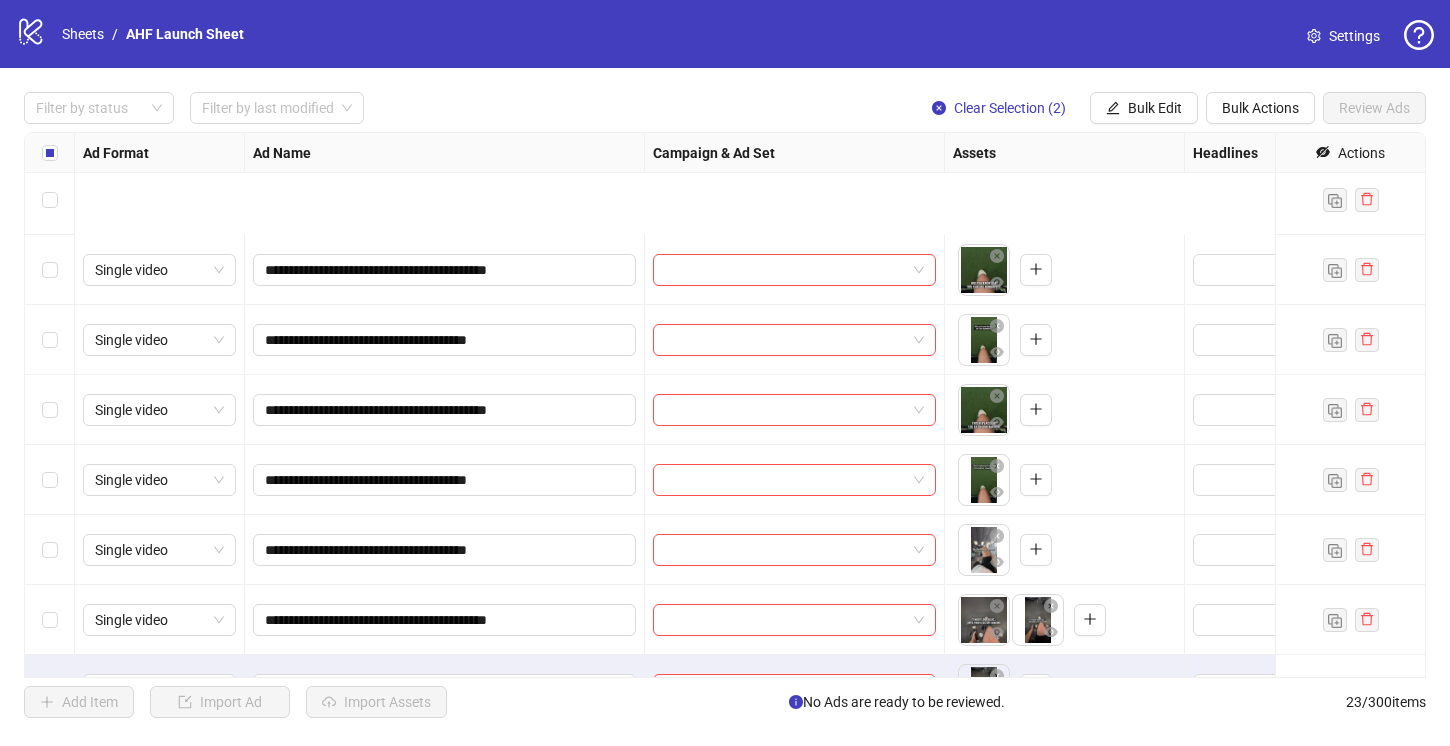 scroll, scrollTop: 1106, scrollLeft: 0, axis: vertical 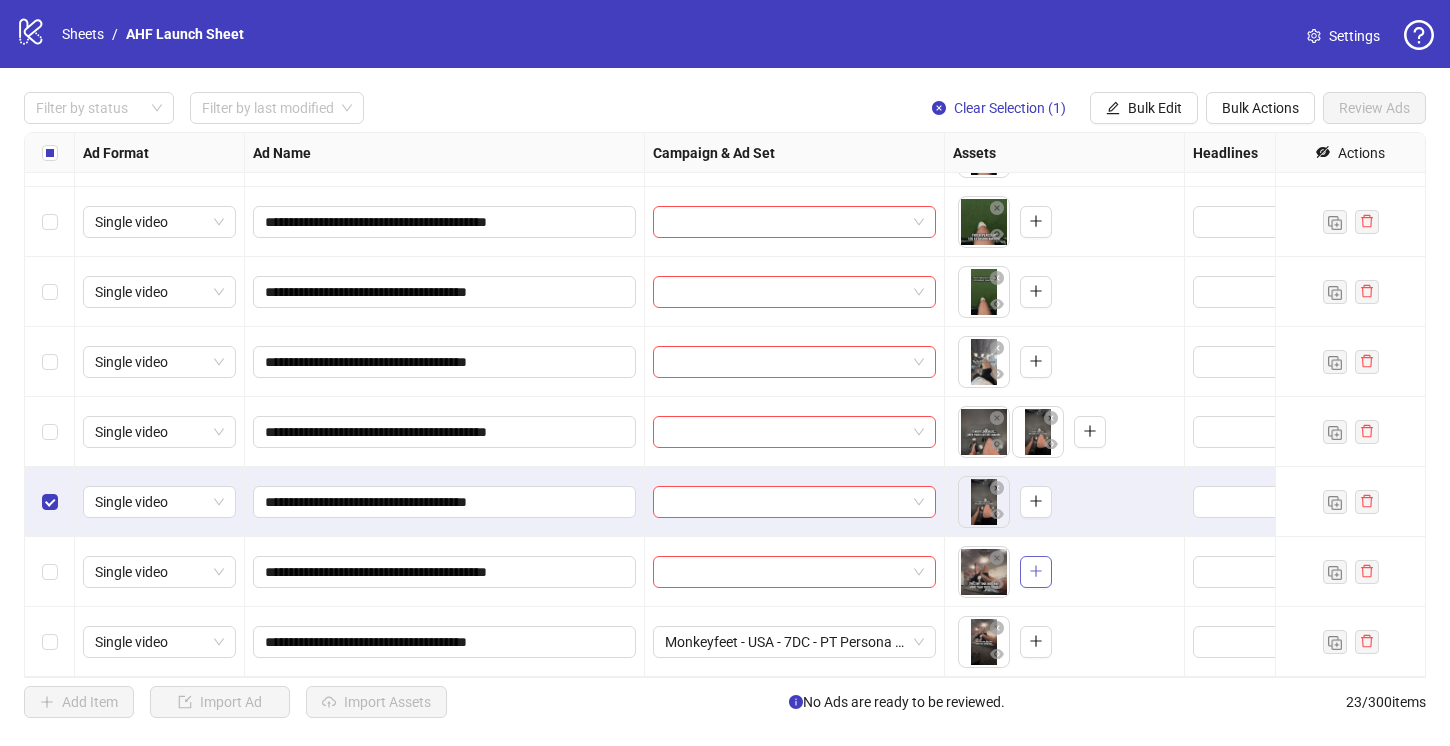 click 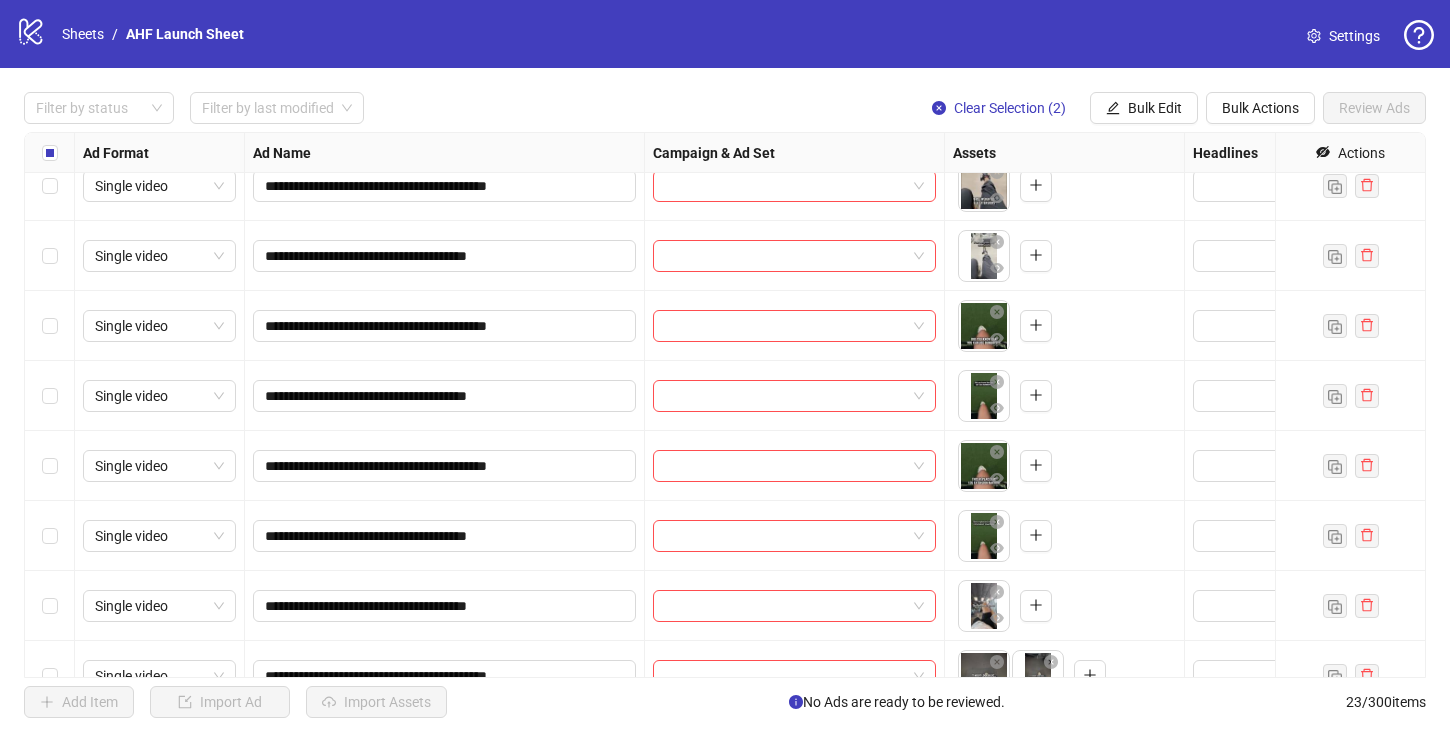 scroll, scrollTop: 856, scrollLeft: 0, axis: vertical 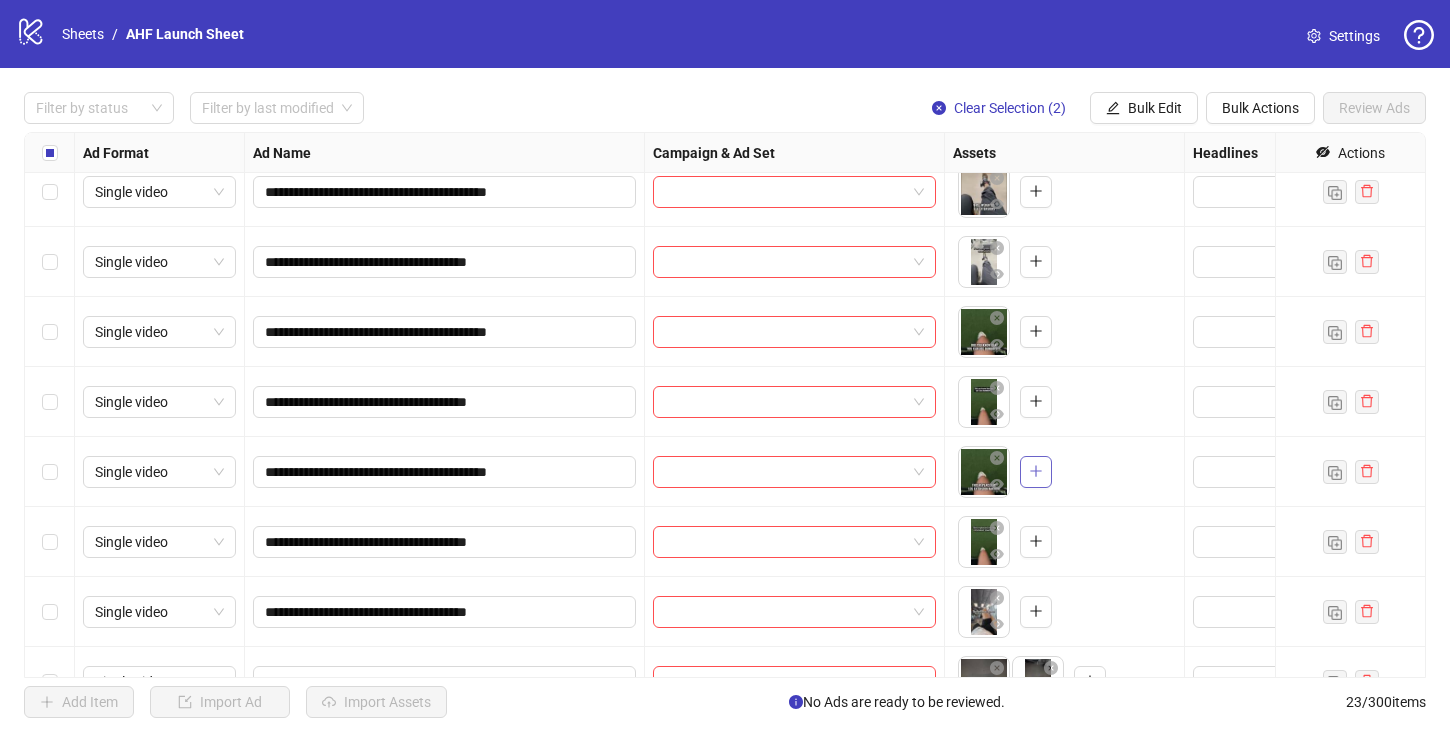 click 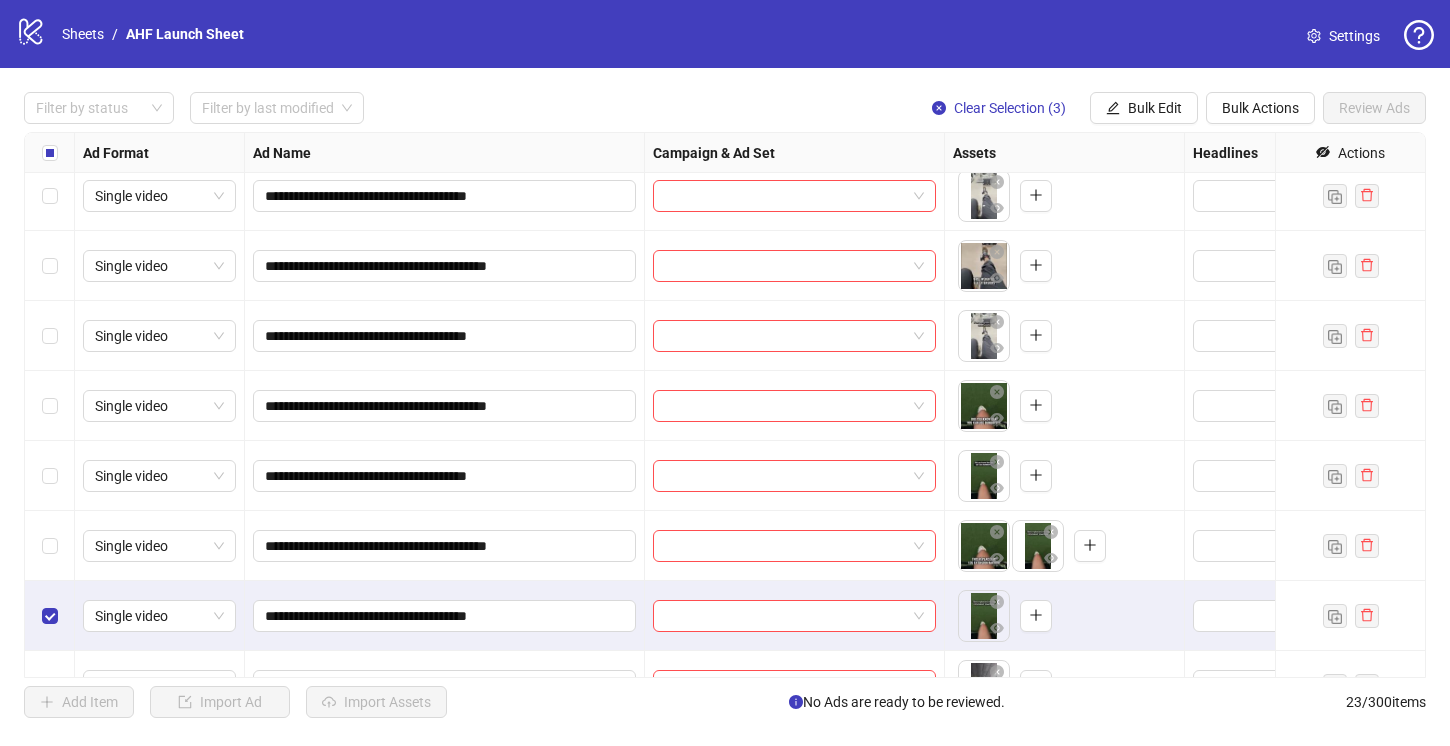 scroll, scrollTop: 739, scrollLeft: 0, axis: vertical 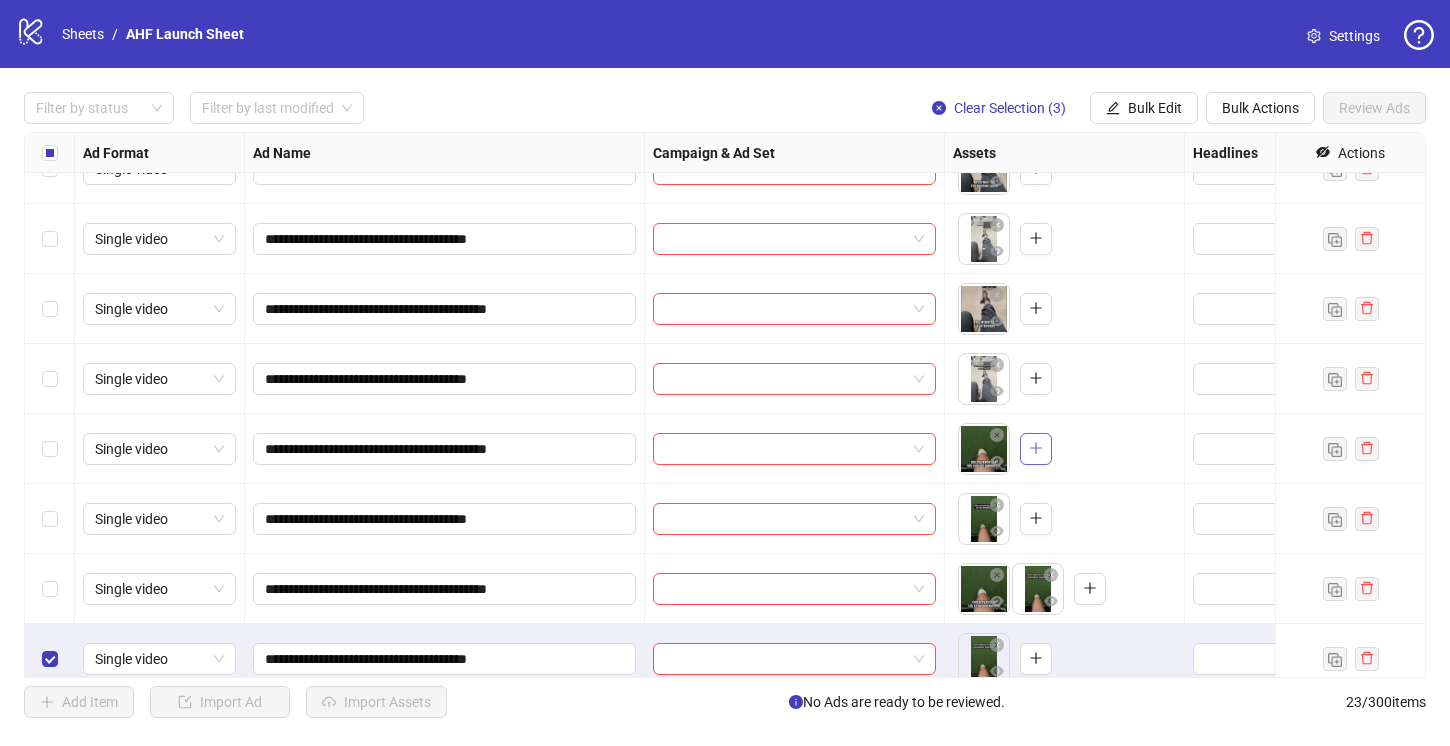 click 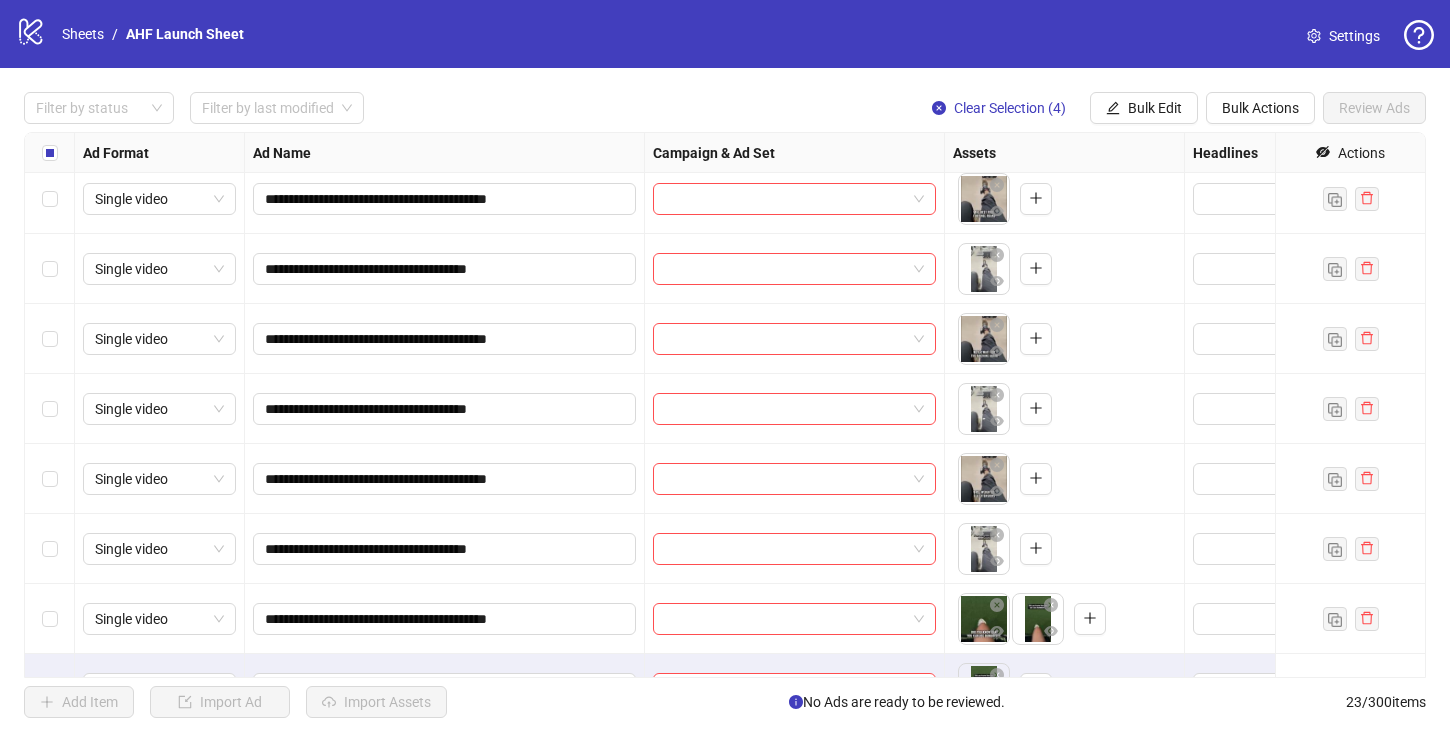 scroll, scrollTop: 564, scrollLeft: 0, axis: vertical 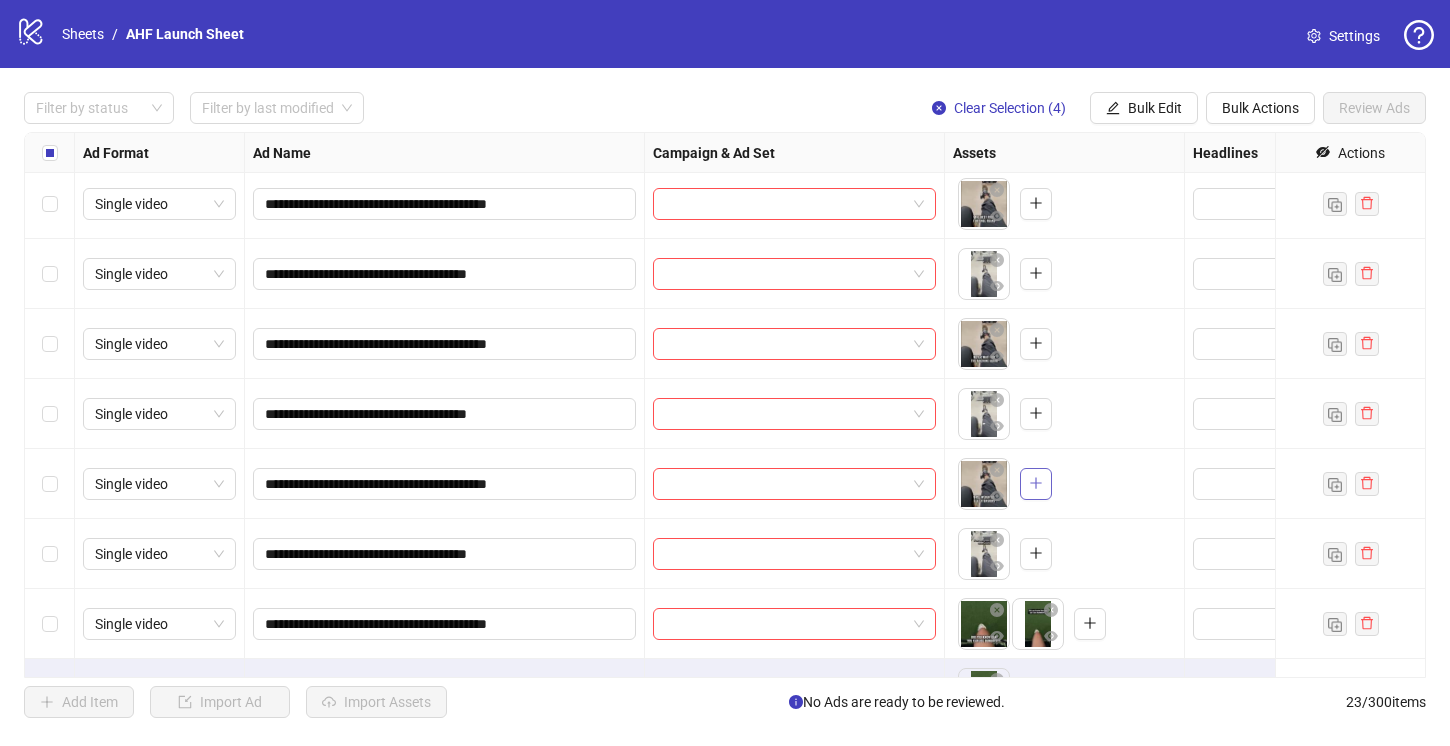 click at bounding box center [1036, 484] 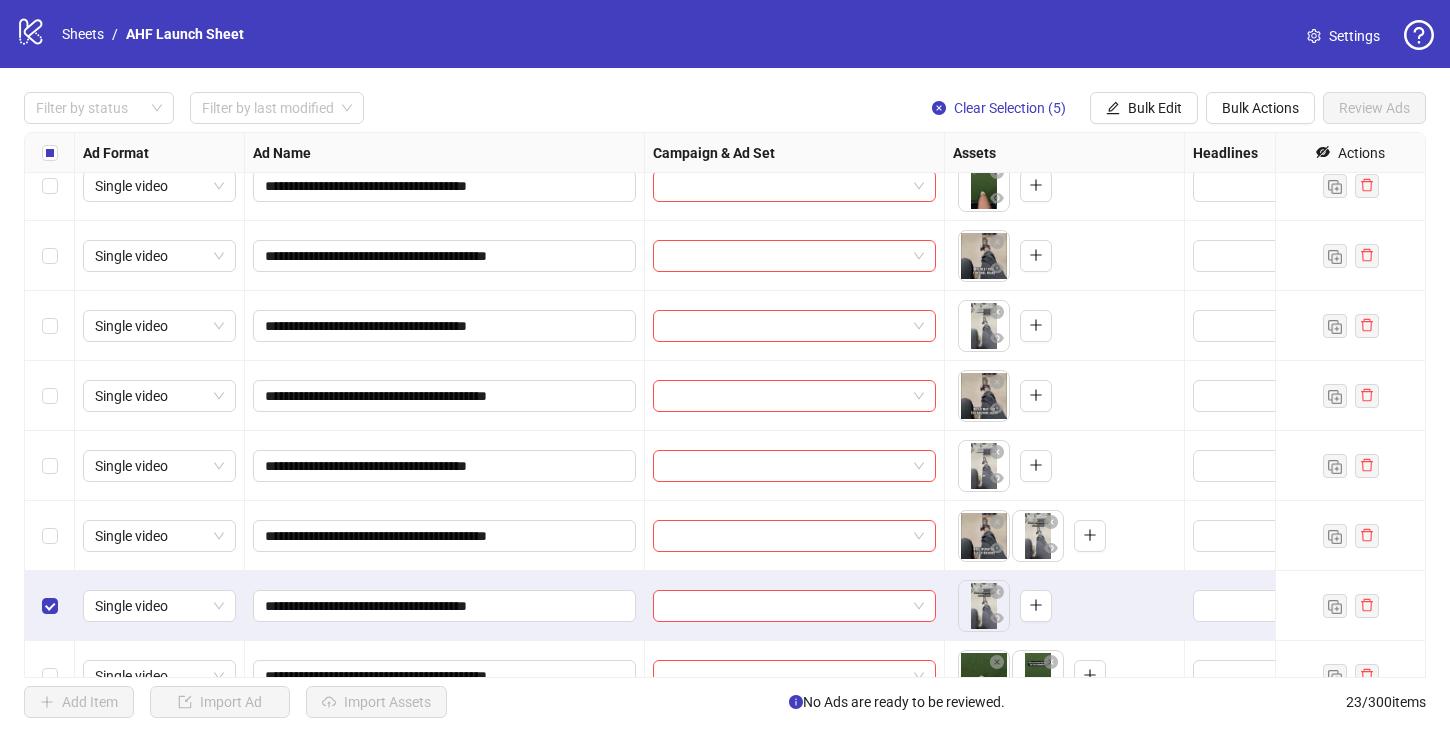 scroll, scrollTop: 502, scrollLeft: 0, axis: vertical 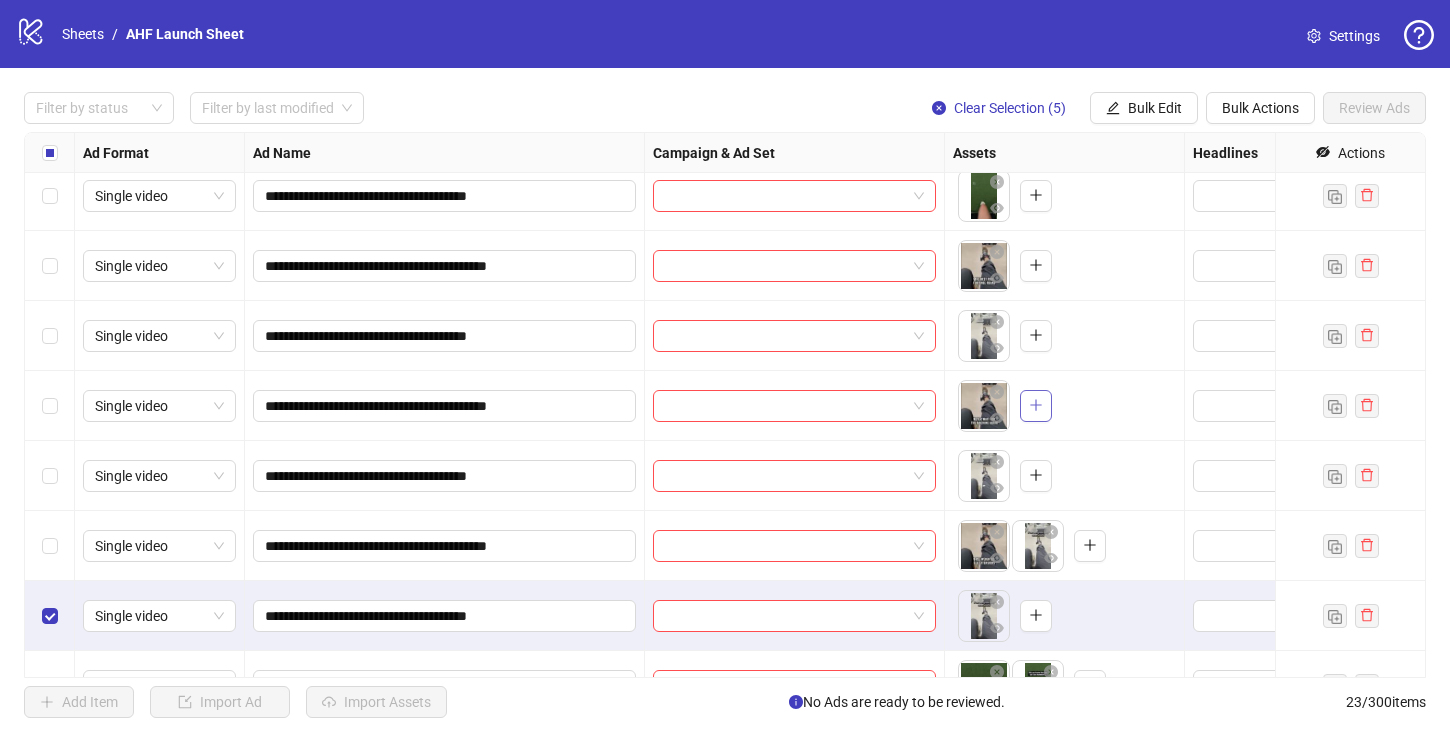 click 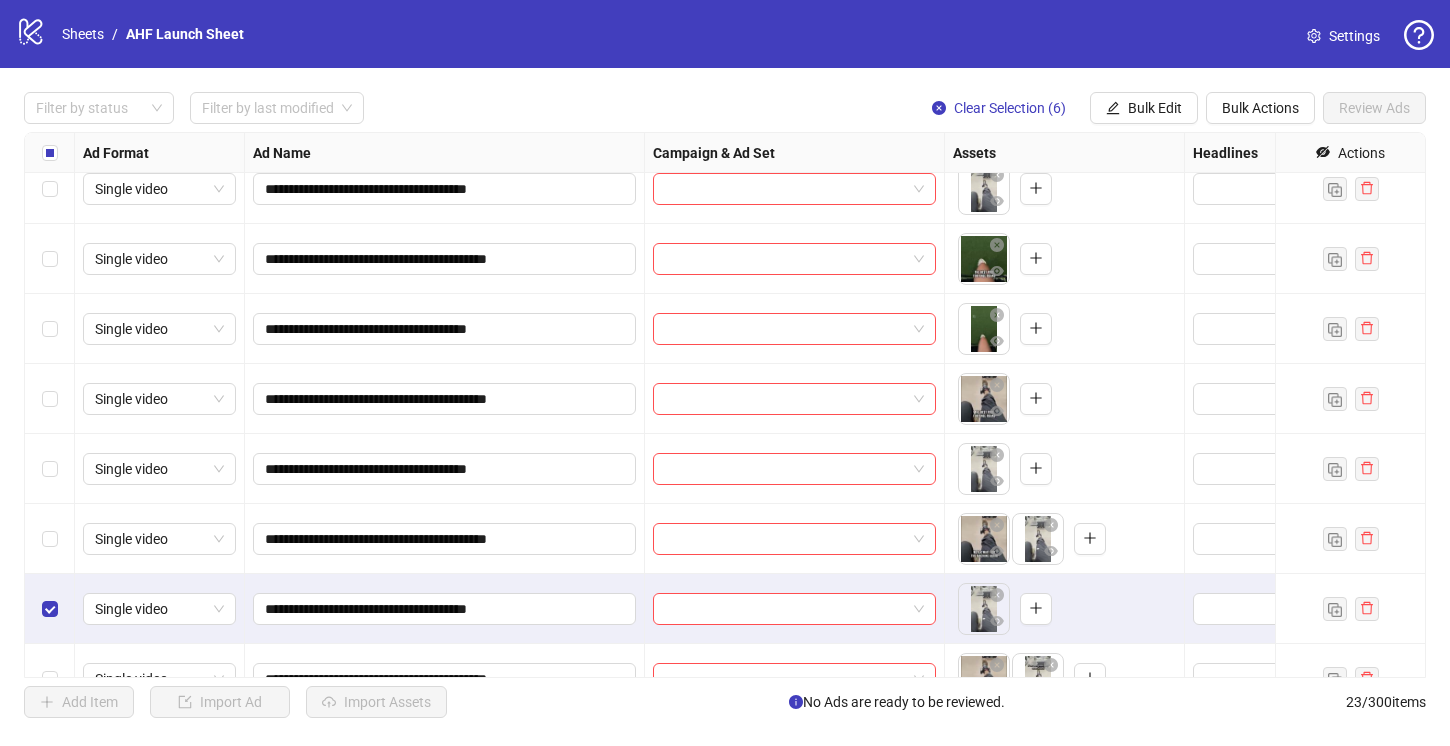 scroll, scrollTop: 354, scrollLeft: 0, axis: vertical 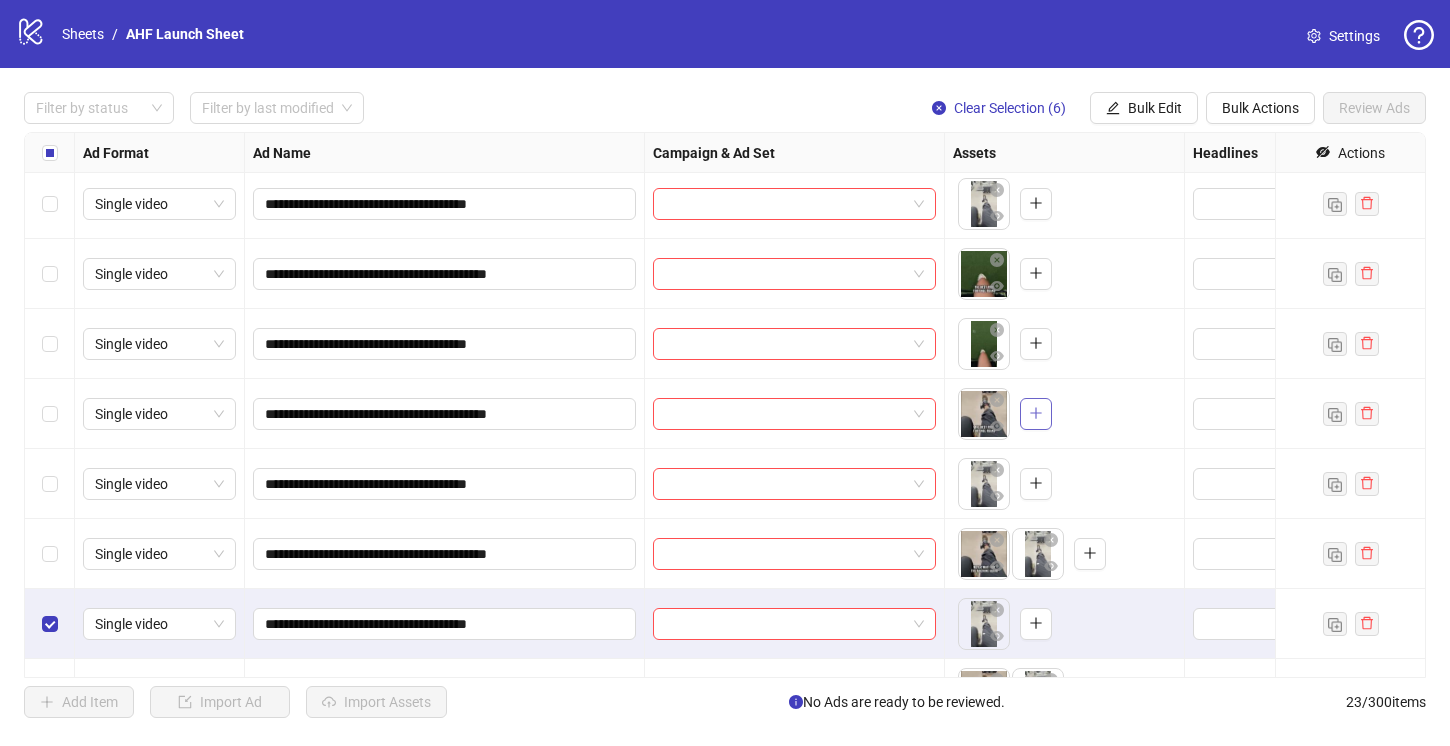click 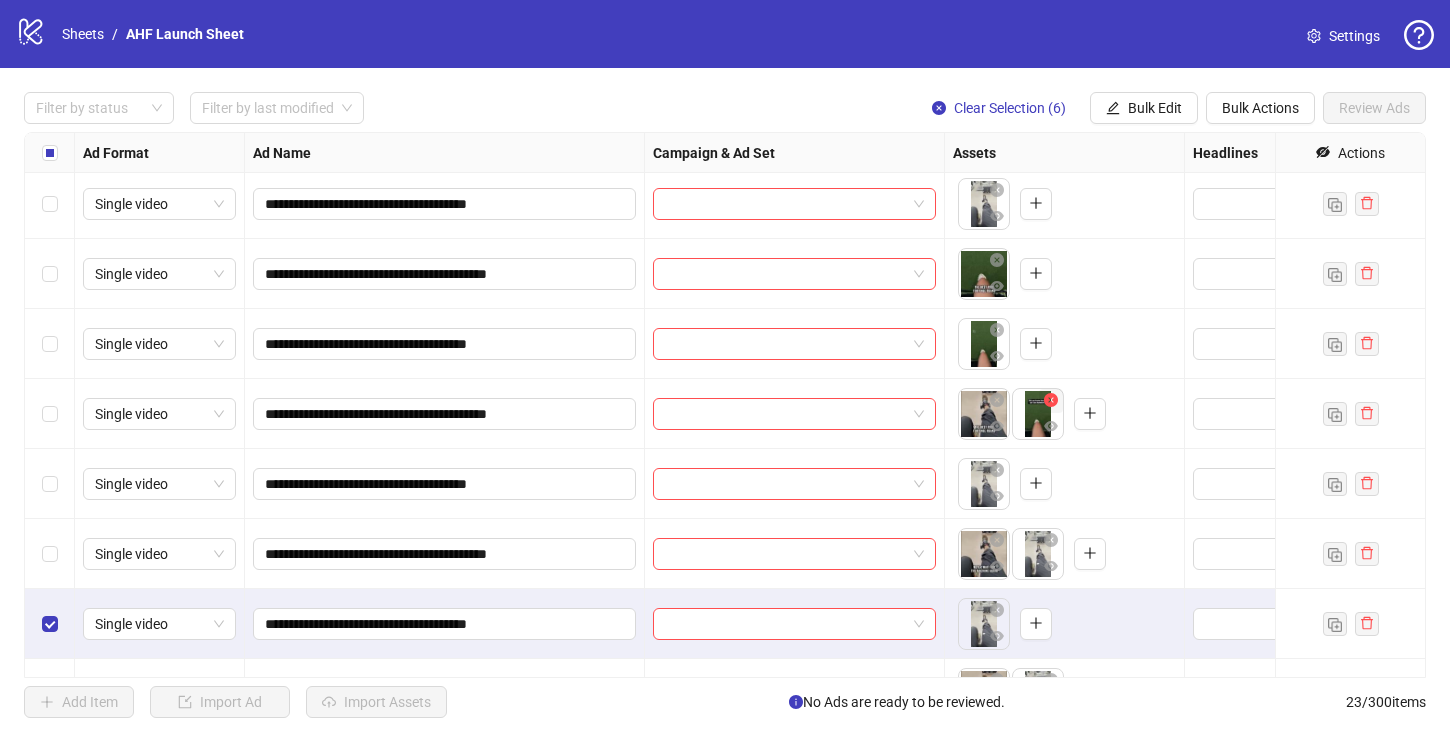 click 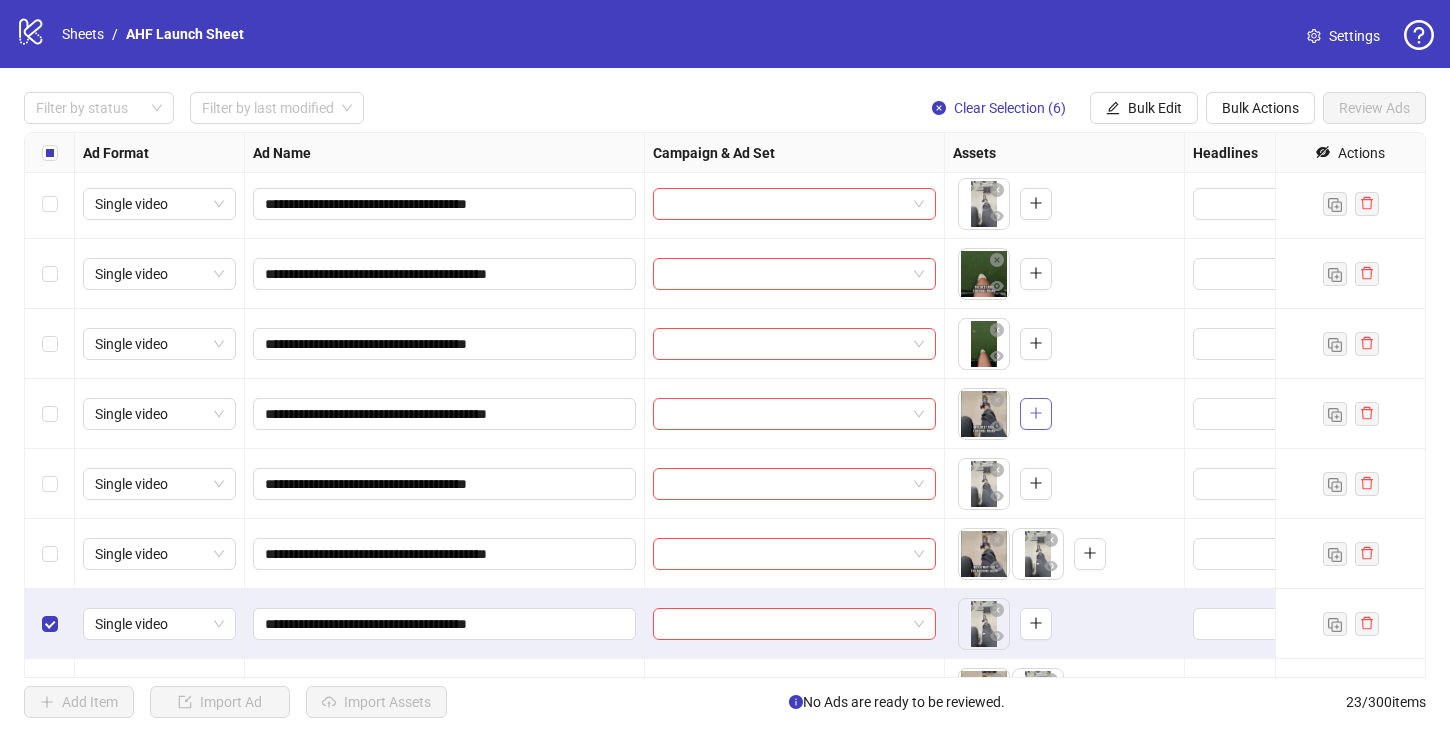 click 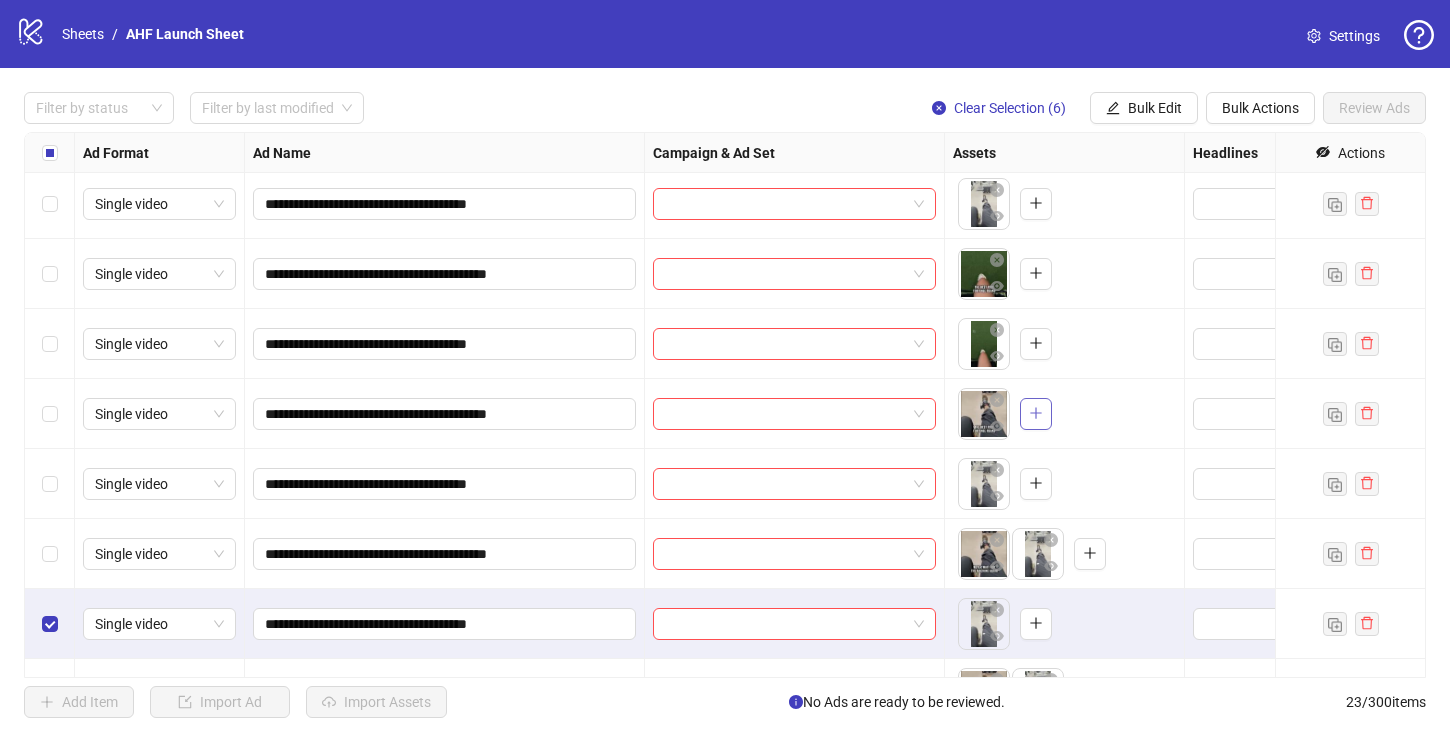 click 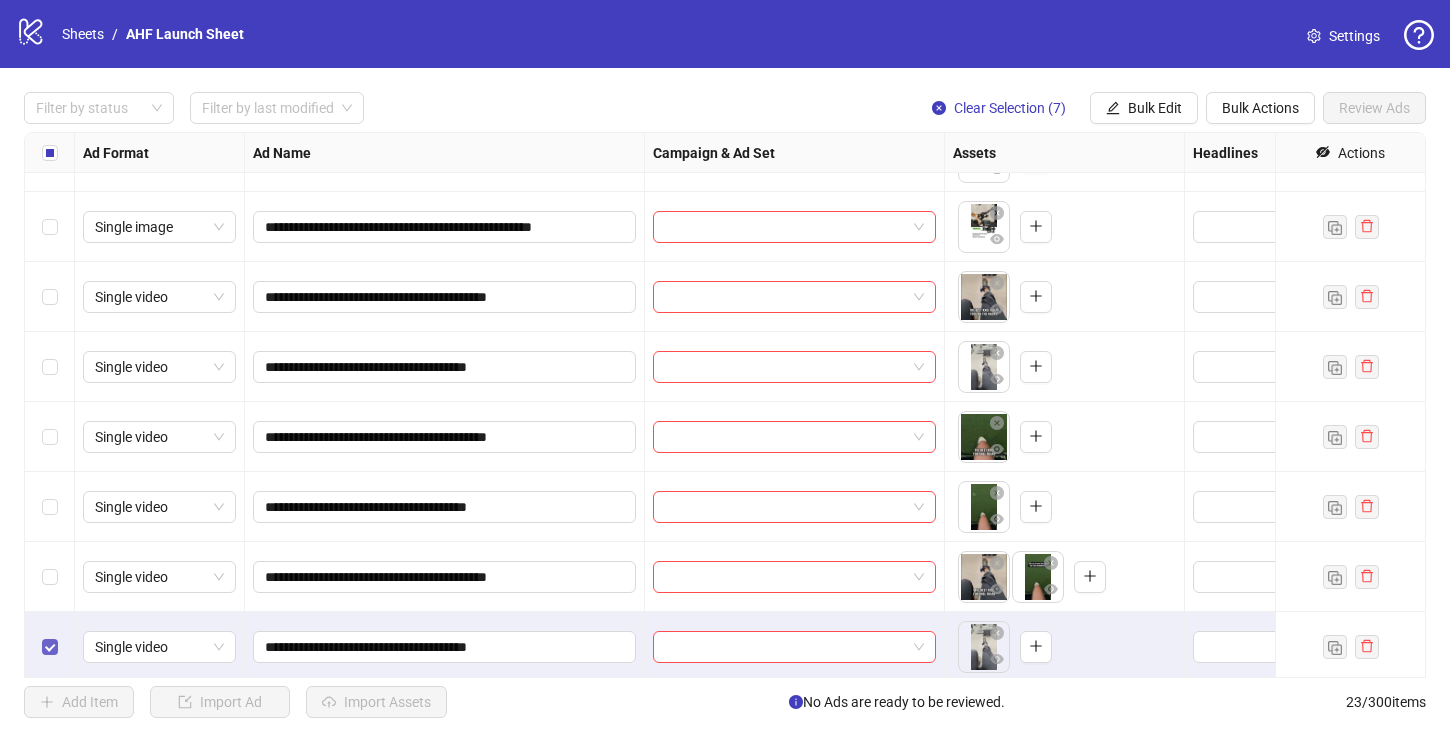 scroll, scrollTop: 189, scrollLeft: 0, axis: vertical 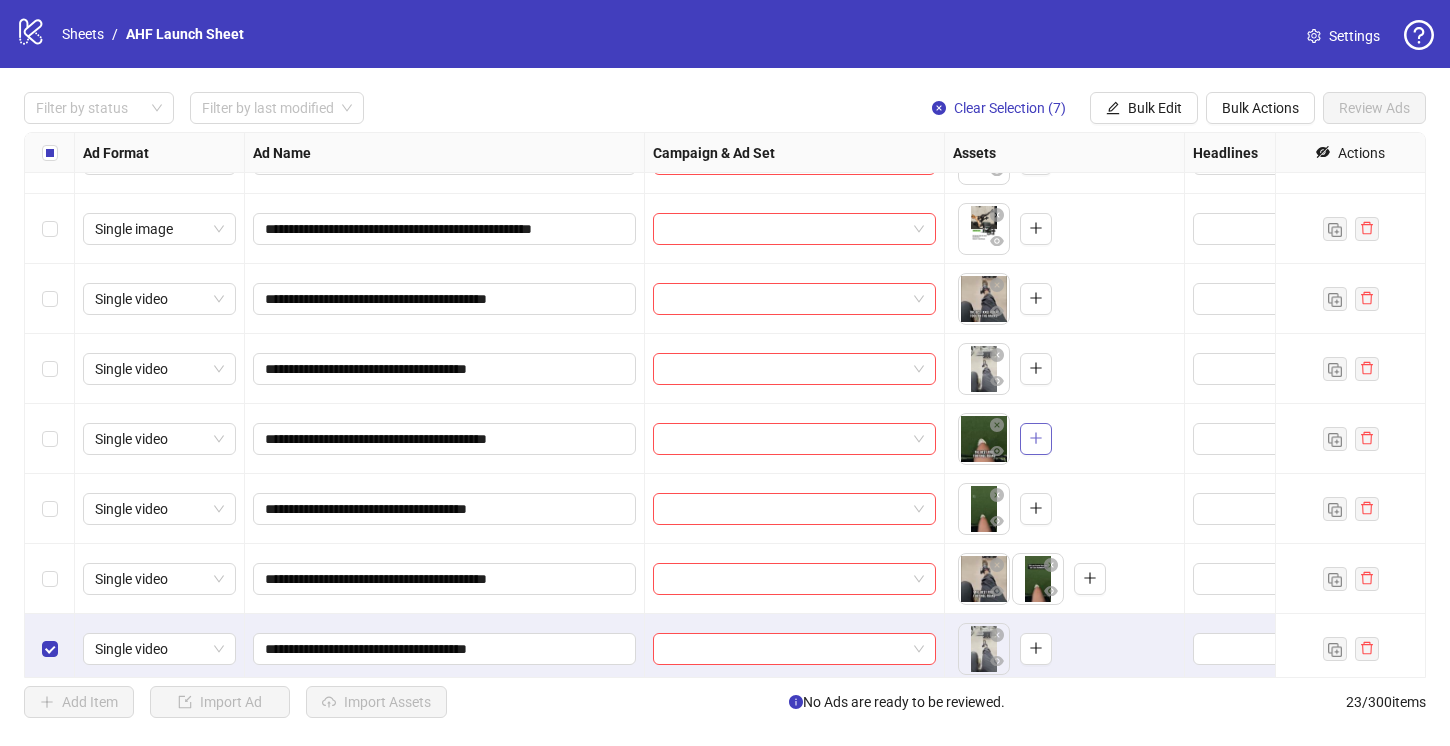 click 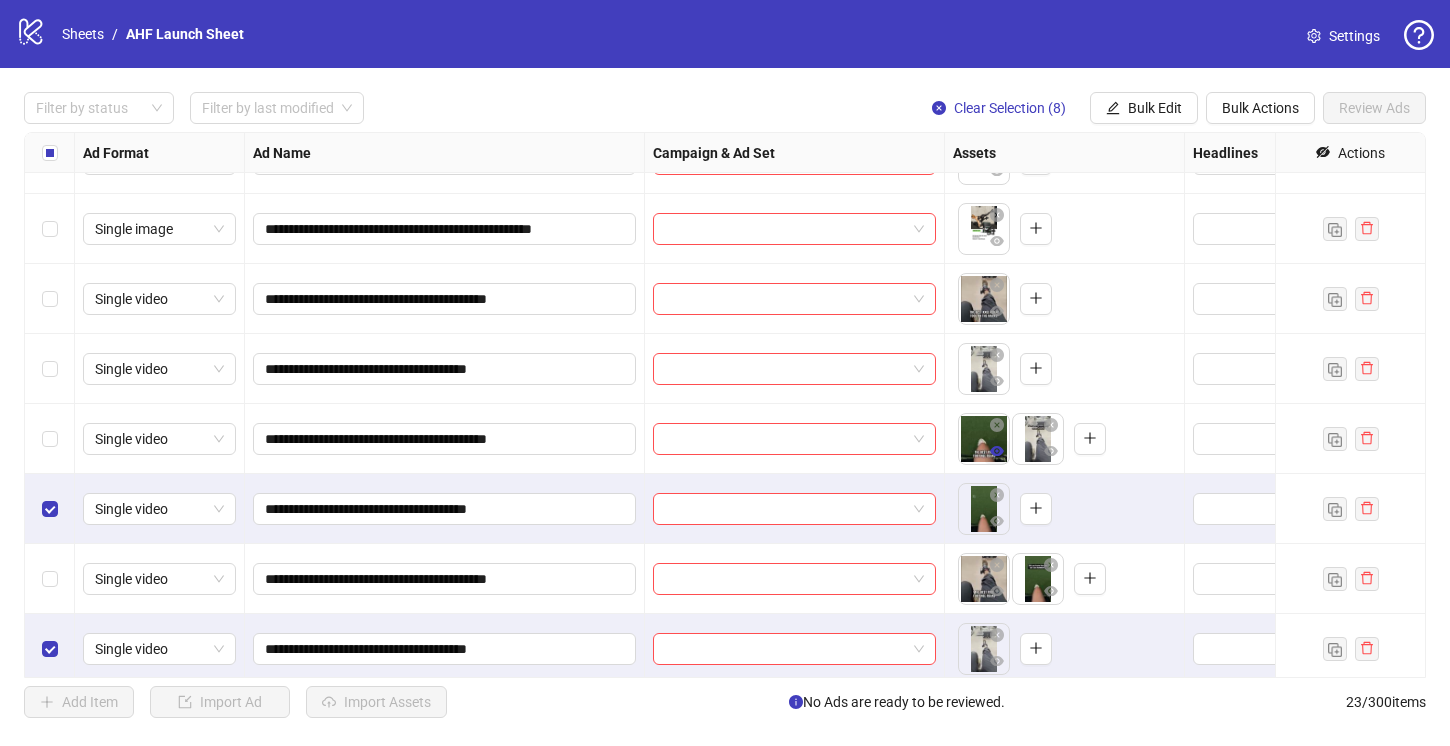 click 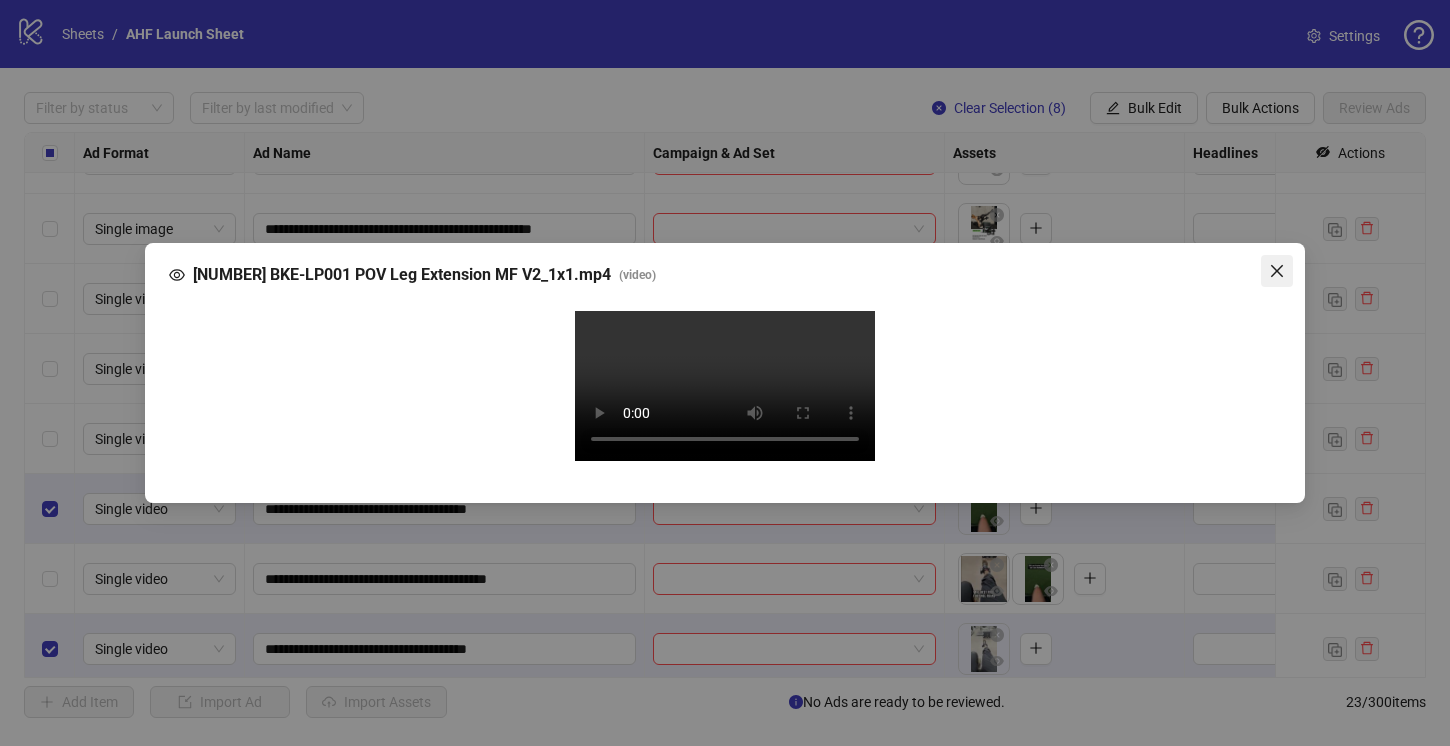 click 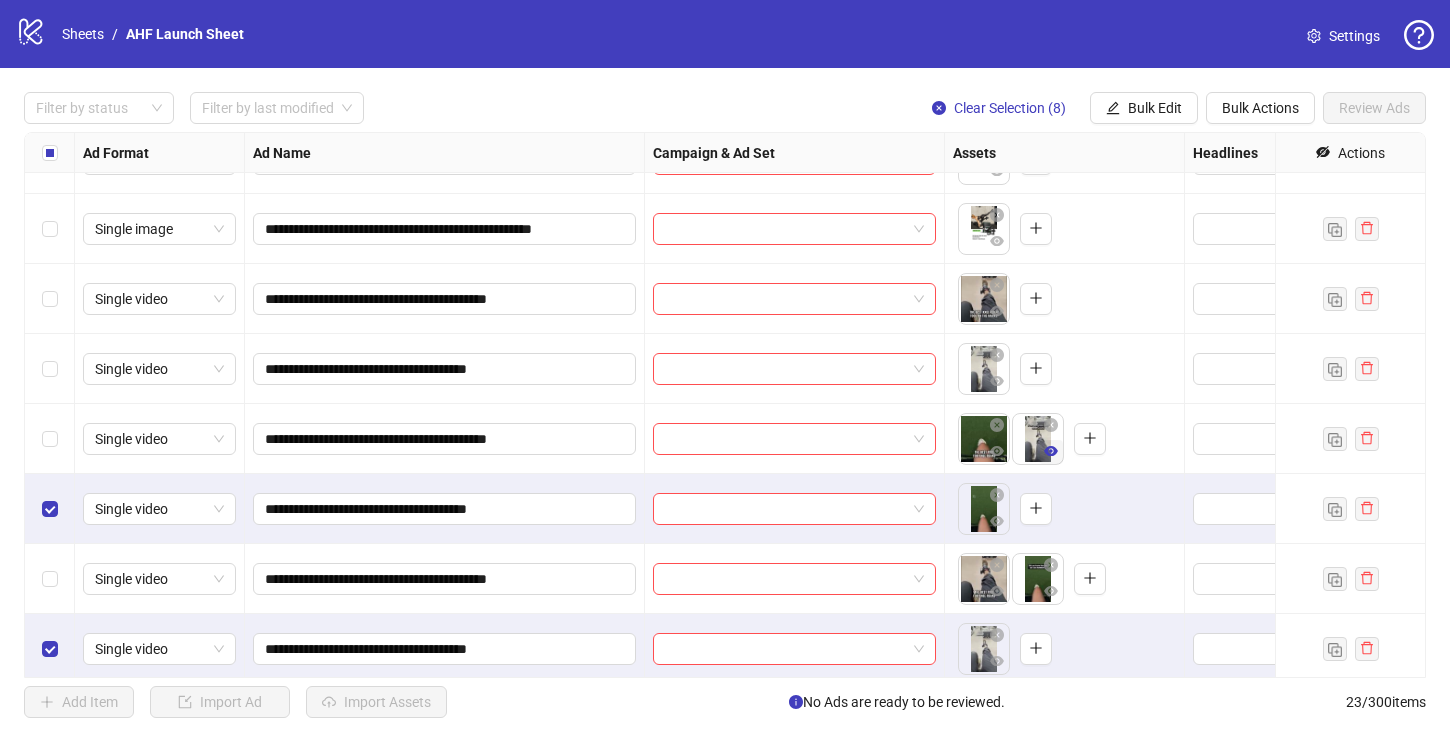 click 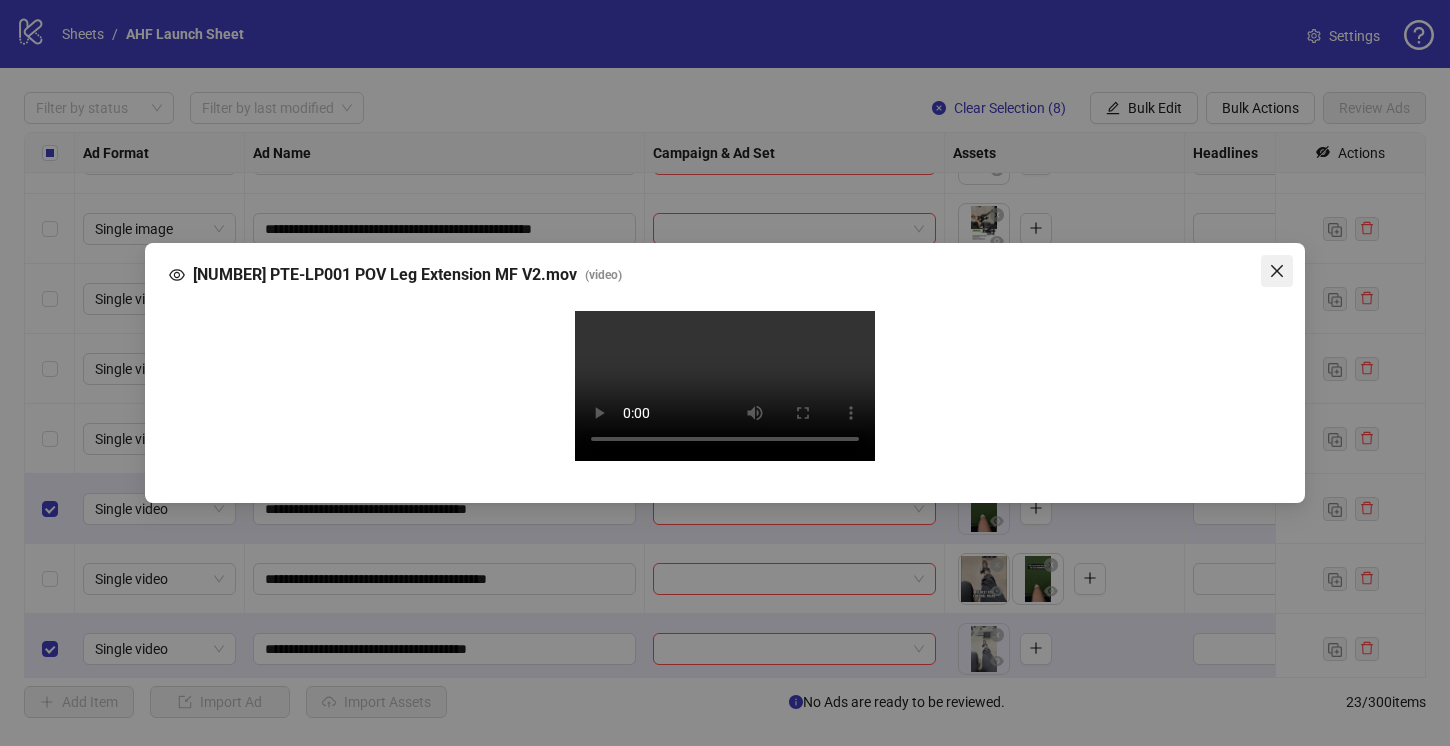 click 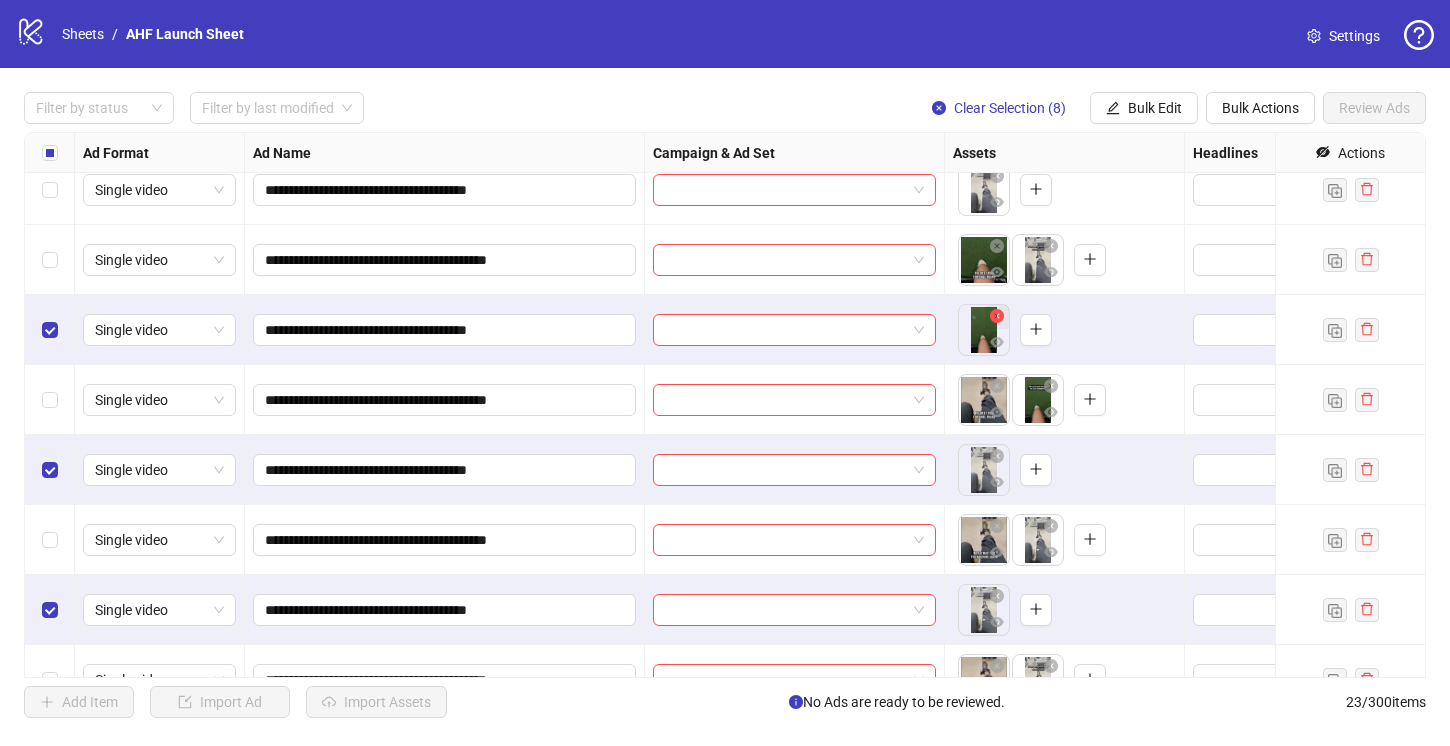 scroll, scrollTop: 370, scrollLeft: 0, axis: vertical 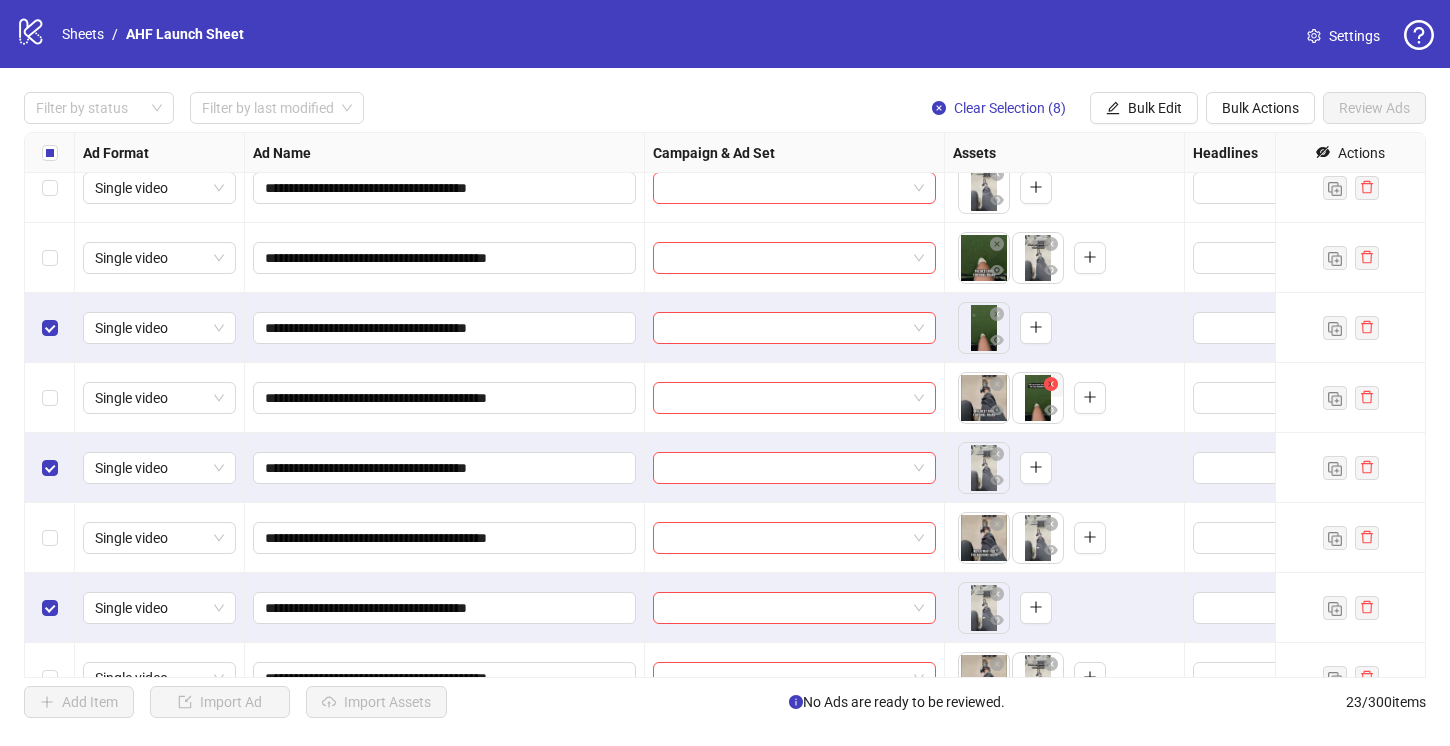 click 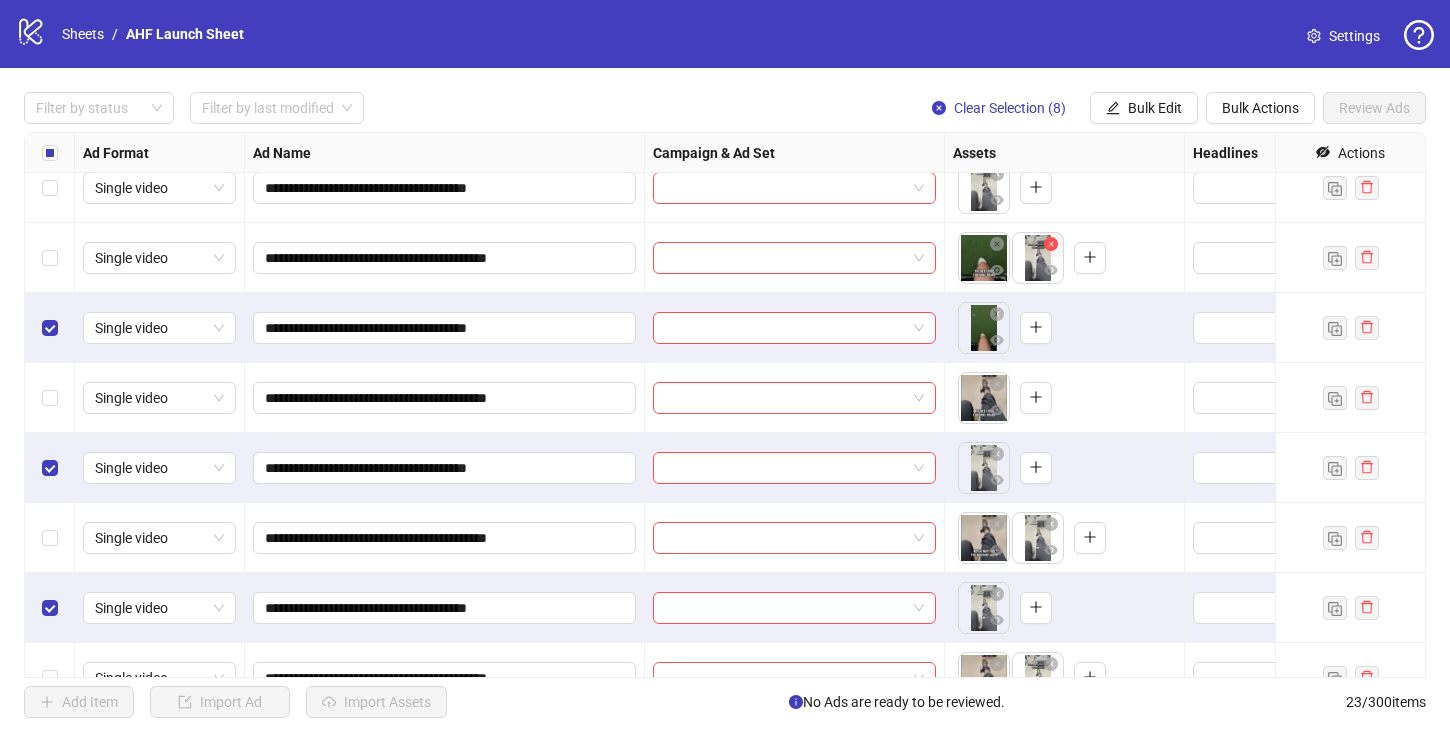 click at bounding box center [1051, 245] 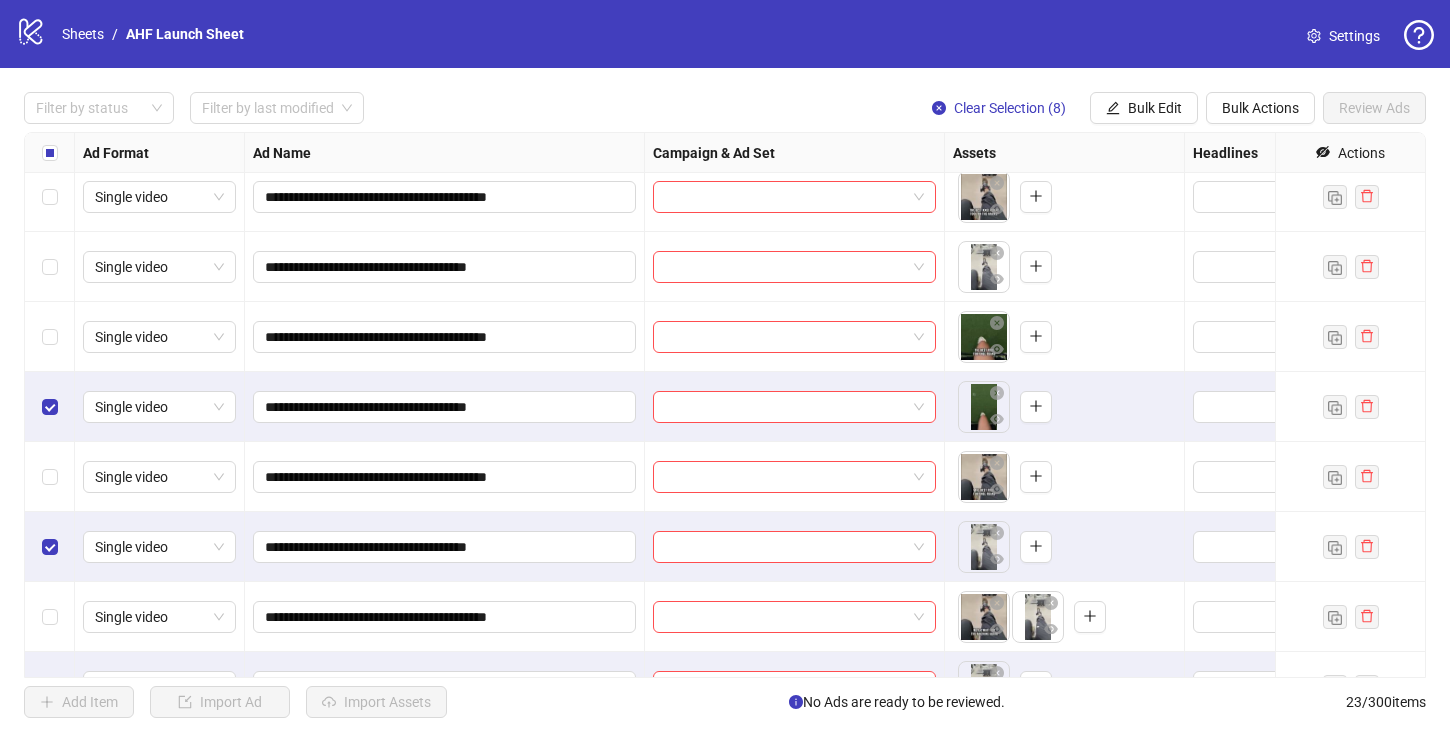 scroll, scrollTop: 293, scrollLeft: 0, axis: vertical 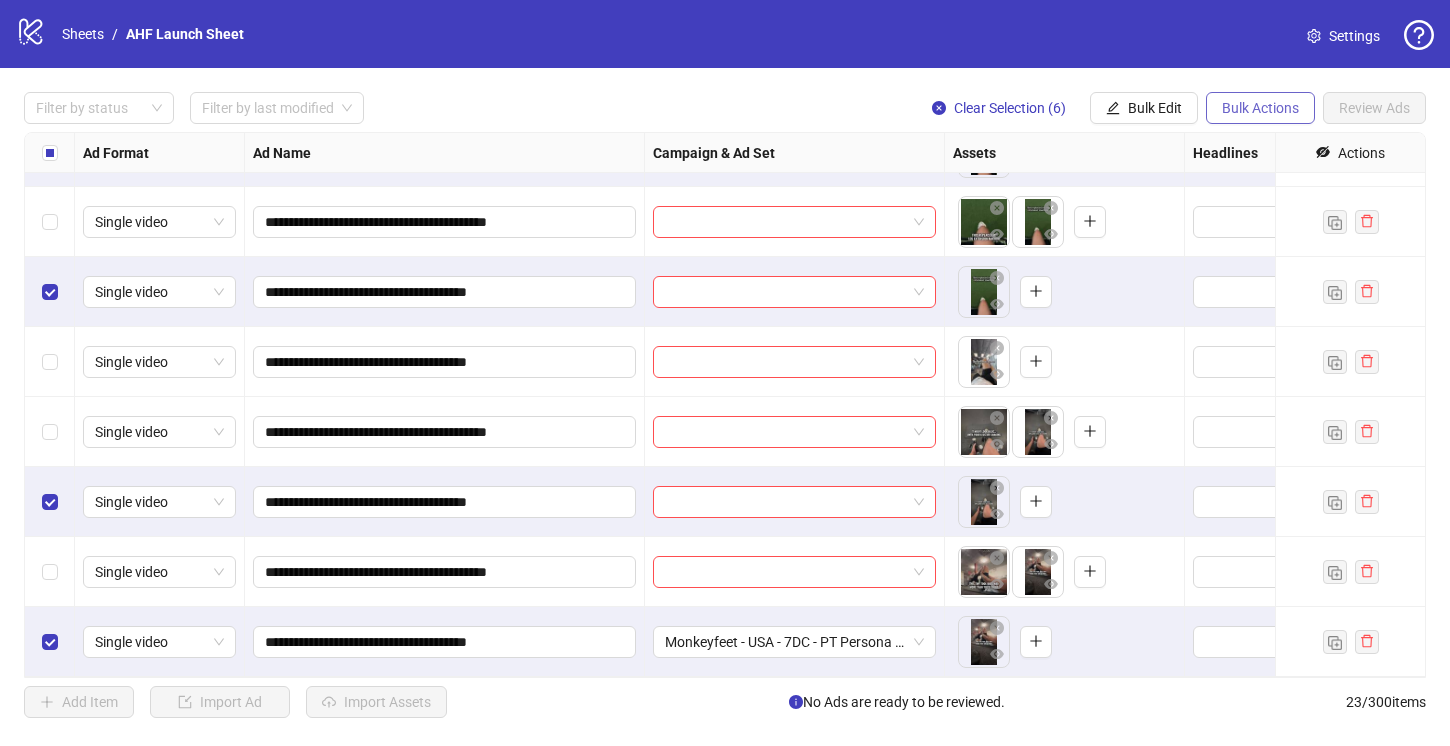 click on "Bulk Actions" at bounding box center (1260, 108) 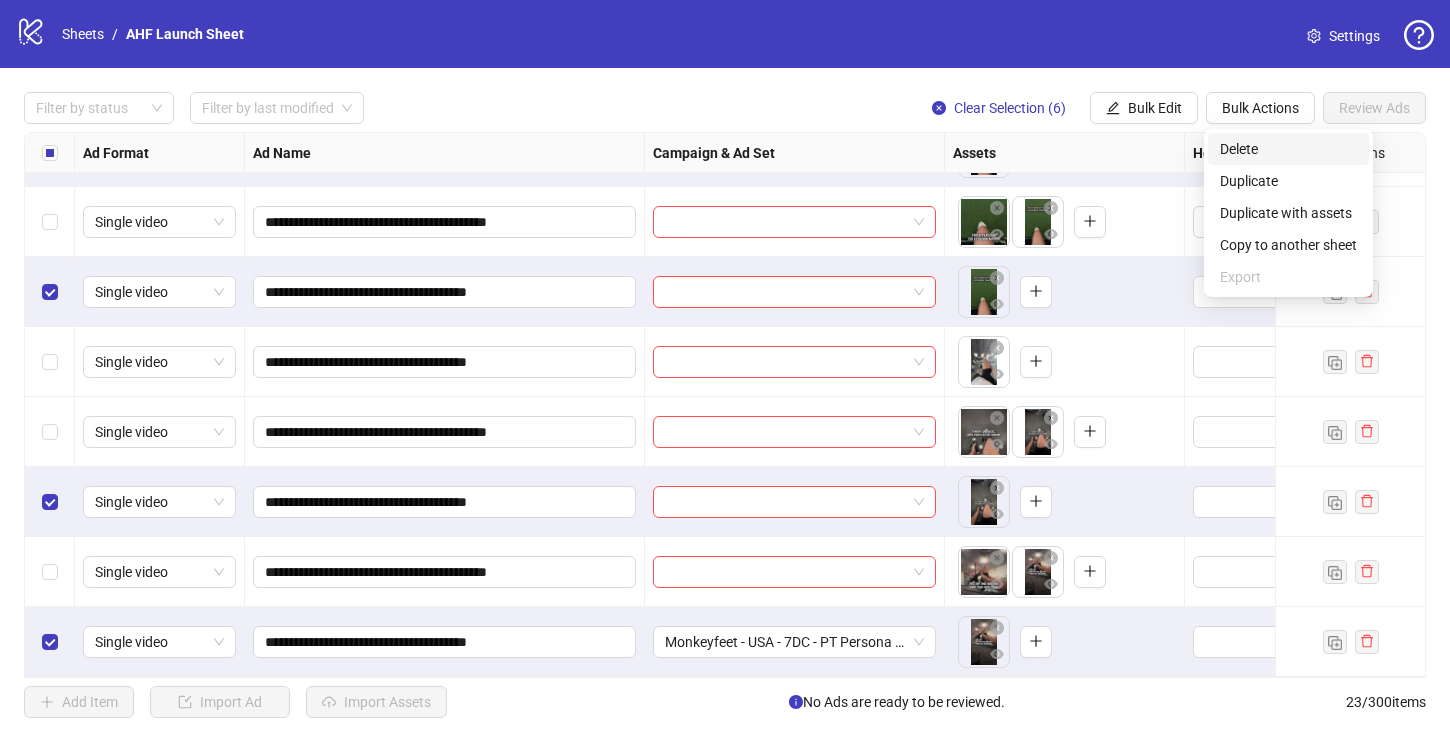 click on "Delete" at bounding box center [1288, 149] 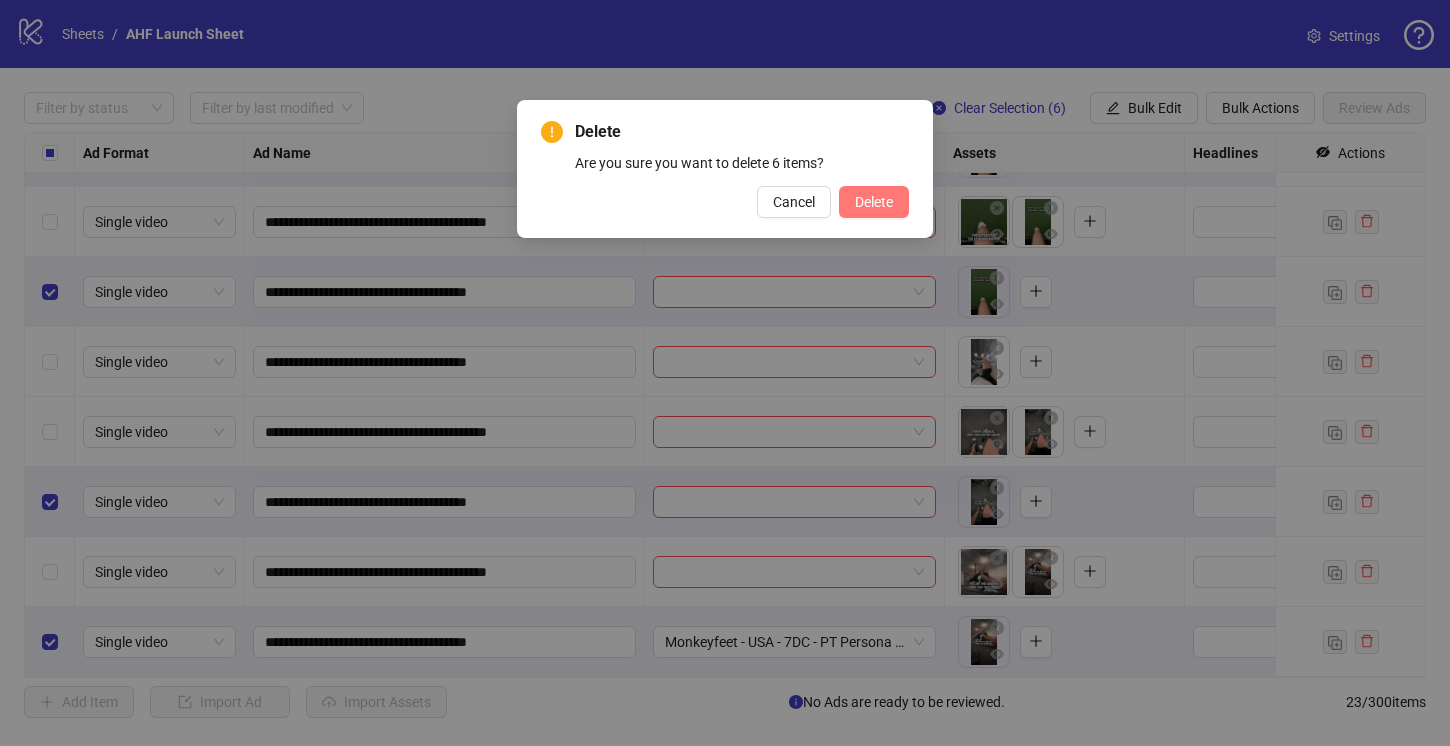 click on "Delete" at bounding box center [874, 202] 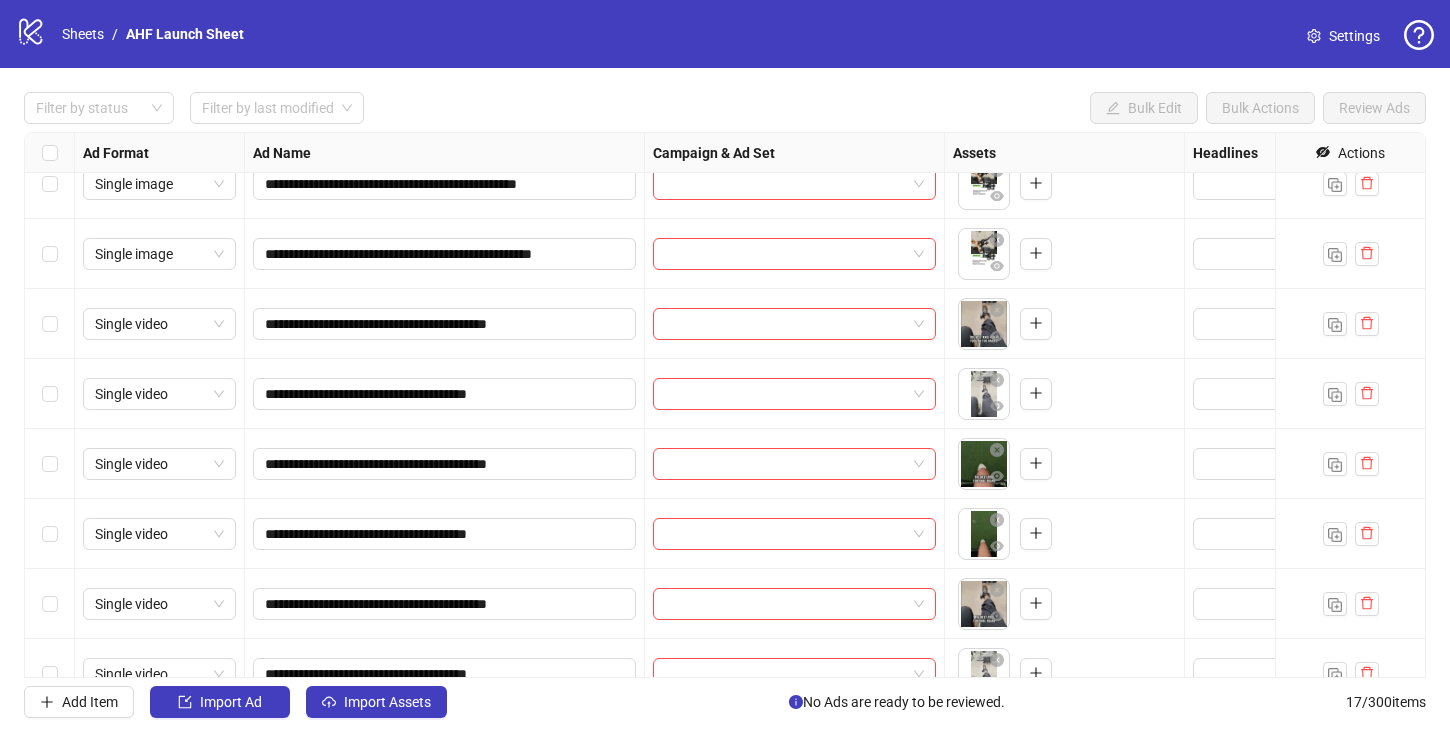 scroll, scrollTop: 173, scrollLeft: 0, axis: vertical 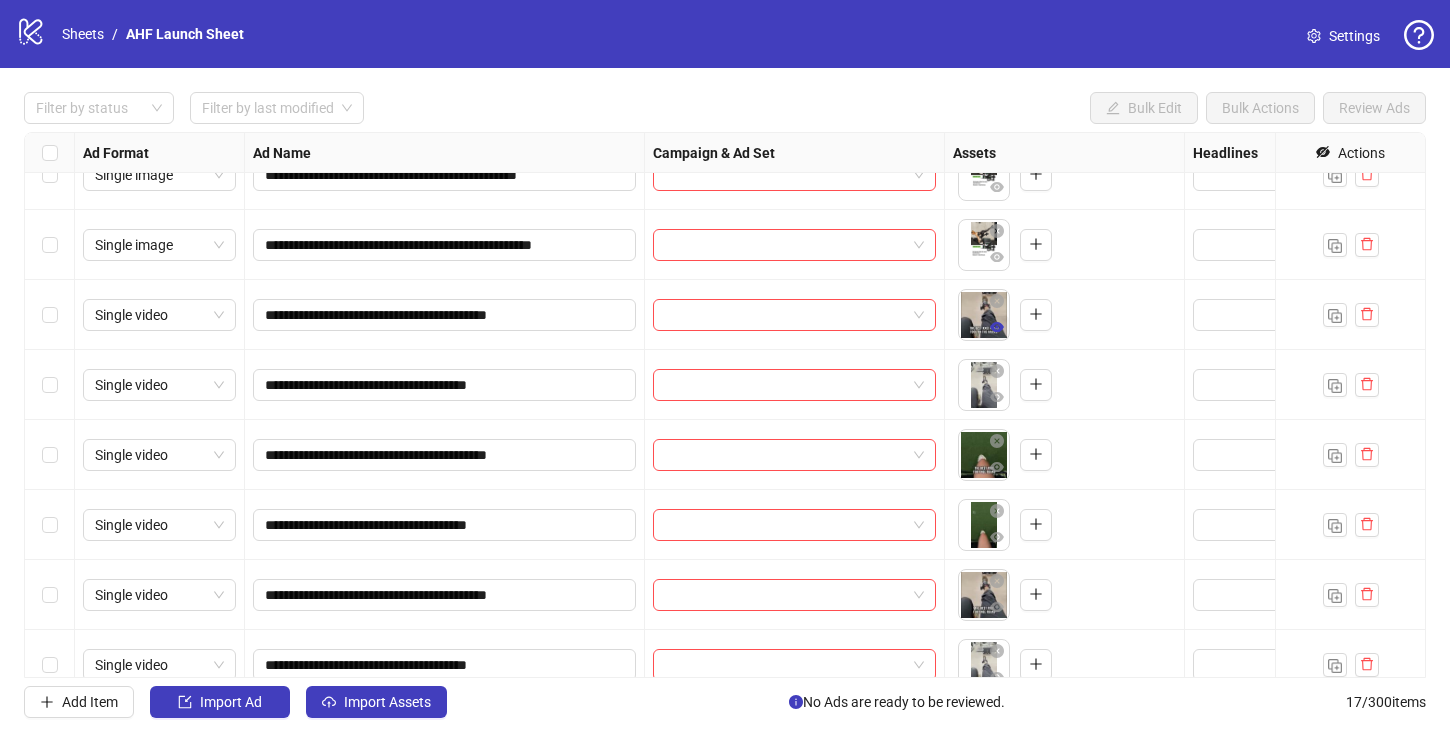 click 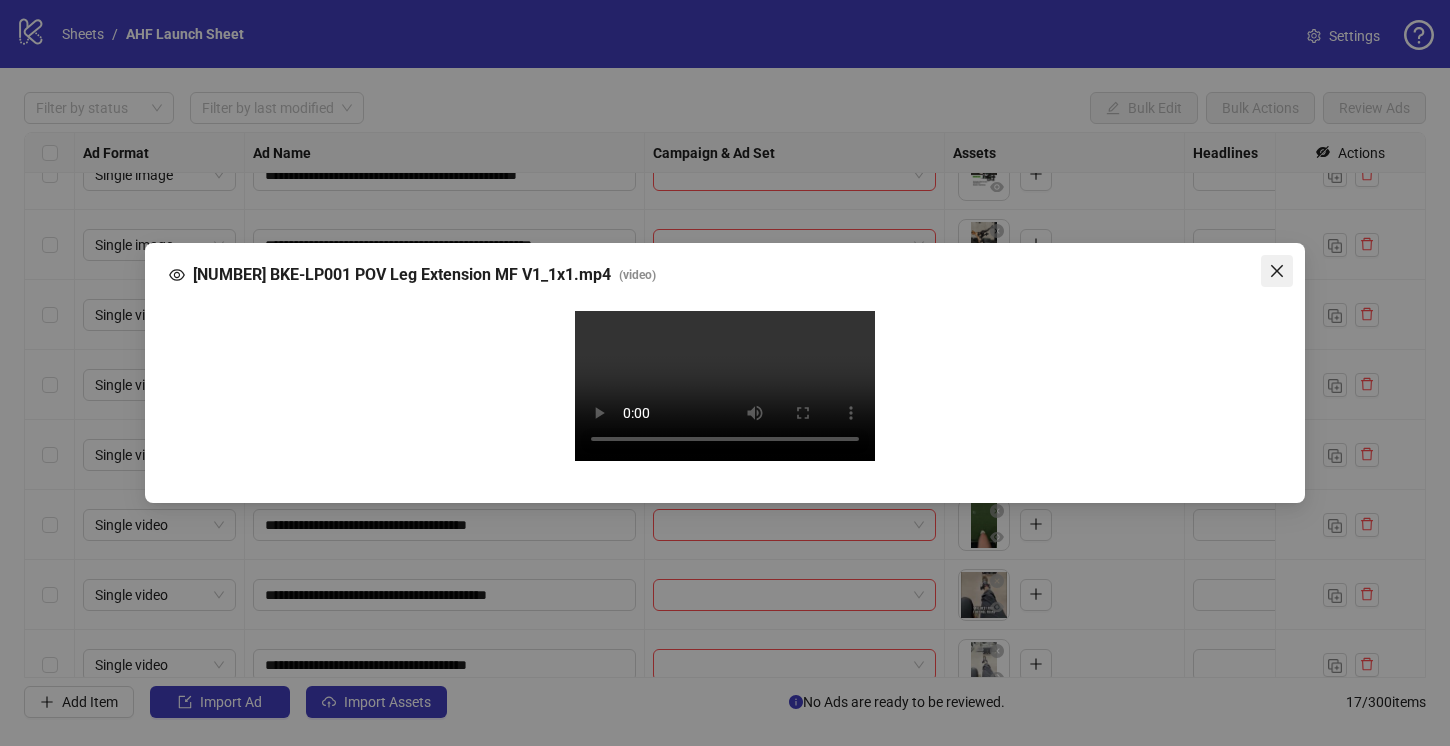 click 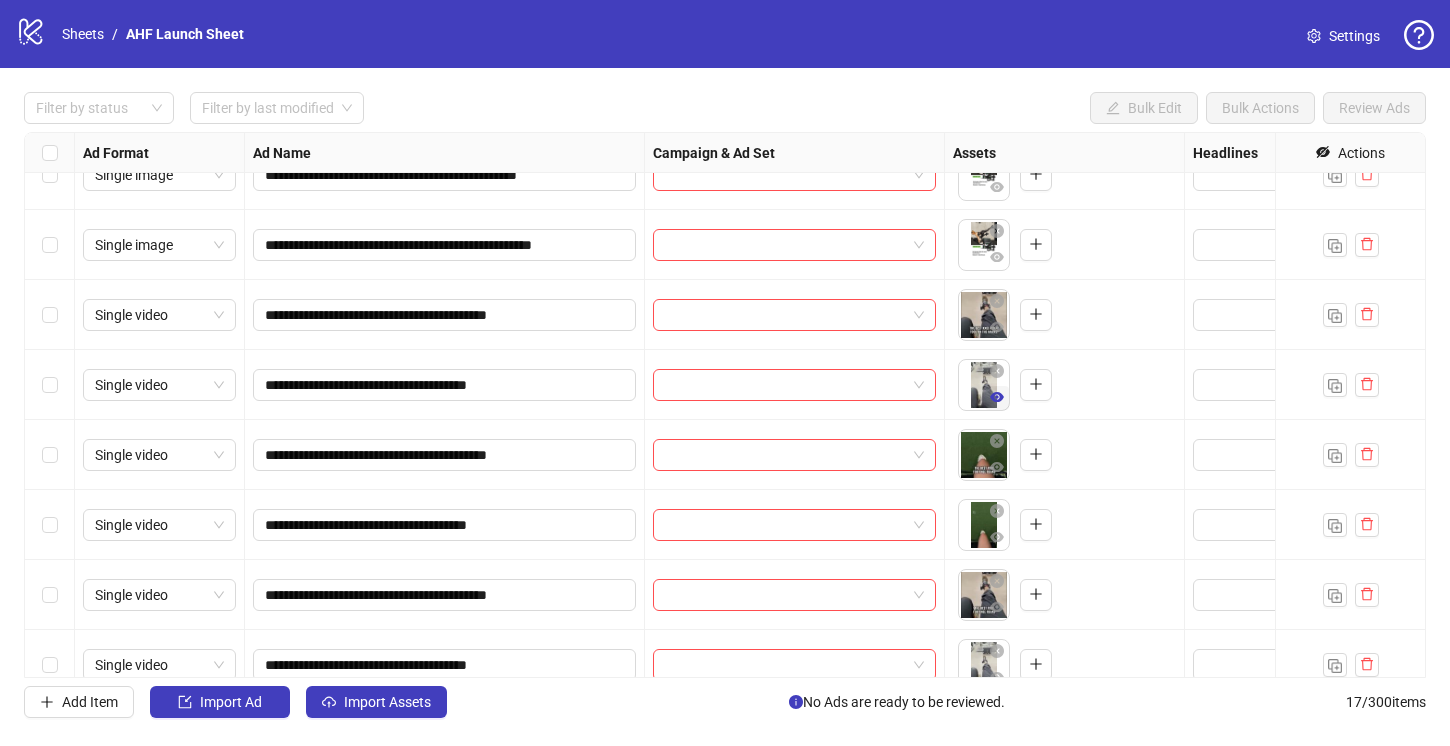click 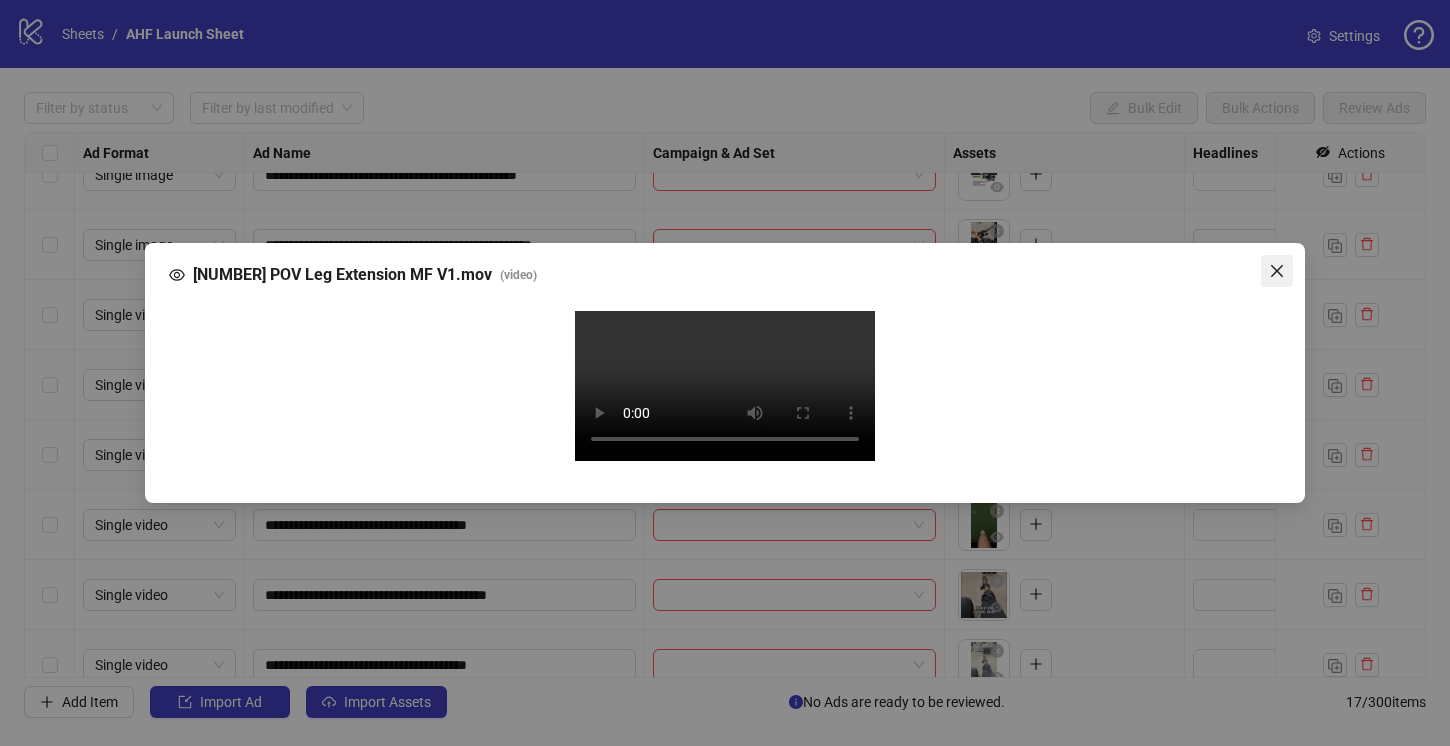 click 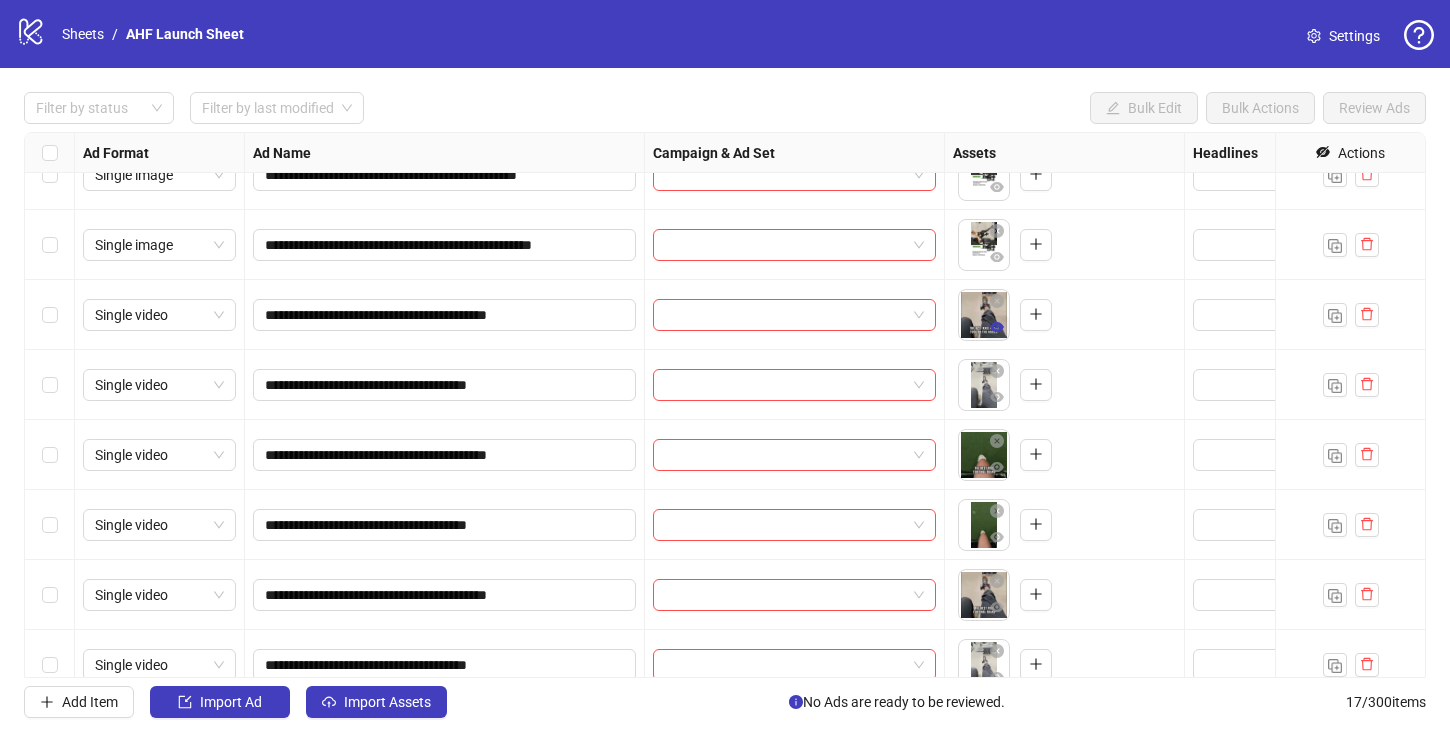 click 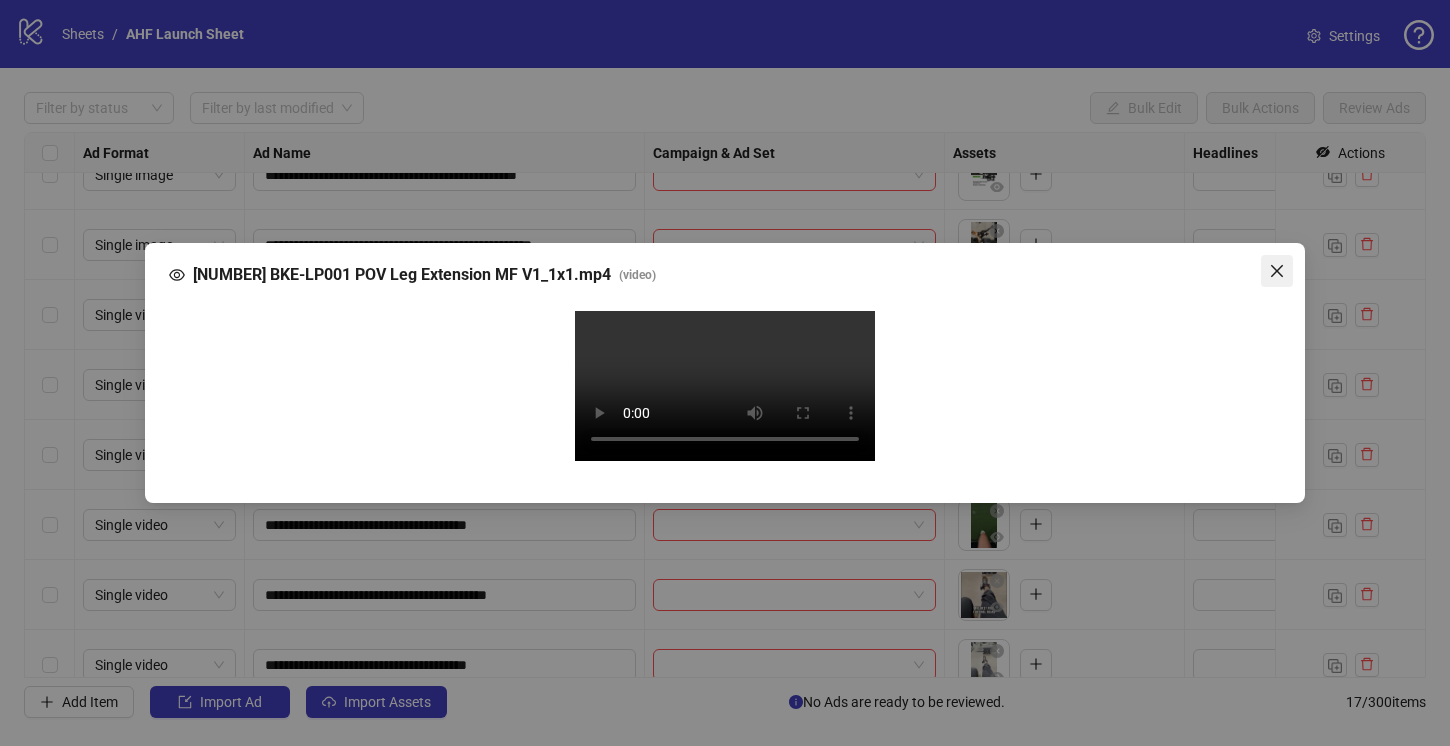 click 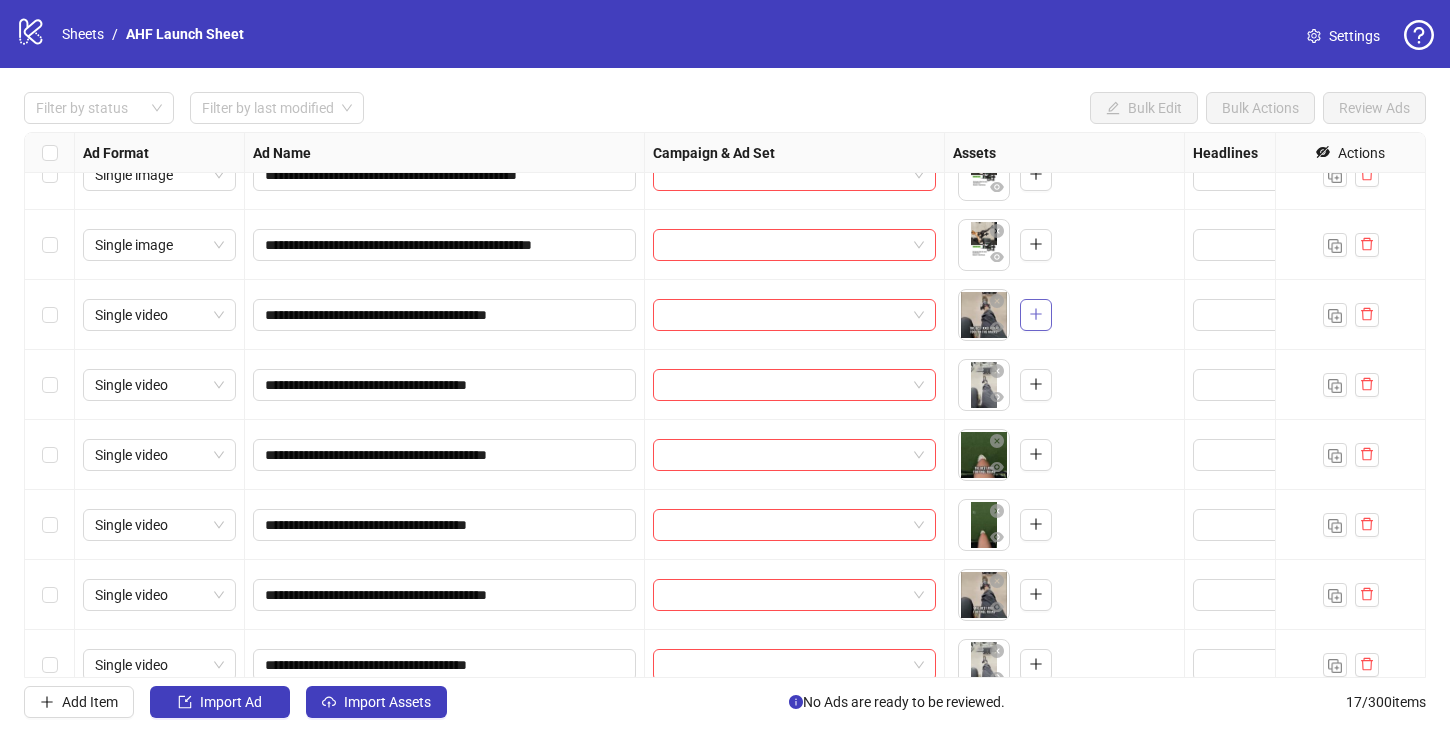 click 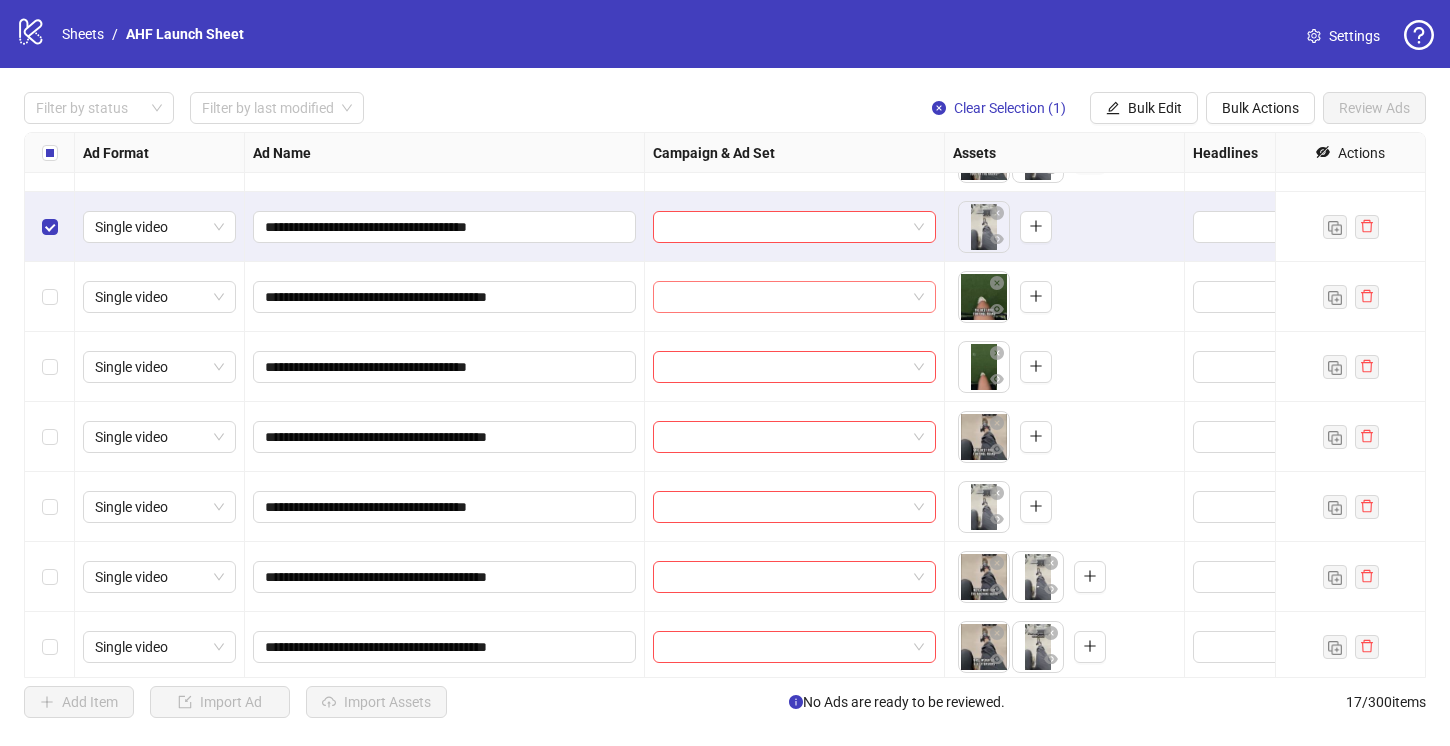 scroll, scrollTop: 333, scrollLeft: 0, axis: vertical 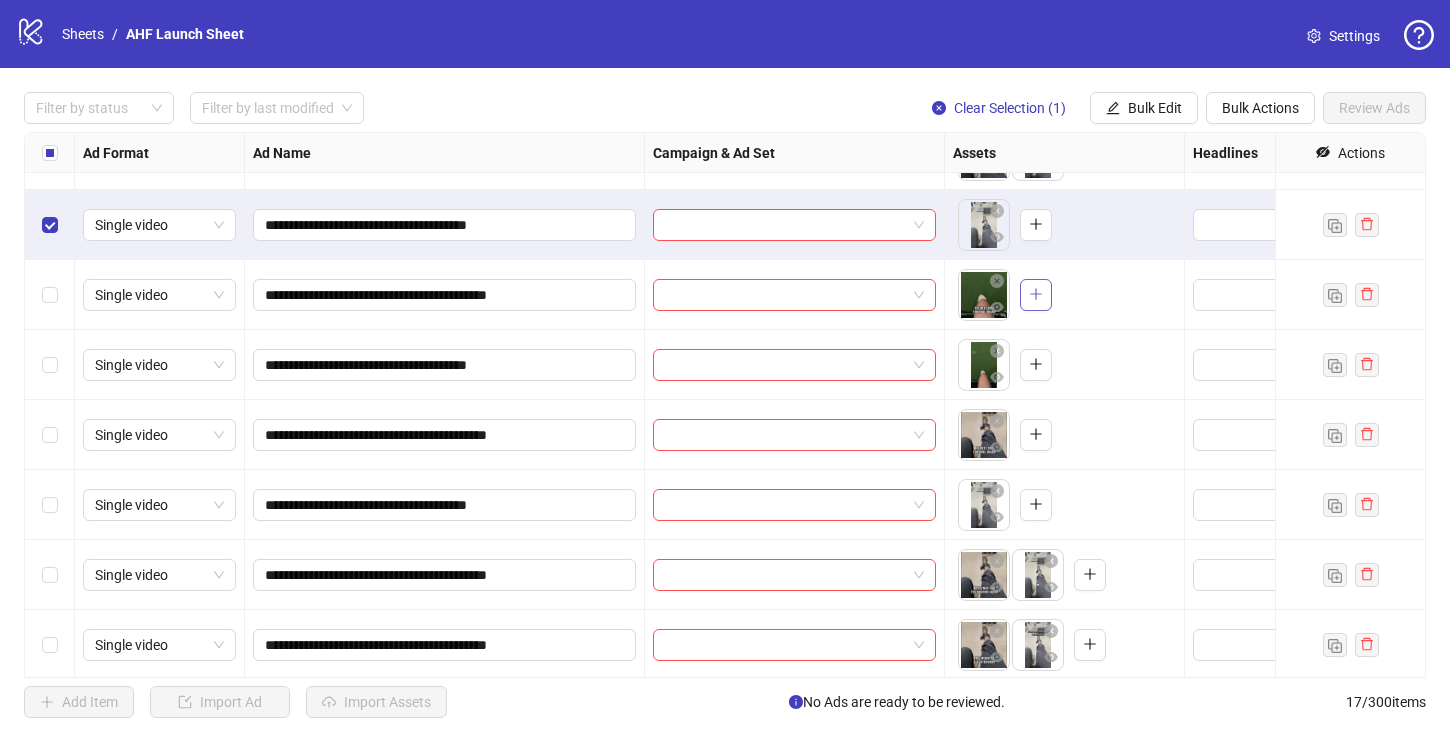 click 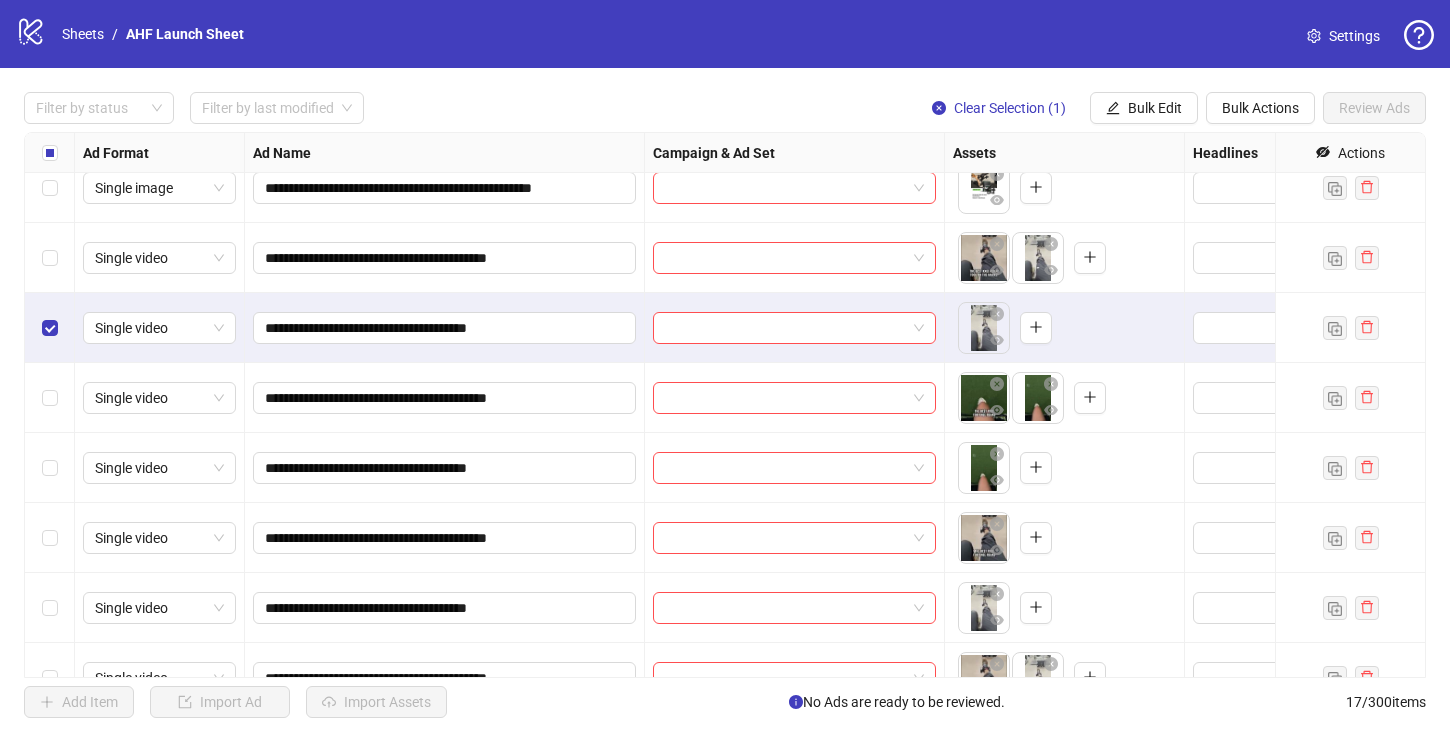scroll, scrollTop: 266, scrollLeft: 0, axis: vertical 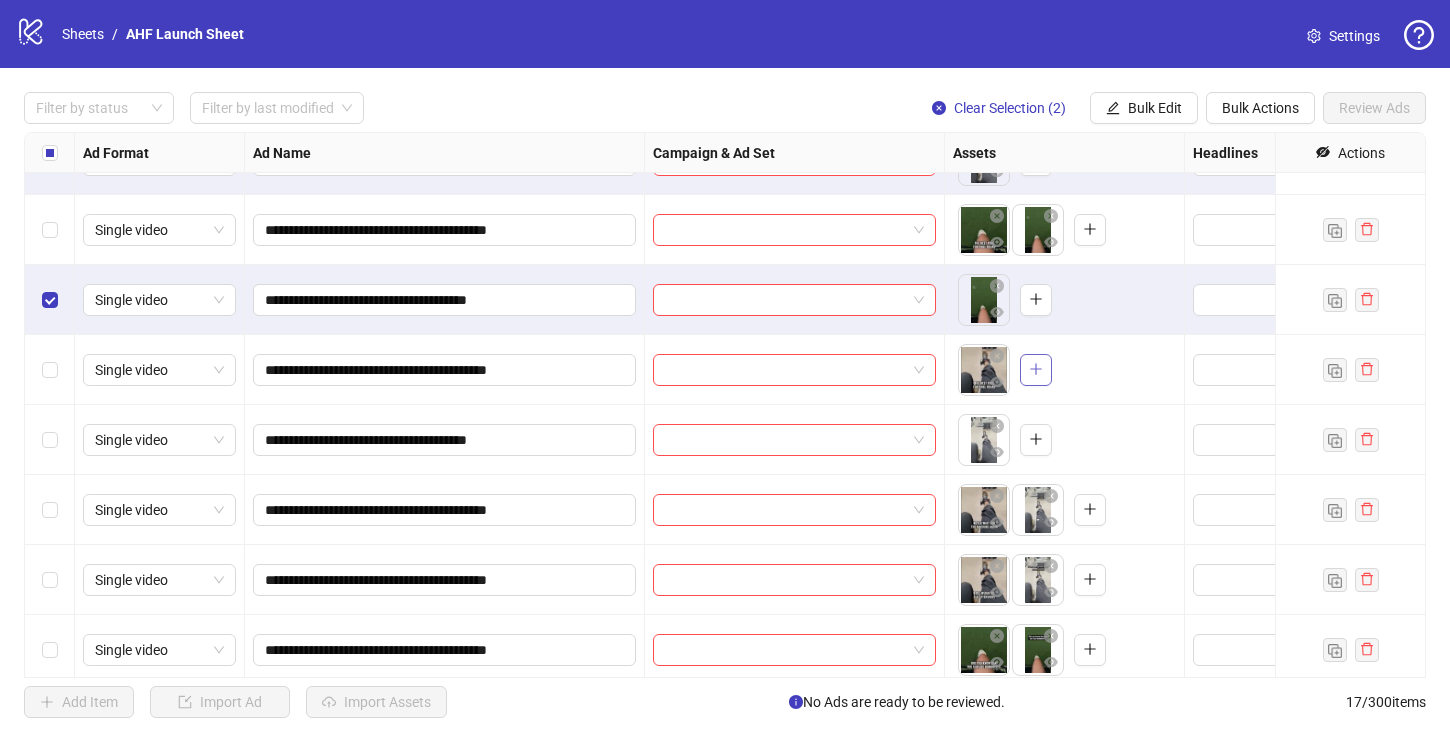 click 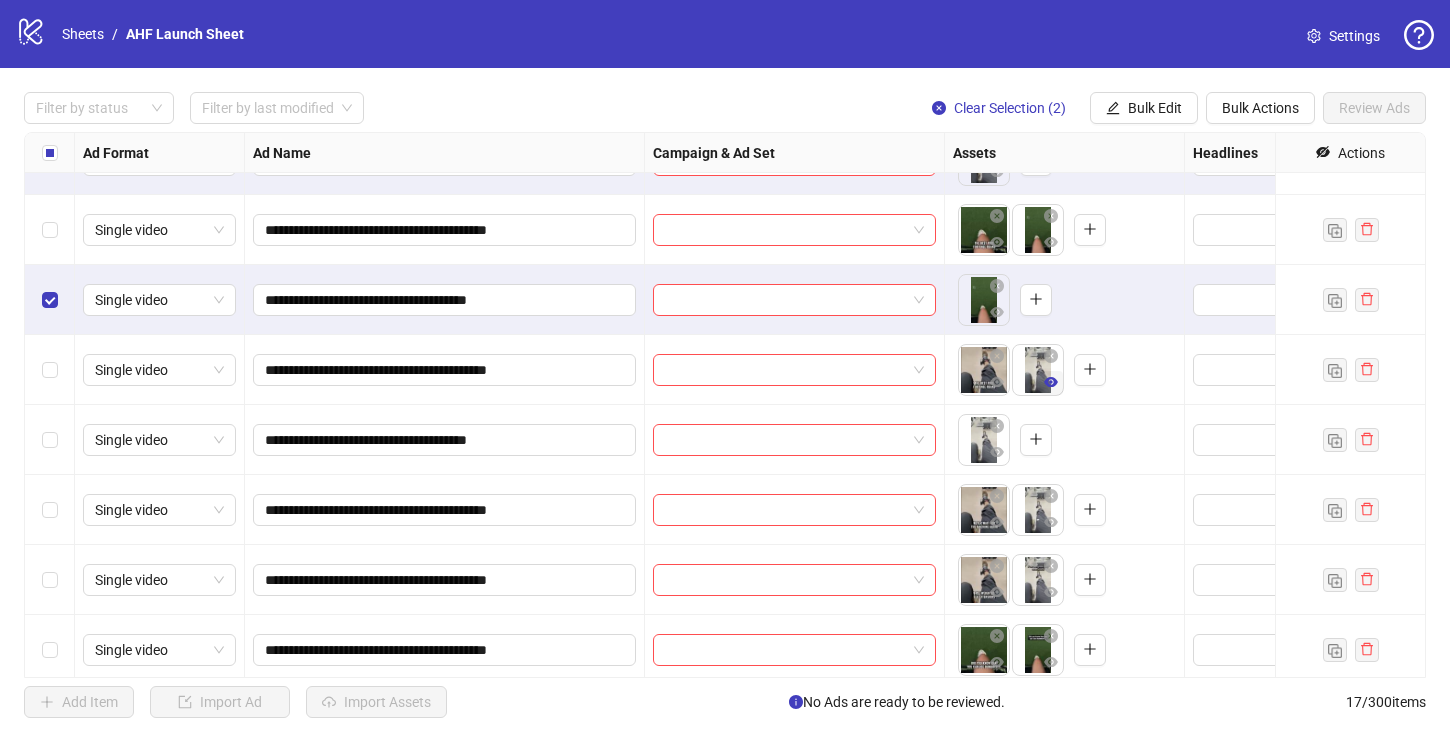 click 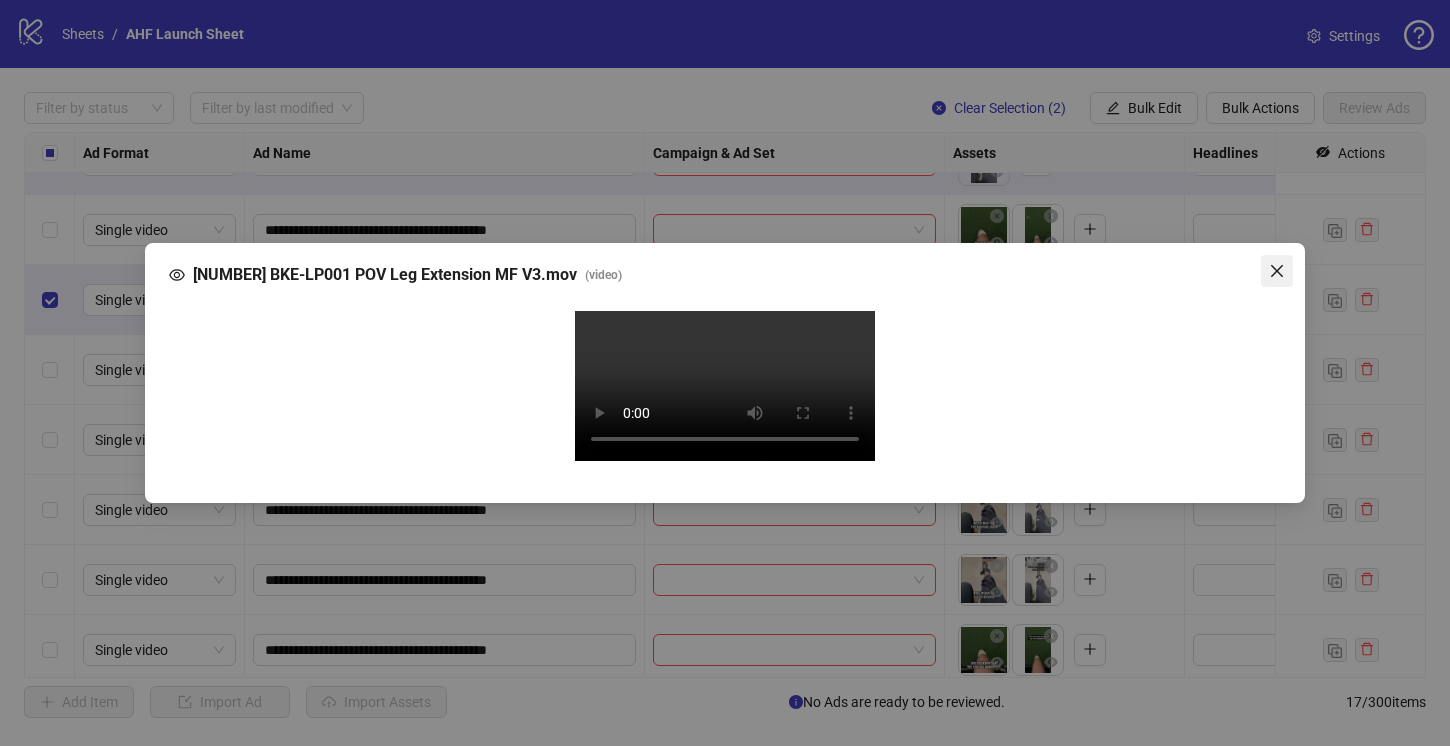 click 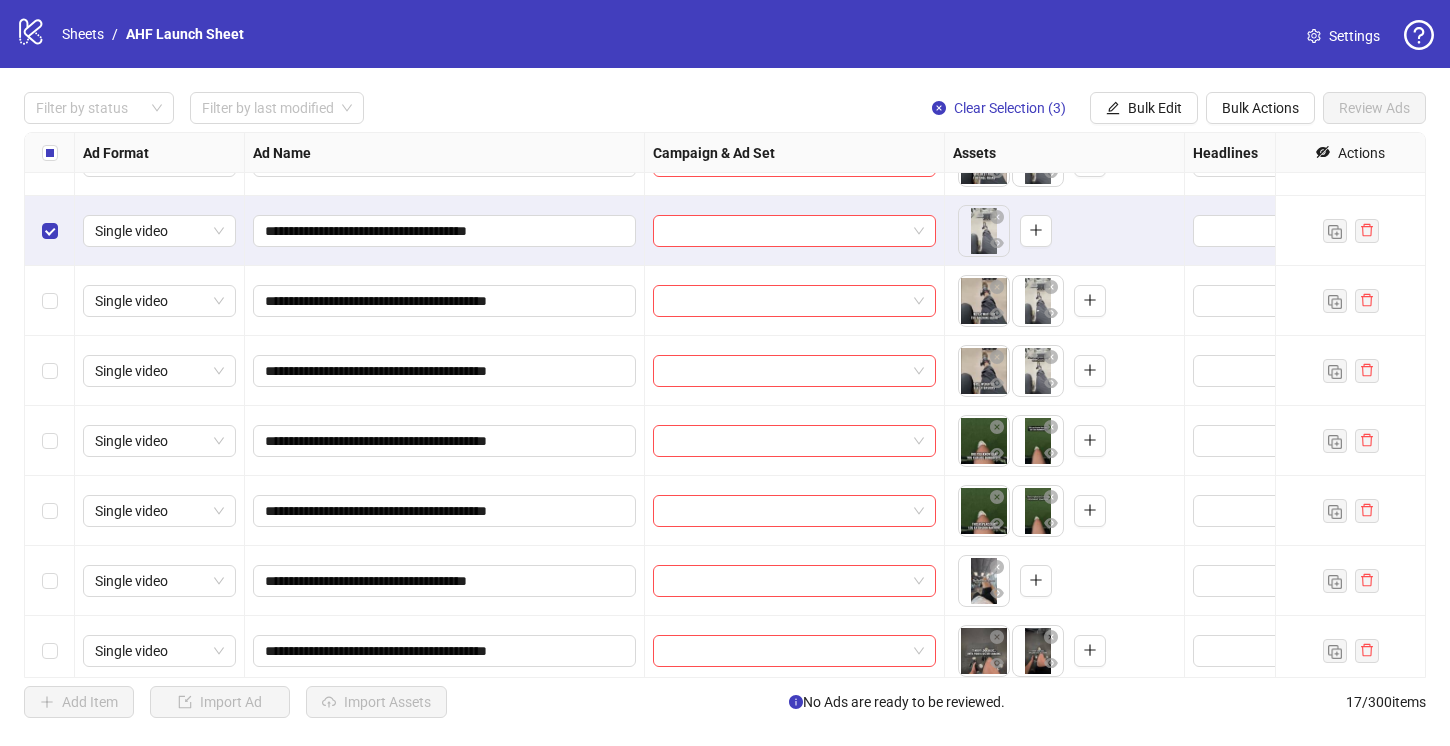 scroll, scrollTop: 686, scrollLeft: 0, axis: vertical 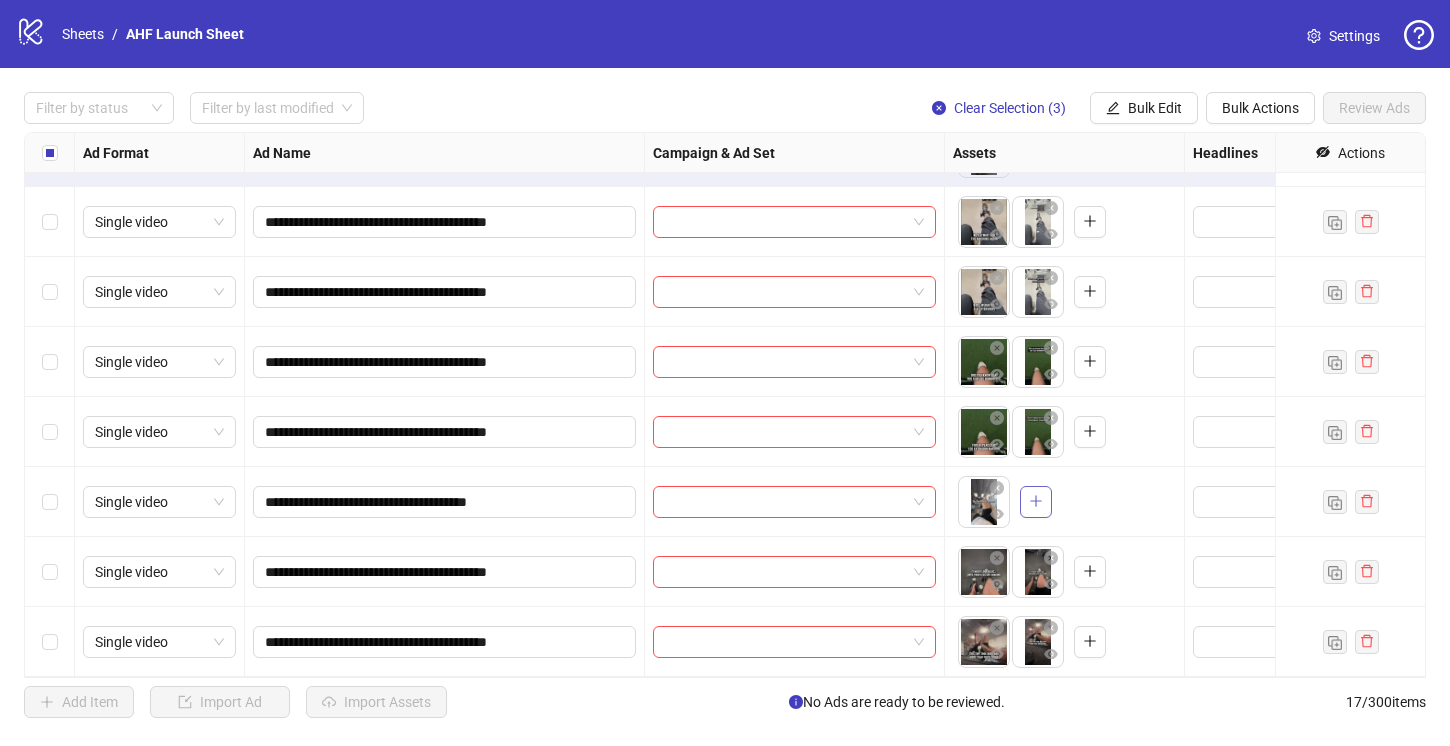 click 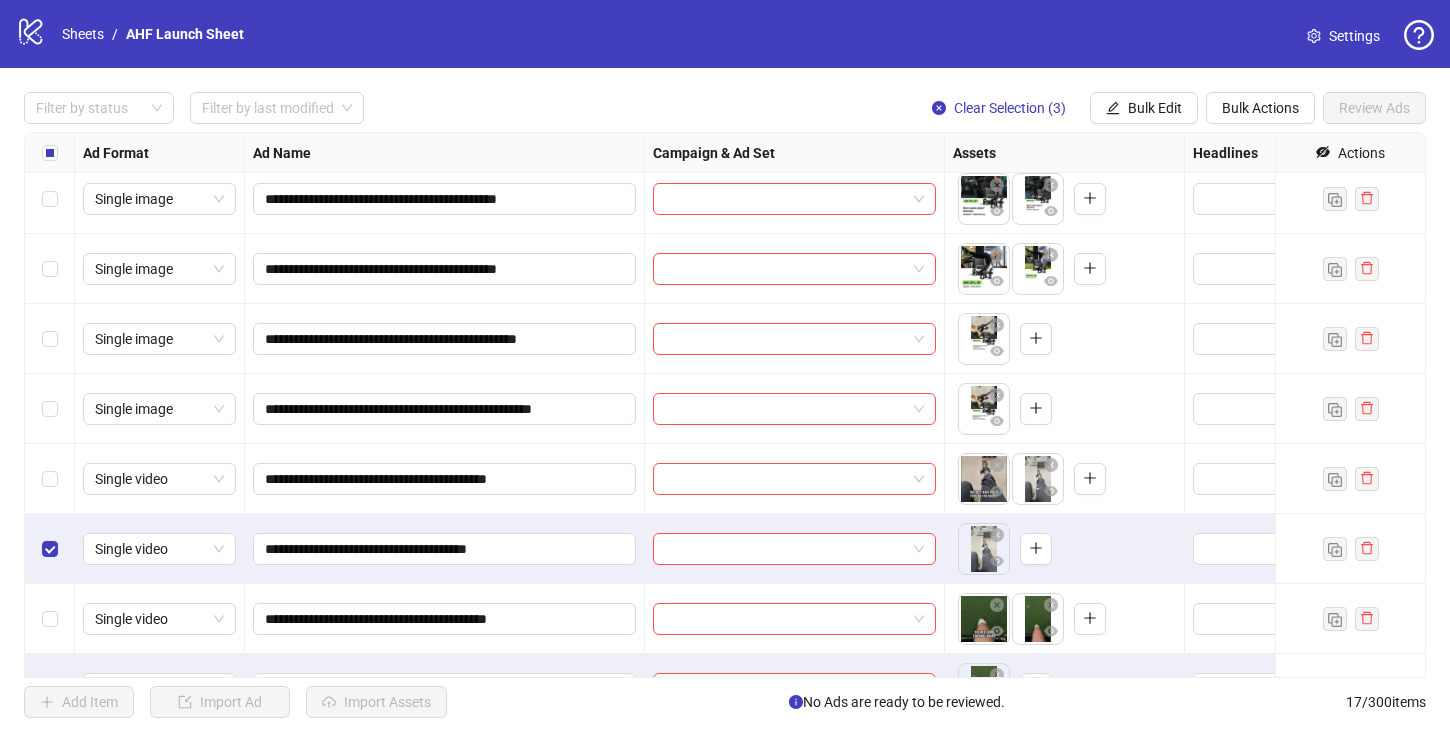 scroll, scrollTop: 0, scrollLeft: 0, axis: both 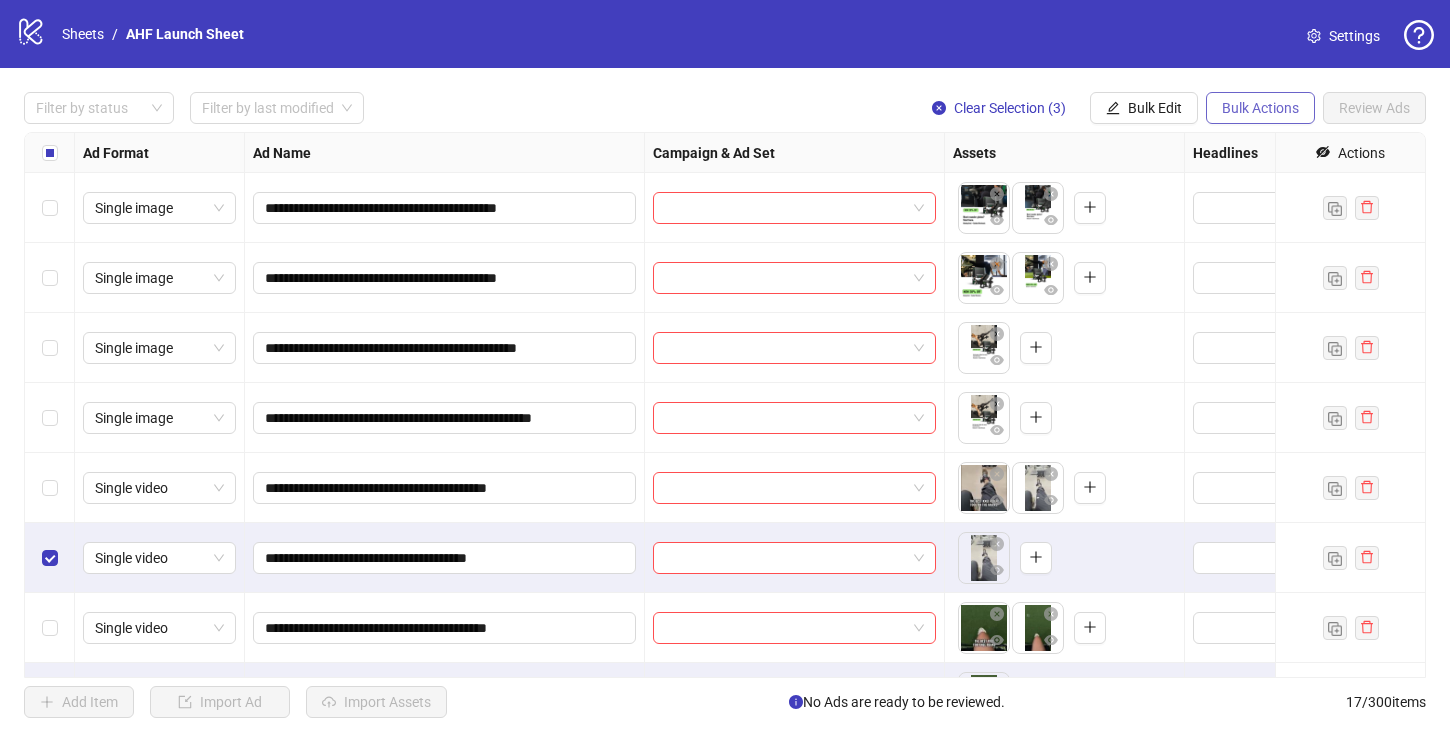 click on "Bulk Actions" at bounding box center [1260, 108] 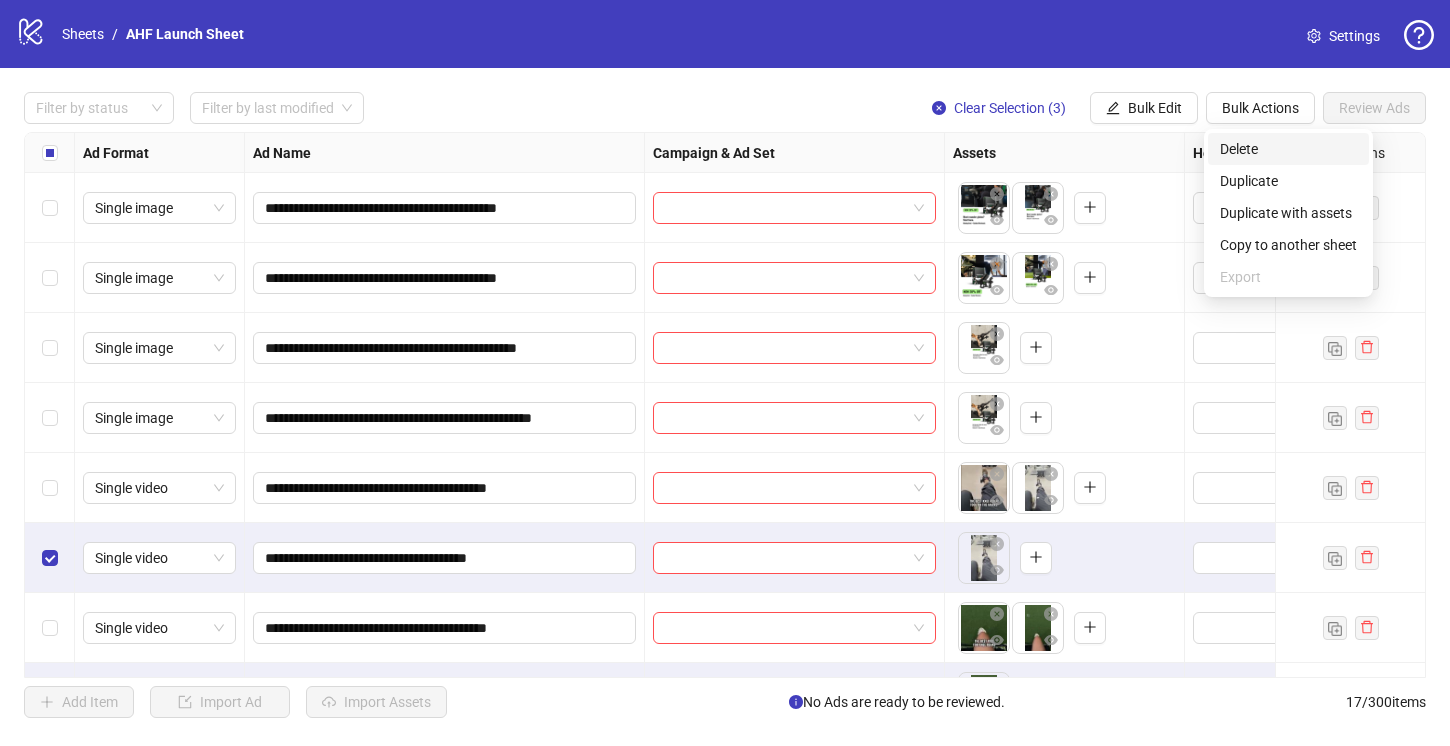 click on "Delete" at bounding box center (1288, 149) 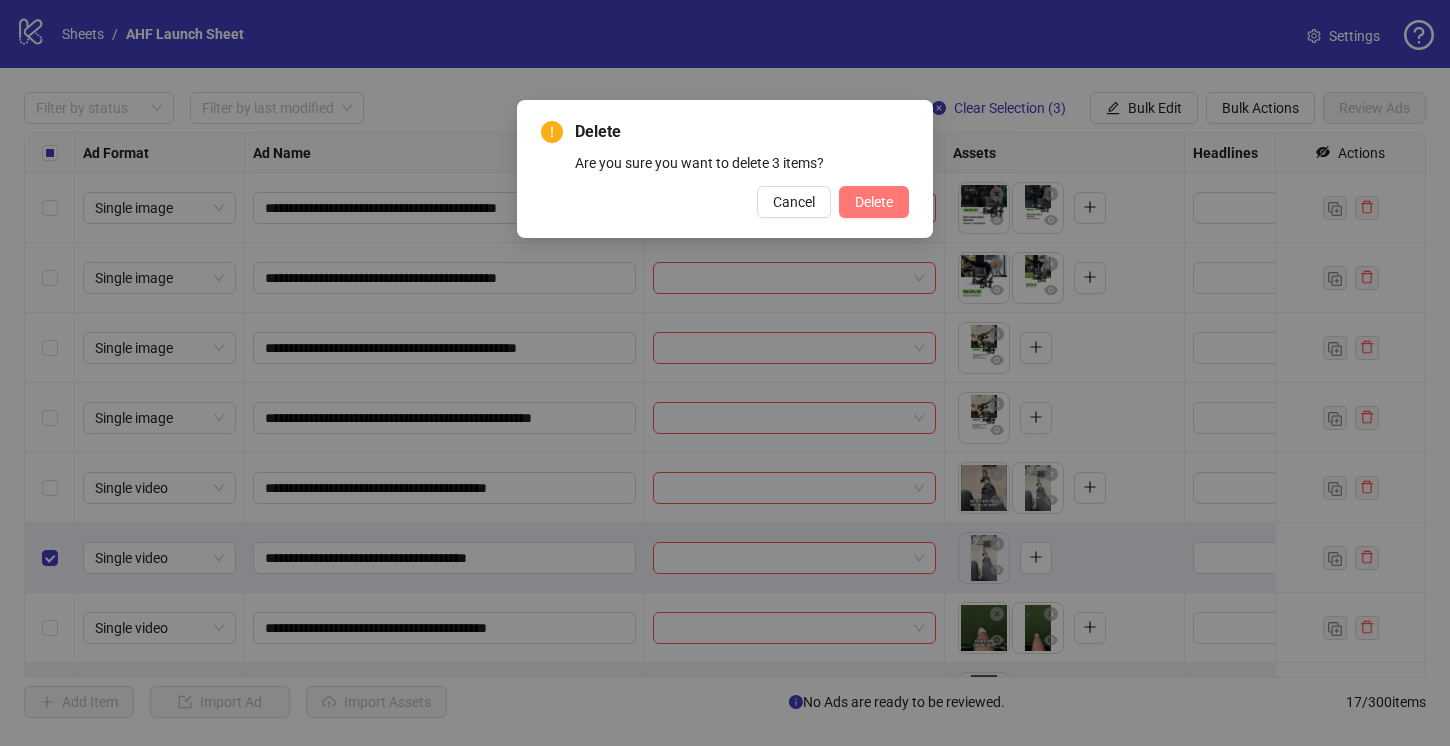 click on "Delete" at bounding box center (874, 202) 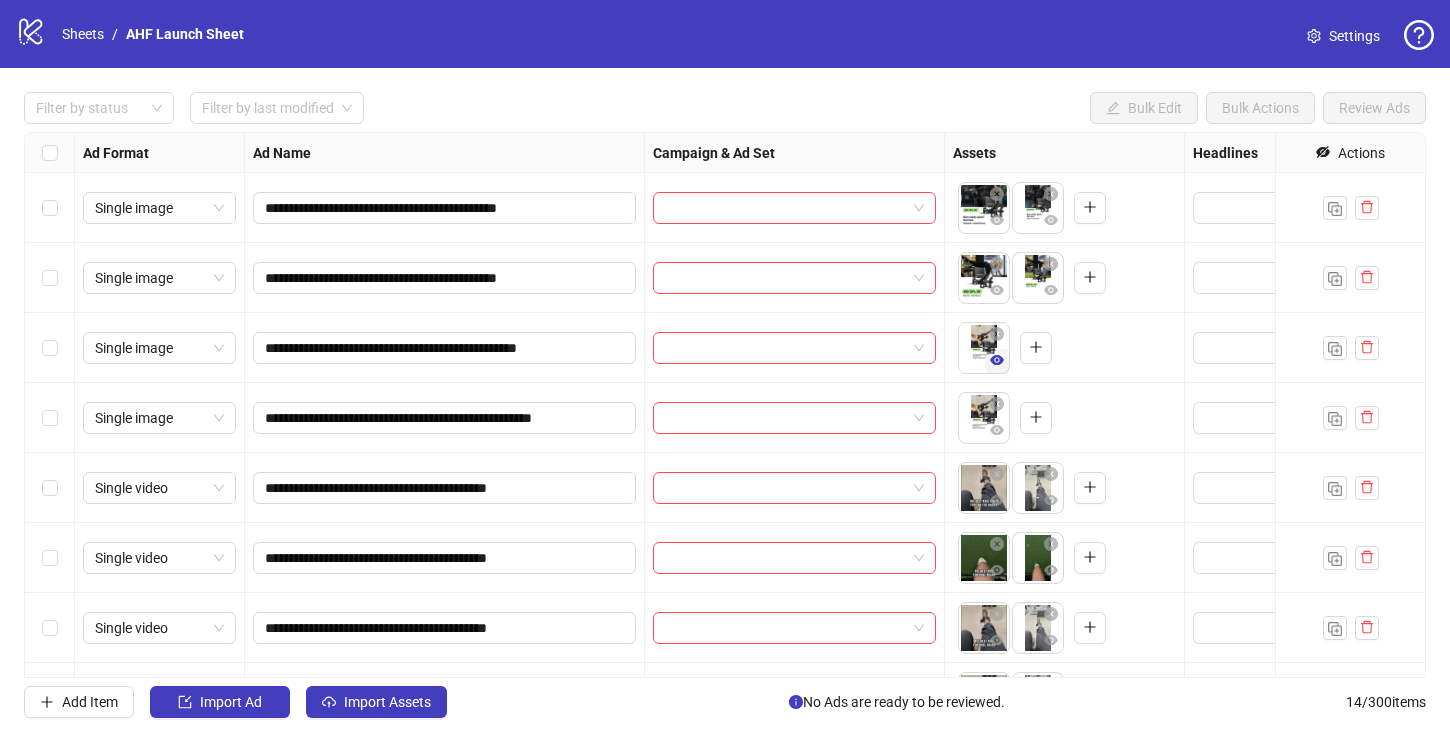 click 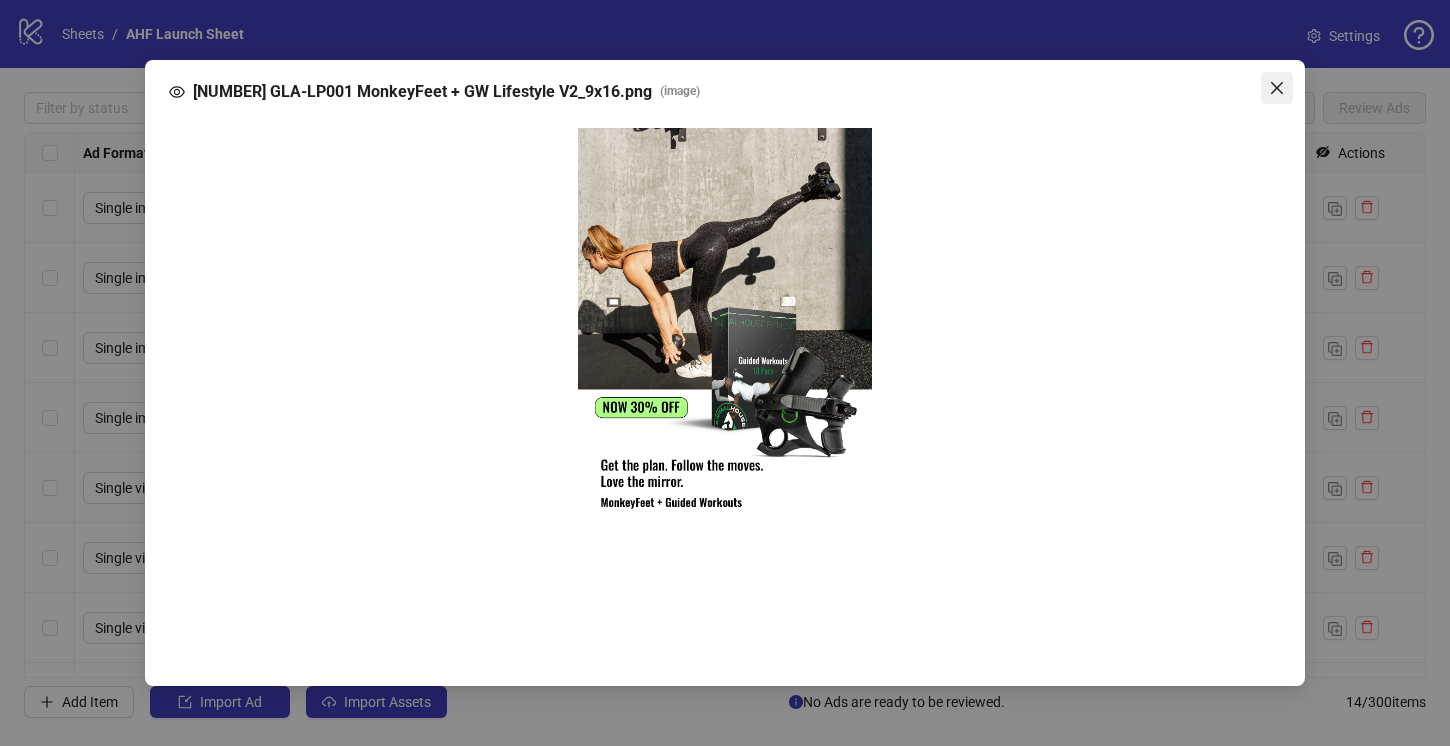 click 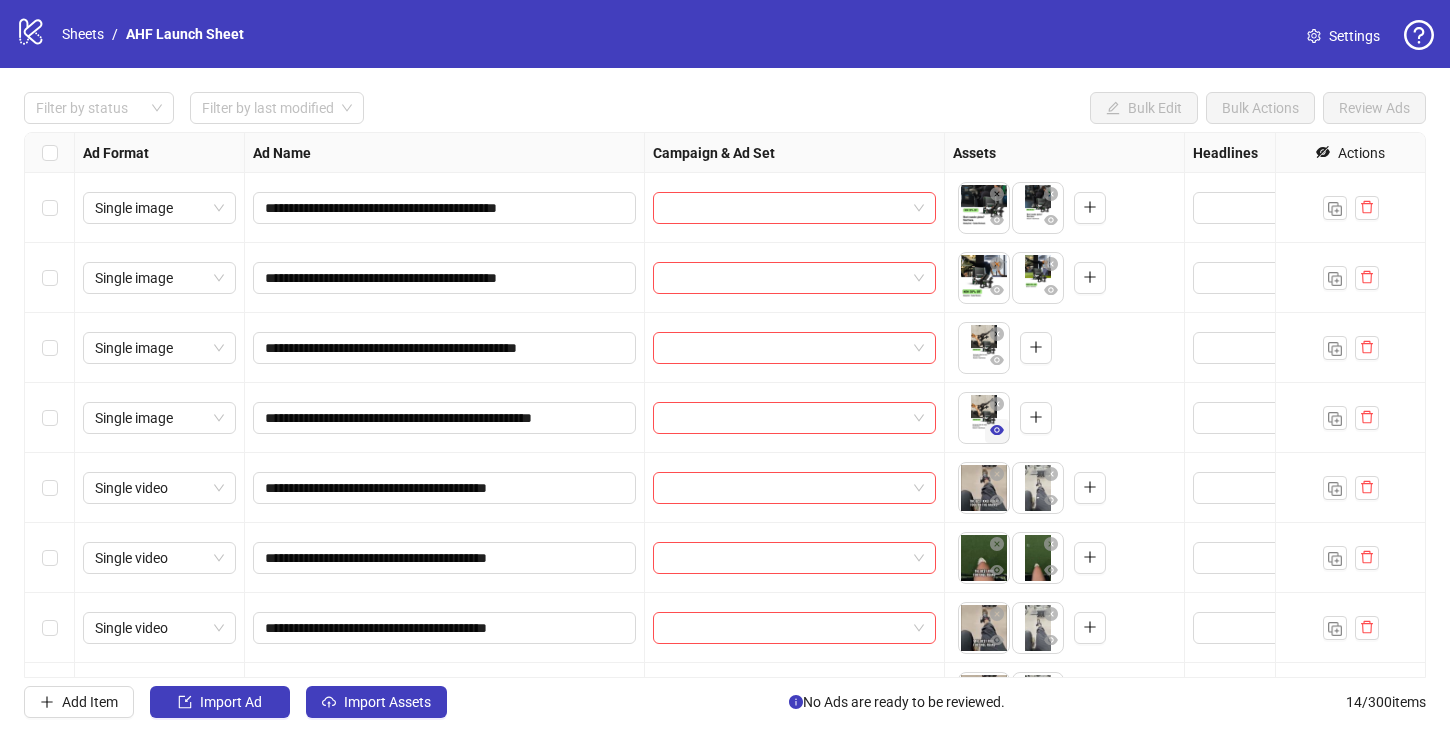 click 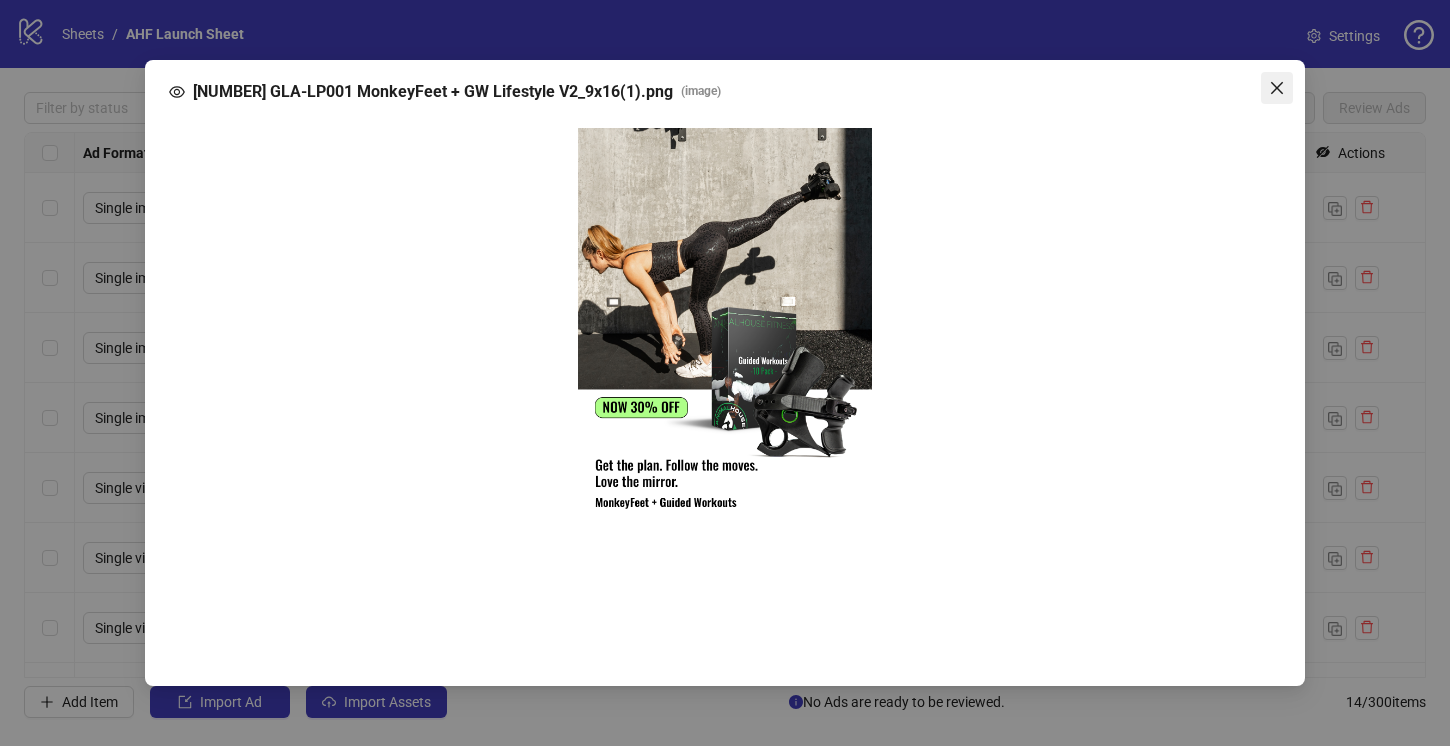click 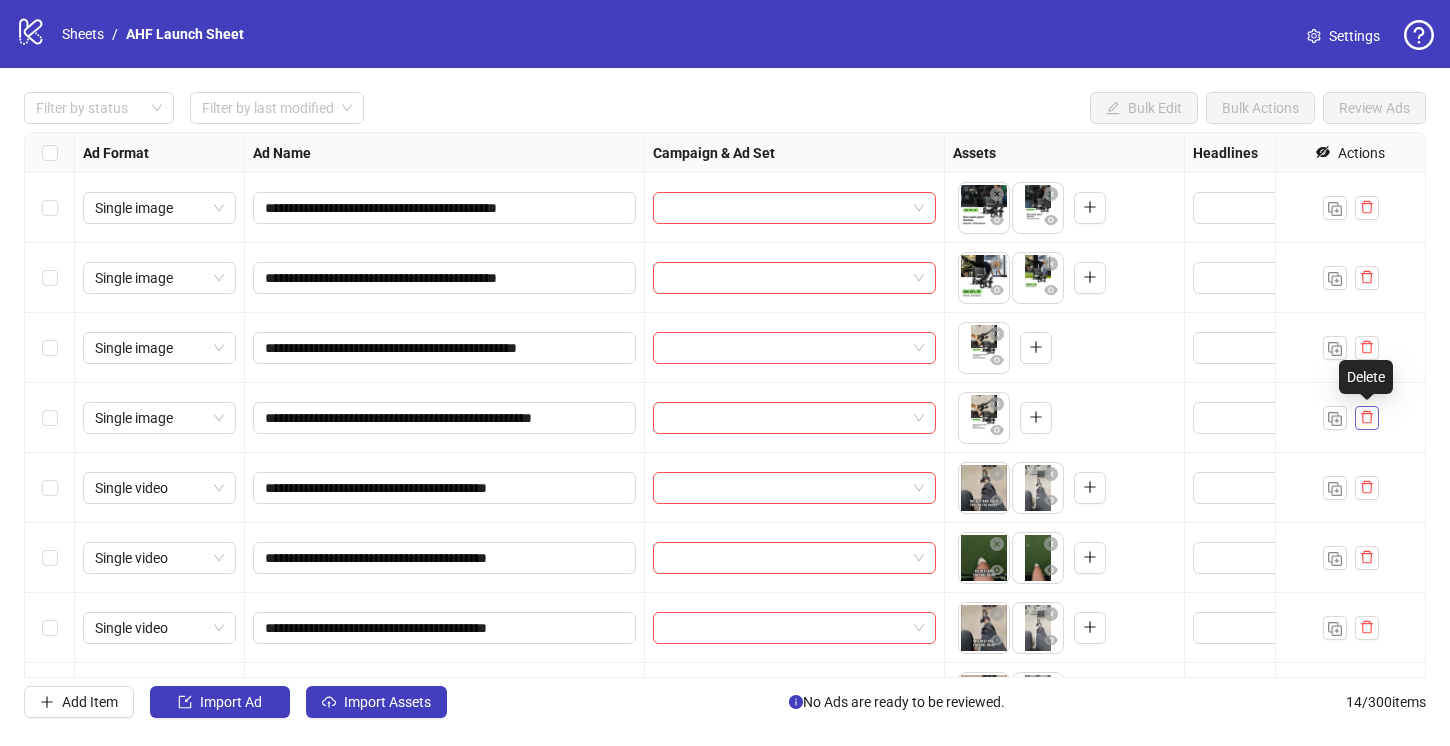 click 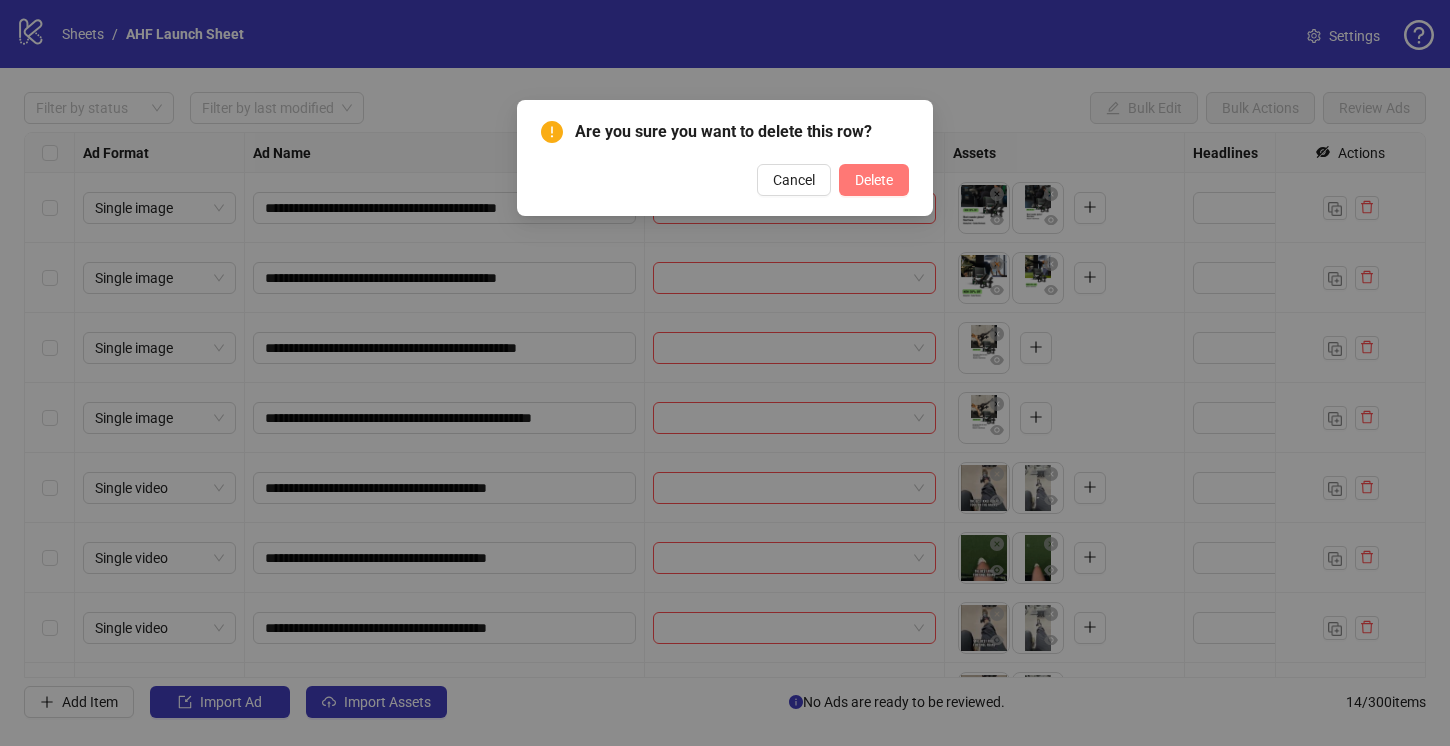 click on "Delete" at bounding box center [874, 180] 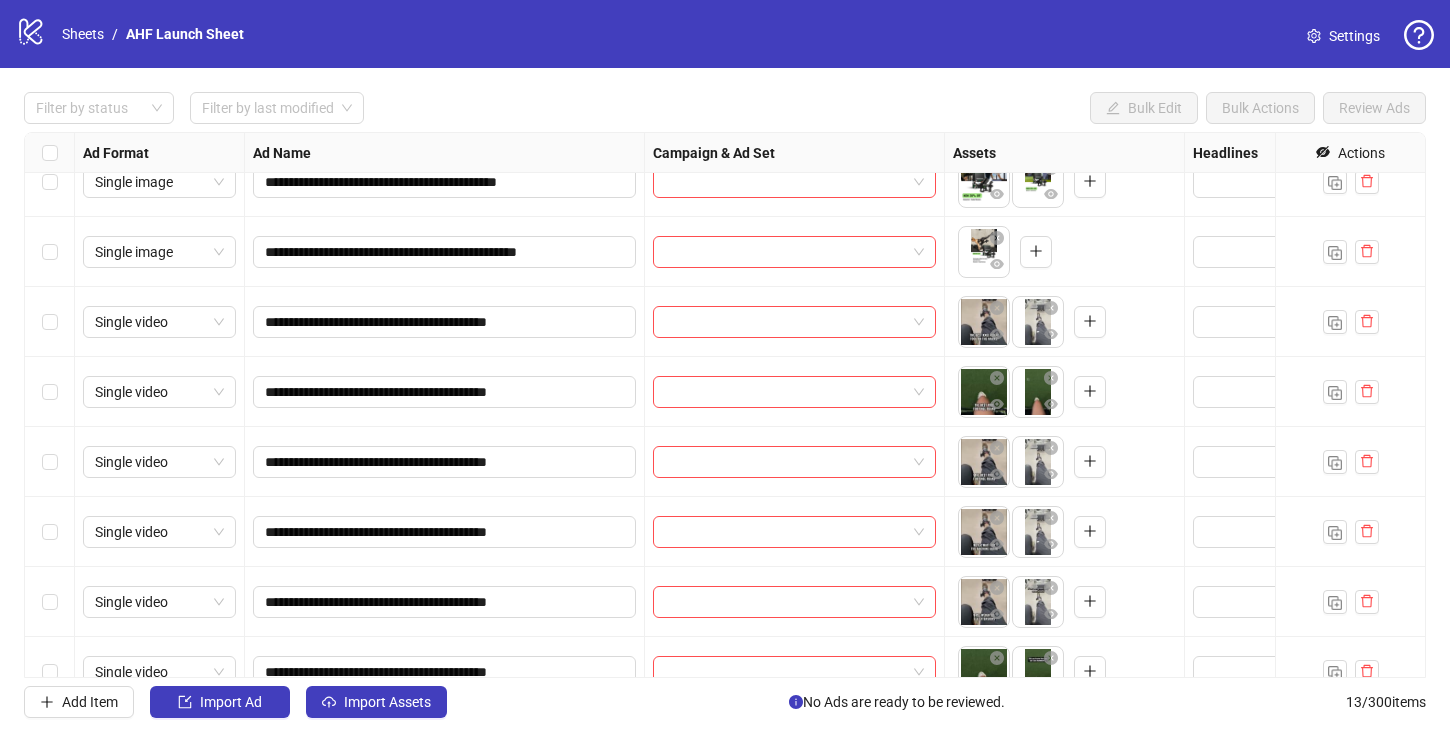 scroll, scrollTop: 0, scrollLeft: 0, axis: both 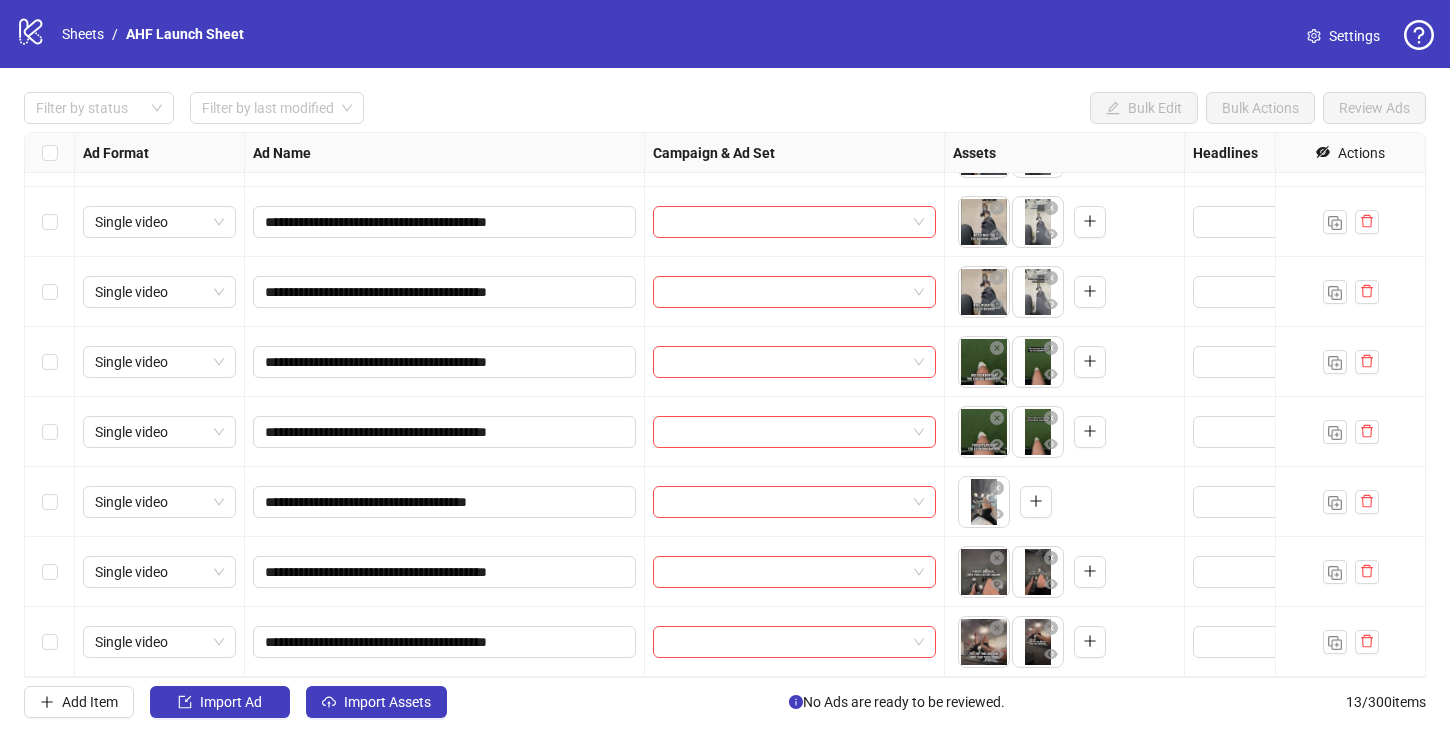 click at bounding box center (50, 642) 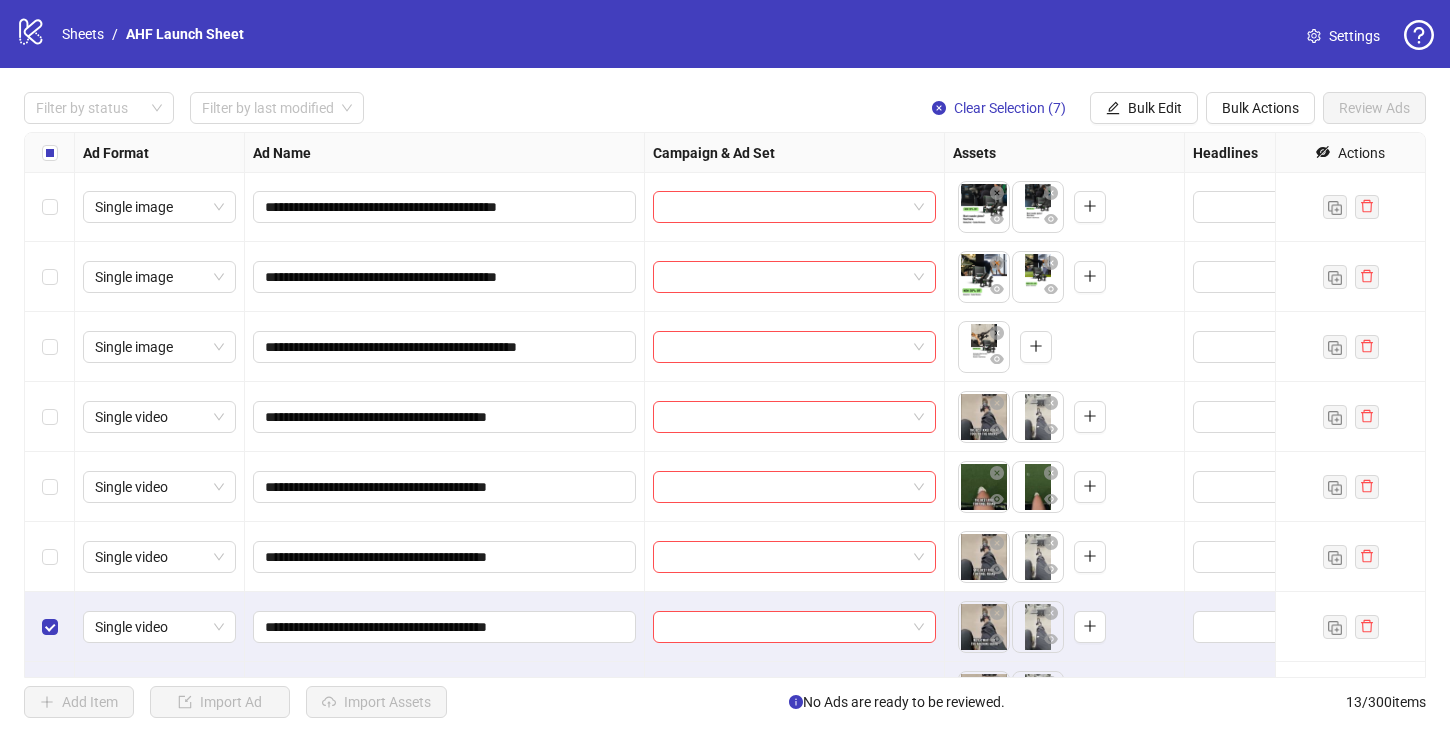 scroll, scrollTop: 0, scrollLeft: 0, axis: both 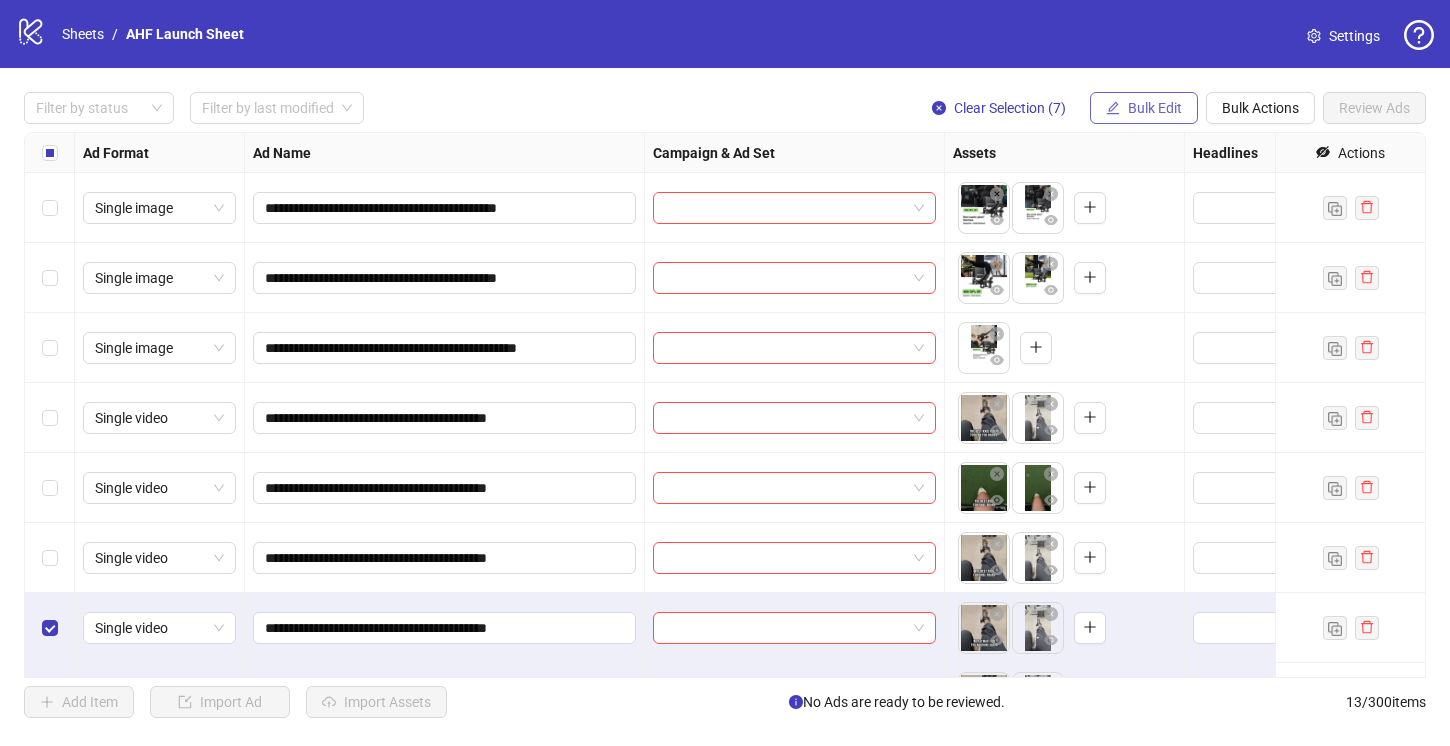 click on "Bulk Edit" at bounding box center [1155, 108] 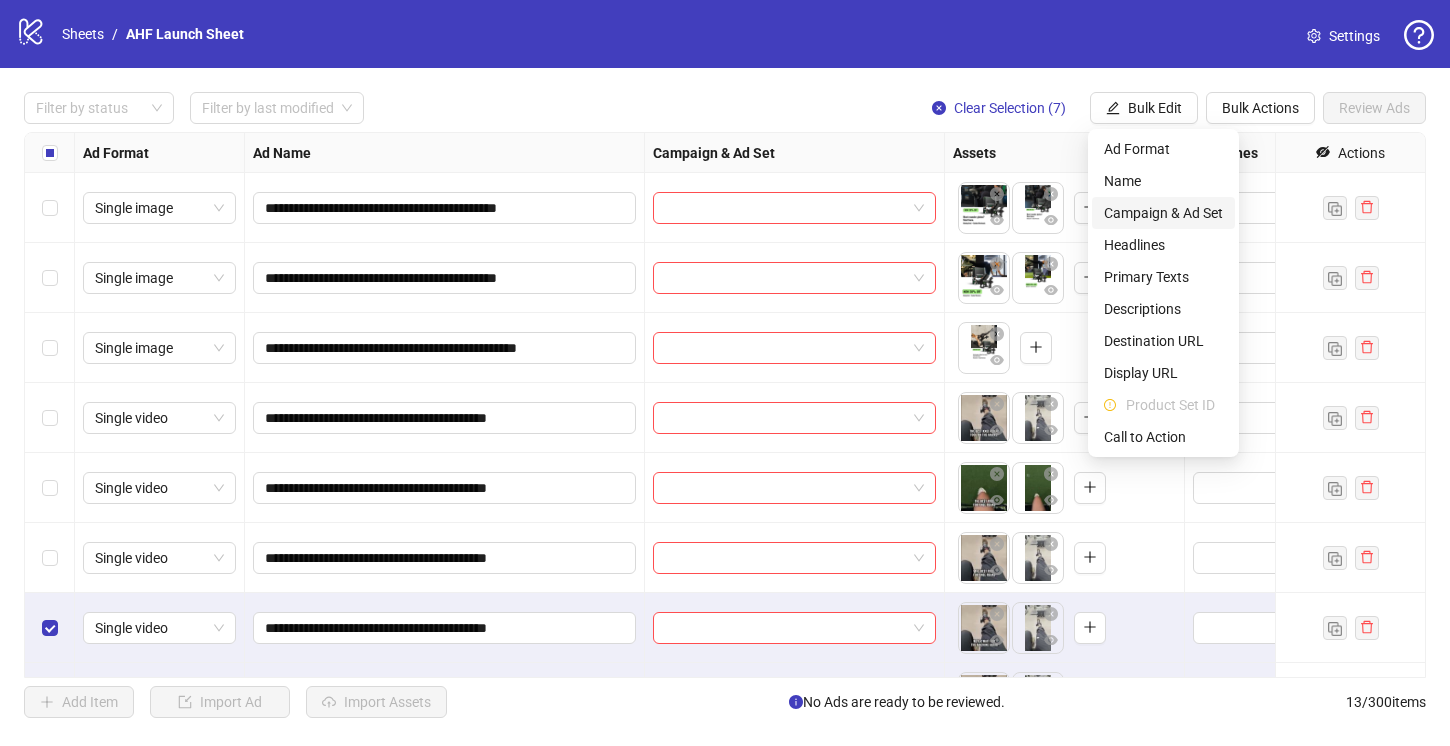 click on "Campaign & Ad Set" at bounding box center (1163, 213) 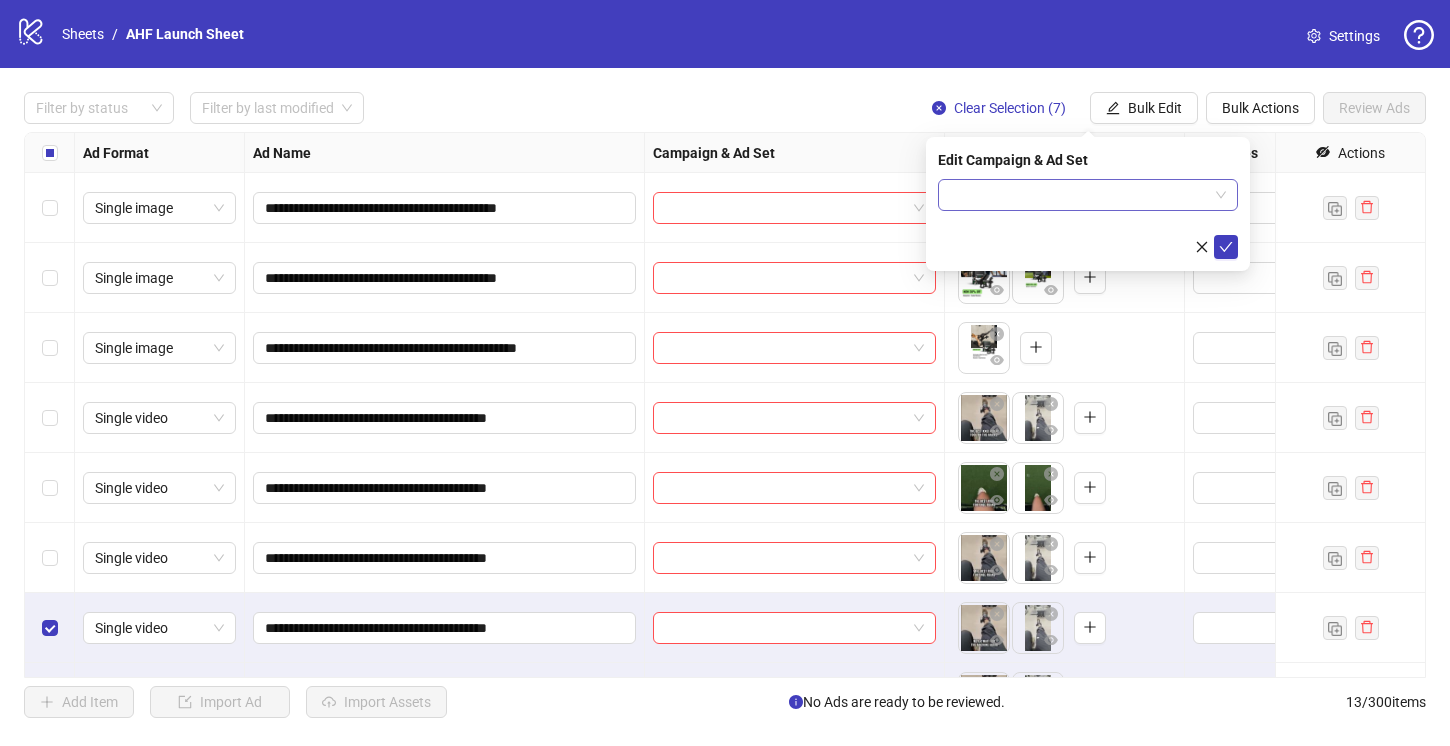 click at bounding box center (1079, 195) 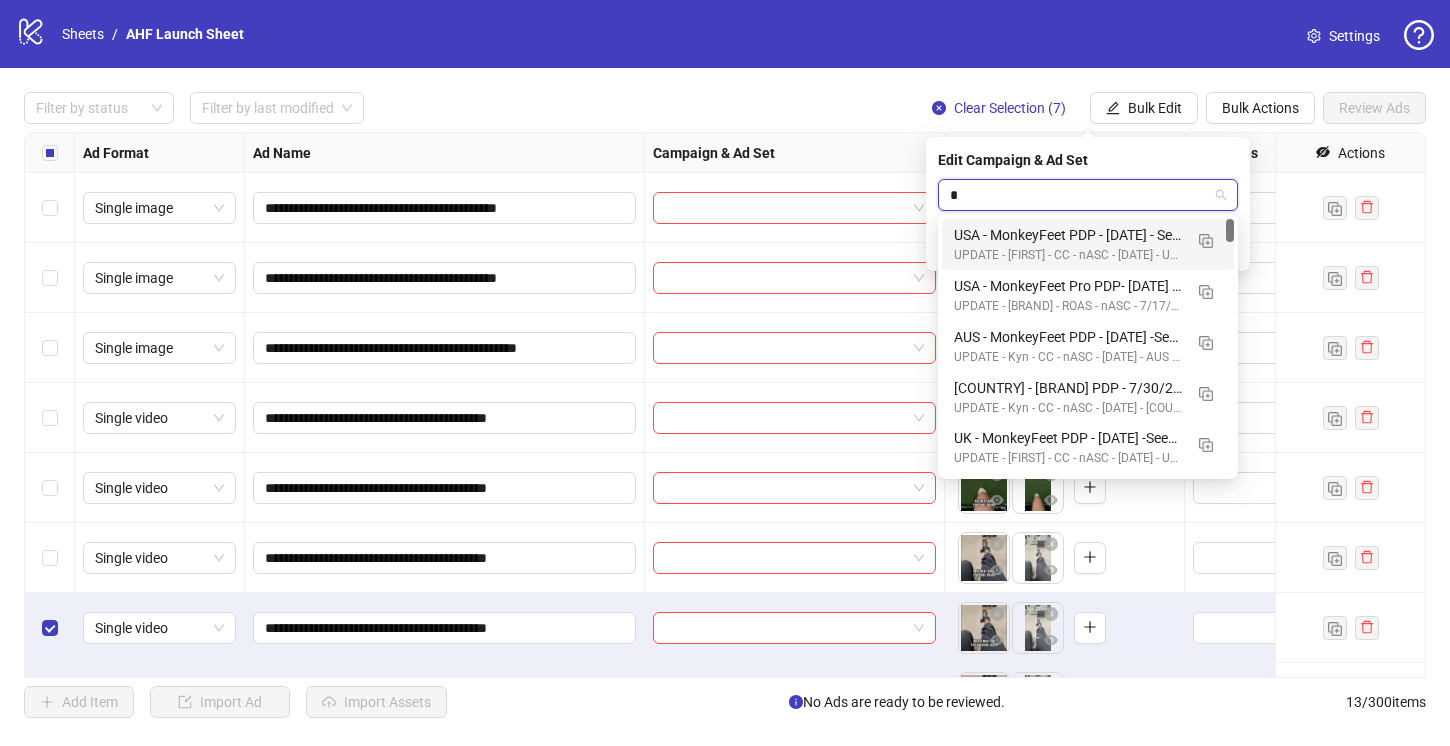 type on "**" 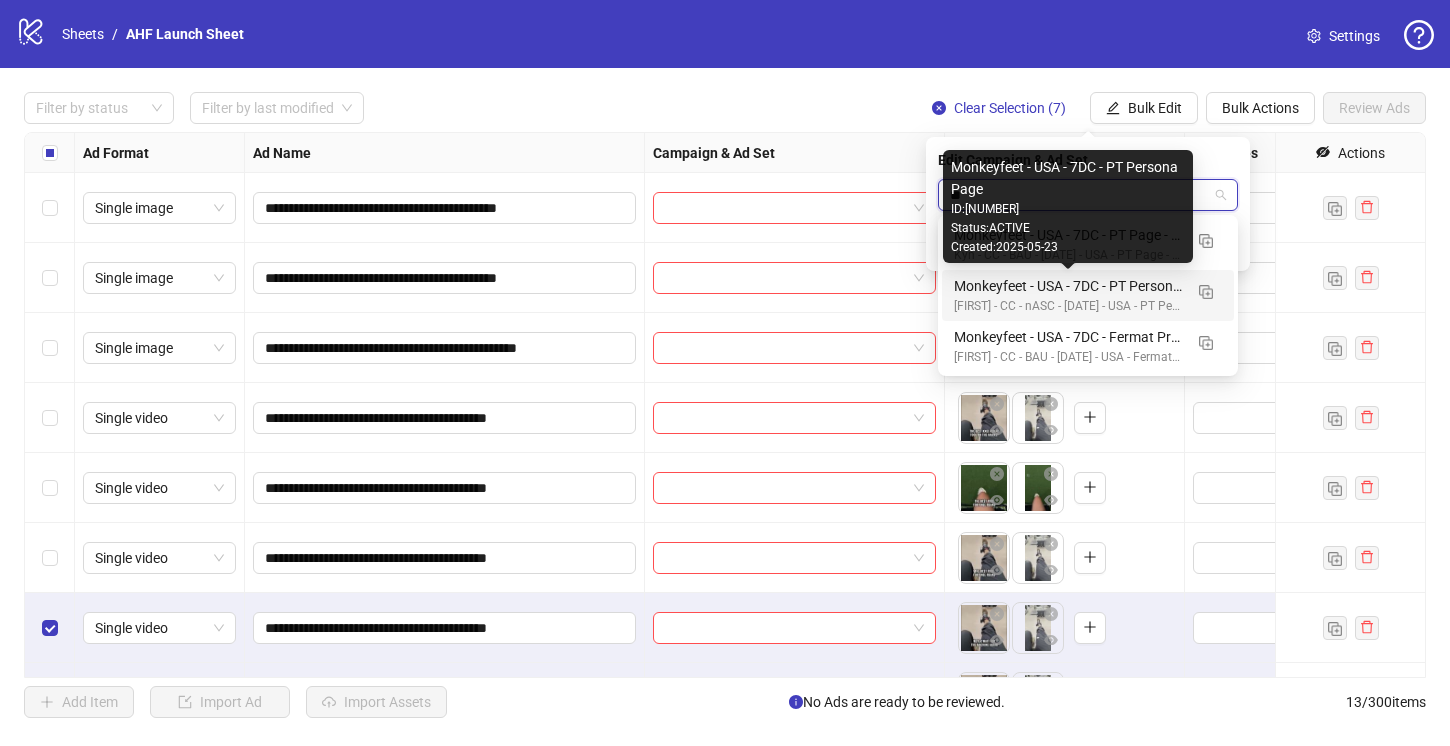 click on "Monkeyfeet - USA - 7DC - PT Persona Page" at bounding box center (1068, 286) 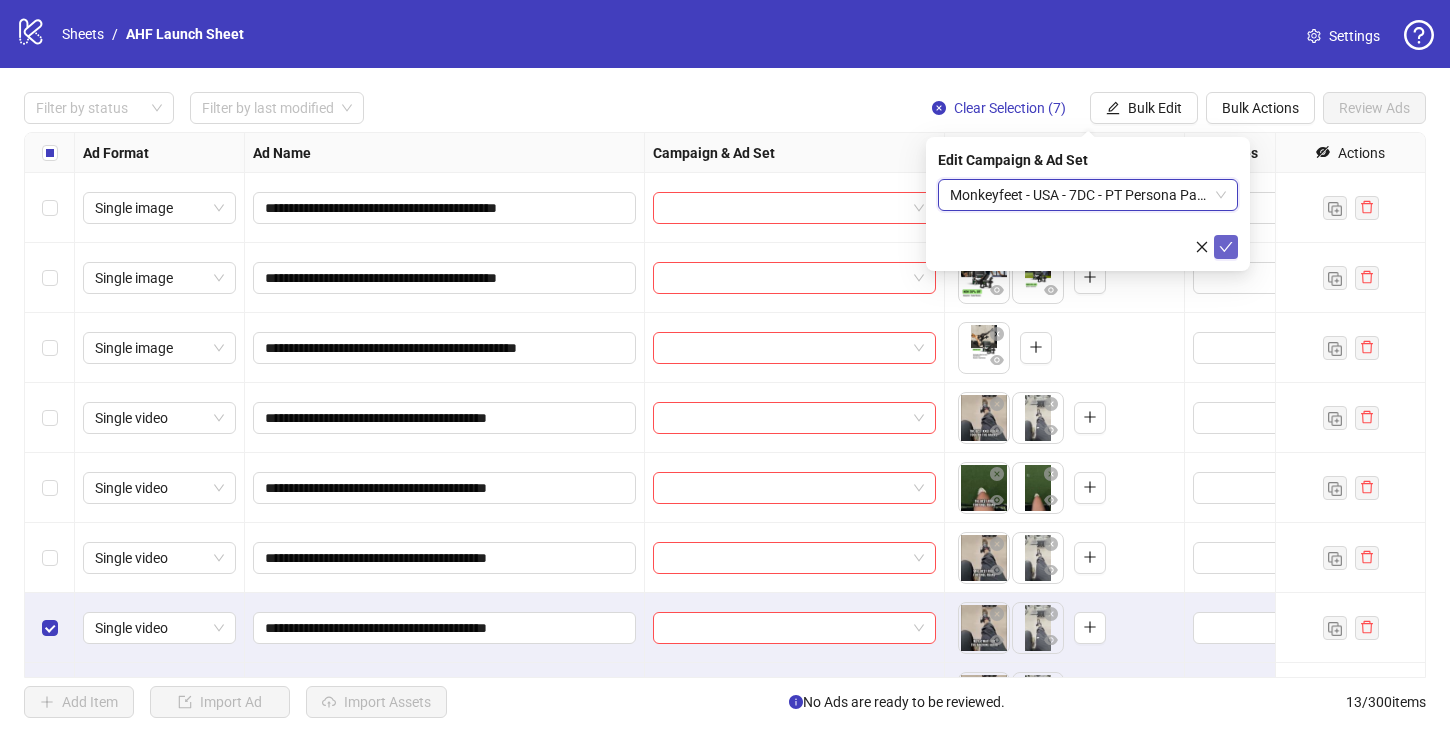 click 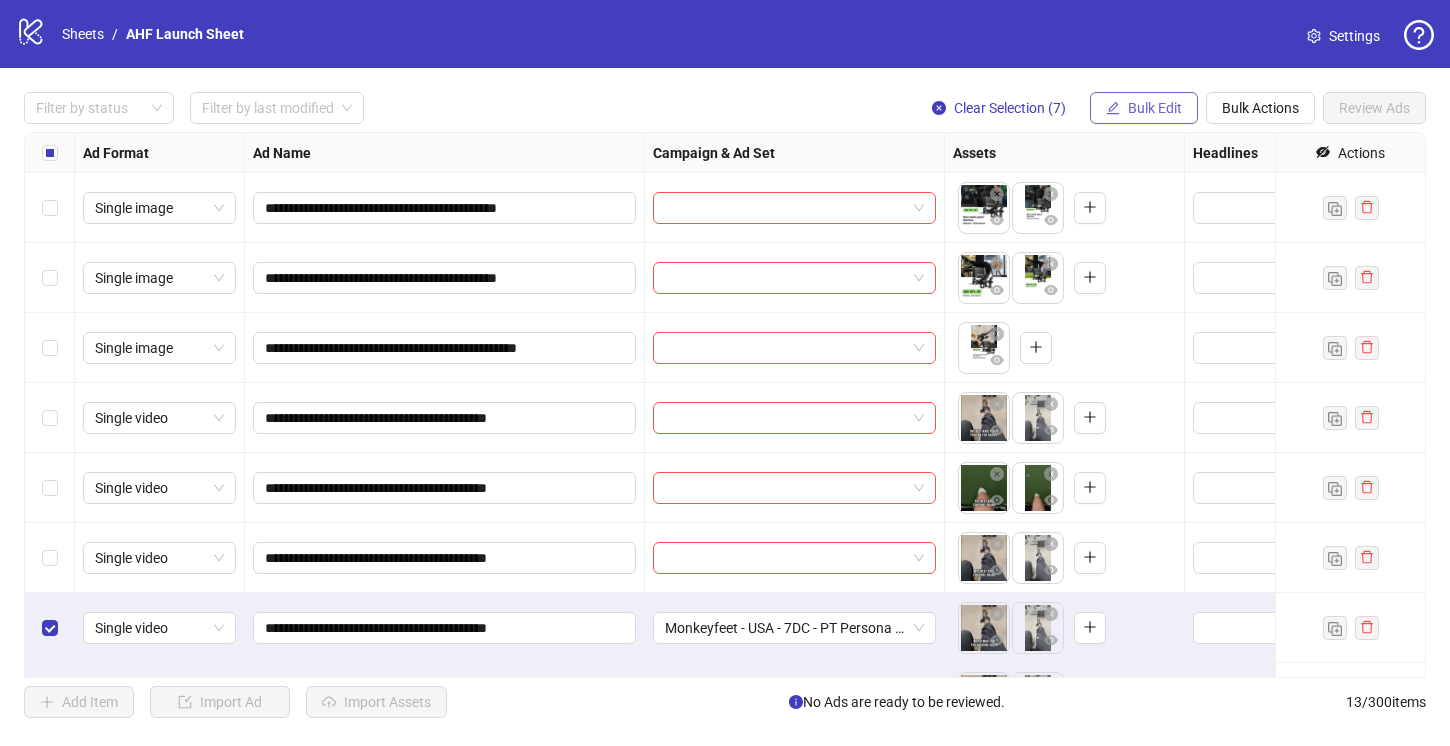click on "Bulk Edit" at bounding box center (1155, 108) 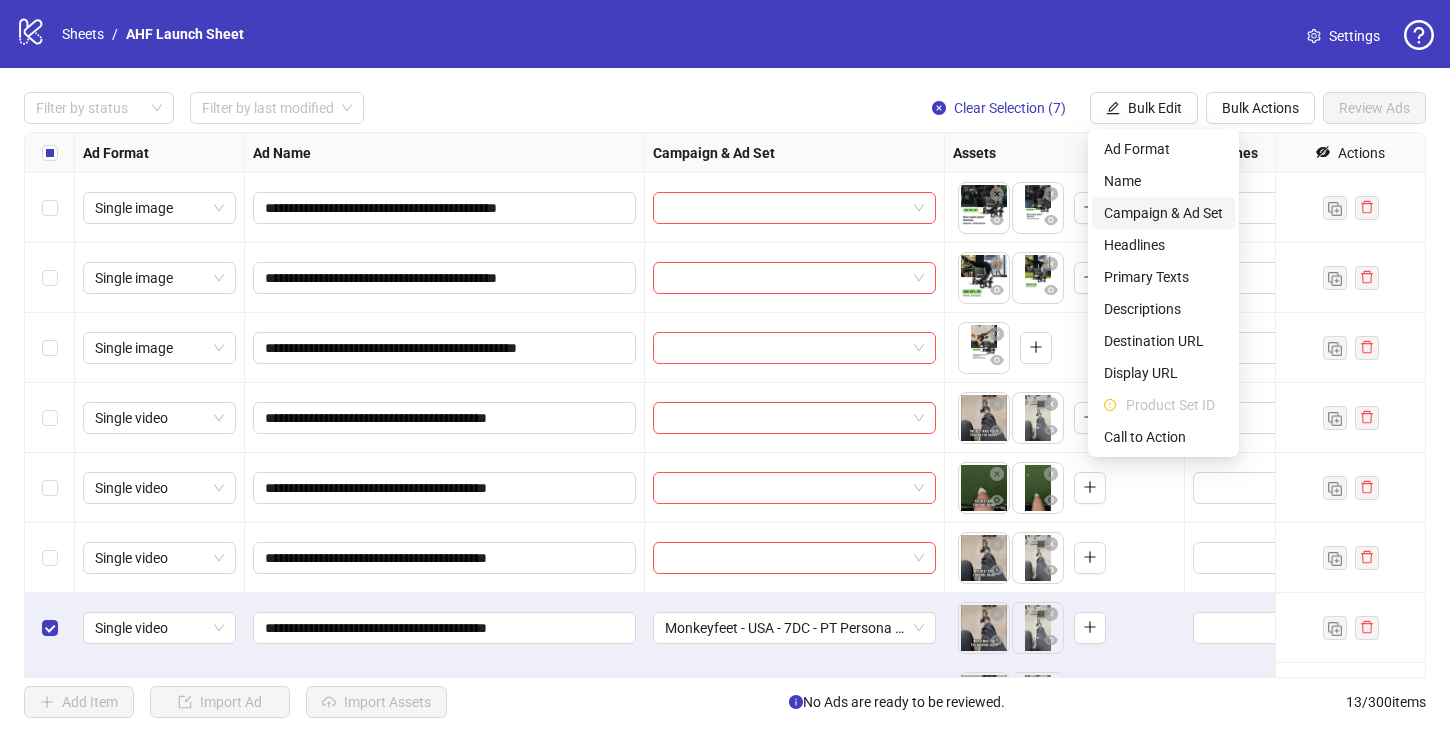 click on "Campaign & Ad Set" at bounding box center [1163, 213] 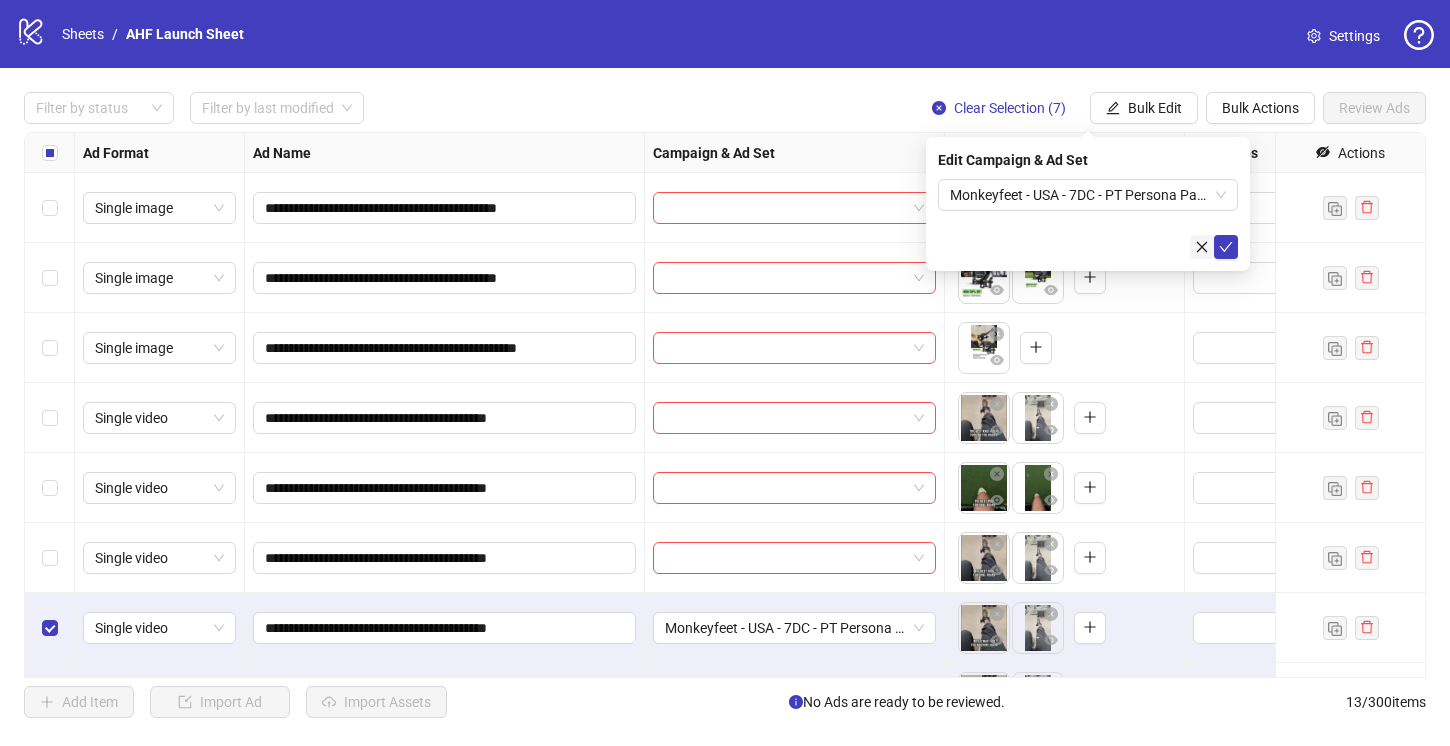 click 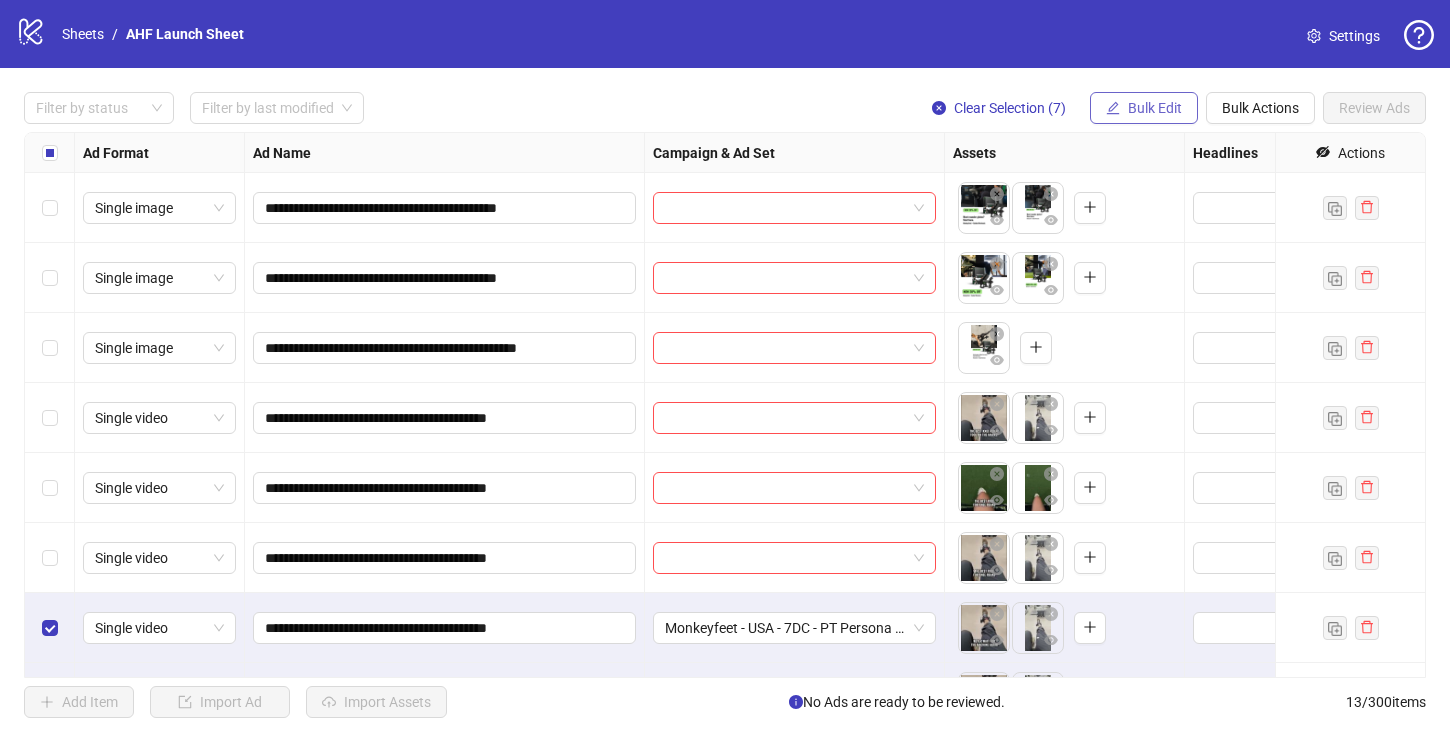 click on "Bulk Edit" at bounding box center [1155, 108] 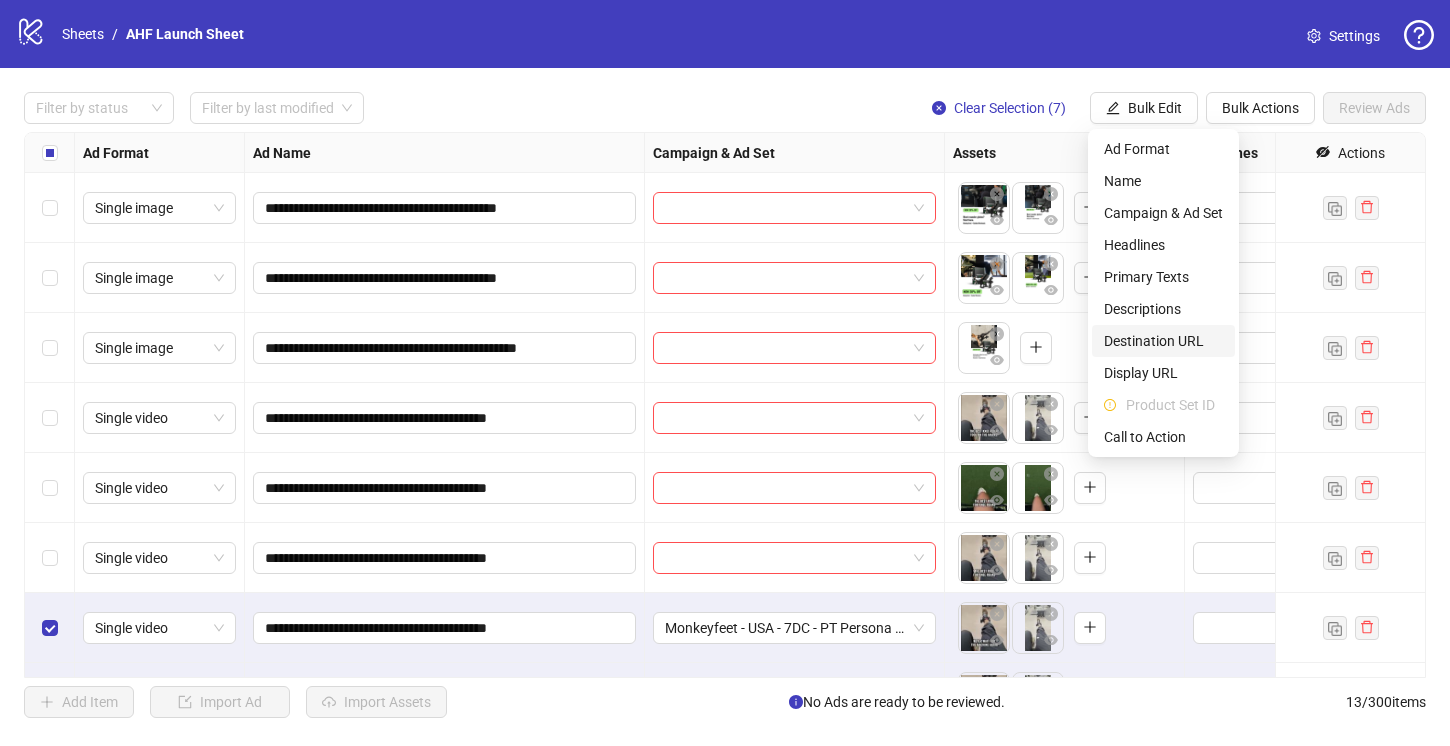 click on "Destination URL" at bounding box center [1163, 341] 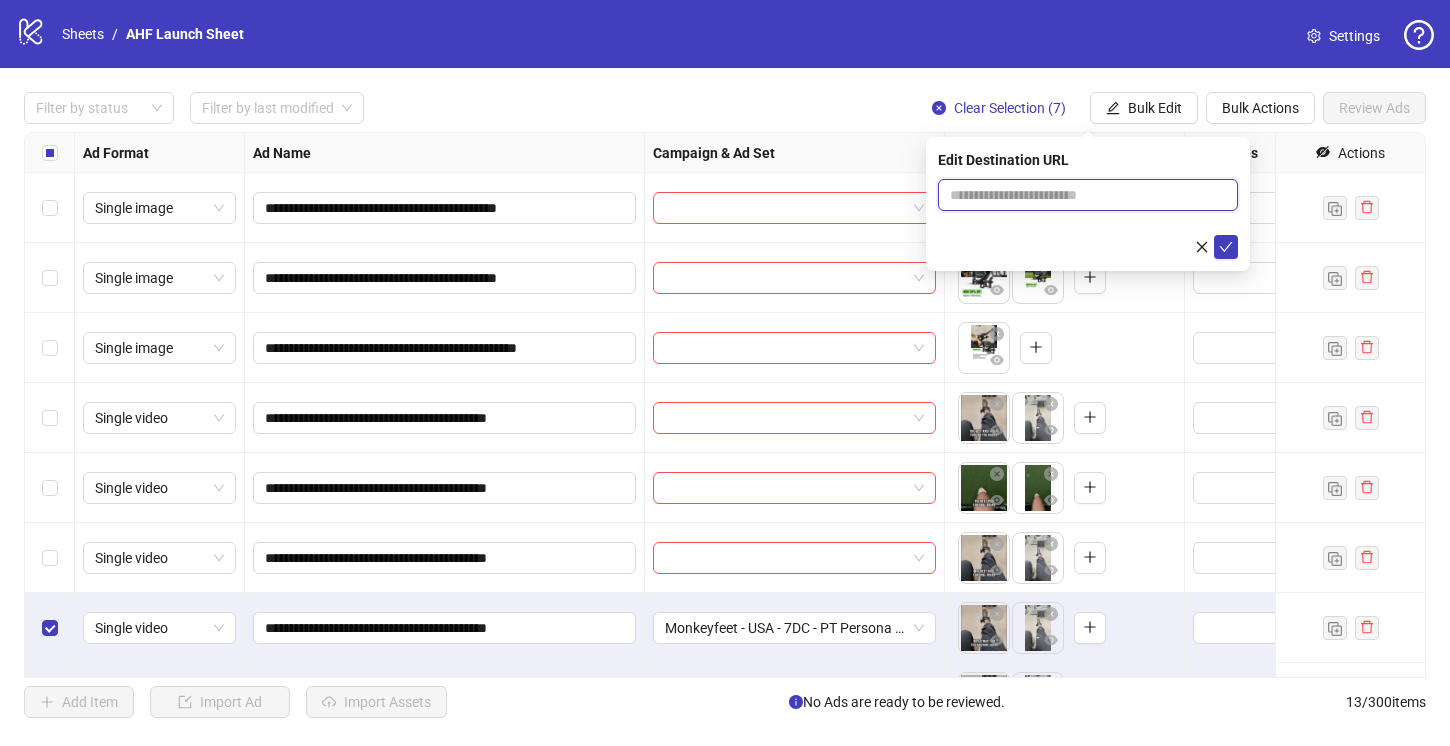 click at bounding box center [1080, 195] 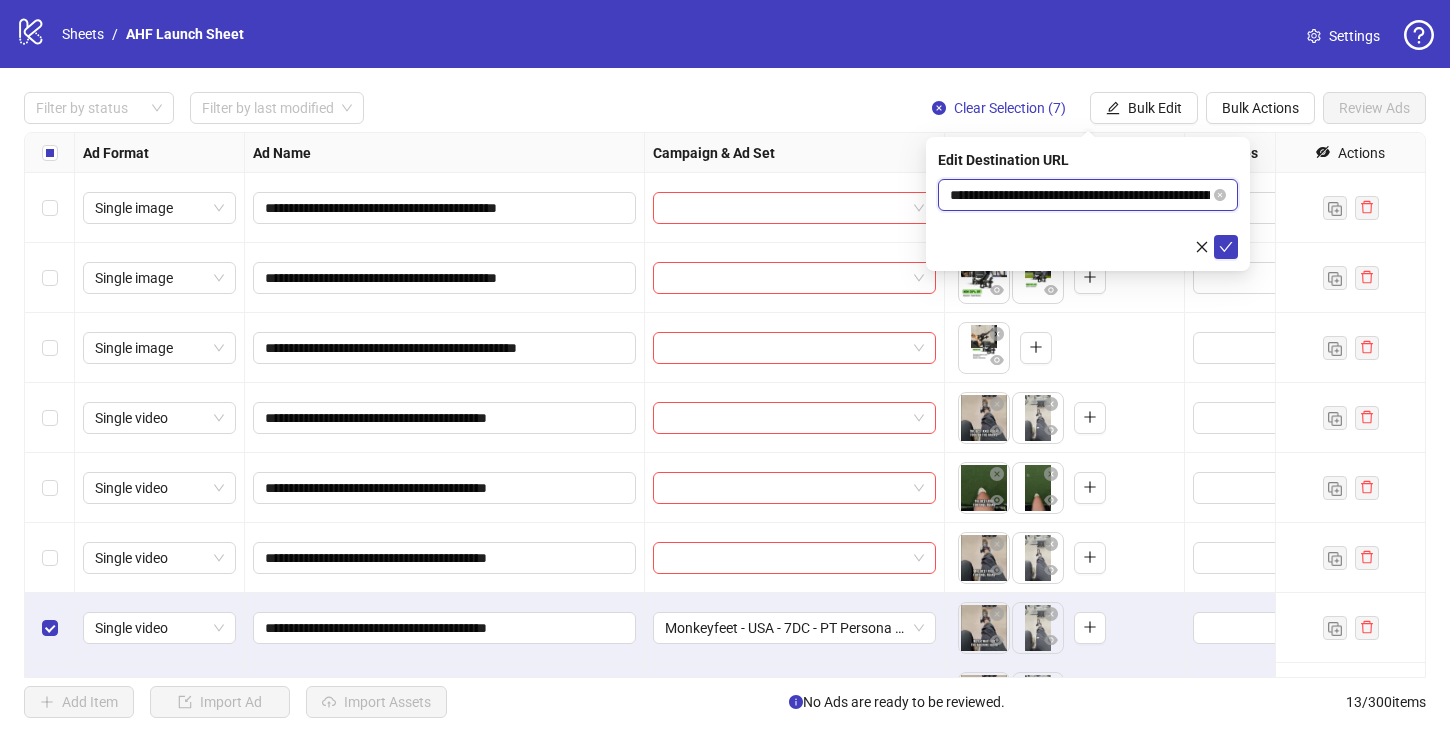 scroll, scrollTop: 0, scrollLeft: 158, axis: horizontal 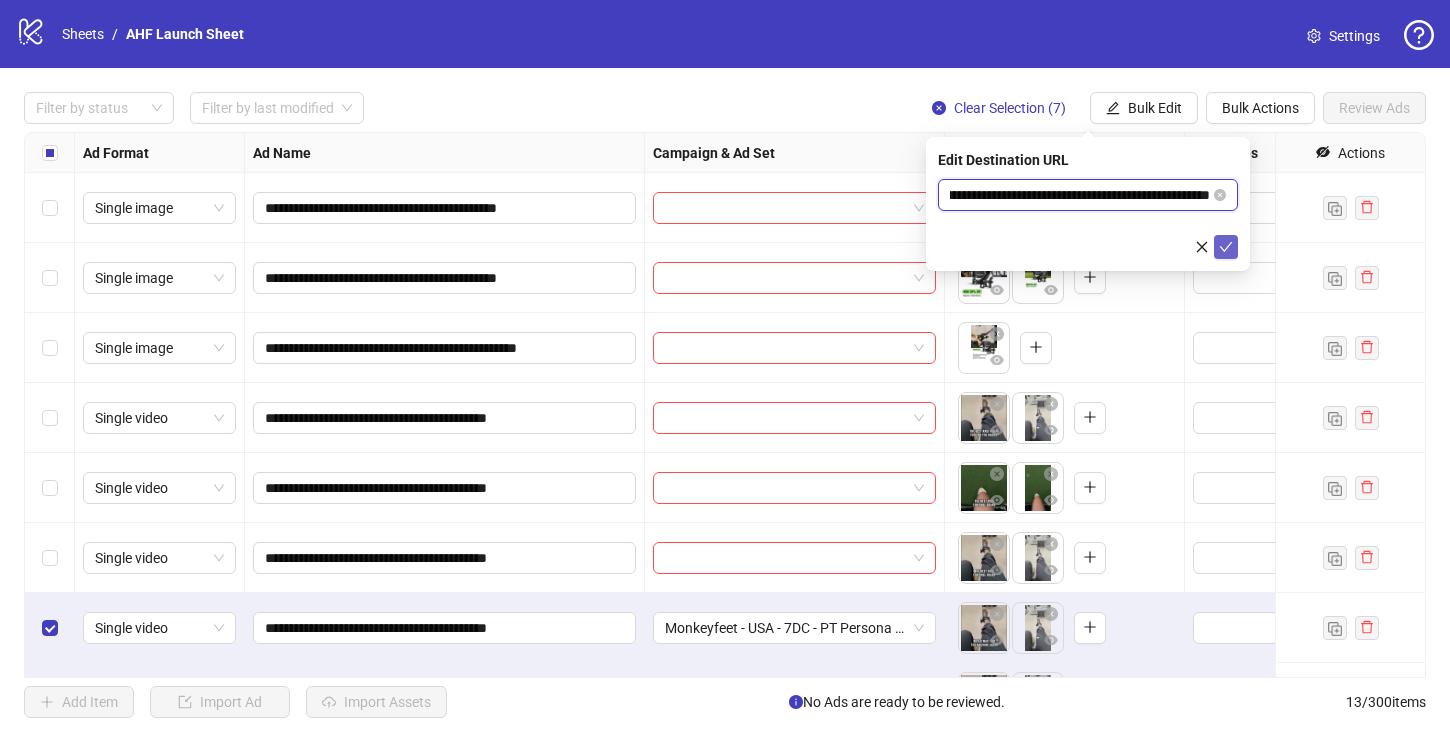 type on "**********" 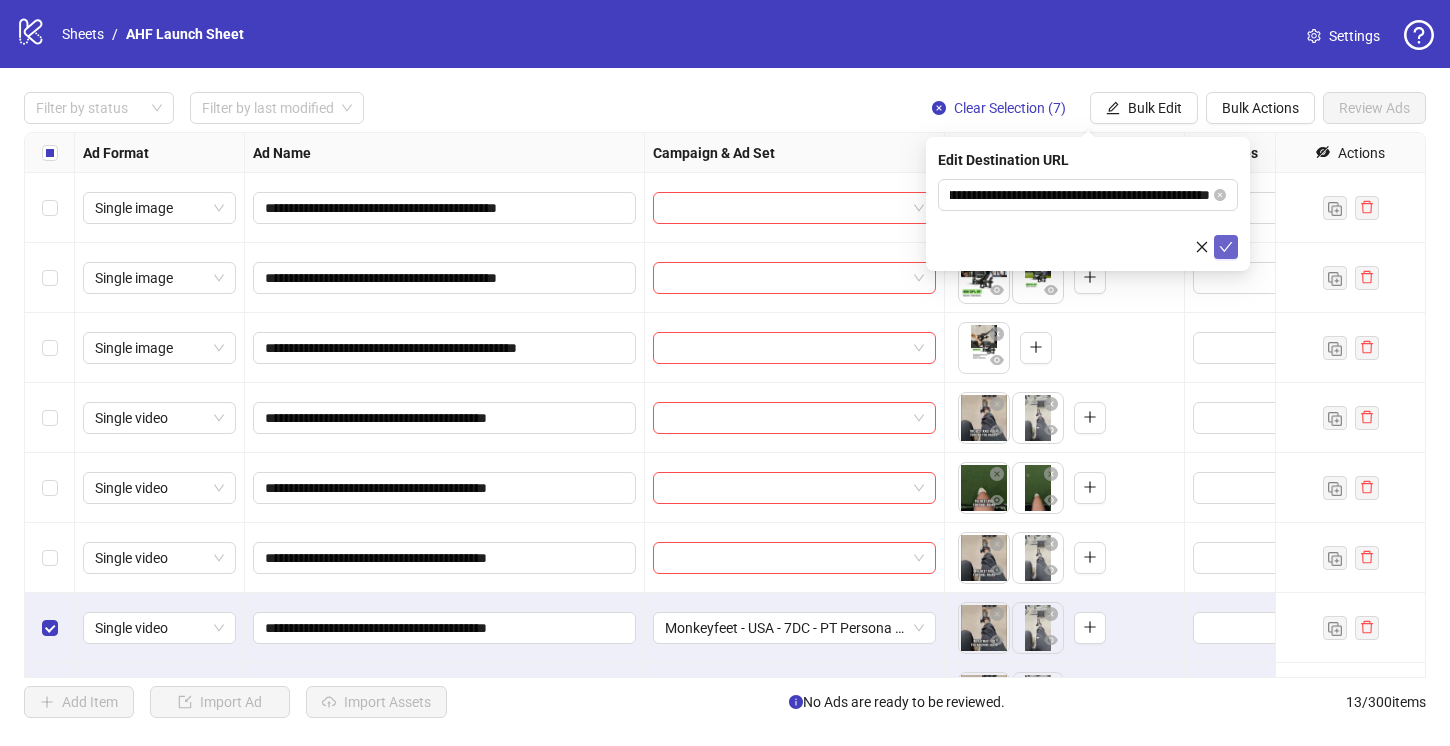 click 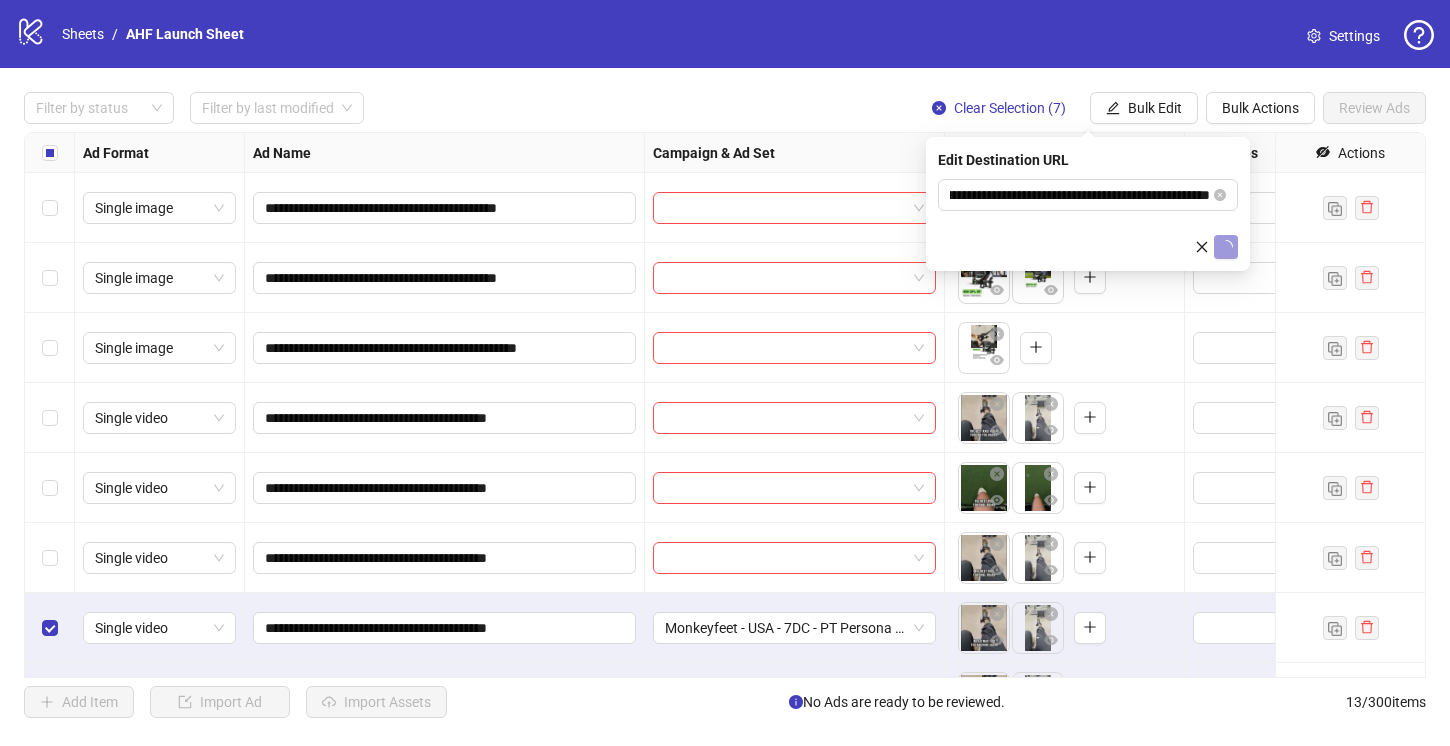 scroll, scrollTop: 0, scrollLeft: 0, axis: both 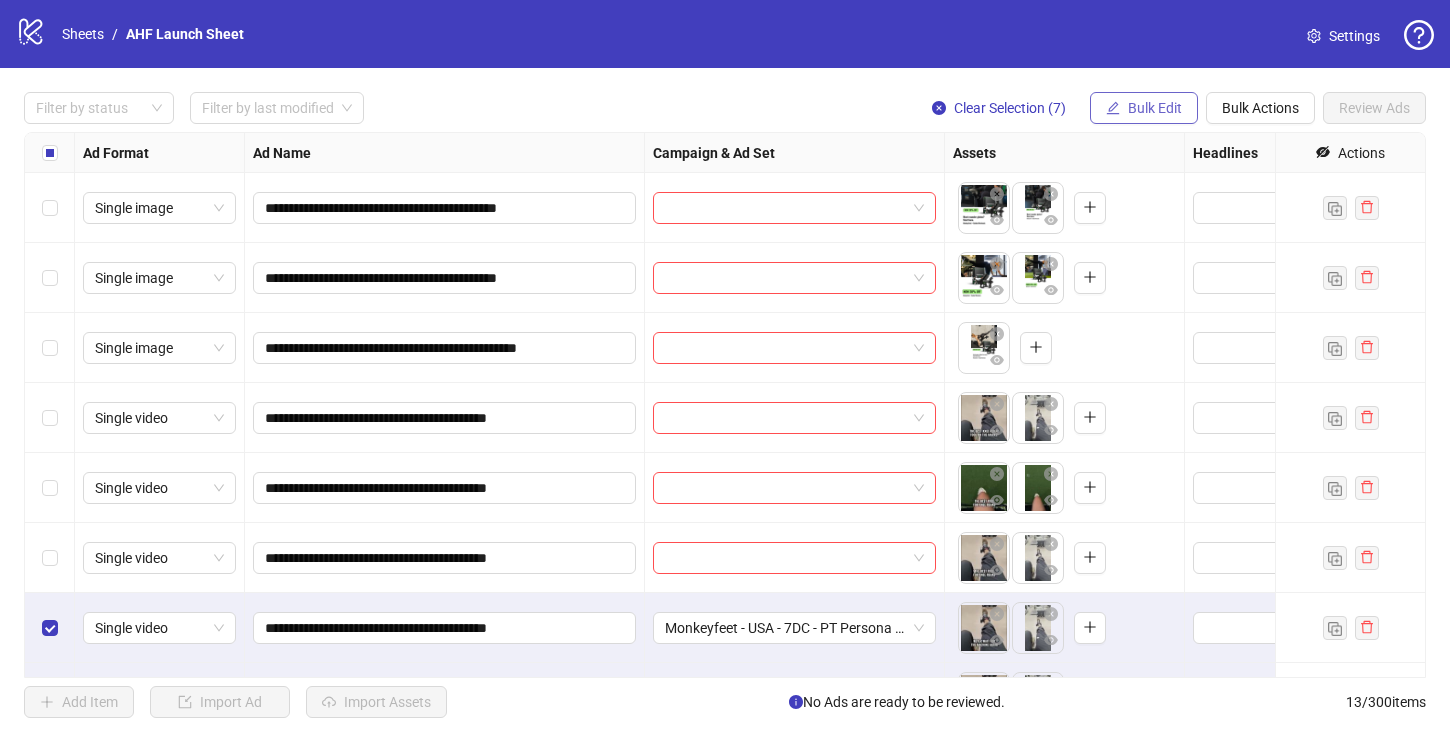 click on "Bulk Edit" at bounding box center [1155, 108] 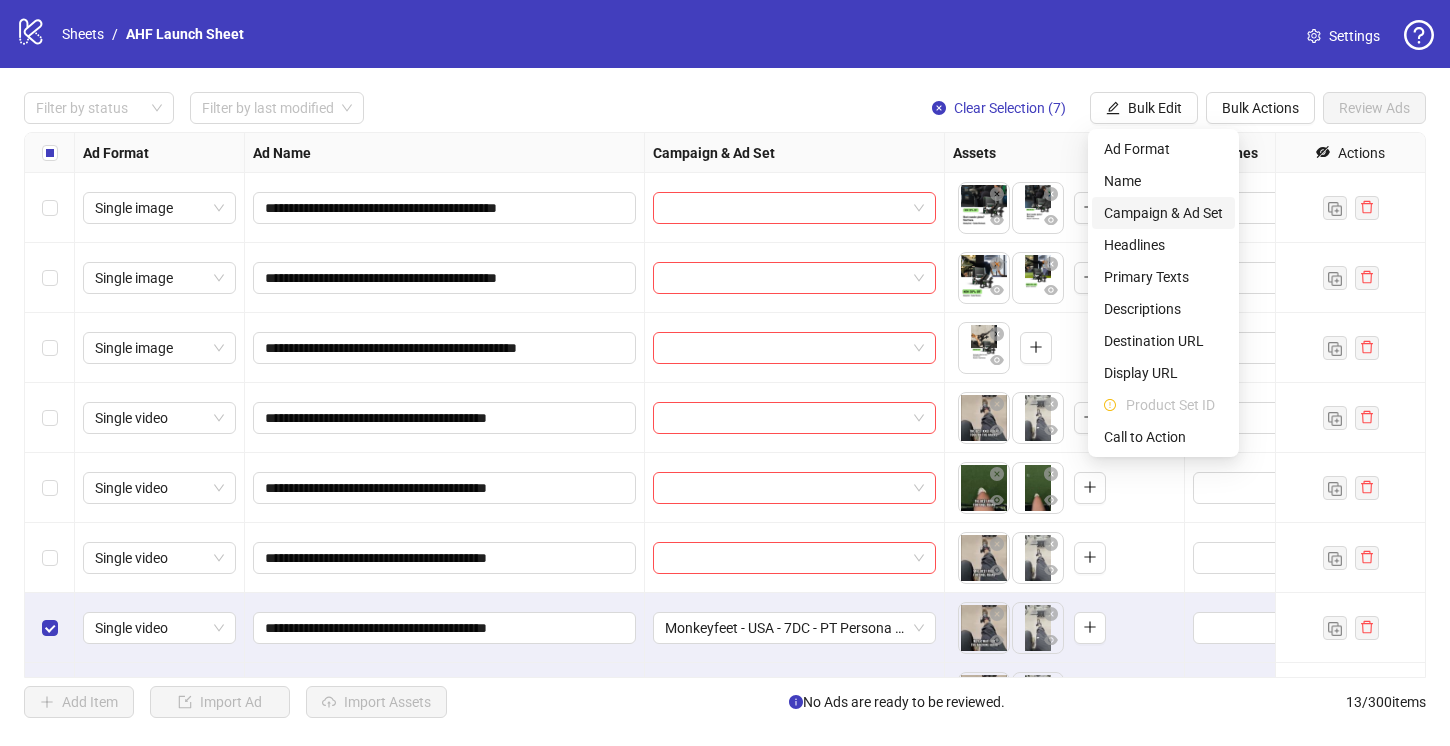 click on "Campaign & Ad Set" at bounding box center (1163, 213) 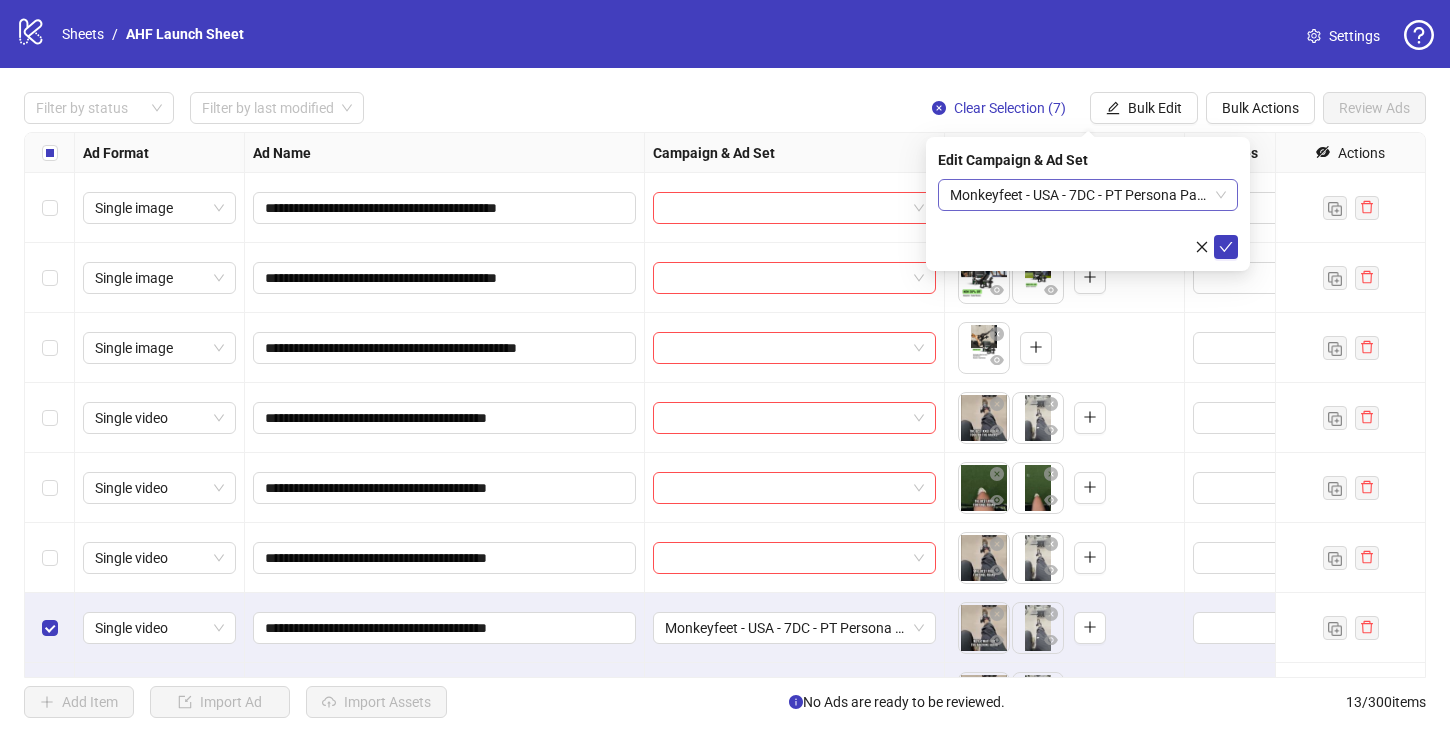 click on "Monkeyfeet - USA - 7DC - PT Persona Page" at bounding box center [1088, 195] 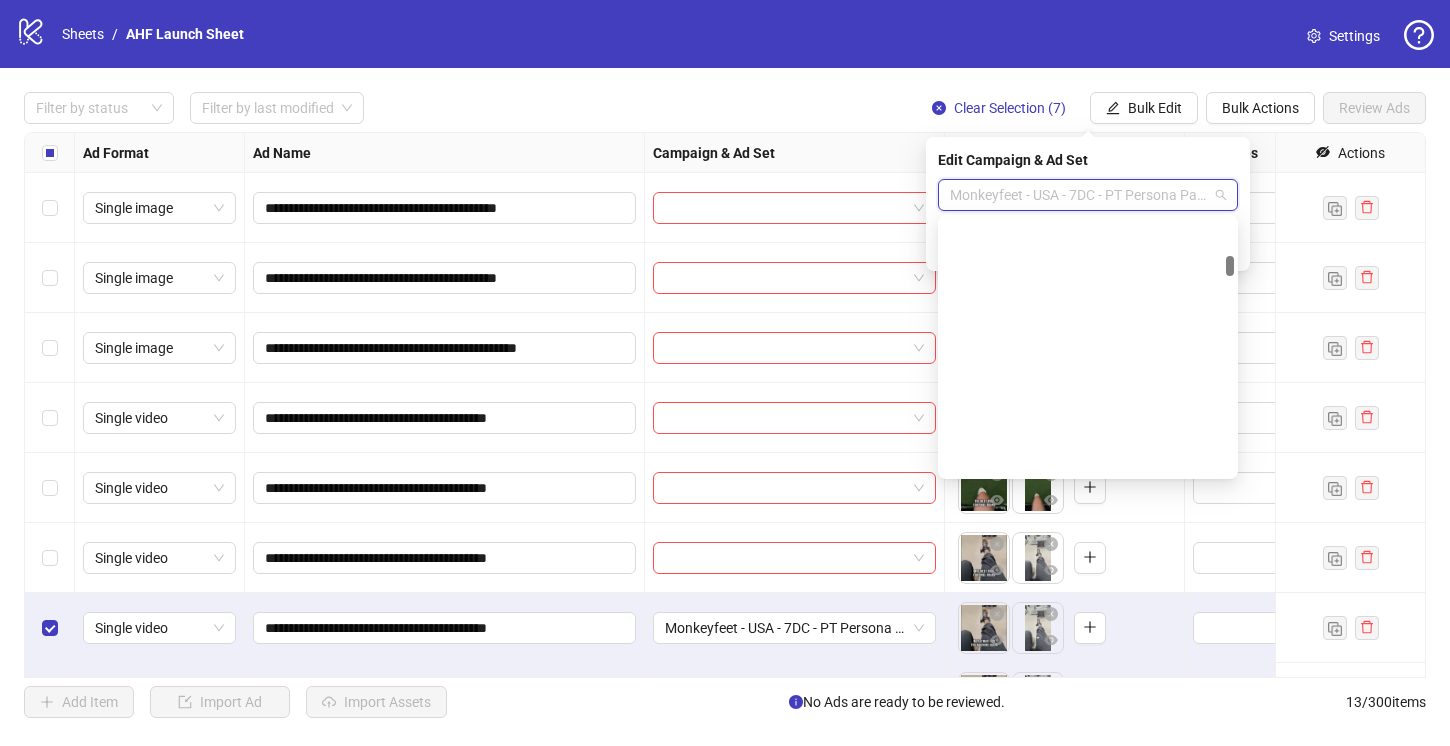 click on "Monkeyfeet - USA - 7DC - PT Persona Page" at bounding box center (1088, 195) 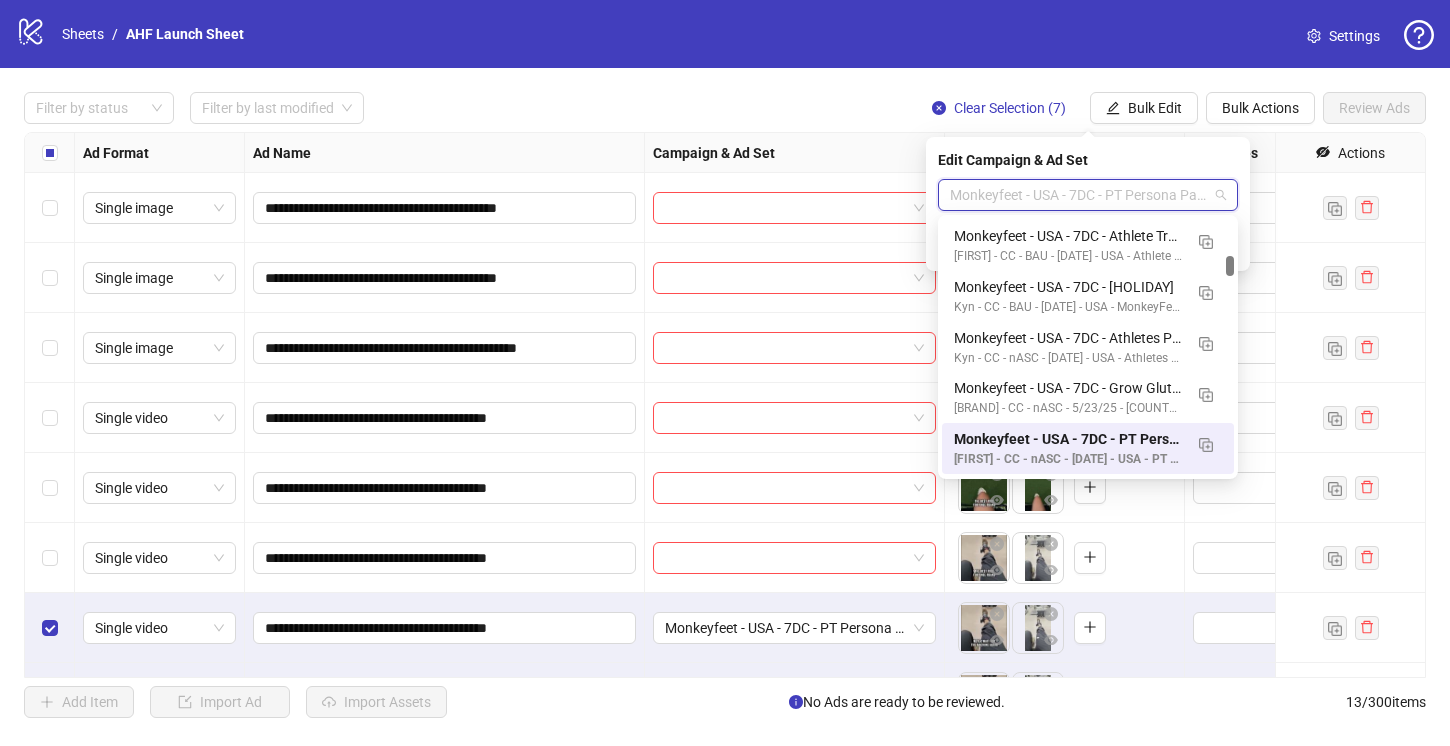 click on "Monkeyfeet - USA - 7DC - PT Persona Page" at bounding box center (1088, 195) 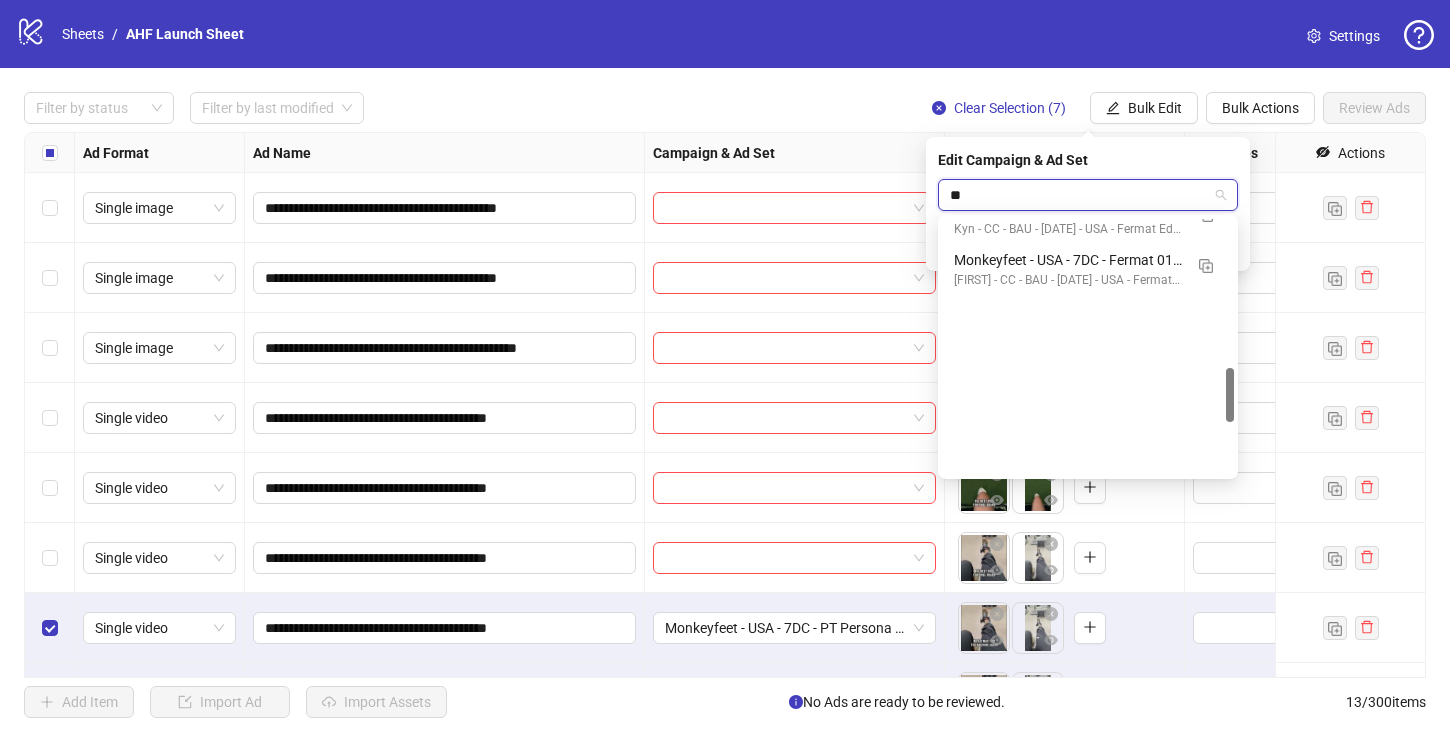scroll, scrollTop: 0, scrollLeft: 0, axis: both 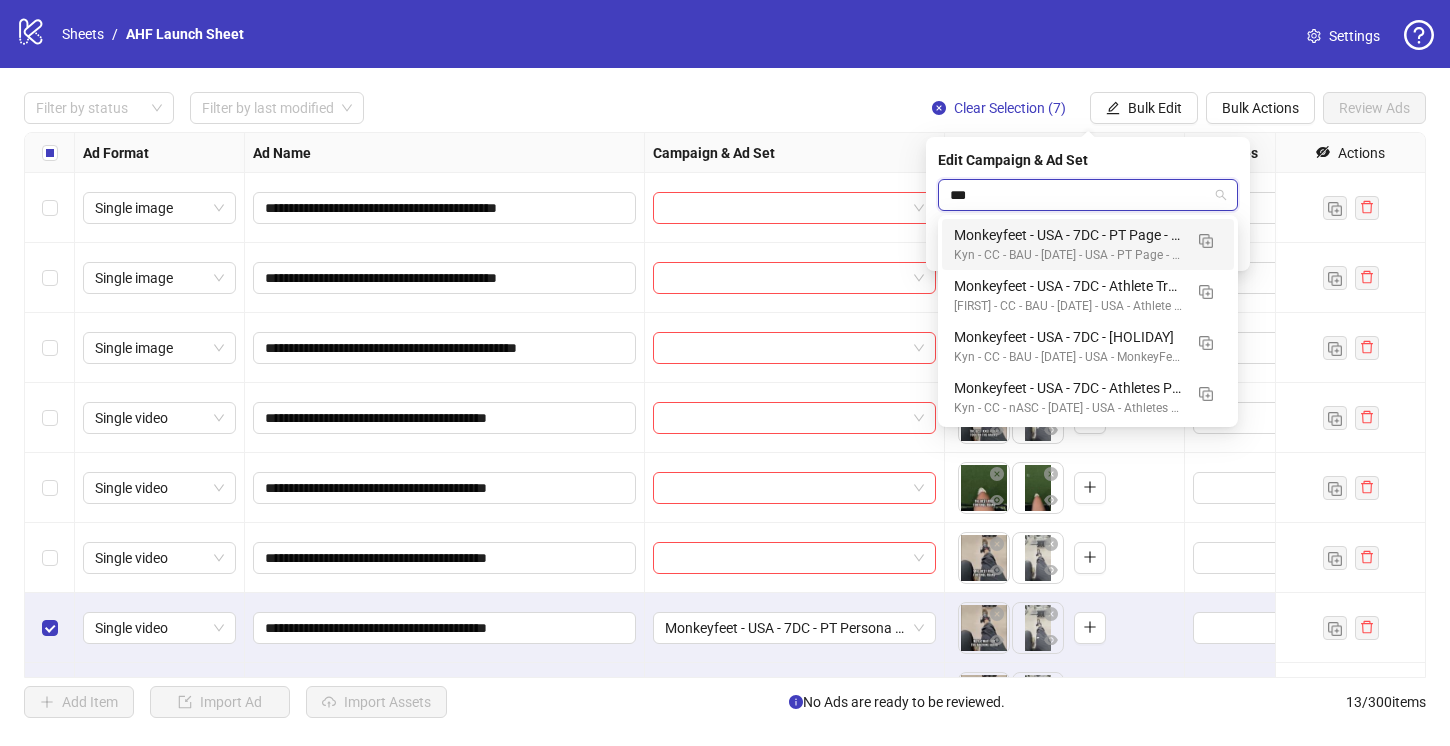 type on "****" 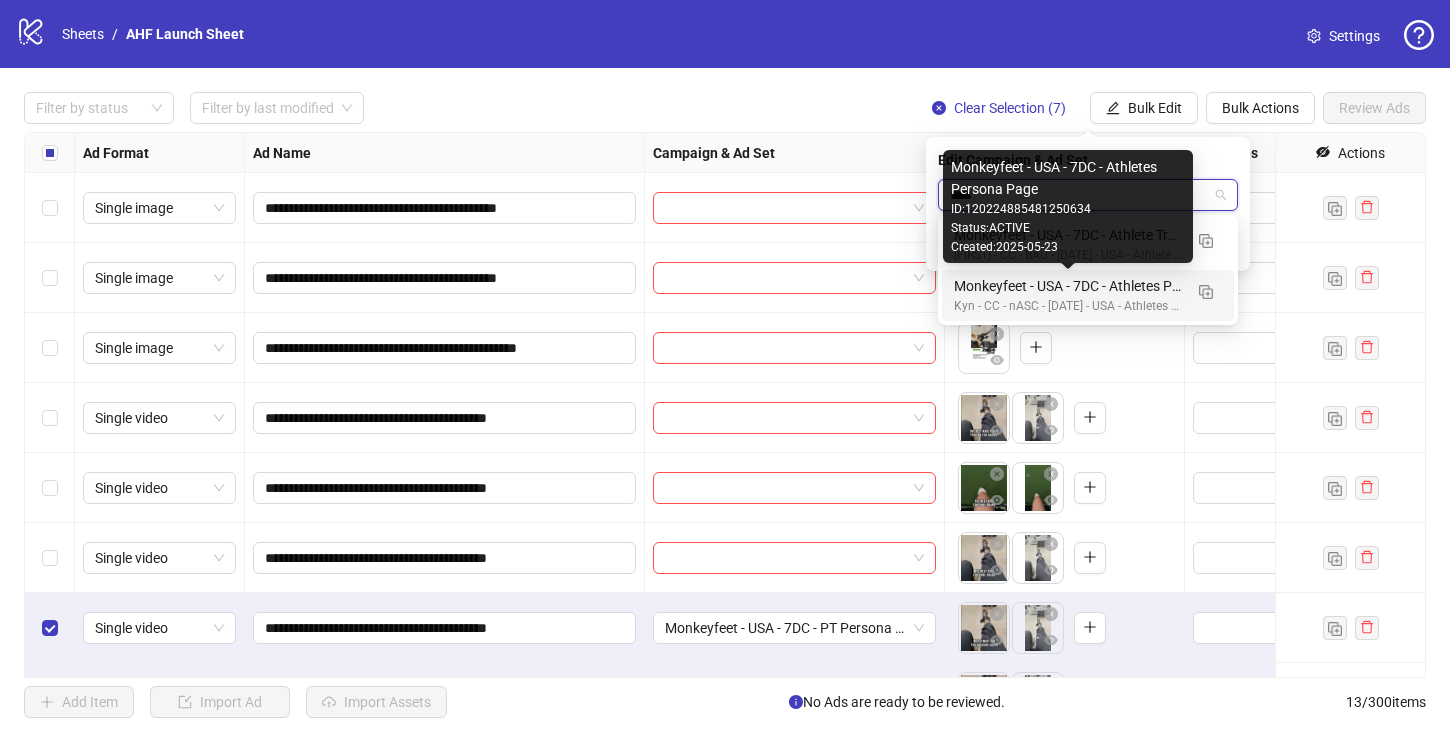 click on "Monkeyfeet - USA - 7DC - Athletes Persona Page" at bounding box center [1068, 286] 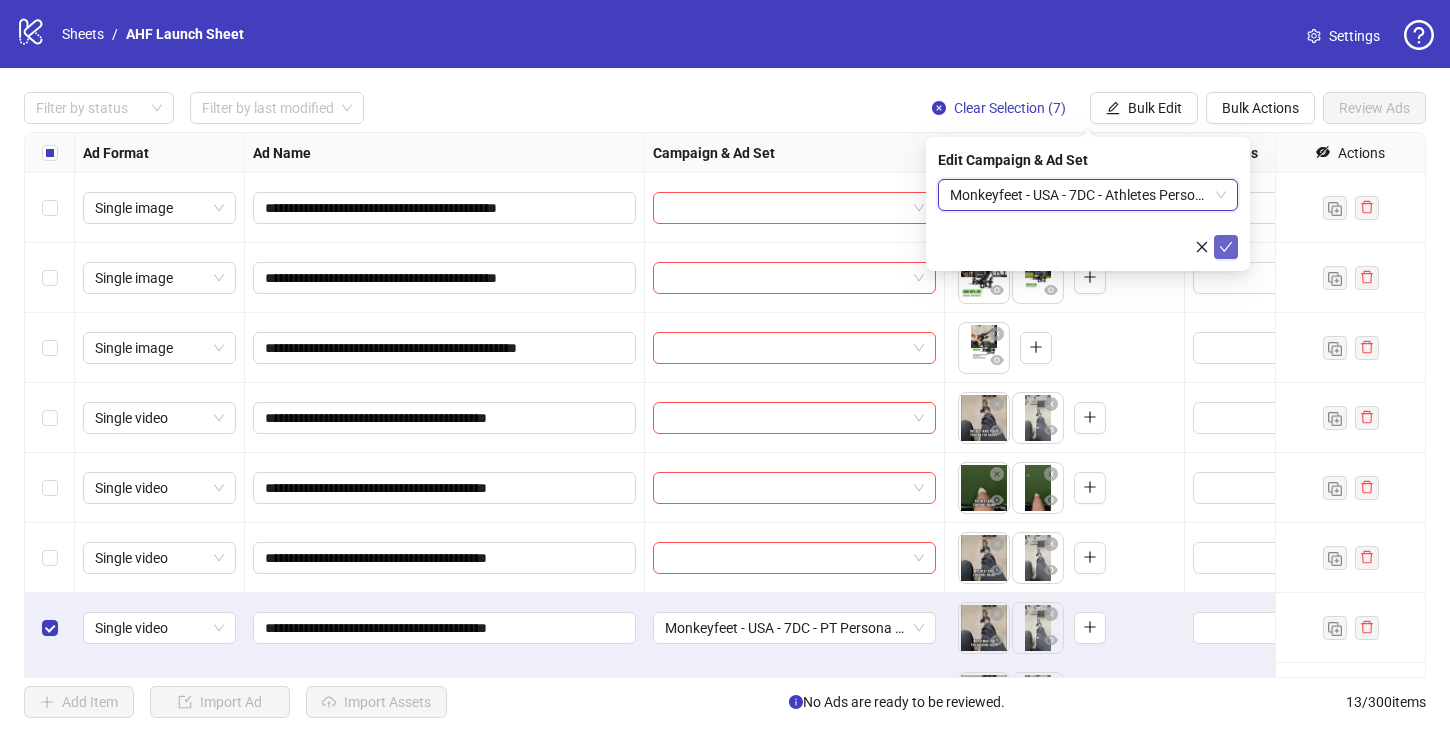 click 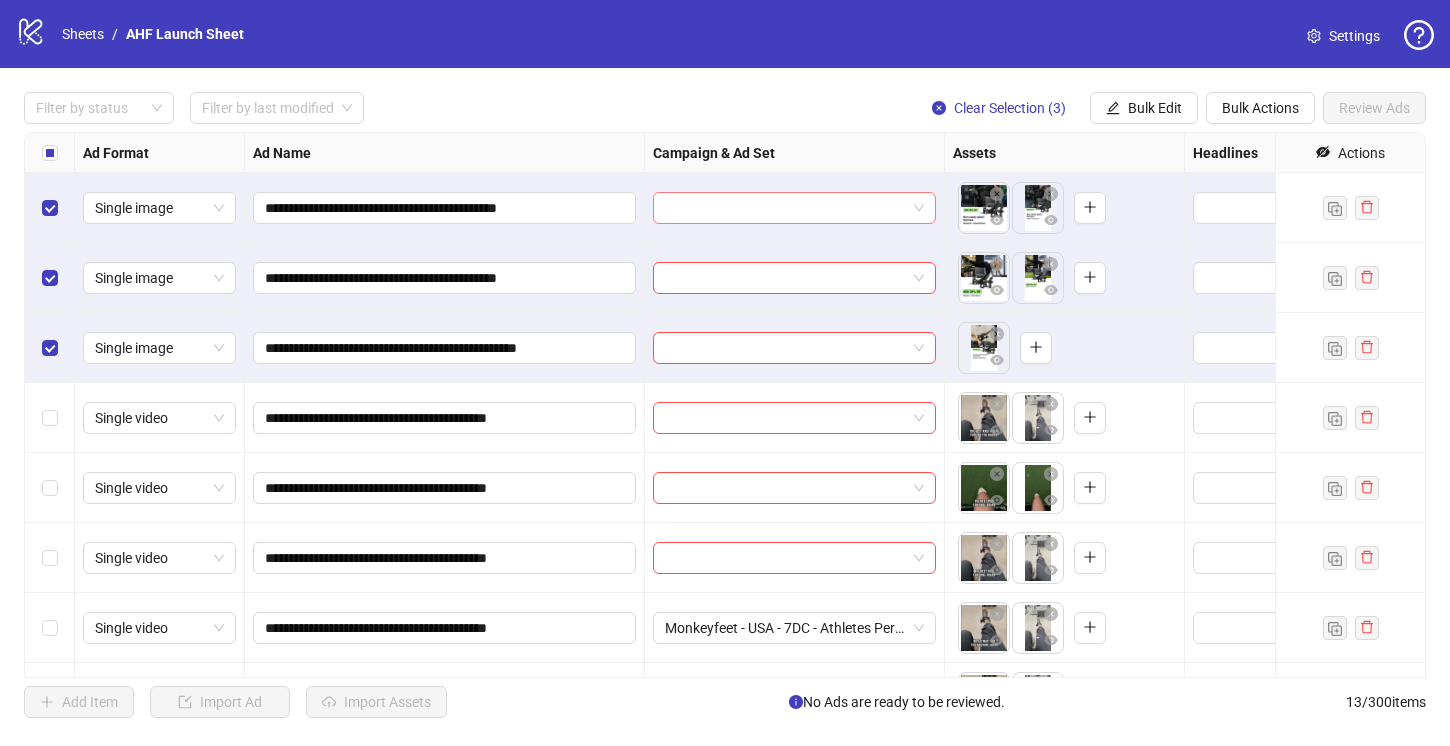 click at bounding box center [794, 208] 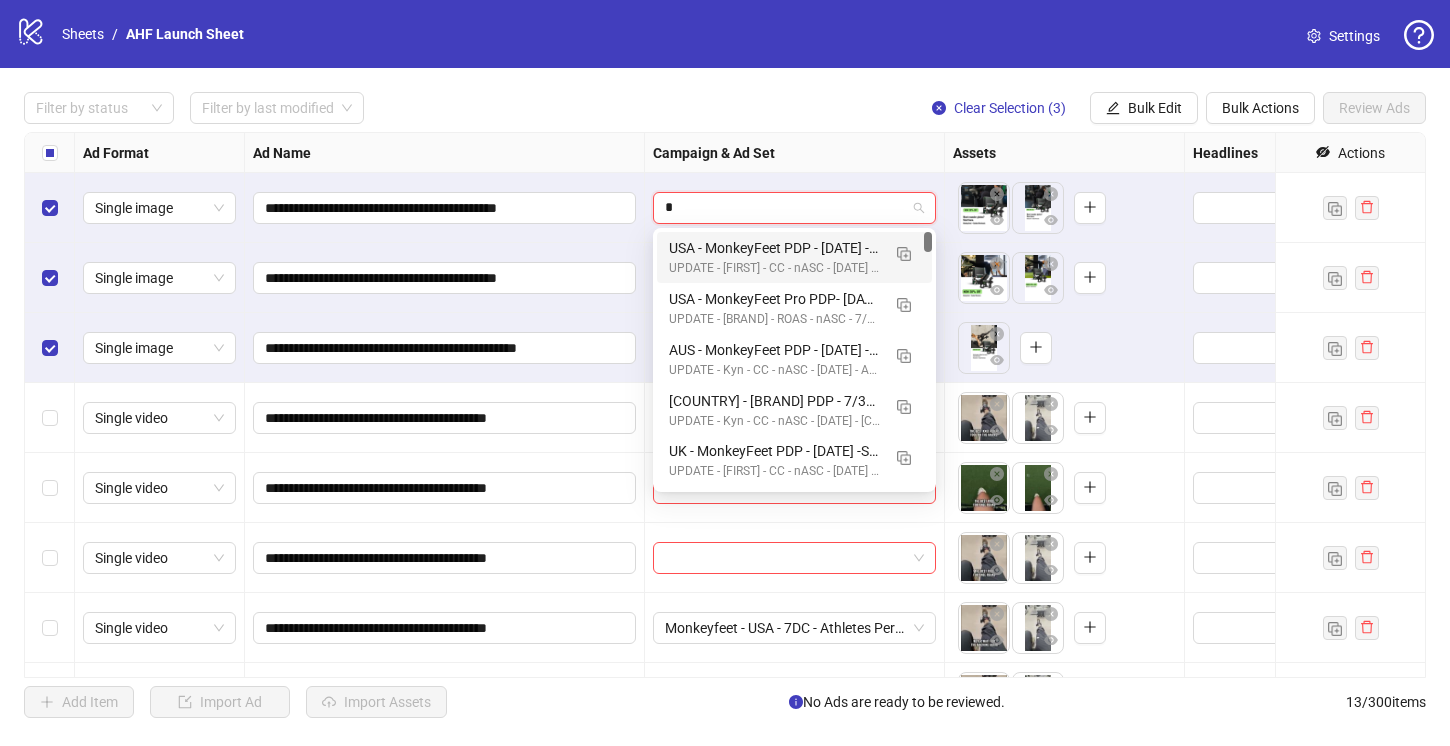 type on "**" 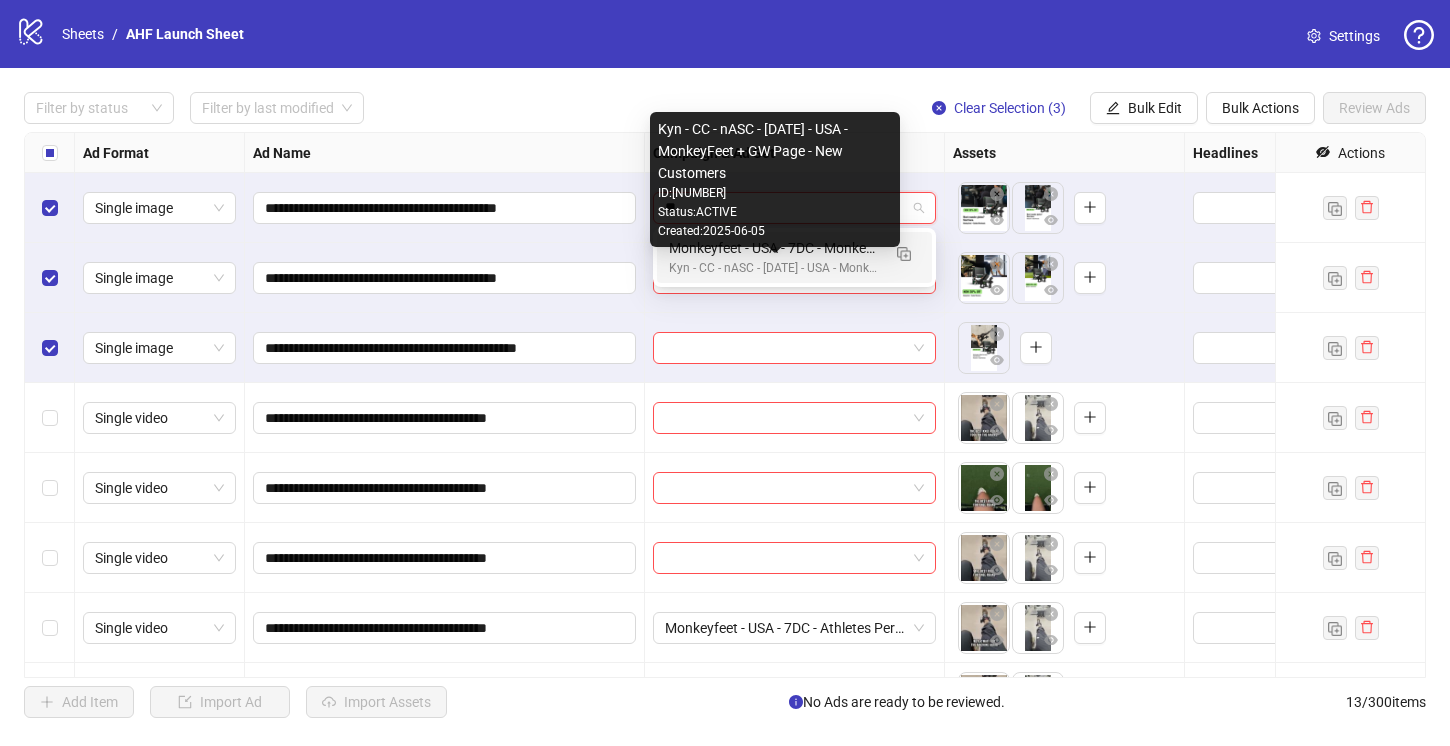 click on "Kyn - CC - nASC - [DATE] - USA - MonkeyFeet + GW Page - New Customers" at bounding box center [774, 268] 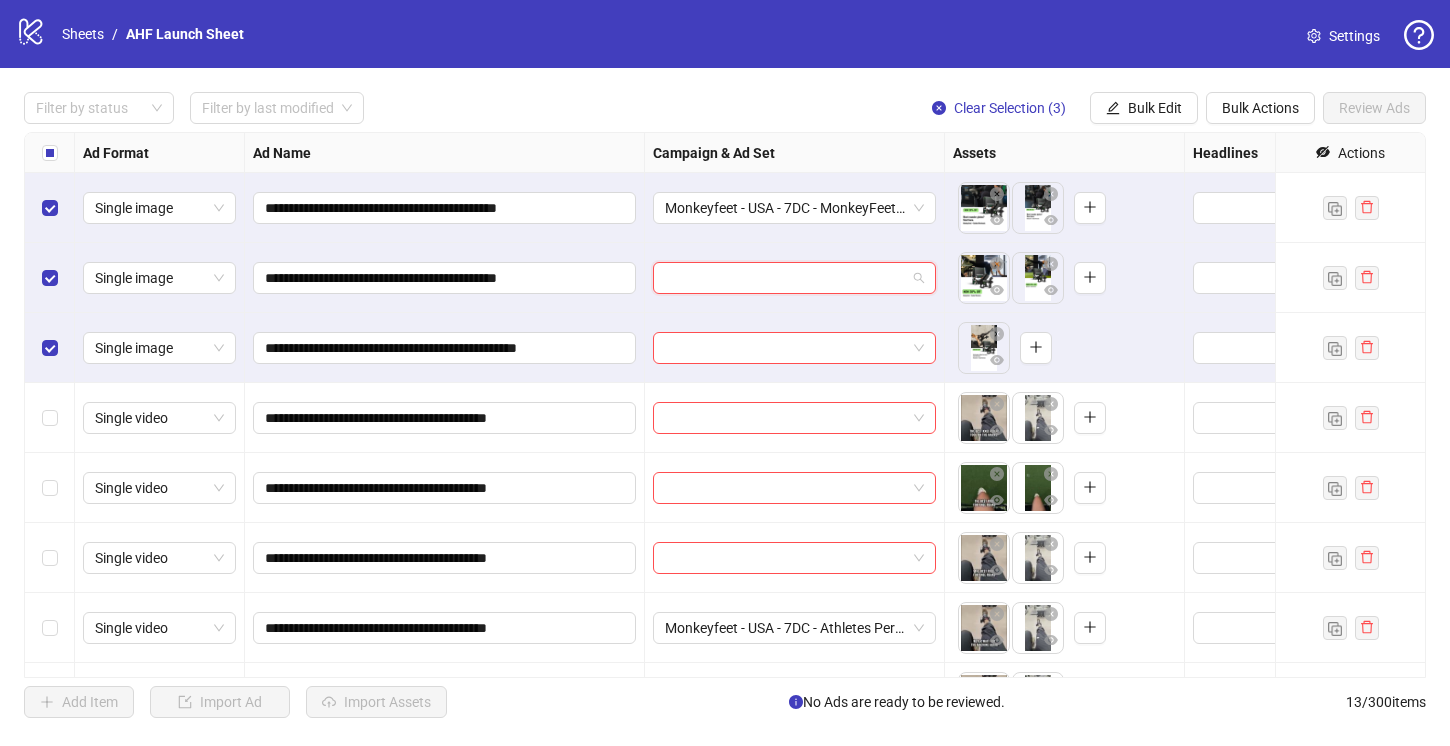 click at bounding box center (785, 278) 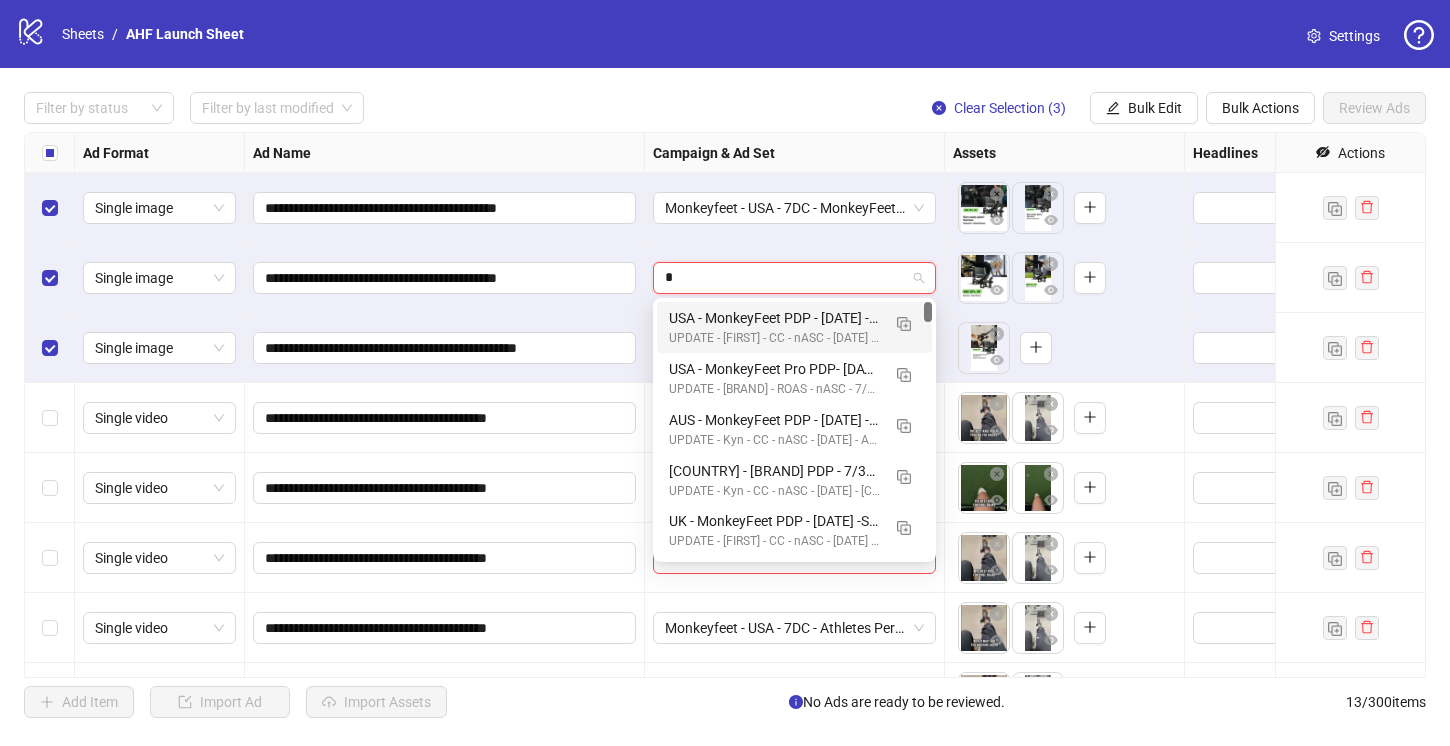 type on "**" 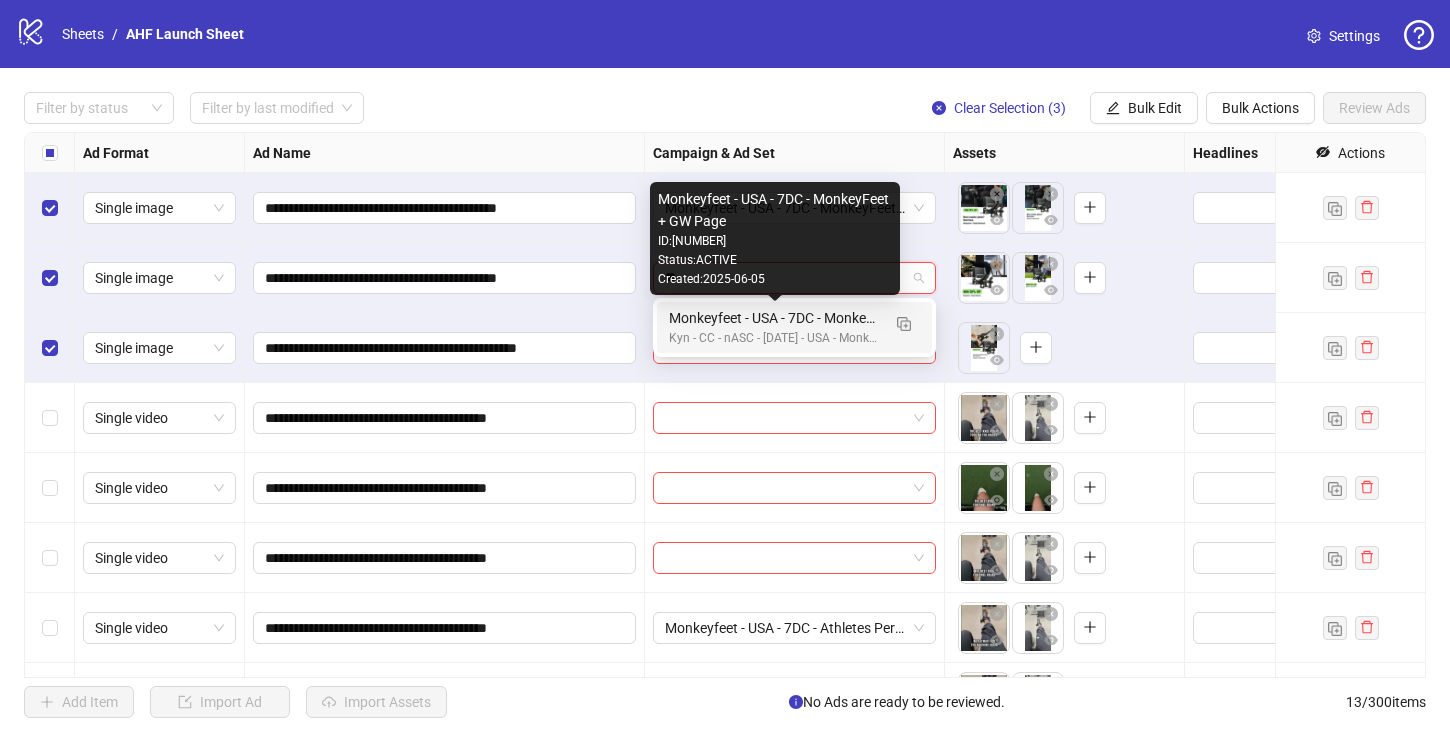 click on "Monkeyfeet - USA - 7DC - MonkeyFeet + GW Page" at bounding box center (774, 318) 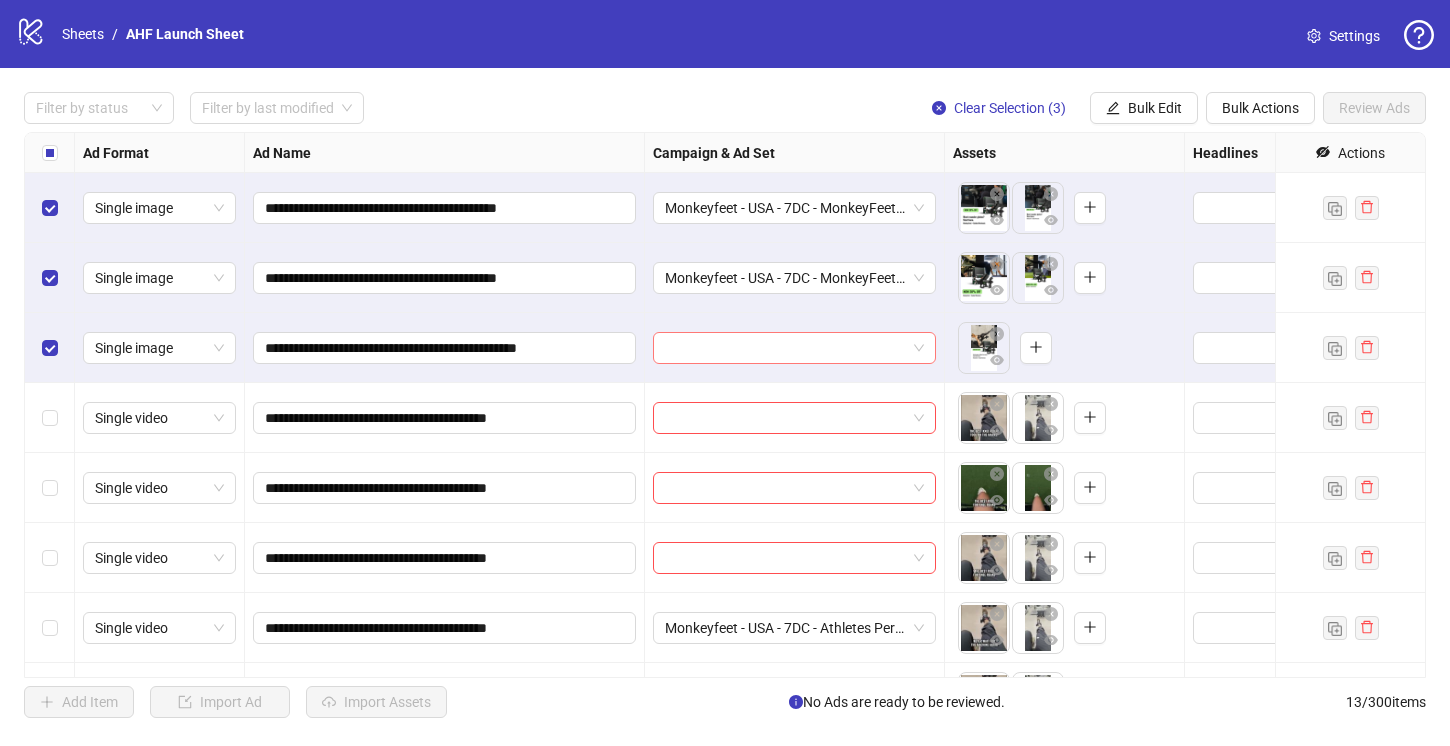 click at bounding box center (785, 348) 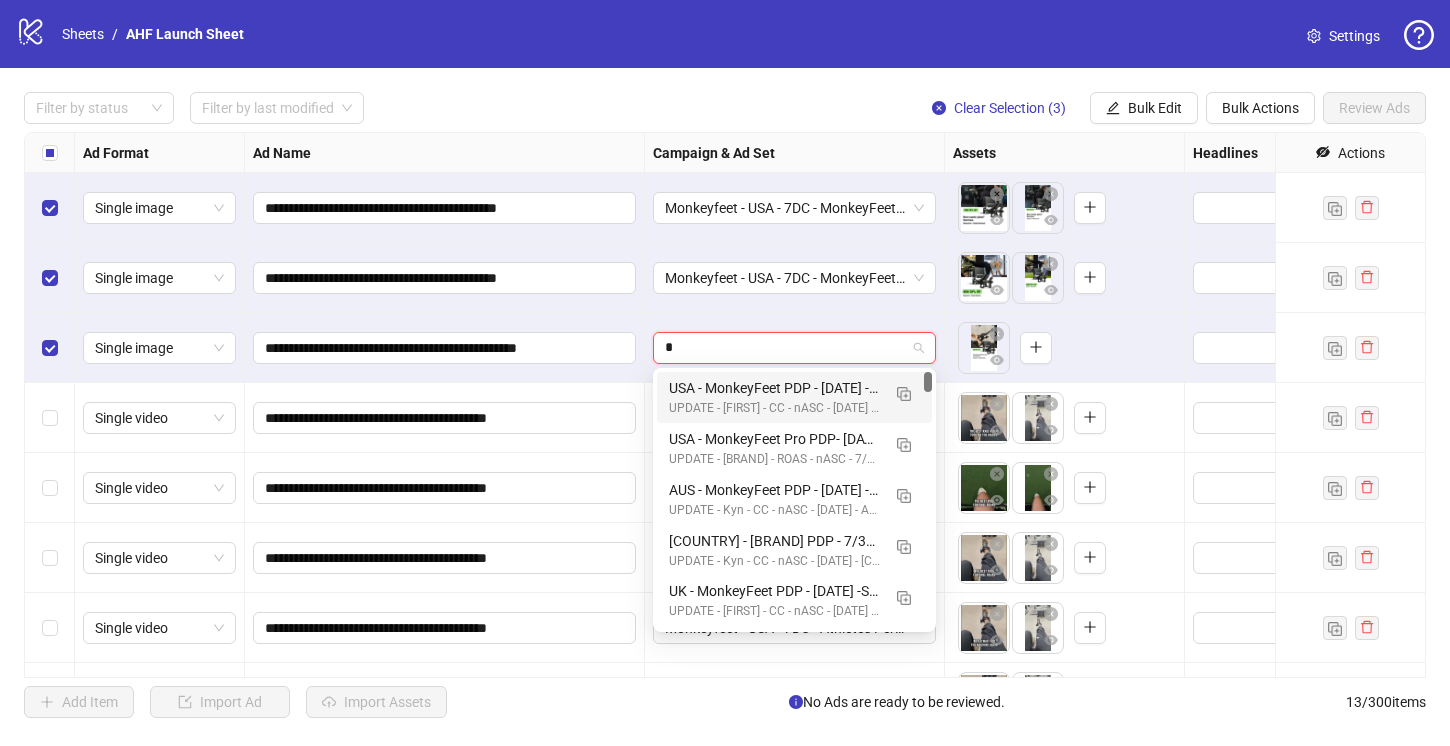 type on "**" 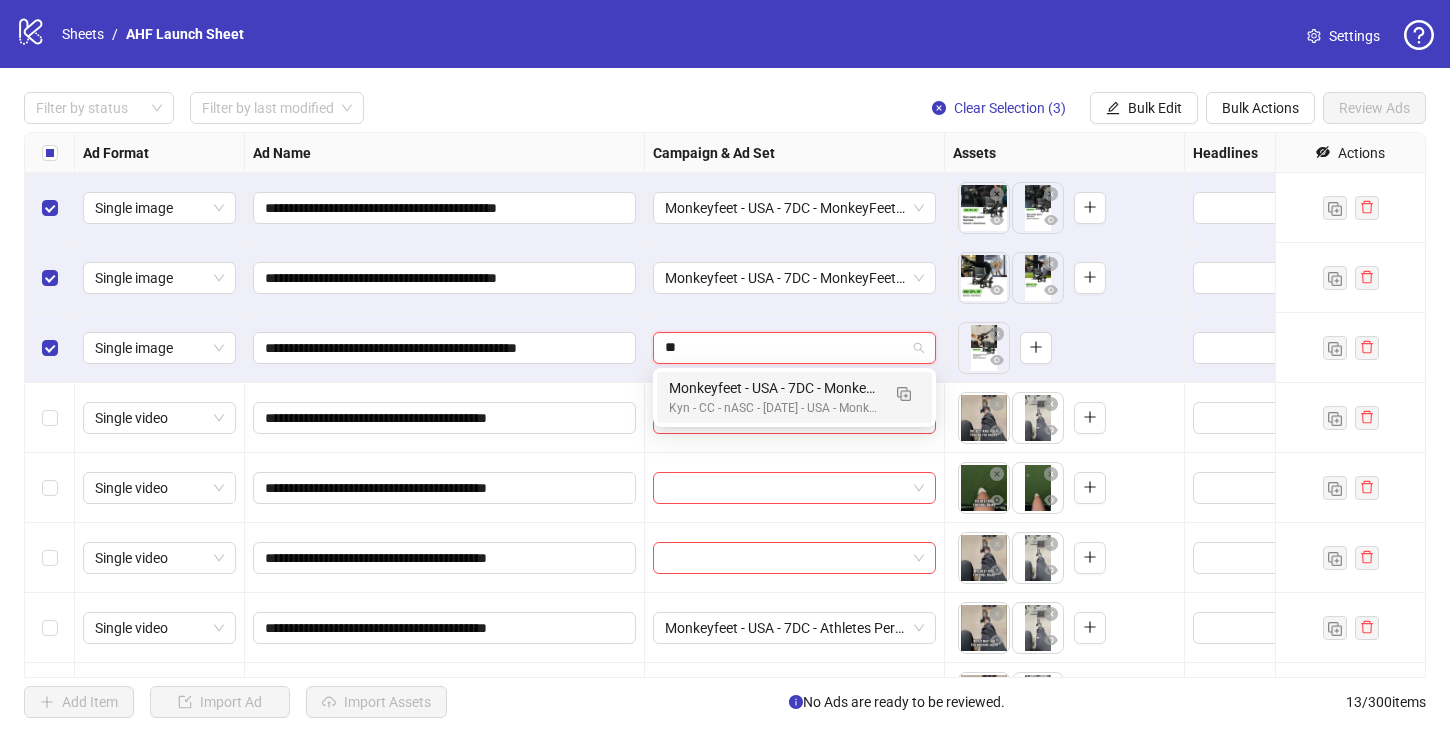 click on "Monkeyfeet - USA - 7DC - MonkeyFeet + GW Page" at bounding box center [774, 388] 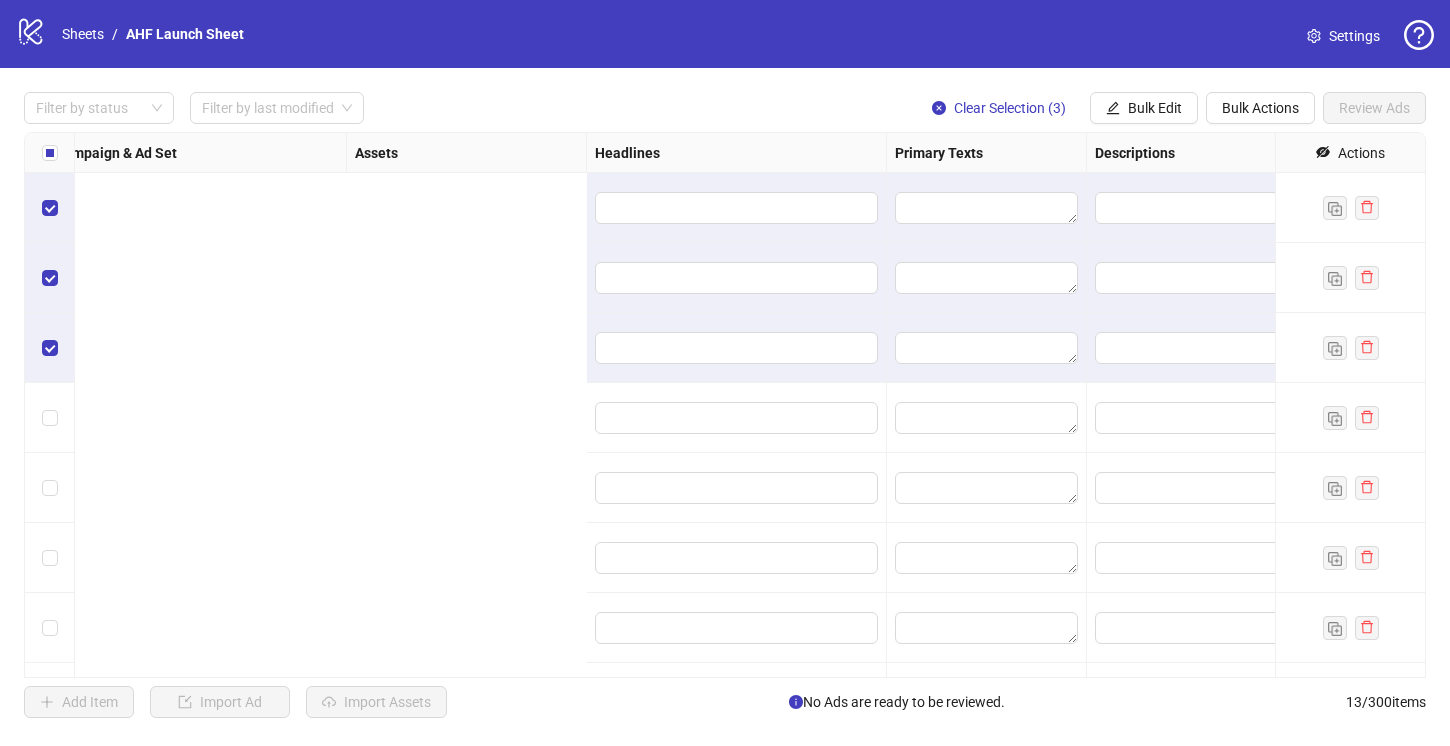scroll, scrollTop: 0, scrollLeft: 1870, axis: horizontal 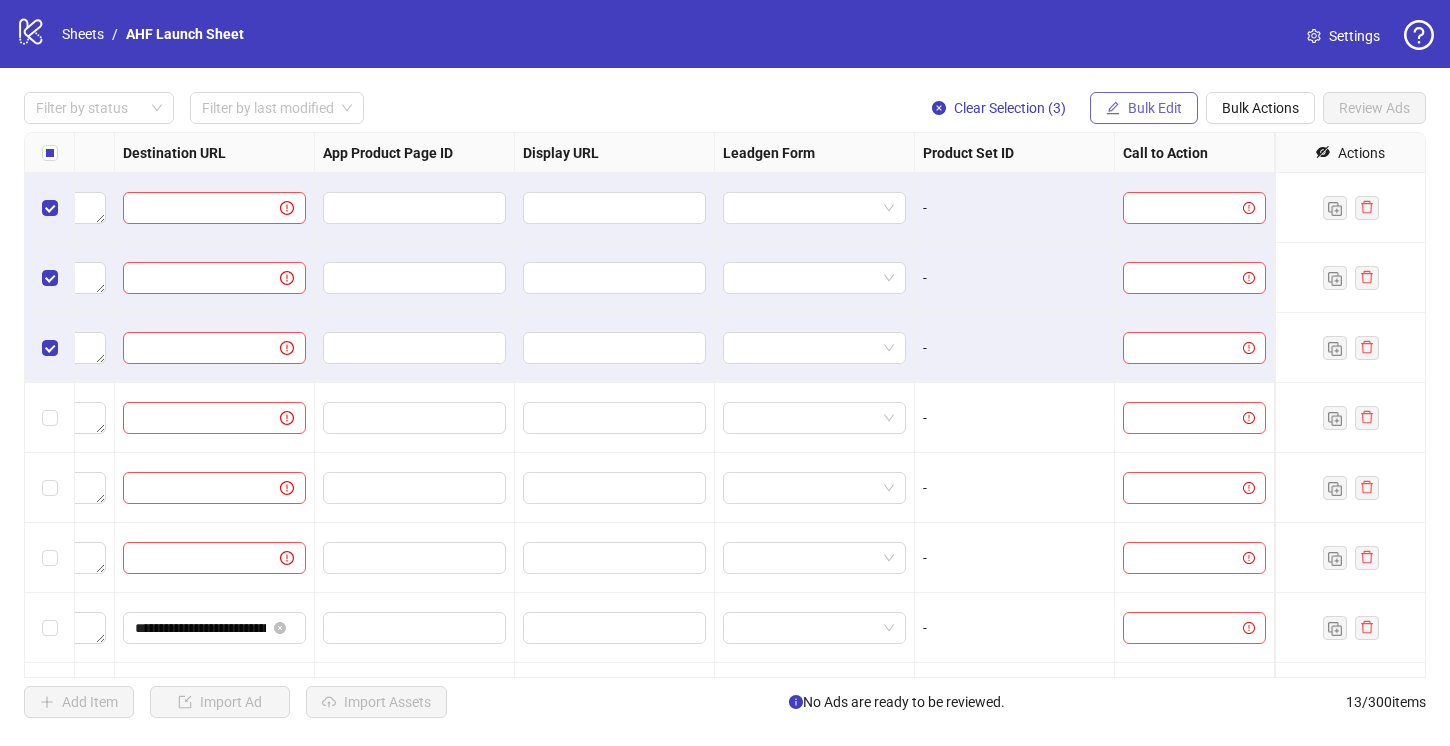 click on "Bulk Edit" at bounding box center [1155, 108] 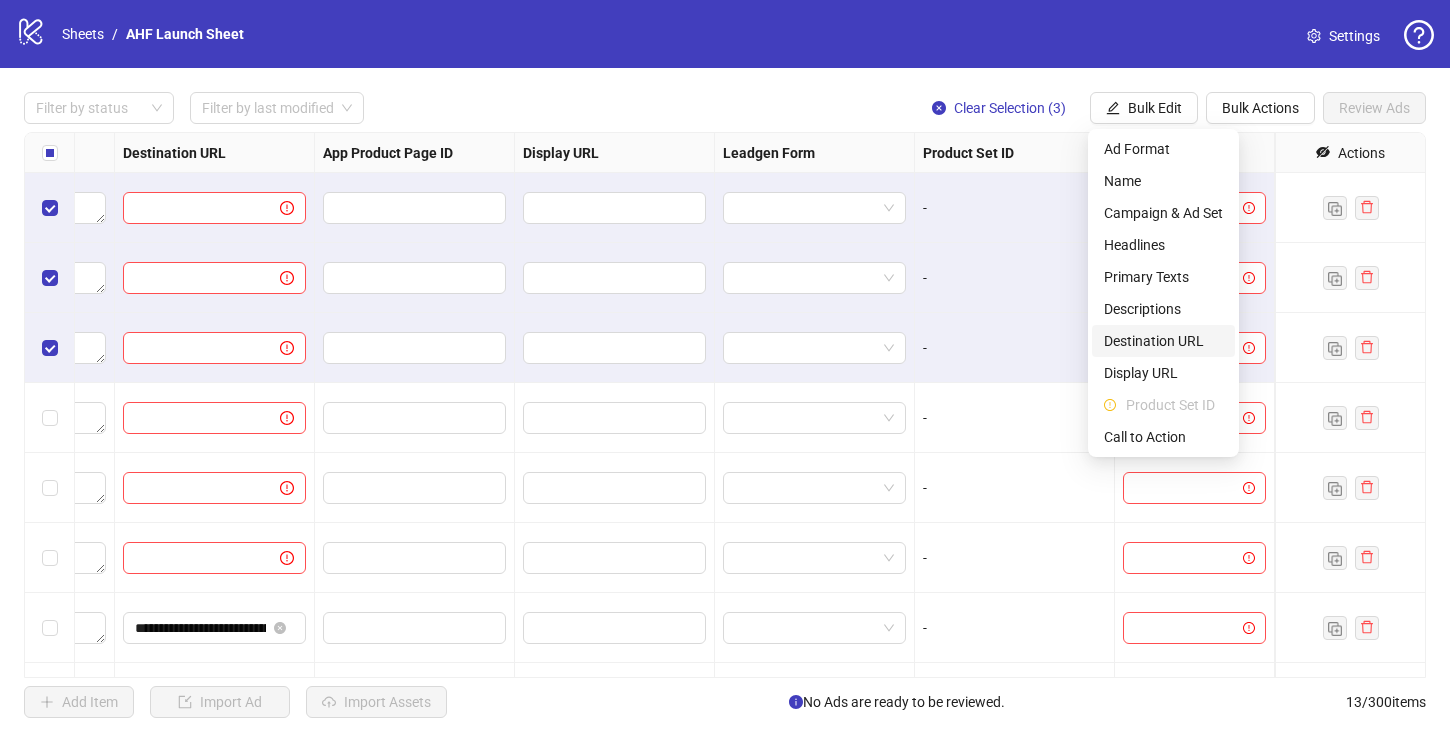 click on "Destination URL" at bounding box center [1163, 341] 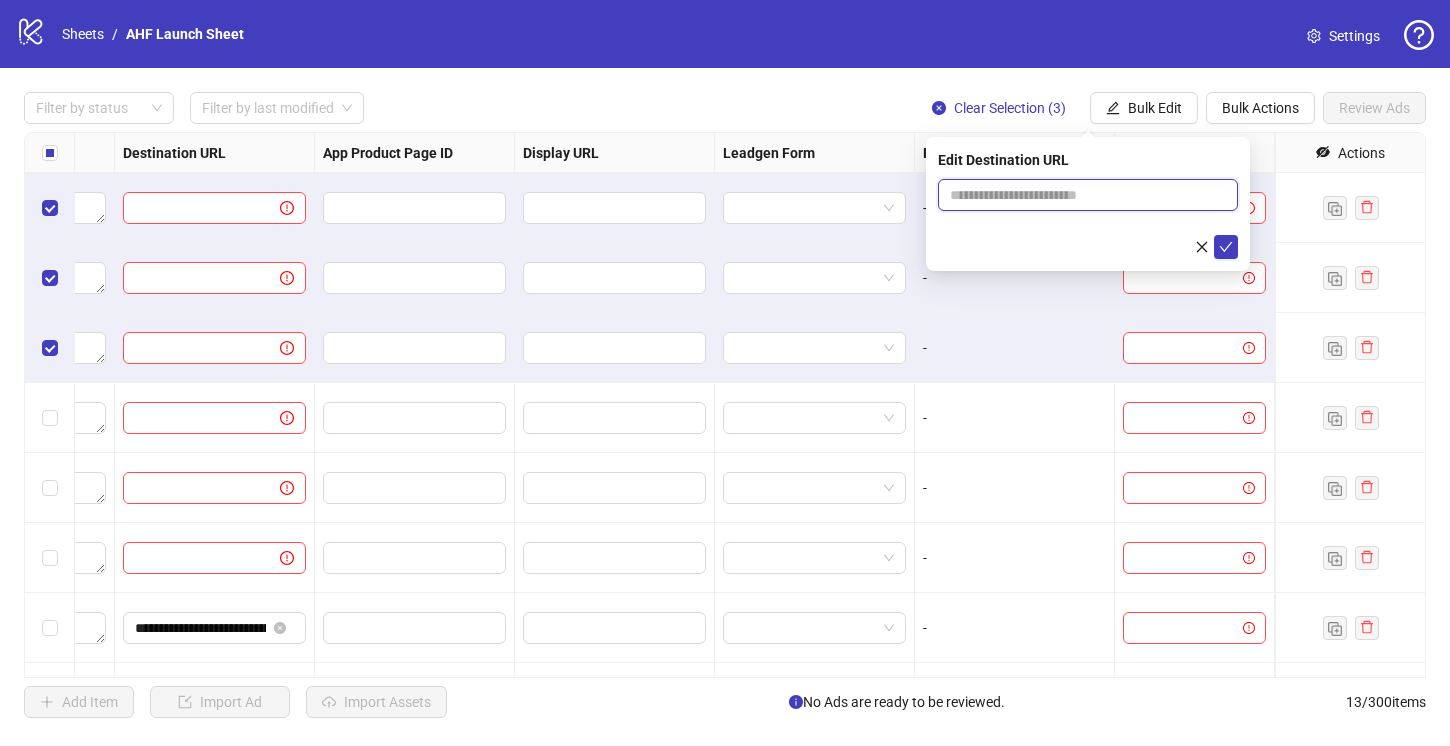 click at bounding box center (1080, 195) 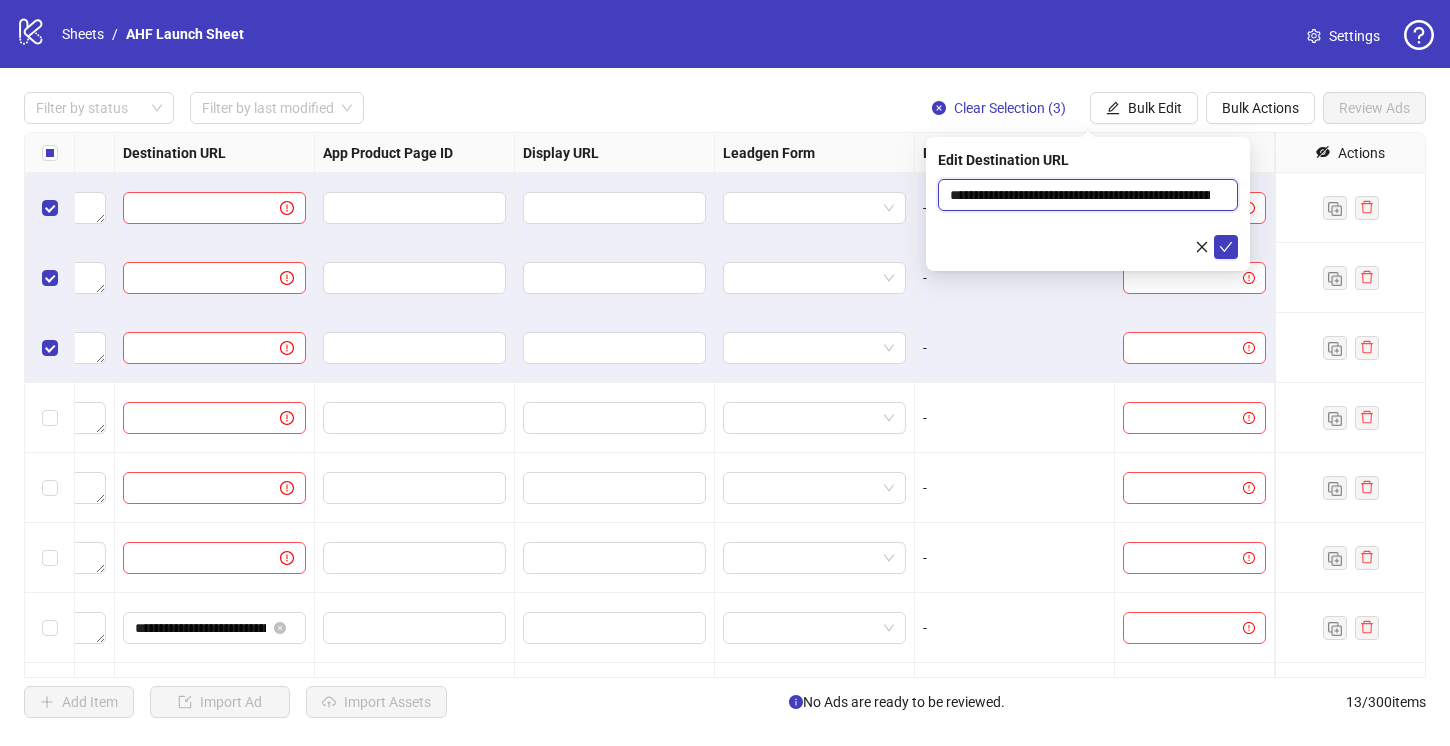 scroll, scrollTop: 0, scrollLeft: 112, axis: horizontal 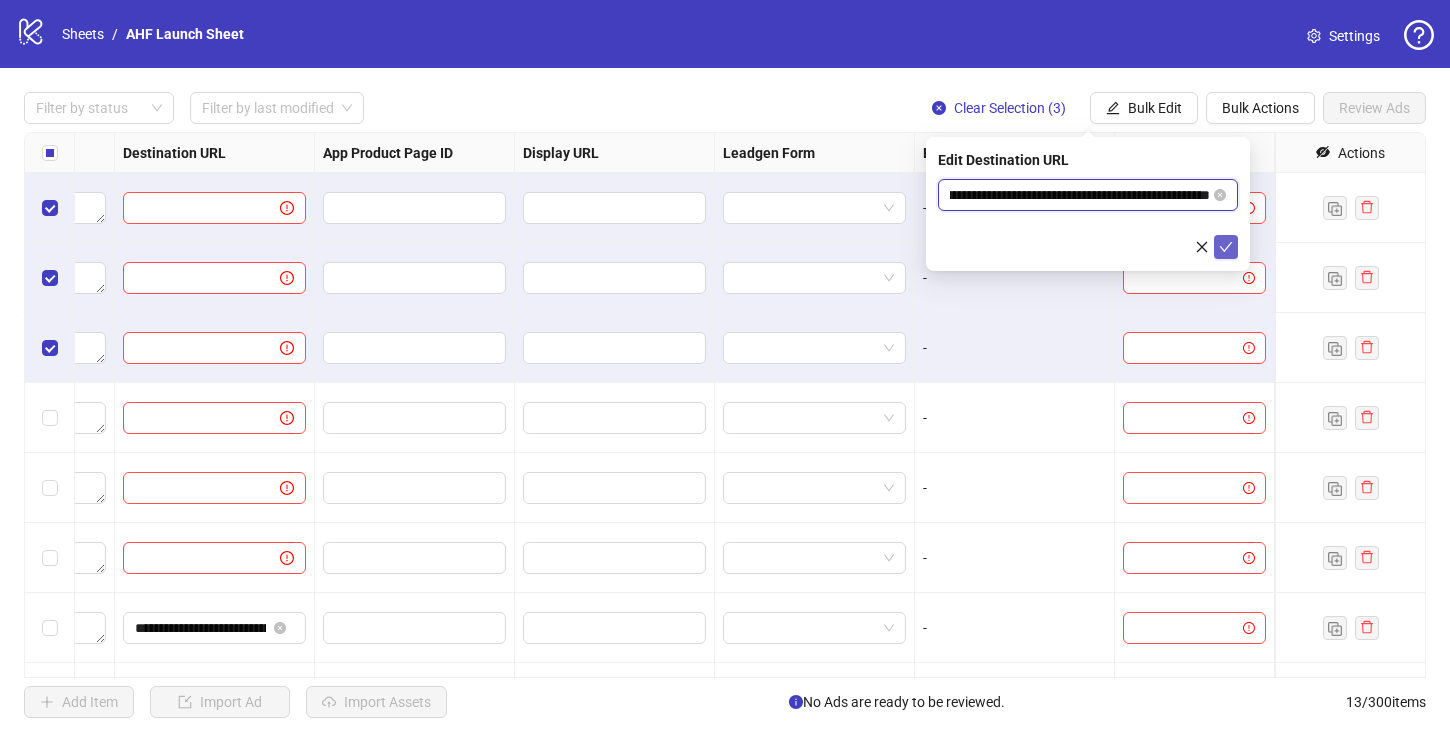 type on "**********" 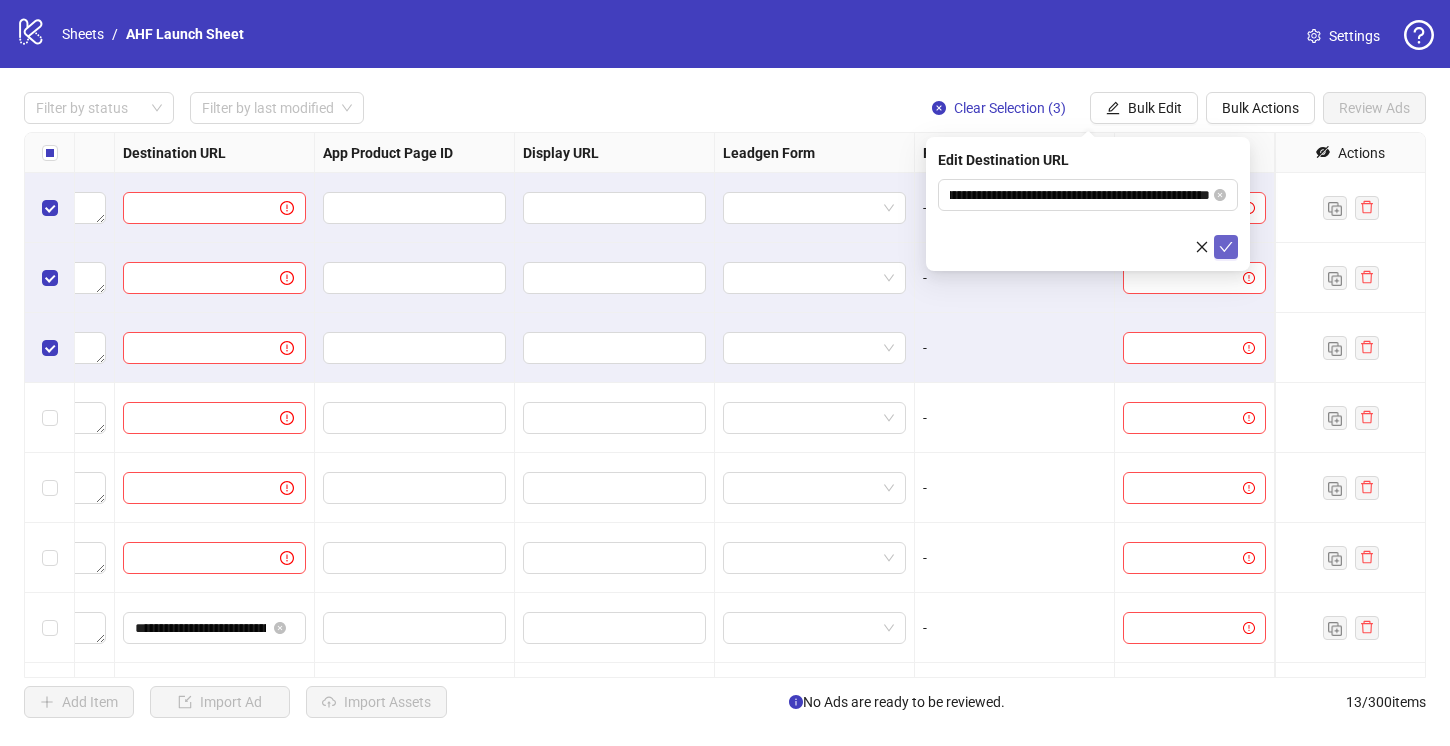click 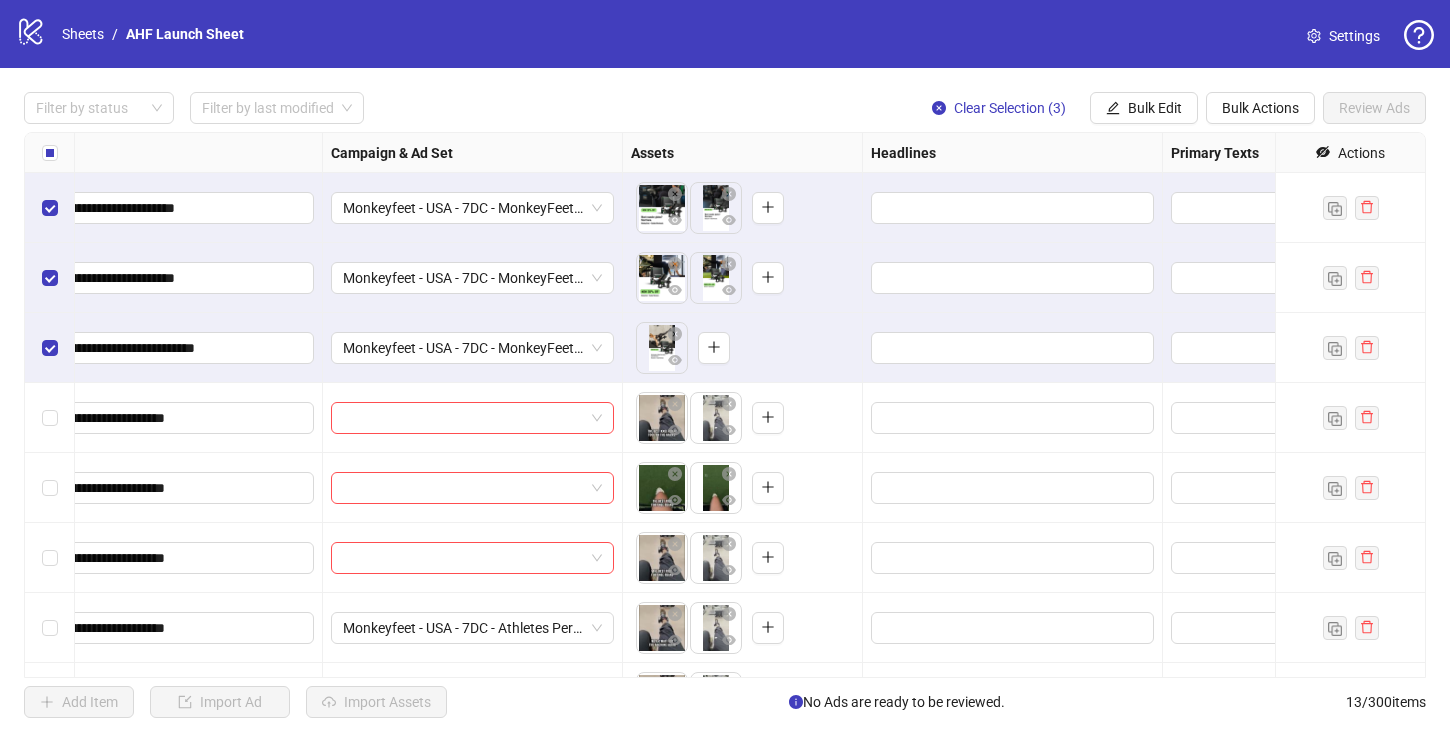 scroll, scrollTop: 0, scrollLeft: 0, axis: both 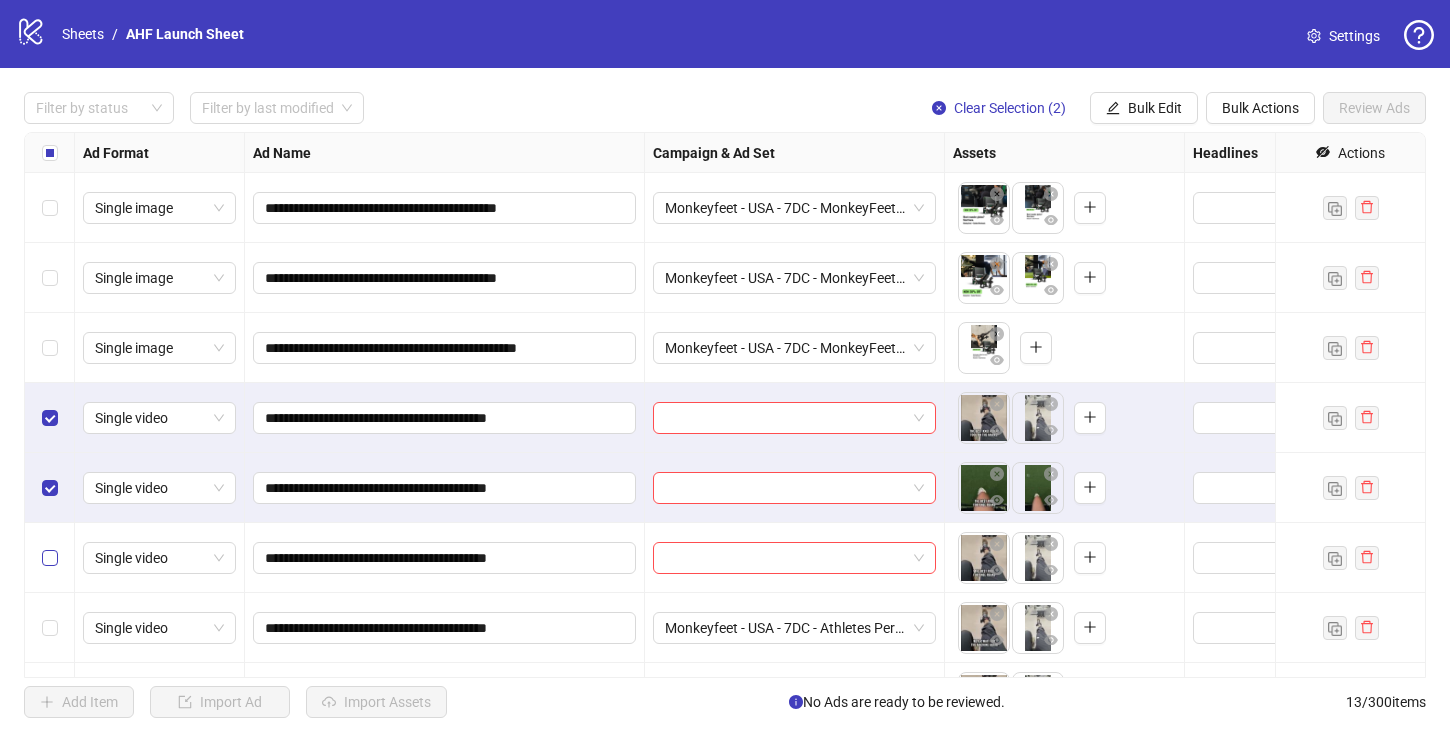 click at bounding box center [50, 558] 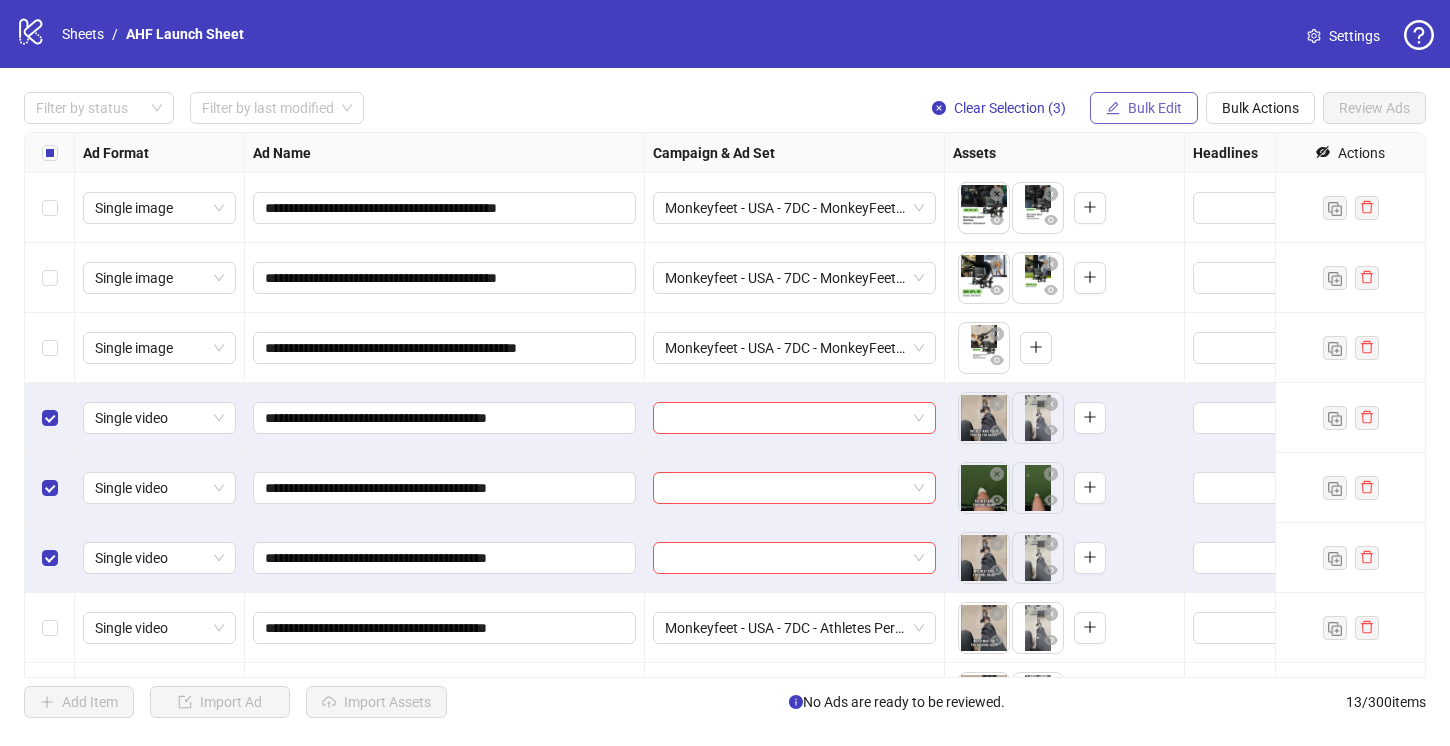 click on "Bulk Edit" at bounding box center (1144, 108) 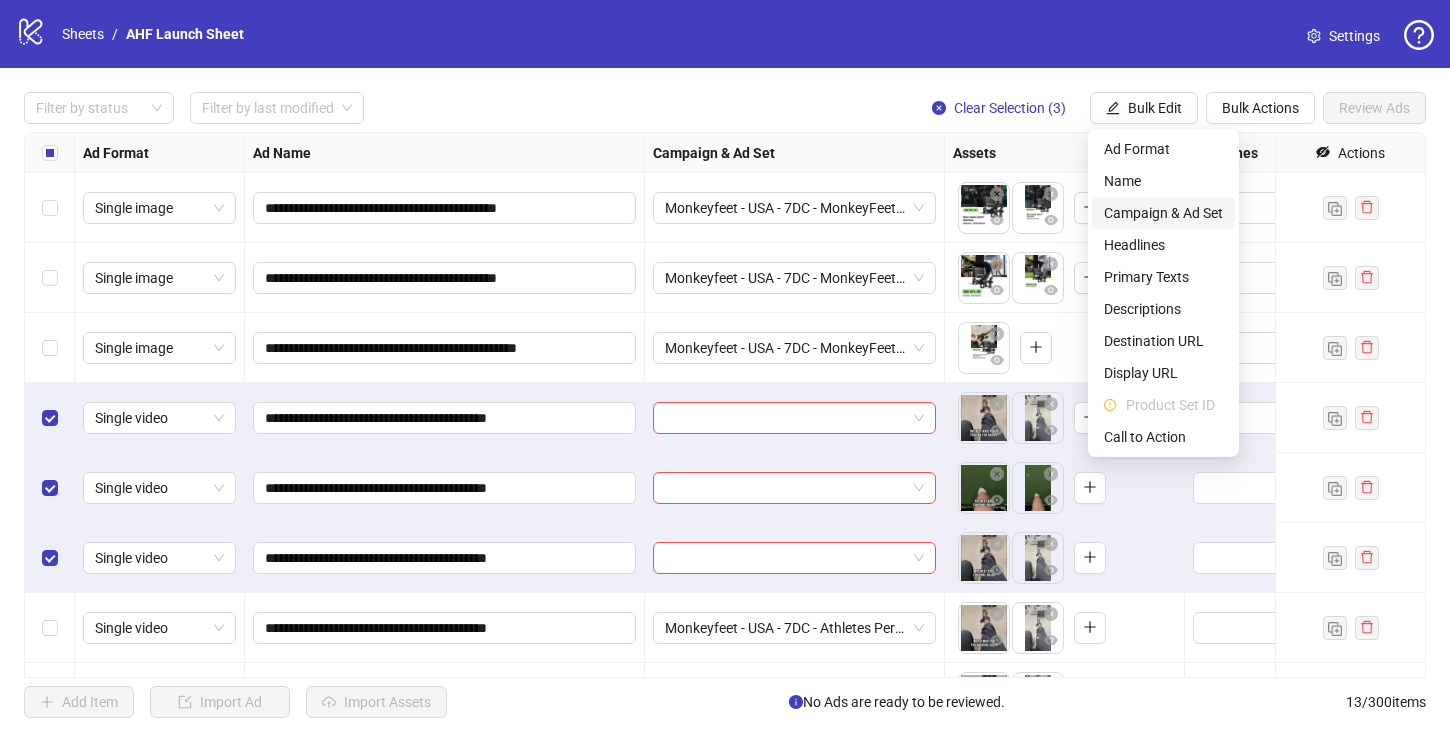 click on "Campaign & Ad Set" at bounding box center [1163, 213] 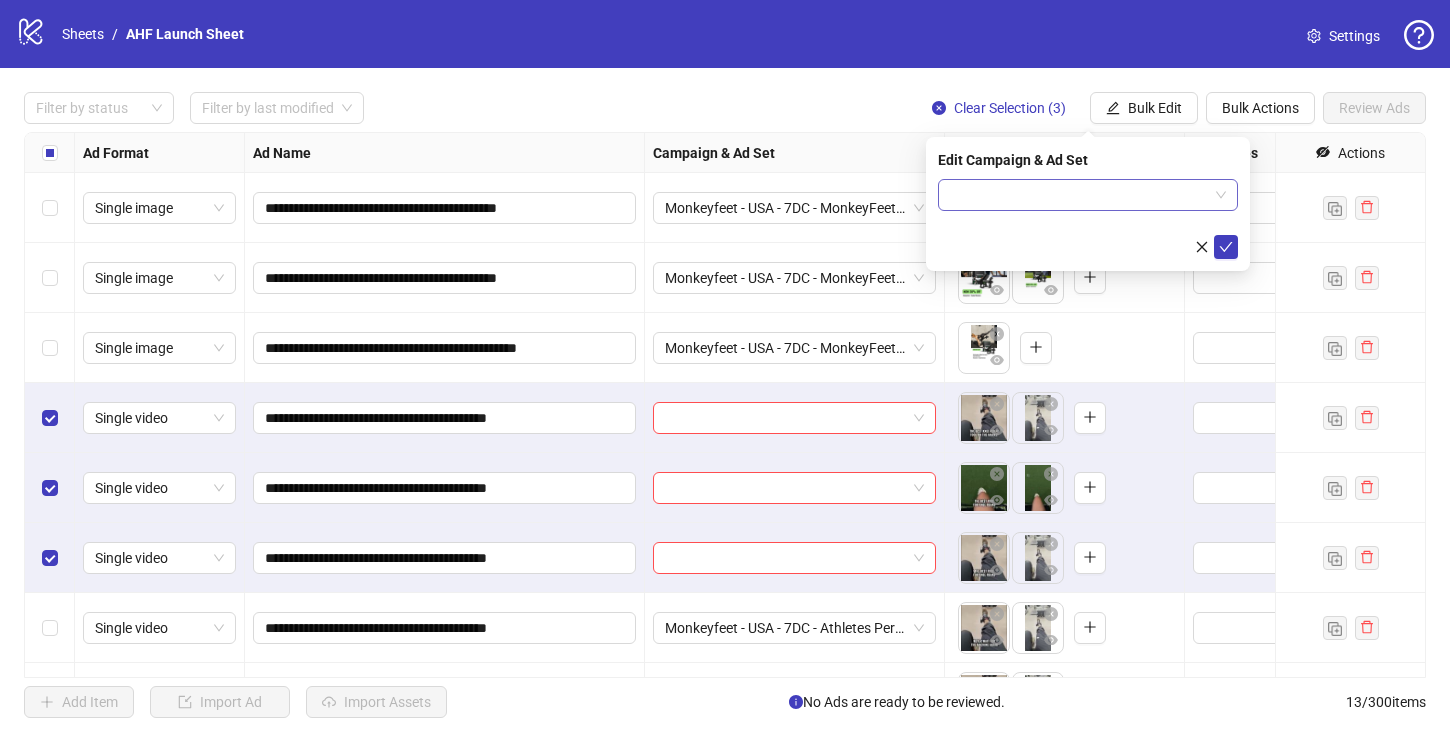 click at bounding box center (1079, 195) 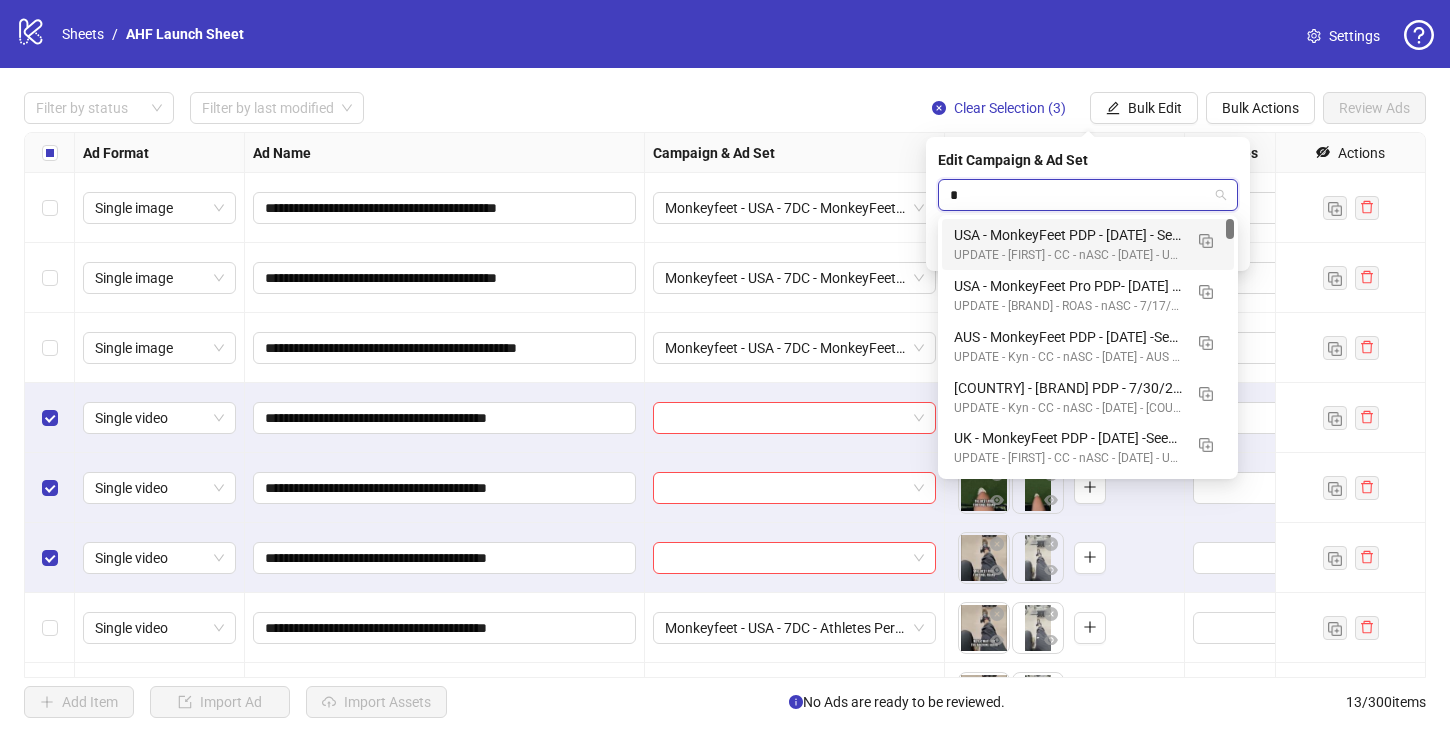 type on "**" 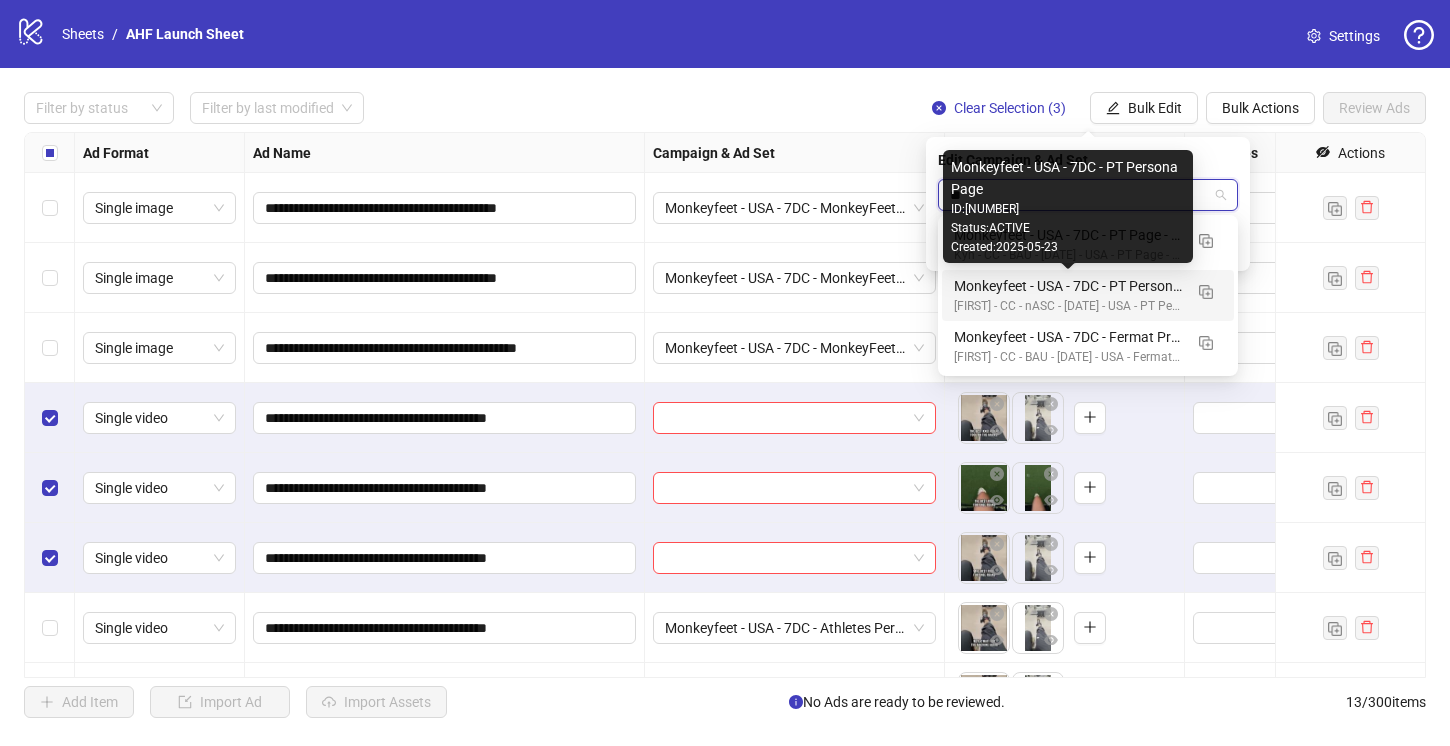 click on "Monkeyfeet - USA - 7DC - PT Persona Page" at bounding box center (1068, 286) 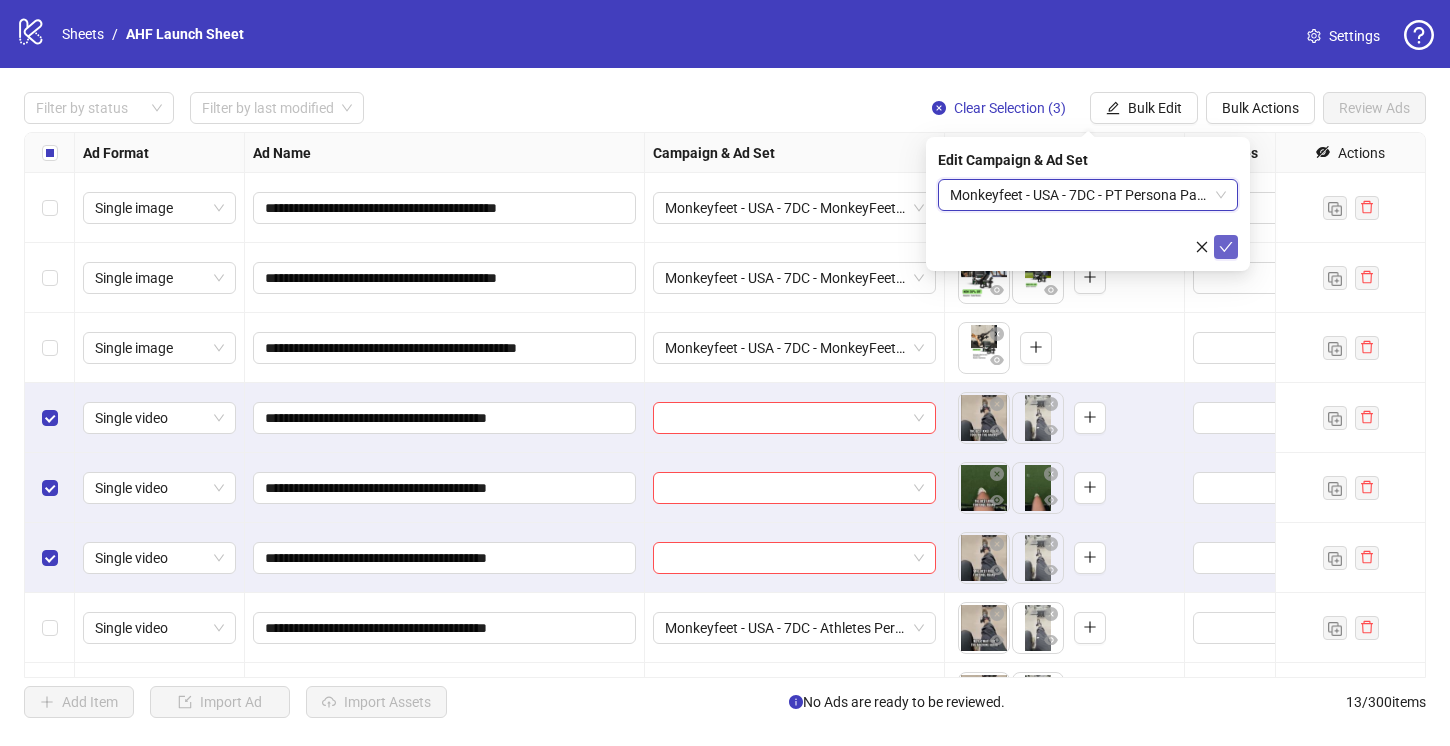 click 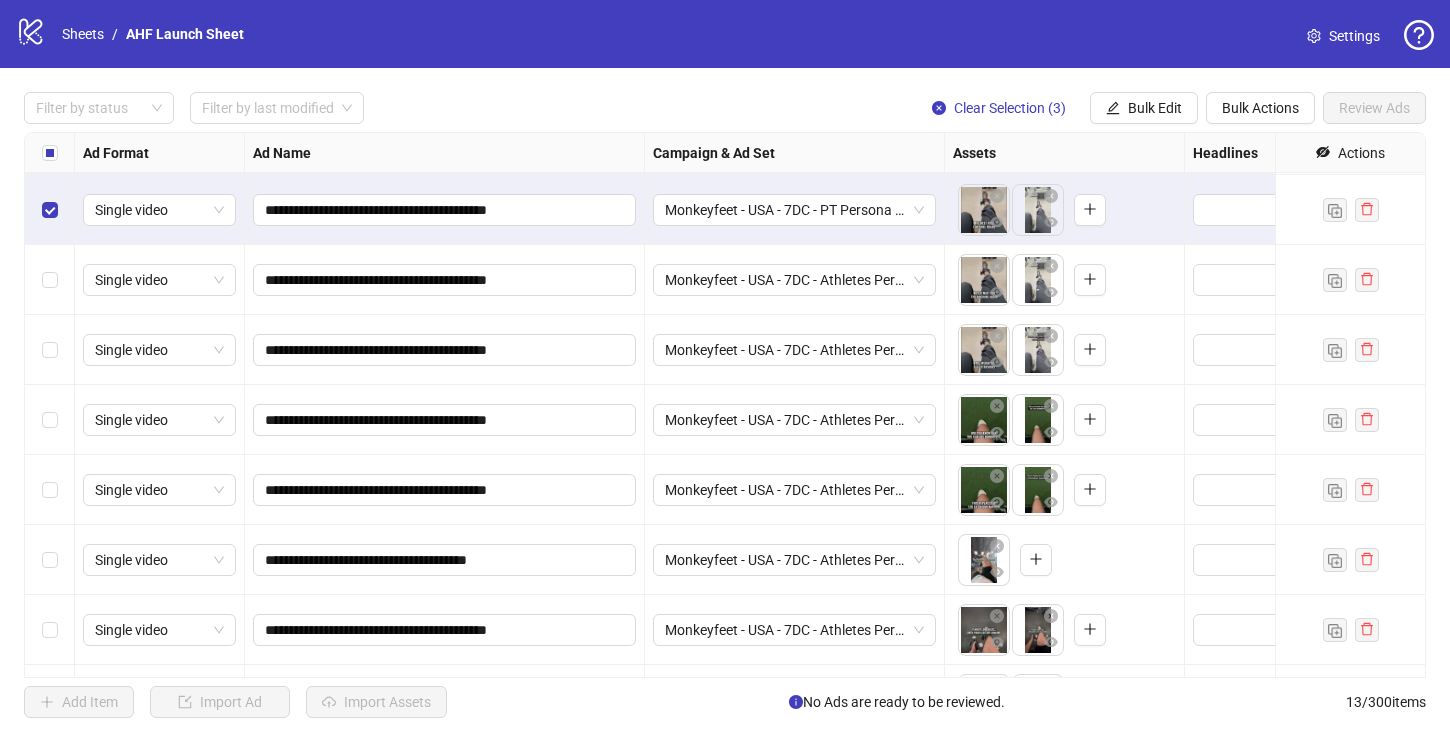 scroll, scrollTop: 406, scrollLeft: 0, axis: vertical 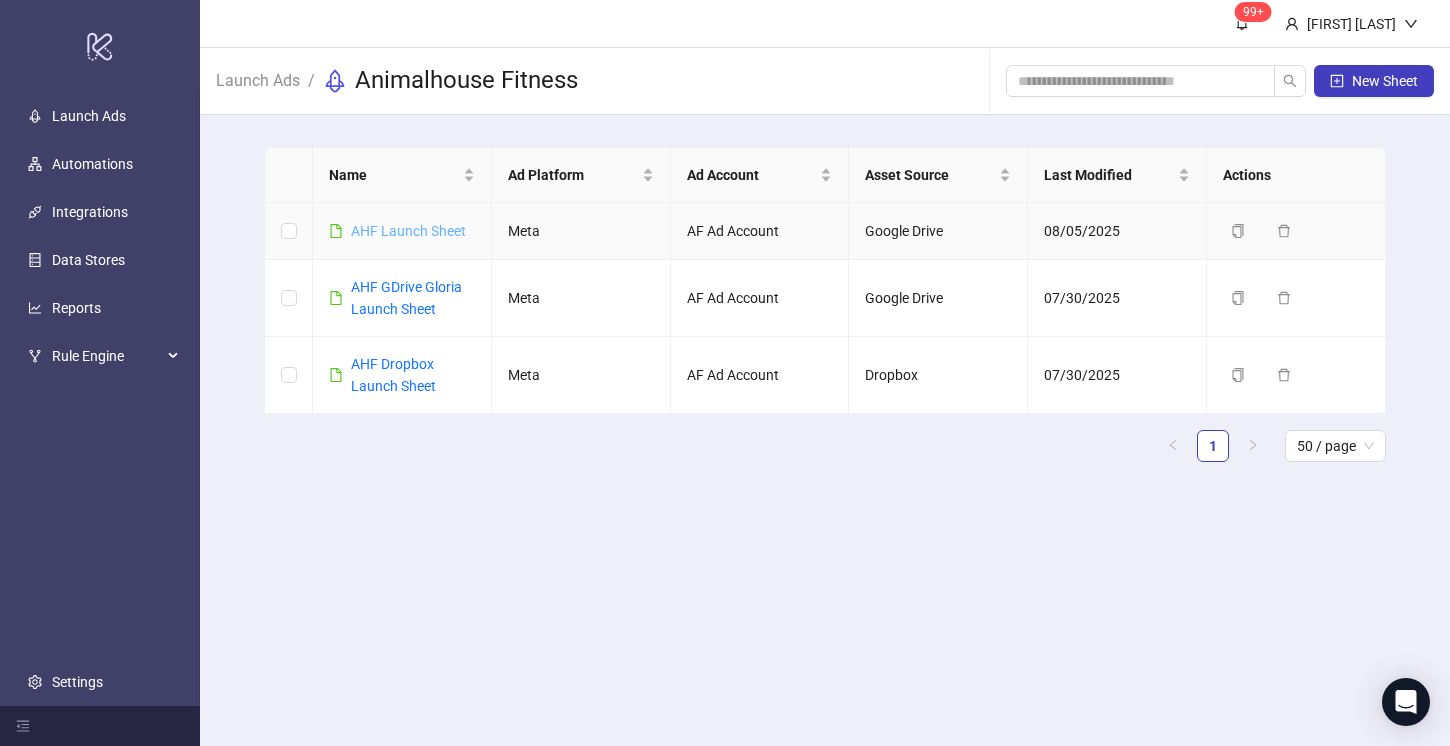 click on "AHF Launch Sheet" at bounding box center (408, 231) 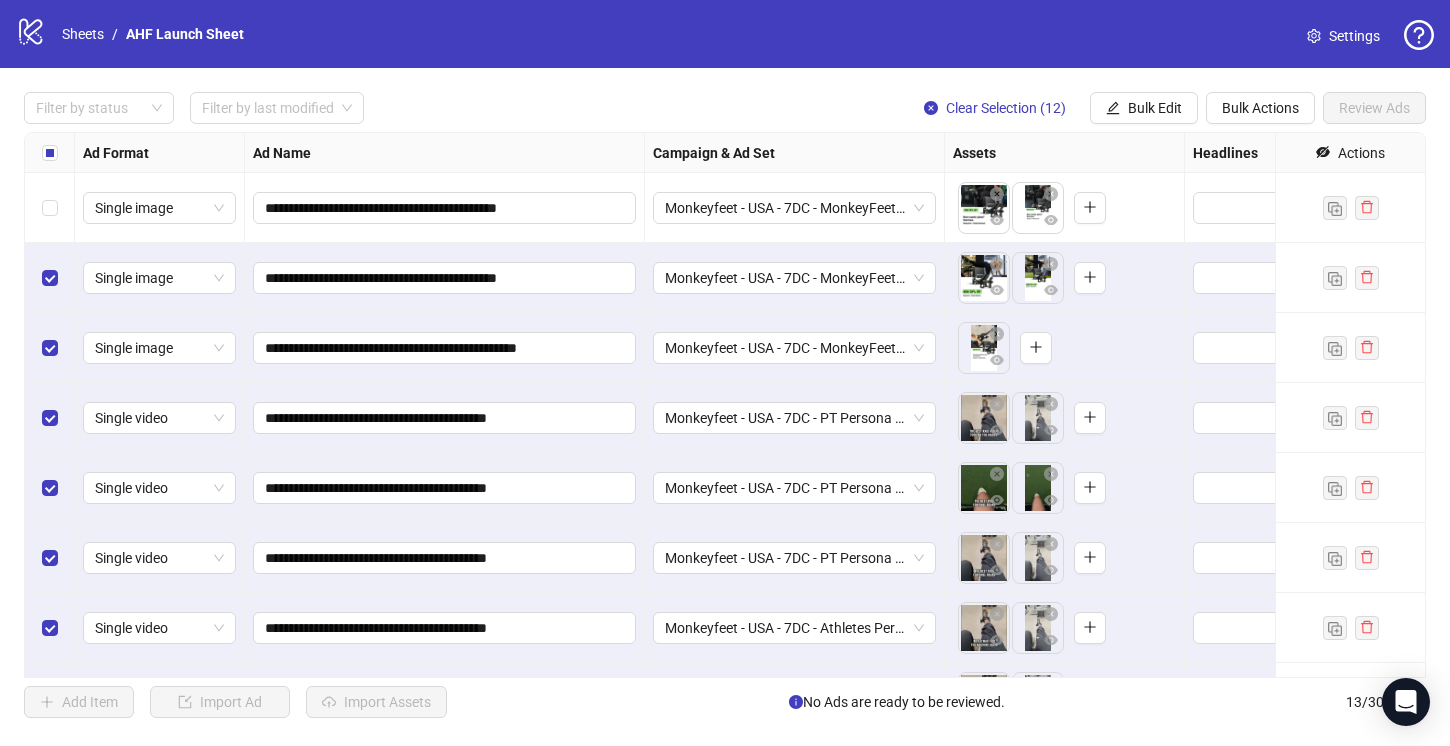 click at bounding box center [50, 278] 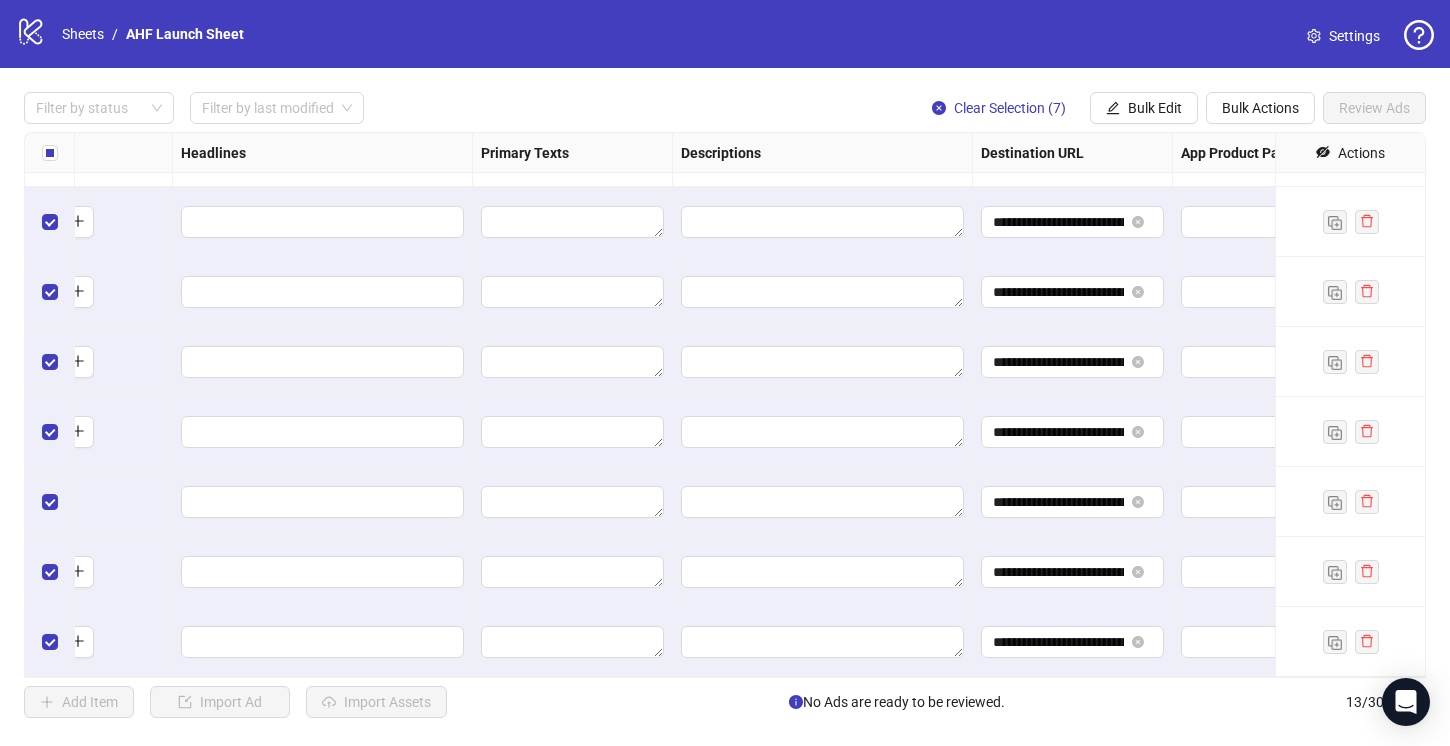 scroll, scrollTop: 406, scrollLeft: 1052, axis: both 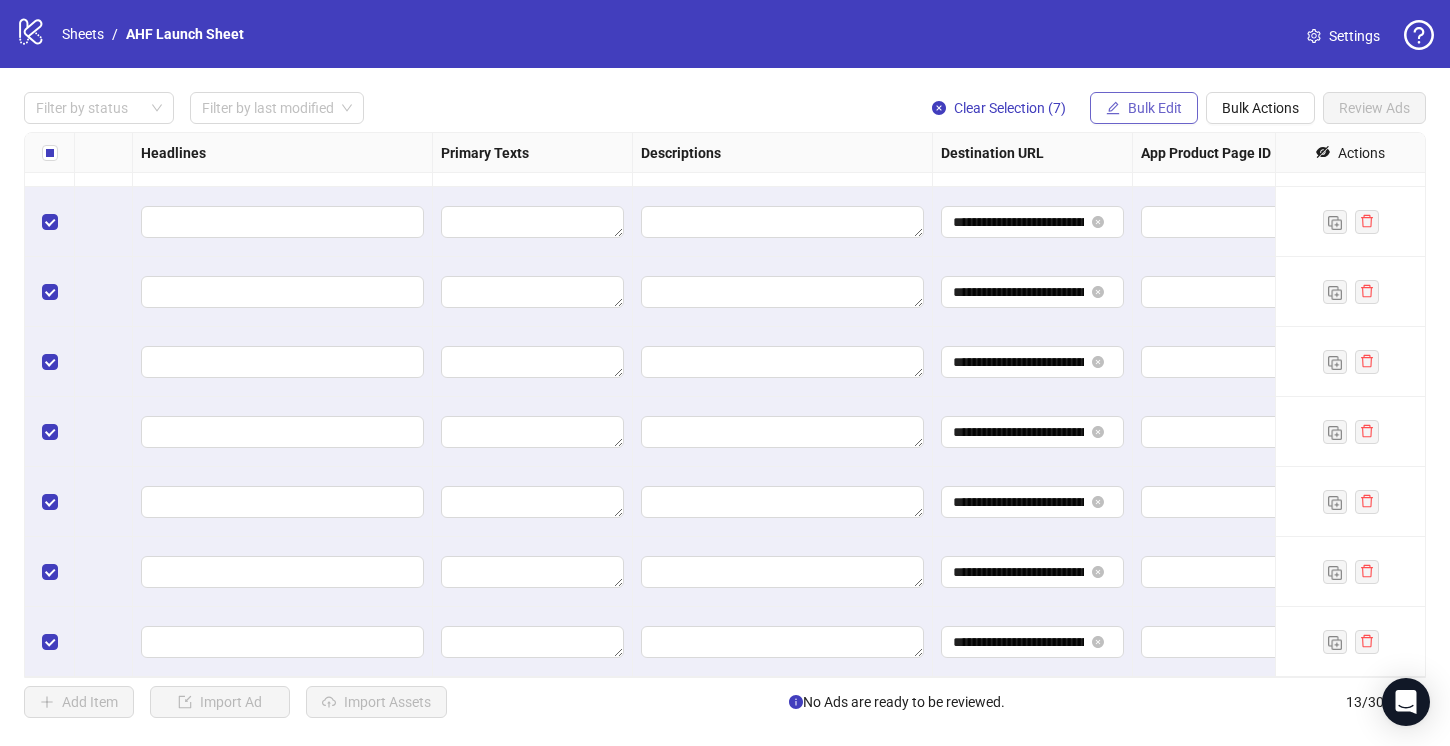 click on "Bulk Edit" at bounding box center [1155, 108] 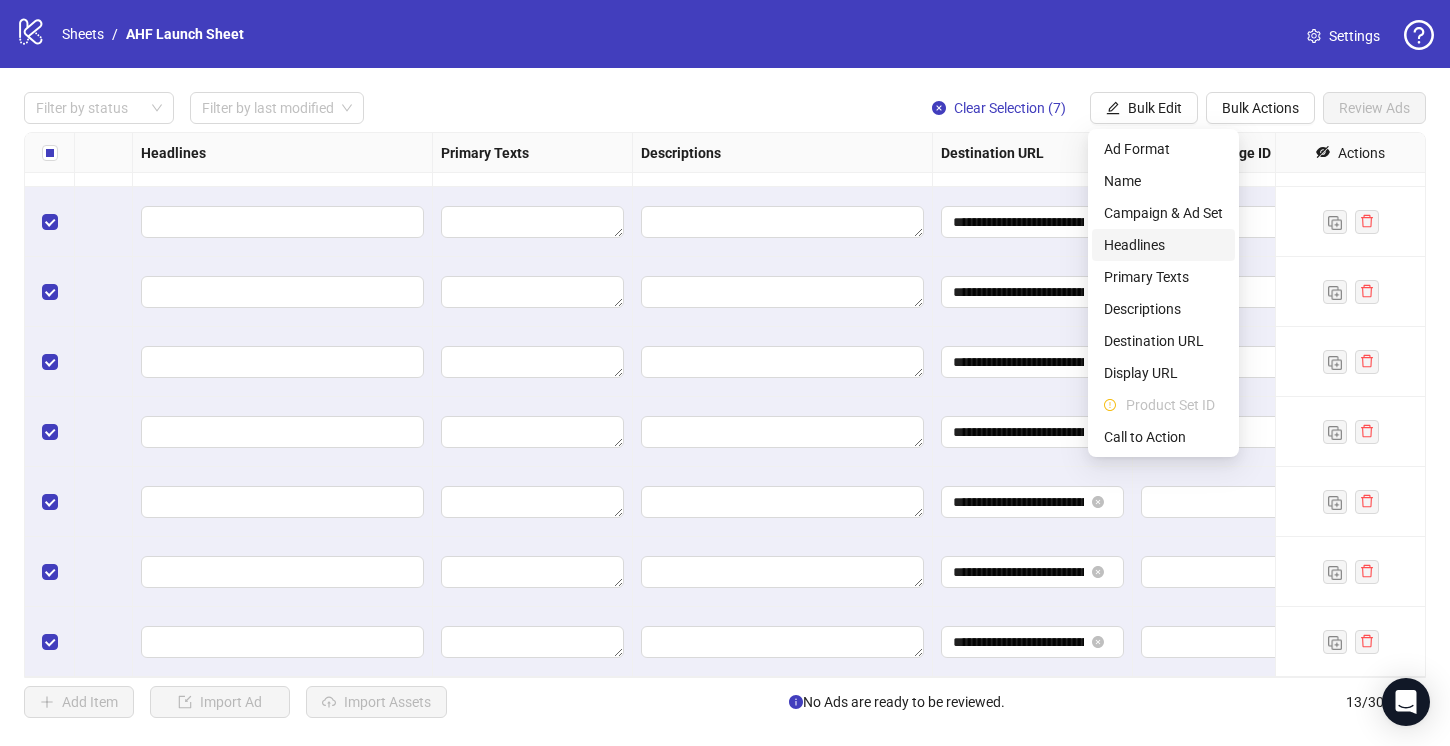 click on "Headlines" at bounding box center (1163, 245) 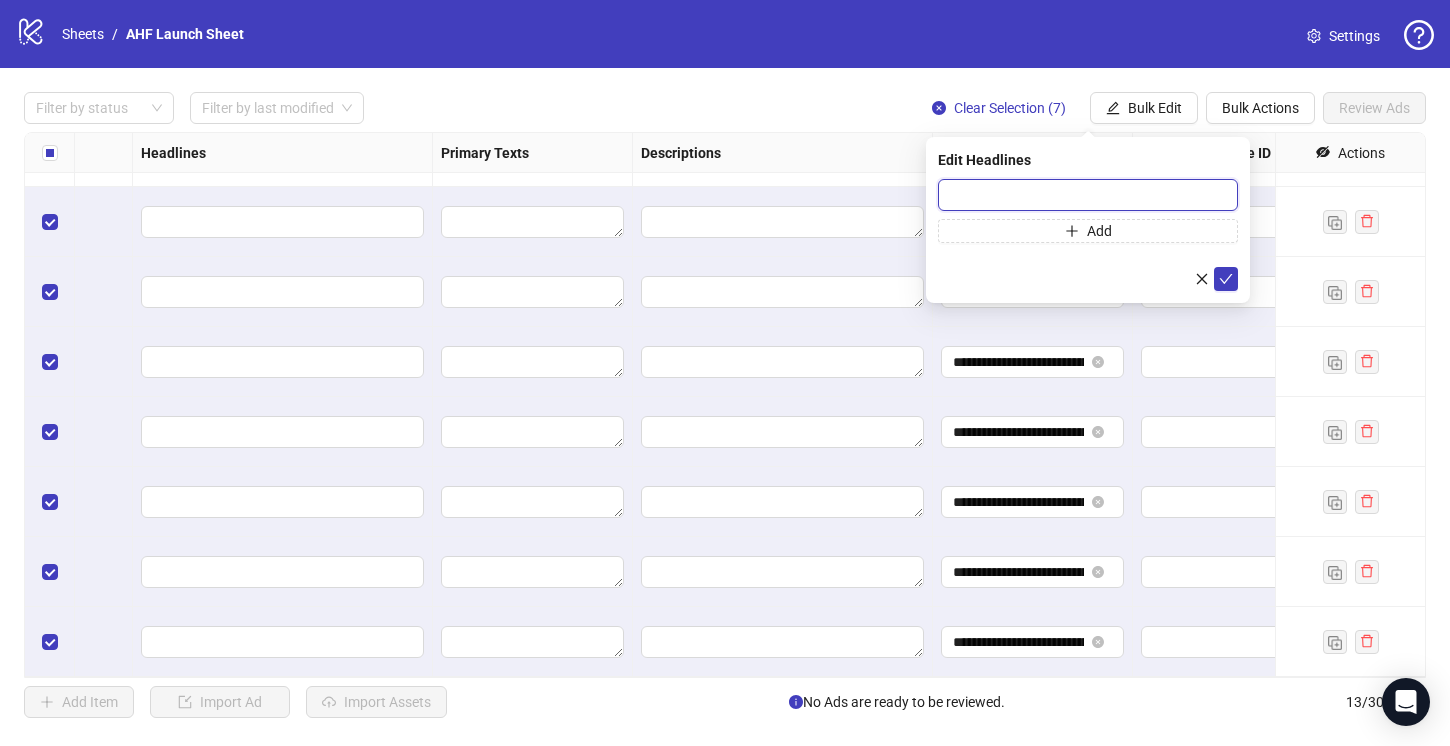 click at bounding box center (1088, 195) 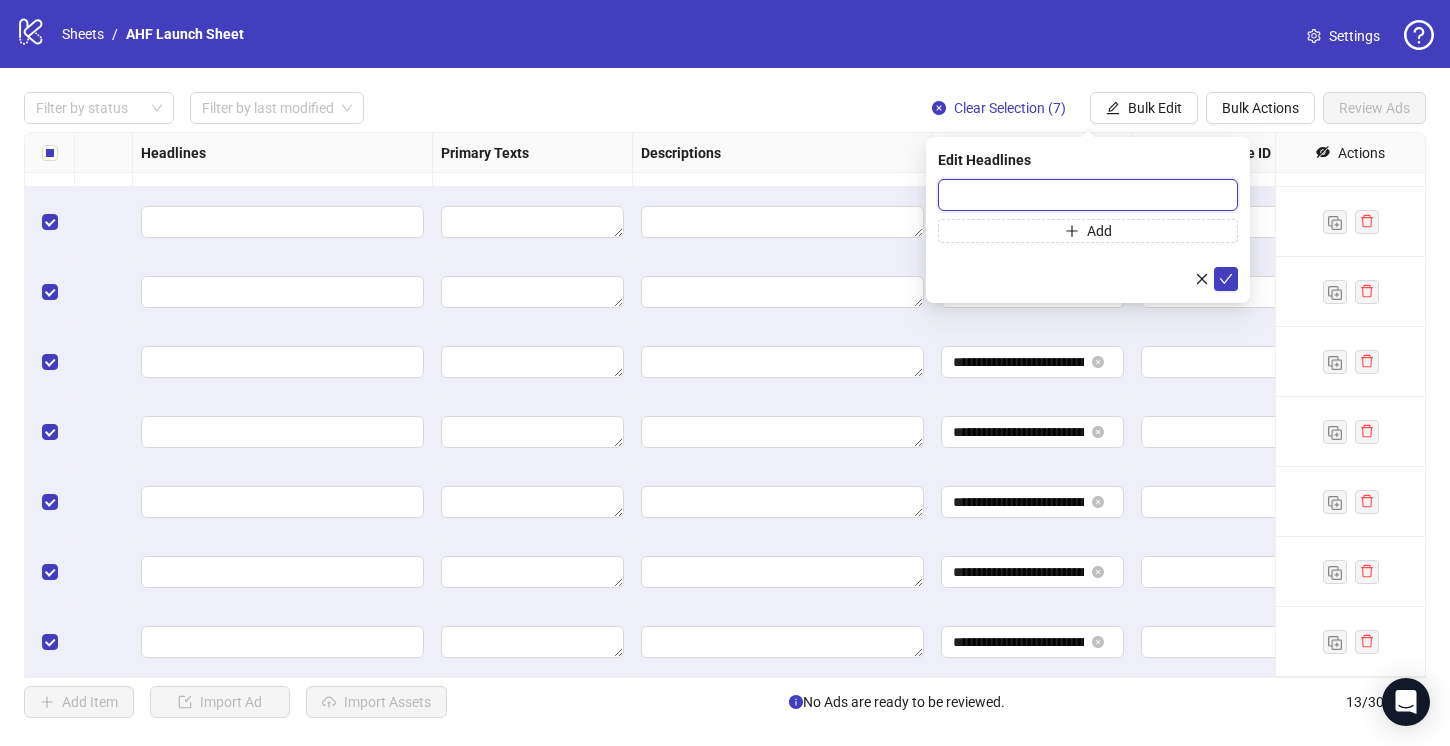 paste on "**********" 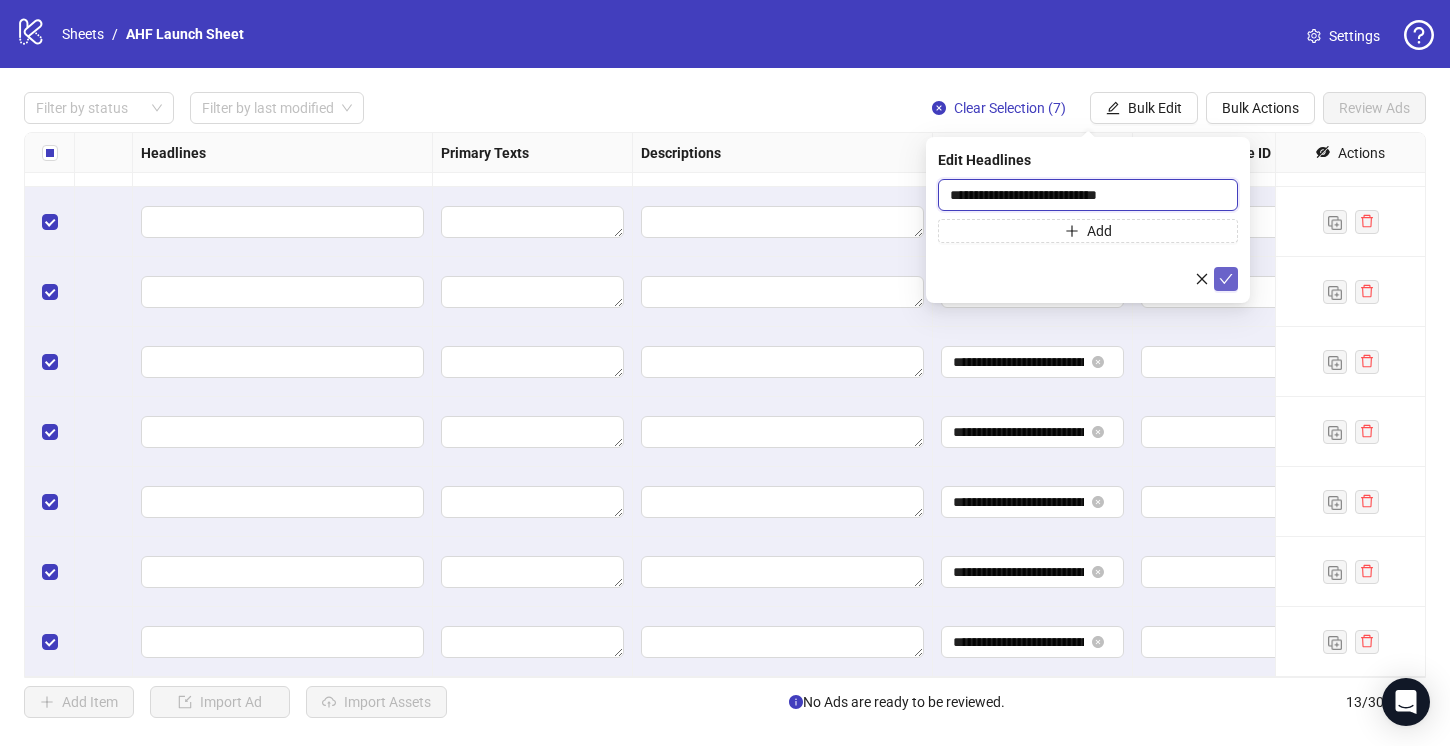 type on "**********" 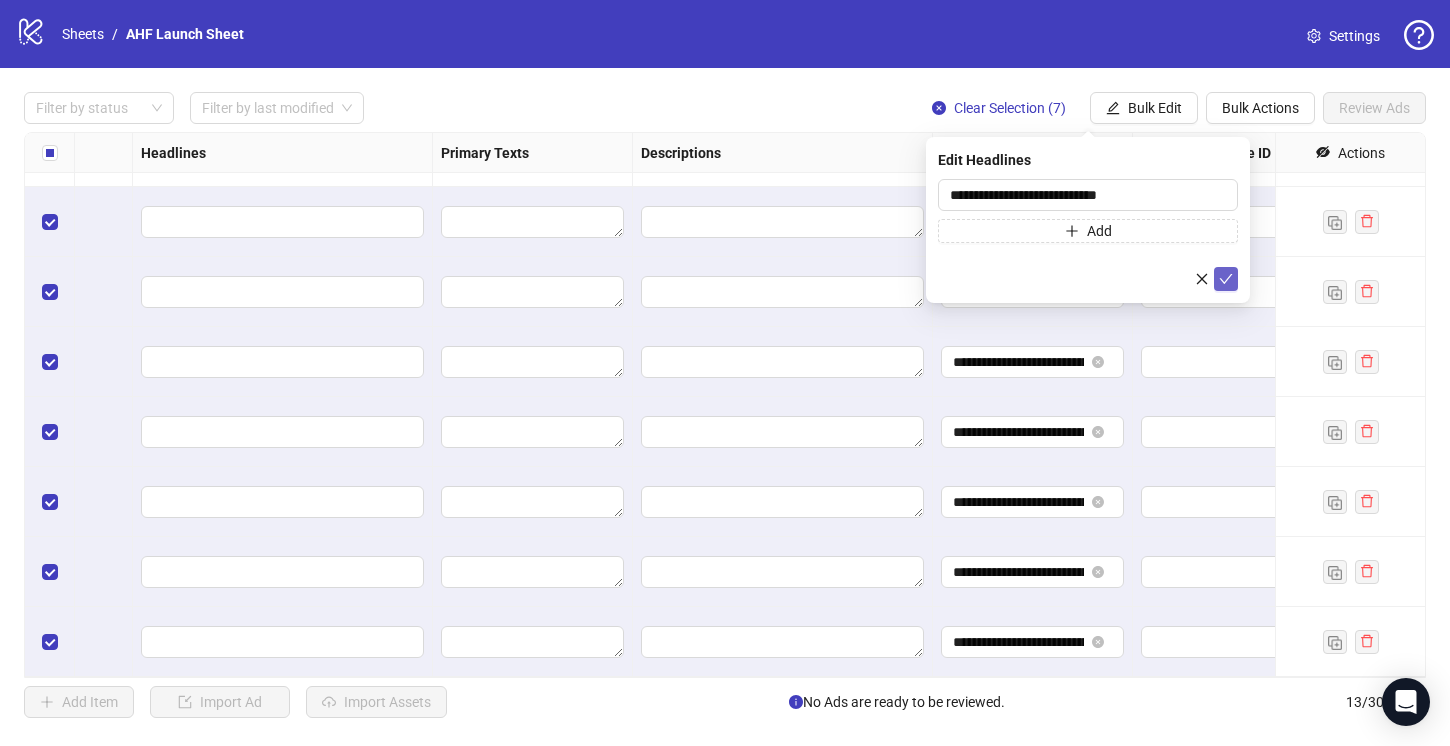 click 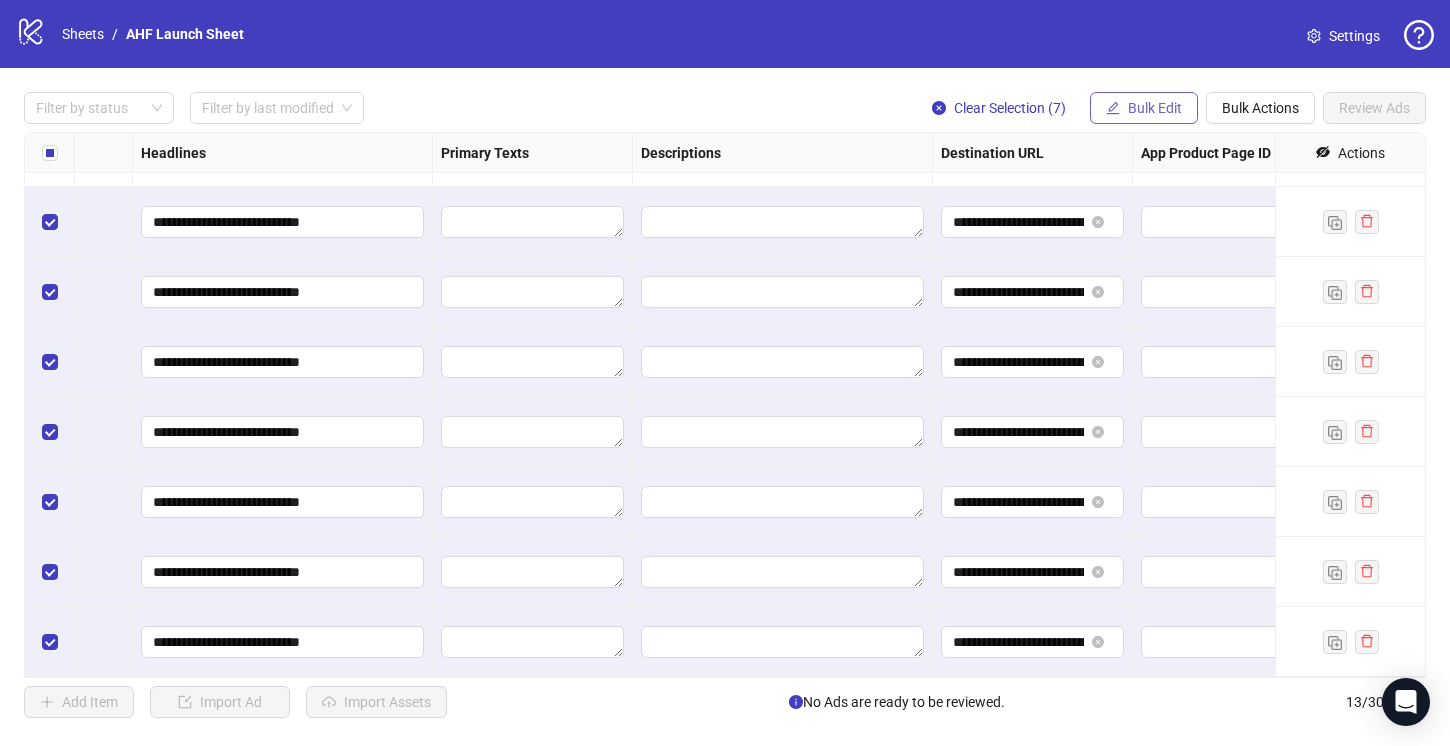 click on "Bulk Edit" at bounding box center [1155, 108] 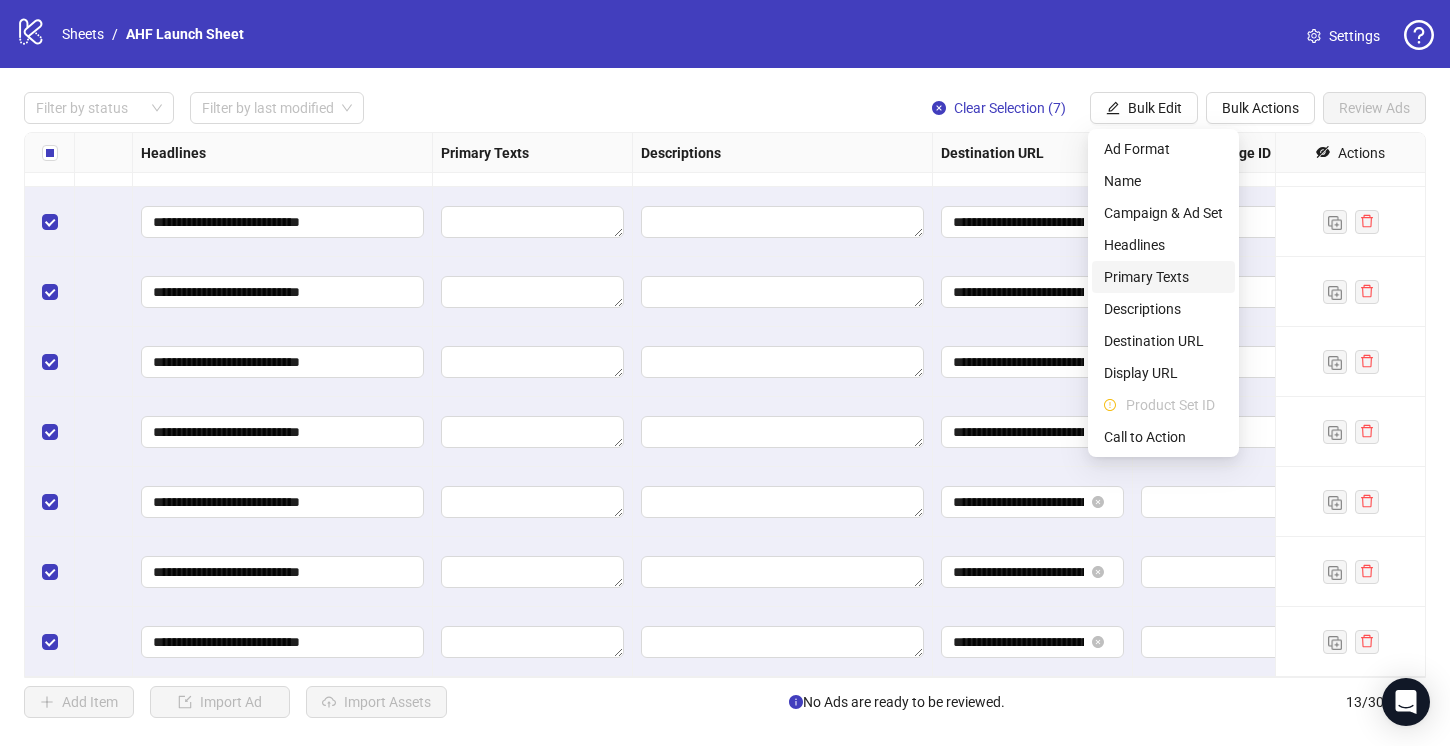 click on "Primary Texts" at bounding box center (1163, 277) 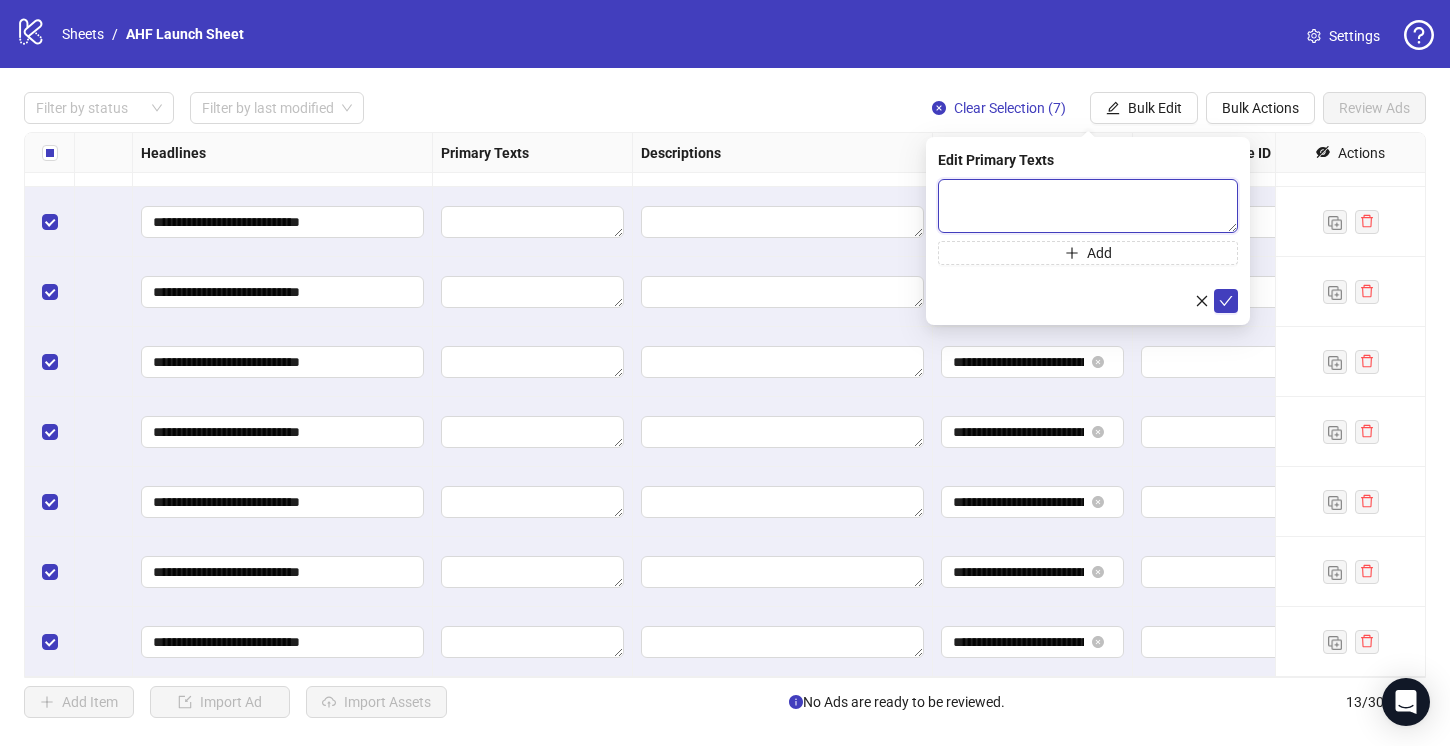 click at bounding box center (1088, 206) 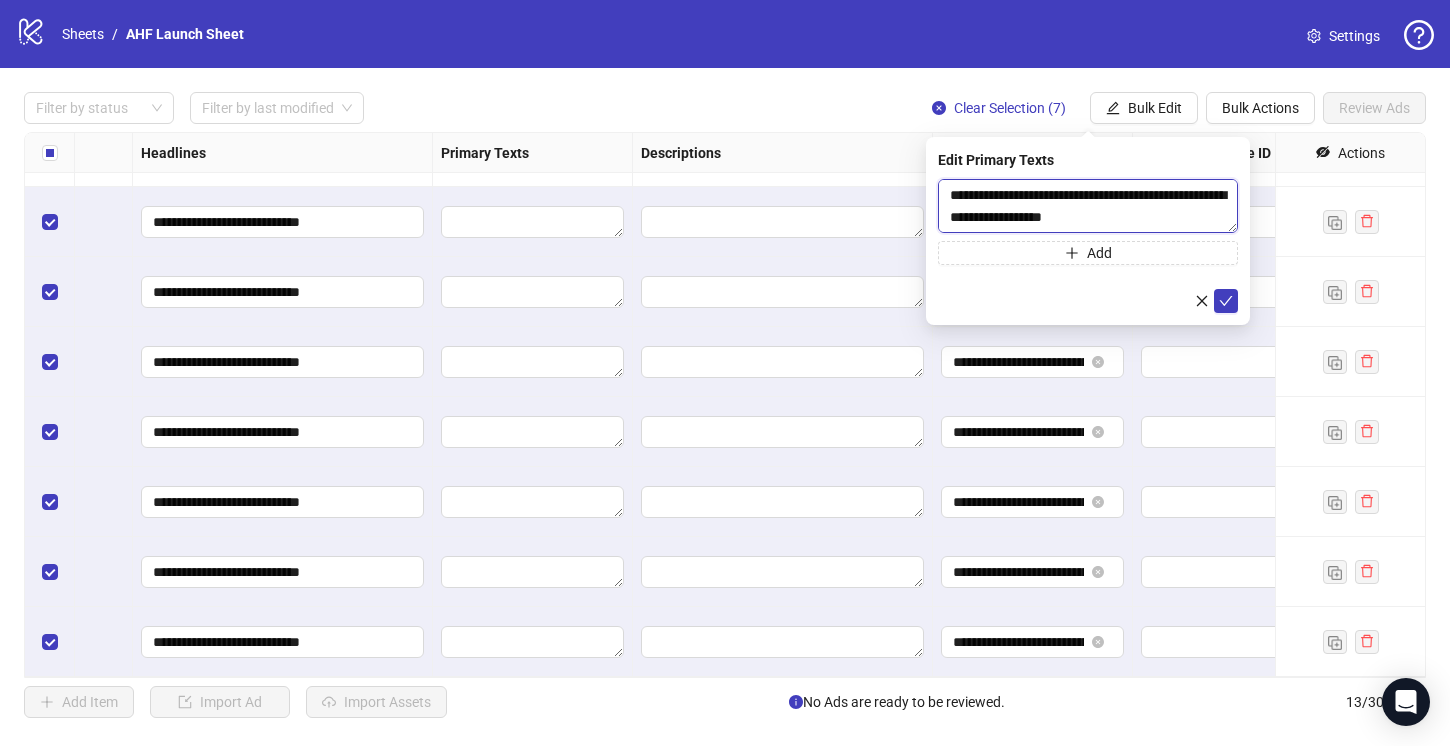 scroll, scrollTop: 125, scrollLeft: 0, axis: vertical 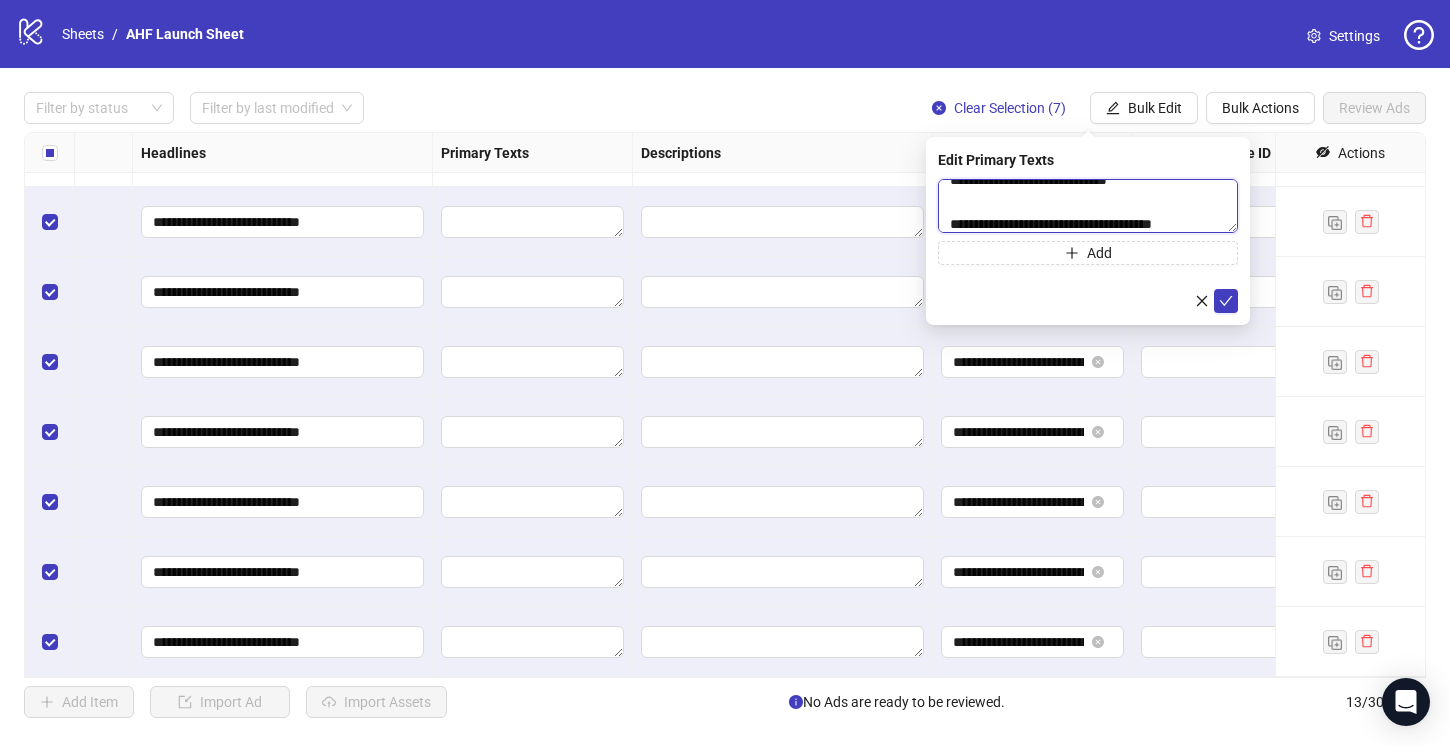 click on "**********" at bounding box center [1088, 206] 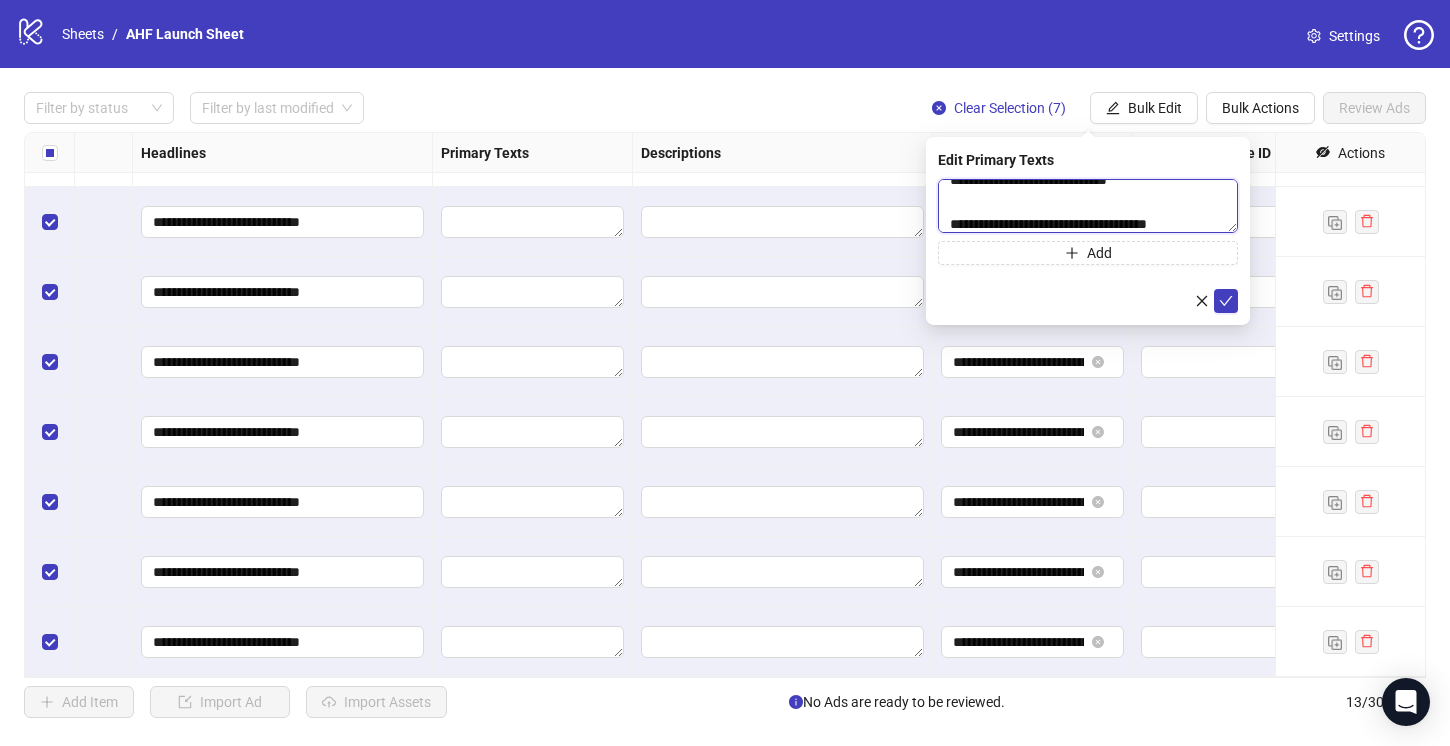 scroll, scrollTop: 0, scrollLeft: 0, axis: both 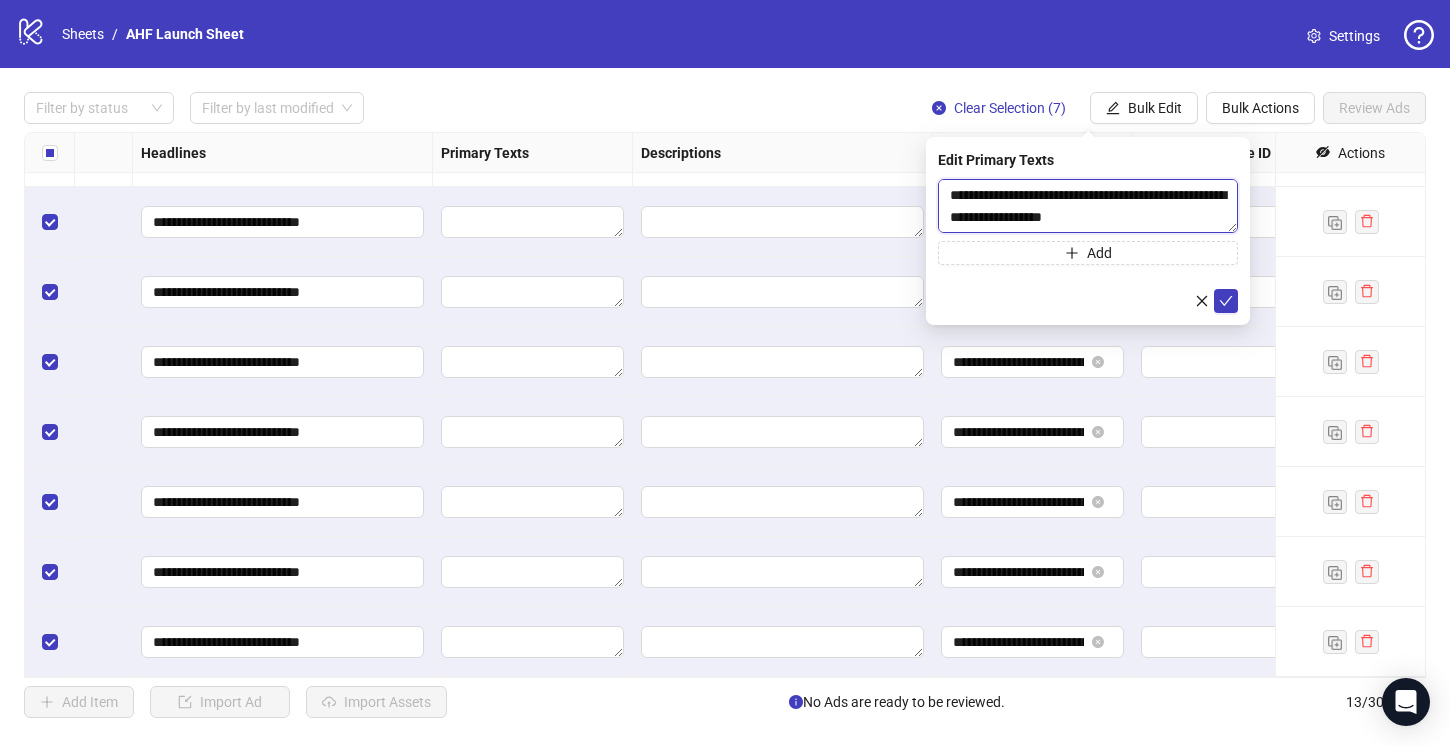 click on "**********" at bounding box center (1088, 206) 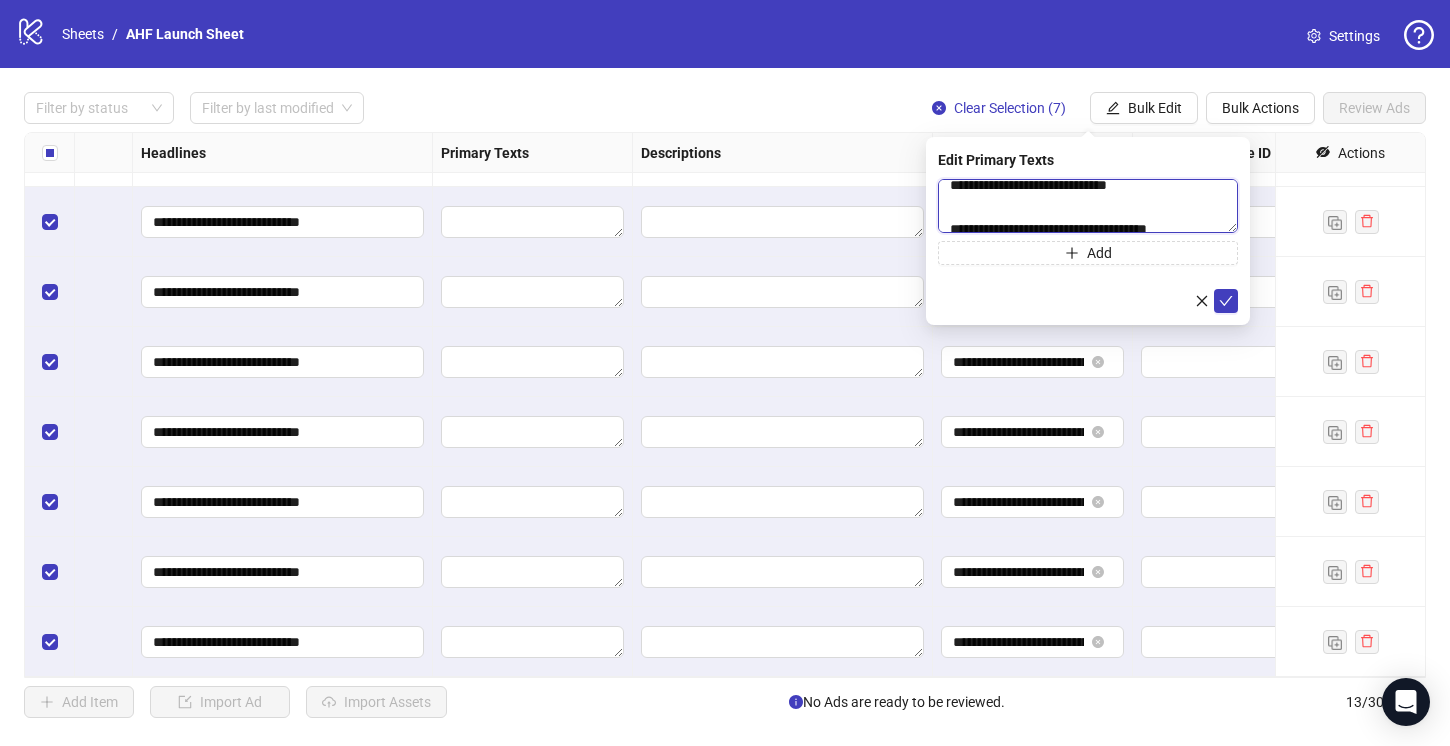 scroll, scrollTop: 132, scrollLeft: 0, axis: vertical 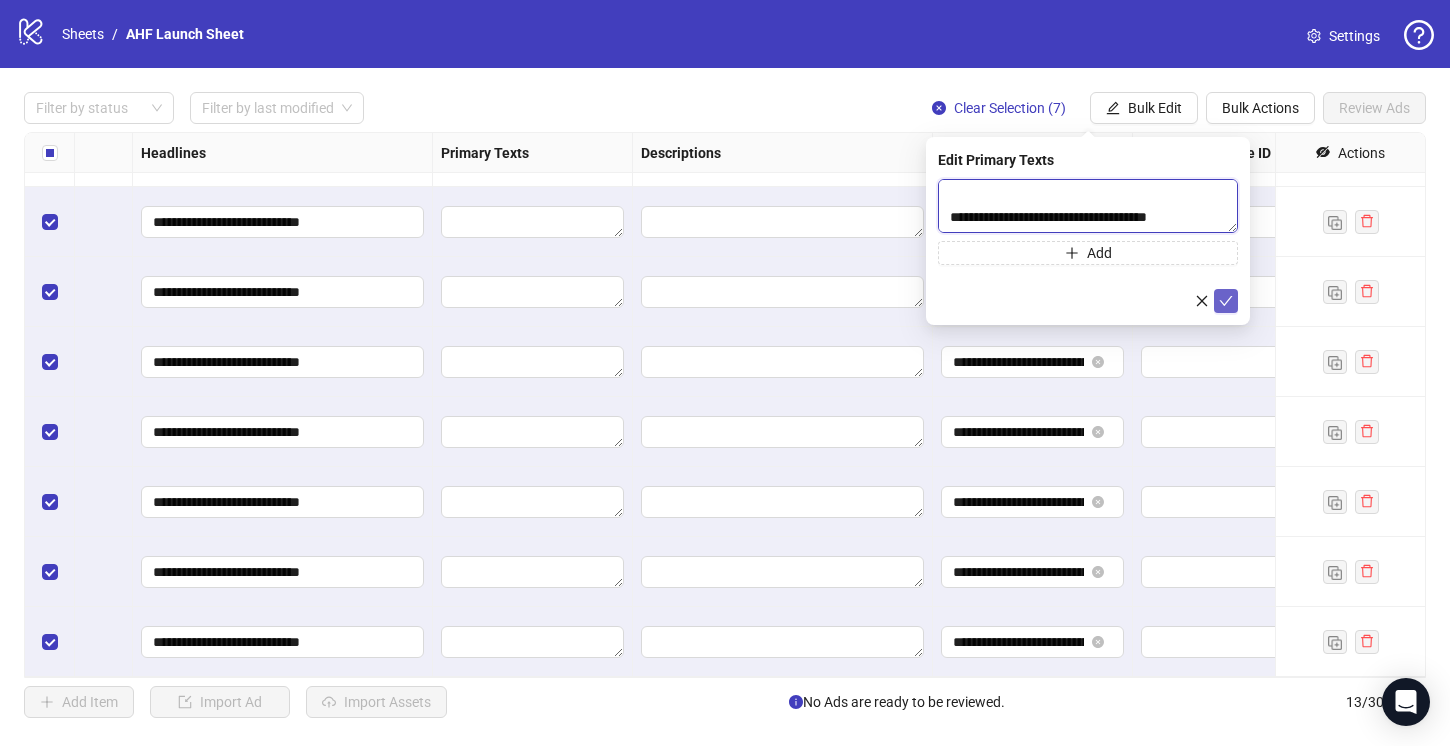 type on "**********" 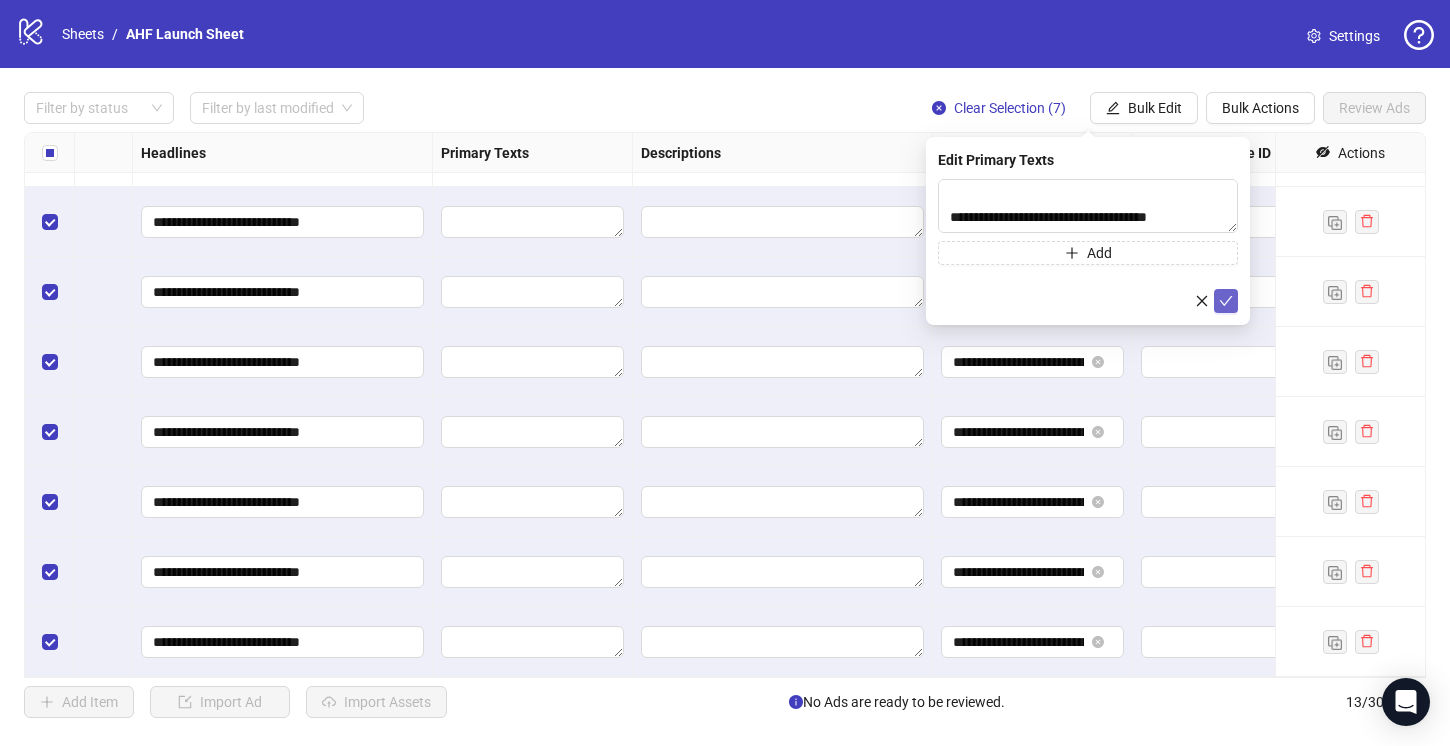 click 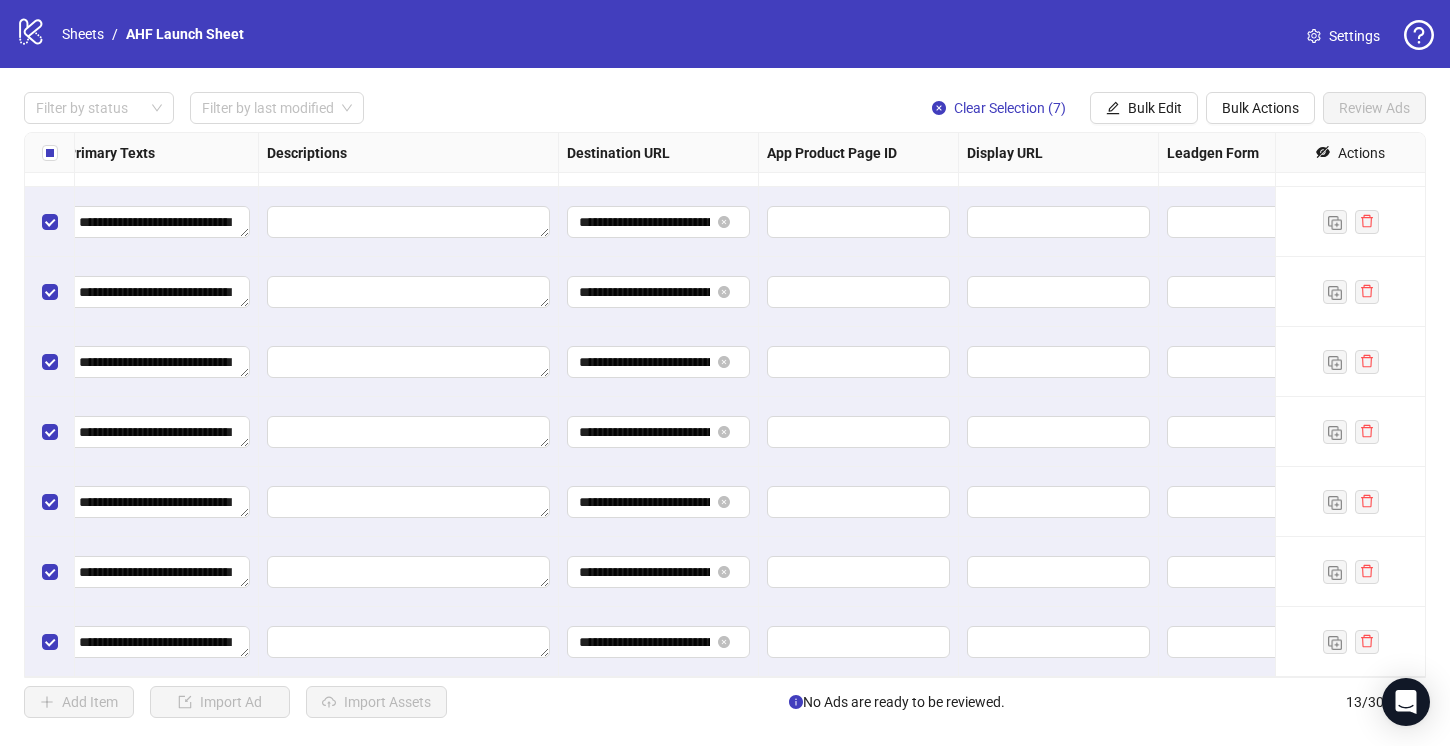 scroll, scrollTop: 406, scrollLeft: 1870, axis: both 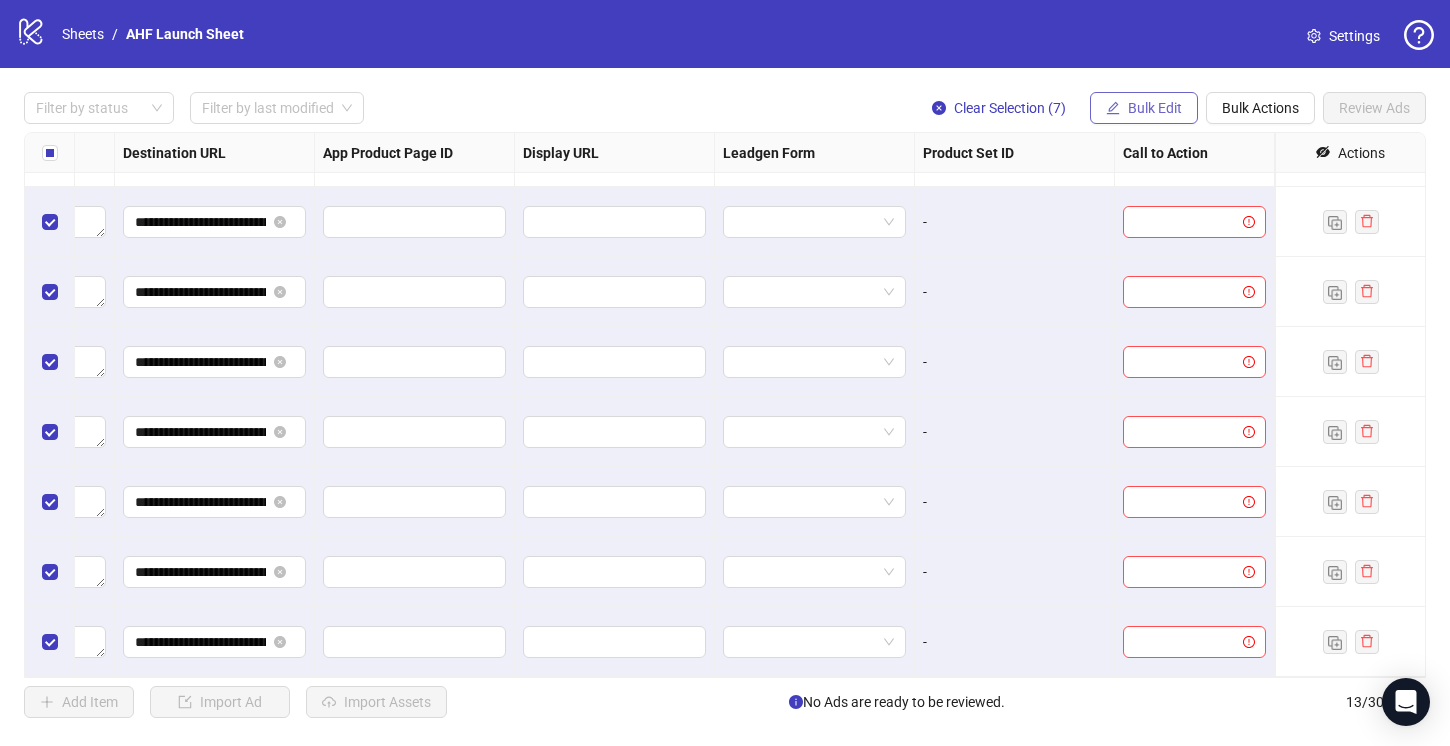 click on "Bulk Edit" at bounding box center (1155, 108) 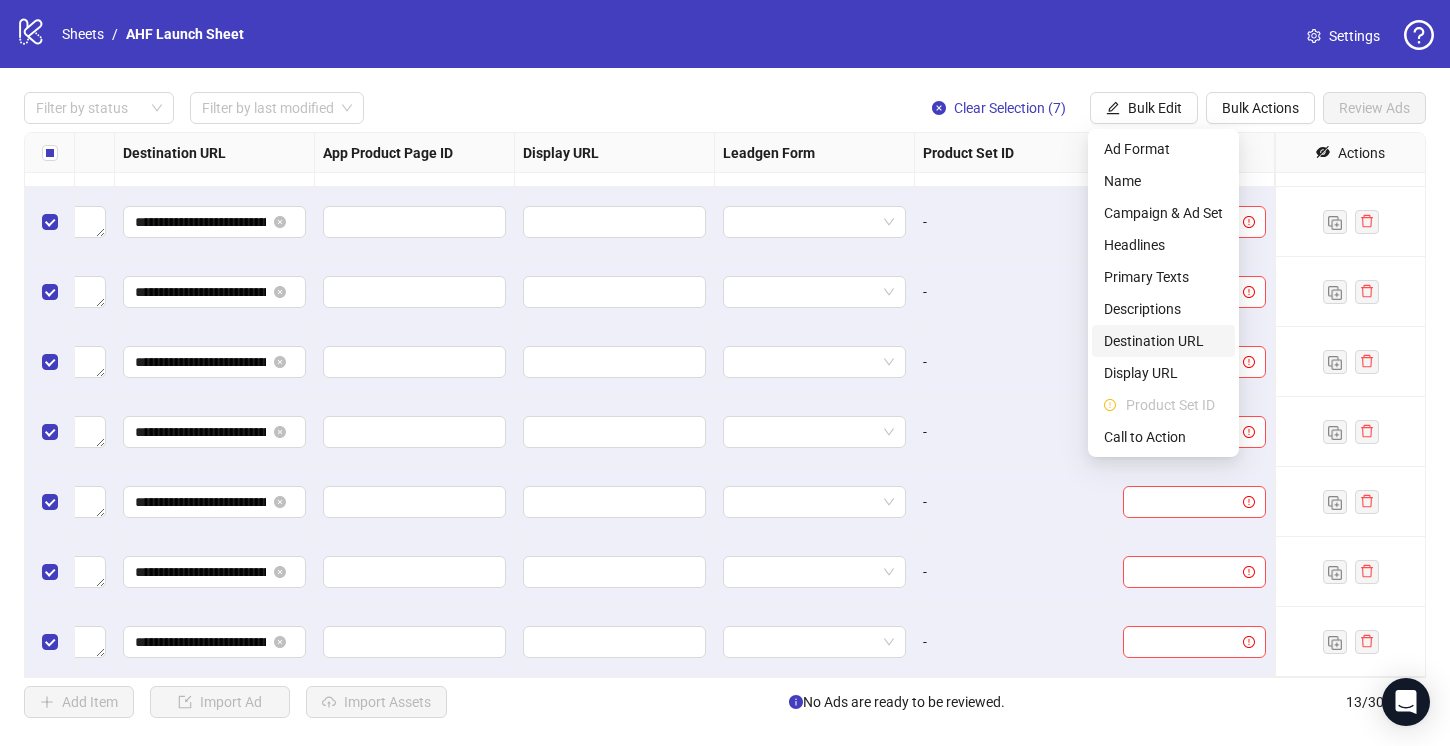 click on "Destination URL" at bounding box center (1163, 341) 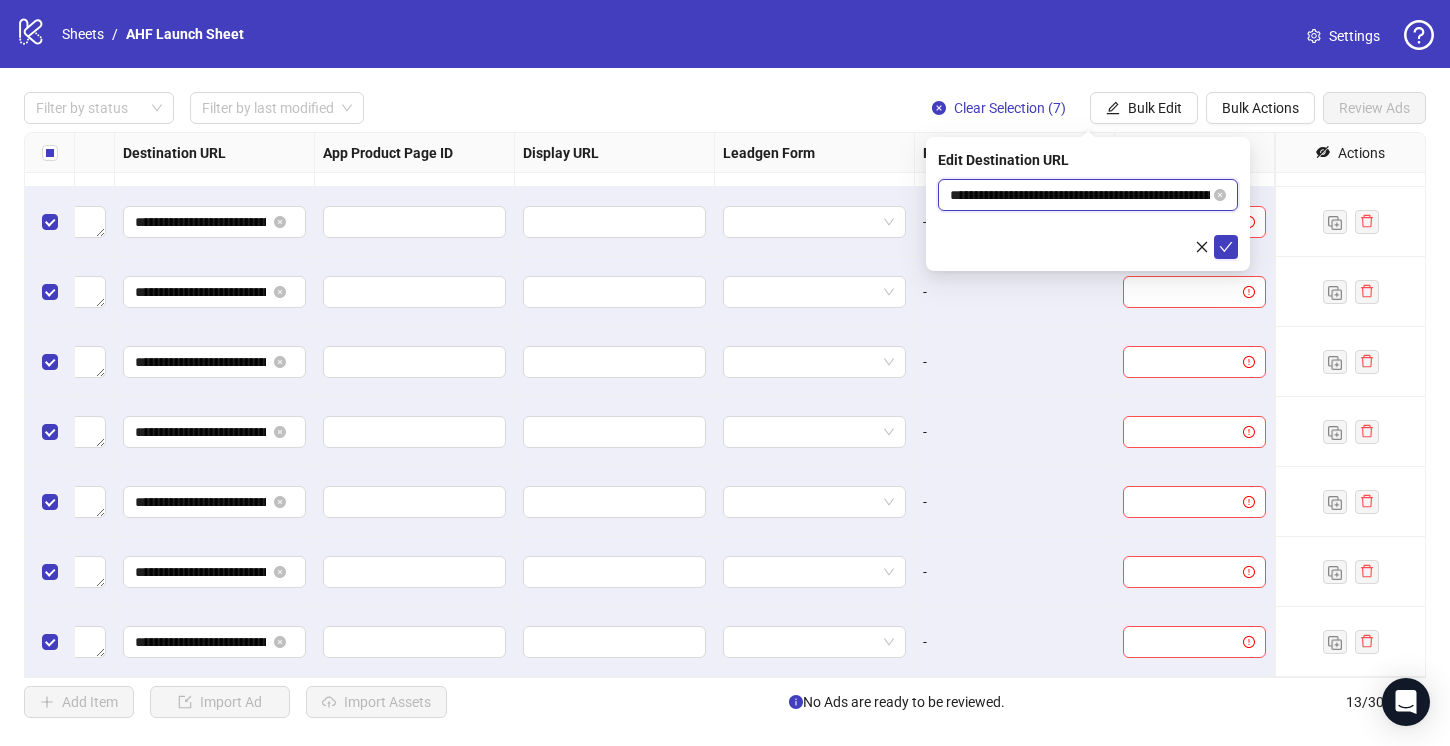 click on "**********" at bounding box center [1080, 195] 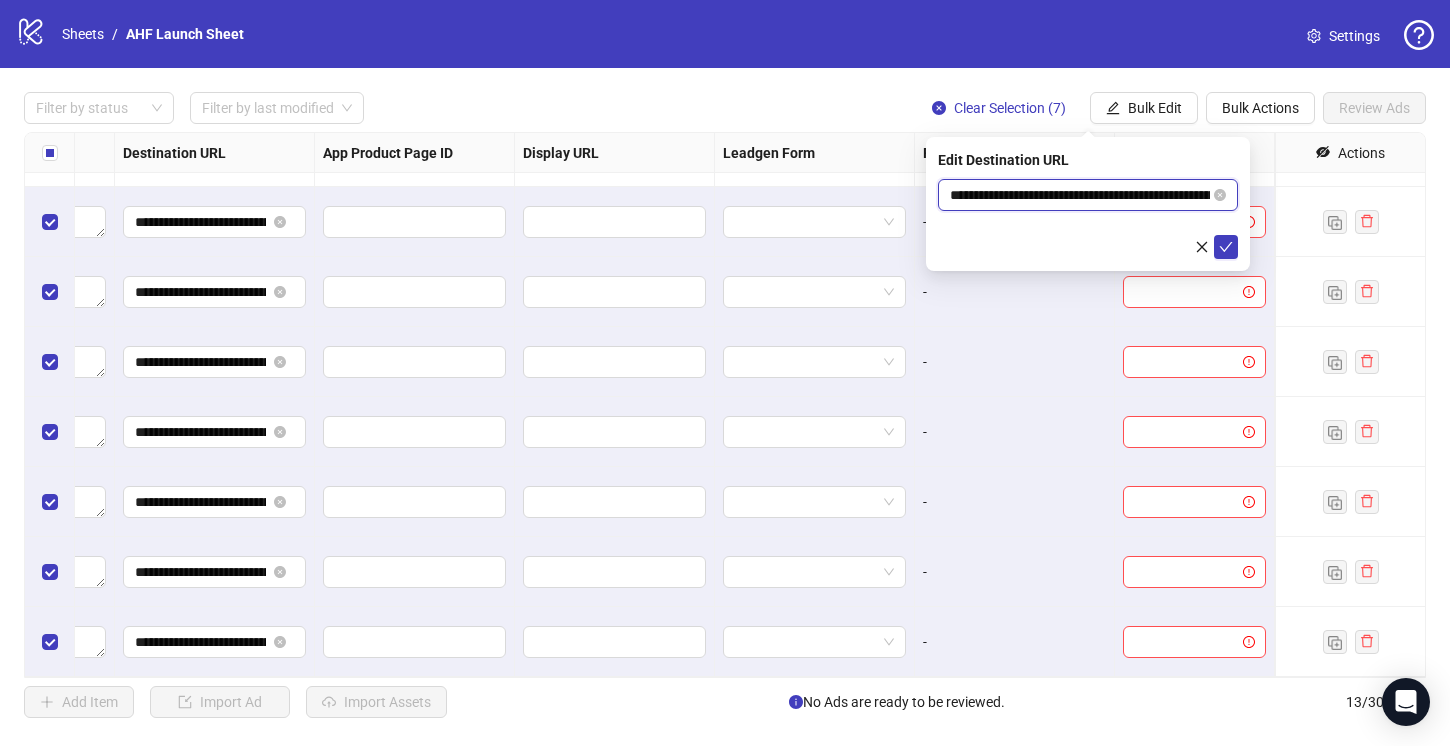 scroll, scrollTop: 0, scrollLeft: 158, axis: horizontal 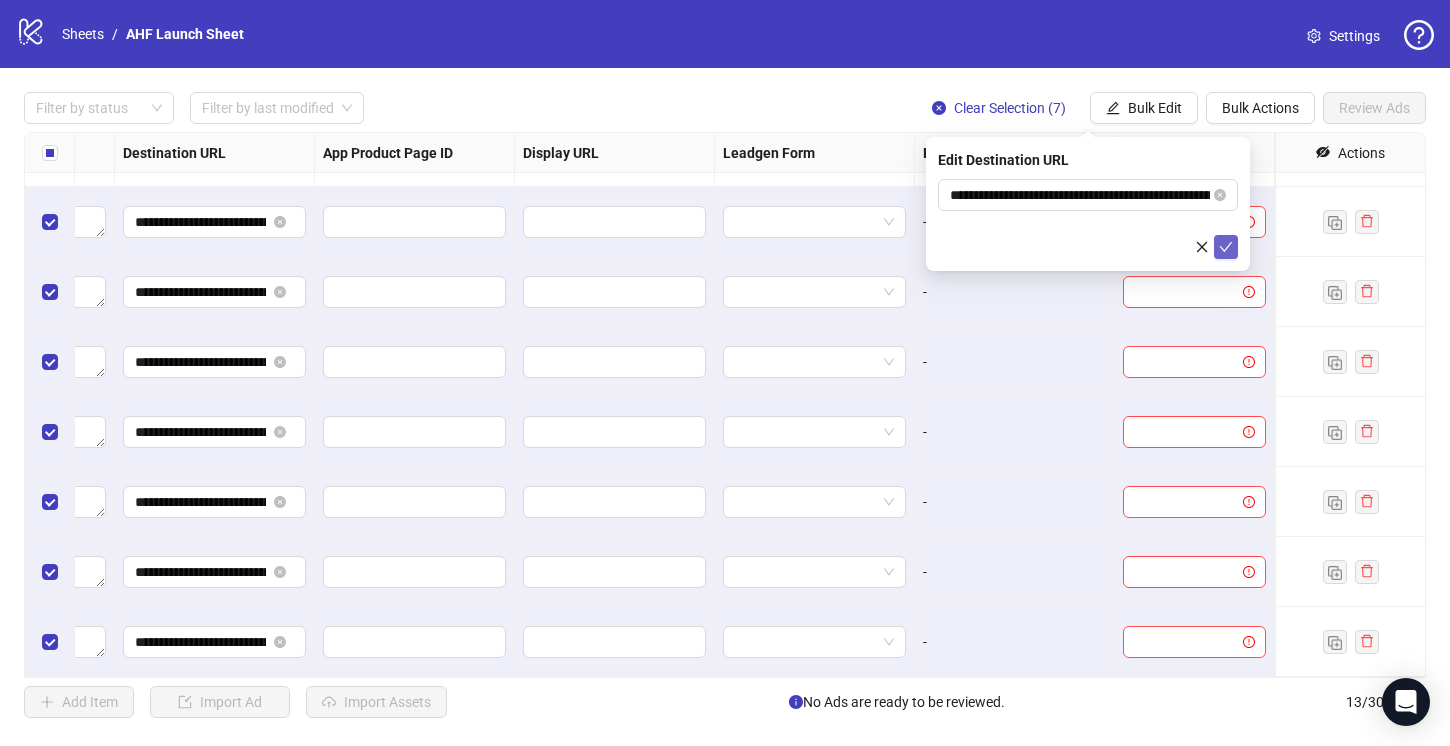 click 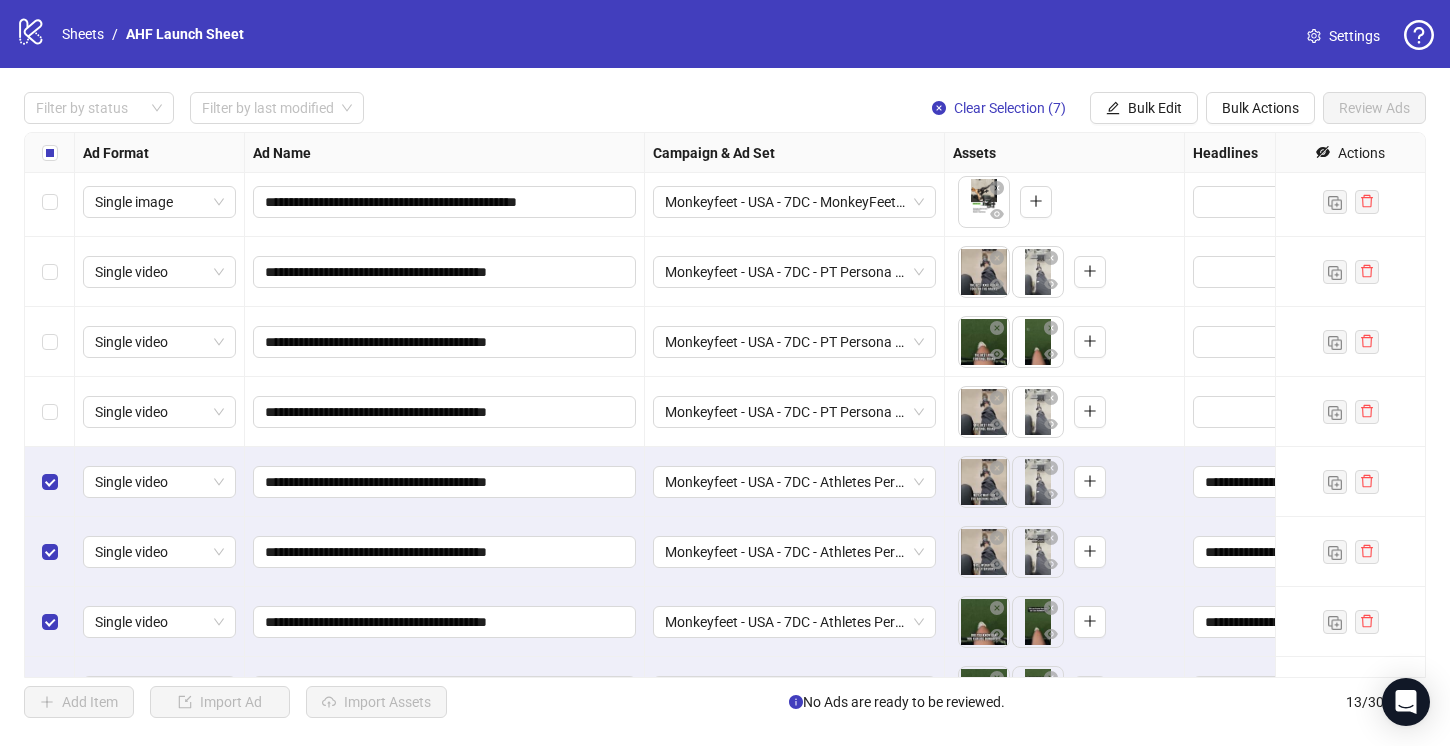 scroll, scrollTop: 0, scrollLeft: 0, axis: both 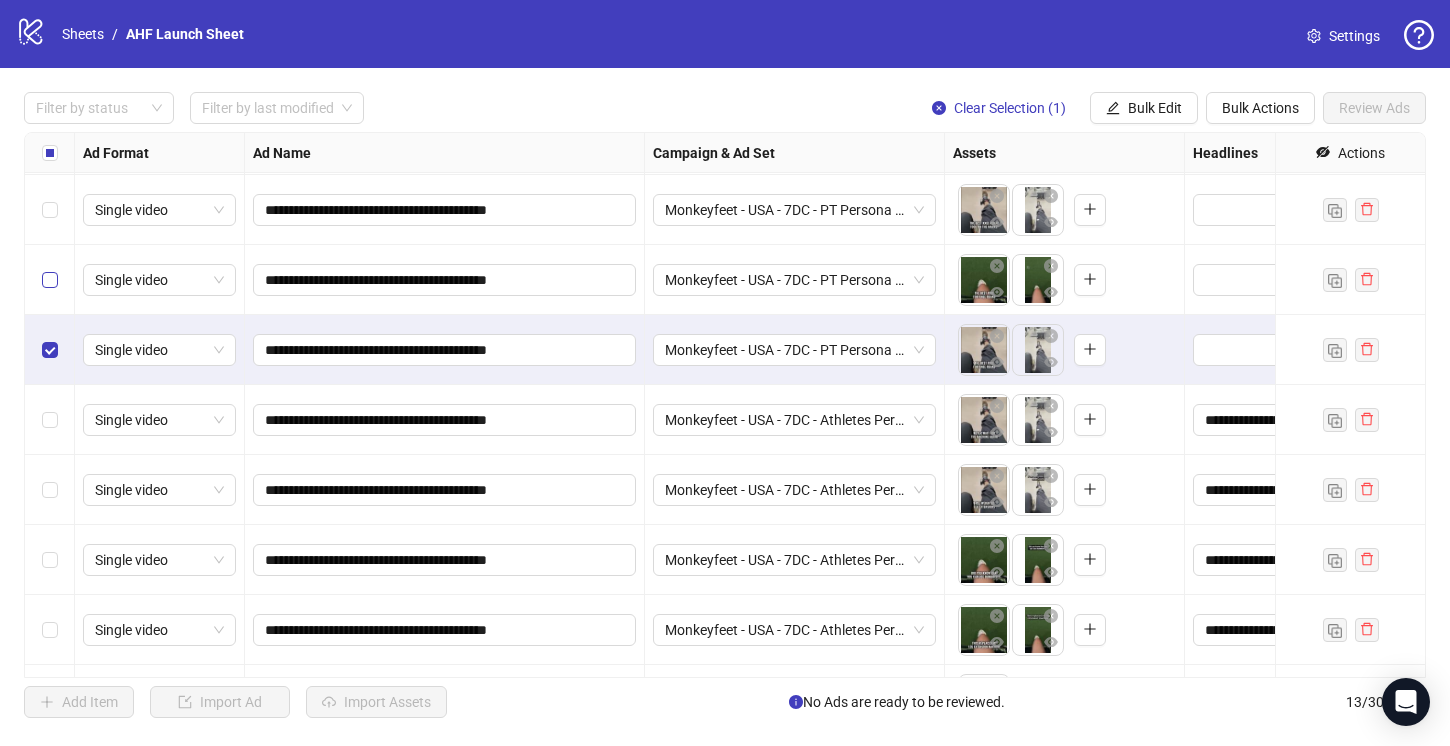 click at bounding box center (50, 280) 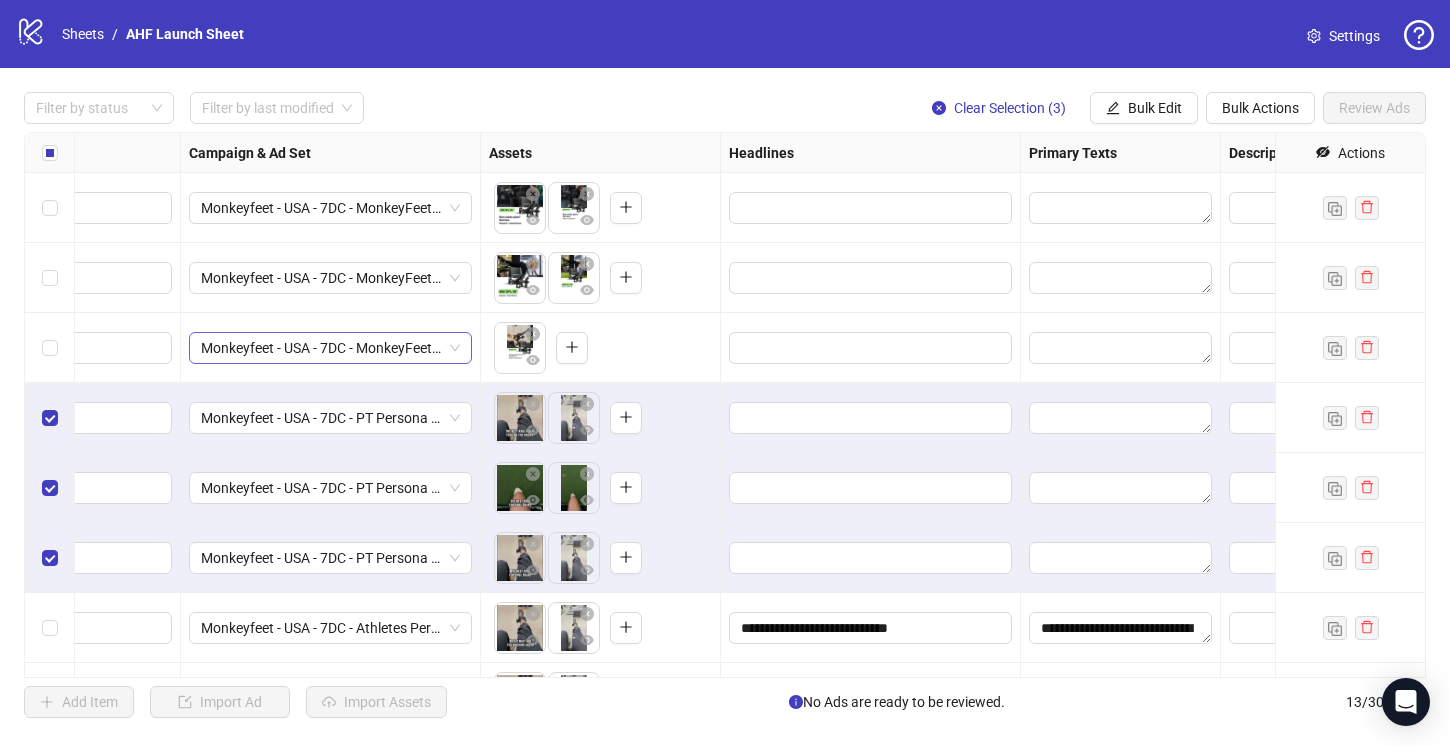 scroll, scrollTop: 0, scrollLeft: 574, axis: horizontal 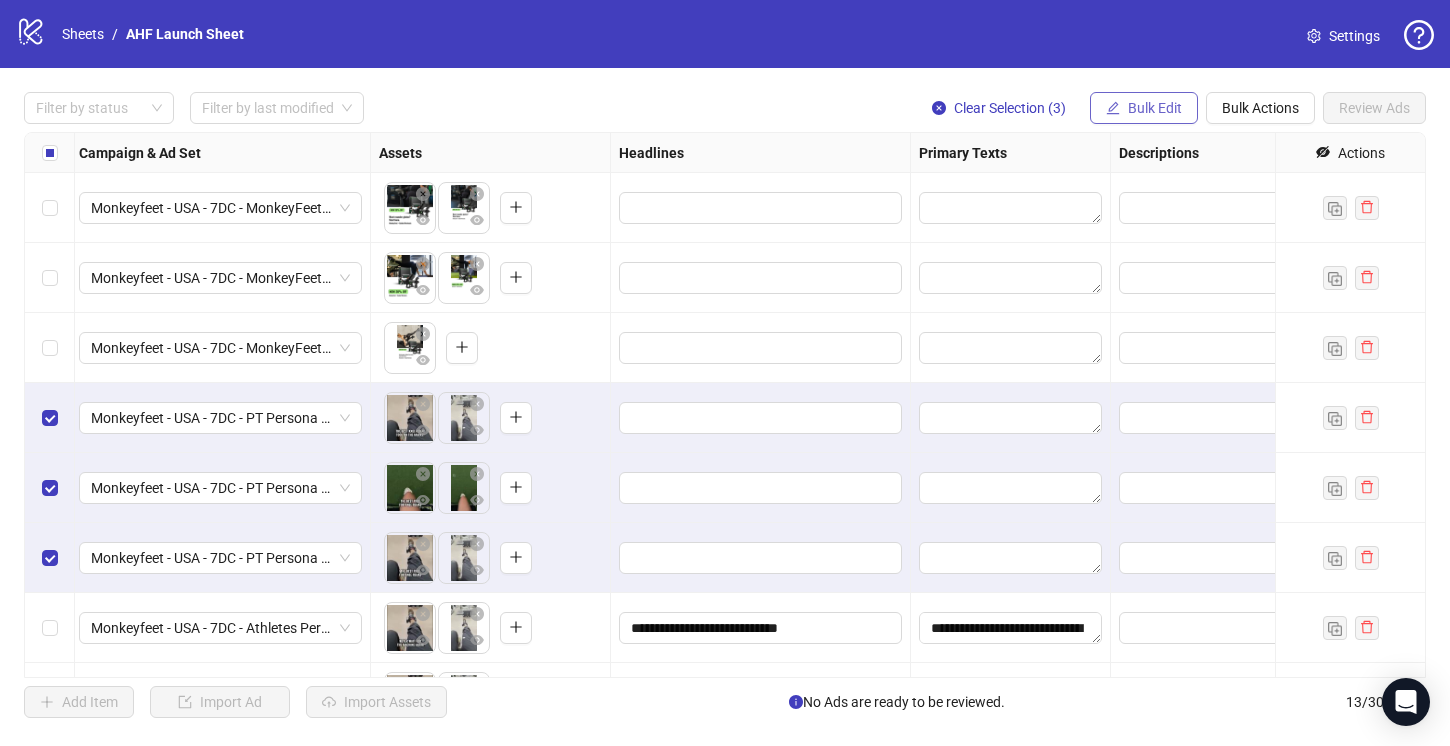 click on "Bulk Edit" at bounding box center [1155, 108] 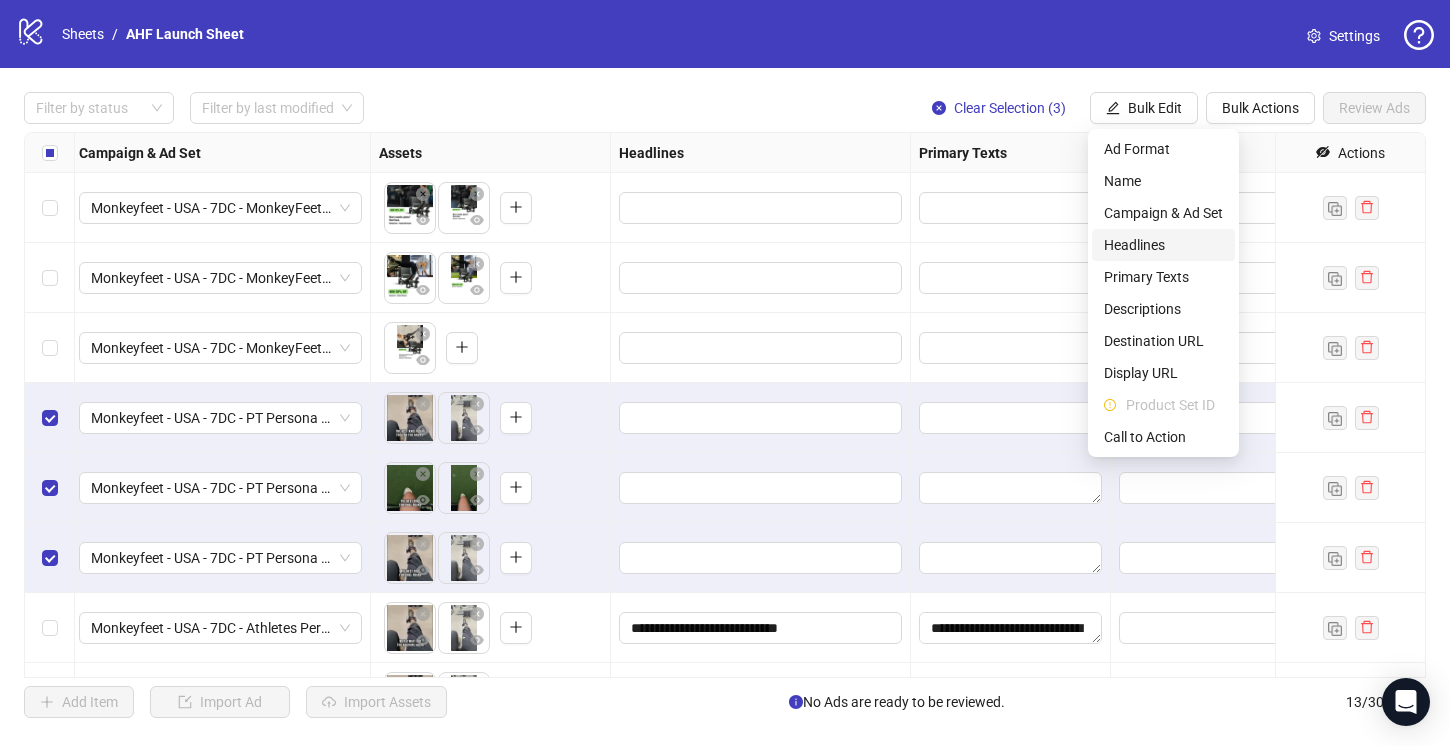 click on "Headlines" at bounding box center (1163, 245) 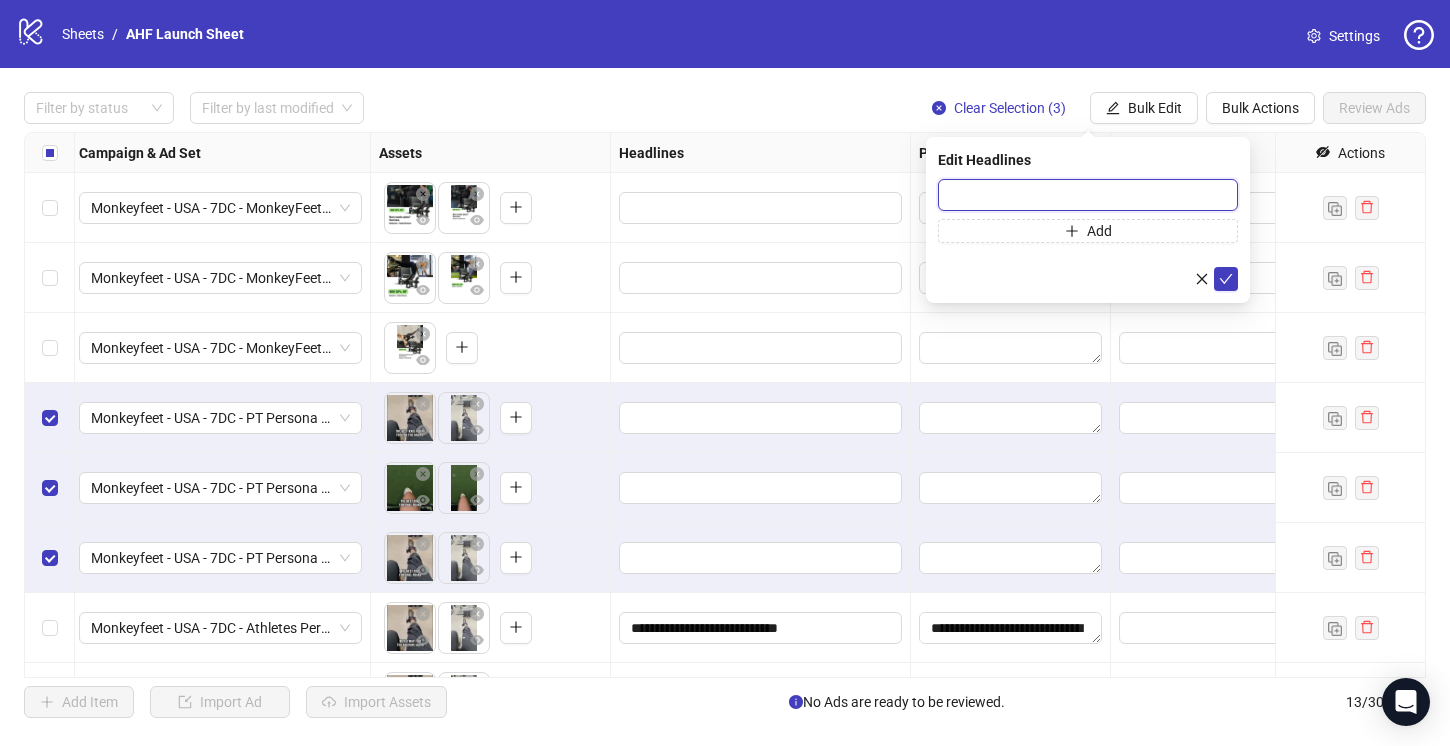 click at bounding box center [1088, 195] 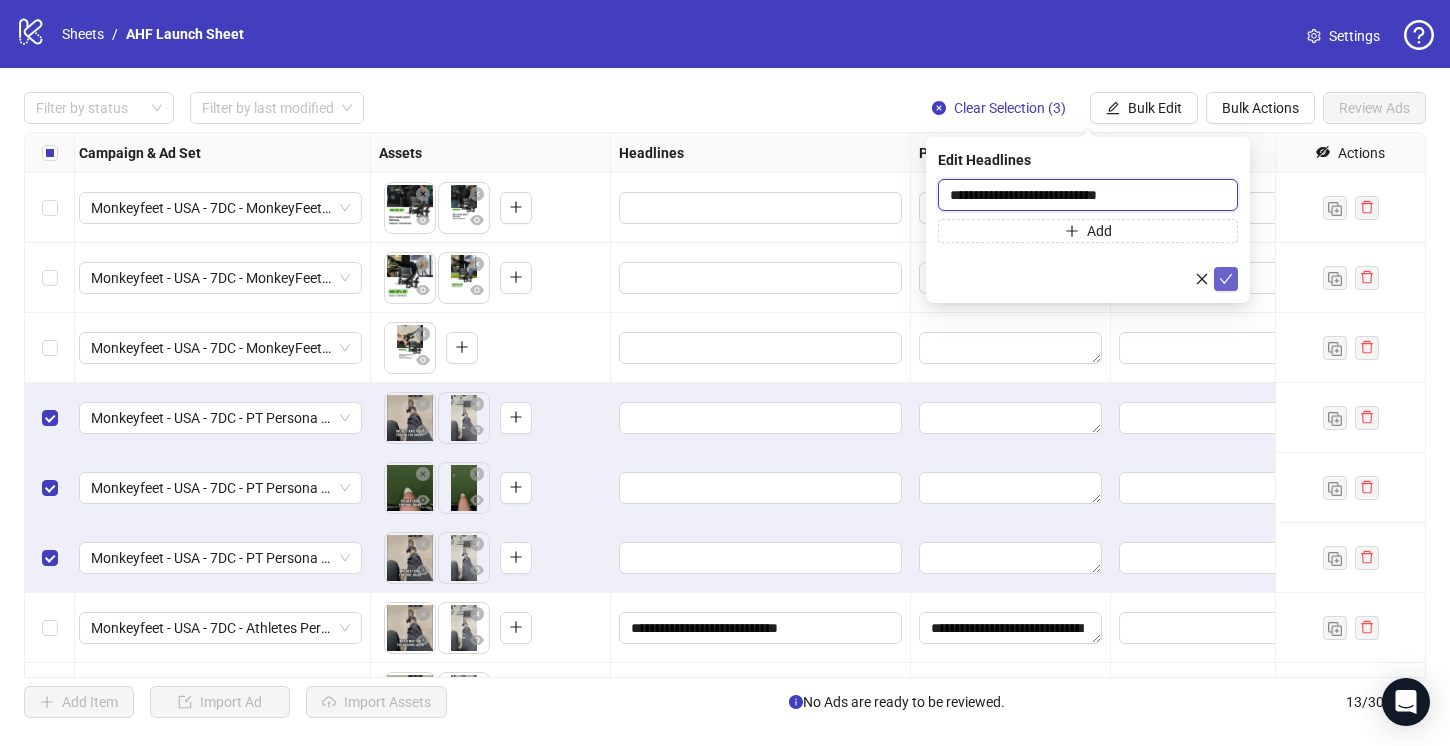 type on "**********" 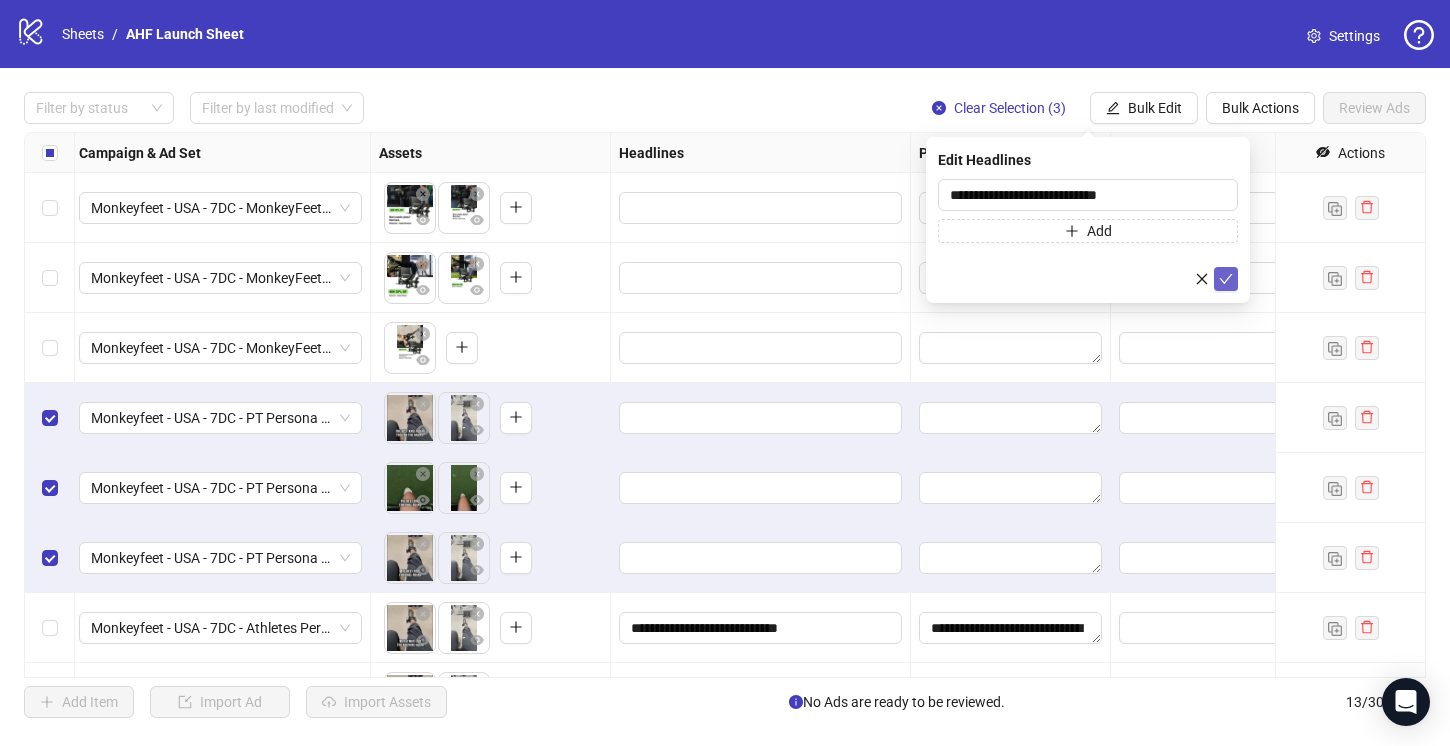 click 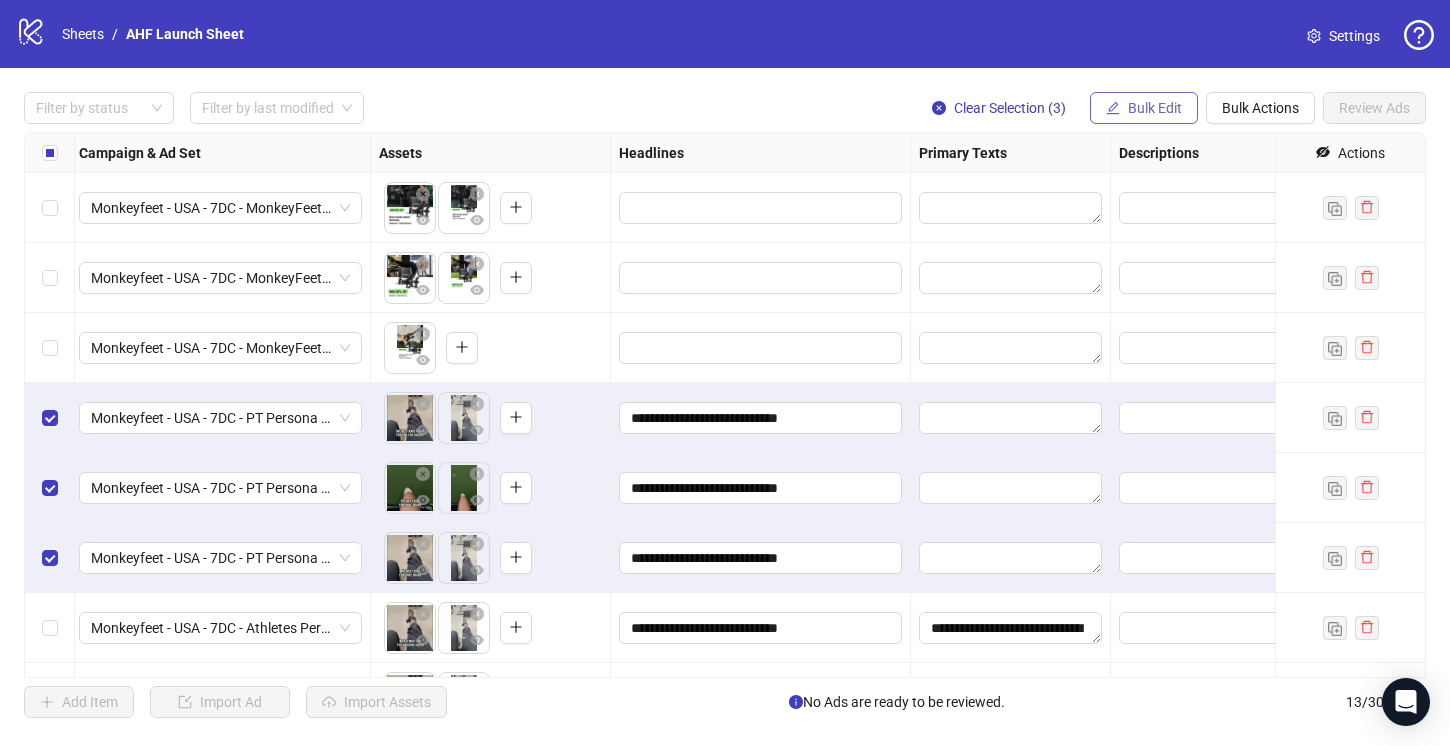 click on "Bulk Edit" at bounding box center [1155, 108] 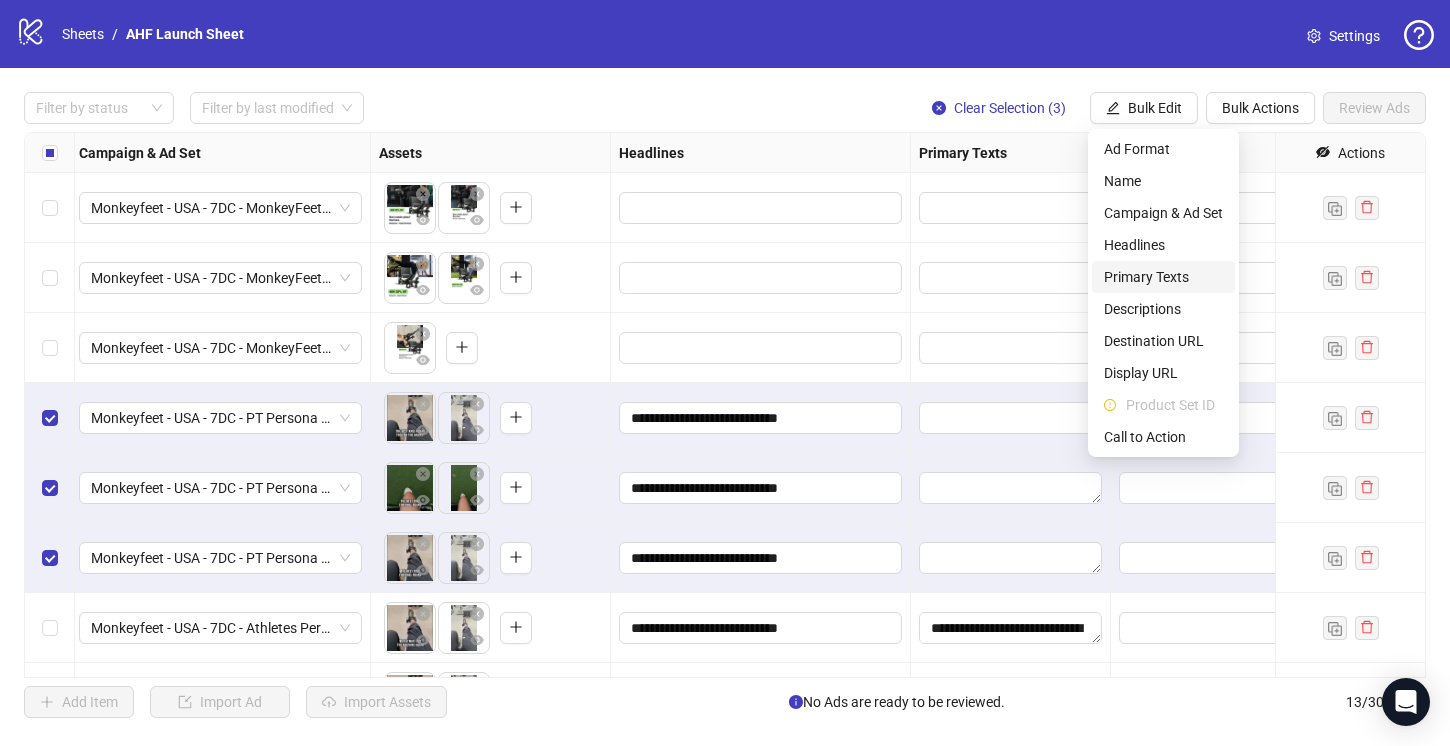 click on "Primary Texts" at bounding box center (1163, 277) 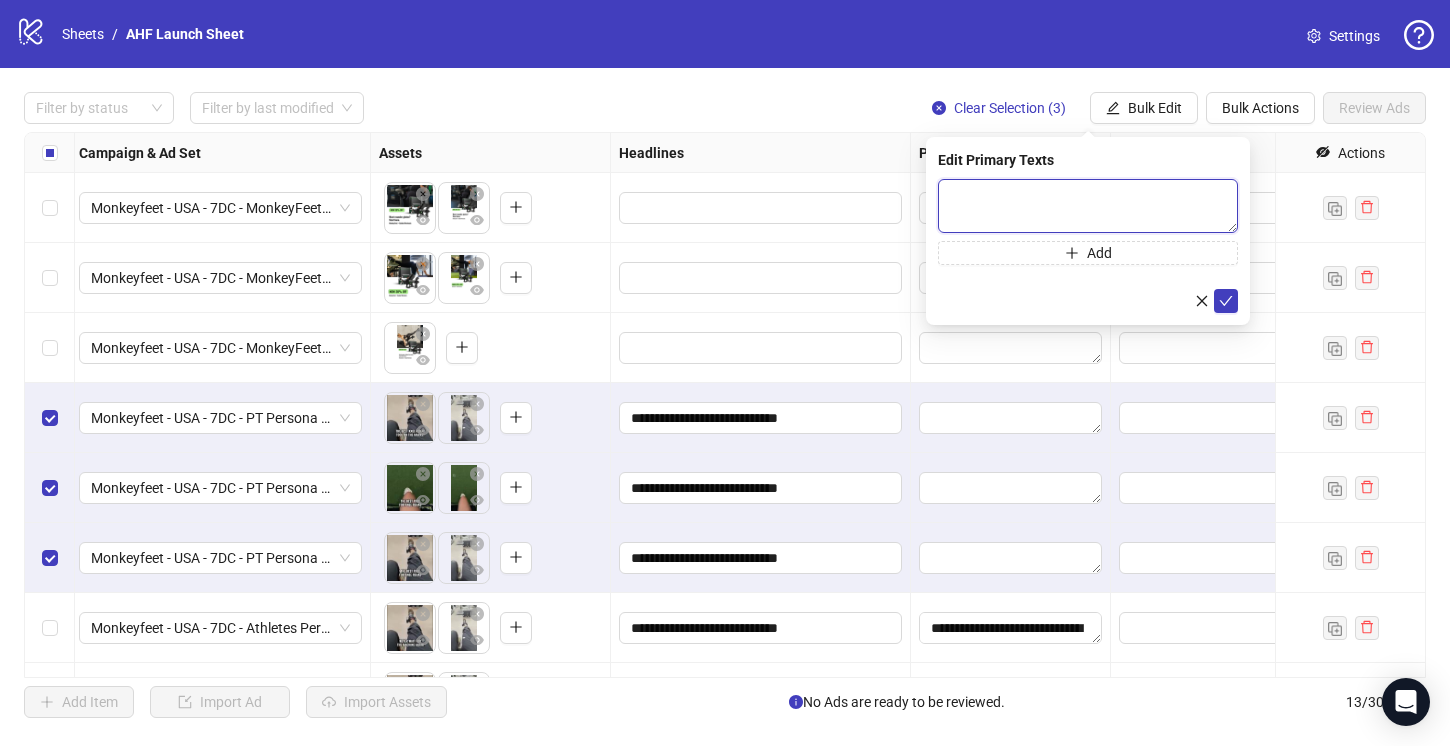 click at bounding box center (1088, 206) 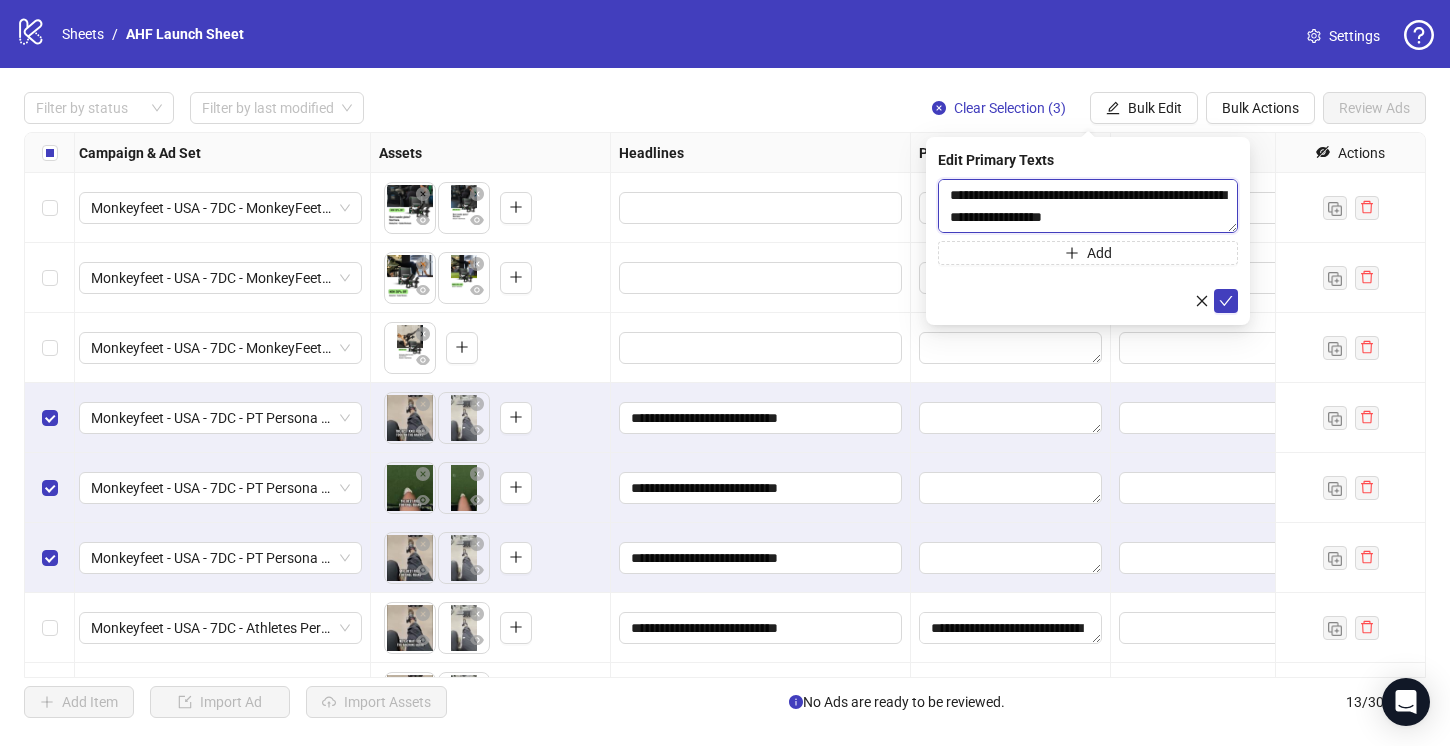 scroll, scrollTop: 125, scrollLeft: 0, axis: vertical 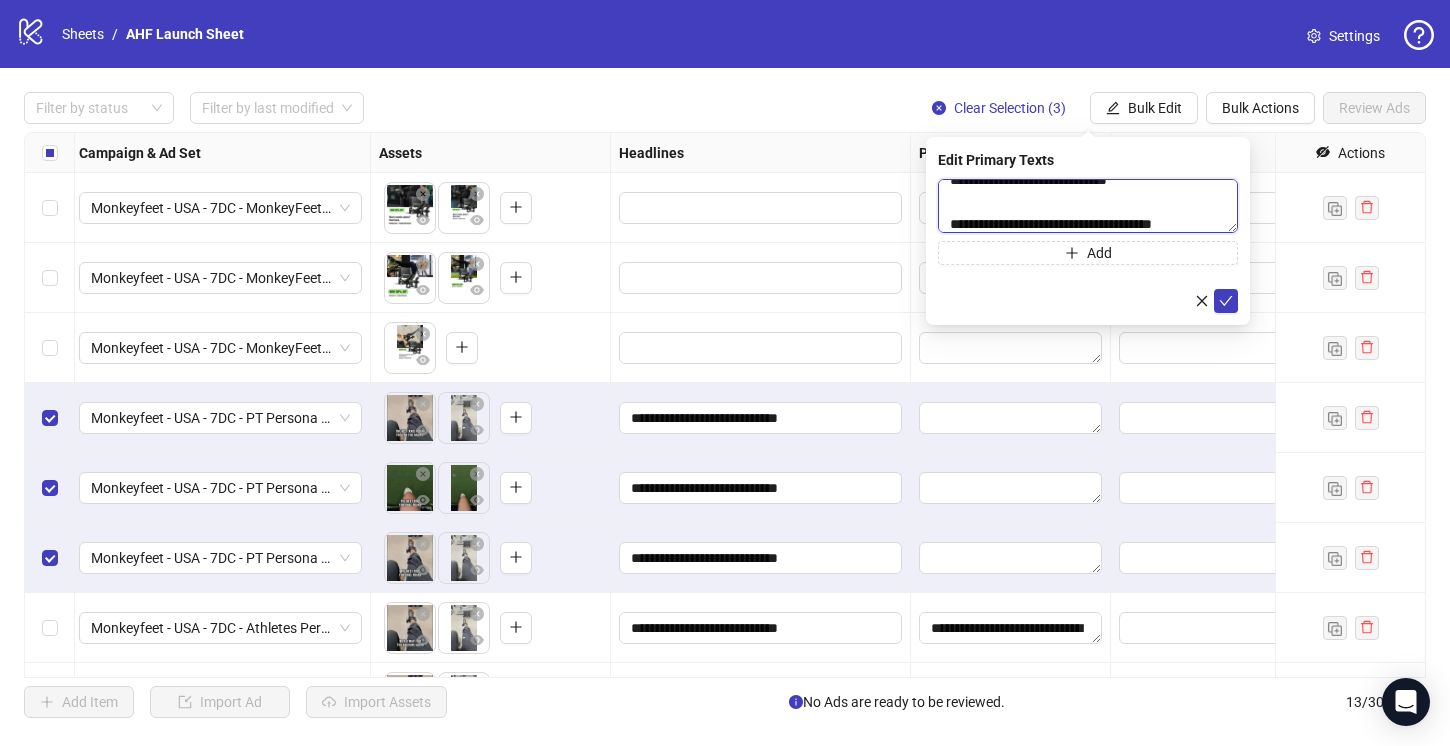 click on "**********" at bounding box center (1088, 206) 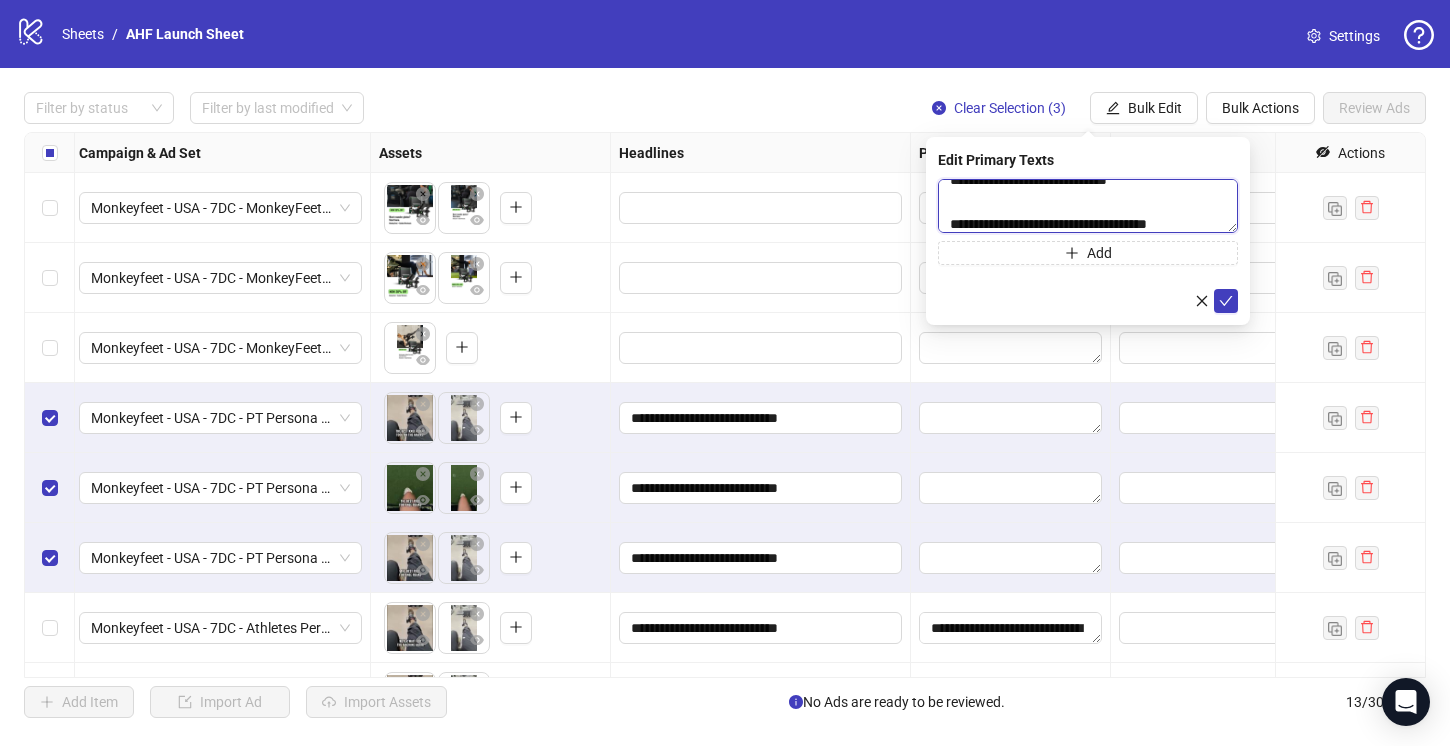 scroll, scrollTop: 0, scrollLeft: 0, axis: both 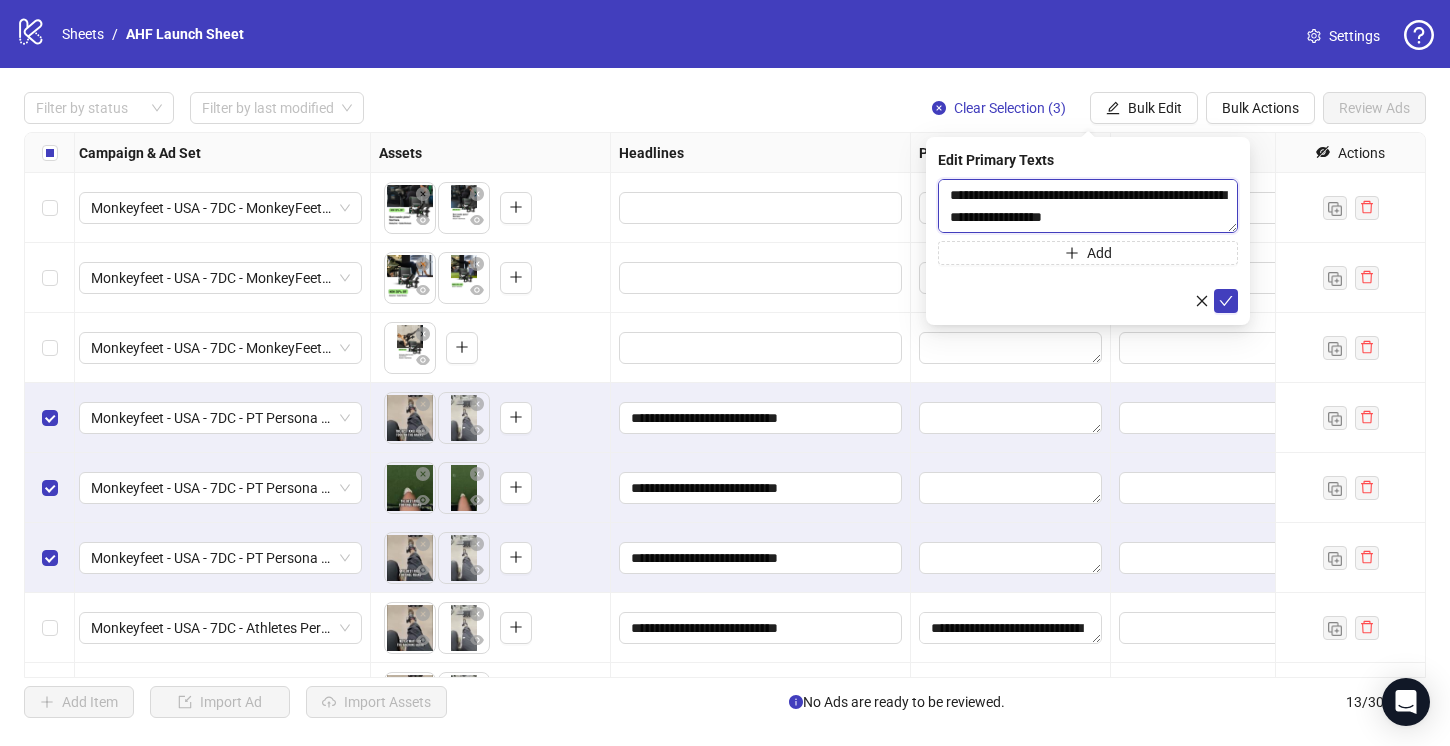 click on "**********" at bounding box center (1088, 206) 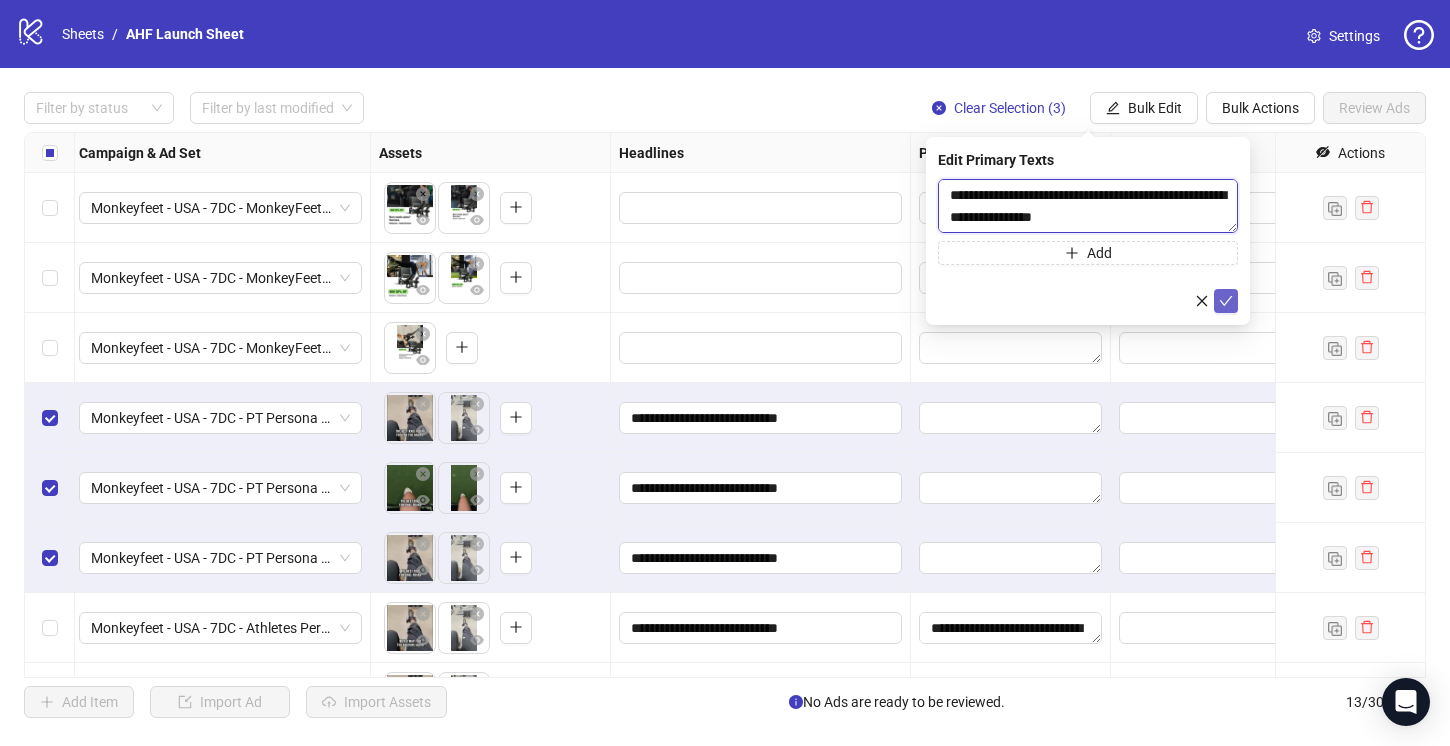 type on "**********" 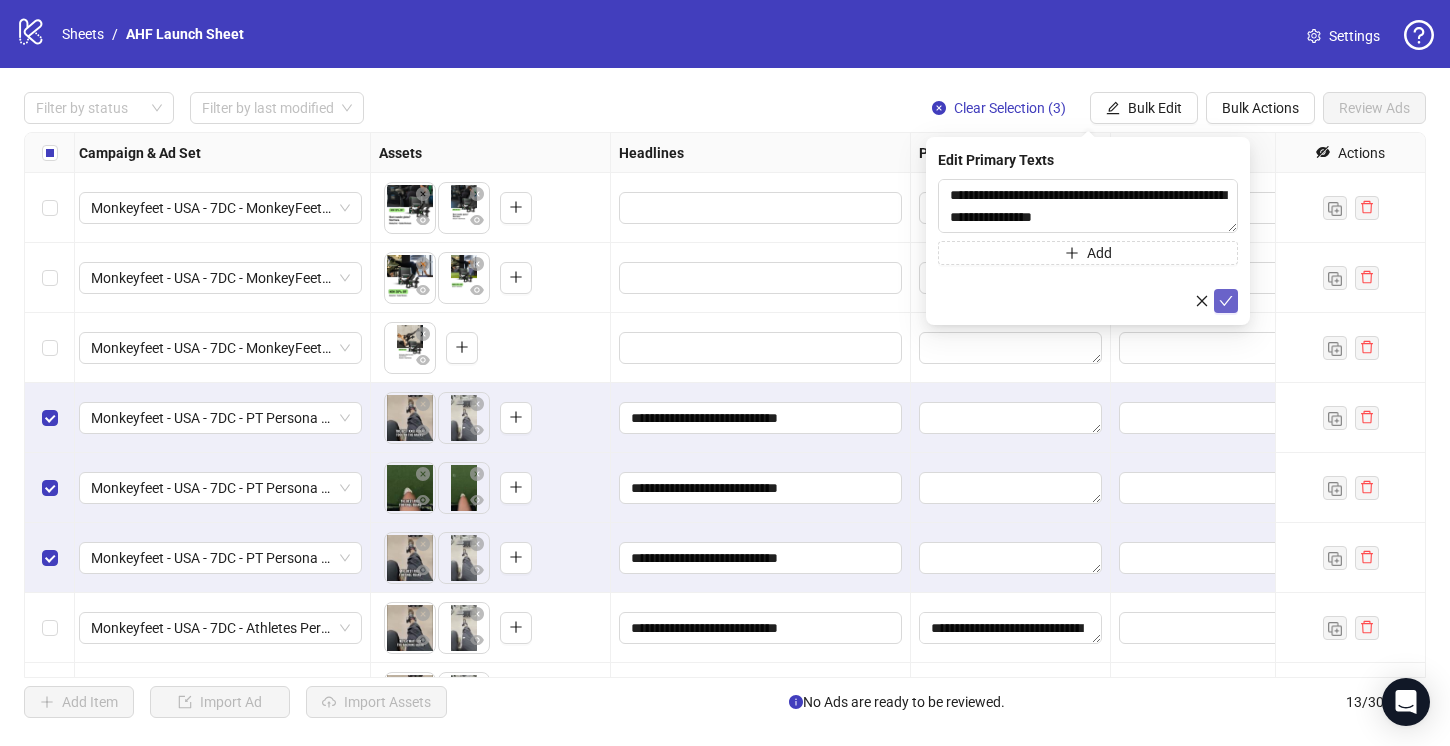 click 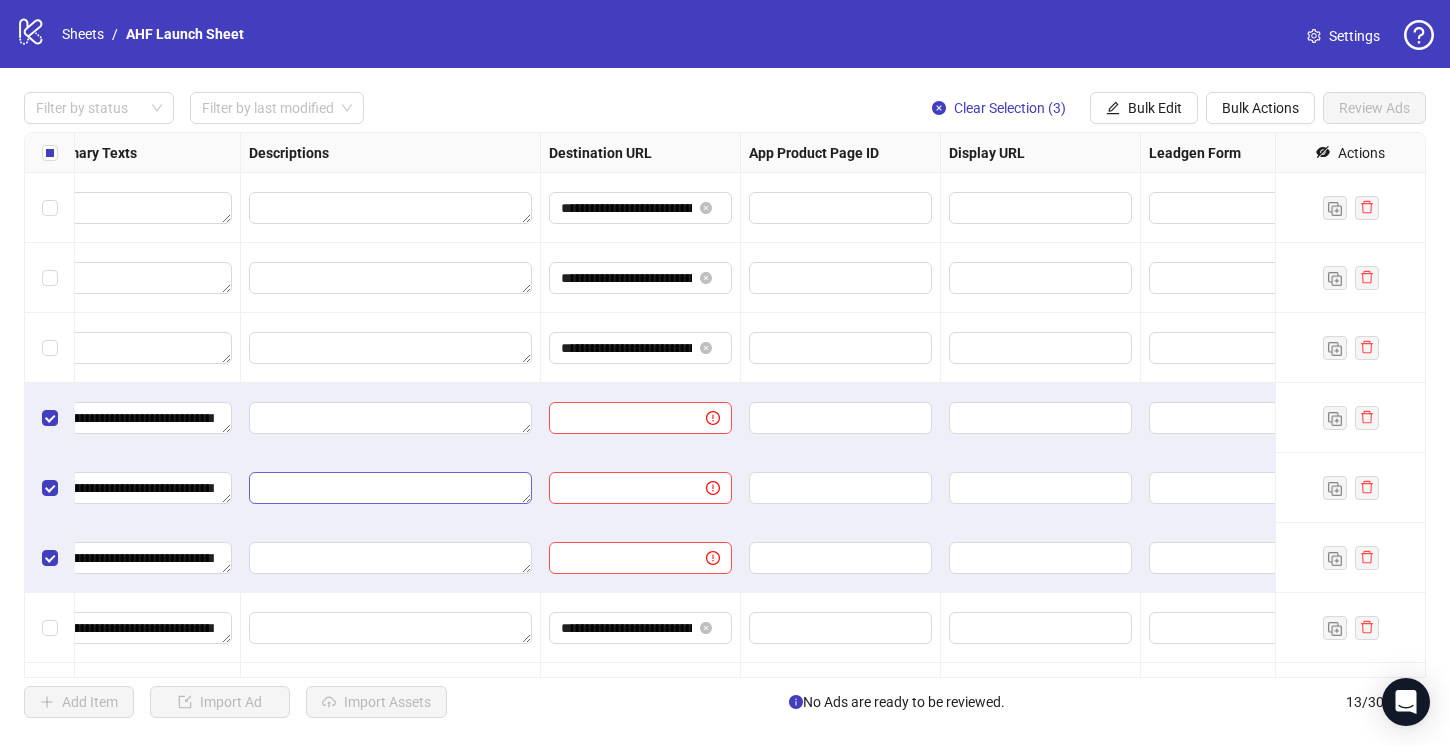 scroll, scrollTop: 0, scrollLeft: 1870, axis: horizontal 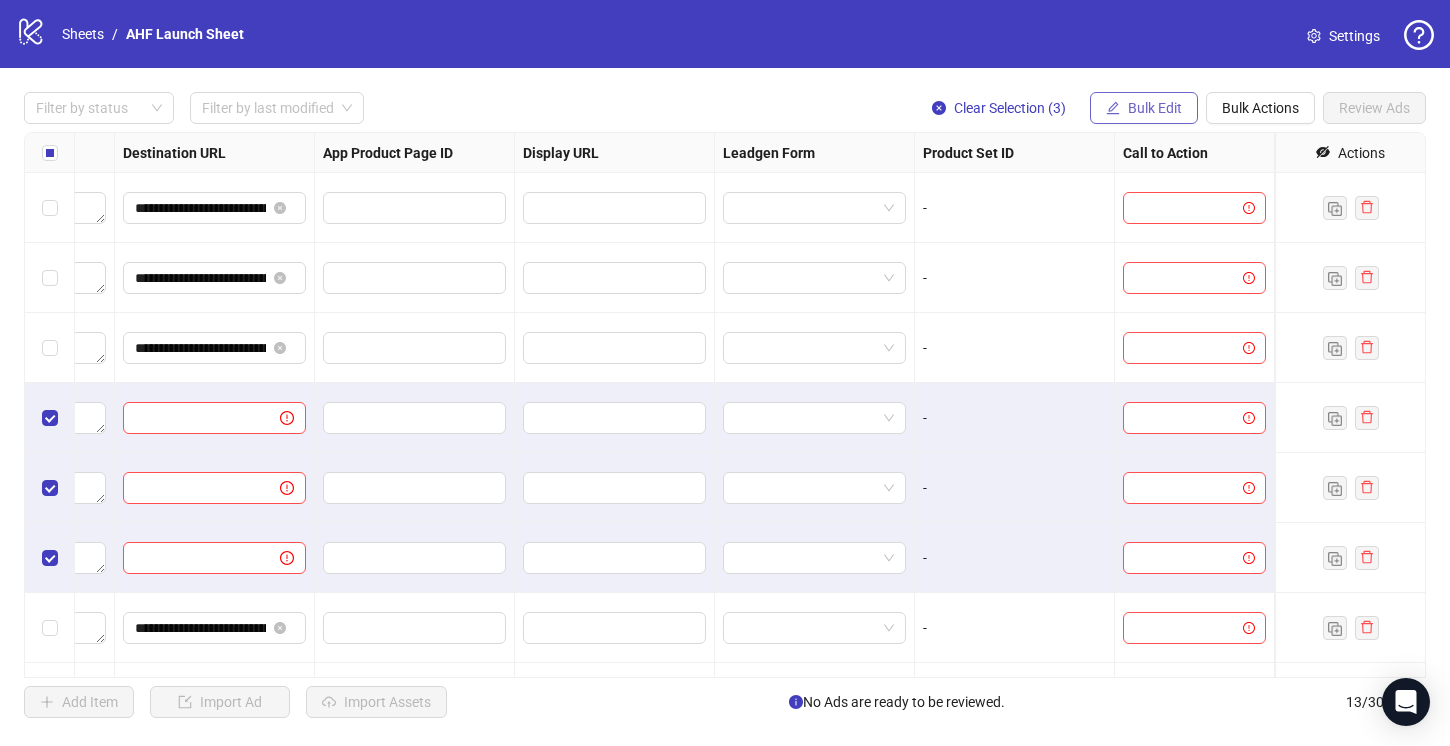 click on "Bulk Edit" at bounding box center (1155, 108) 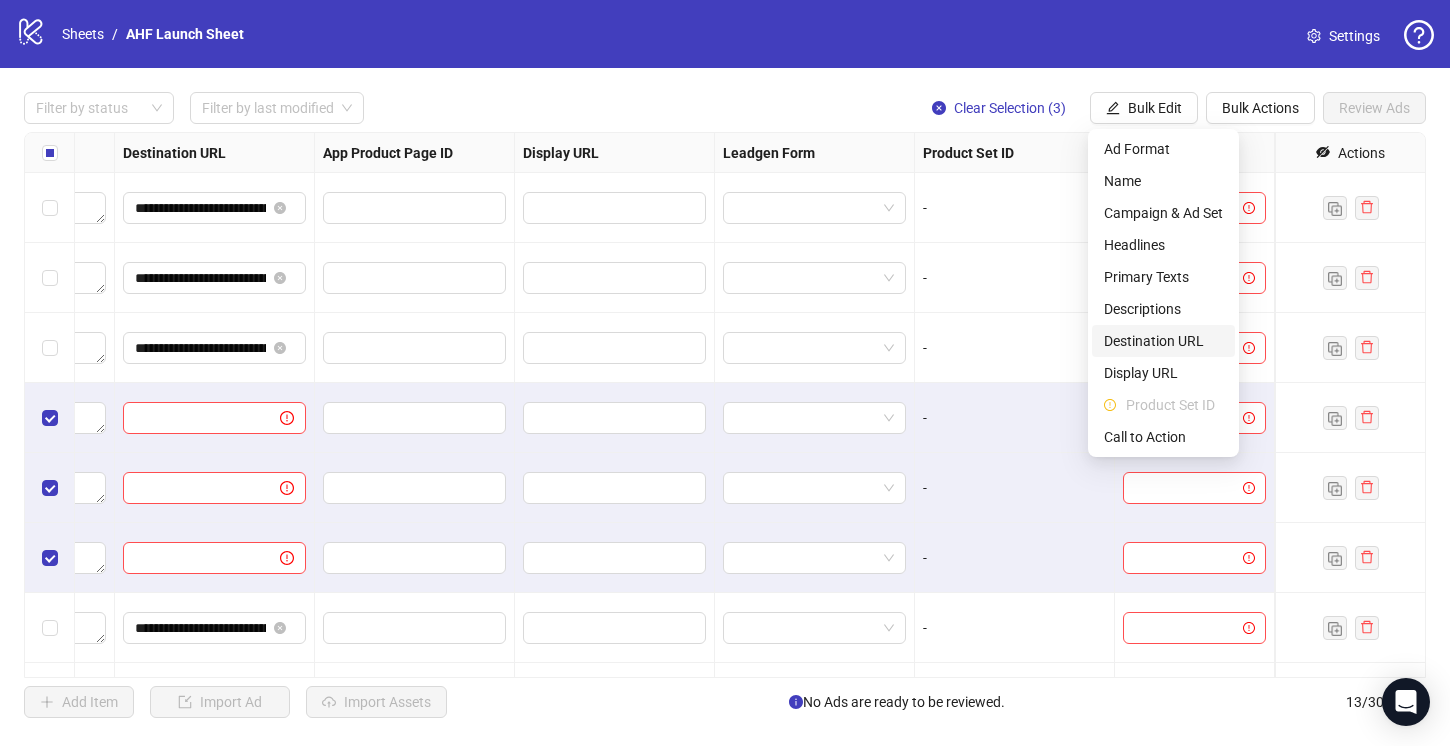 click on "Destination URL" at bounding box center [1163, 341] 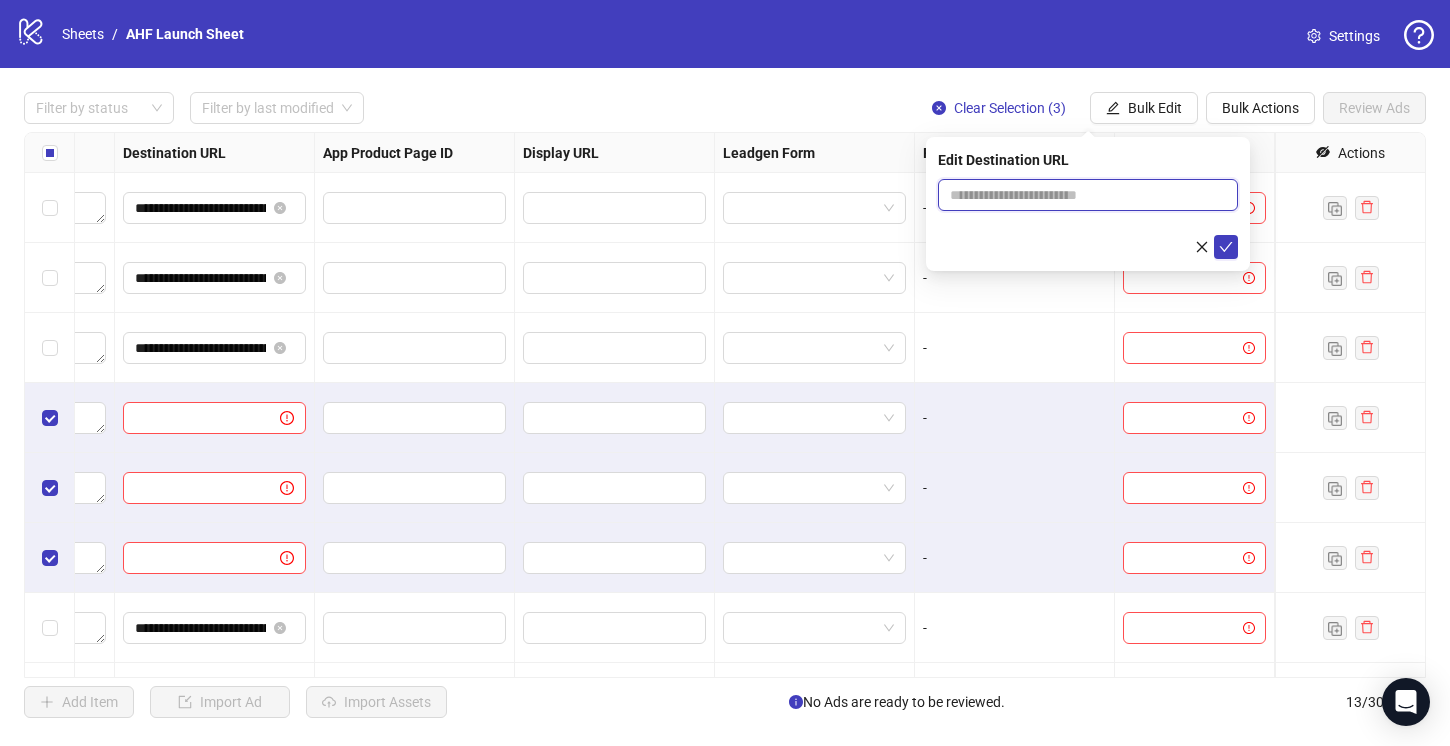 click at bounding box center (1080, 195) 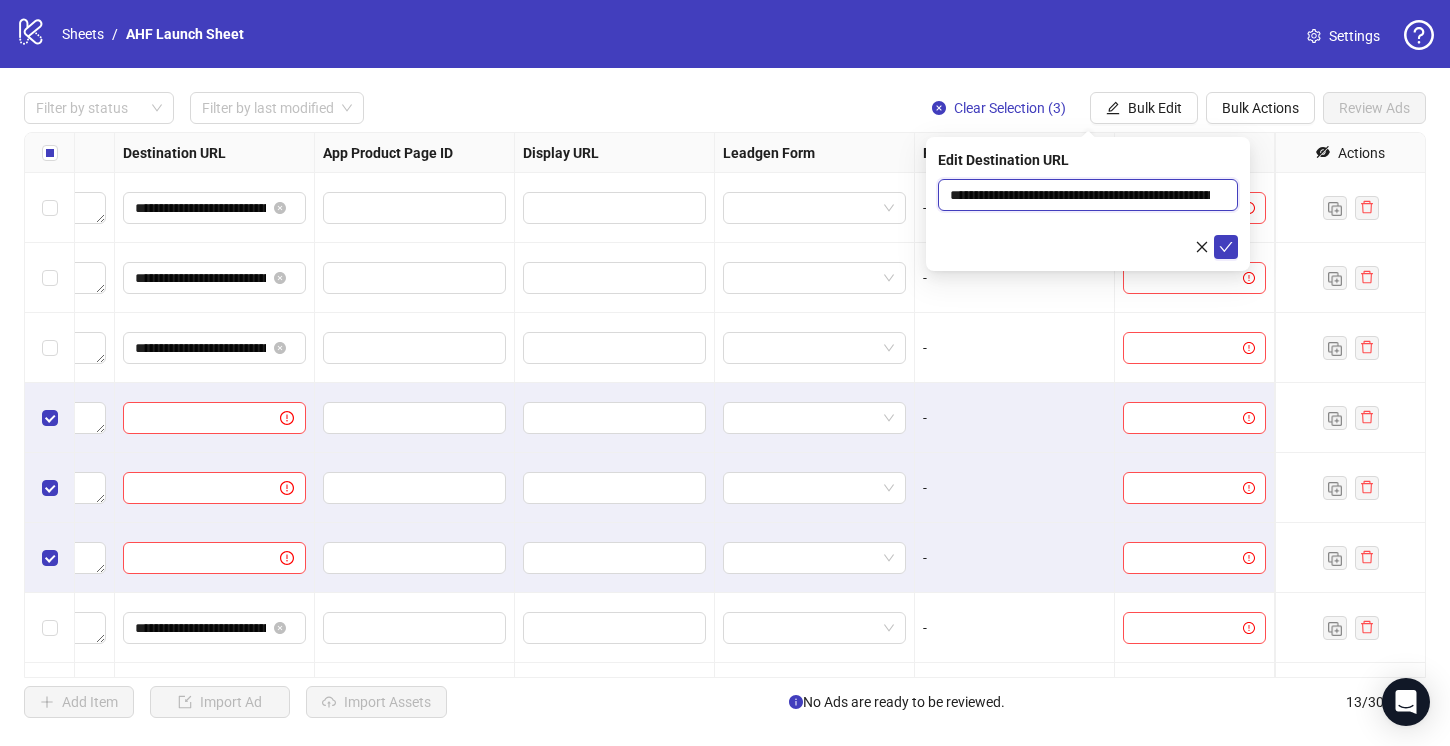 scroll, scrollTop: 0, scrollLeft: 166, axis: horizontal 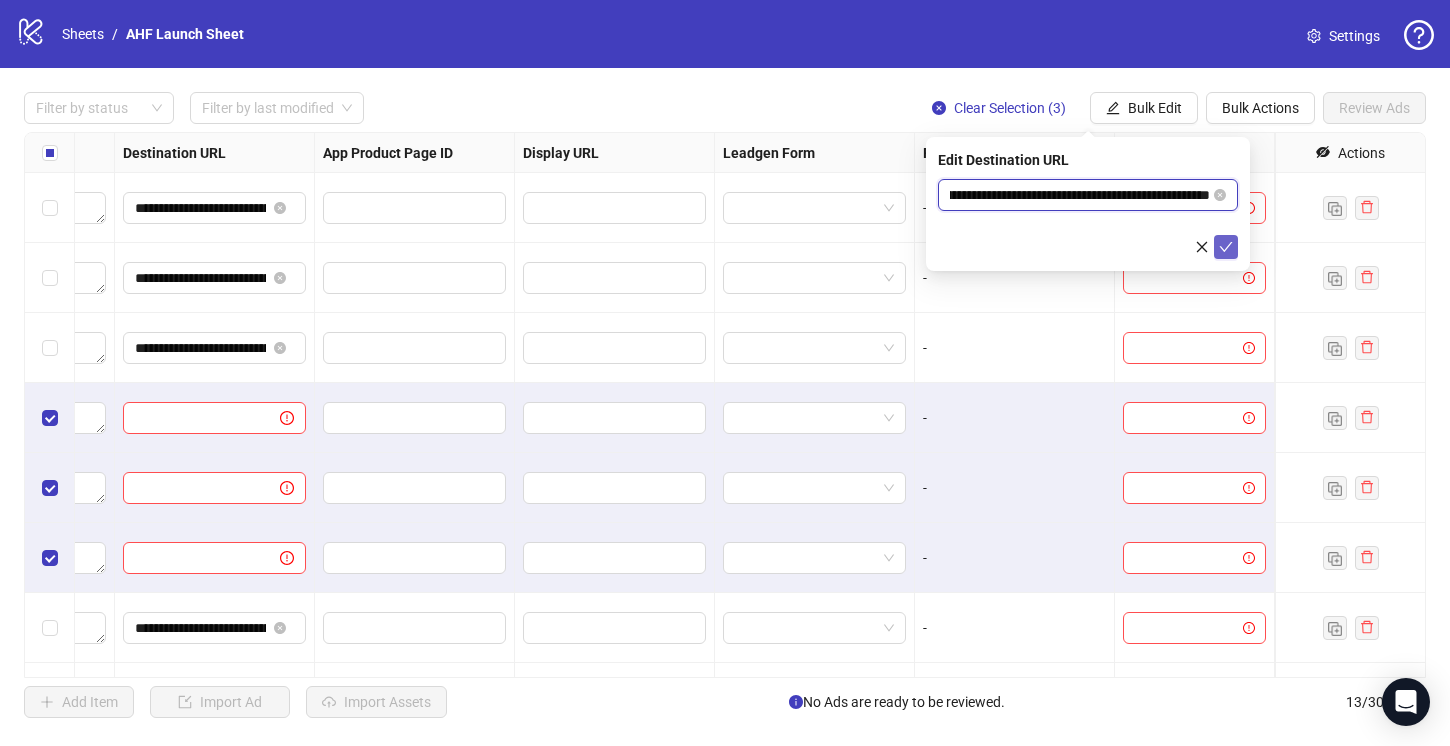type on "**********" 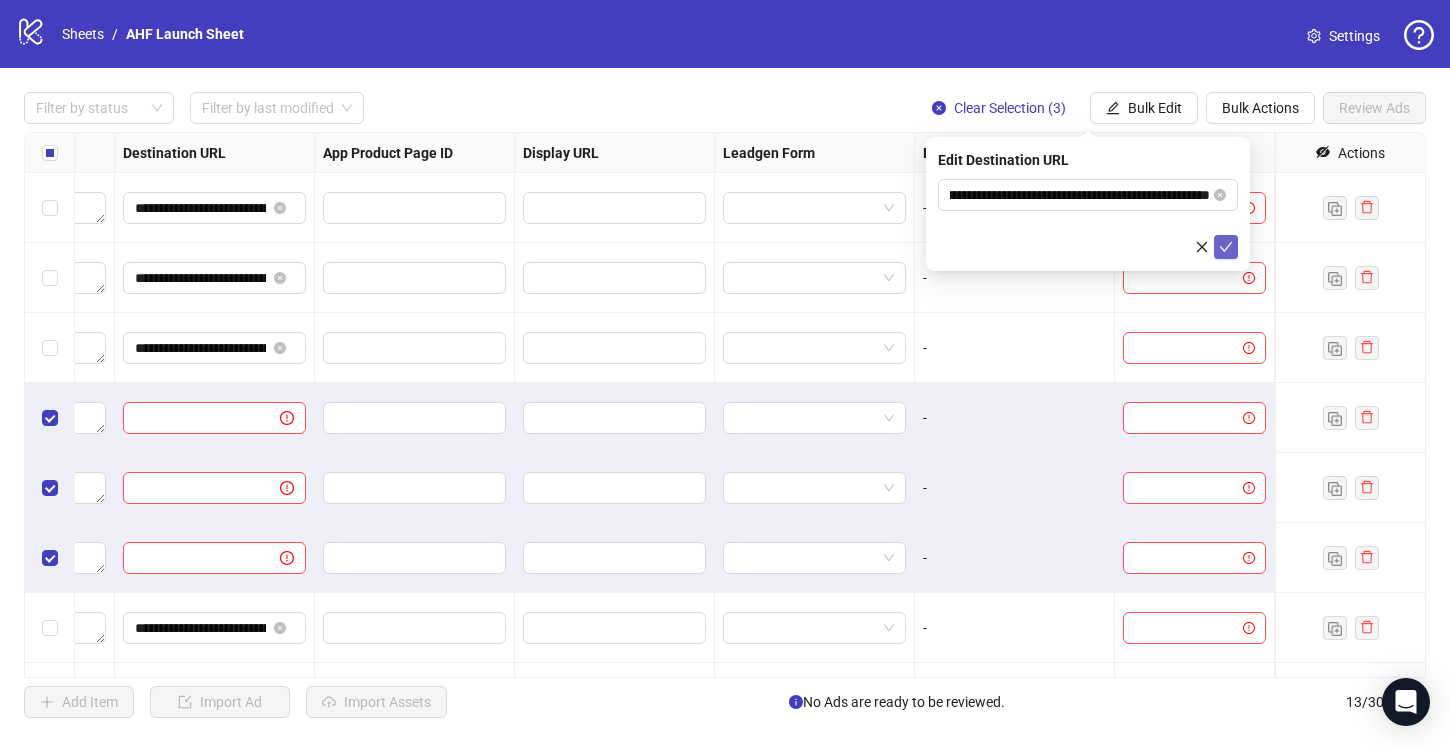 click 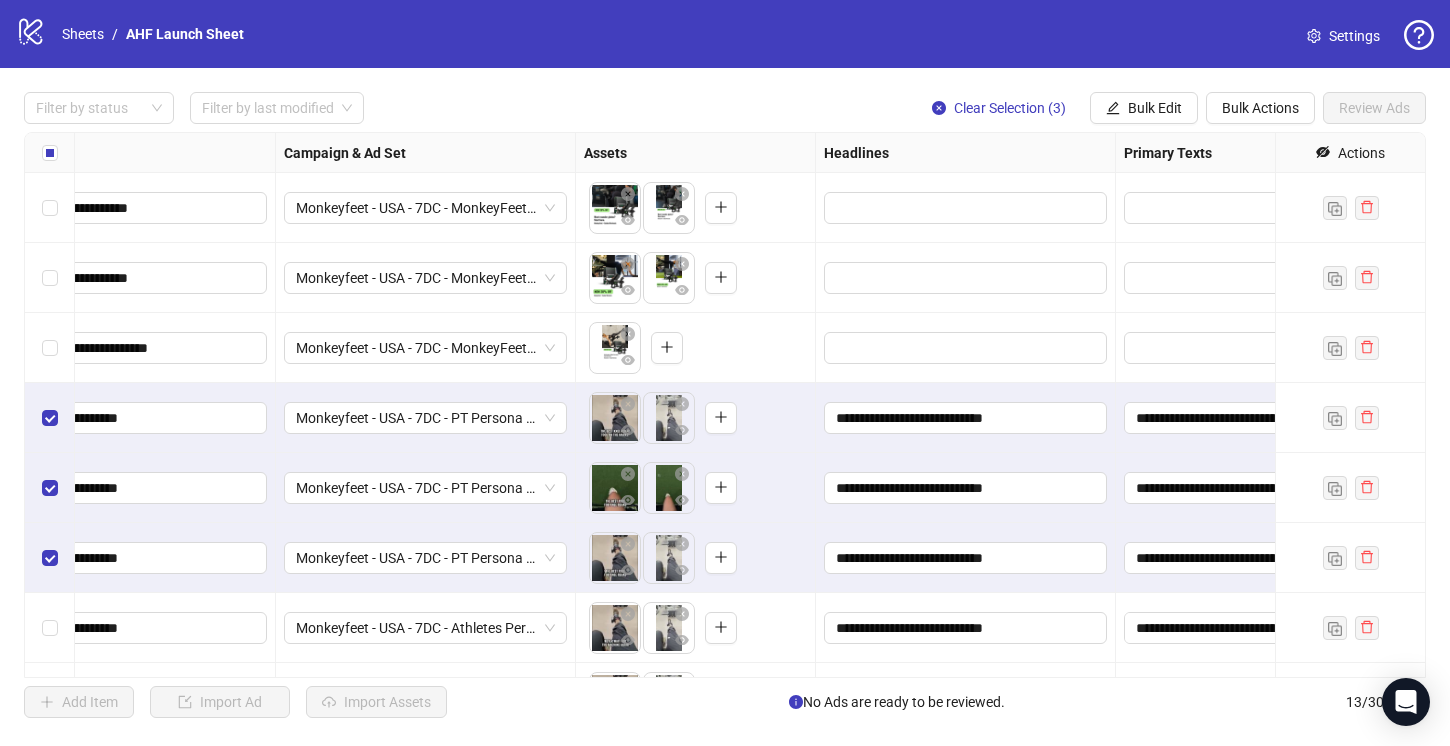 scroll, scrollTop: 0, scrollLeft: 357, axis: horizontal 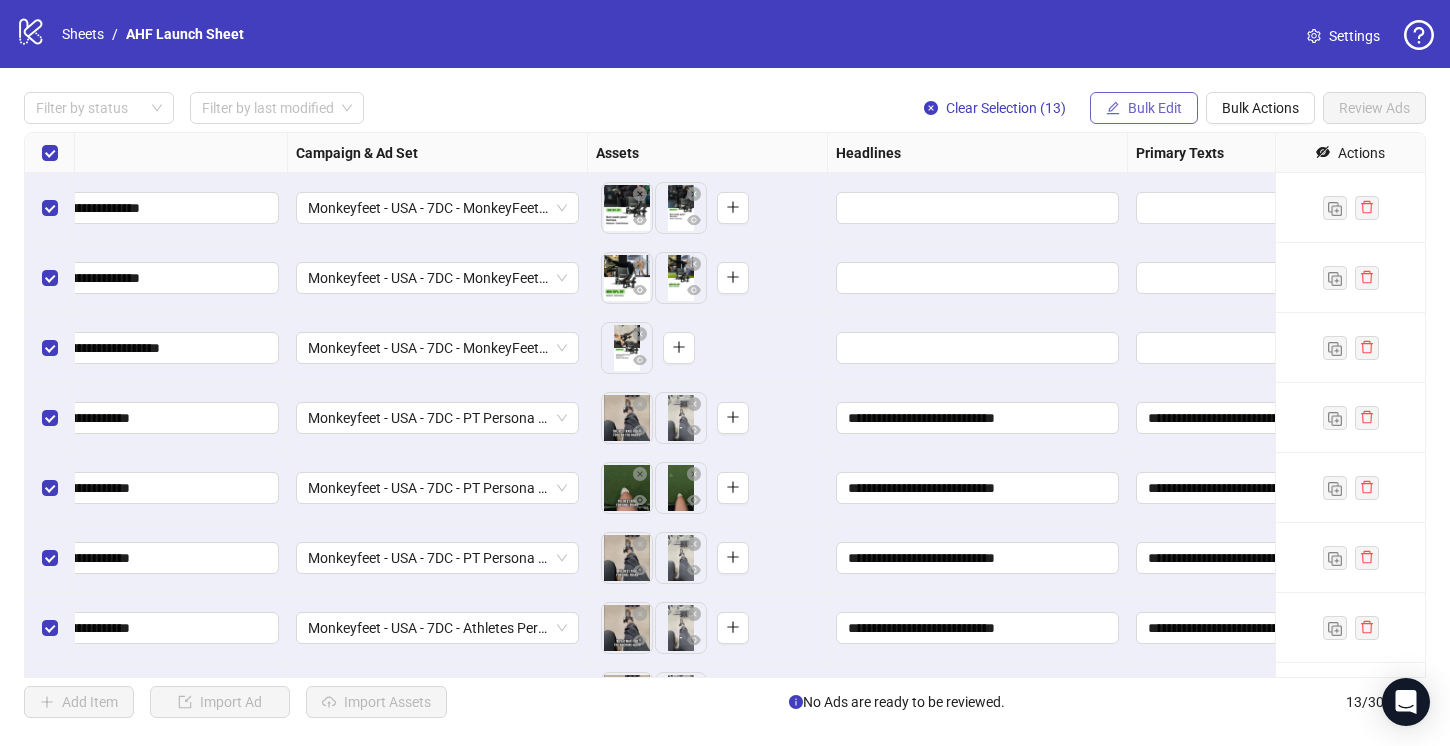 click on "Bulk Edit" at bounding box center [1155, 108] 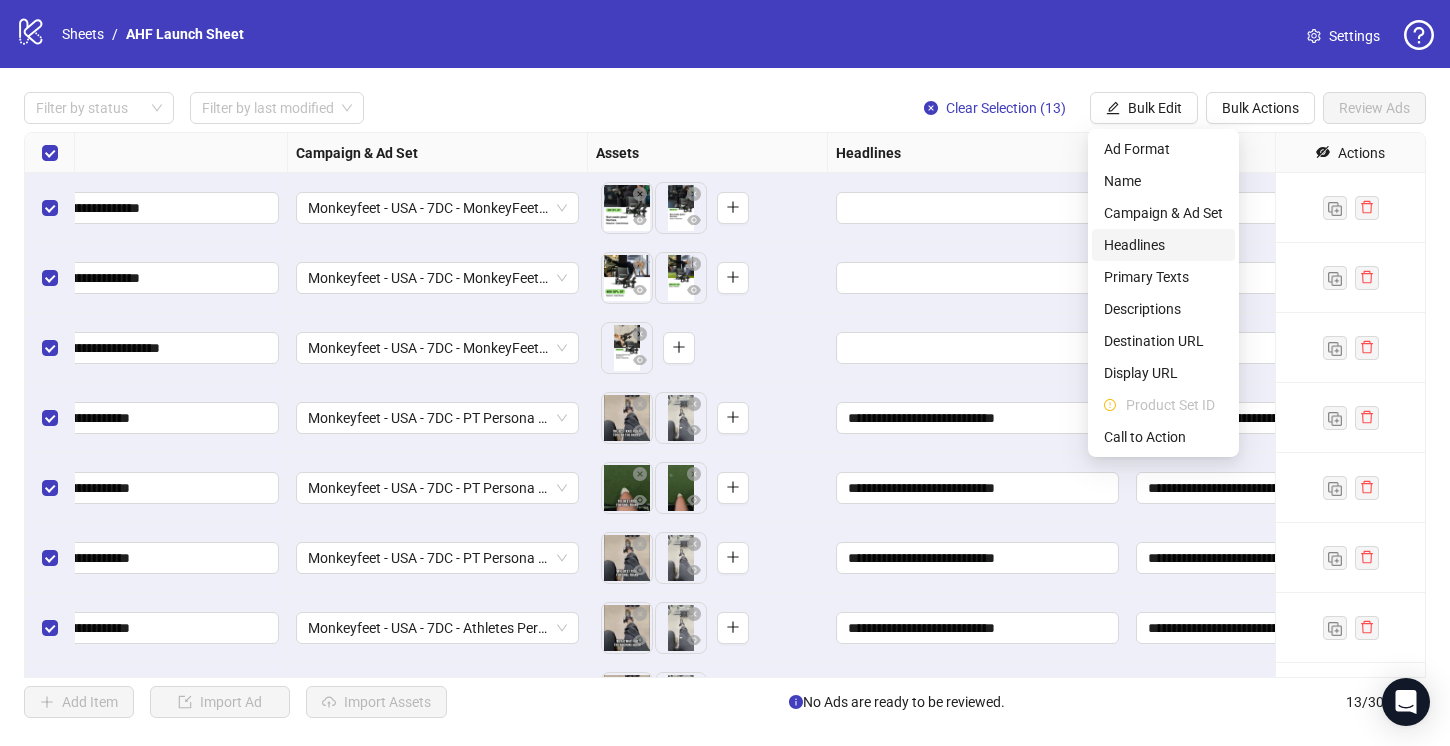 click on "Headlines" at bounding box center [1163, 245] 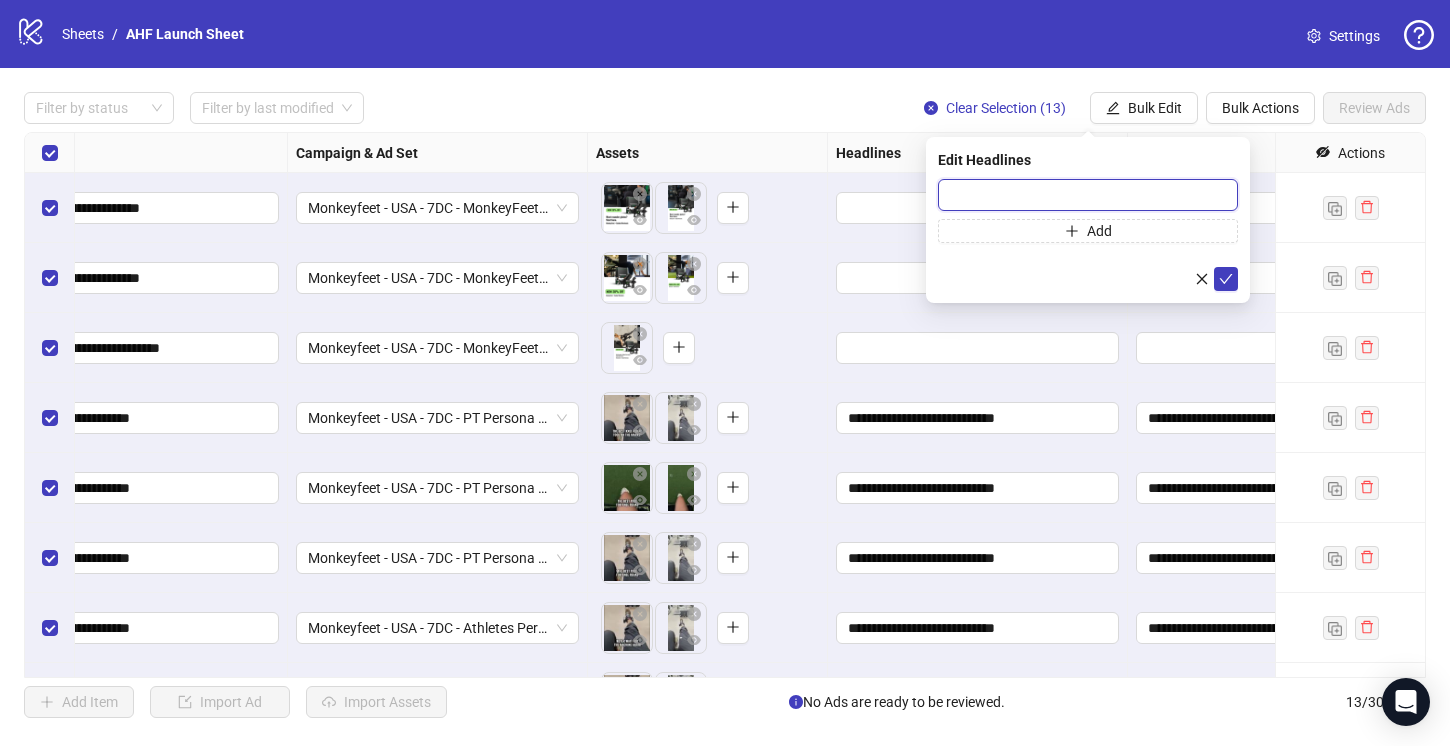 click at bounding box center [1088, 195] 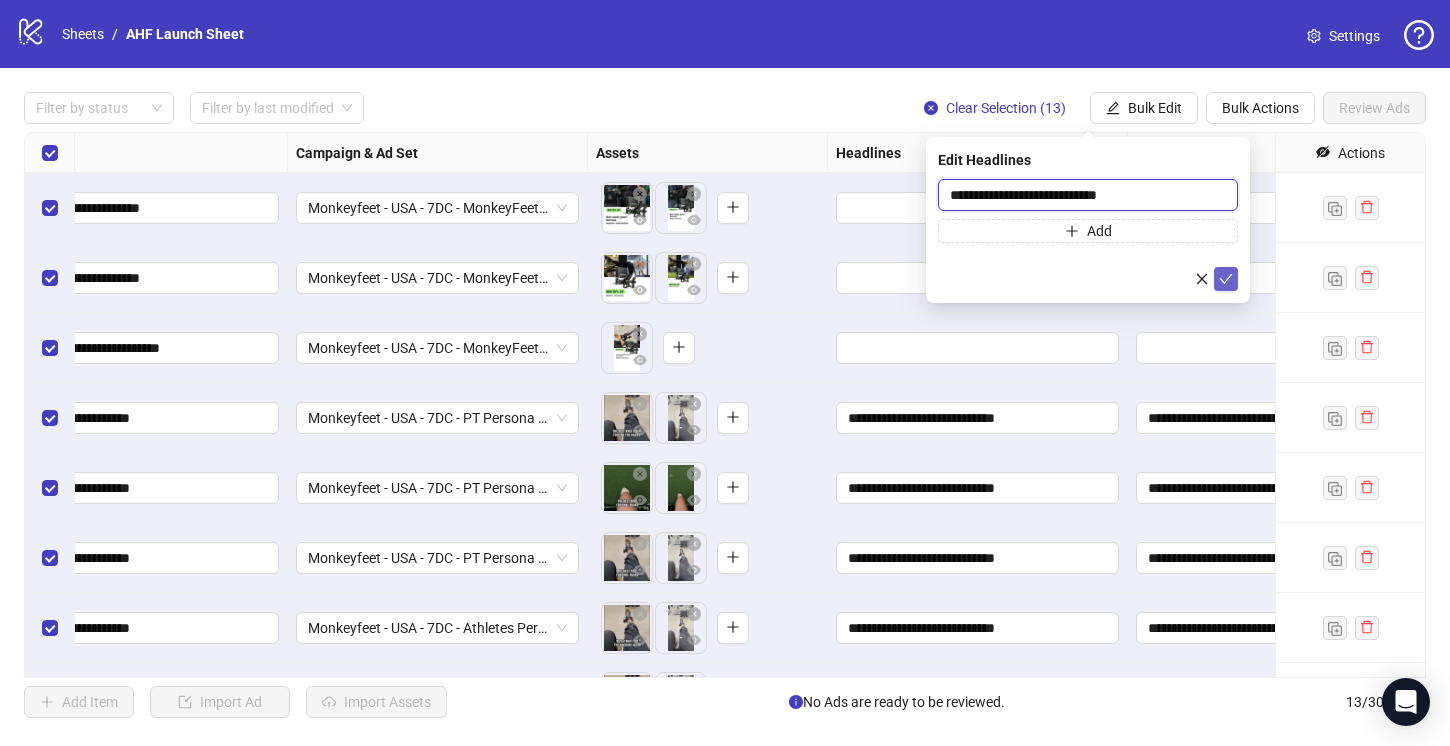 type on "**********" 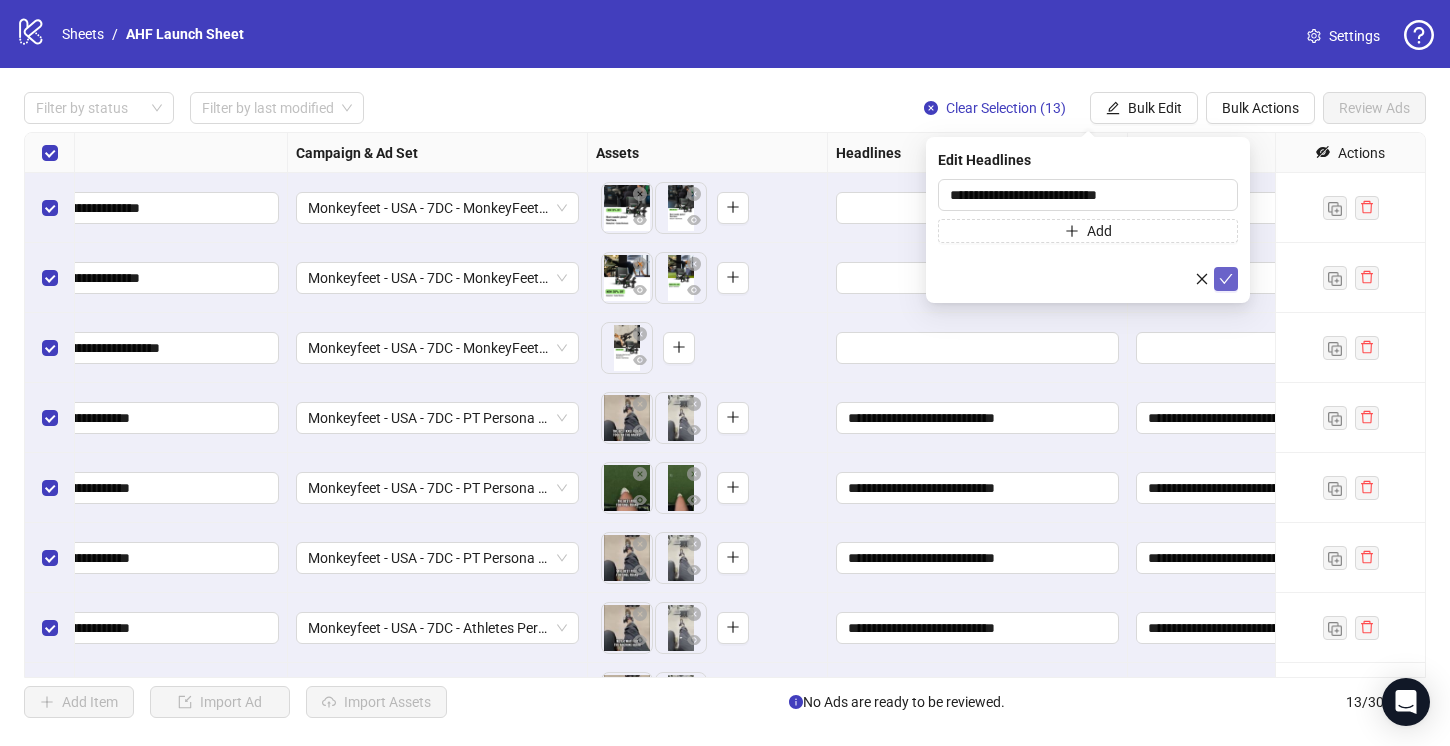 click 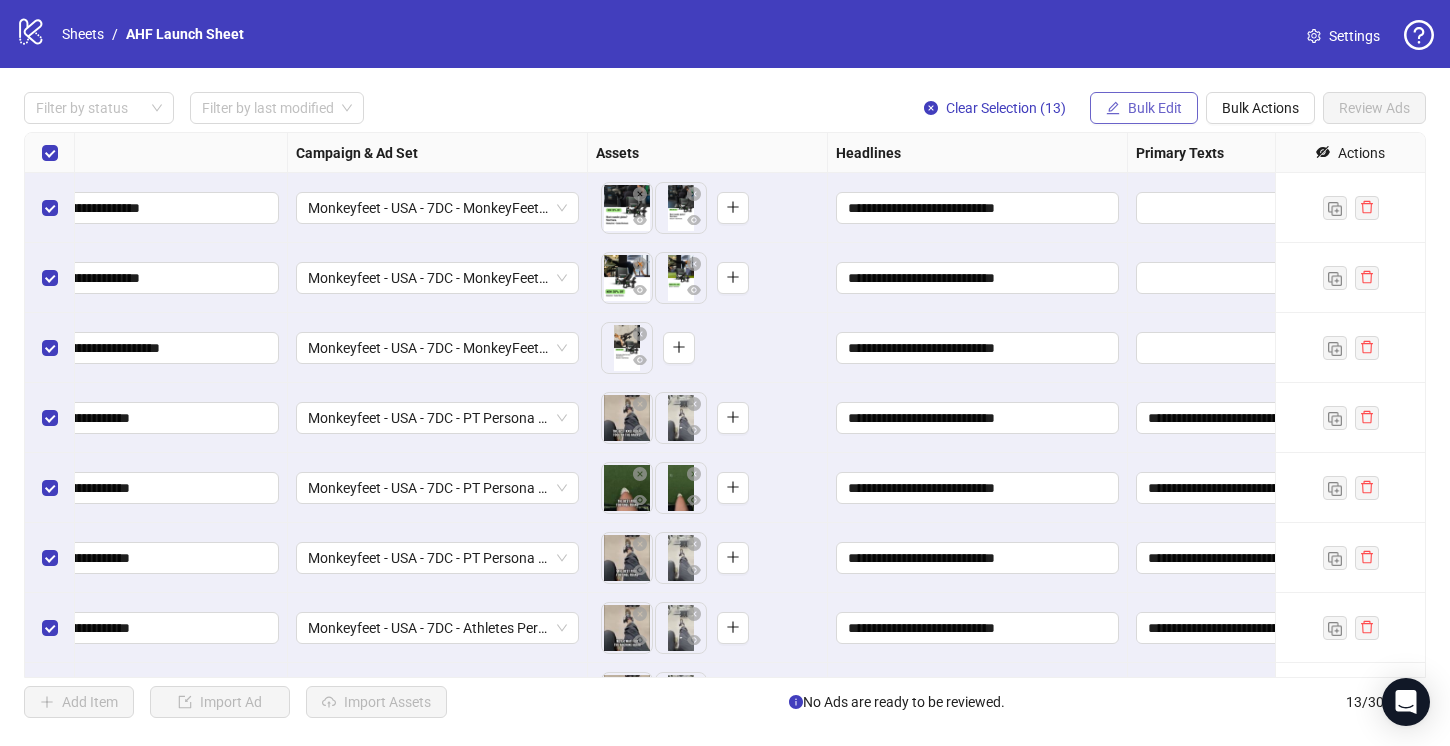 click on "Bulk Edit" at bounding box center [1155, 108] 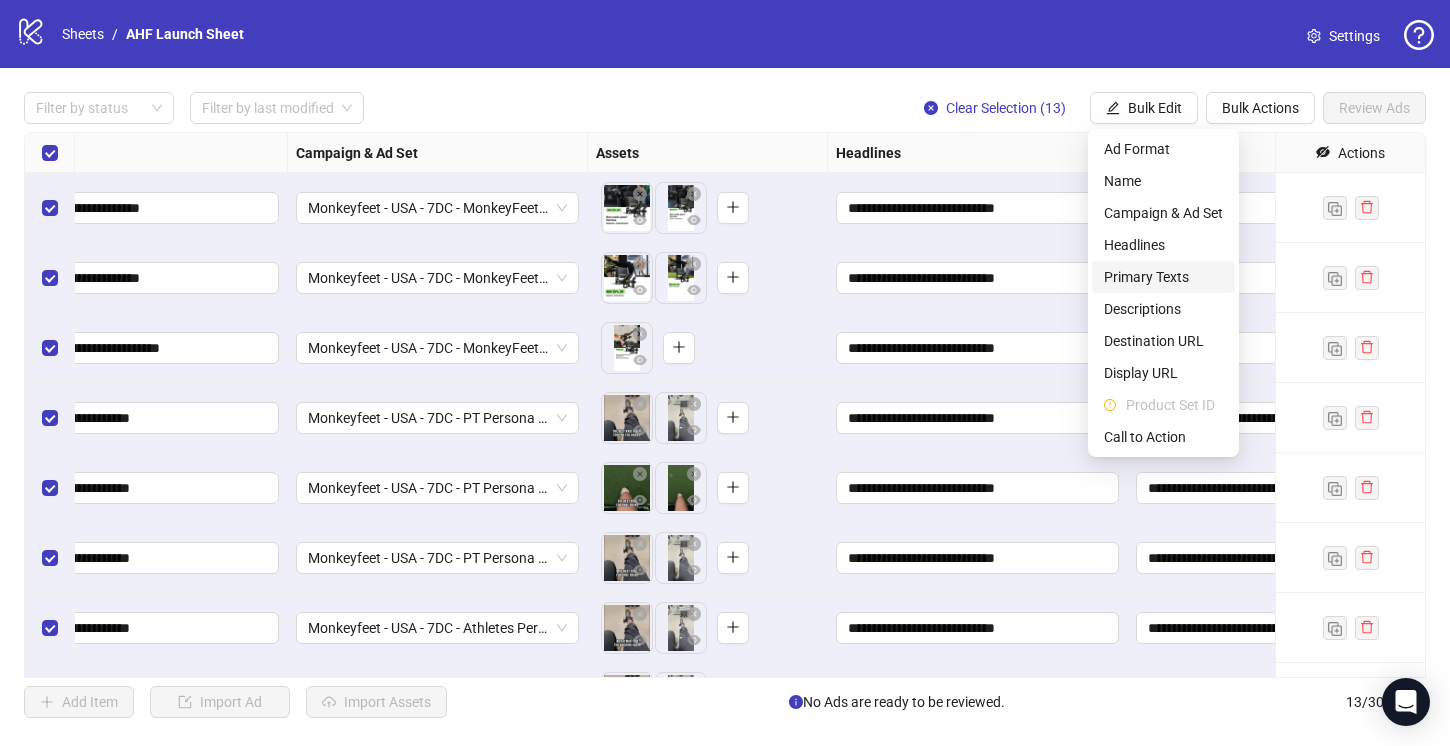 click on "Primary Texts" at bounding box center [1163, 277] 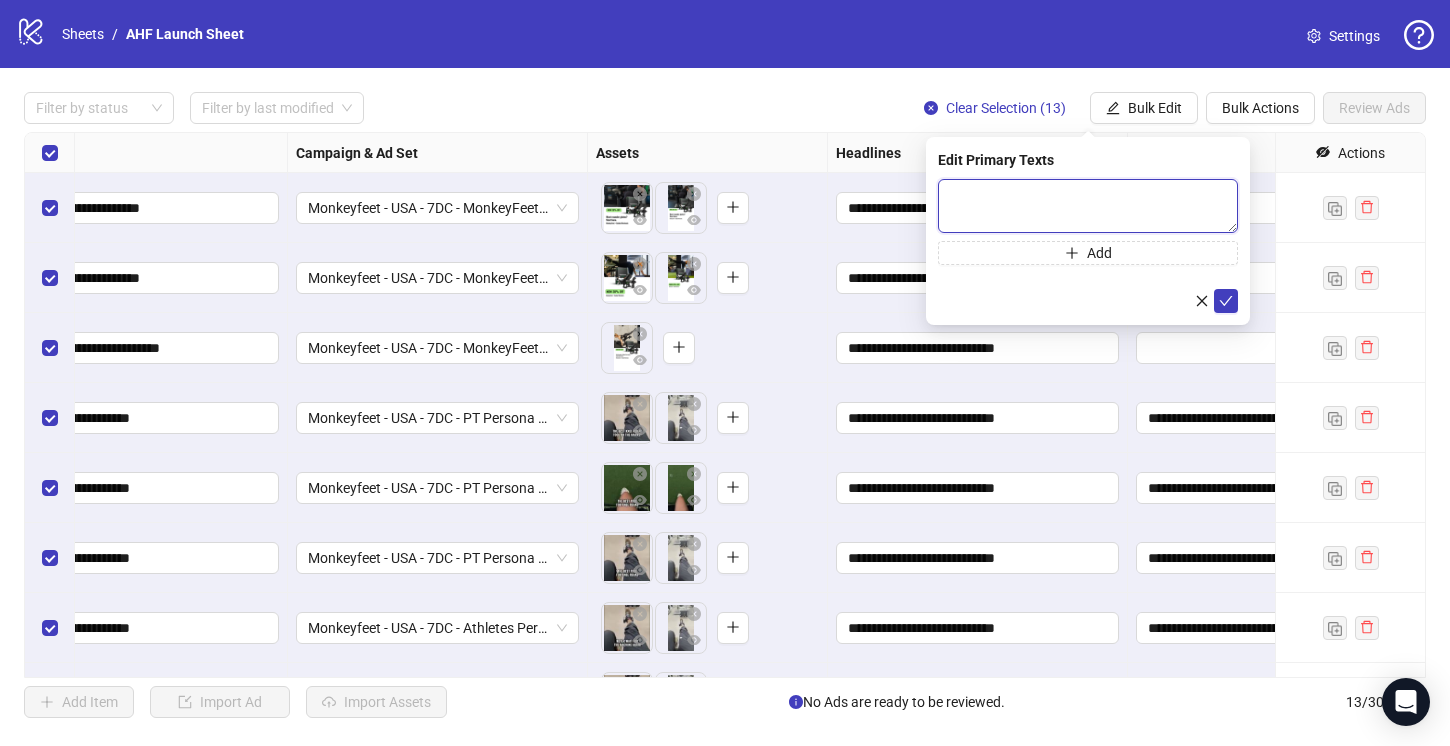 click at bounding box center [1088, 206] 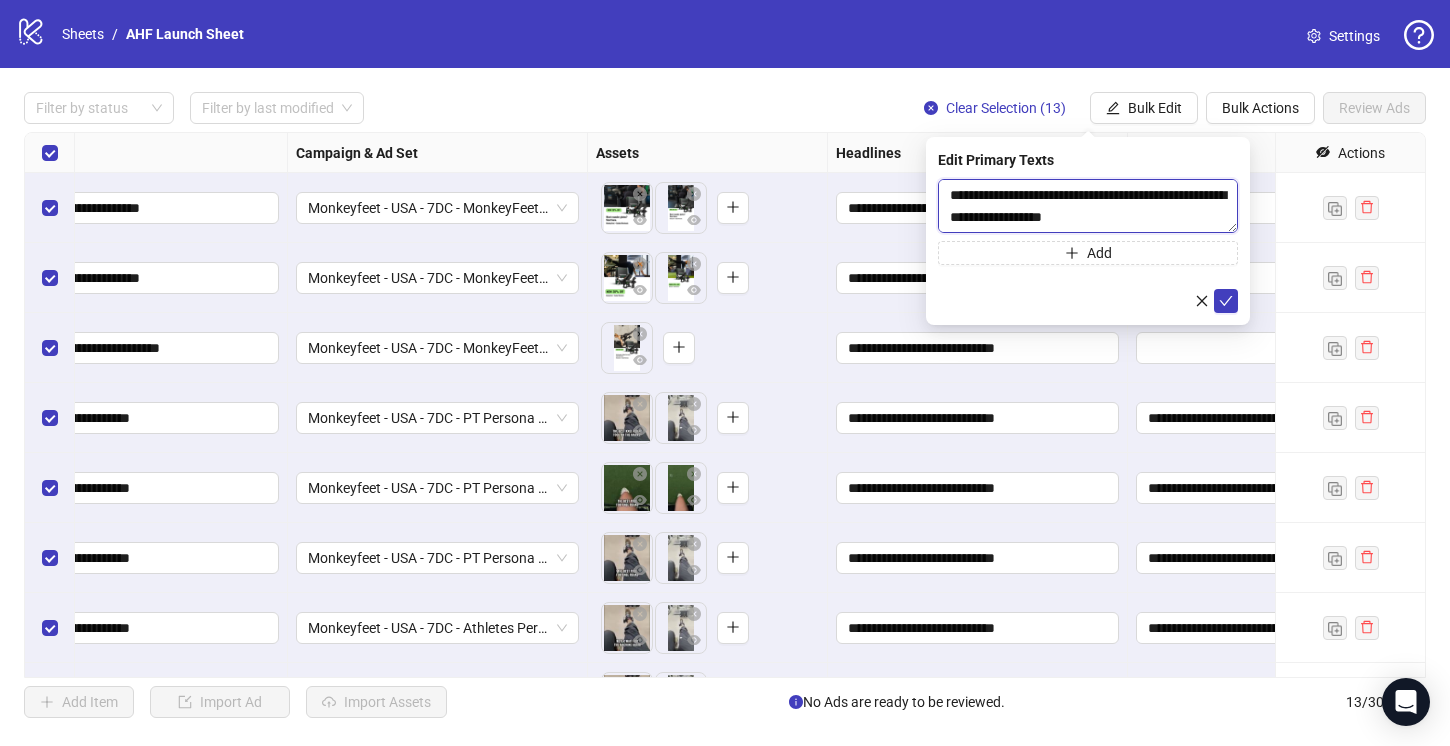 scroll, scrollTop: 125, scrollLeft: 0, axis: vertical 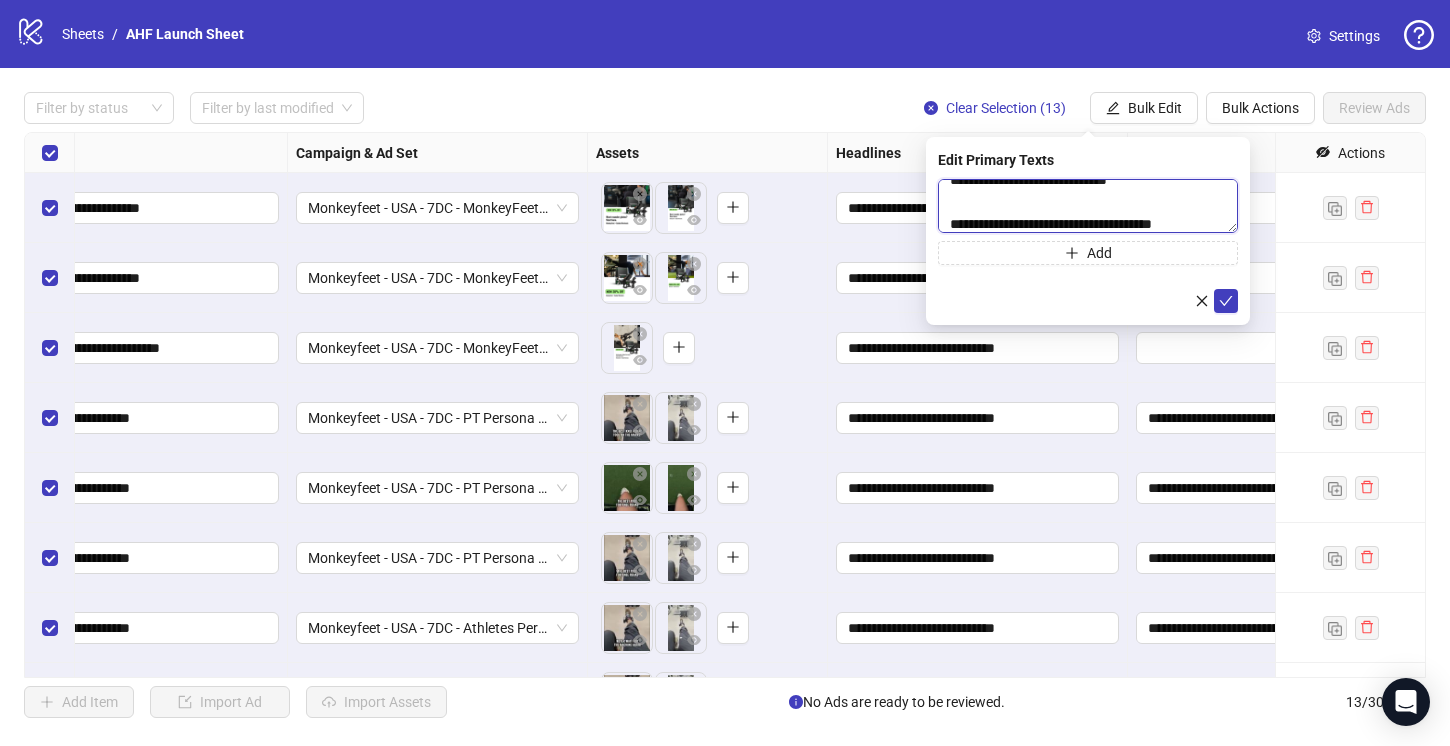 click on "**********" at bounding box center [1088, 206] 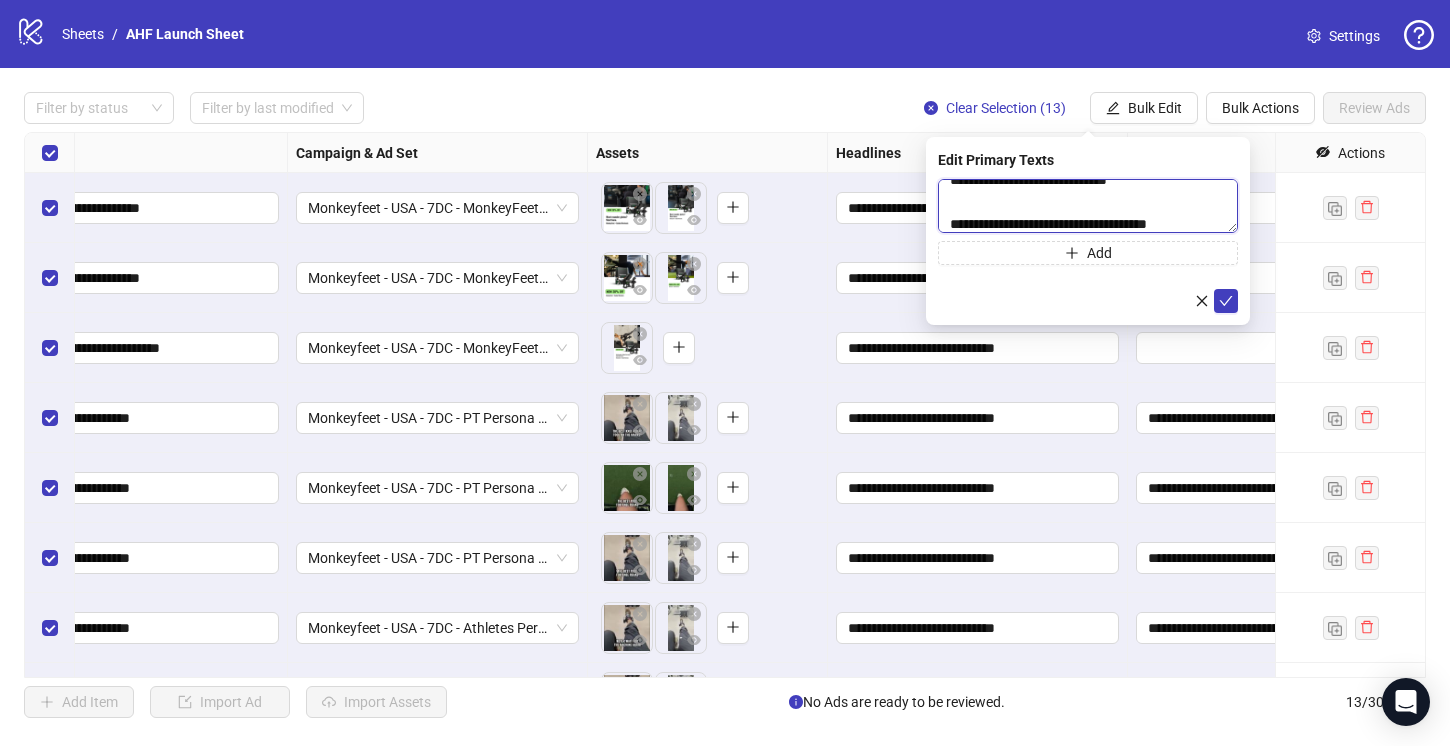scroll, scrollTop: 0, scrollLeft: 0, axis: both 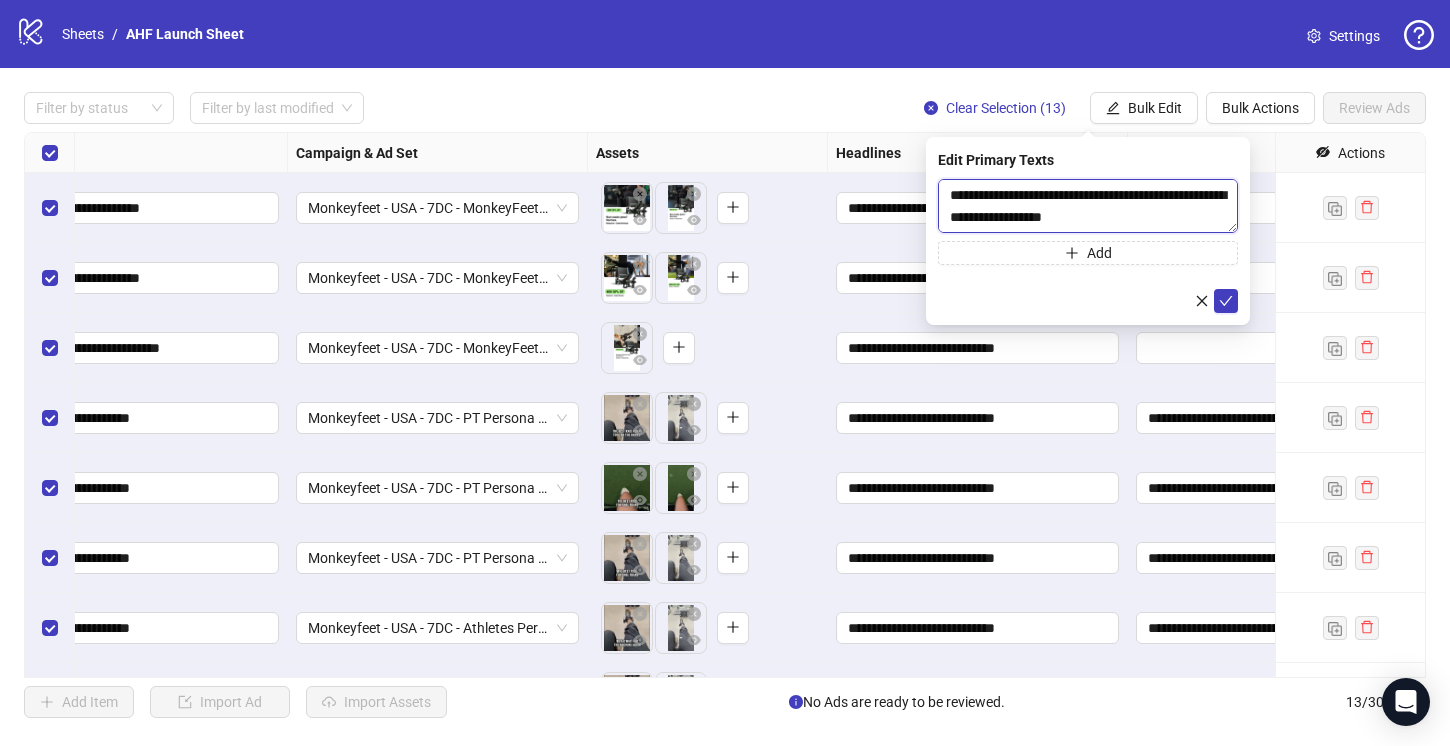 click on "**********" at bounding box center [1088, 206] 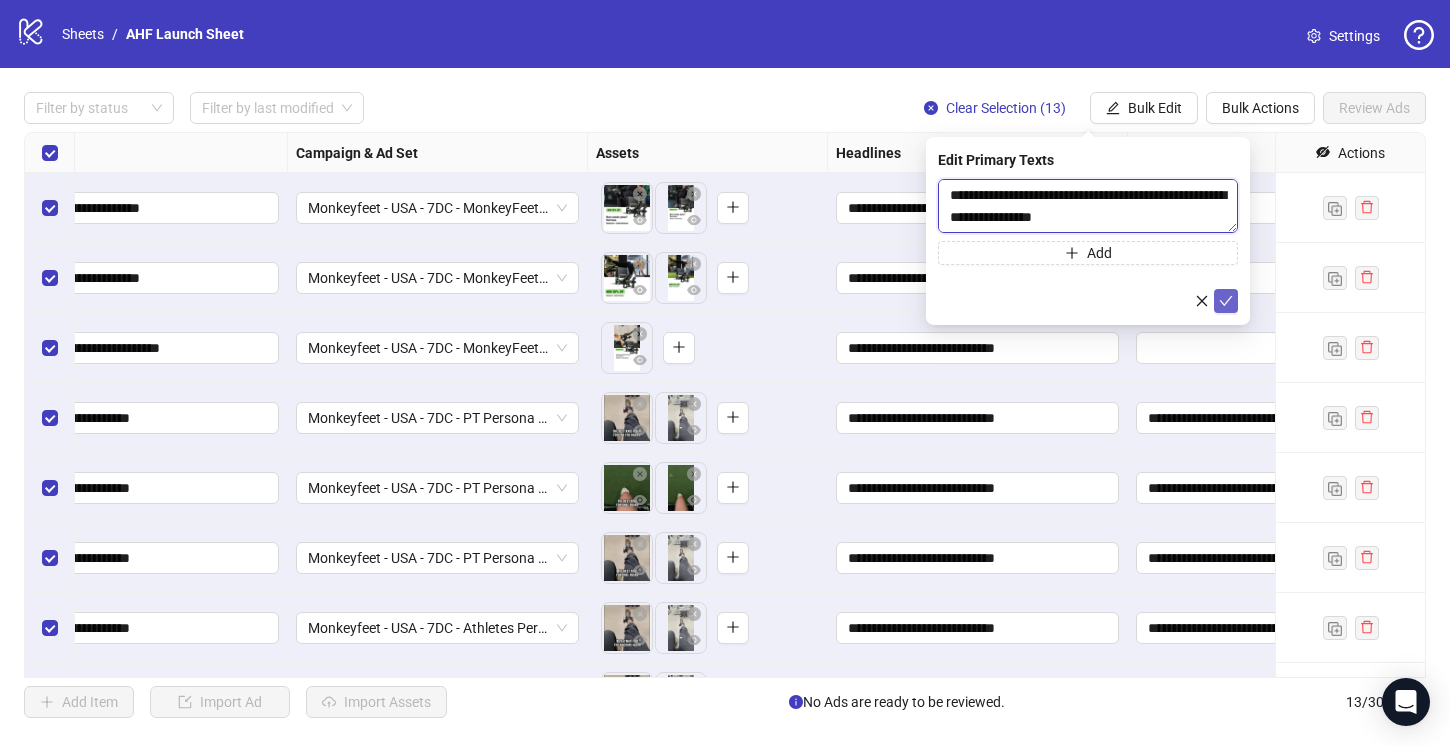 type on "**********" 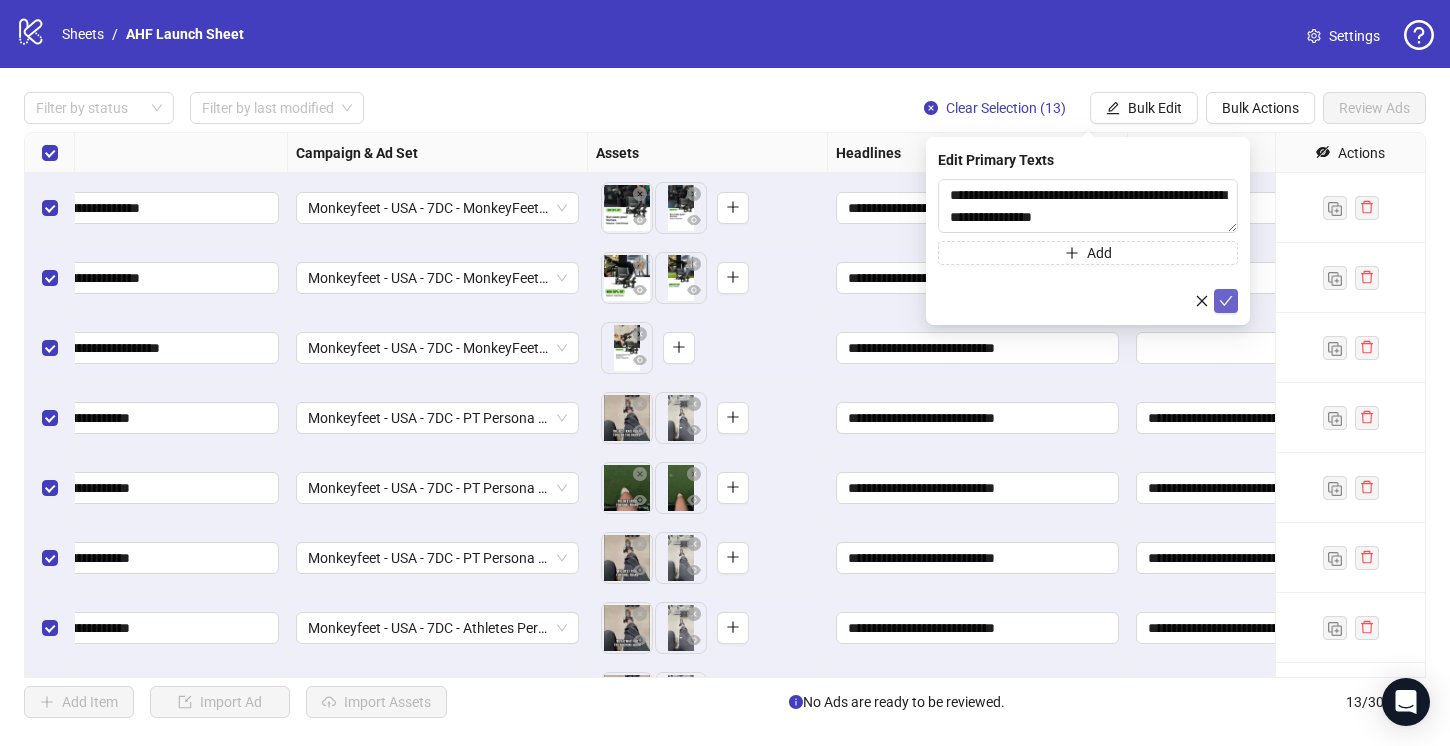 click 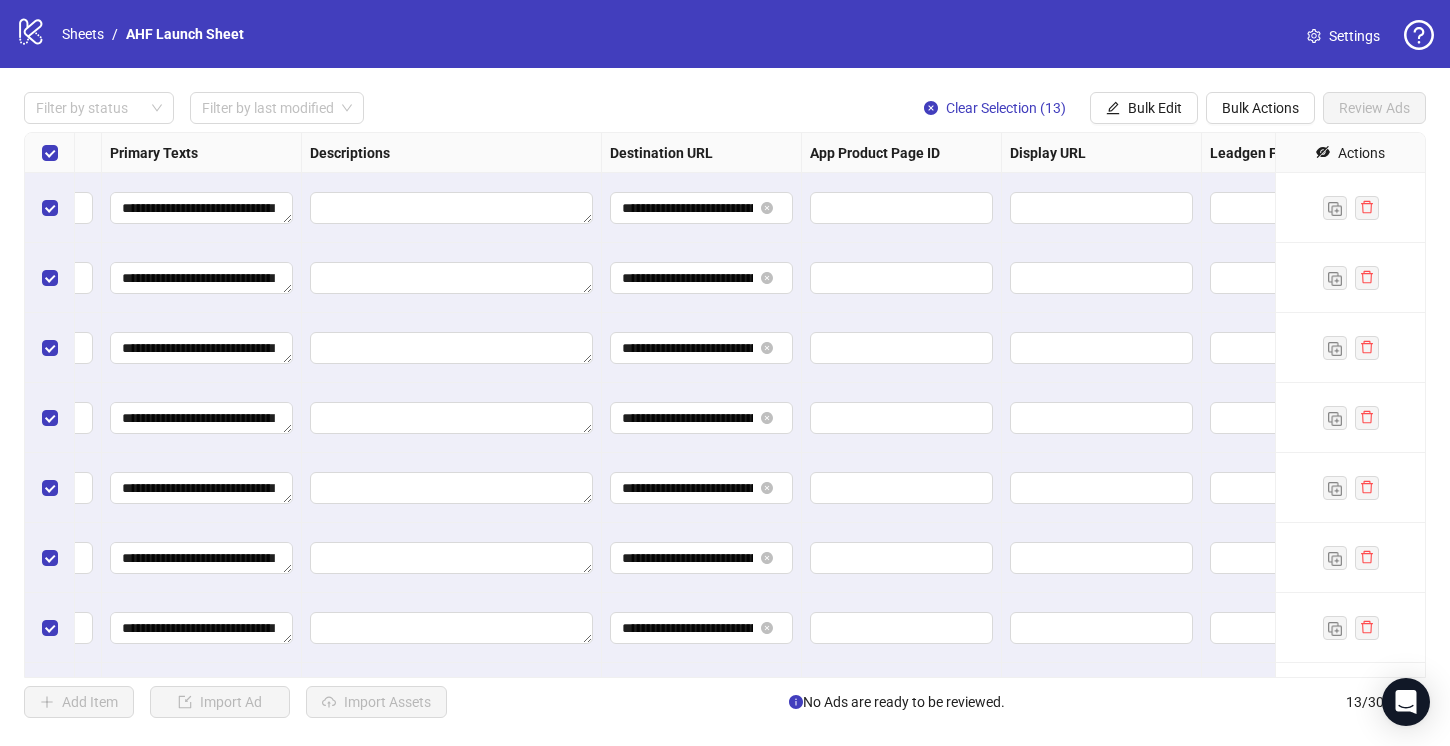 scroll, scrollTop: 0, scrollLeft: 1870, axis: horizontal 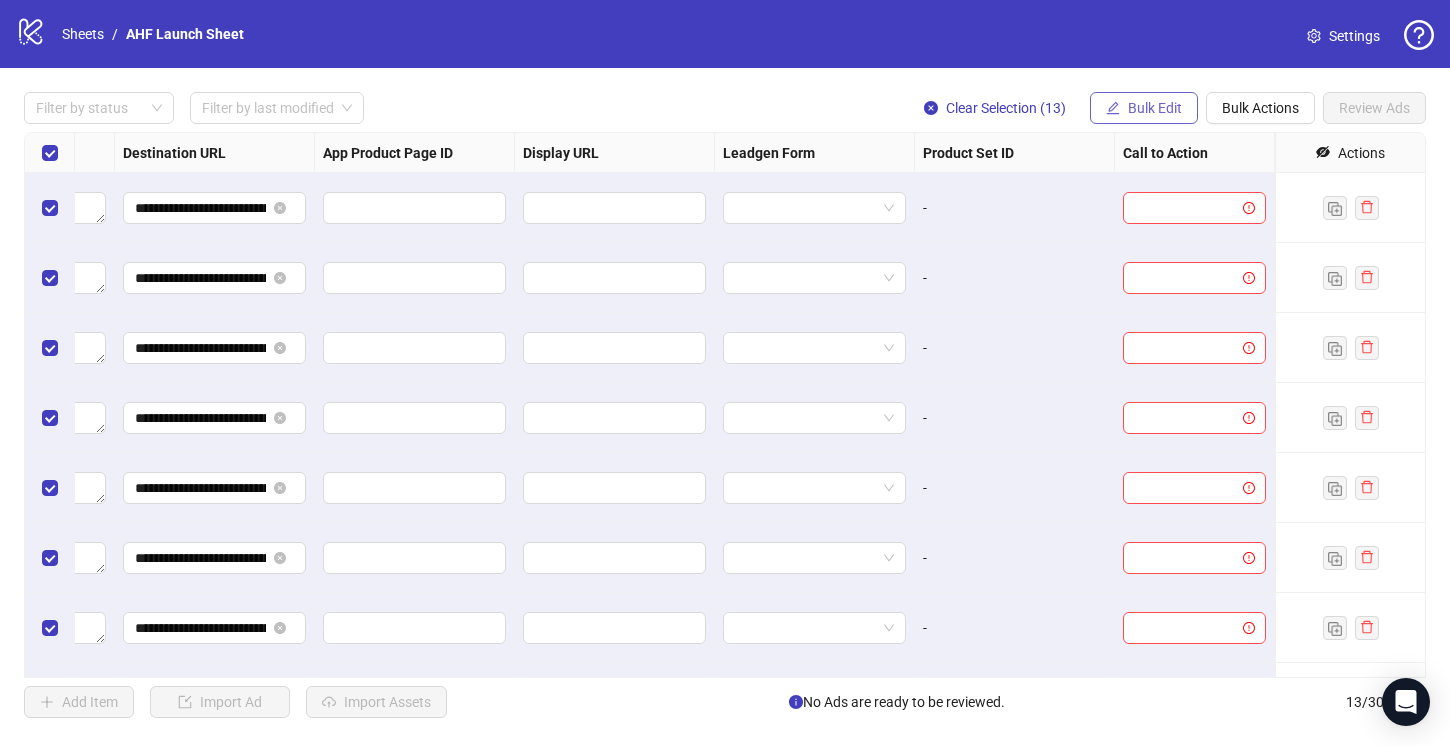 click on "Bulk Edit" at bounding box center (1155, 108) 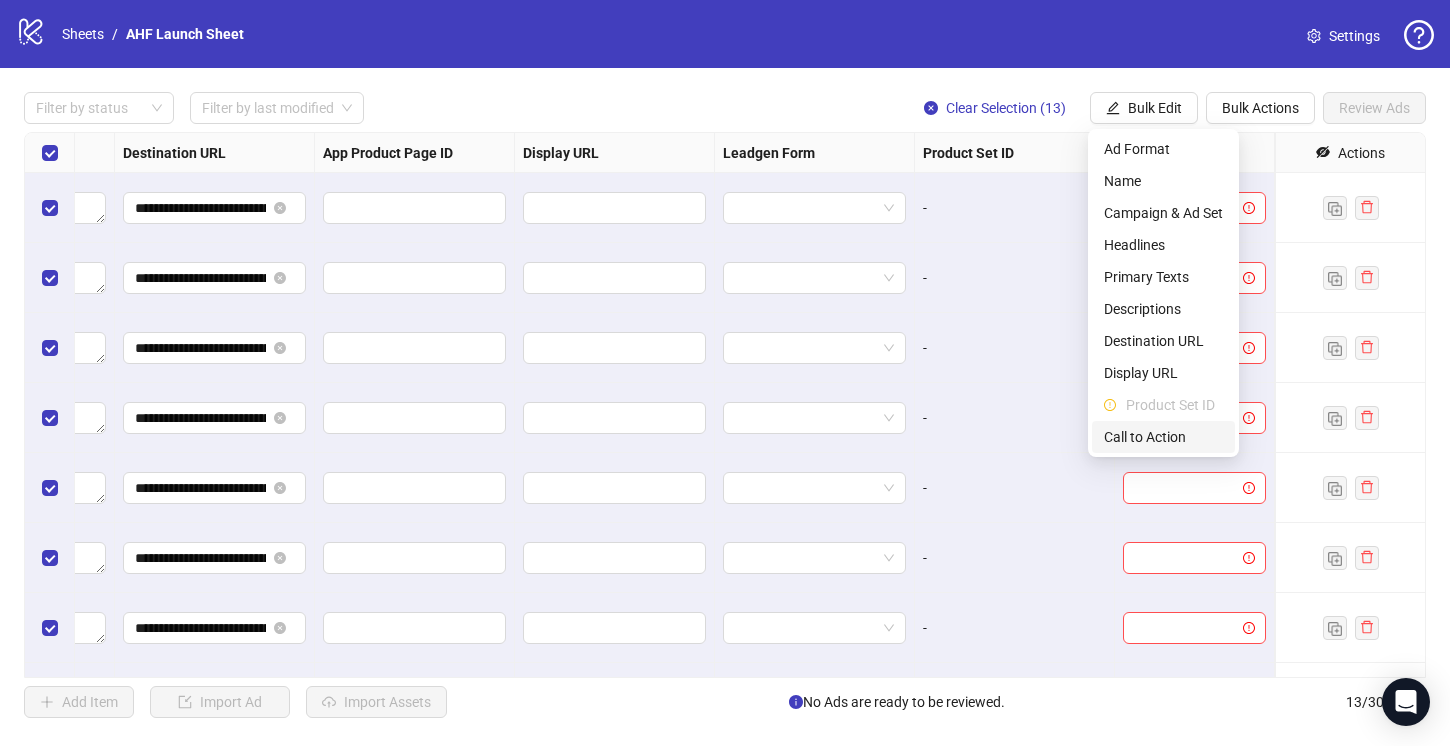 click on "Call to Action" at bounding box center [1163, 437] 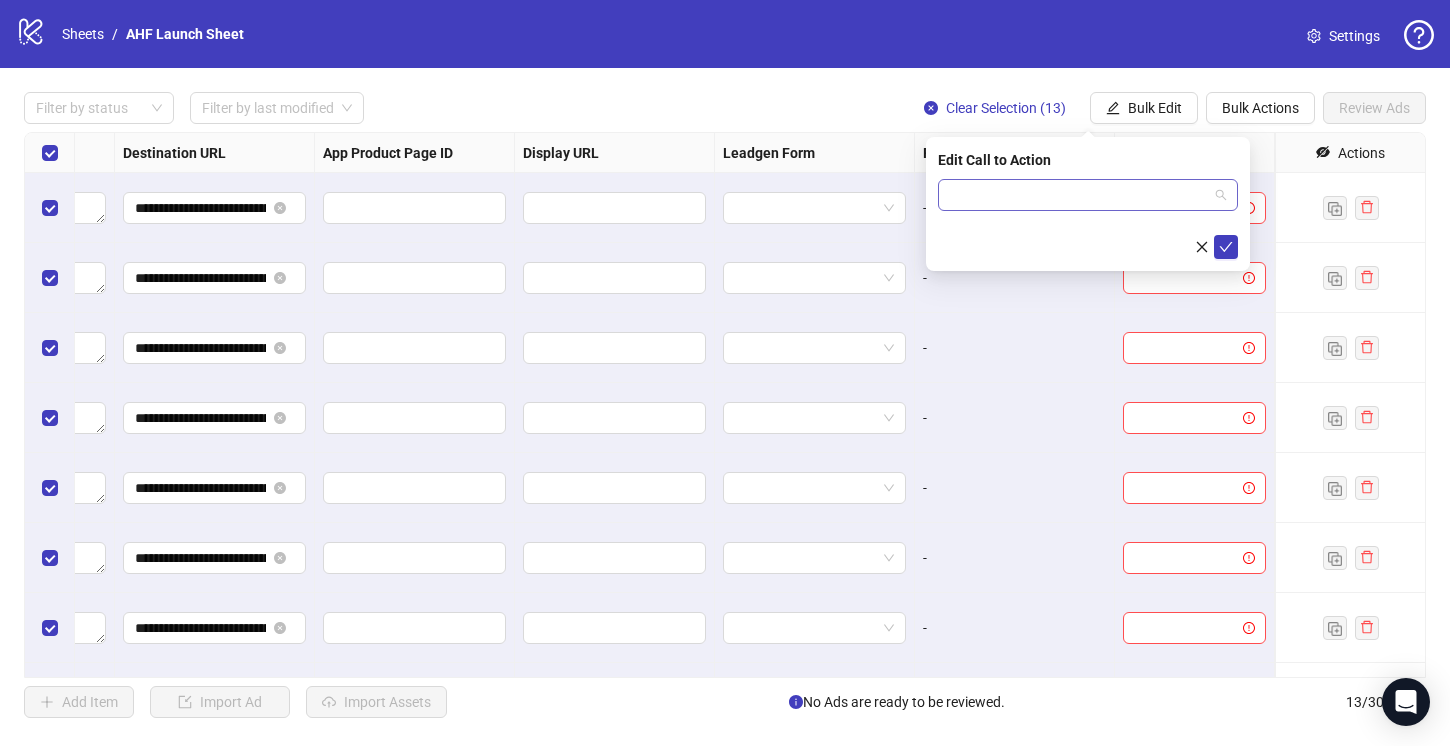 click at bounding box center [1079, 195] 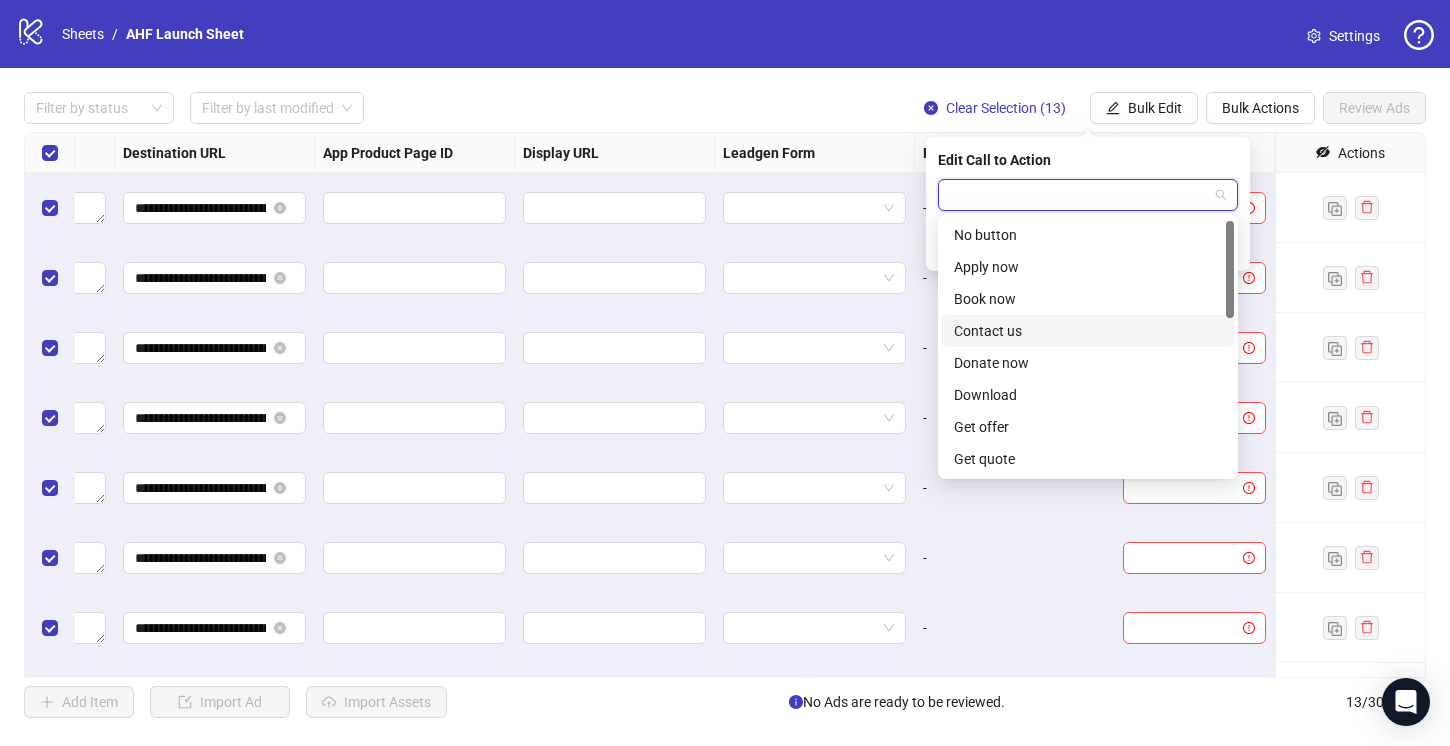 scroll, scrollTop: 416, scrollLeft: 0, axis: vertical 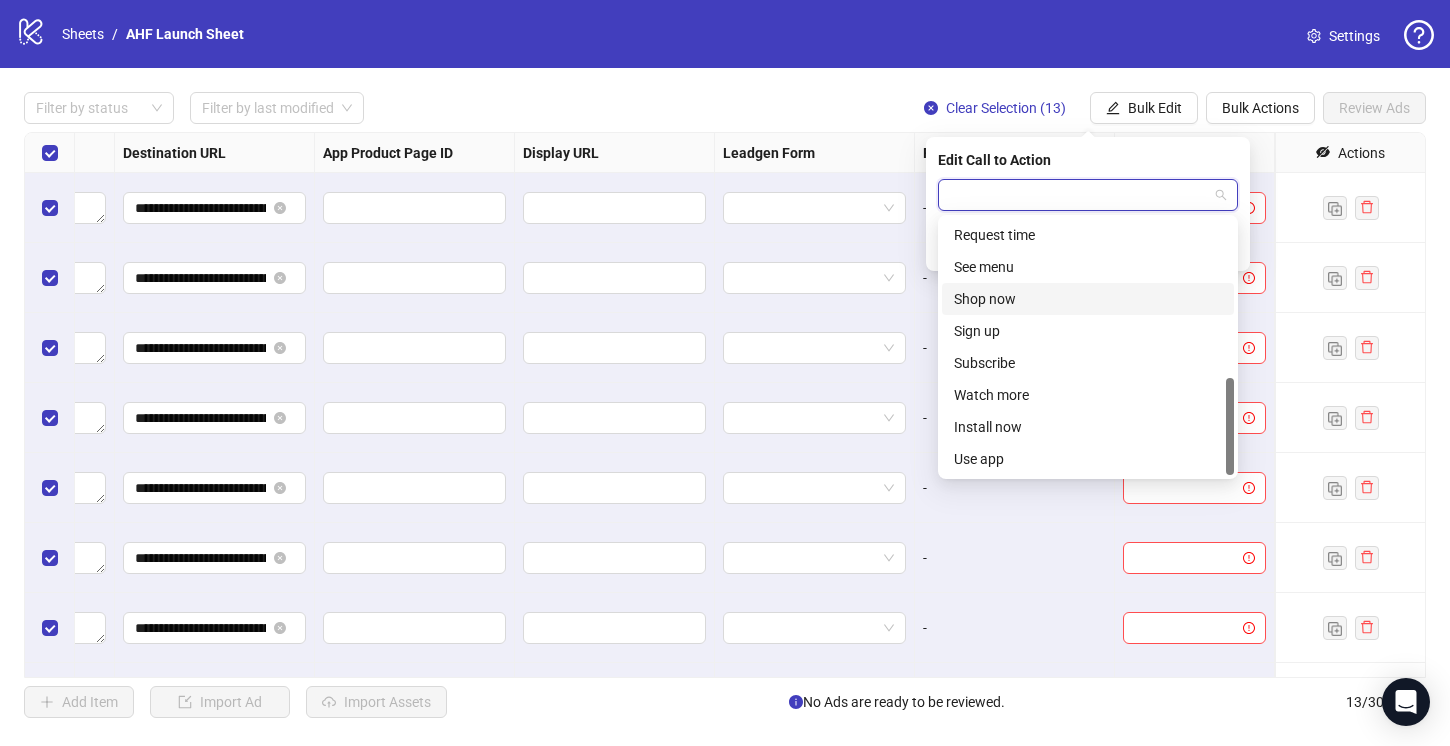 click on "Shop now" at bounding box center [1088, 299] 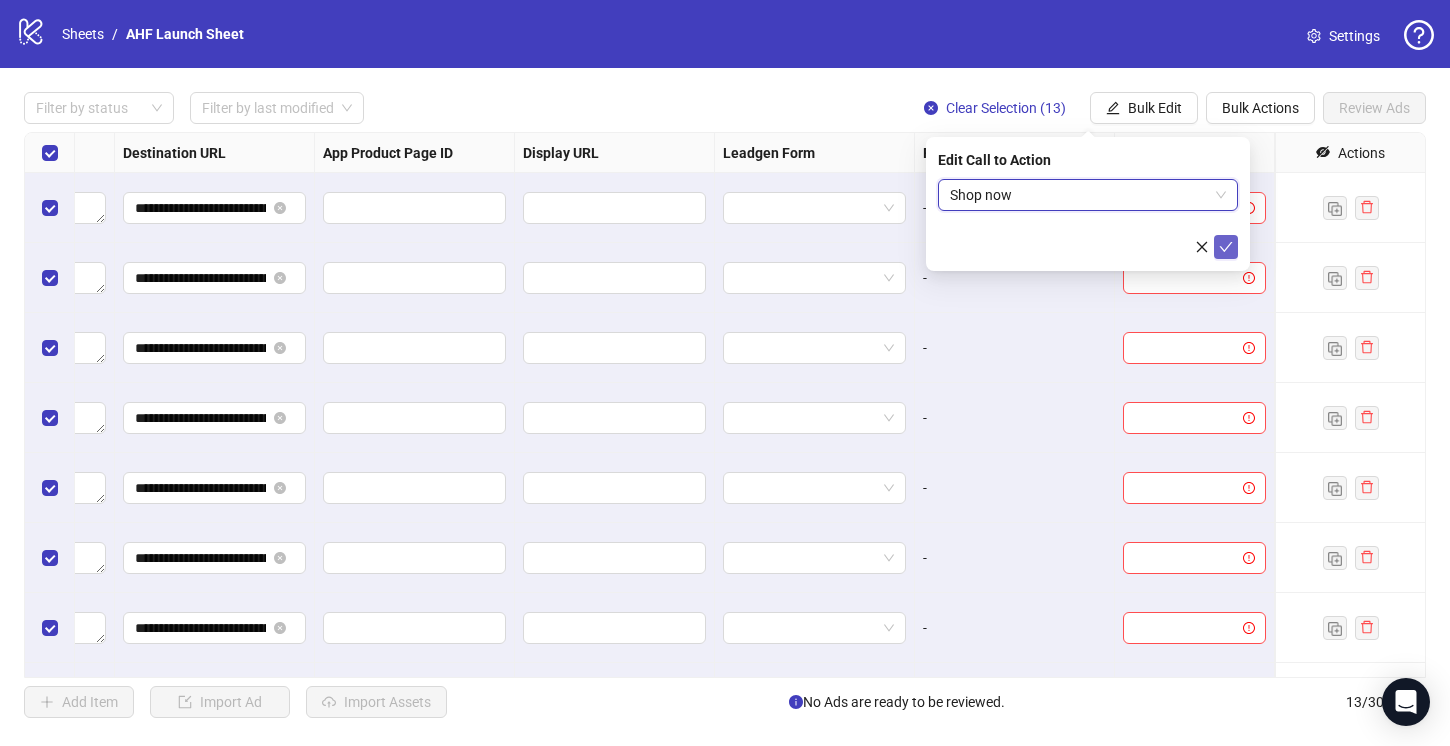 click 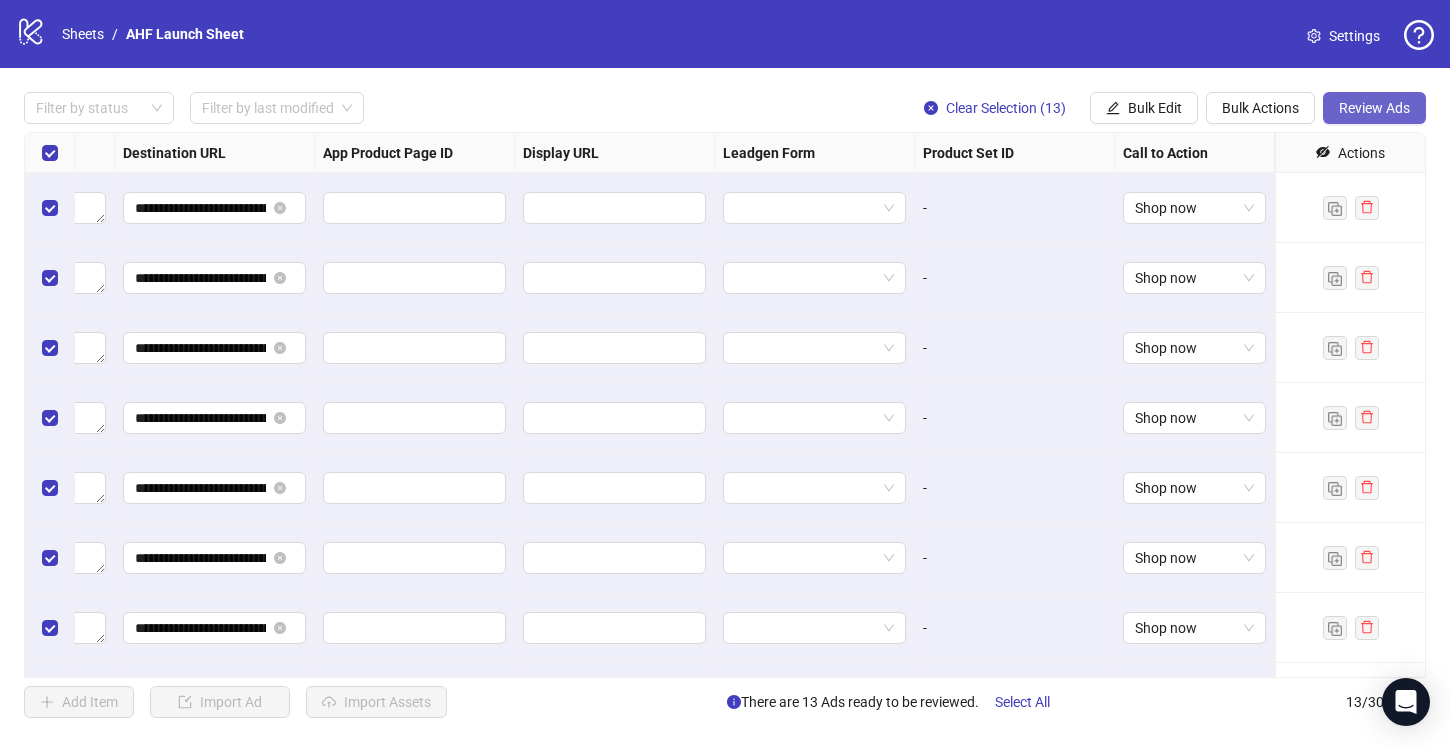 click on "Review Ads" at bounding box center [1374, 108] 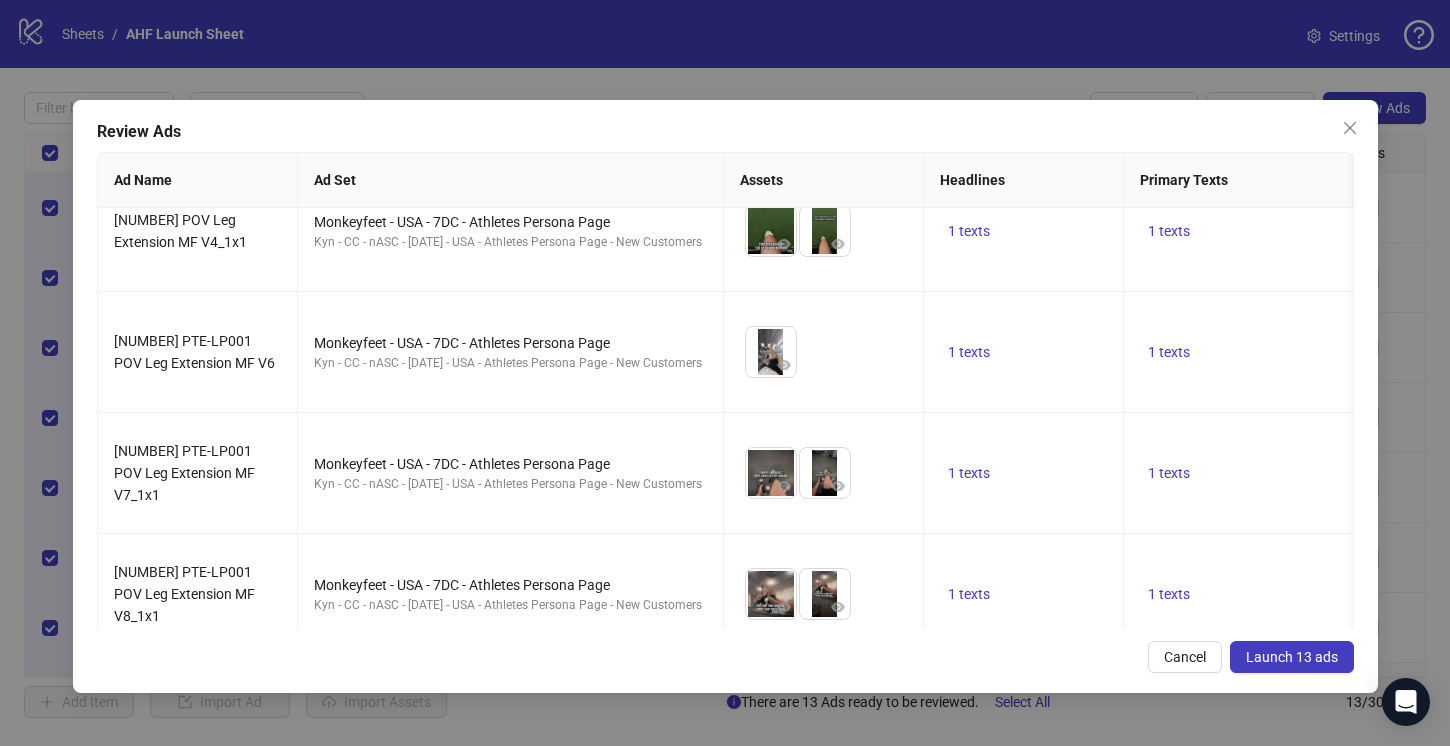 scroll, scrollTop: 1151, scrollLeft: 0, axis: vertical 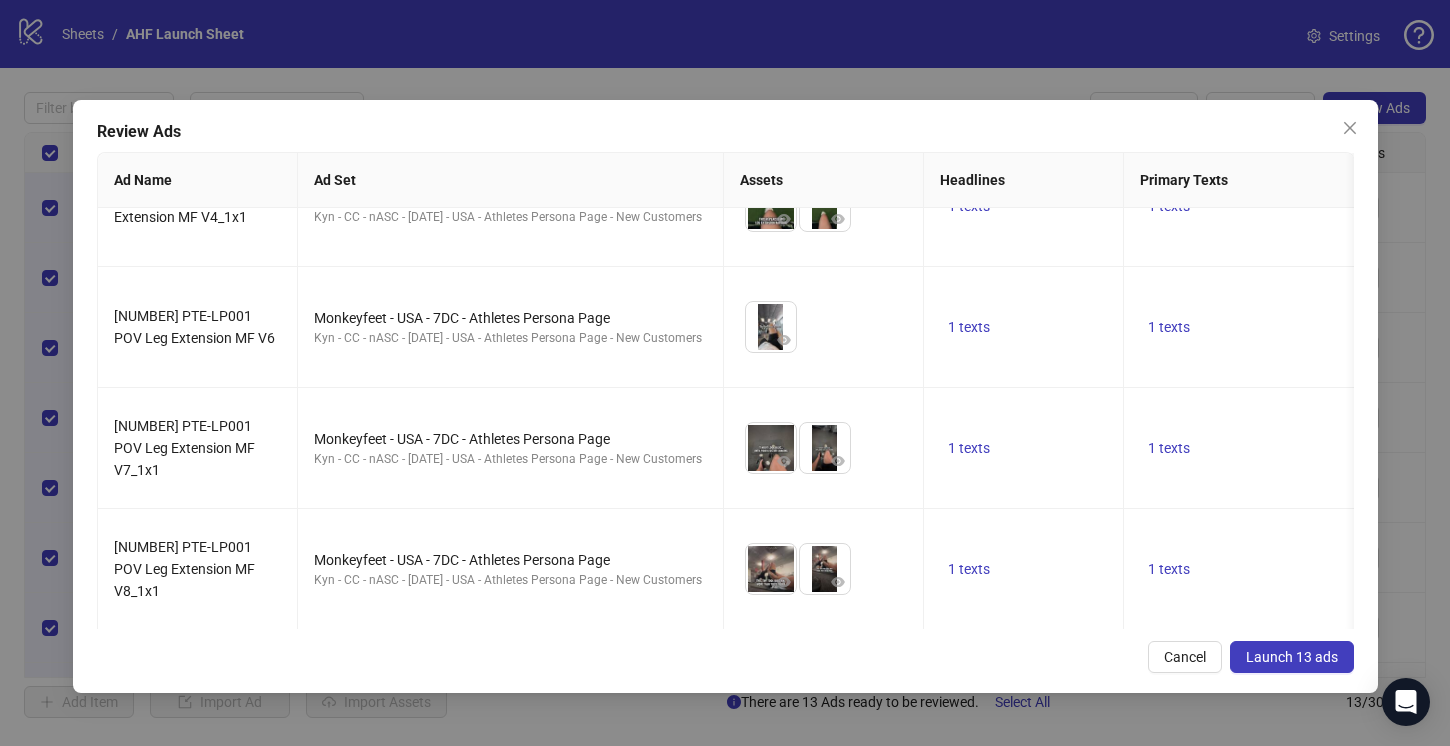 click on "Launch 13 ads" at bounding box center (1292, 657) 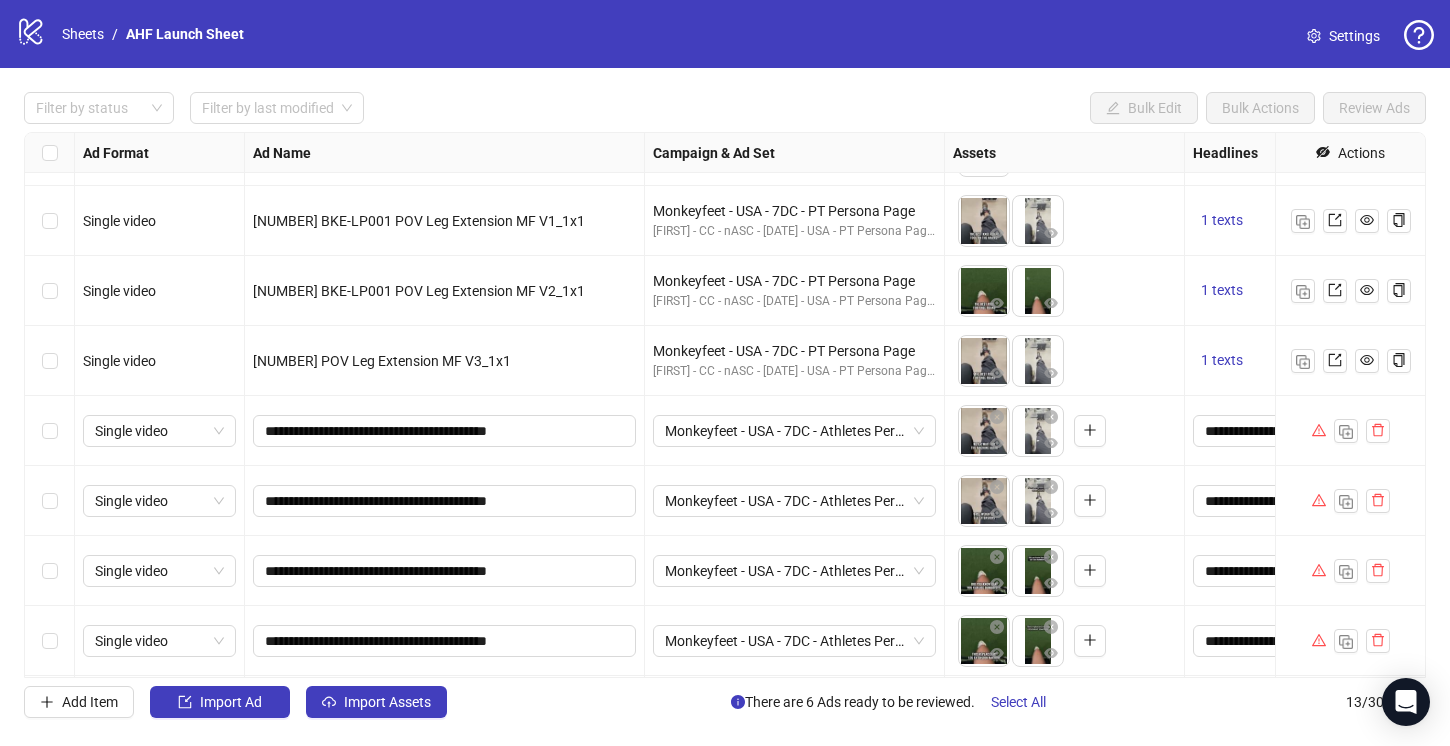 scroll, scrollTop: 325, scrollLeft: 0, axis: vertical 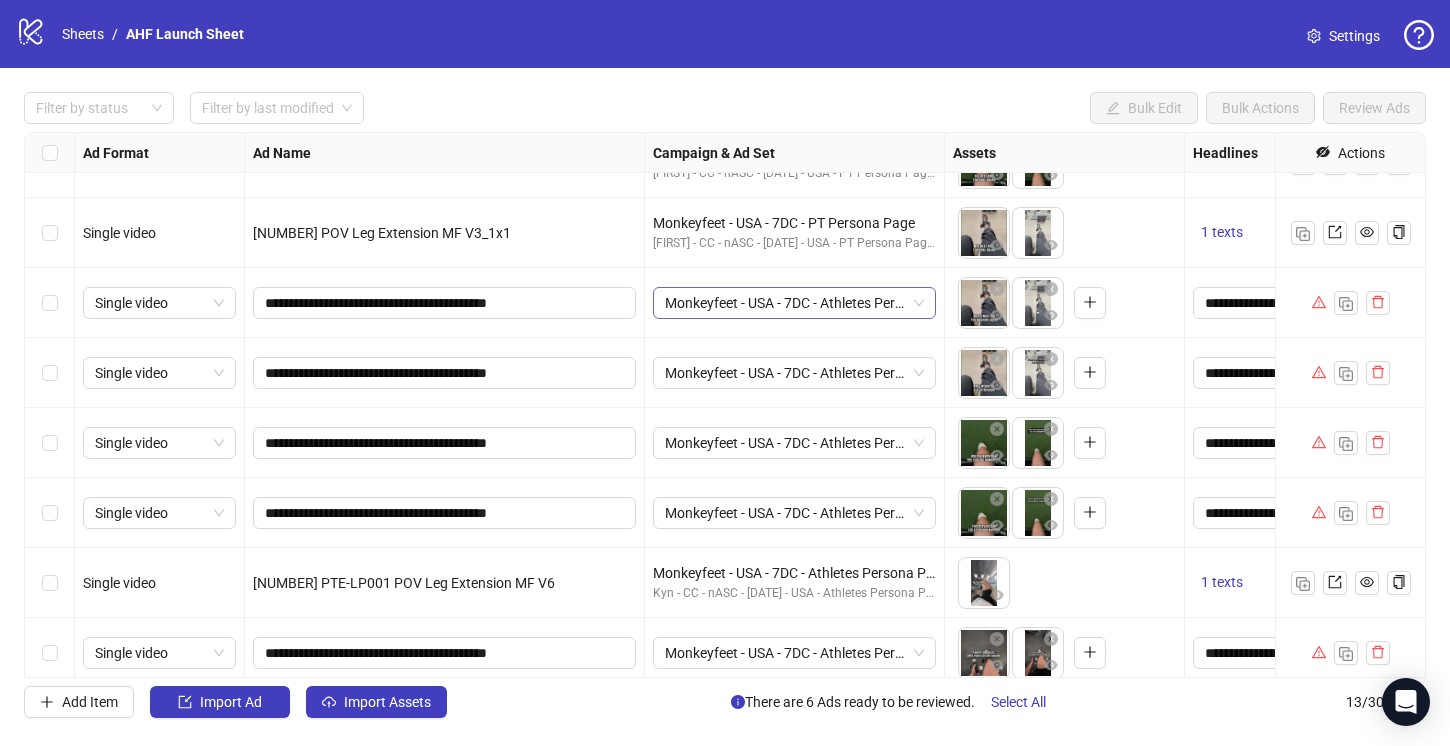 click on "Monkeyfeet - USA - 7DC - Athletes Persona Page" at bounding box center (794, 303) 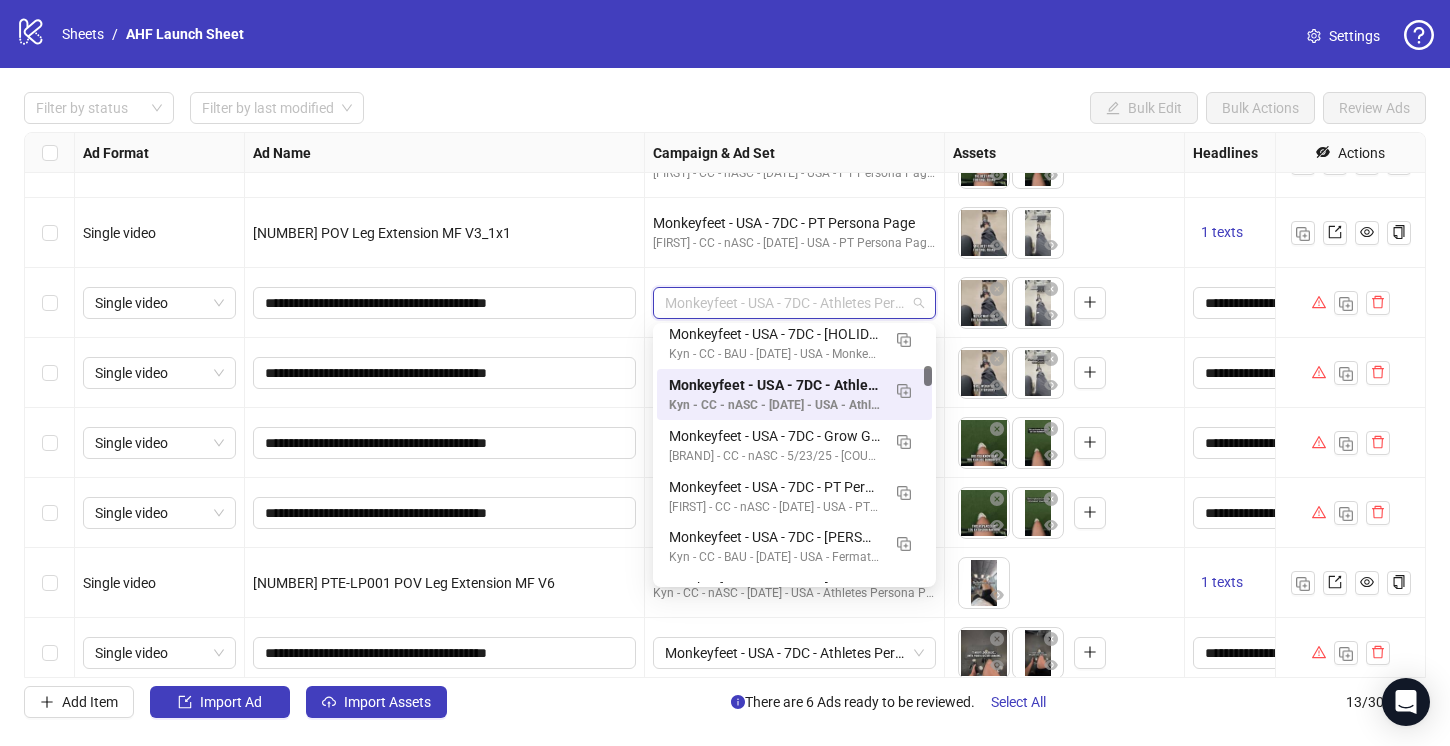 scroll, scrollTop: 1370, scrollLeft: 0, axis: vertical 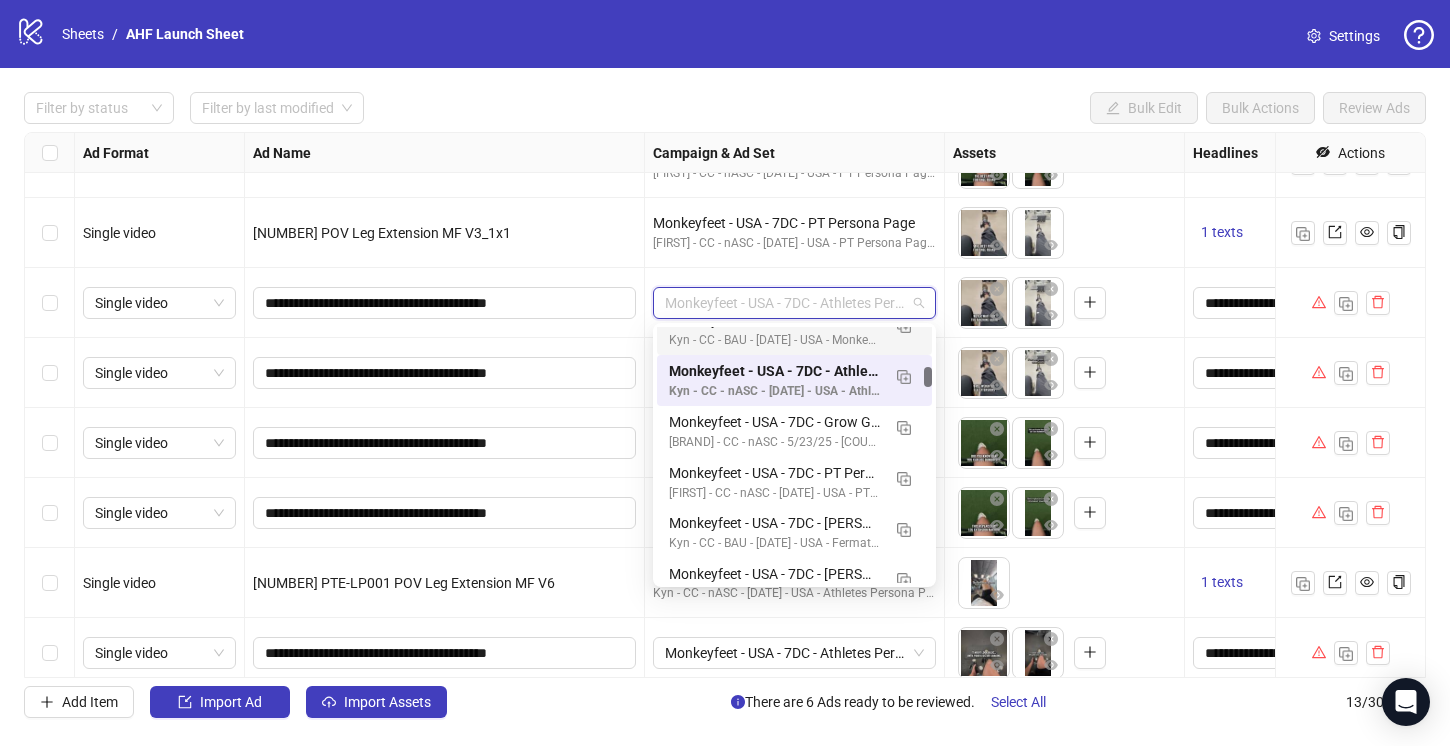 click on "Ad Name" at bounding box center [445, 153] 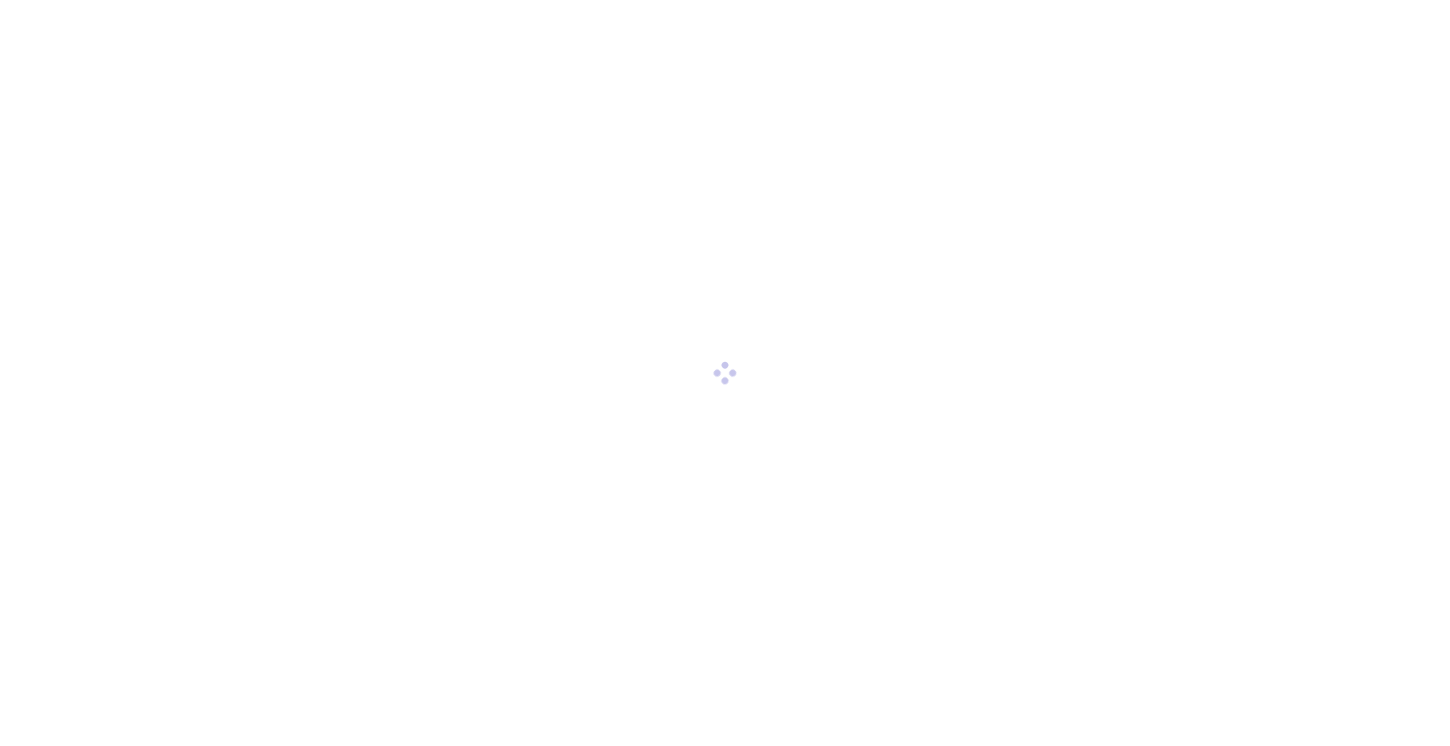 scroll, scrollTop: 0, scrollLeft: 0, axis: both 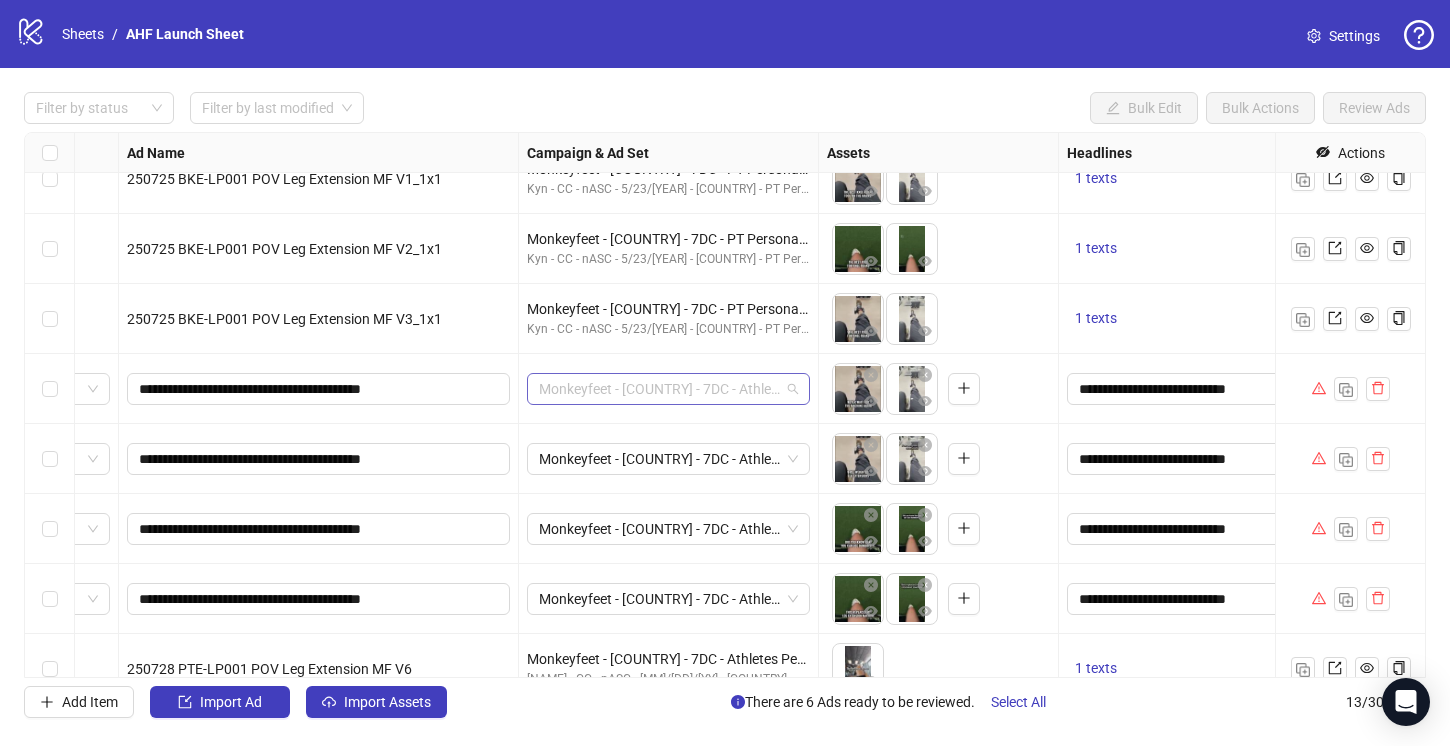 click on "Monkeyfeet - USA - 7DC - Athletes Persona Page" at bounding box center (668, 389) 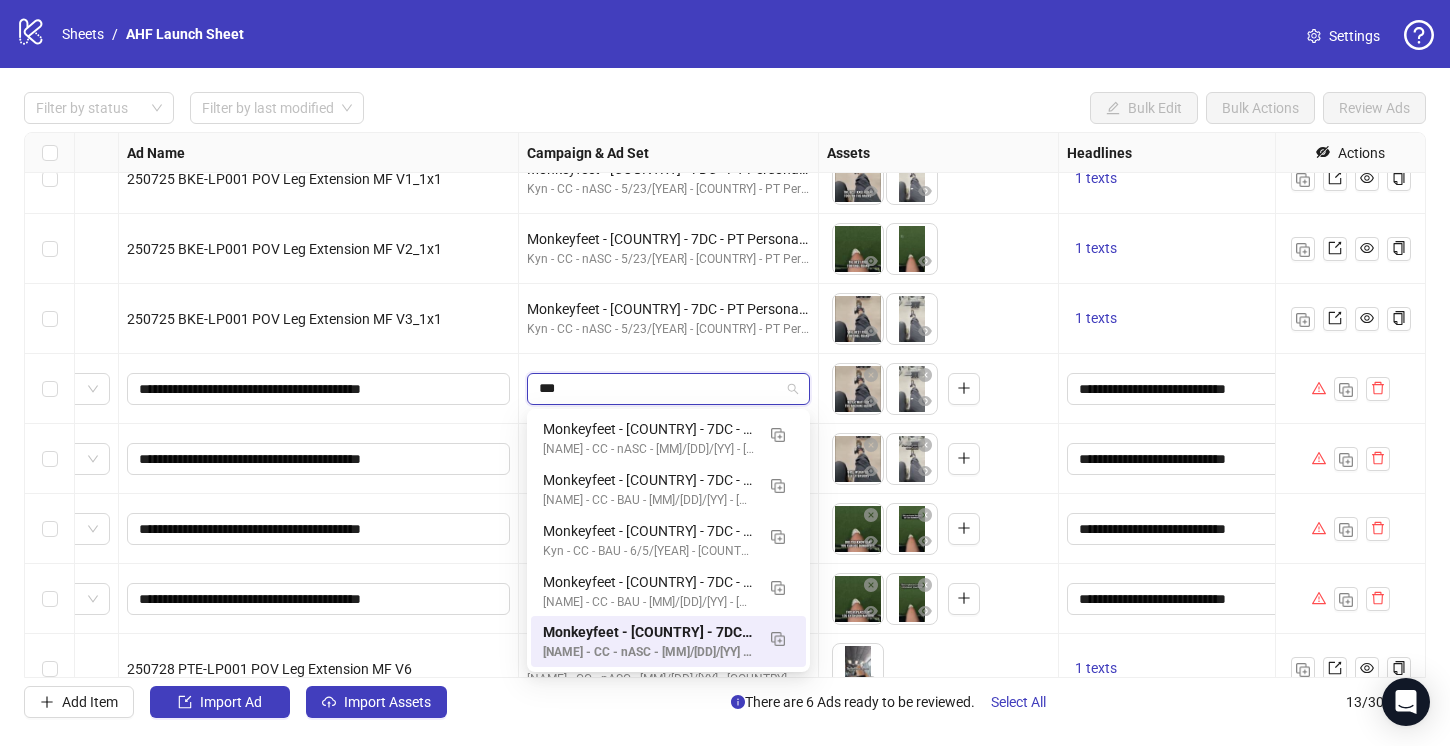scroll, scrollTop: 0, scrollLeft: 0, axis: both 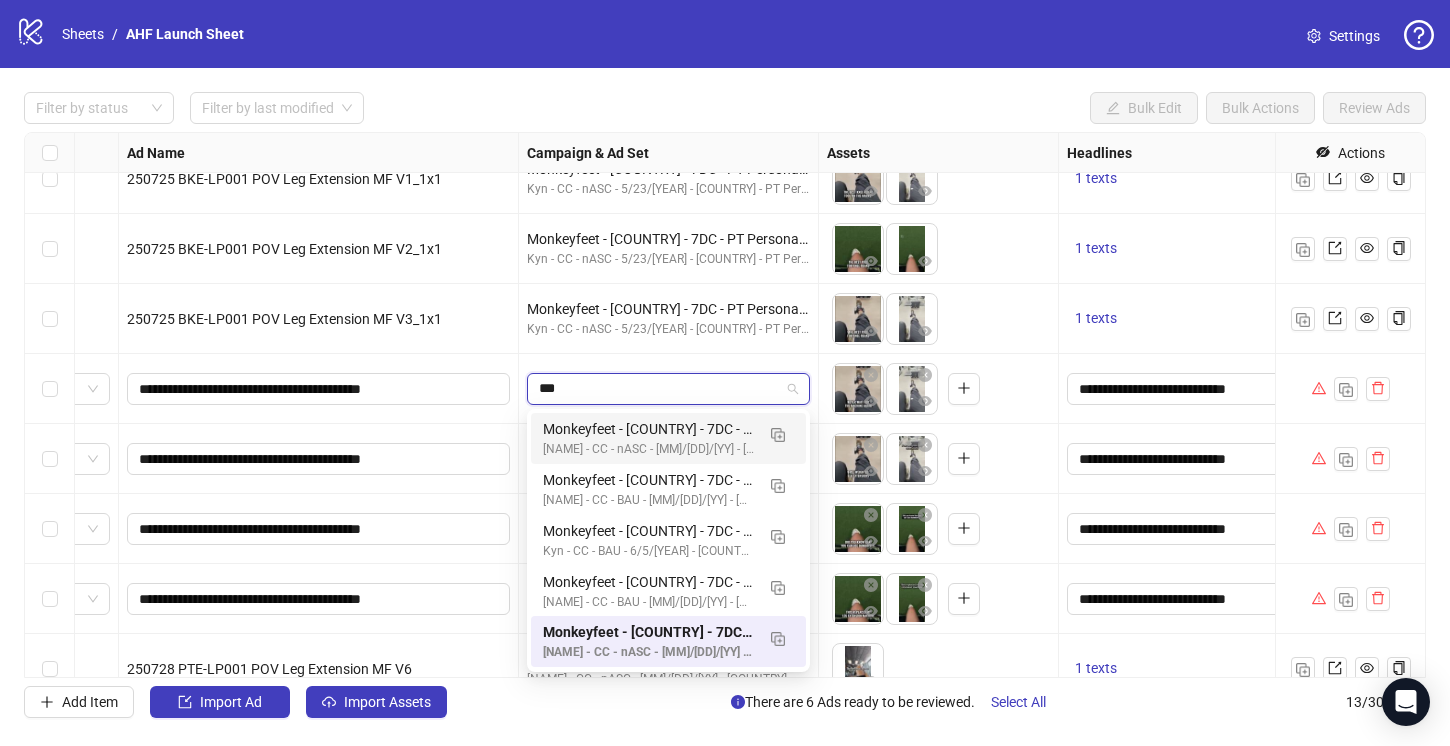 type on "***" 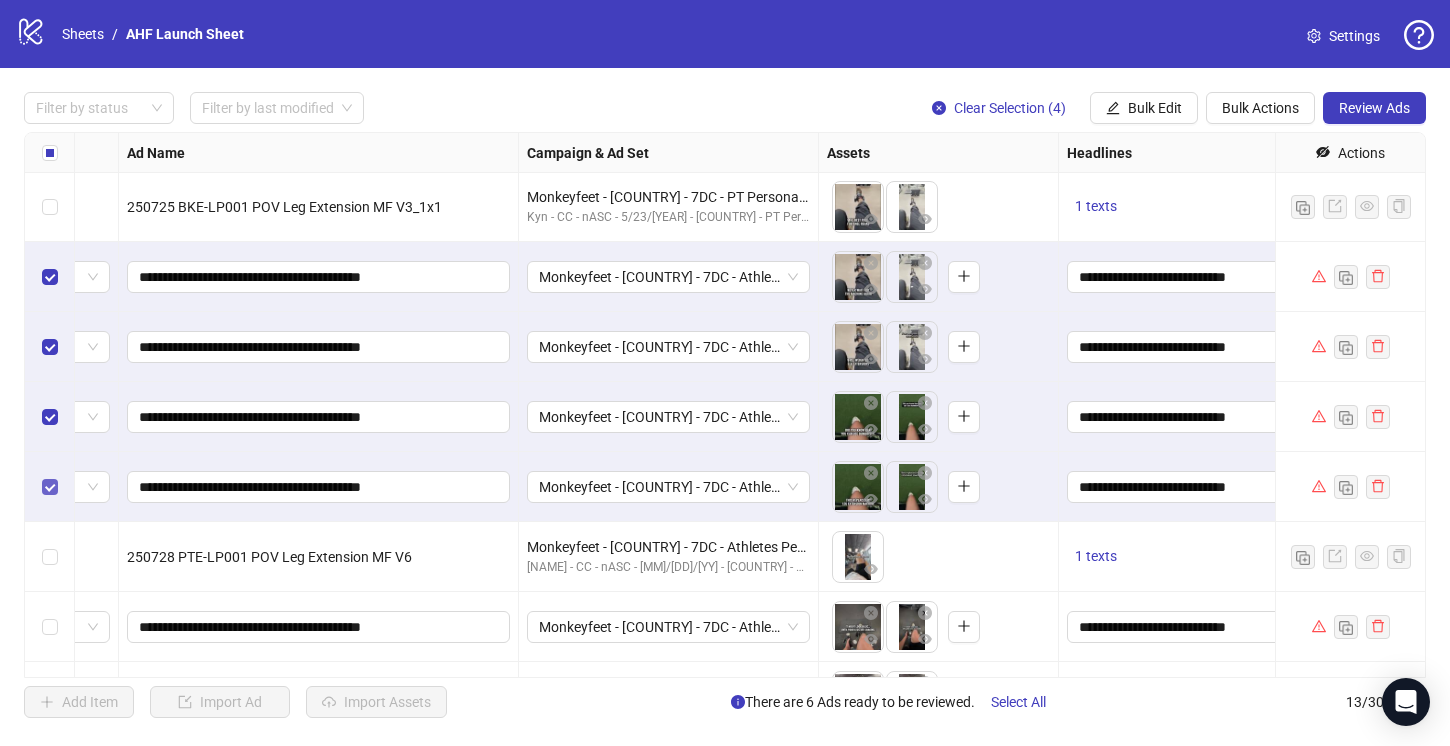 scroll, scrollTop: 406, scrollLeft: 126, axis: both 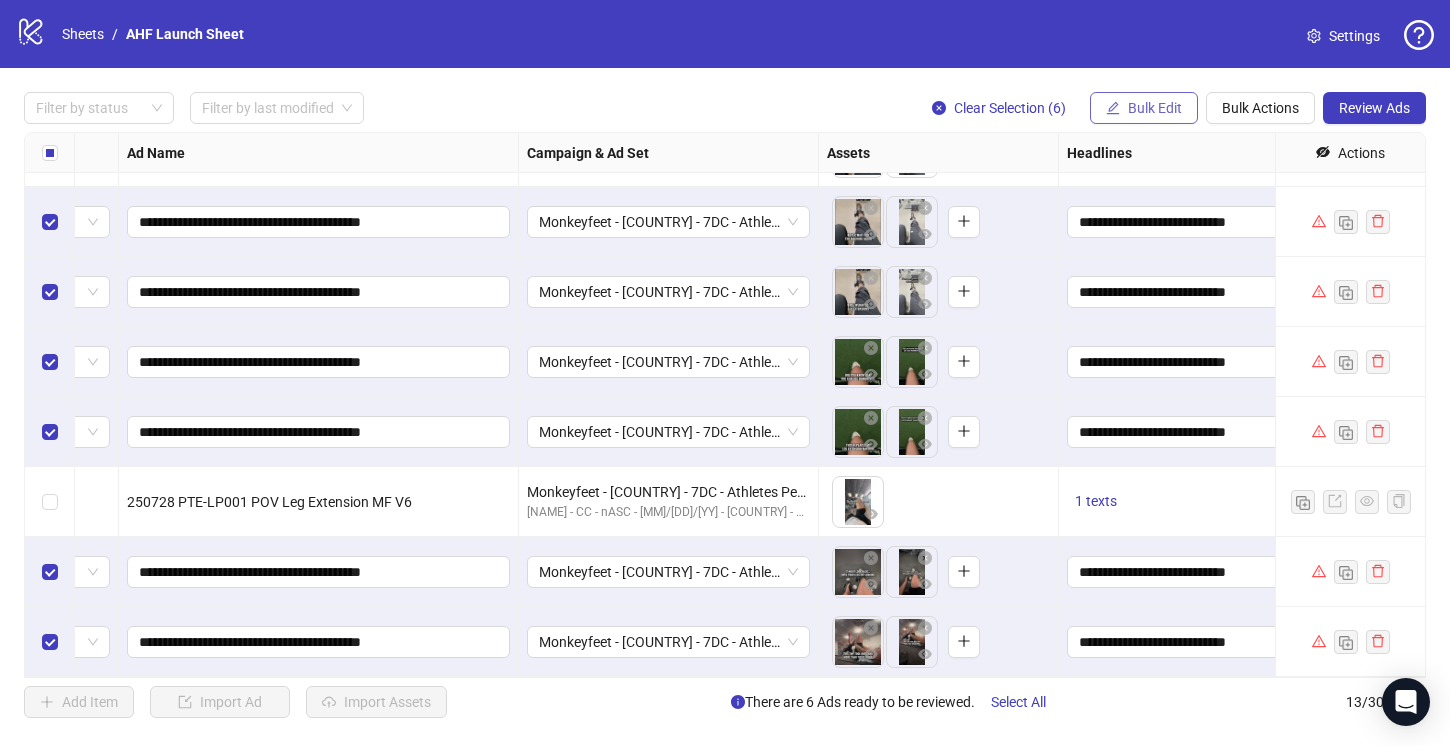 click on "Bulk Edit" at bounding box center (1155, 108) 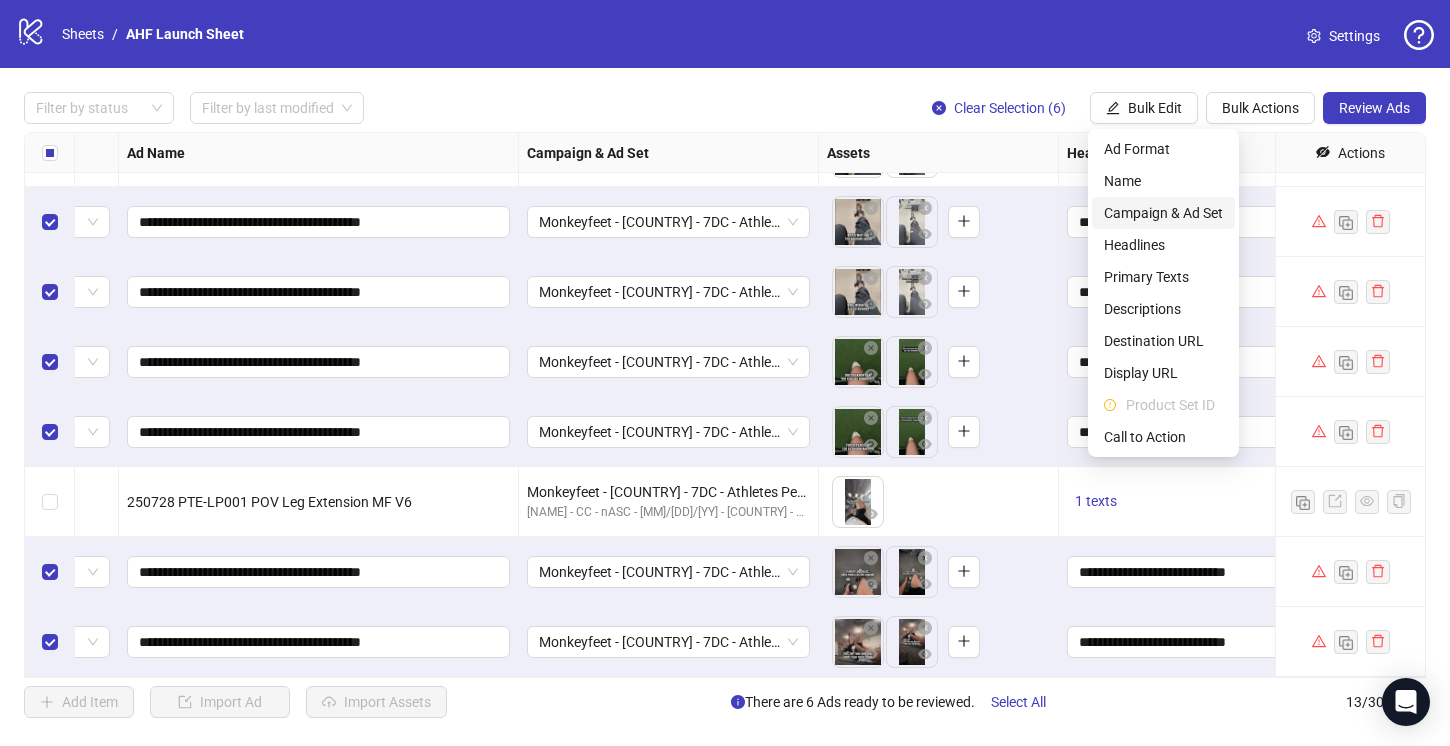 click on "Campaign & Ad Set" at bounding box center (1163, 213) 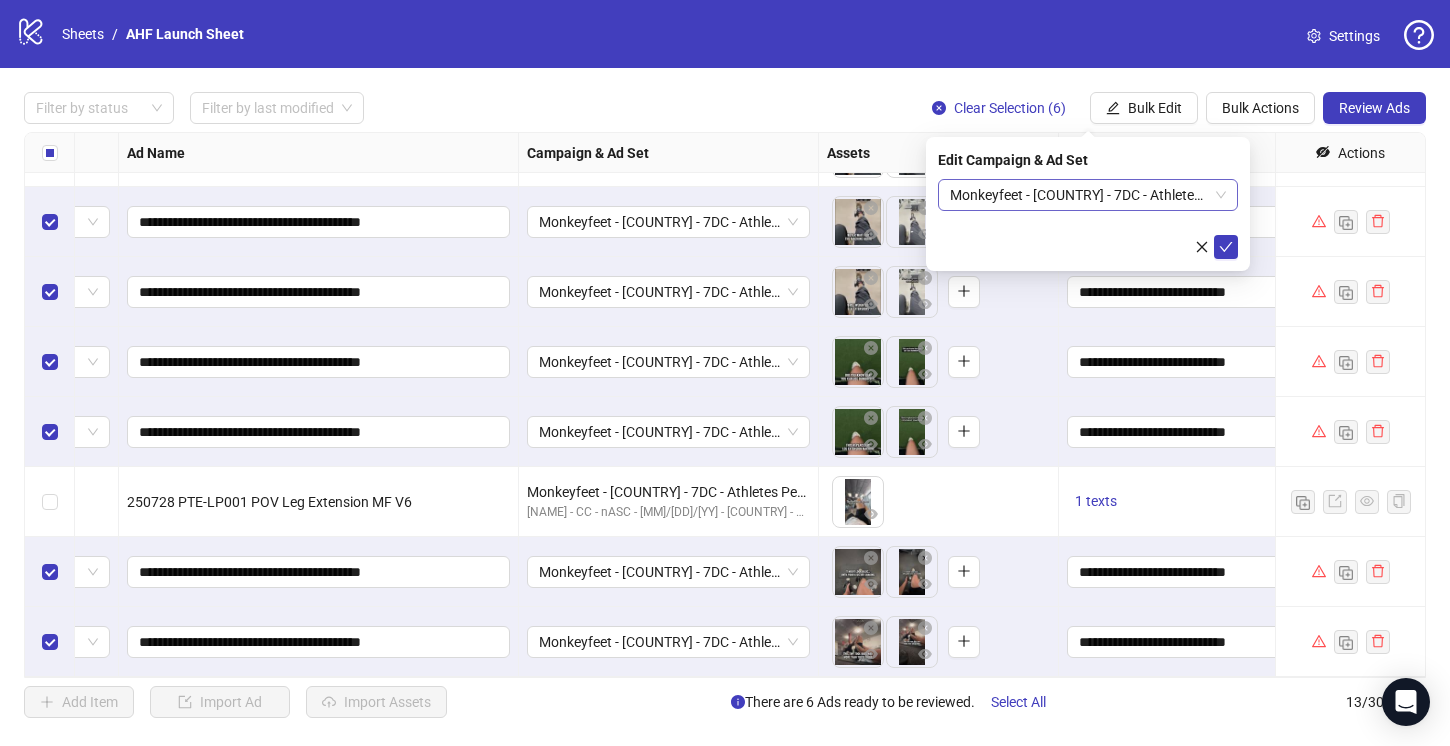 click on "Monkeyfeet - USA - 7DC - Athletes Persona Page" at bounding box center (1088, 195) 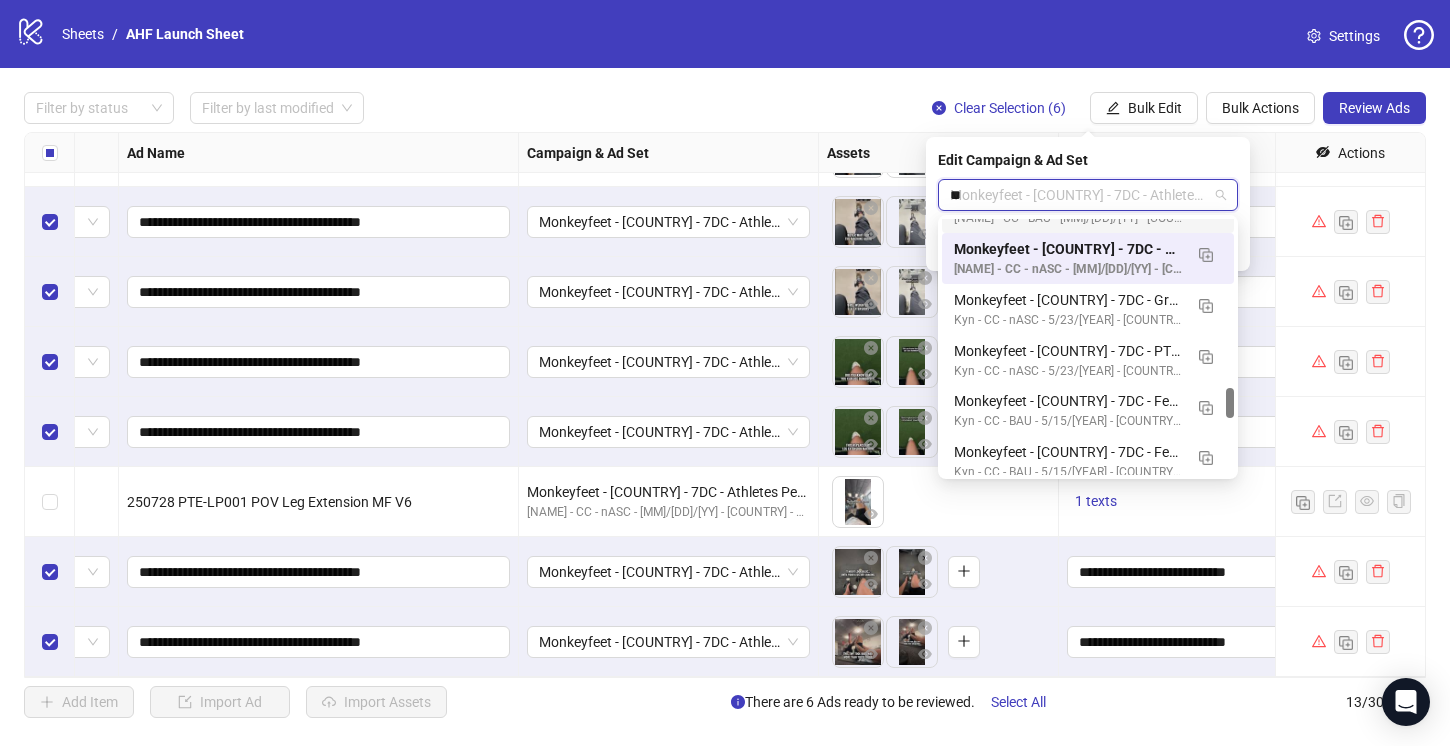 scroll, scrollTop: 561, scrollLeft: 0, axis: vertical 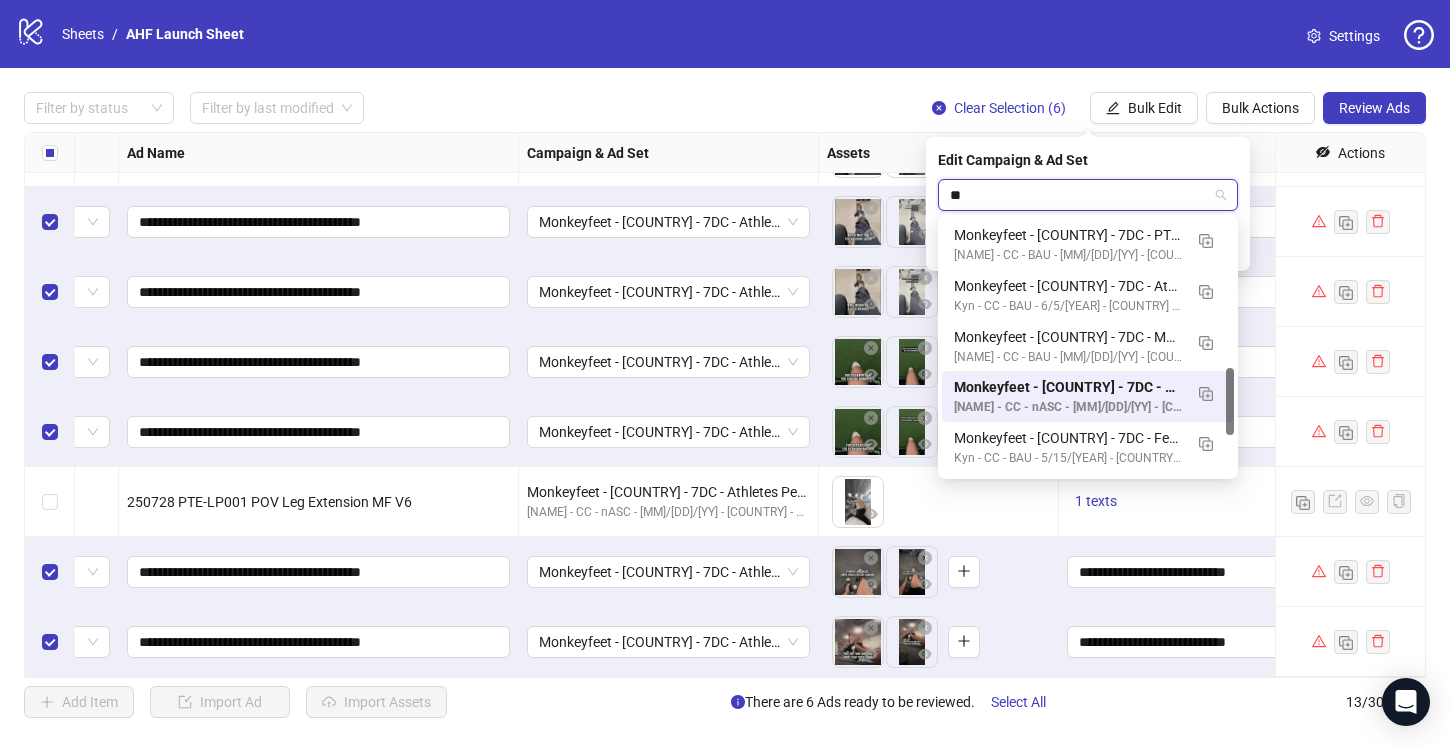 type on "***" 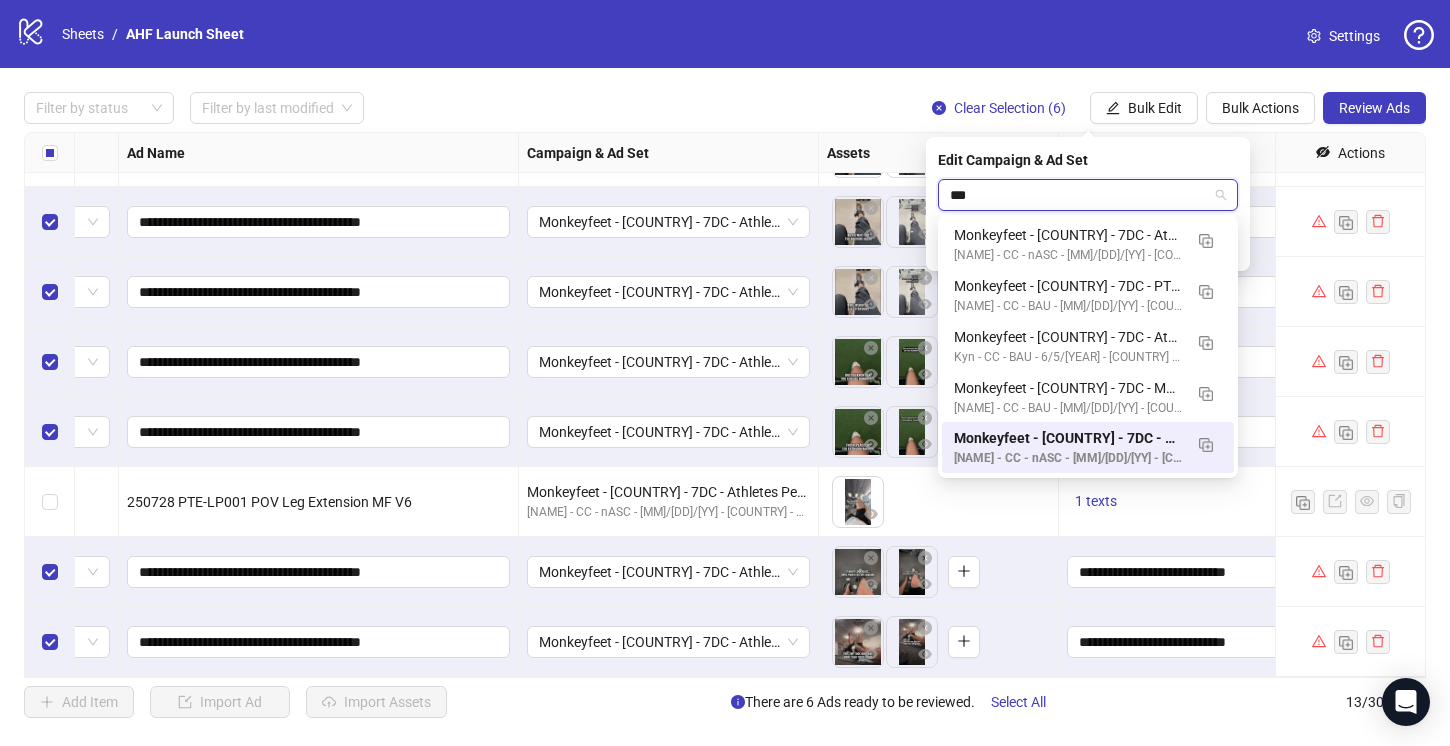 scroll, scrollTop: 0, scrollLeft: 0, axis: both 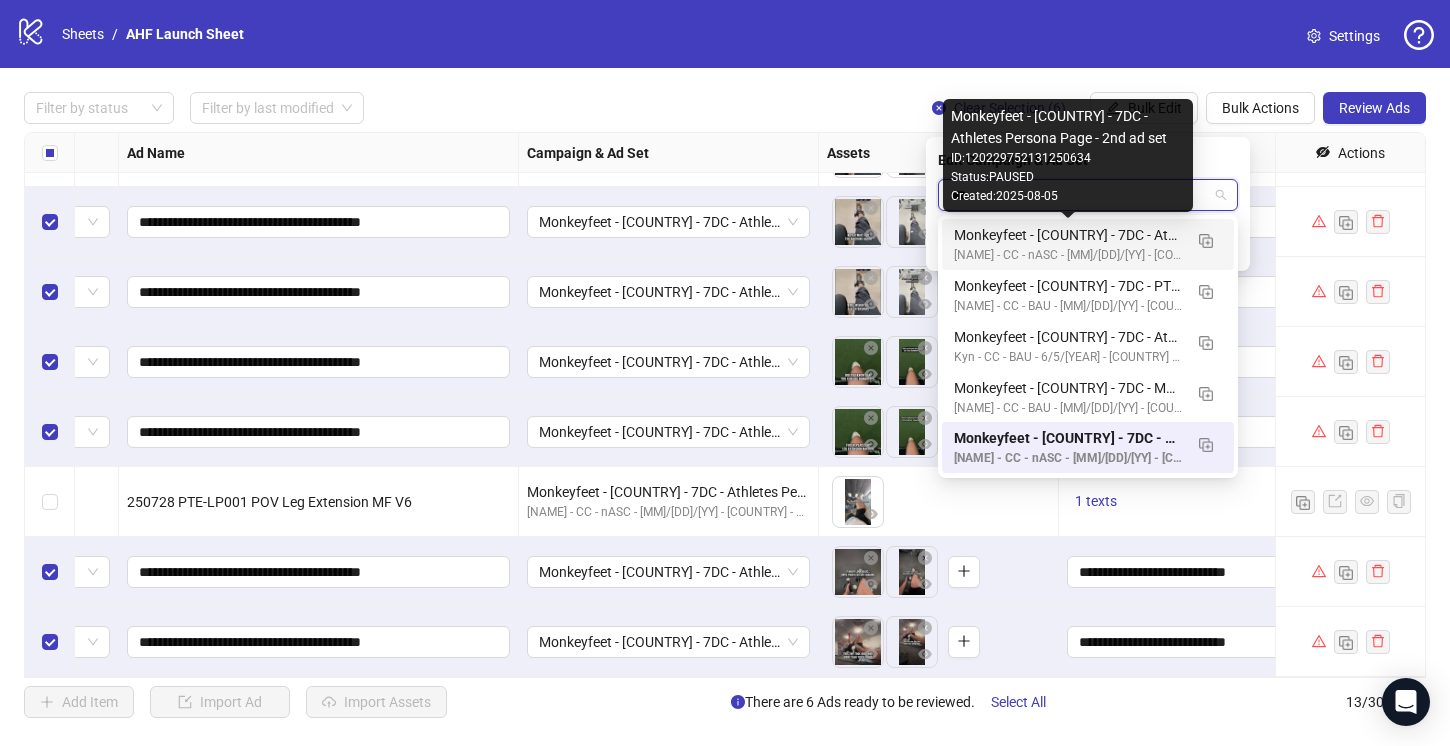 click on "Monkeyfeet - USA - 7DC - Athletes Persona Page - 2nd ad set" at bounding box center [1068, 235] 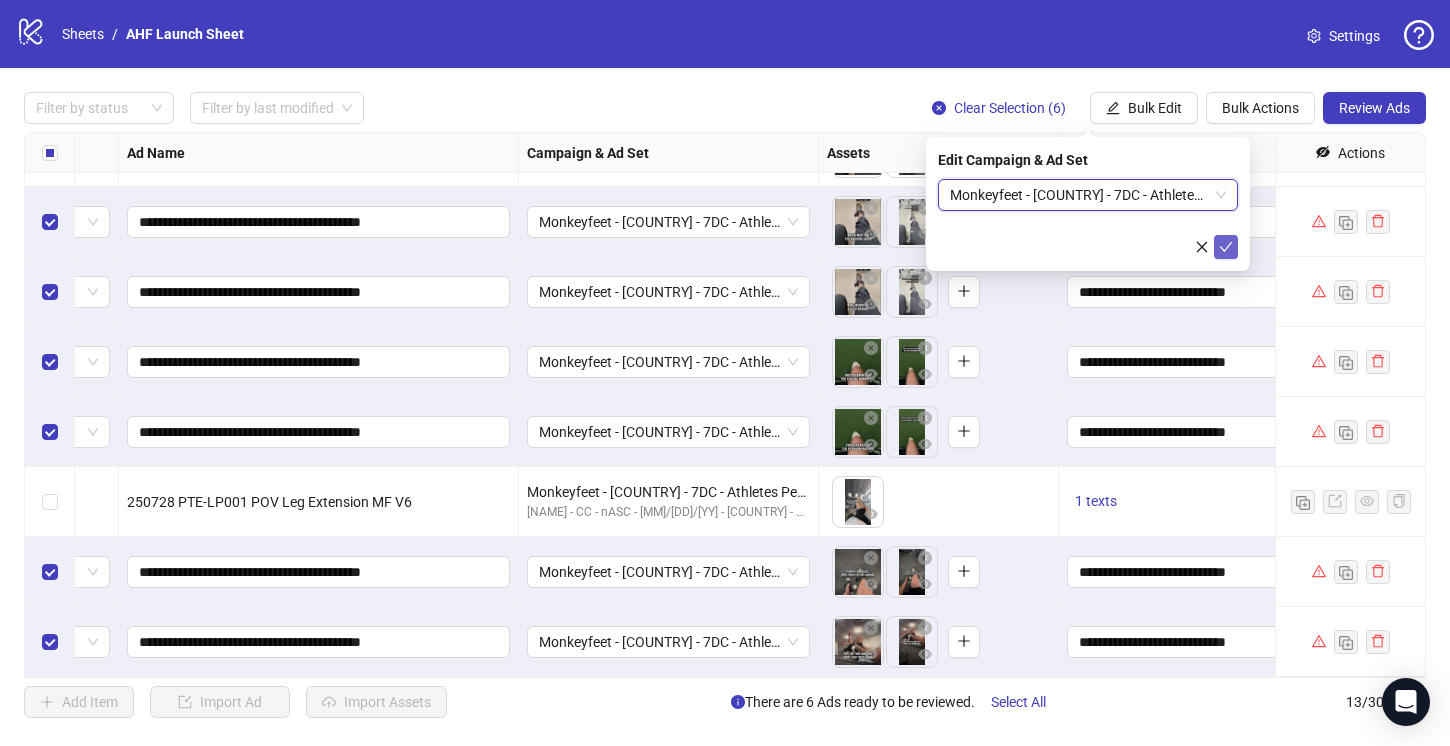 click 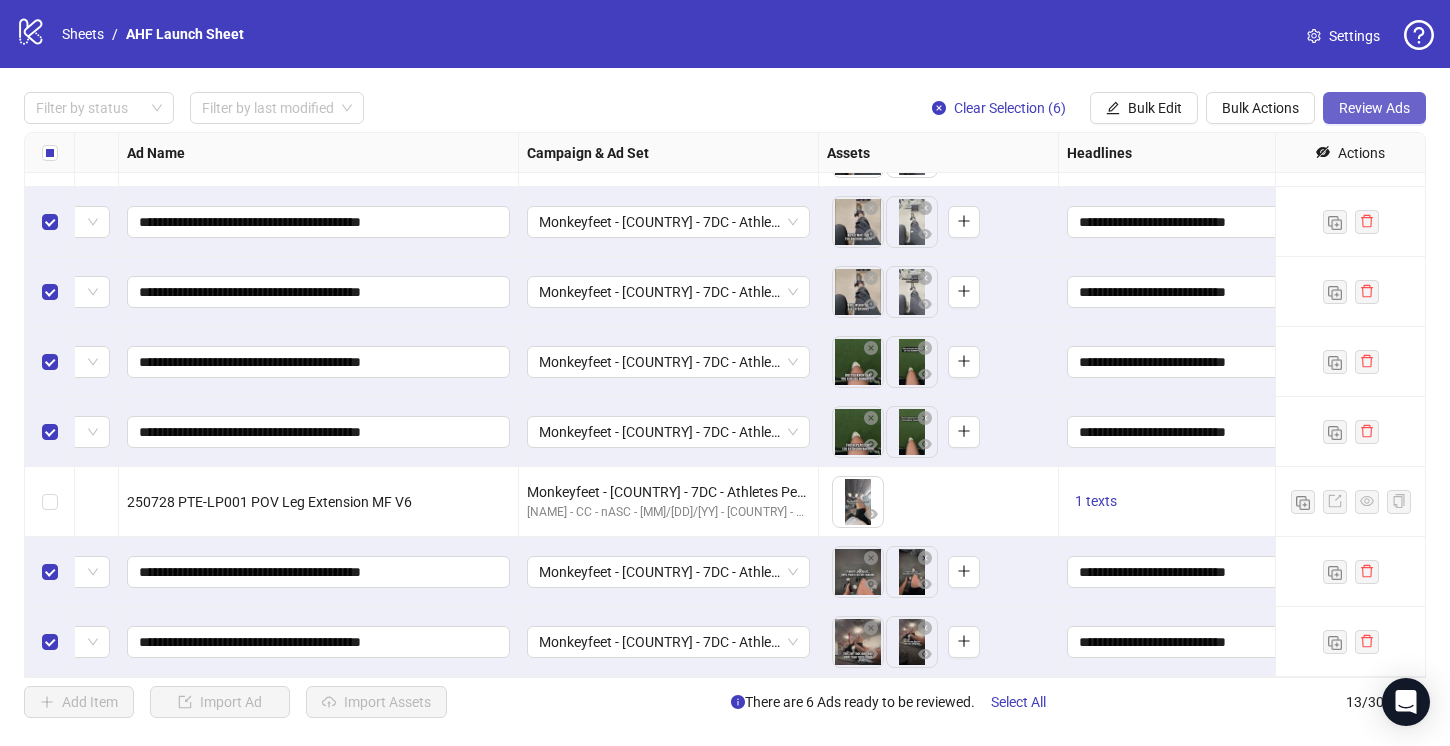 click on "Review Ads" at bounding box center (1374, 108) 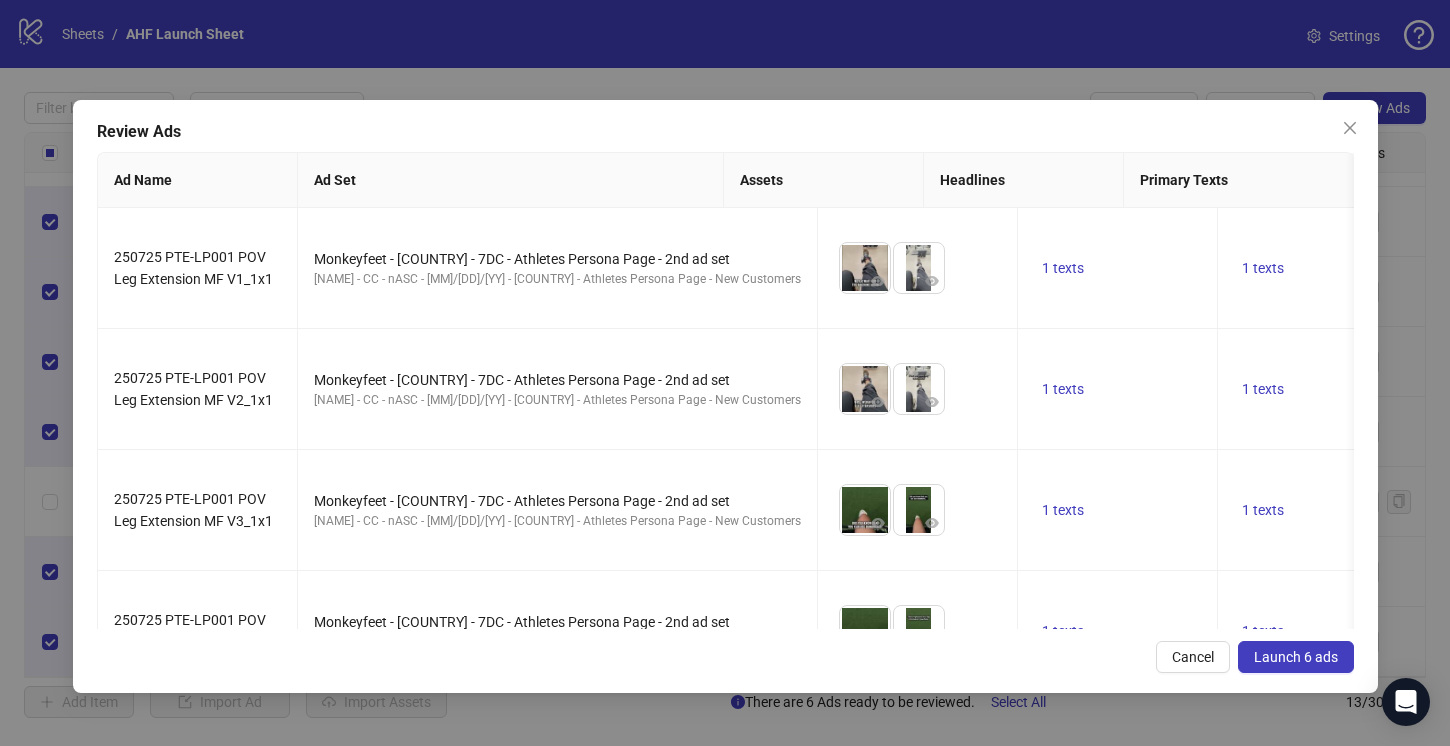 click on "Launch 6 ads" at bounding box center (1296, 657) 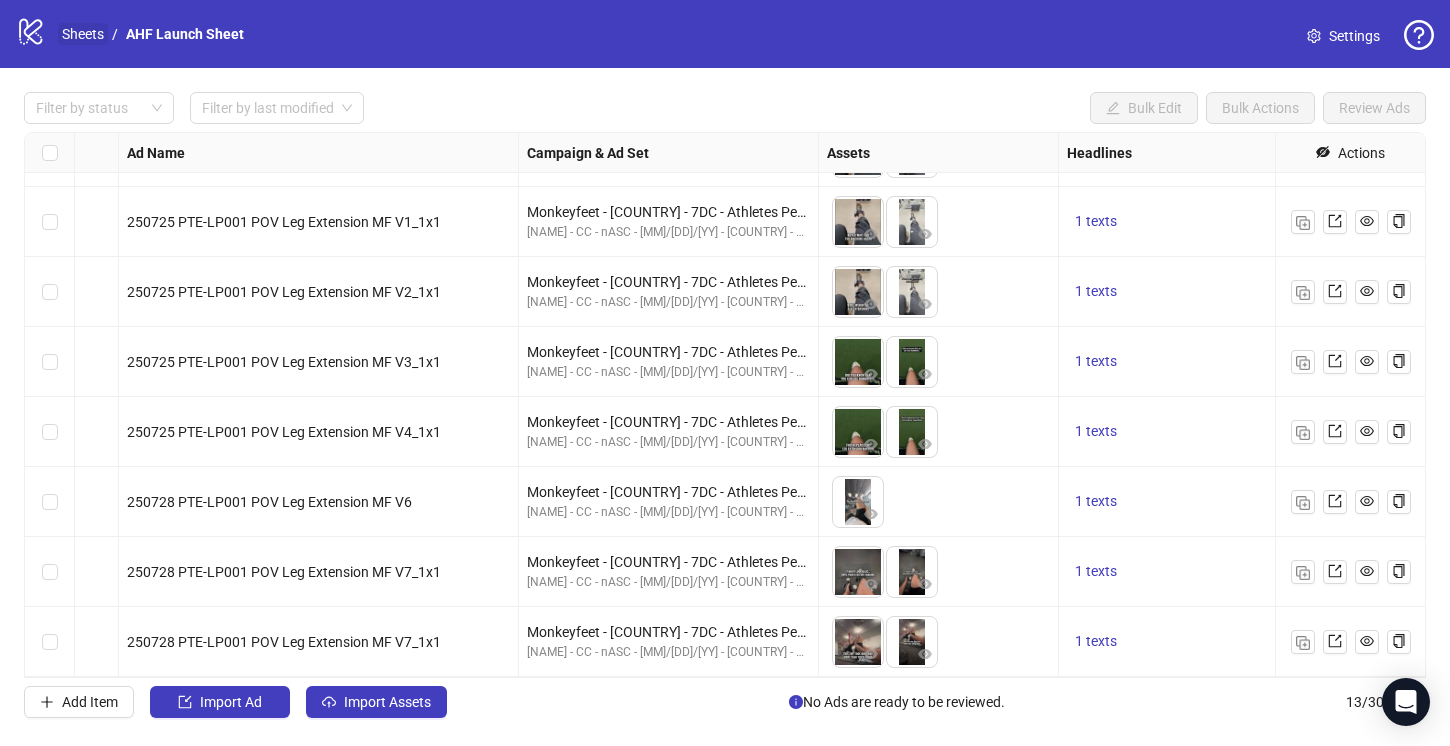 click on "Sheets" at bounding box center [83, 34] 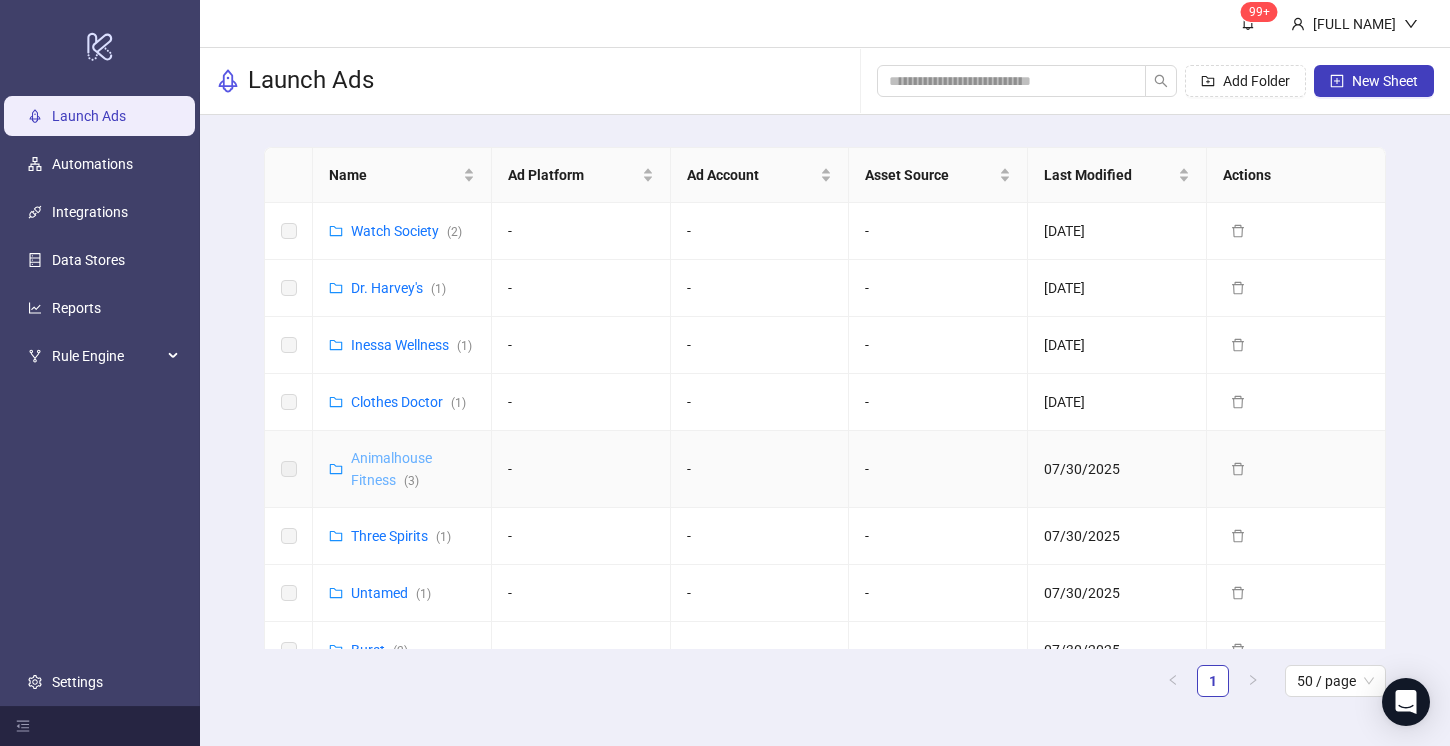 click on "Animalhouse Fitness ( 3 )" at bounding box center (391, 469) 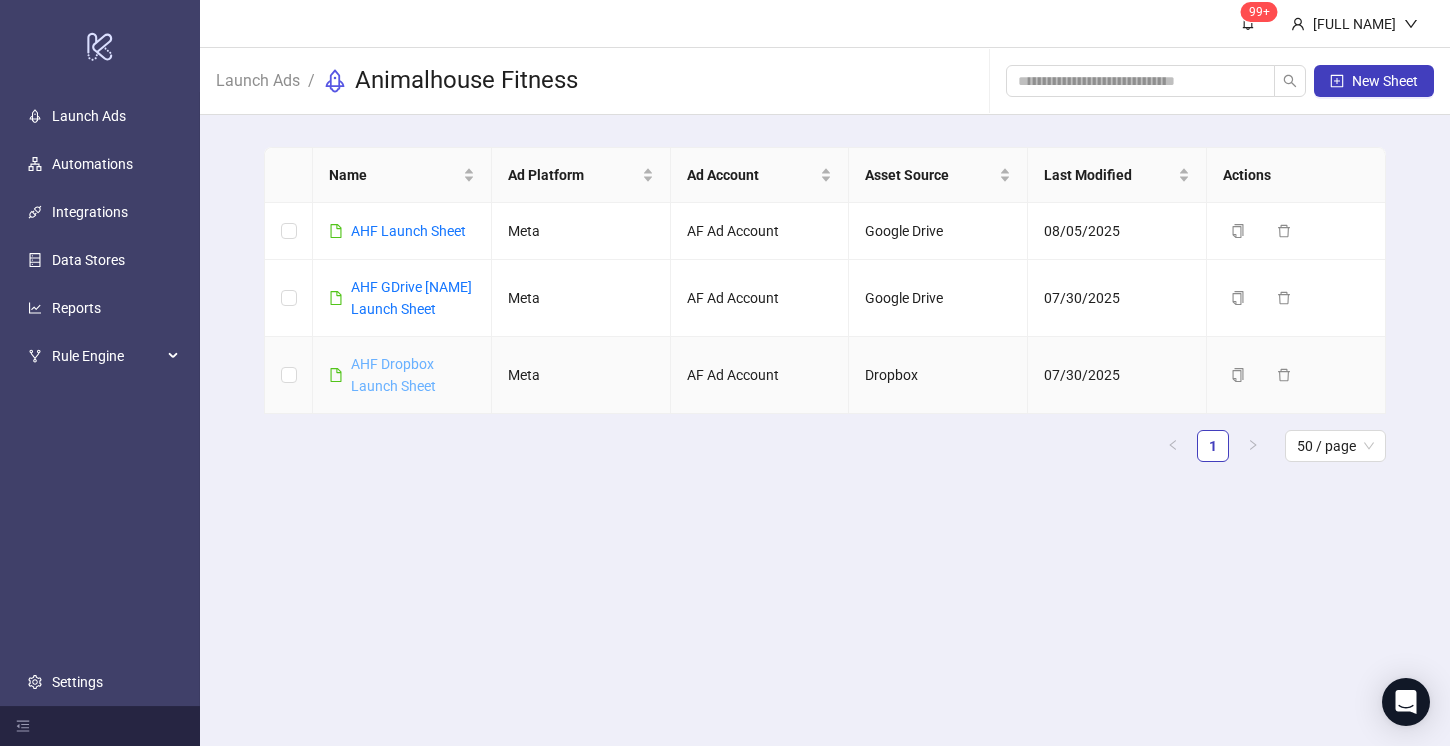 click on "AHF Dropbox Launch Sheet" at bounding box center (393, 375) 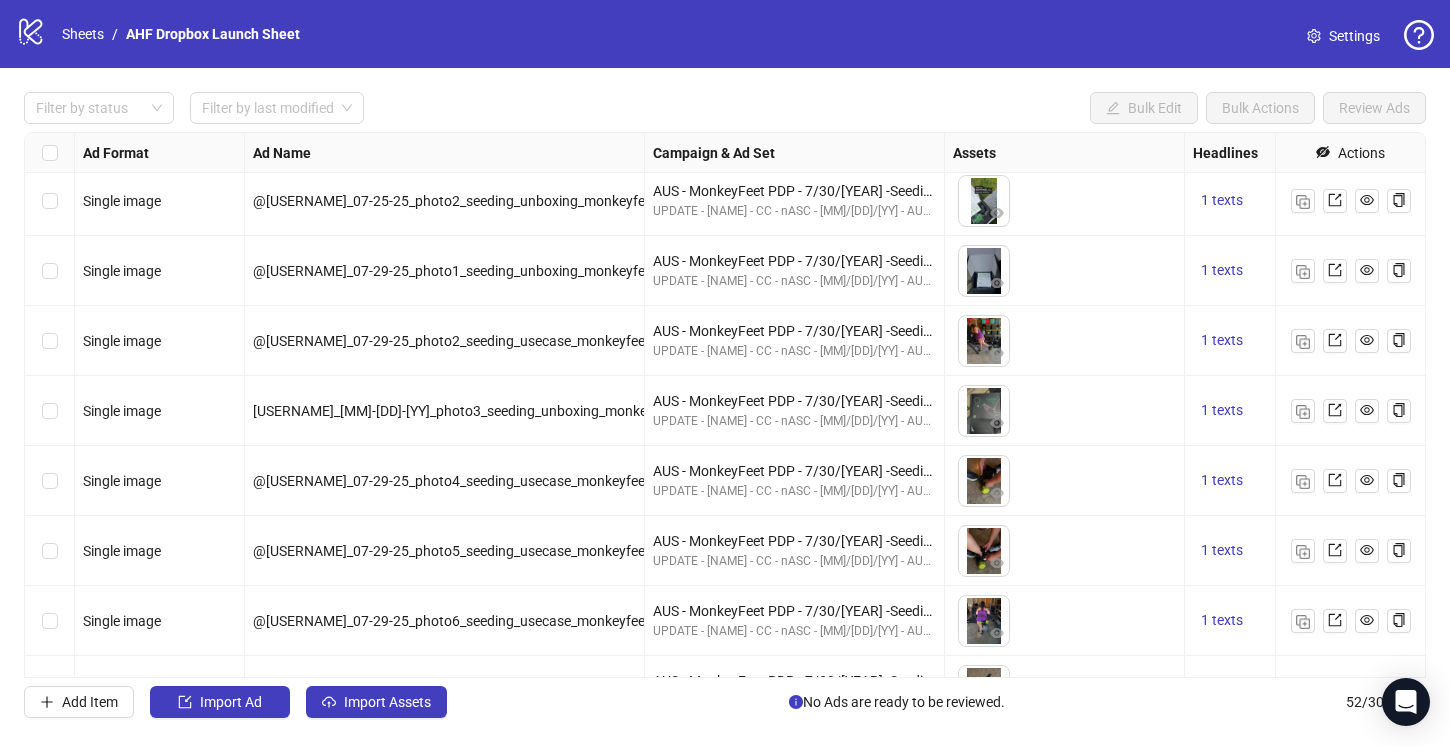 scroll, scrollTop: 3136, scrollLeft: 0, axis: vertical 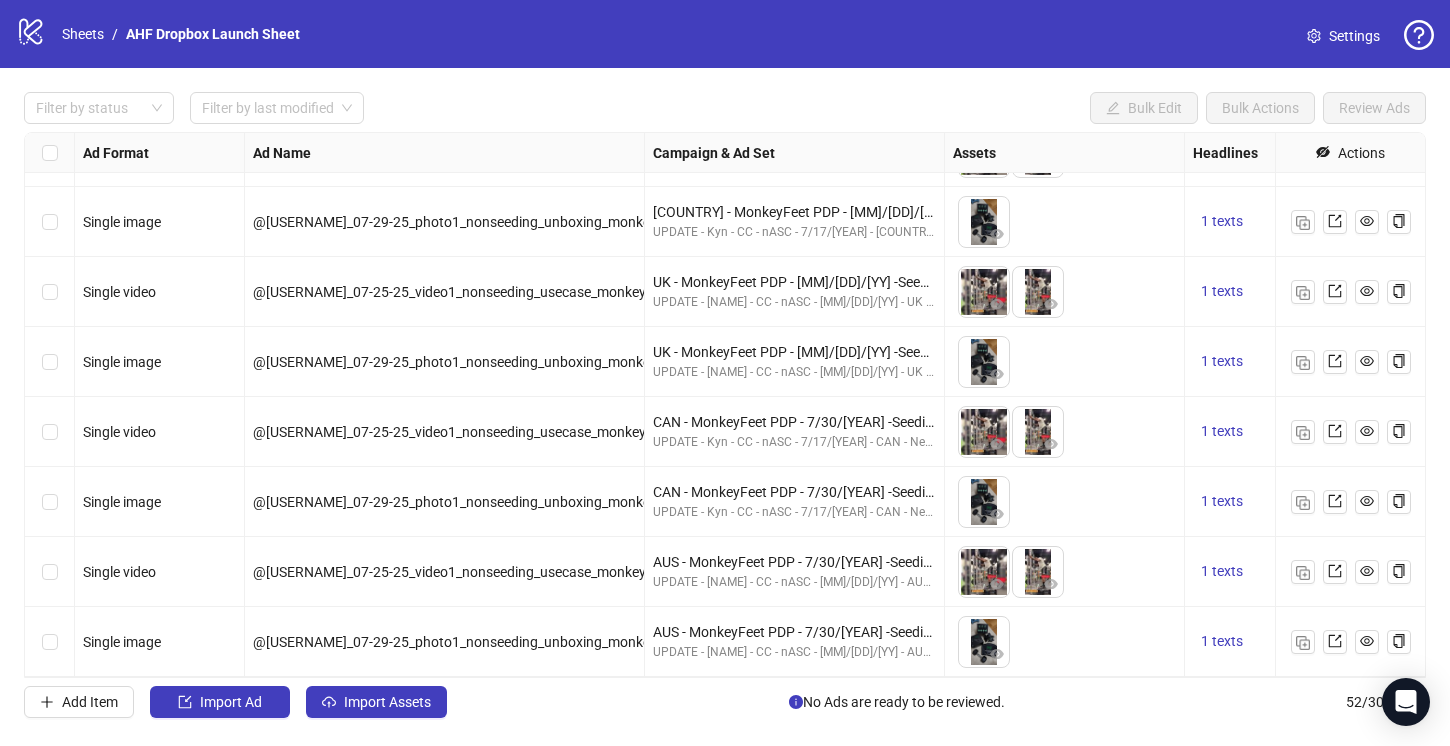 click on "To pick up a draggable item, press the space bar.
While dragging, use the arrow keys to move the item.
Press space again to drop the item in its new position, or press escape to cancel." at bounding box center (1064, 502) 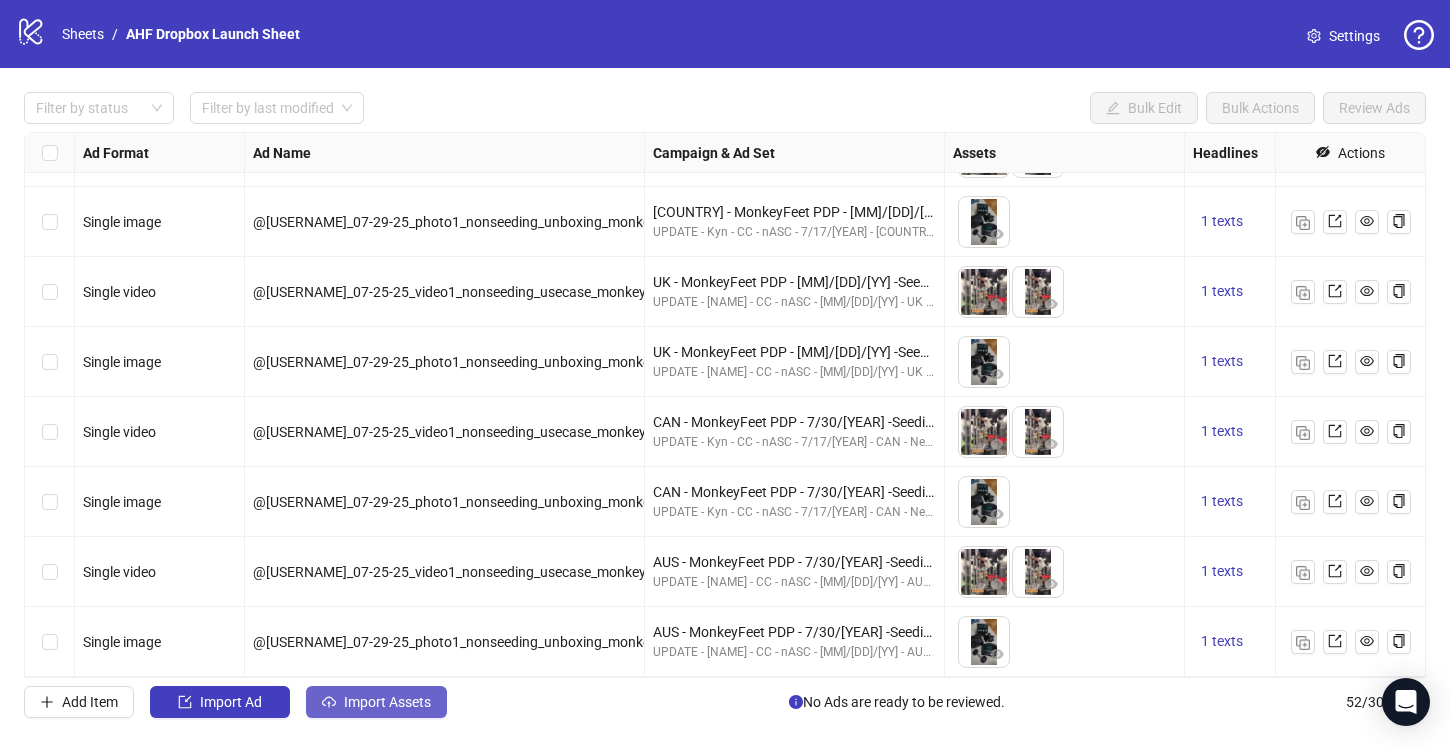 click on "Import Assets" at bounding box center [387, 702] 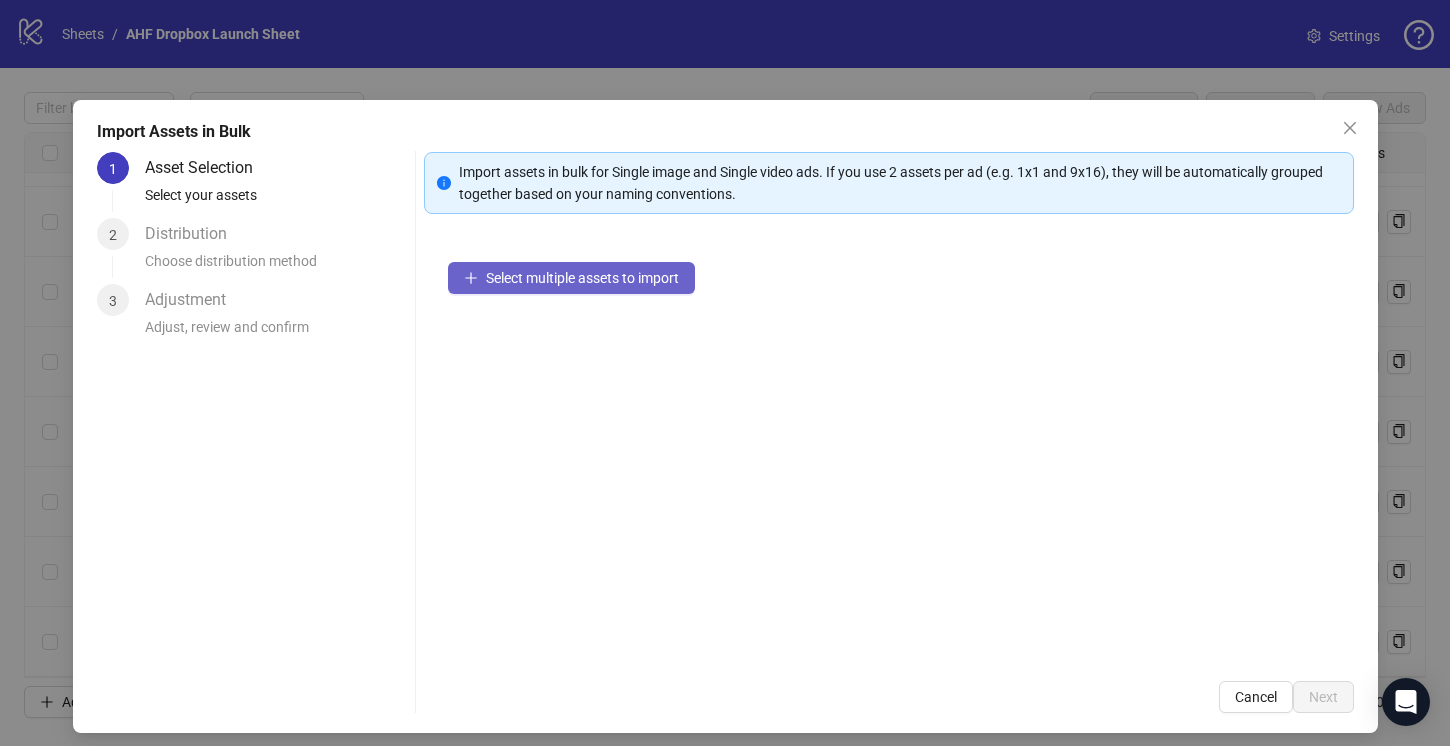 click on "Select multiple assets to import" at bounding box center [571, 278] 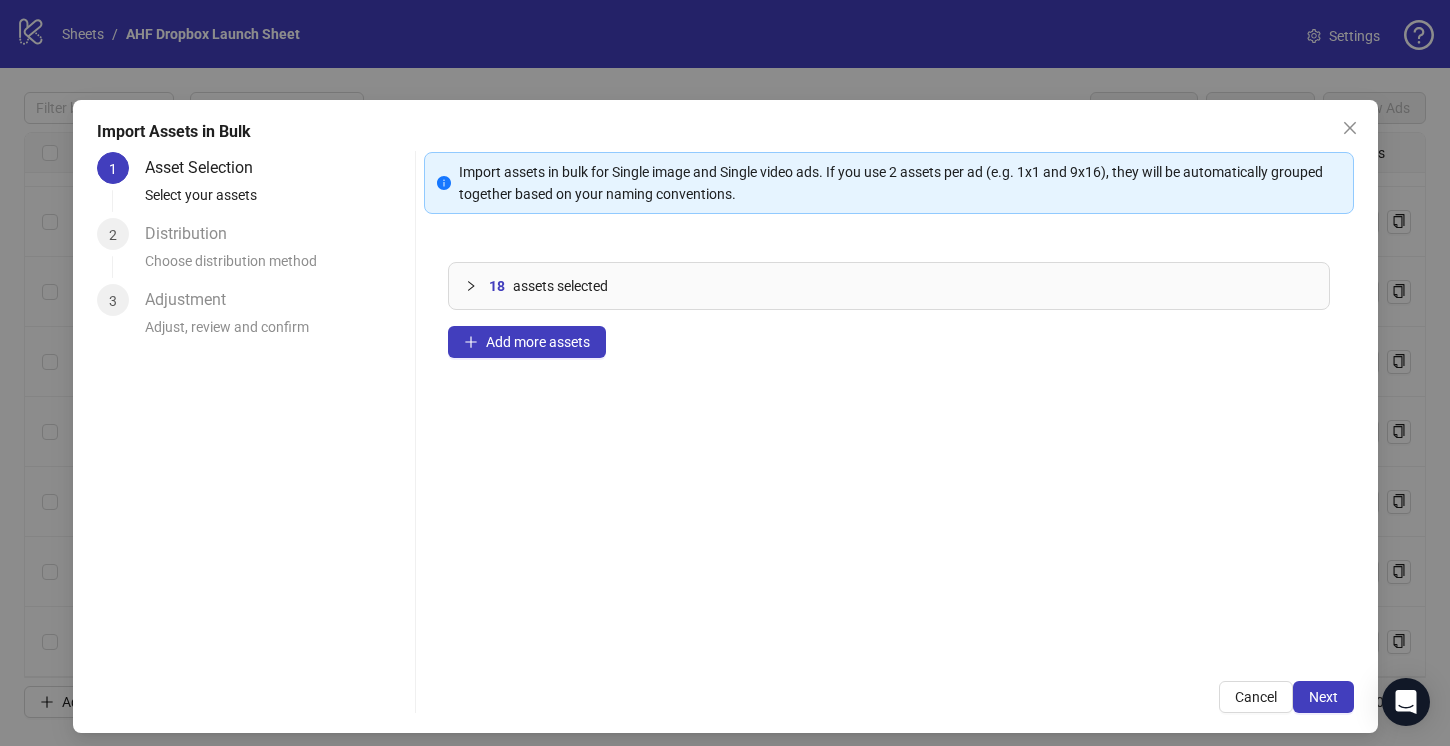 click 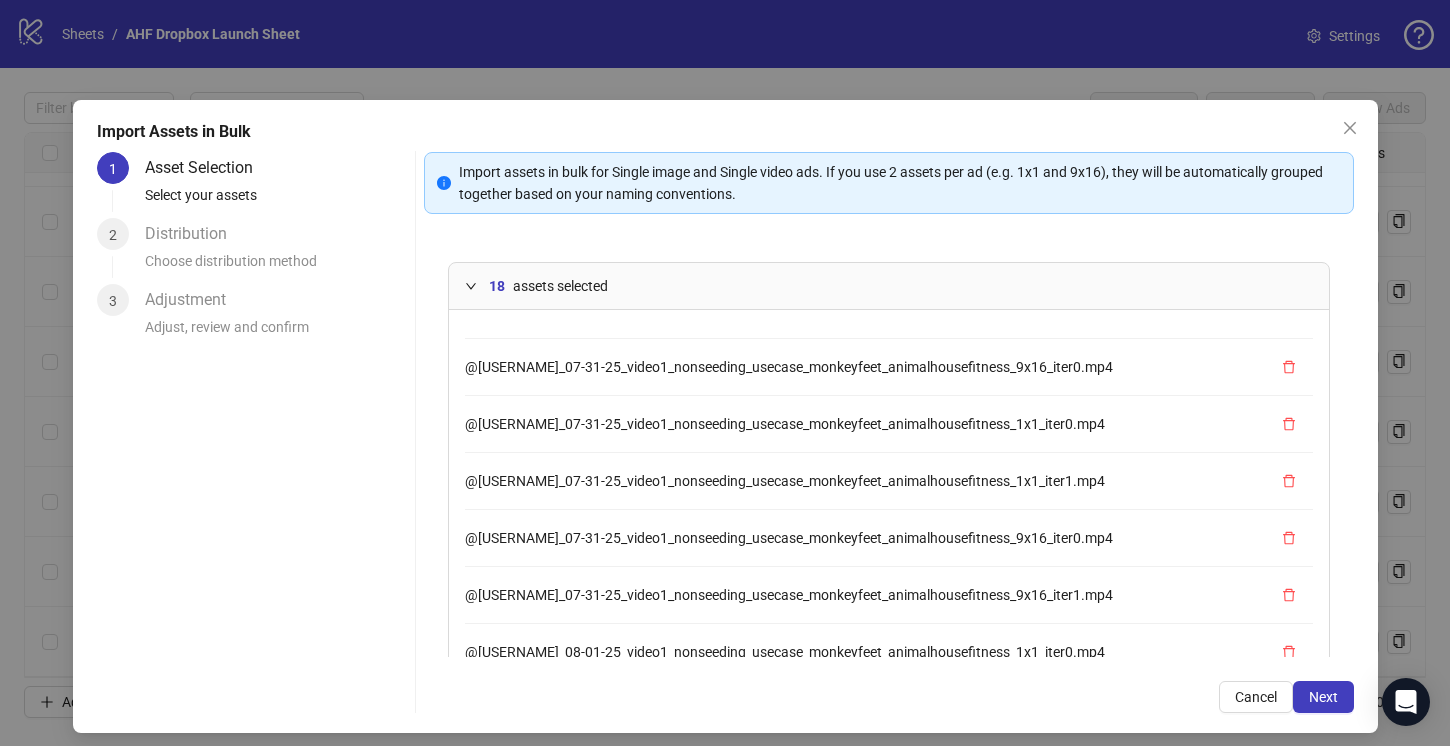 scroll, scrollTop: 46, scrollLeft: 0, axis: vertical 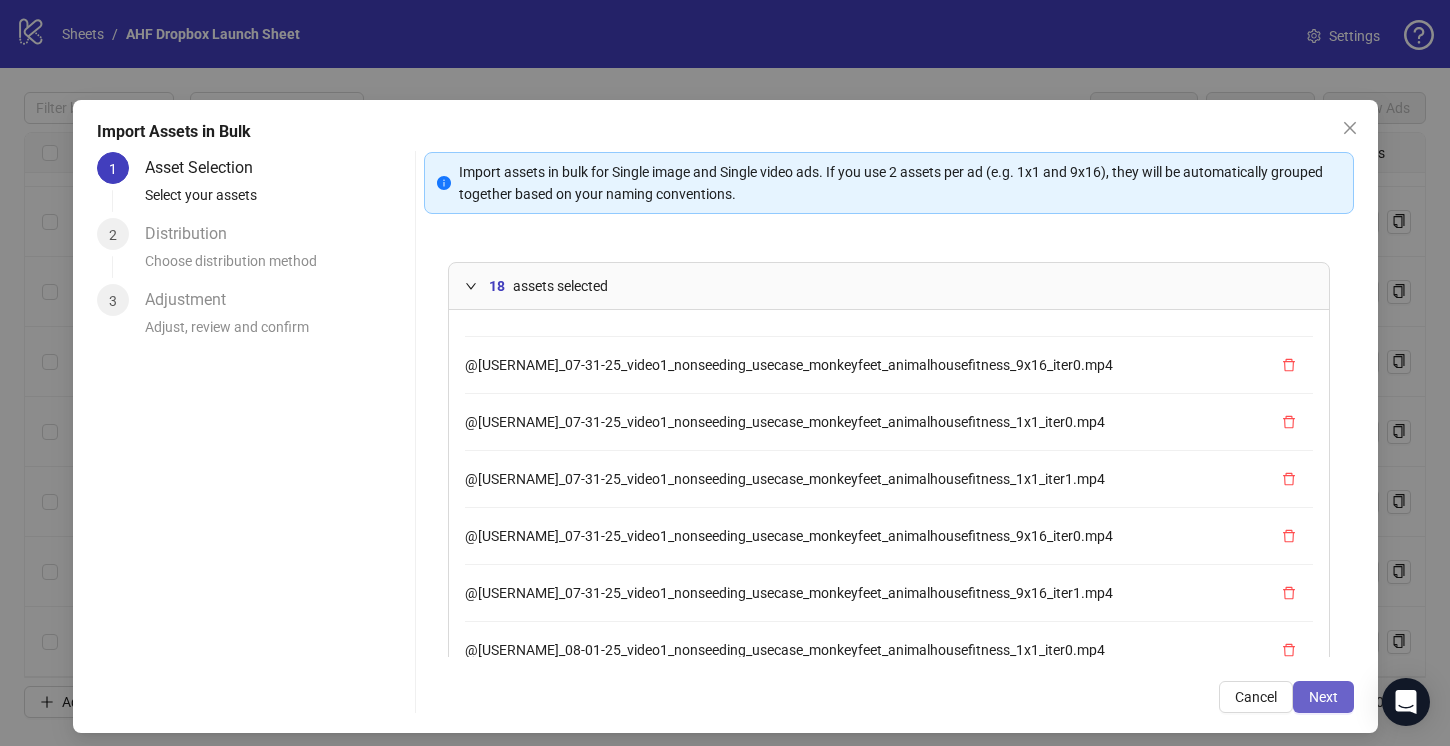 click on "Next" at bounding box center [1323, 697] 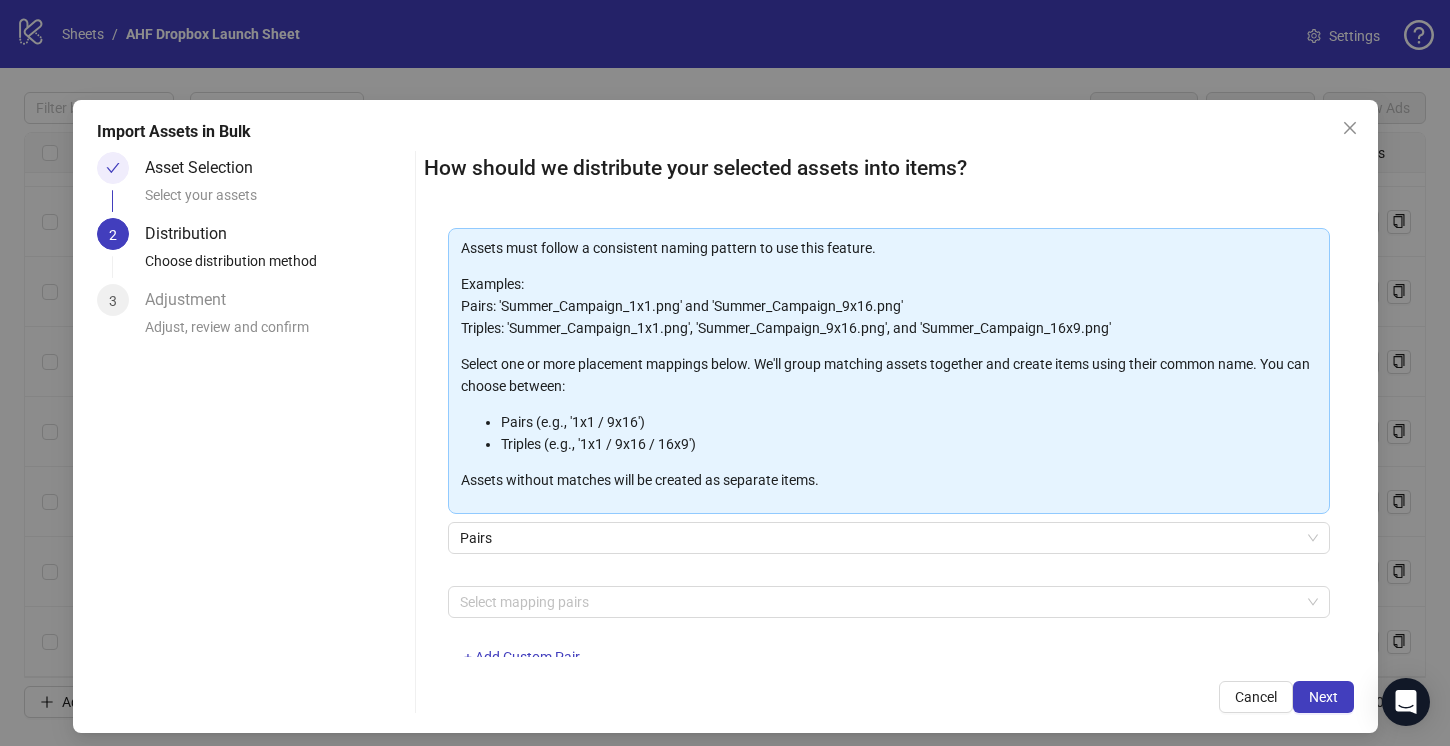 scroll, scrollTop: 148, scrollLeft: 0, axis: vertical 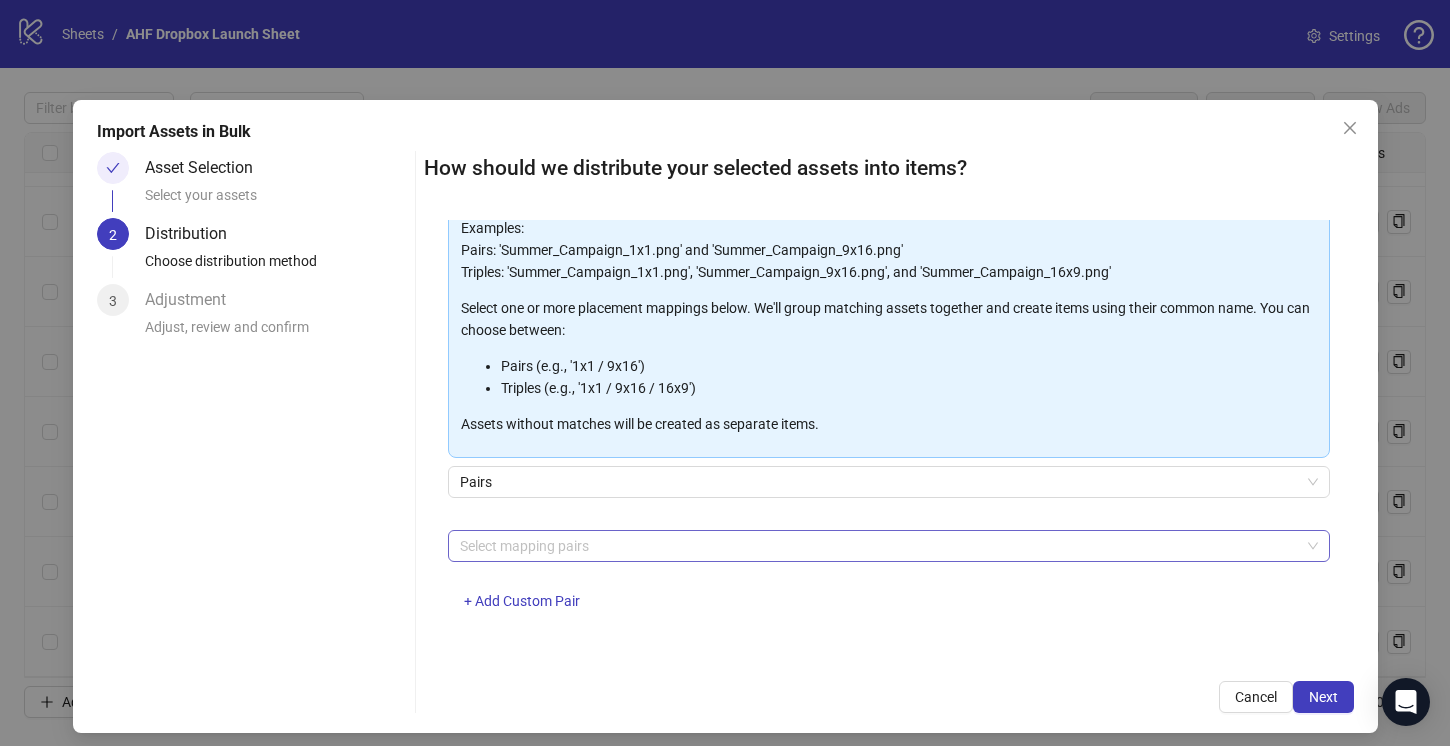 click at bounding box center [878, 546] 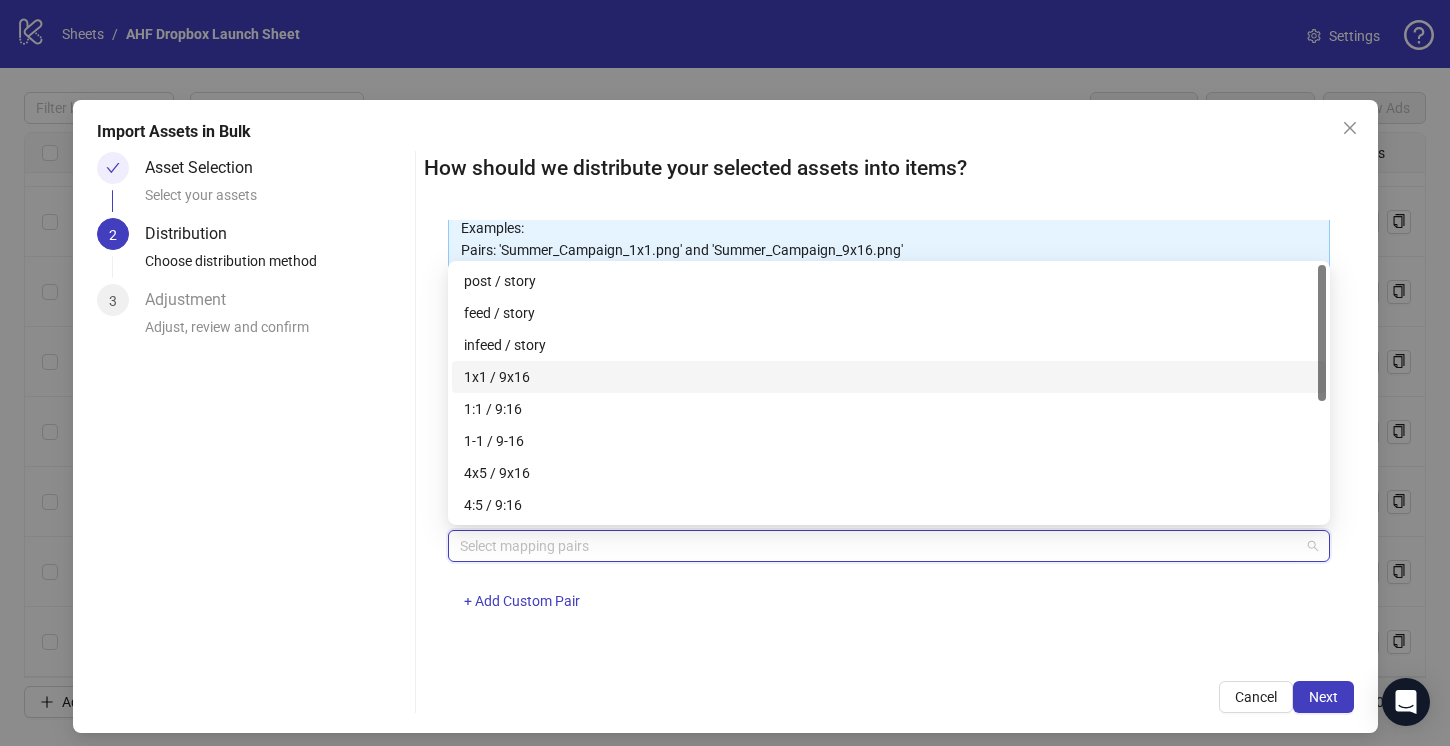 click on "1x1 / 9x16" at bounding box center [889, 377] 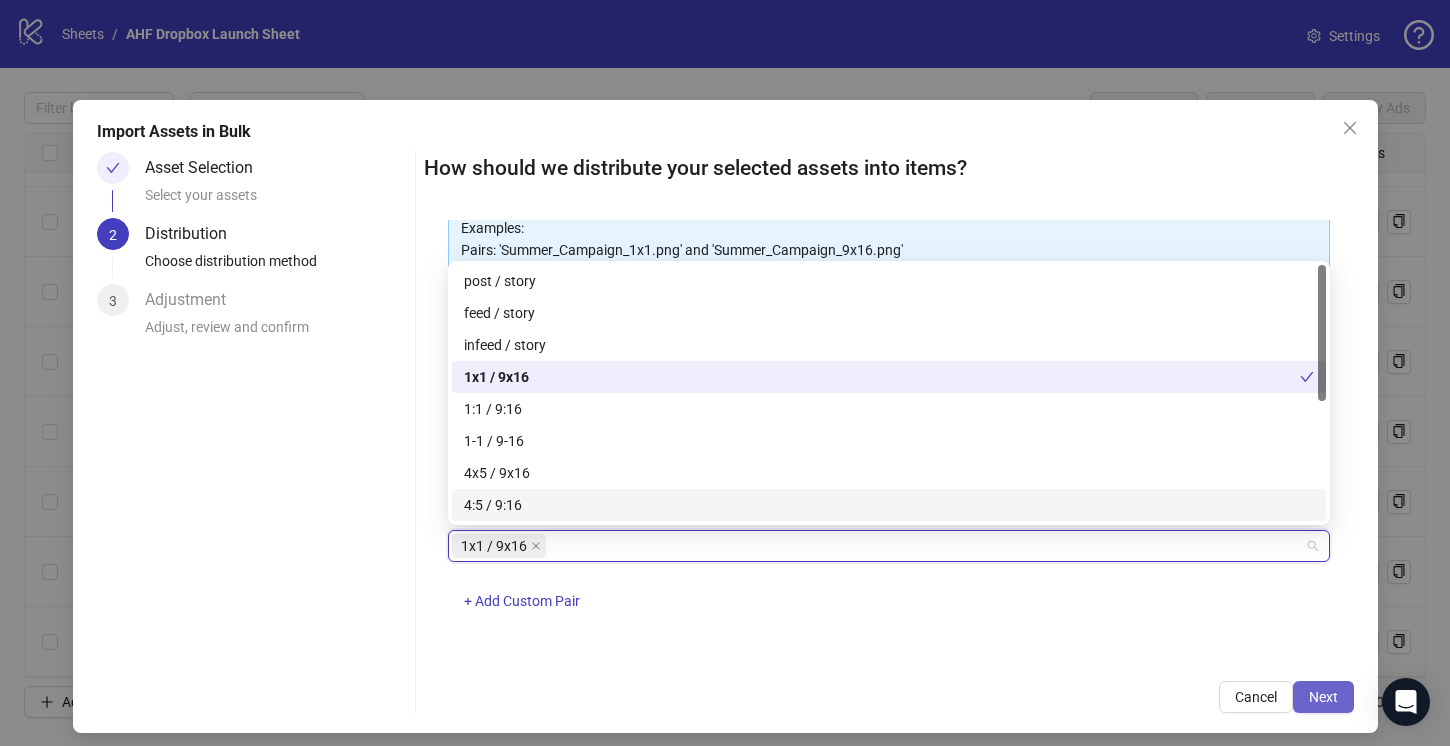 click on "Next" at bounding box center (1323, 697) 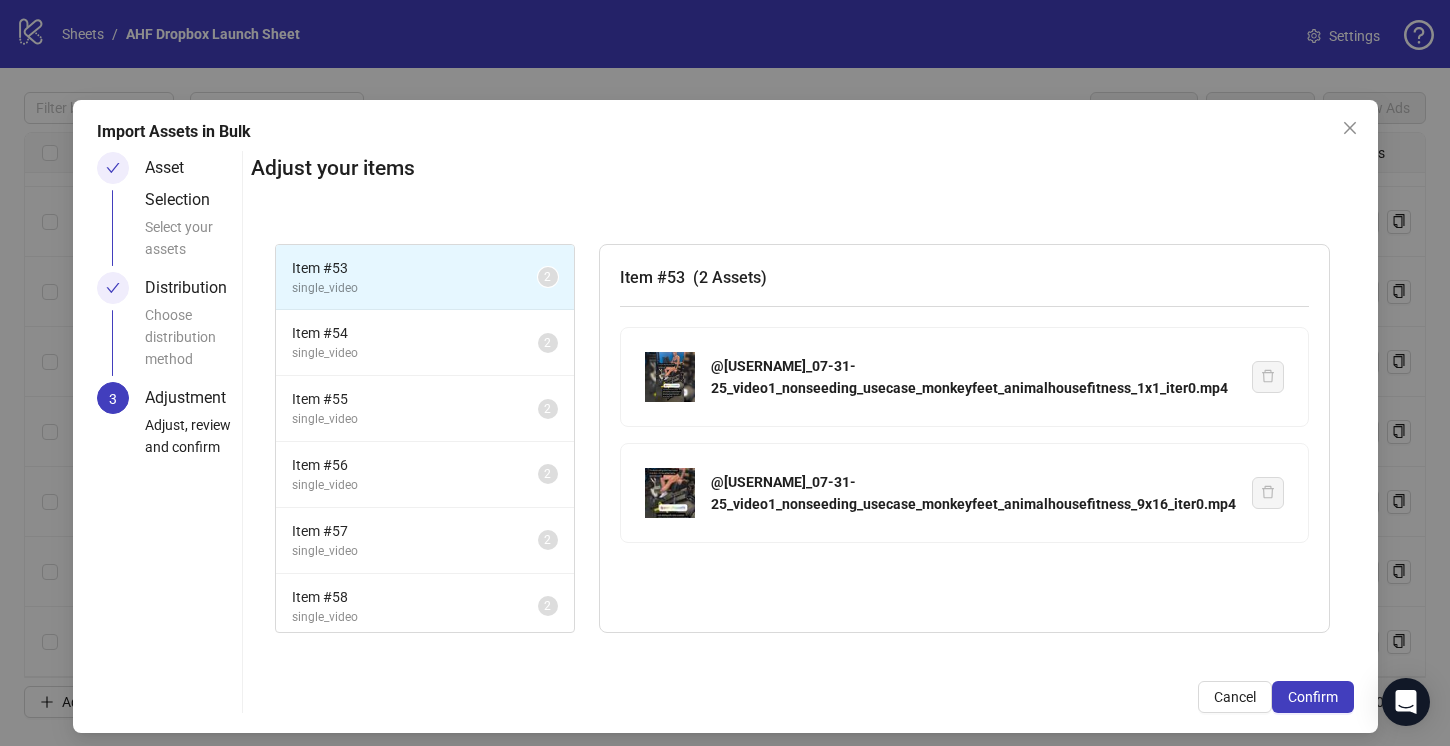 scroll, scrollTop: 11, scrollLeft: 0, axis: vertical 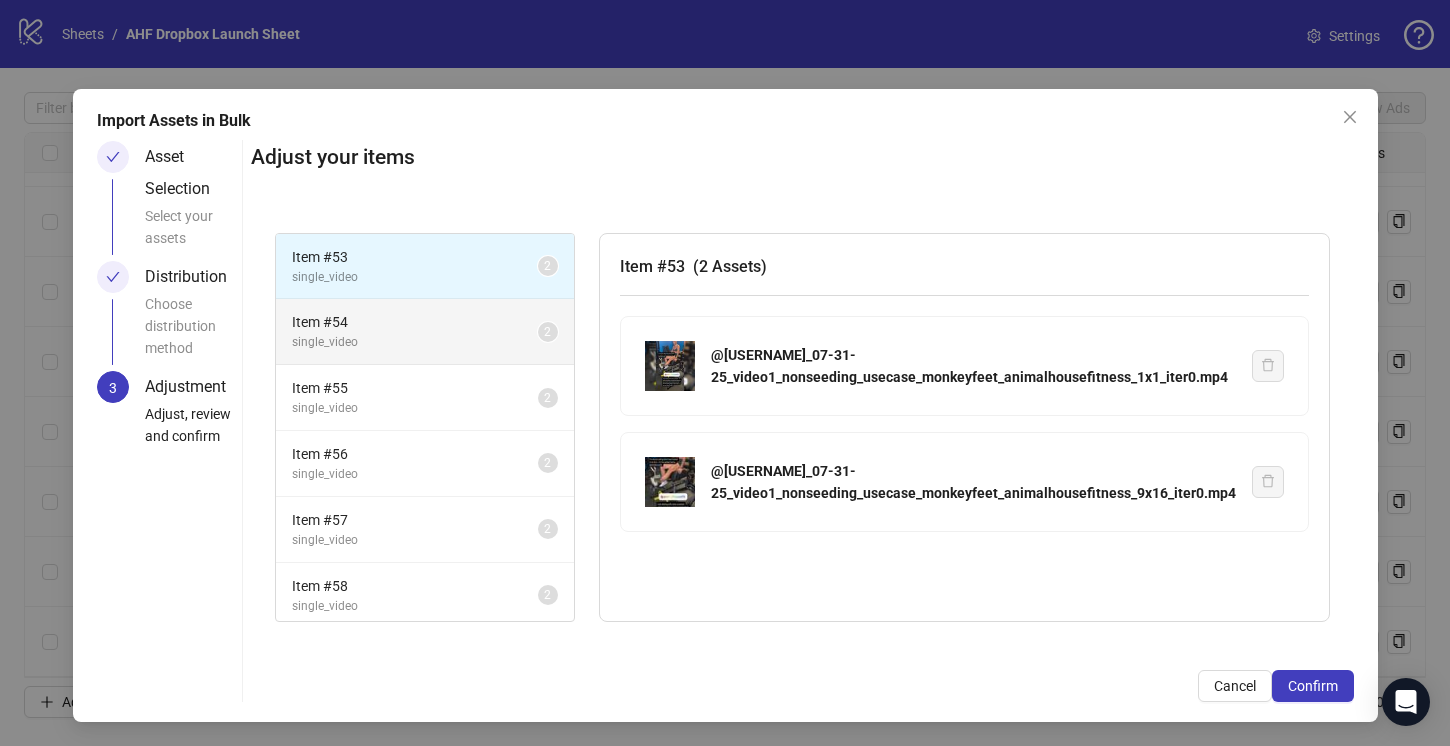 click on "single_video" at bounding box center (415, 342) 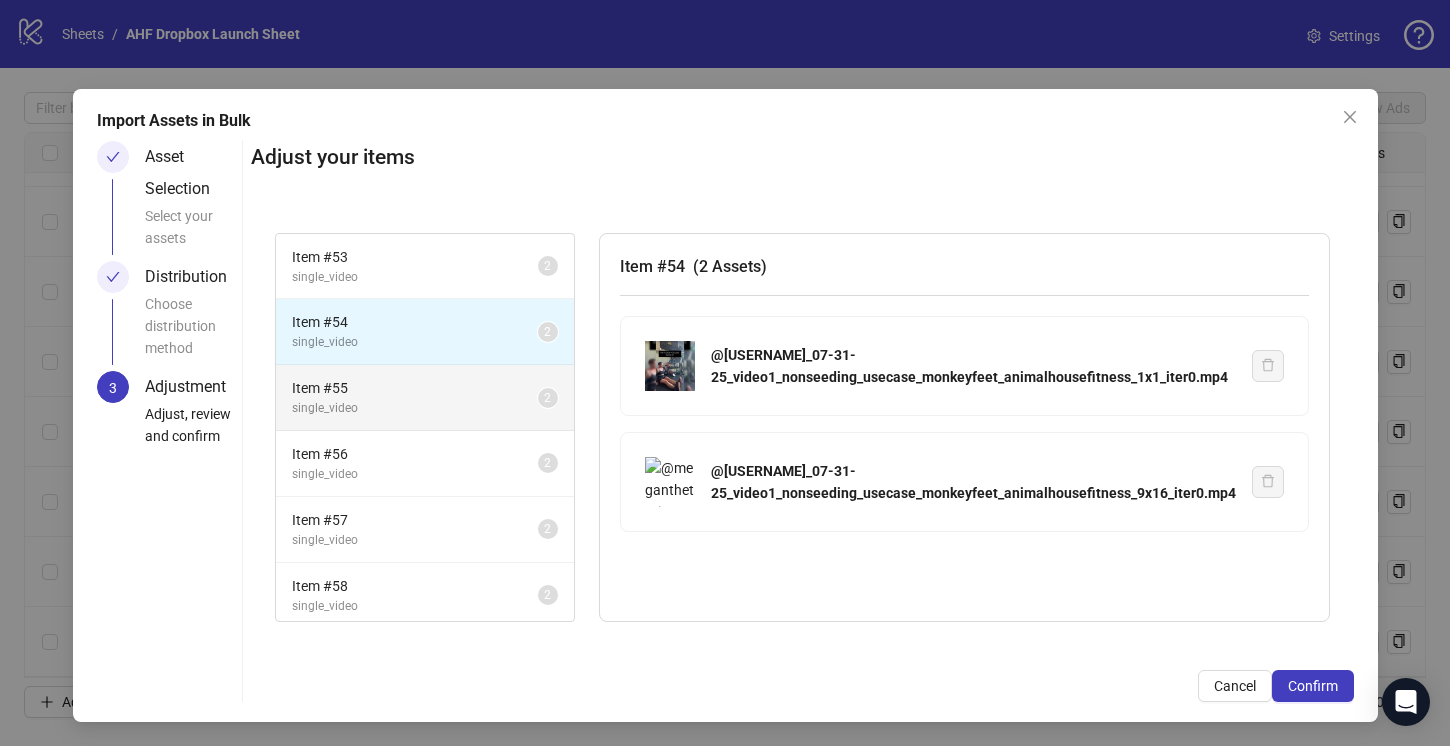 click on "Item # 55" at bounding box center [415, 388] 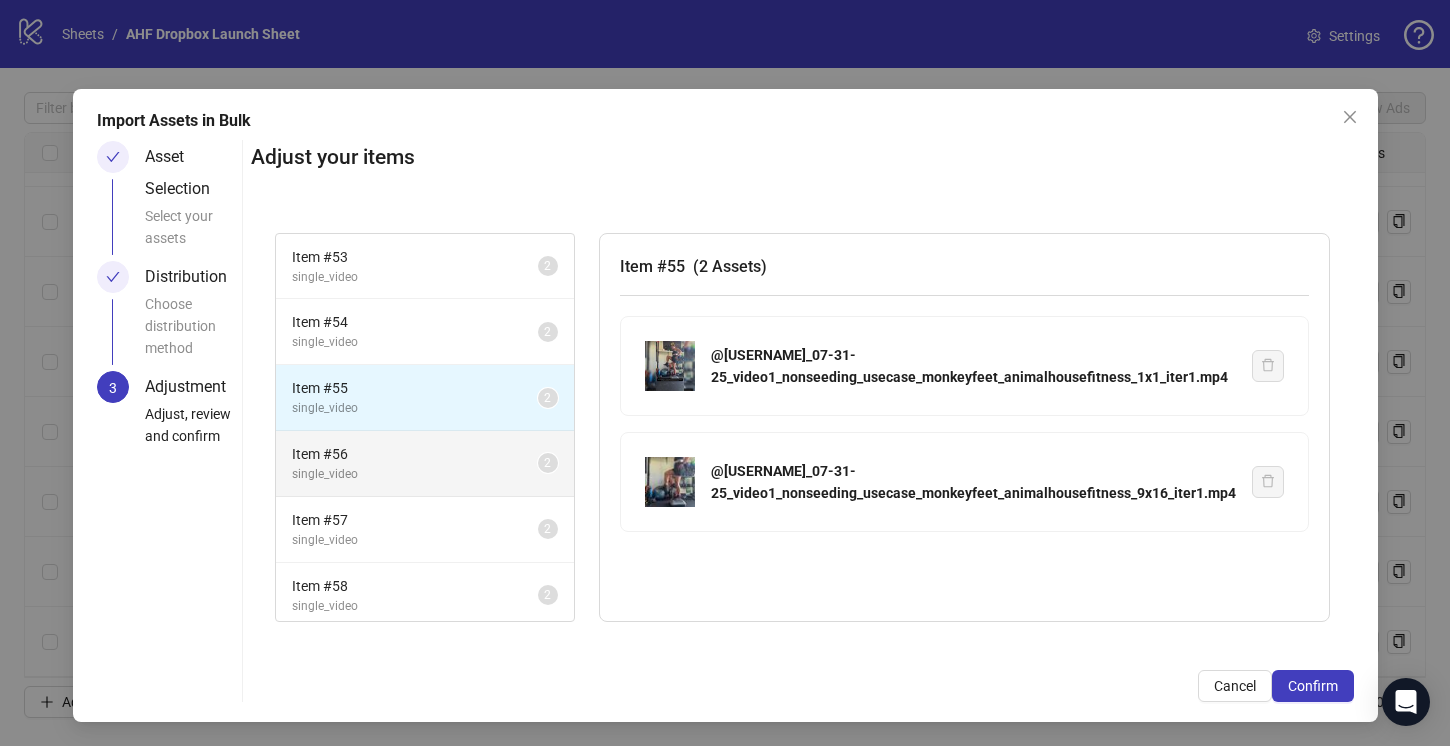 click on "Item # 56" at bounding box center (415, 454) 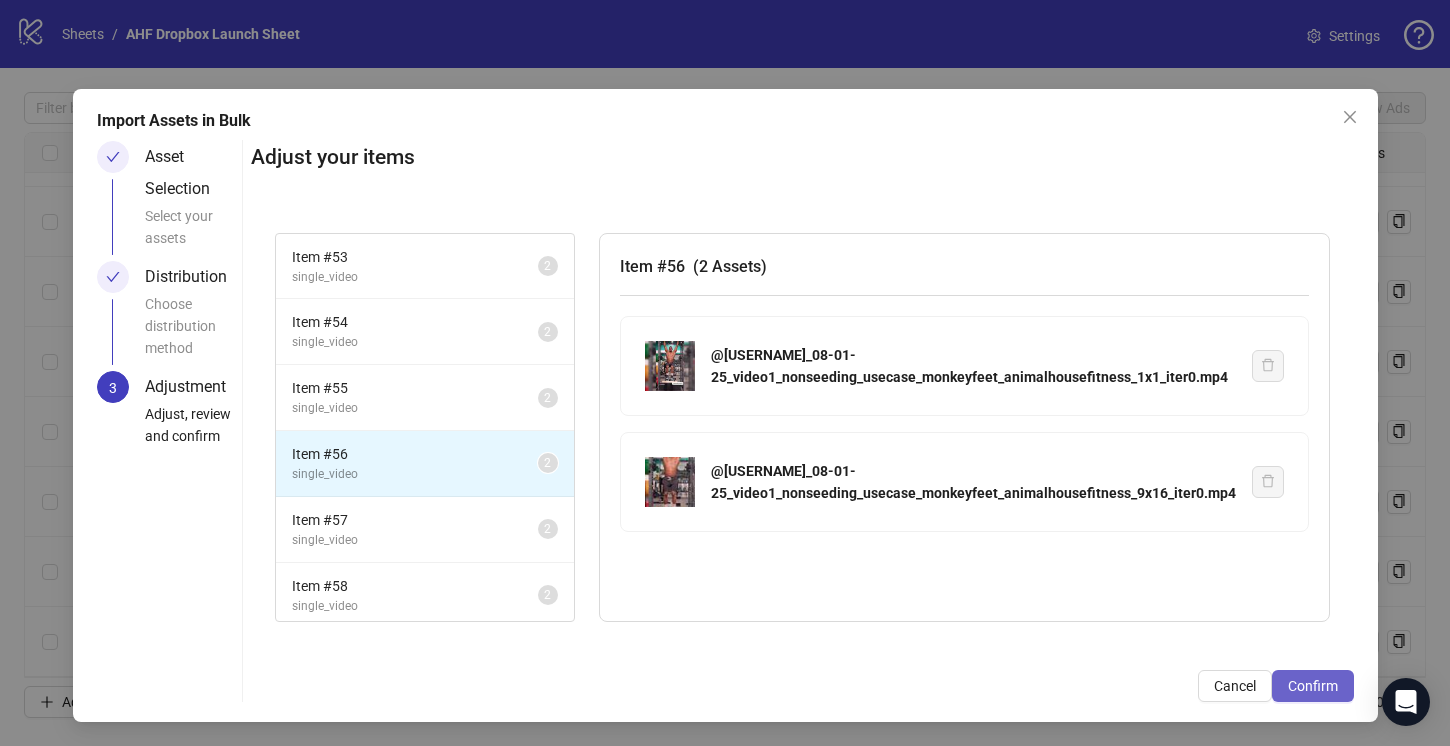 click on "Confirm" at bounding box center [1313, 686] 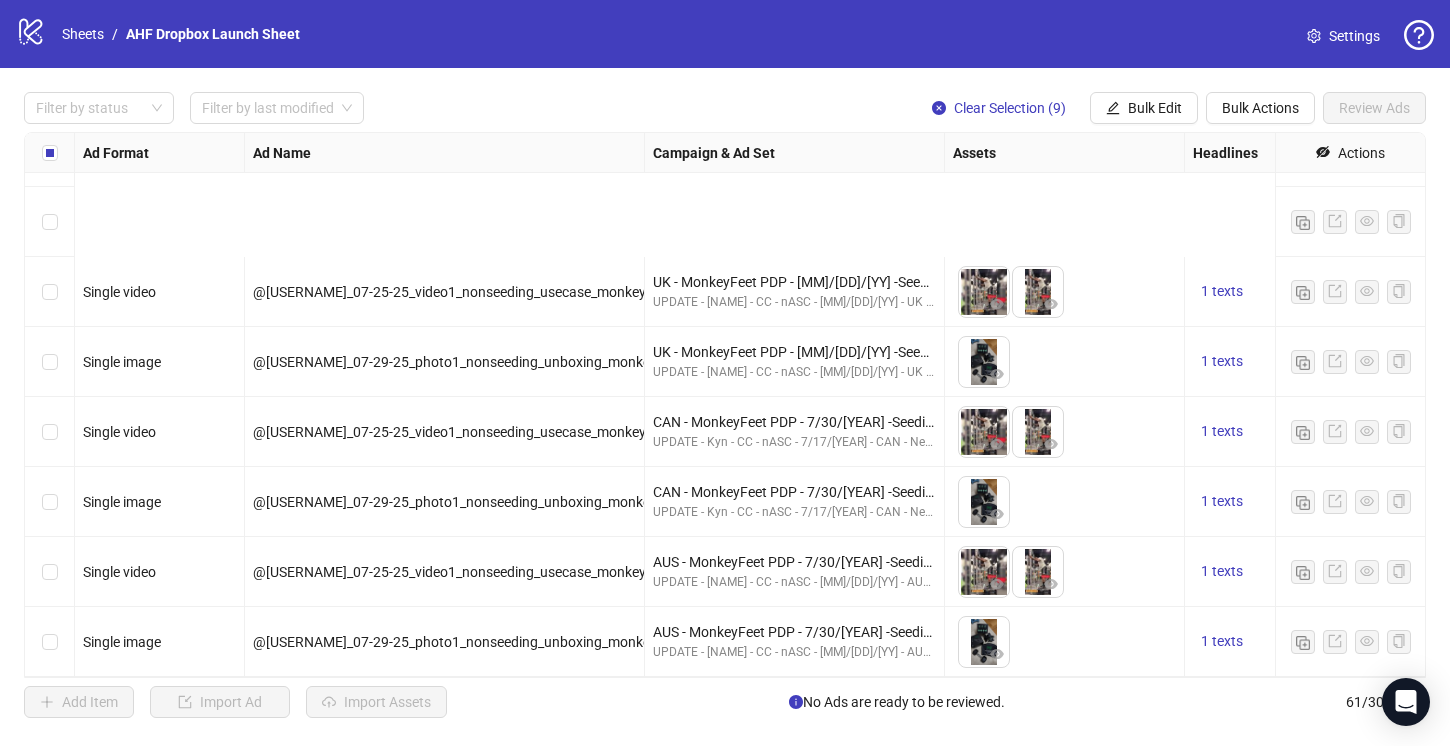scroll, scrollTop: 3339, scrollLeft: 0, axis: vertical 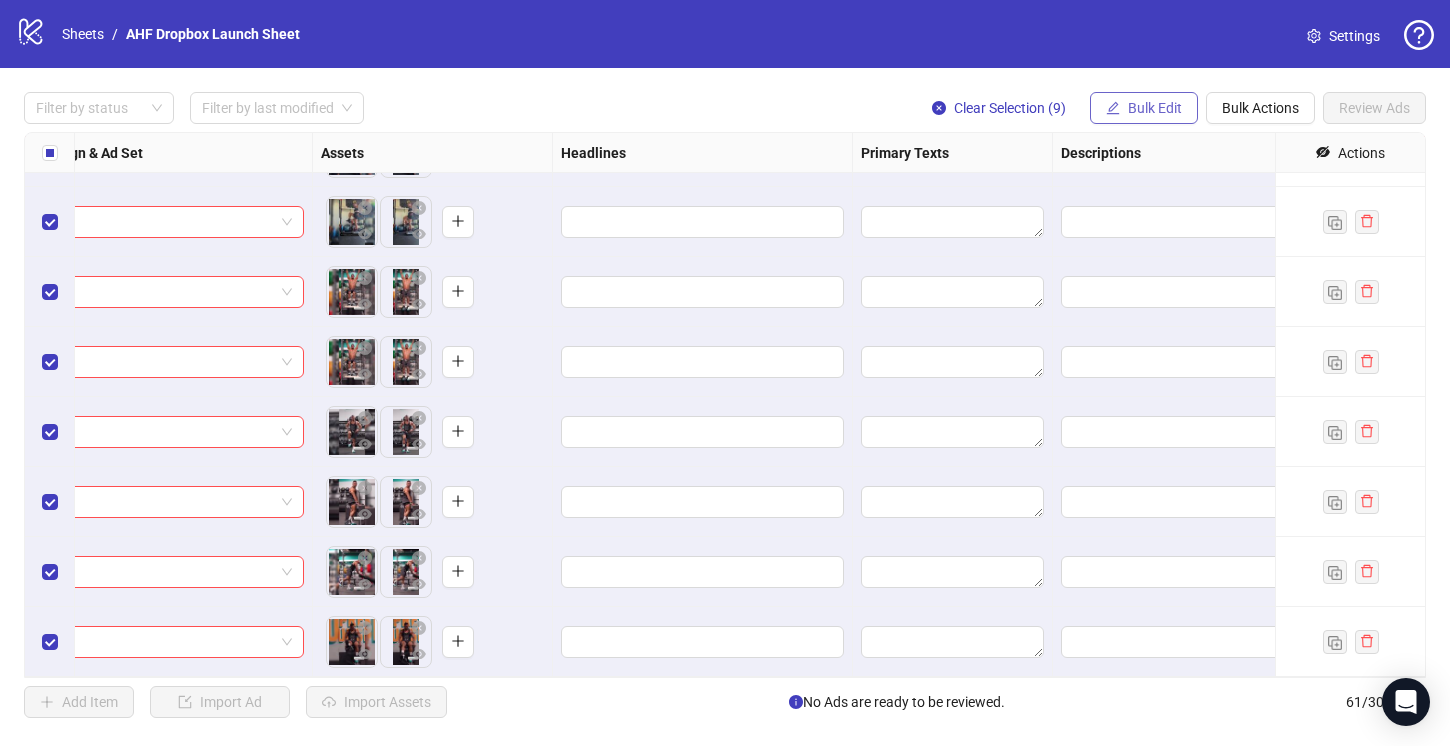 click on "Bulk Edit" at bounding box center [1155, 108] 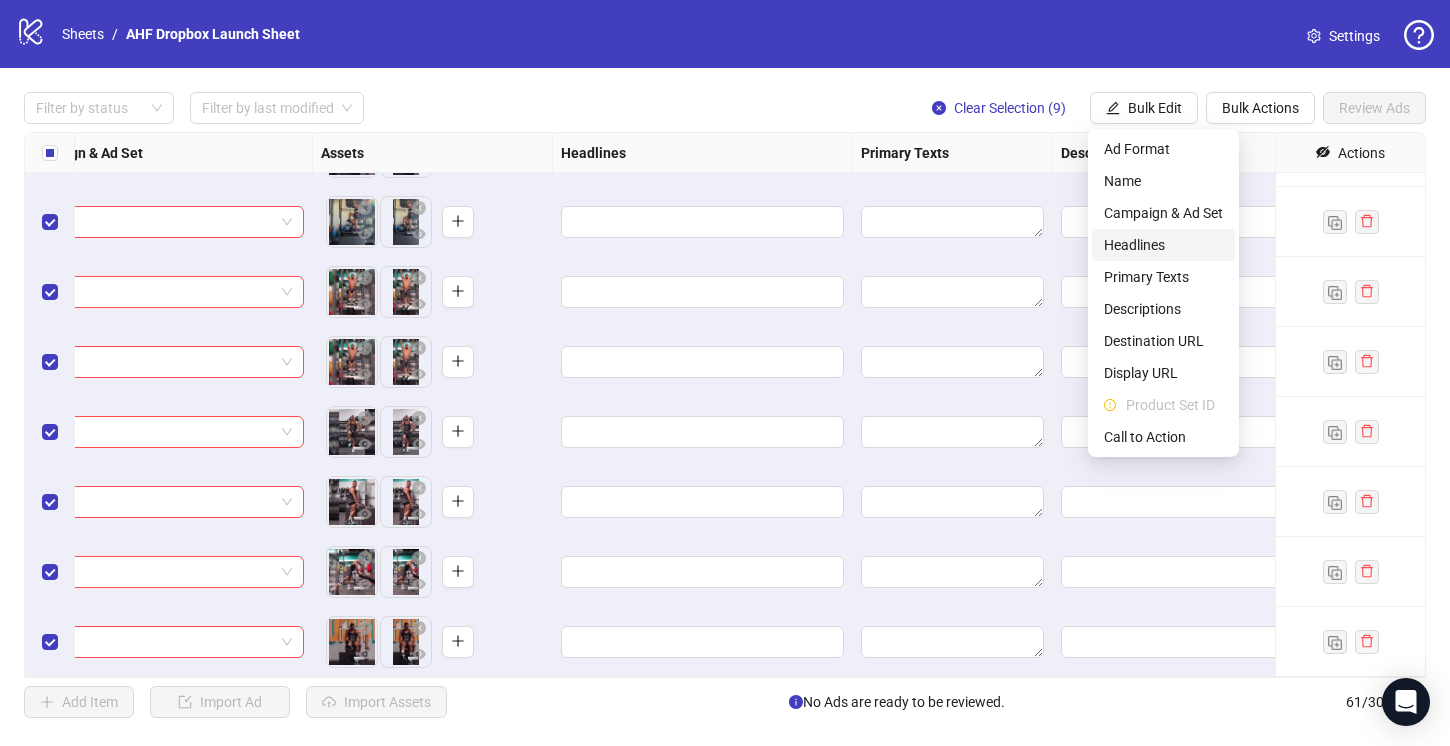 click on "Headlines" at bounding box center (1163, 245) 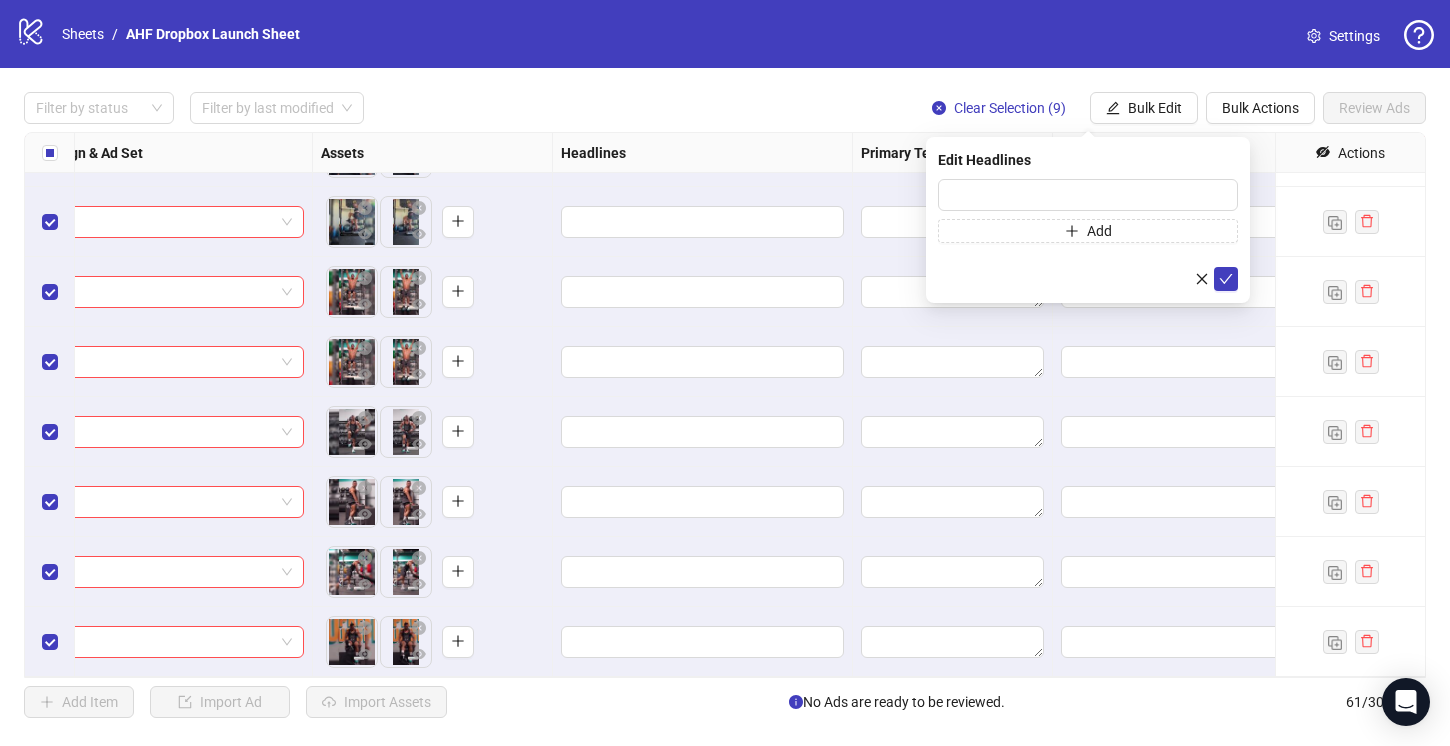 click on "Edit Headlines Add" at bounding box center (1088, 220) 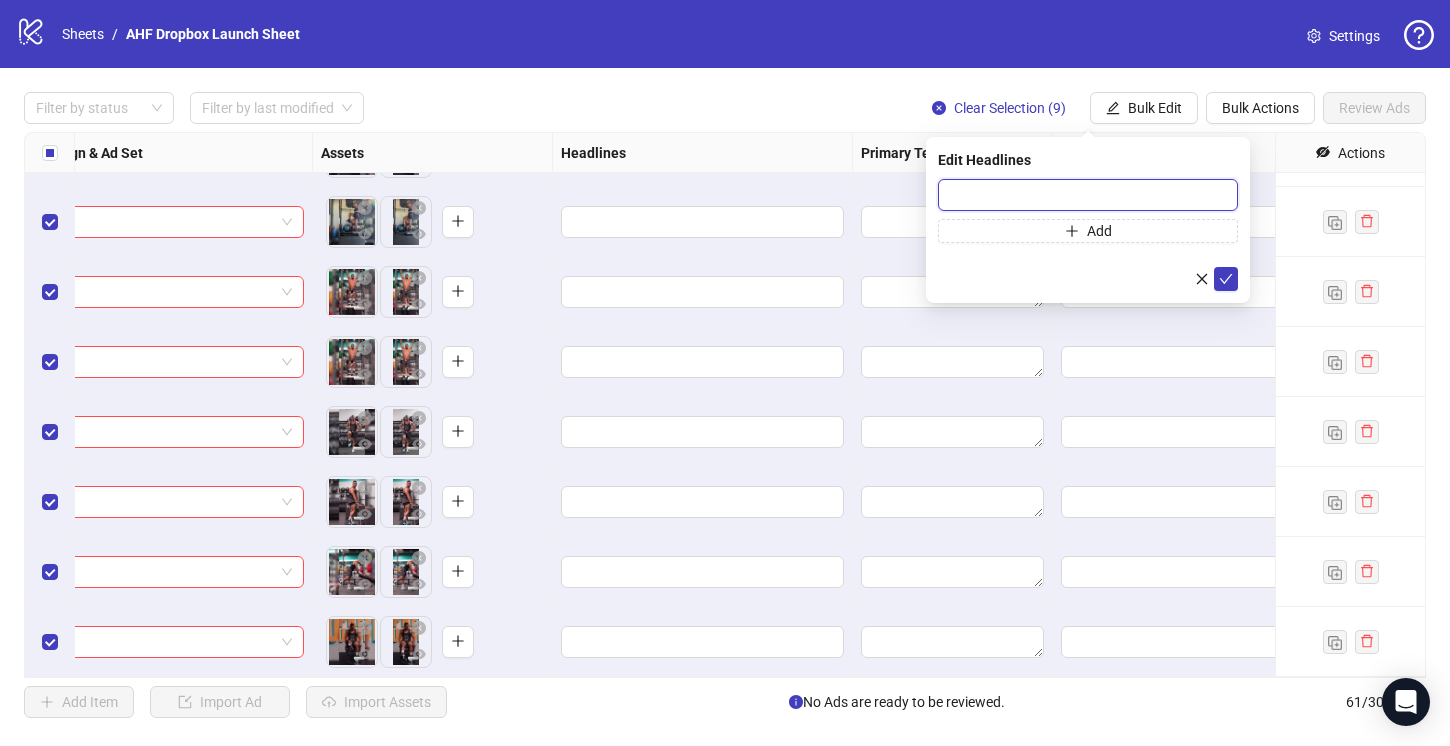 click at bounding box center (1088, 195) 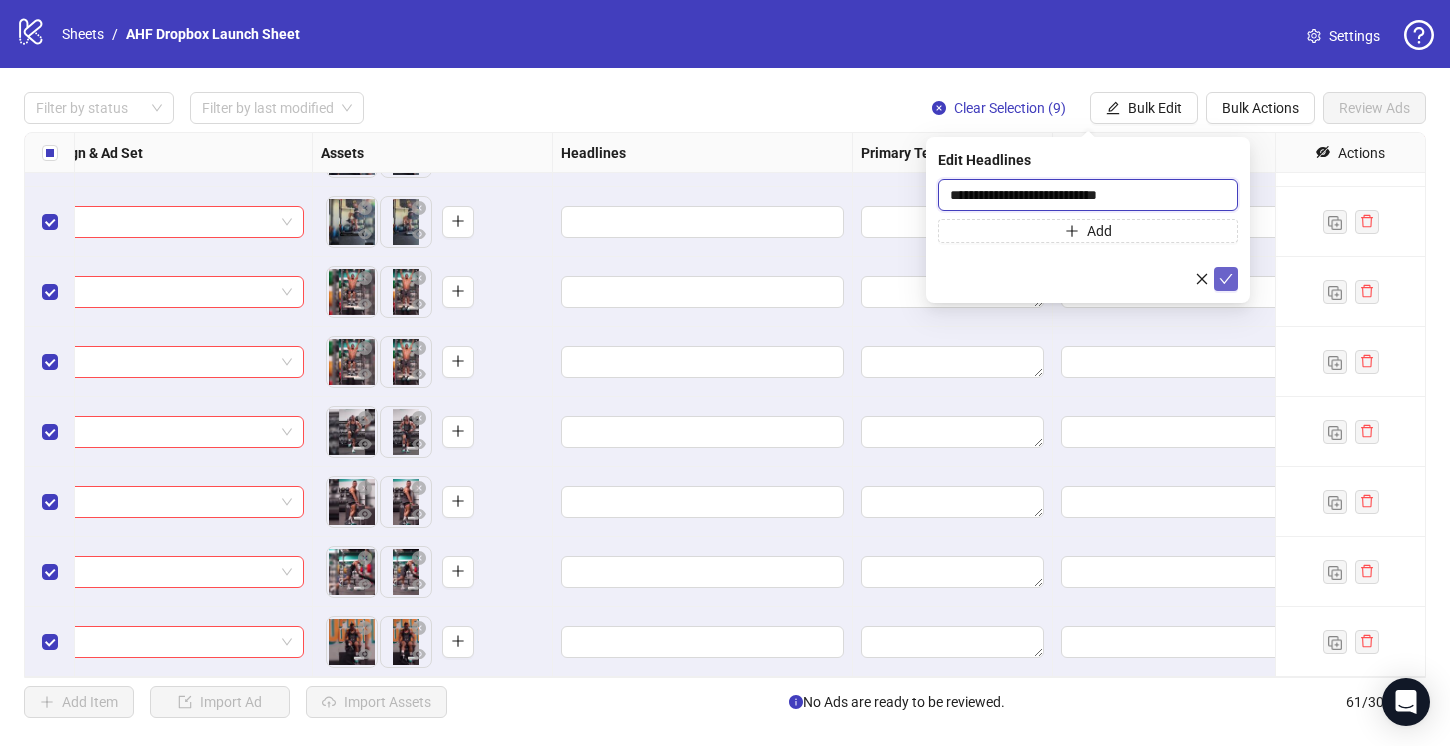 type on "**********" 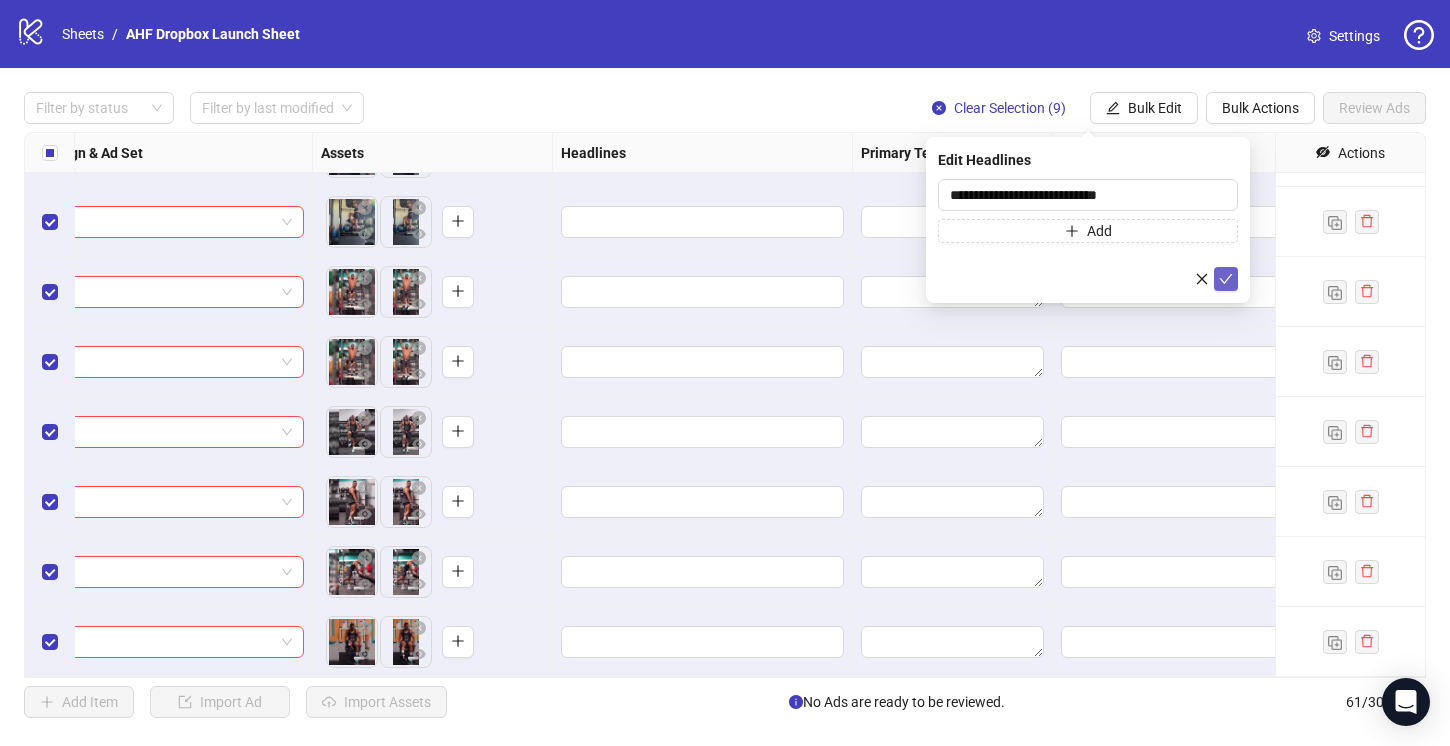 click 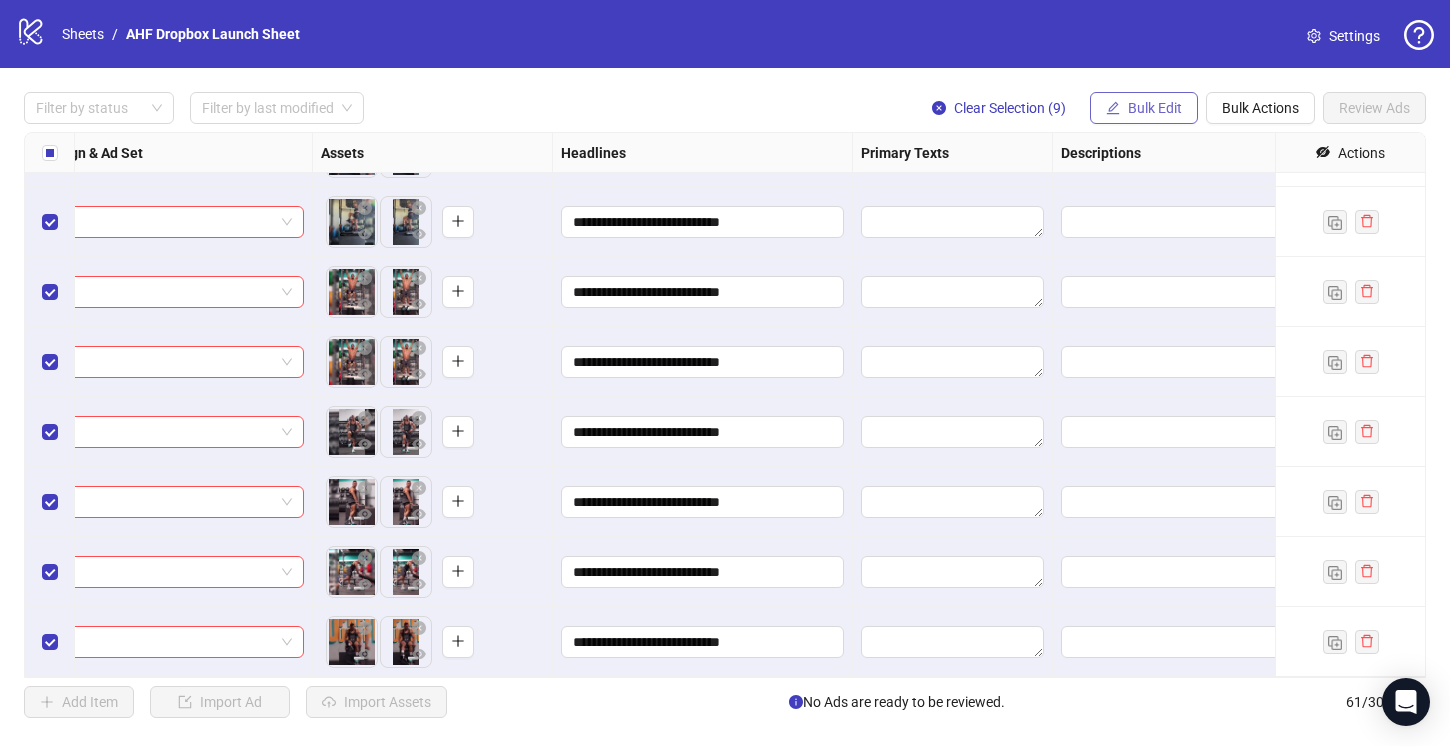 click on "Bulk Edit" at bounding box center (1155, 108) 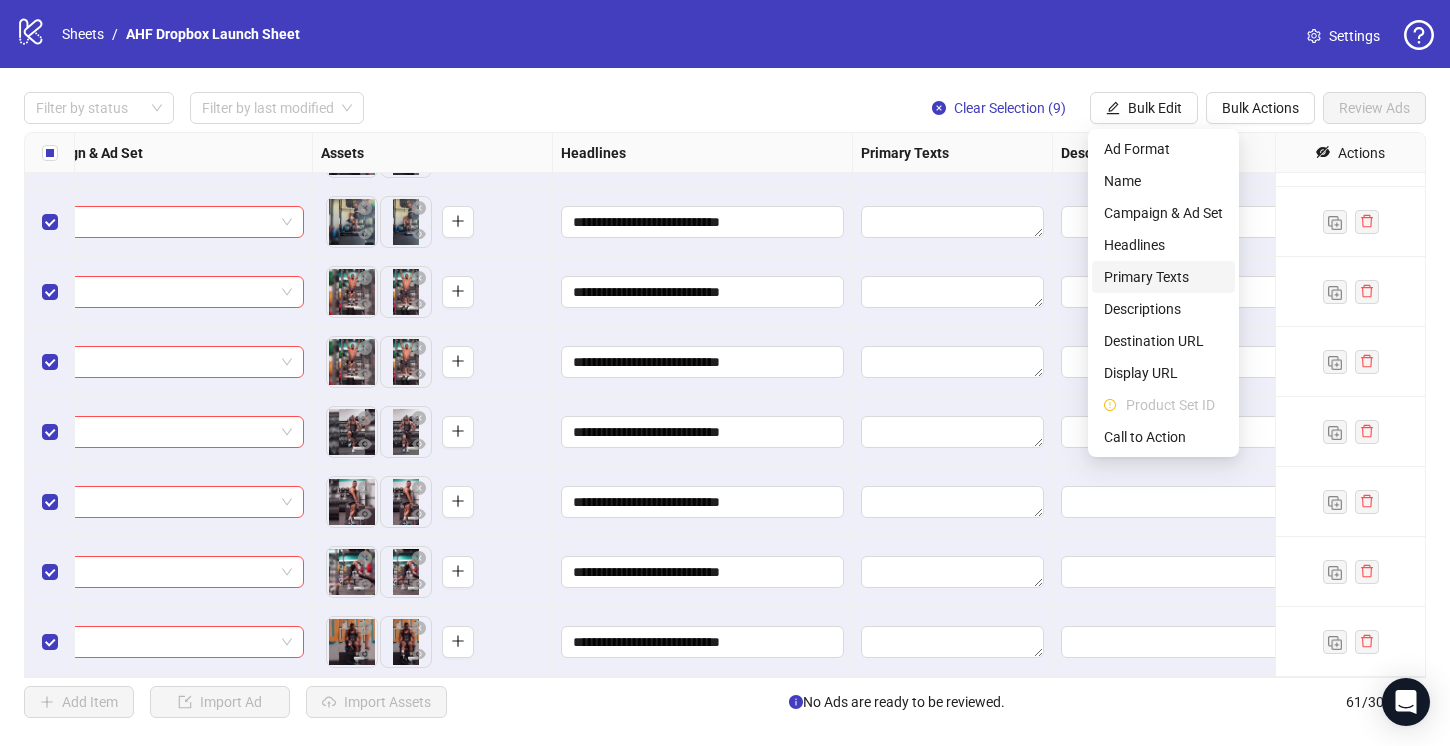 click on "Primary Texts" at bounding box center [1163, 277] 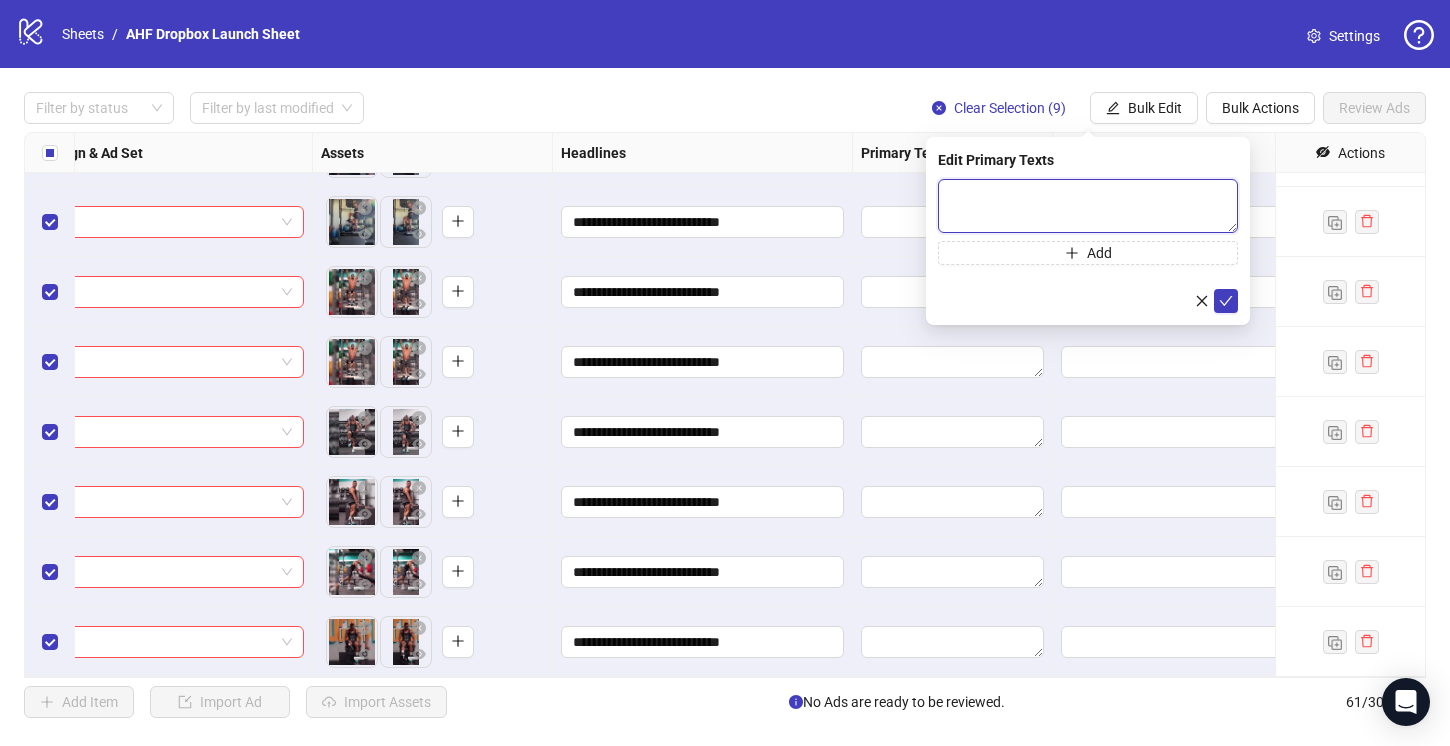 click at bounding box center [1088, 206] 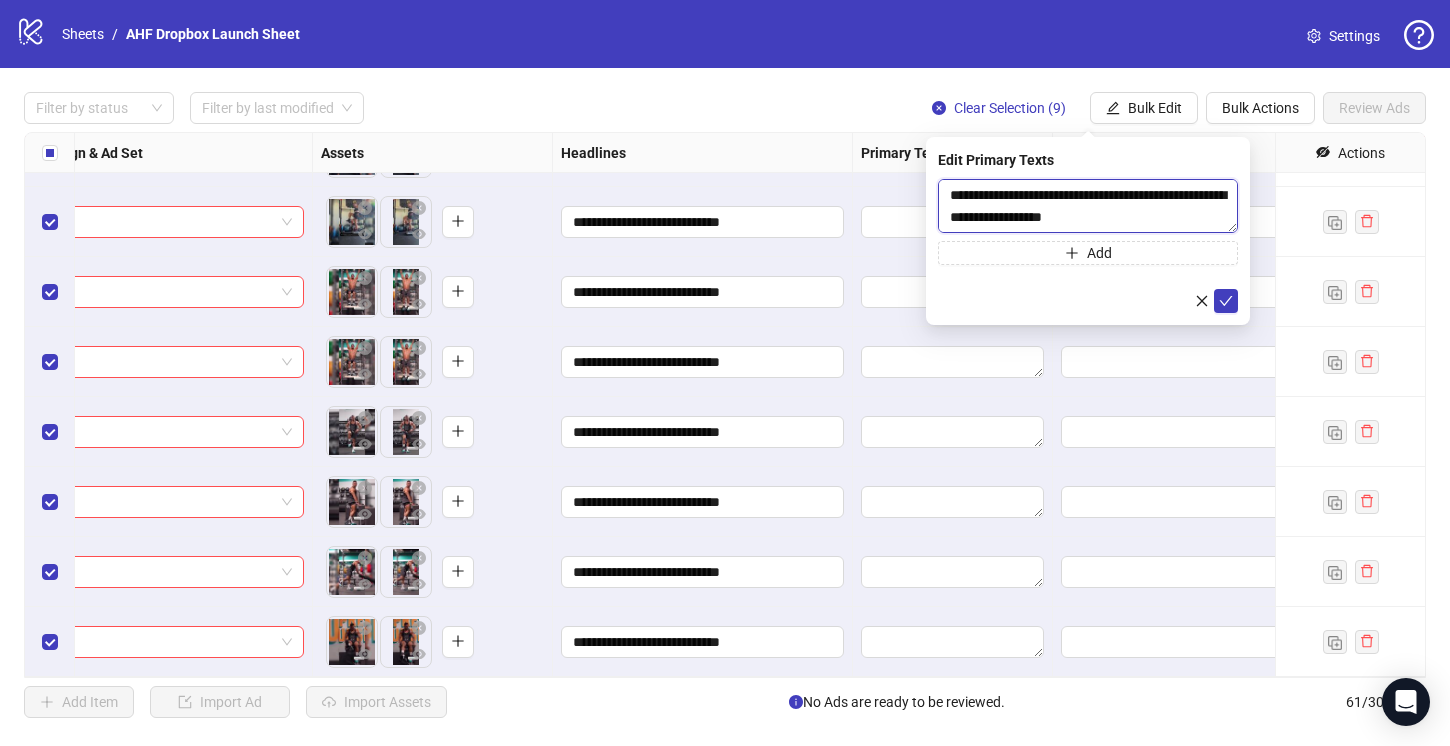 scroll, scrollTop: 125, scrollLeft: 0, axis: vertical 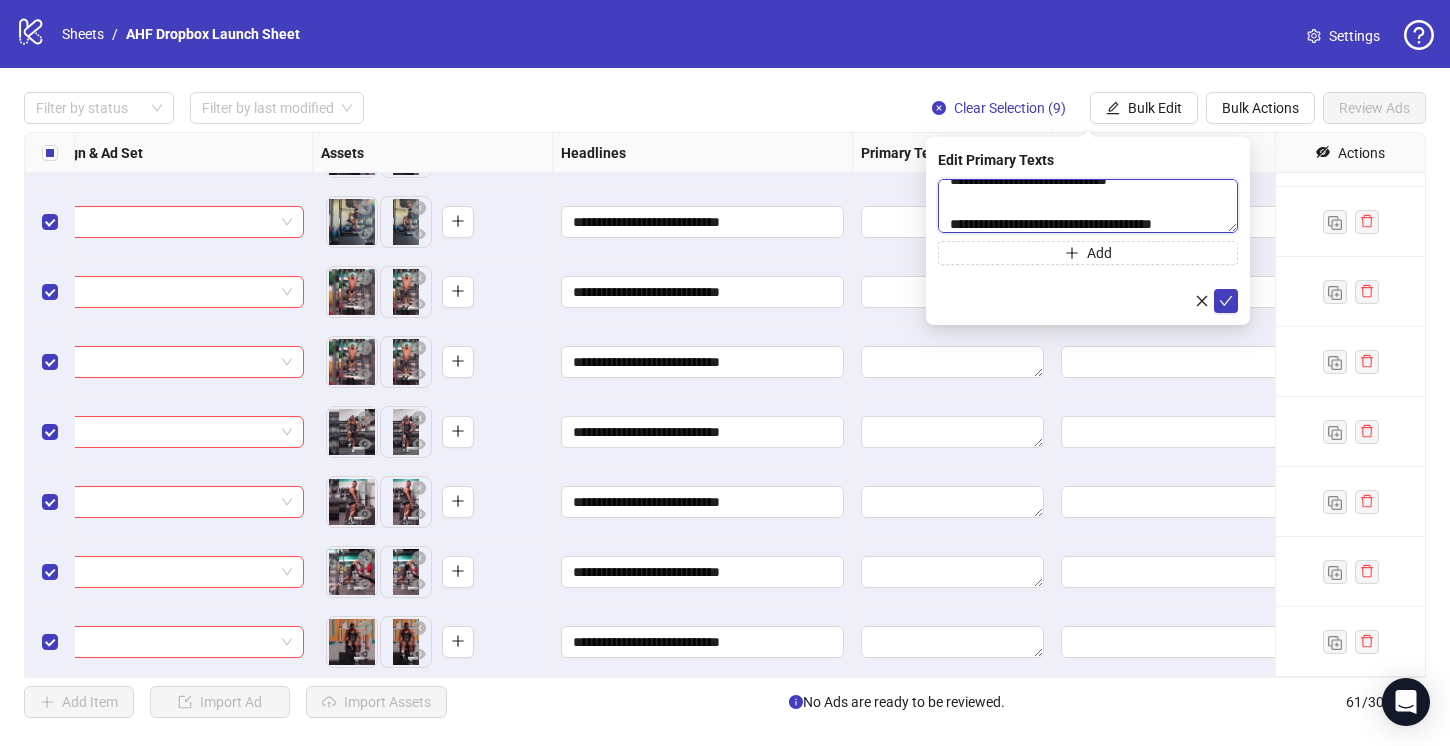 click on "**********" at bounding box center (1088, 206) 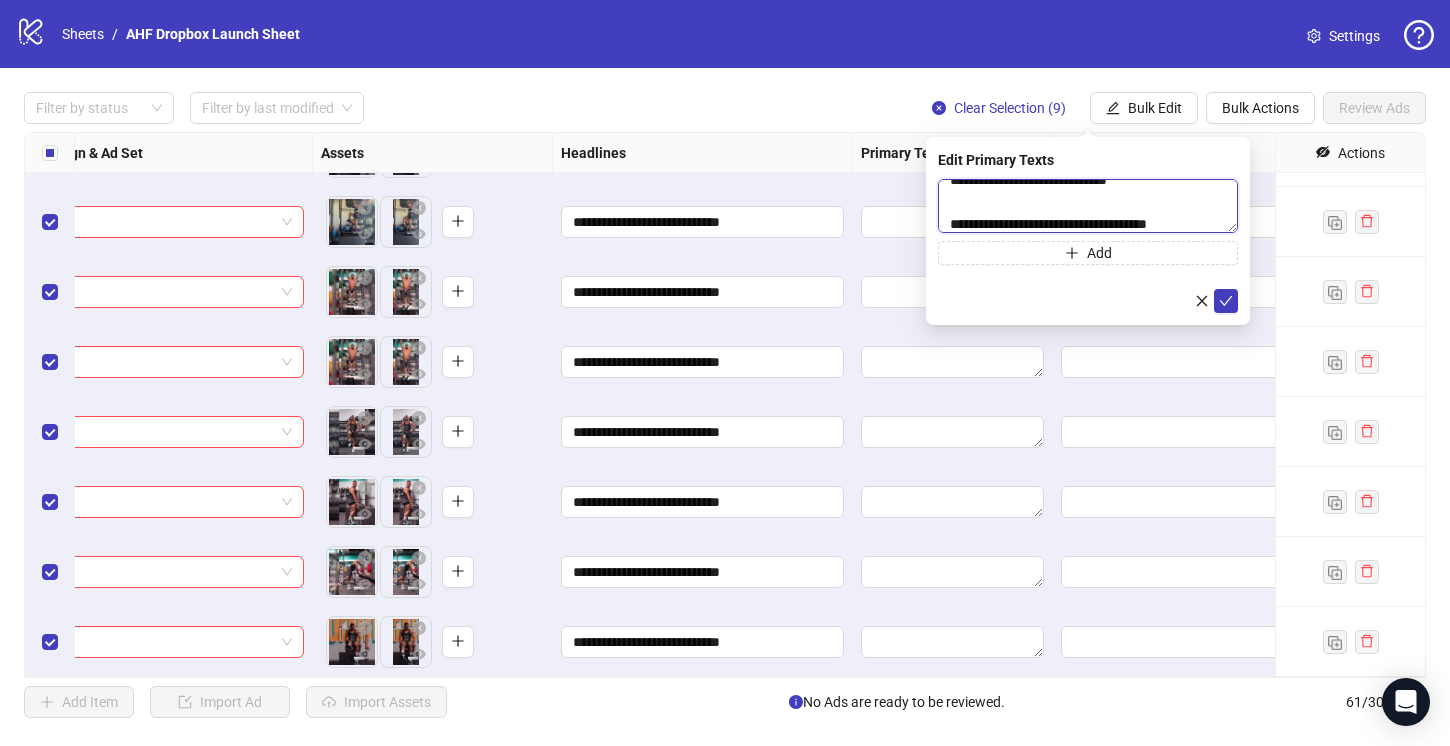 scroll, scrollTop: 0, scrollLeft: 0, axis: both 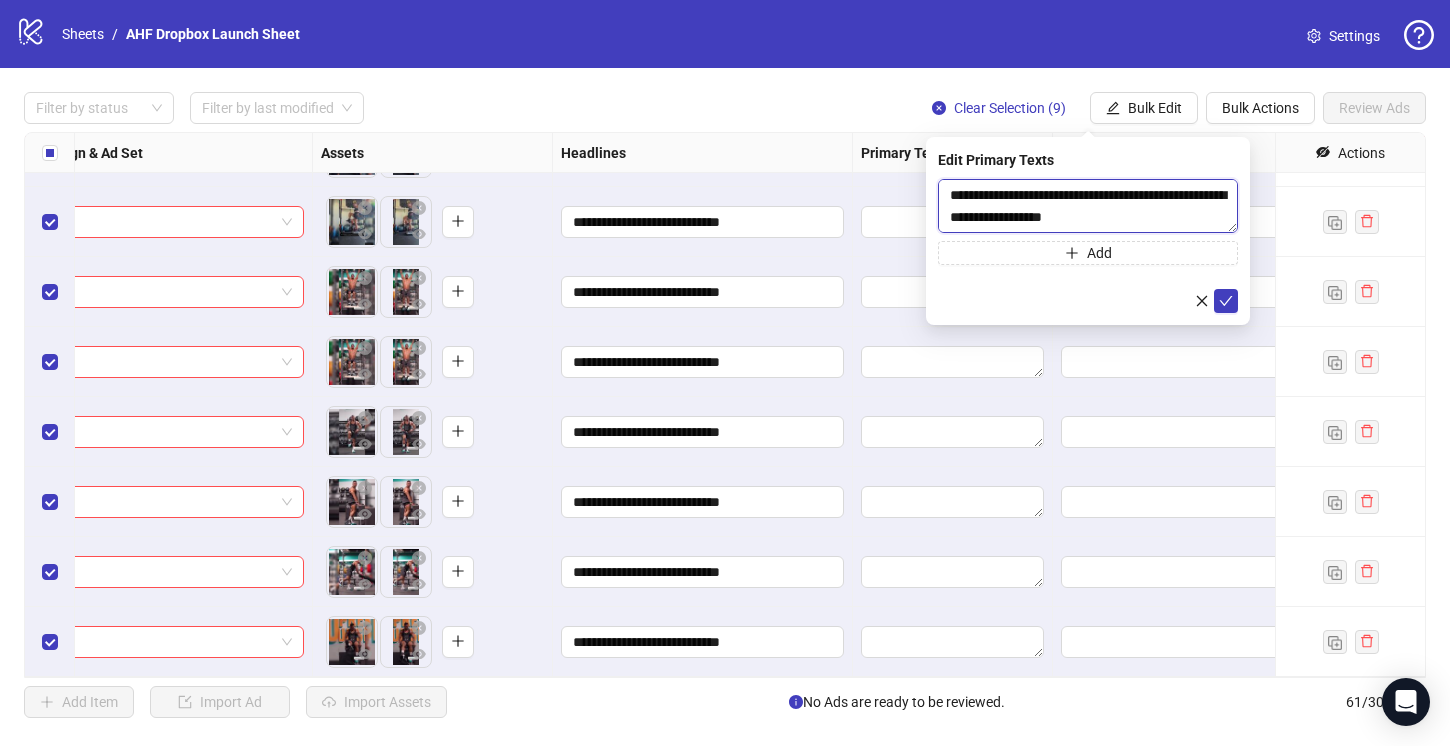 click on "**********" at bounding box center (1088, 206) 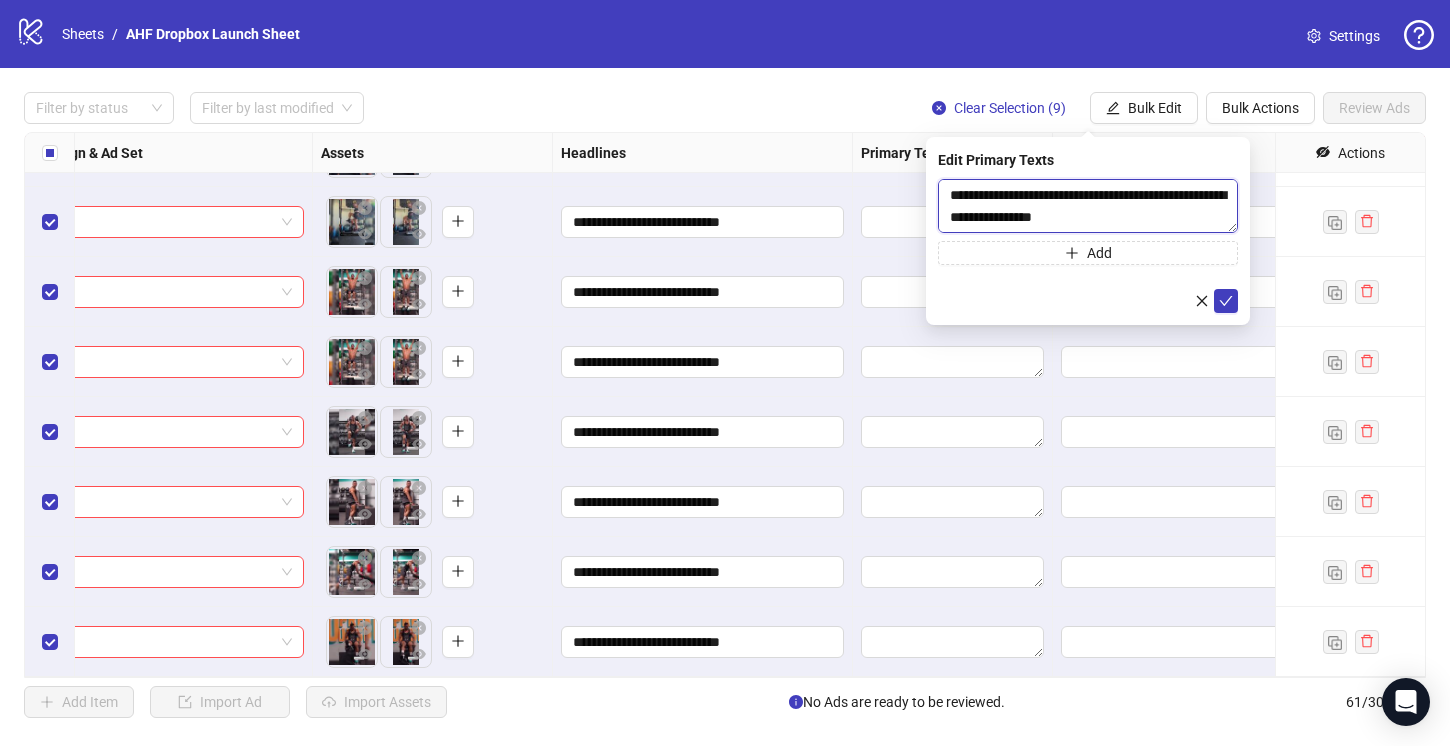scroll, scrollTop: 132, scrollLeft: 0, axis: vertical 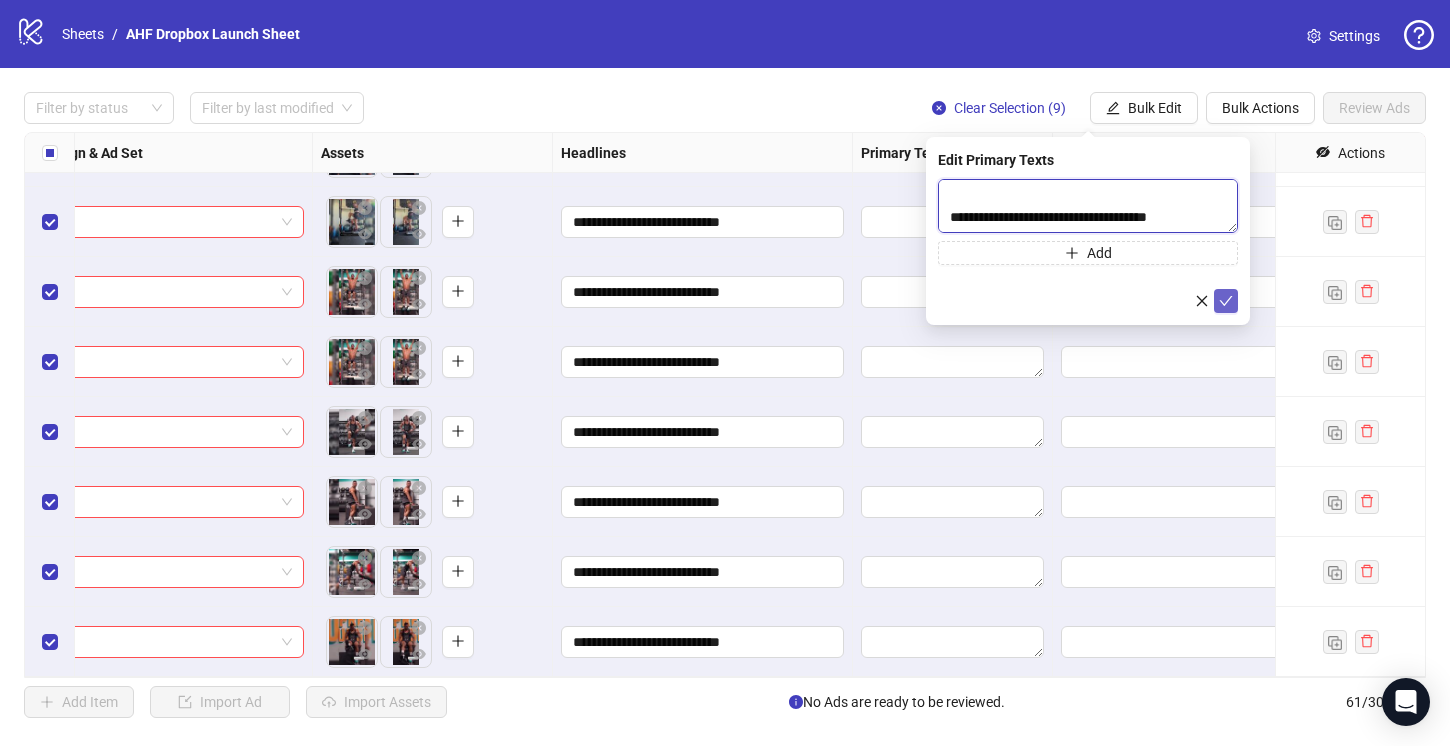 type on "**********" 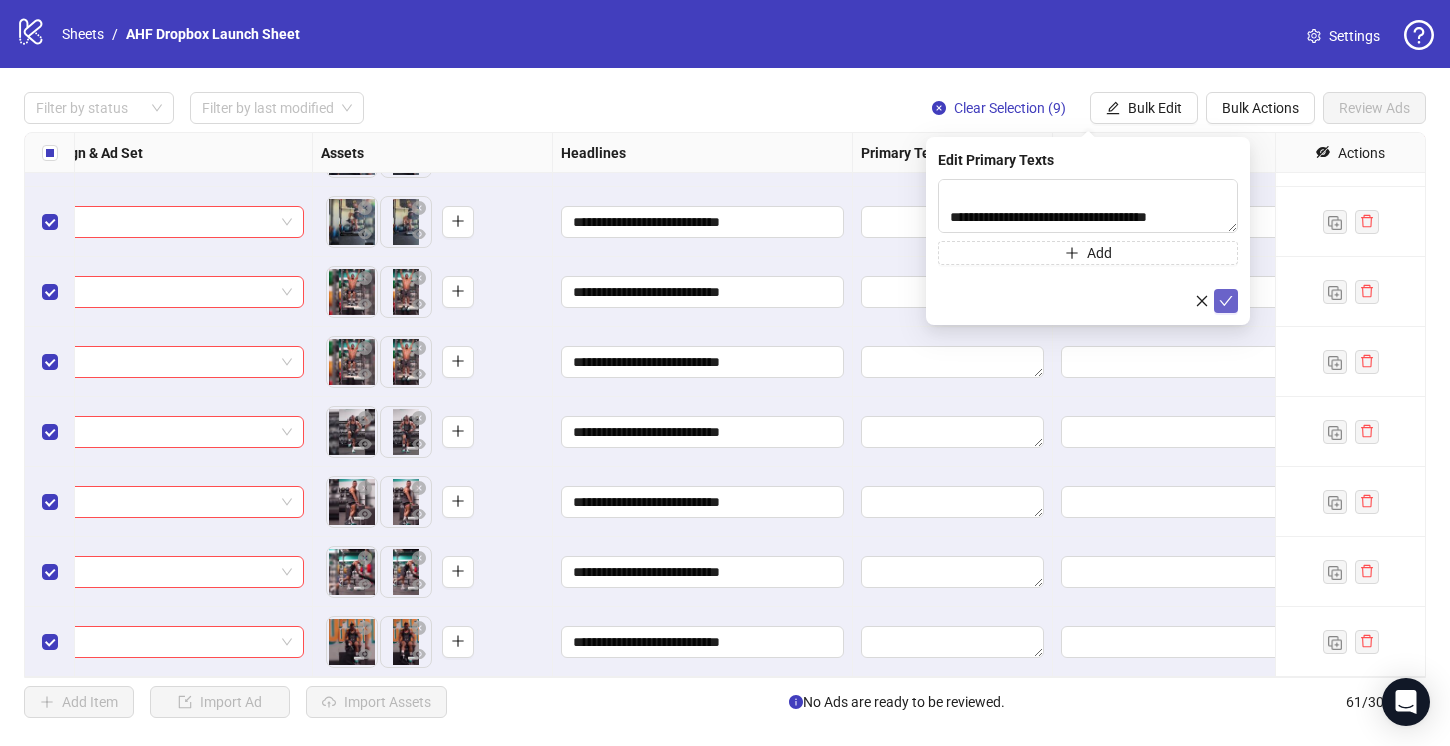 click 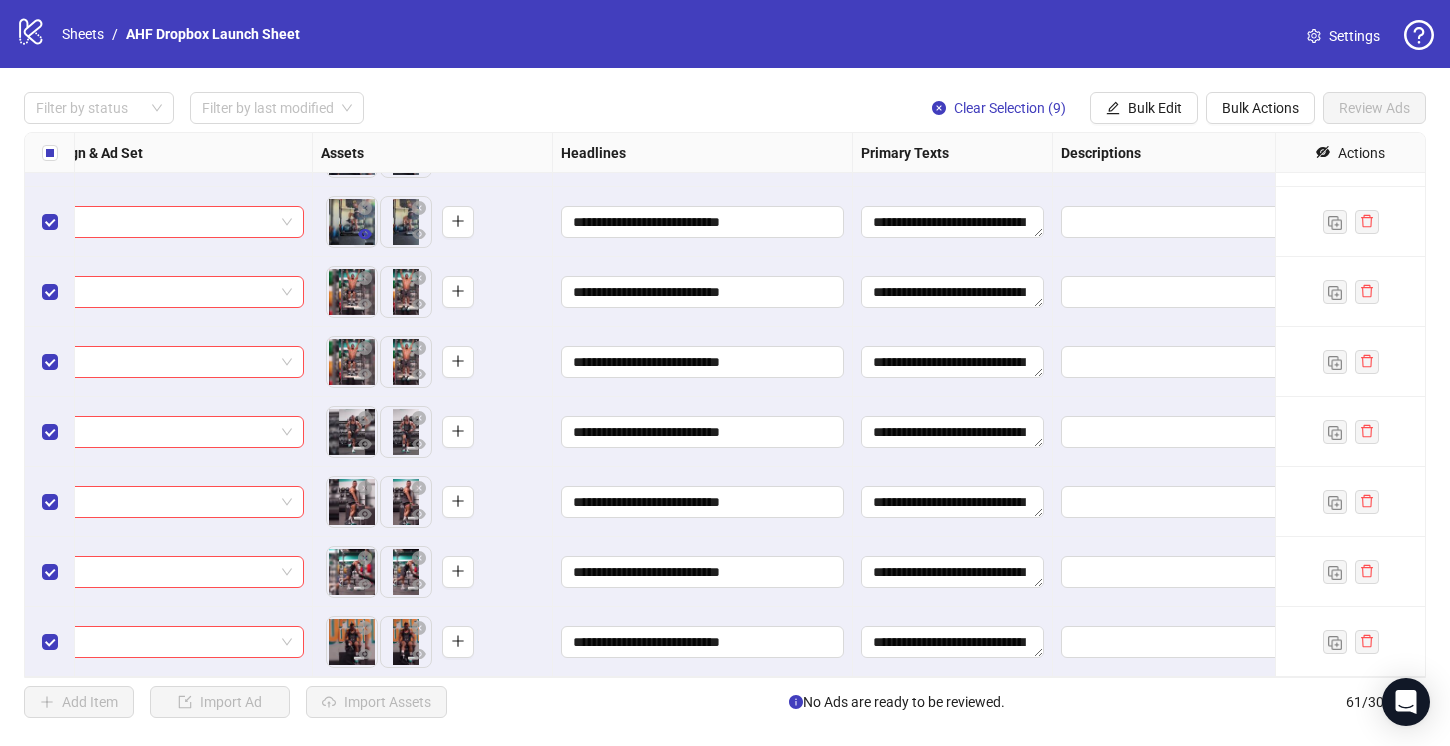 click at bounding box center (365, 234) 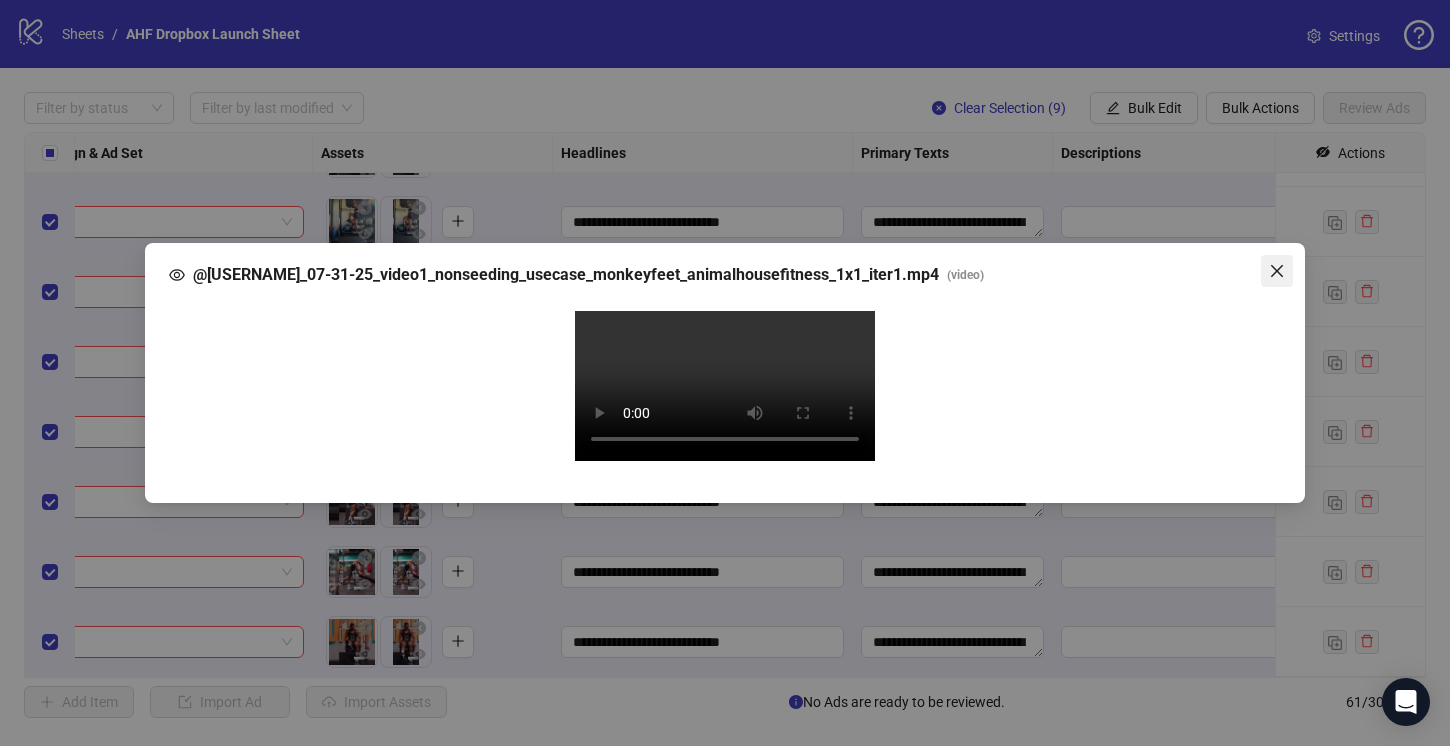 click 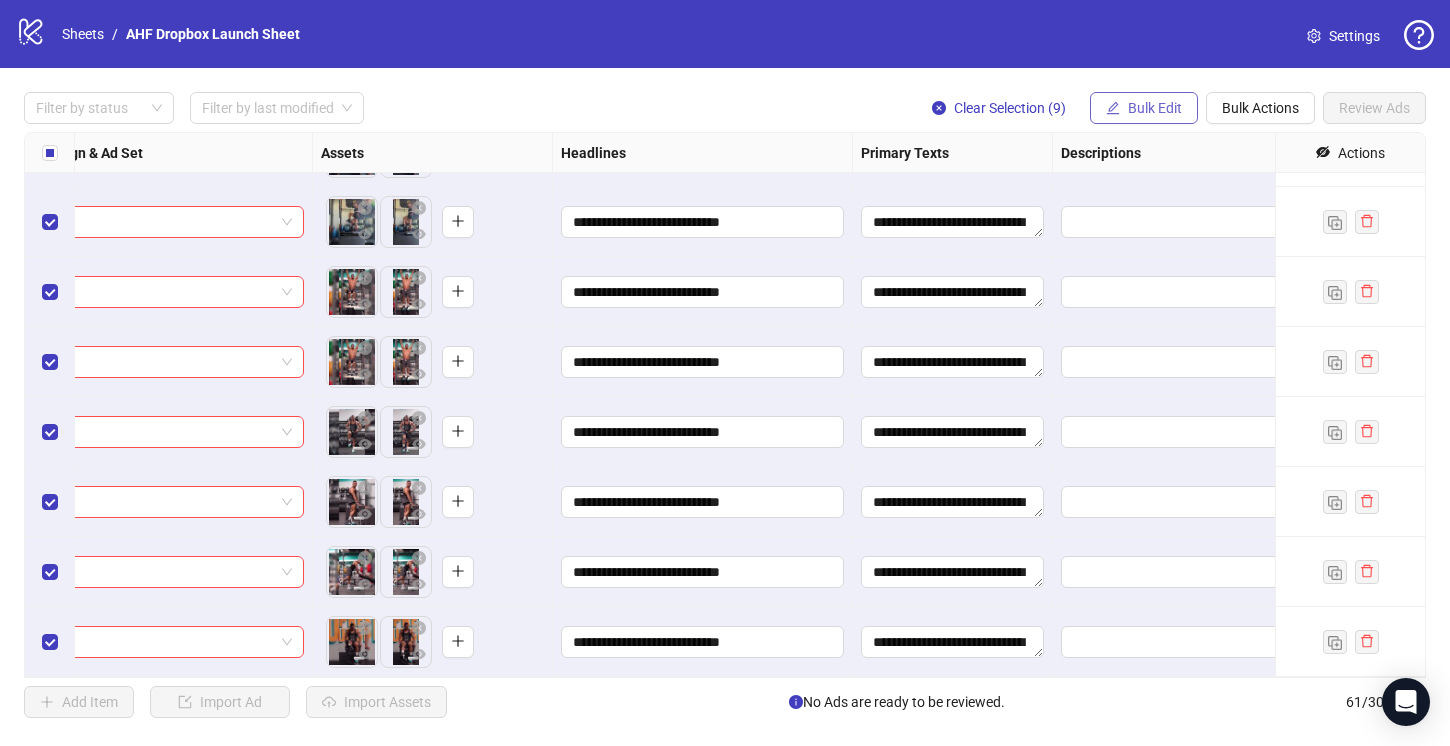 click on "Bulk Edit" at bounding box center (1155, 108) 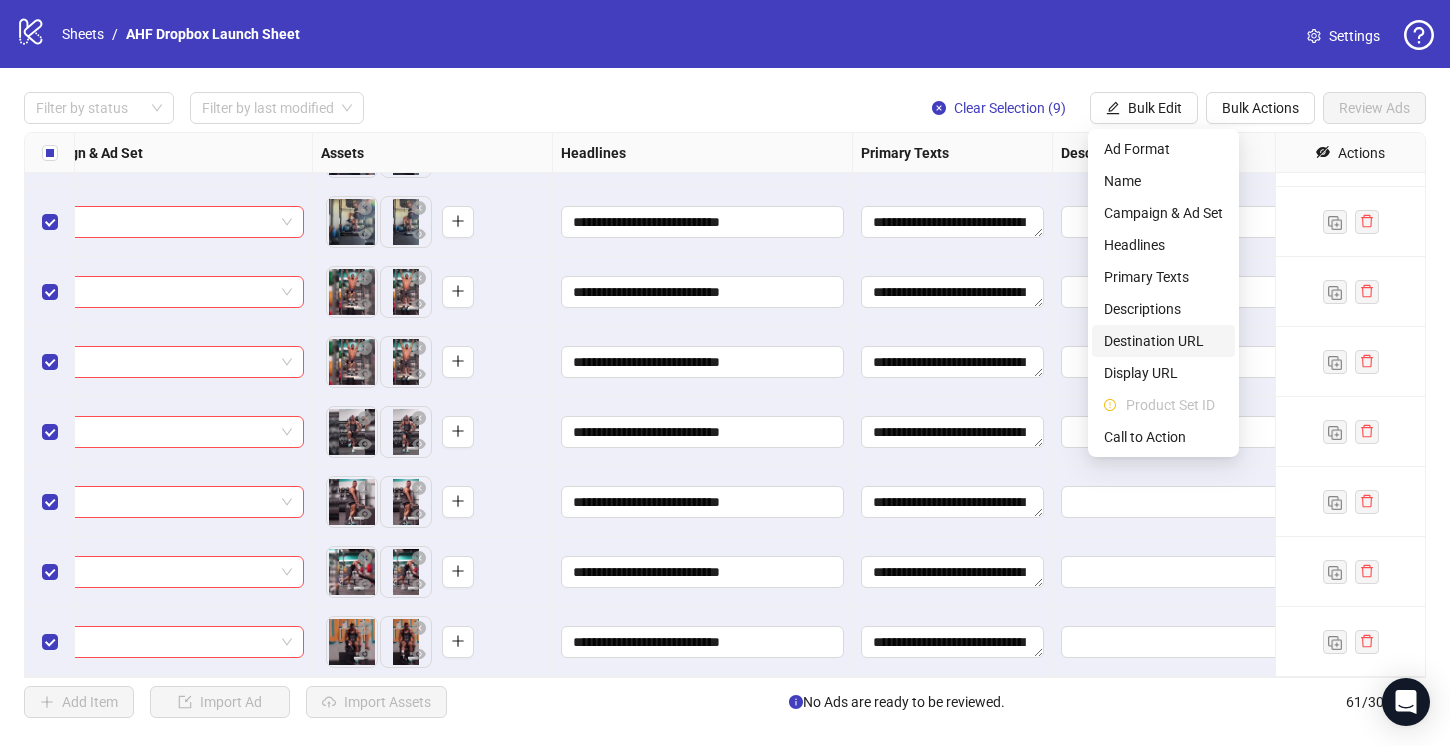 click on "Destination URL" at bounding box center (1163, 341) 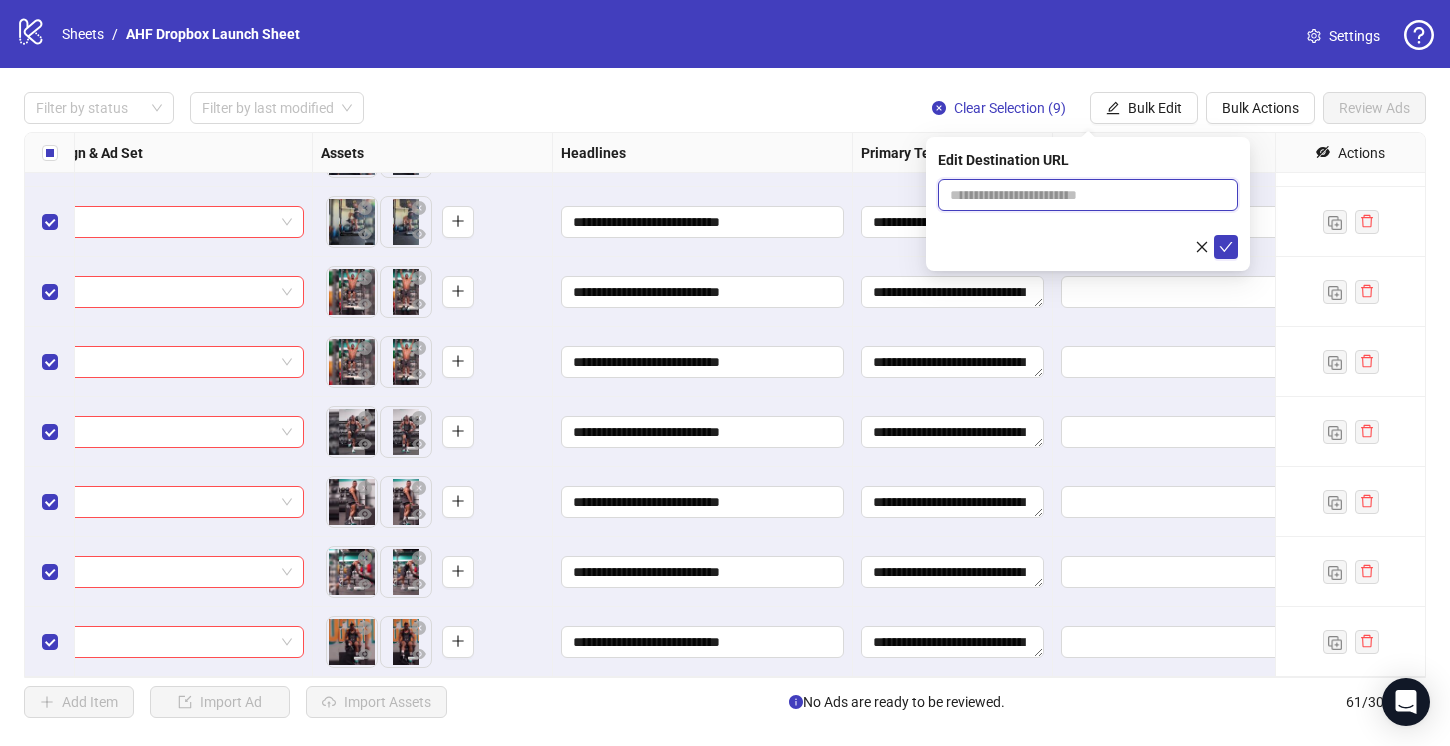 click at bounding box center (1080, 195) 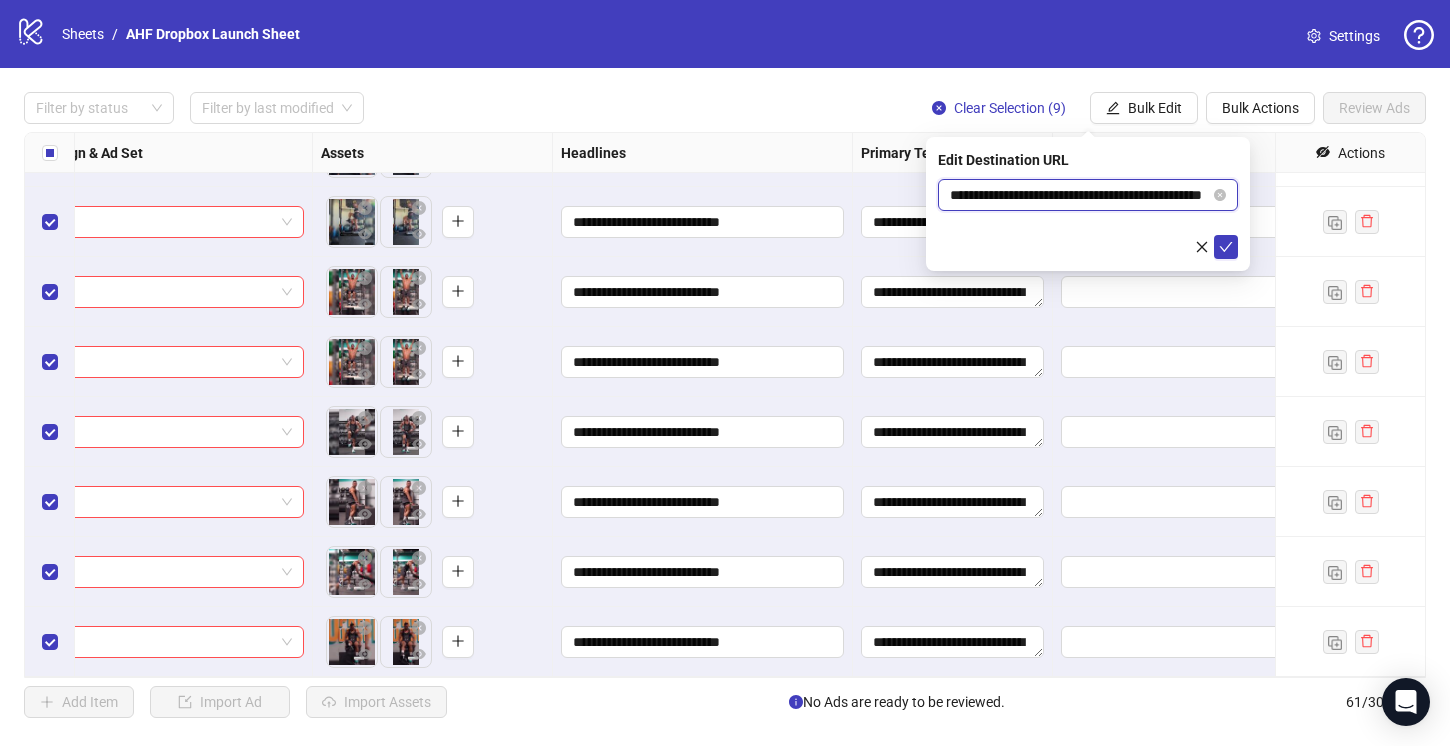 scroll, scrollTop: 0, scrollLeft: 78, axis: horizontal 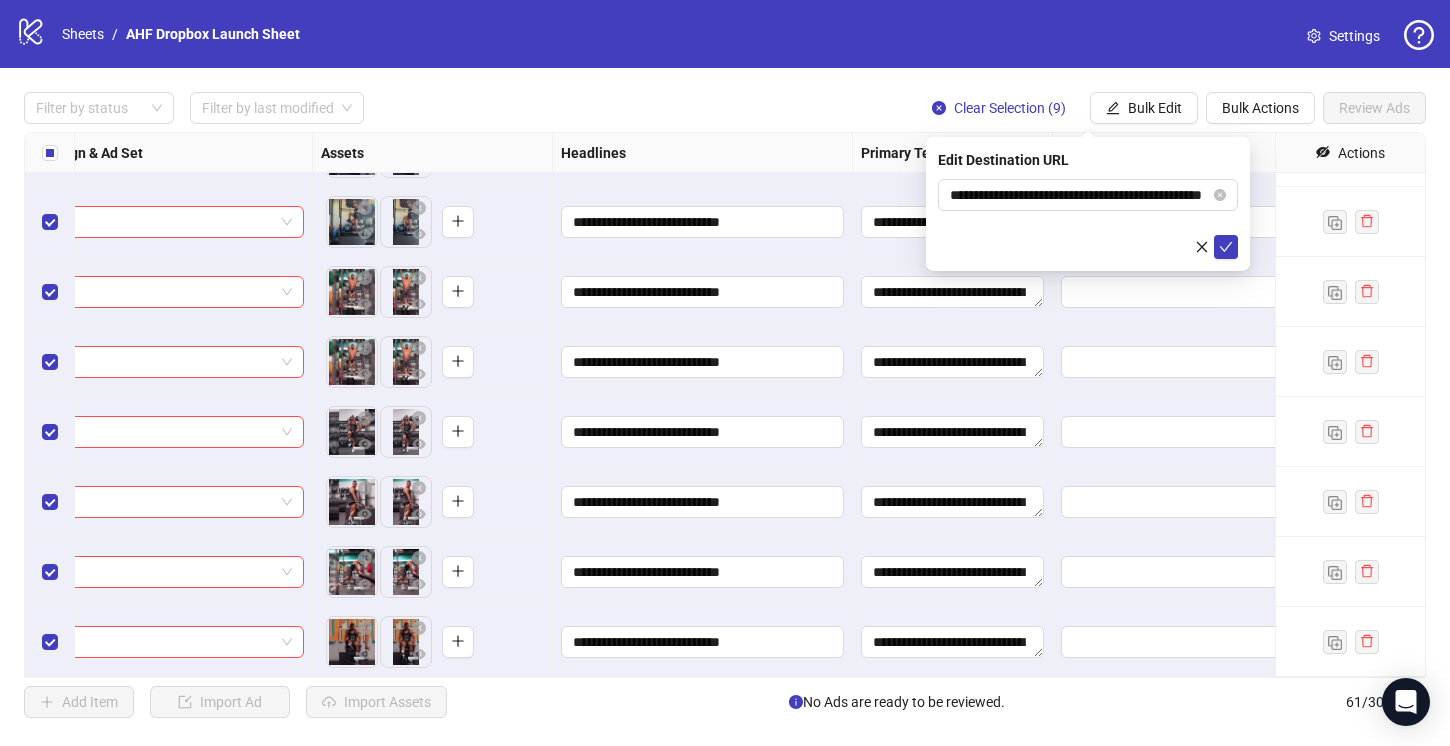 click at bounding box center (1088, 247) 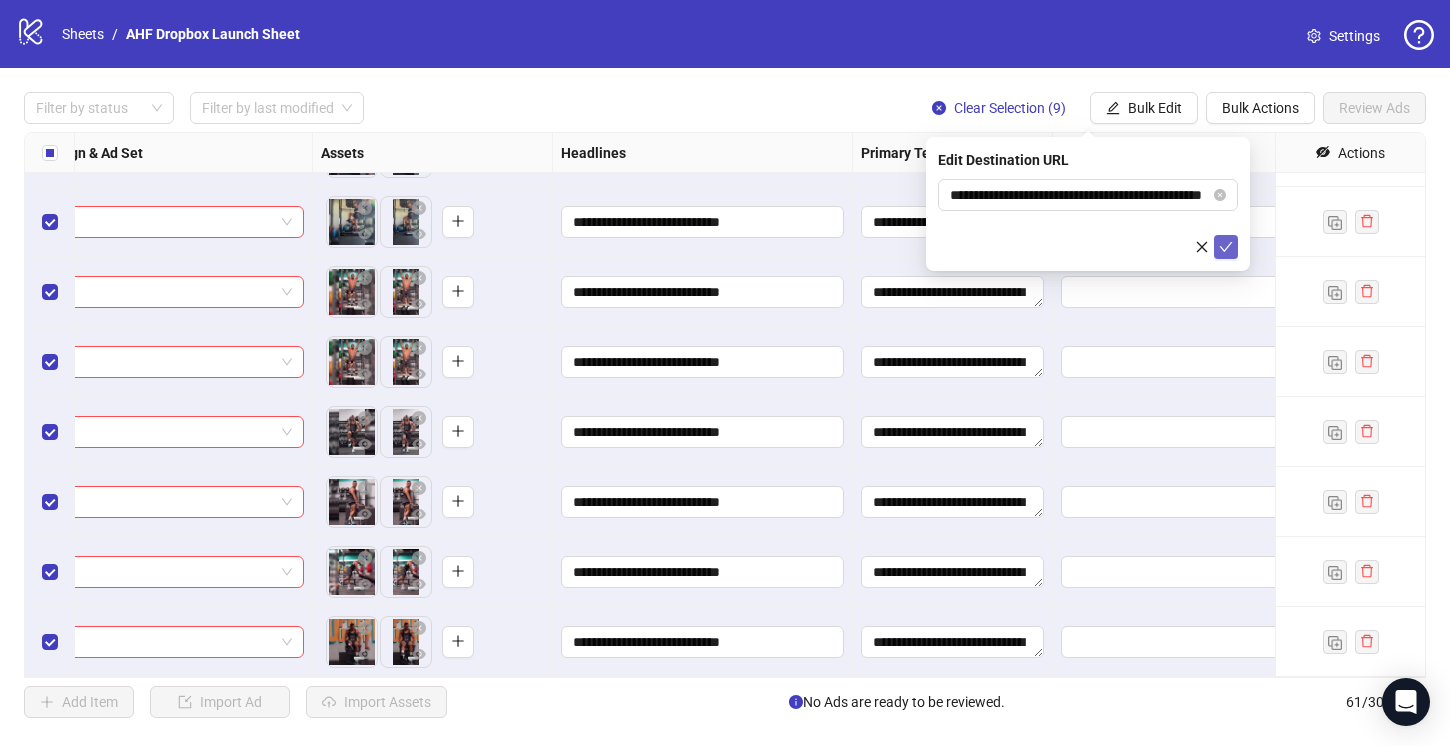 click 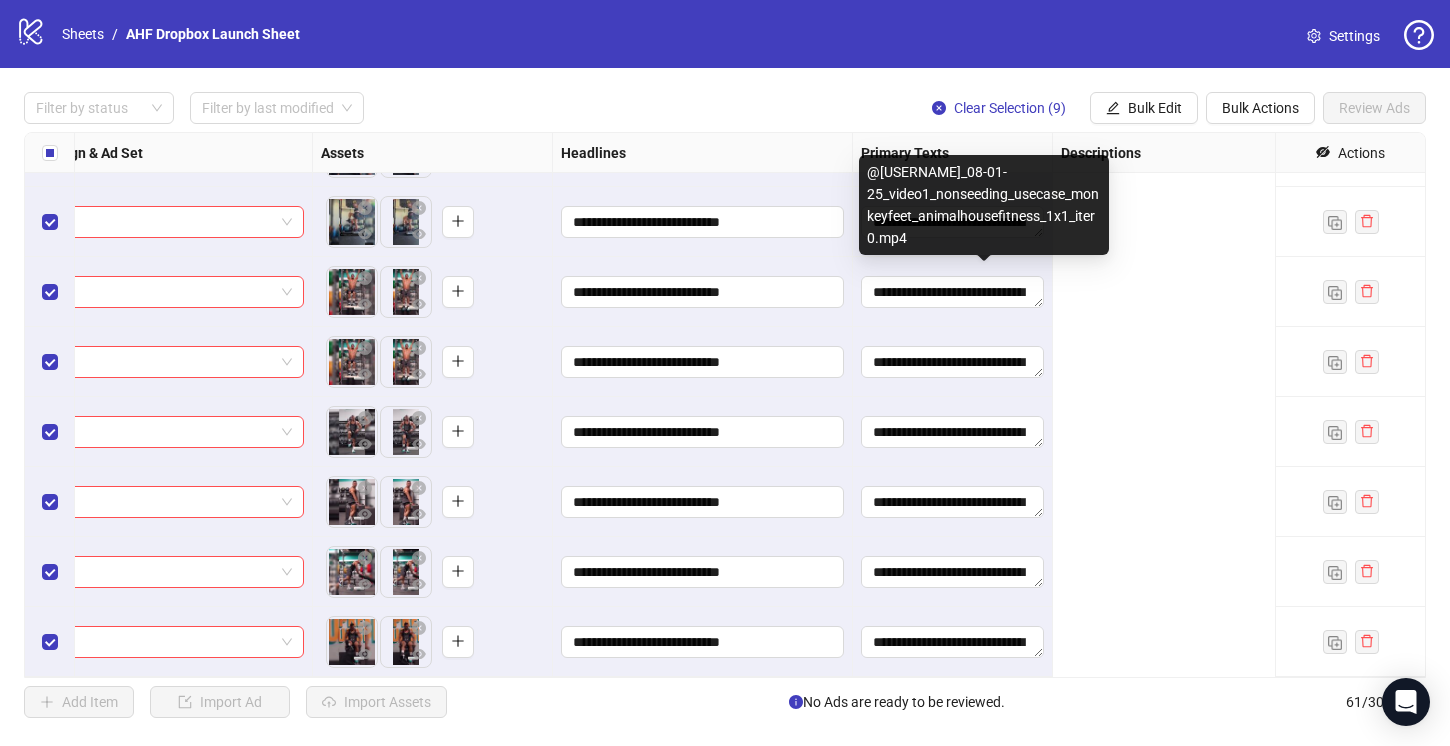 scroll, scrollTop: 3766, scrollLeft: 0, axis: vertical 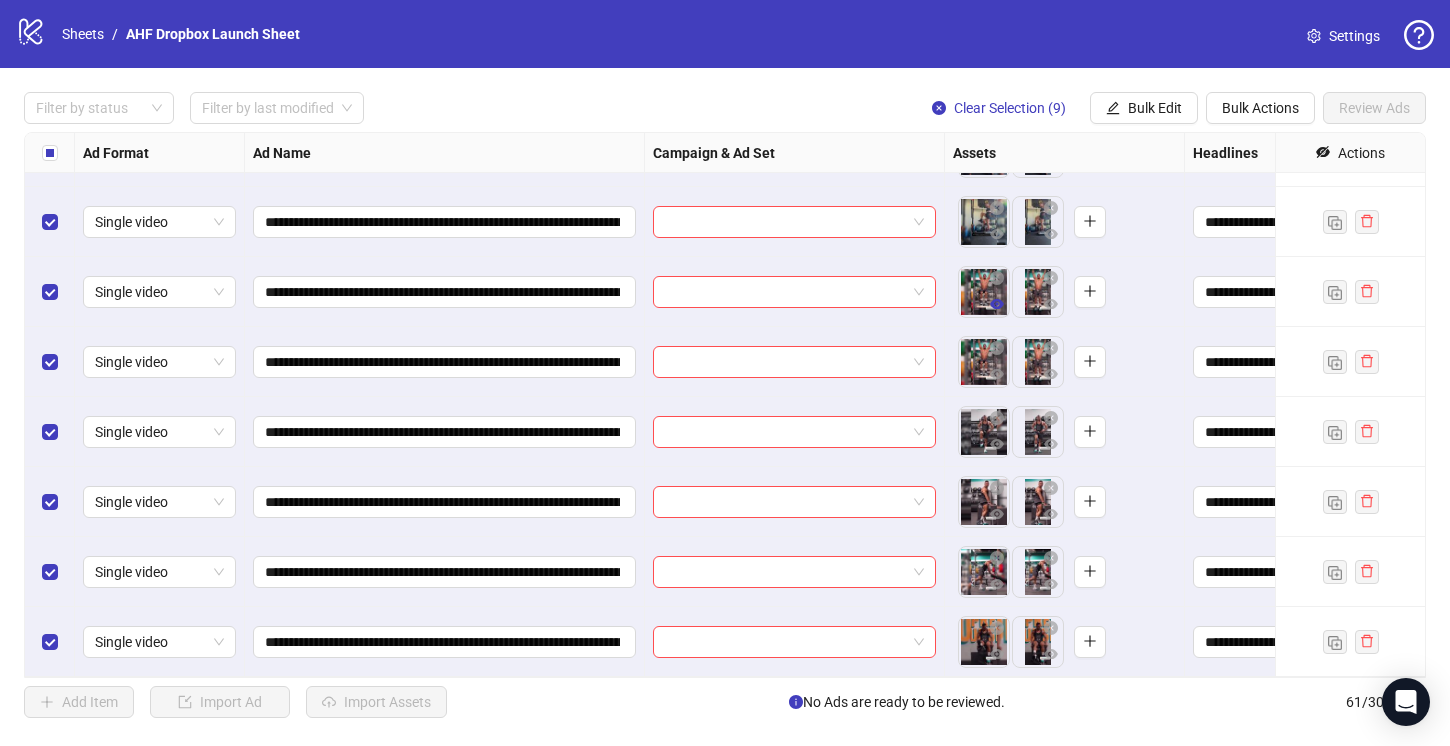 click 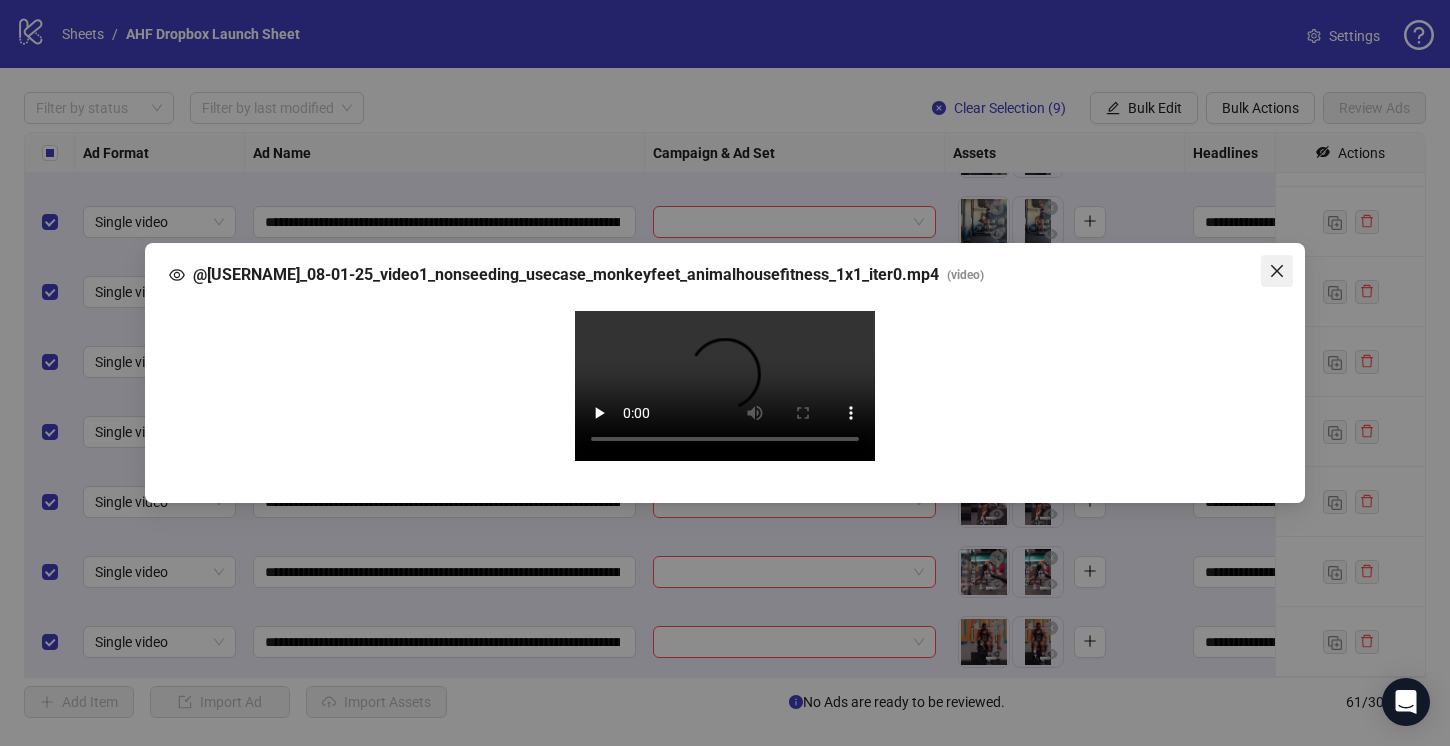 click 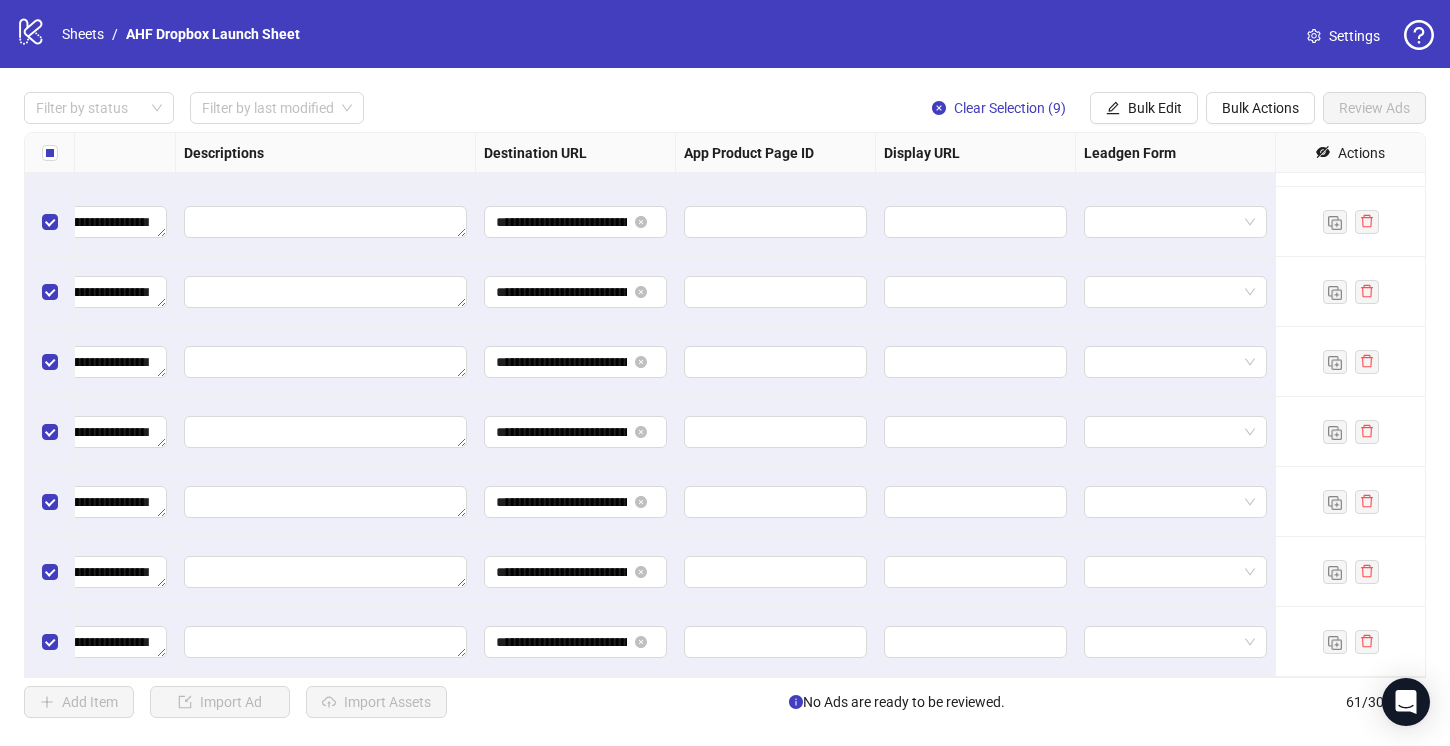 scroll, scrollTop: 3766, scrollLeft: 1870, axis: both 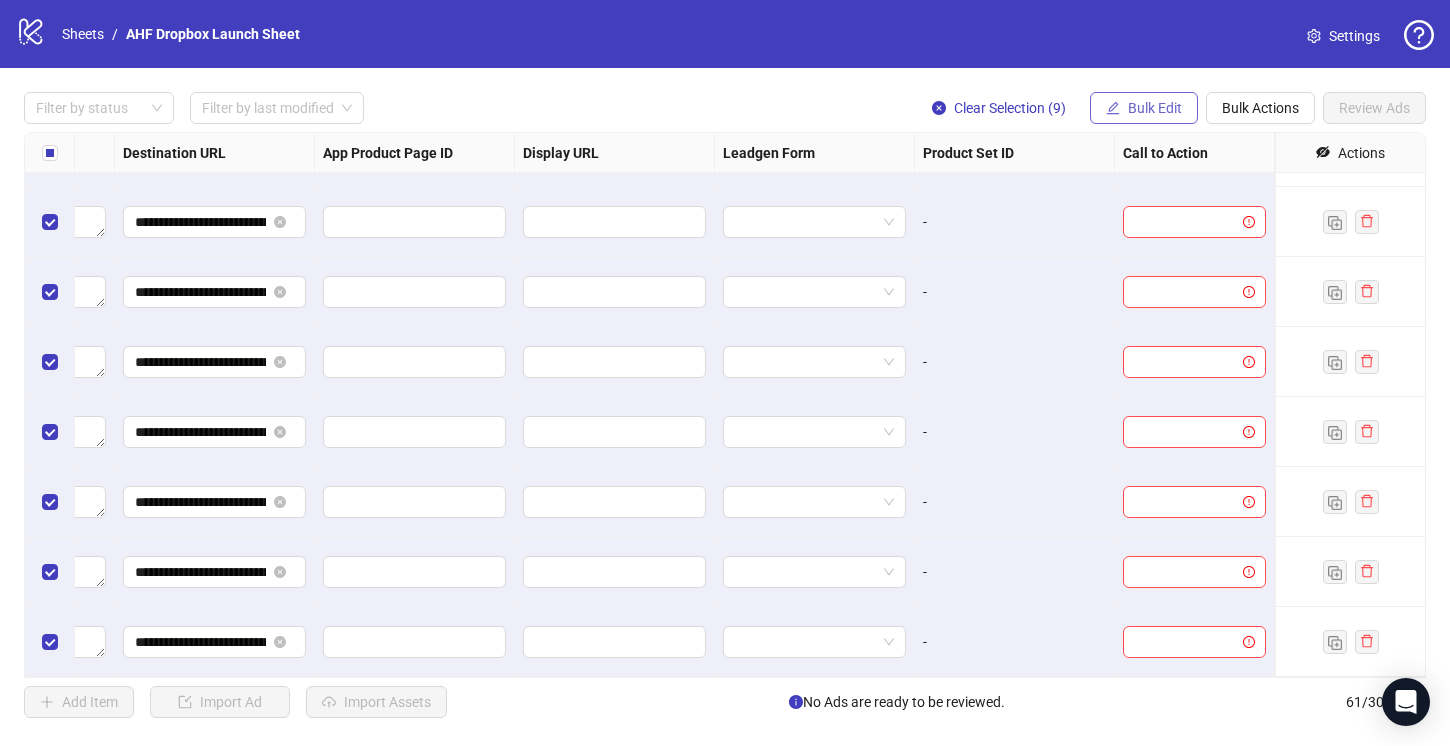click on "Bulk Edit" at bounding box center (1144, 108) 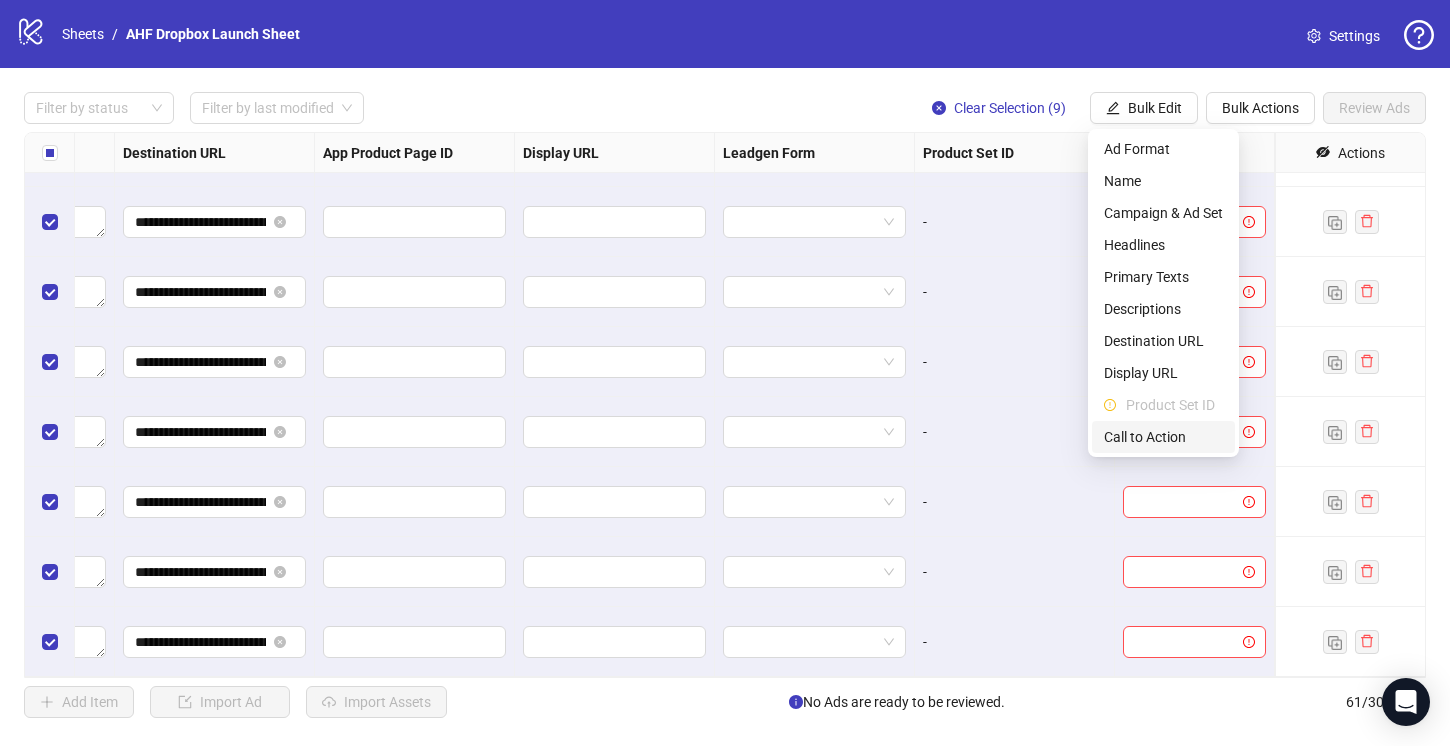 click on "Call to Action" at bounding box center (1163, 437) 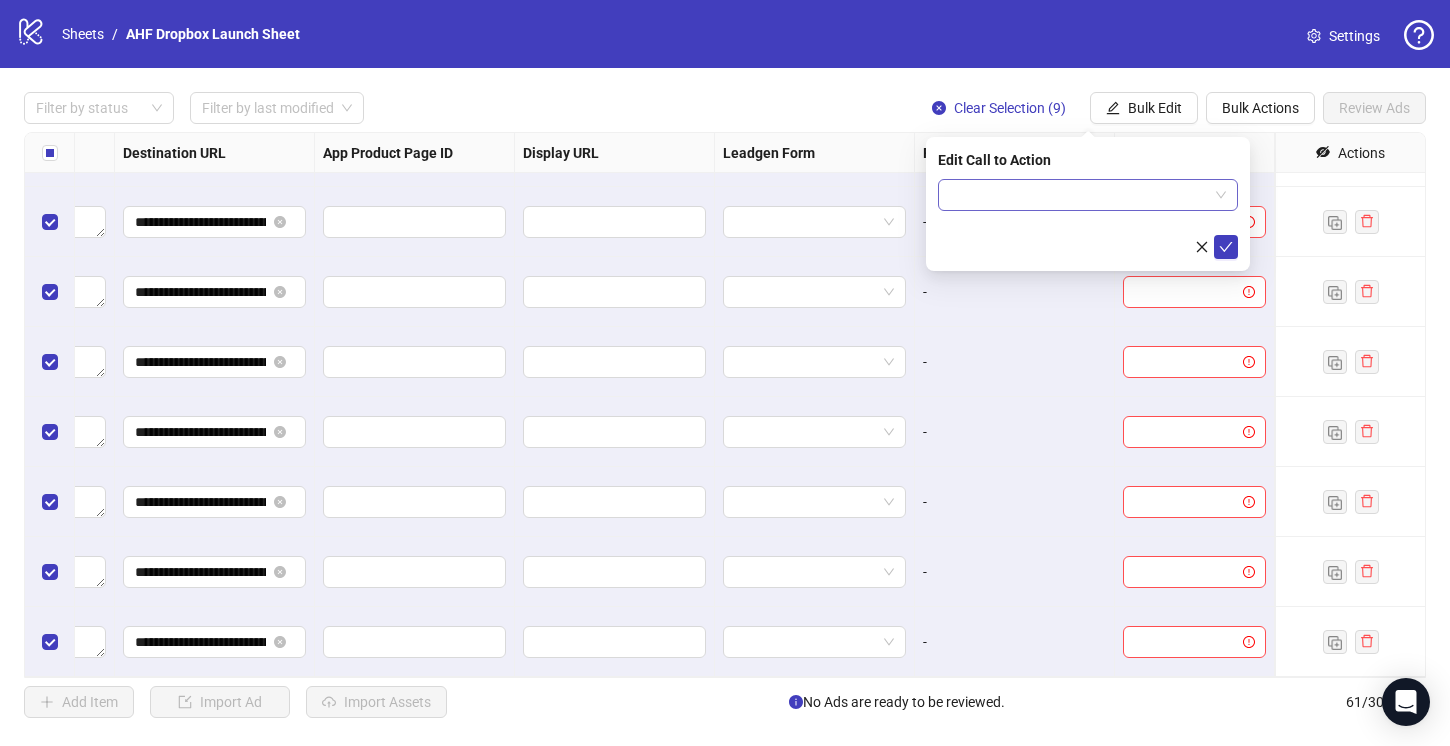 click at bounding box center [1079, 195] 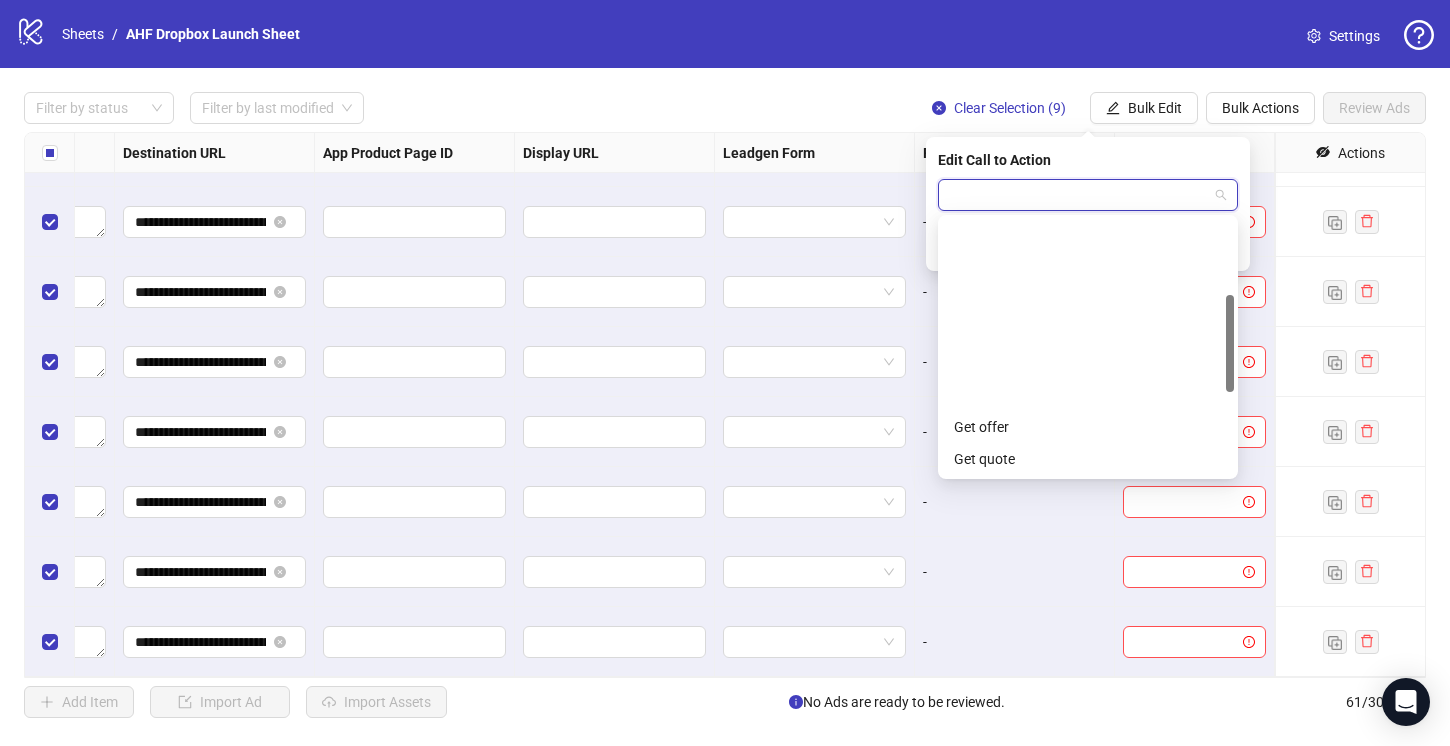 scroll, scrollTop: 416, scrollLeft: 0, axis: vertical 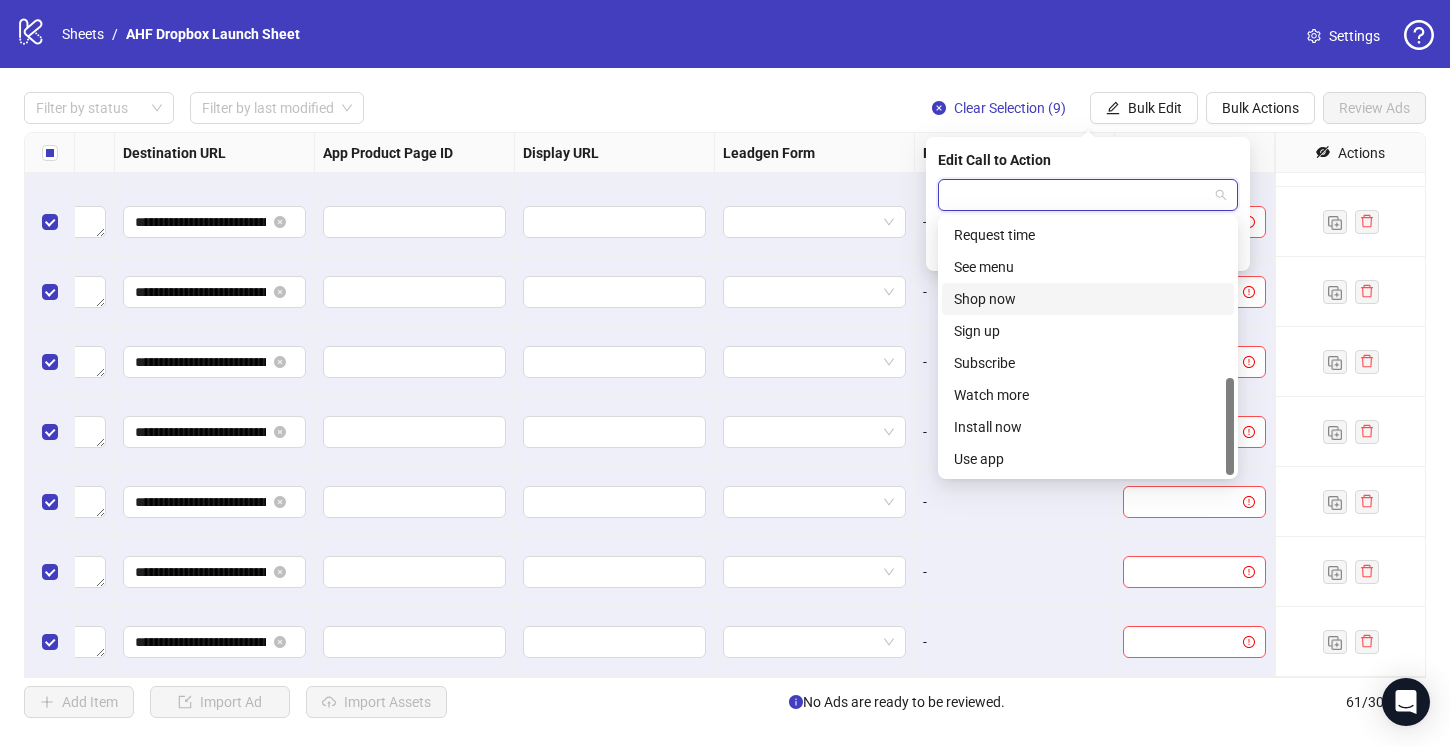 click on "Shop now" at bounding box center (1088, 299) 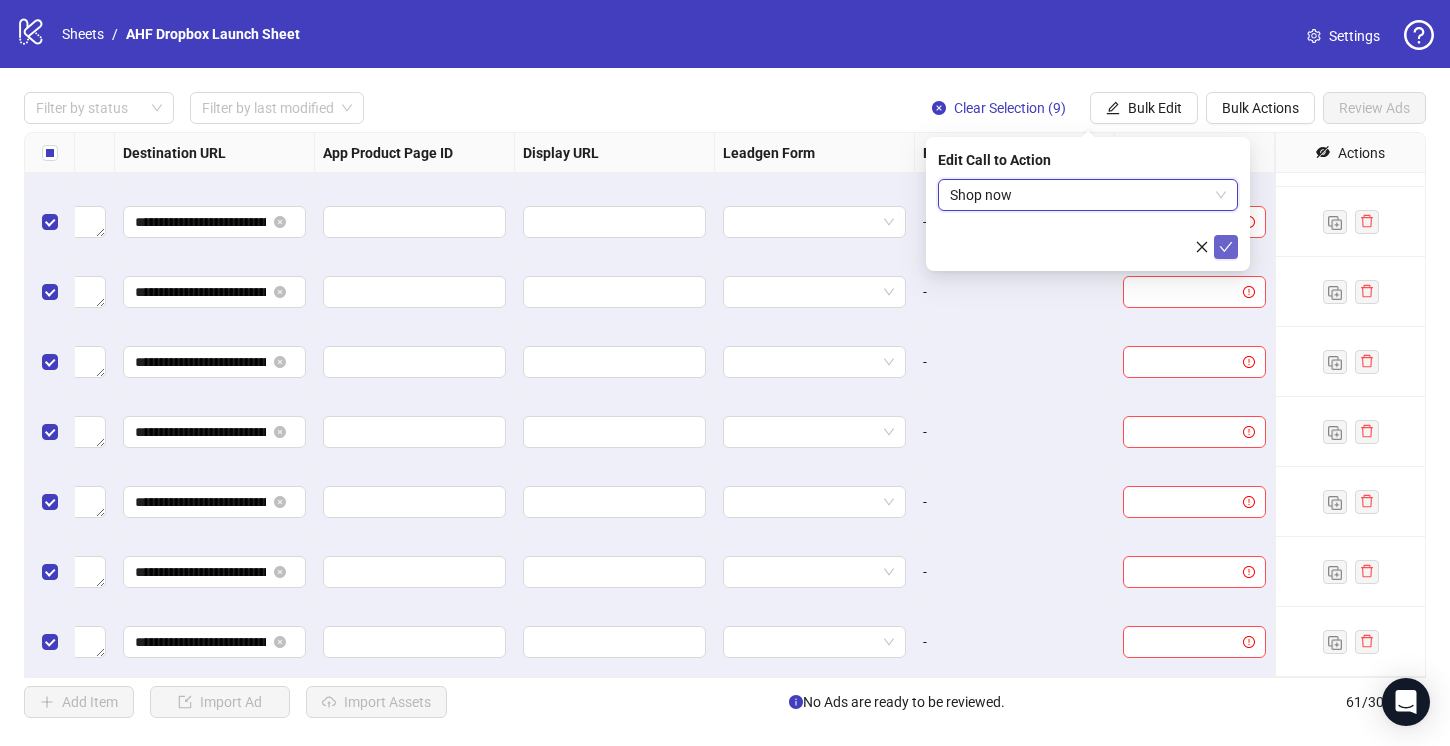 click 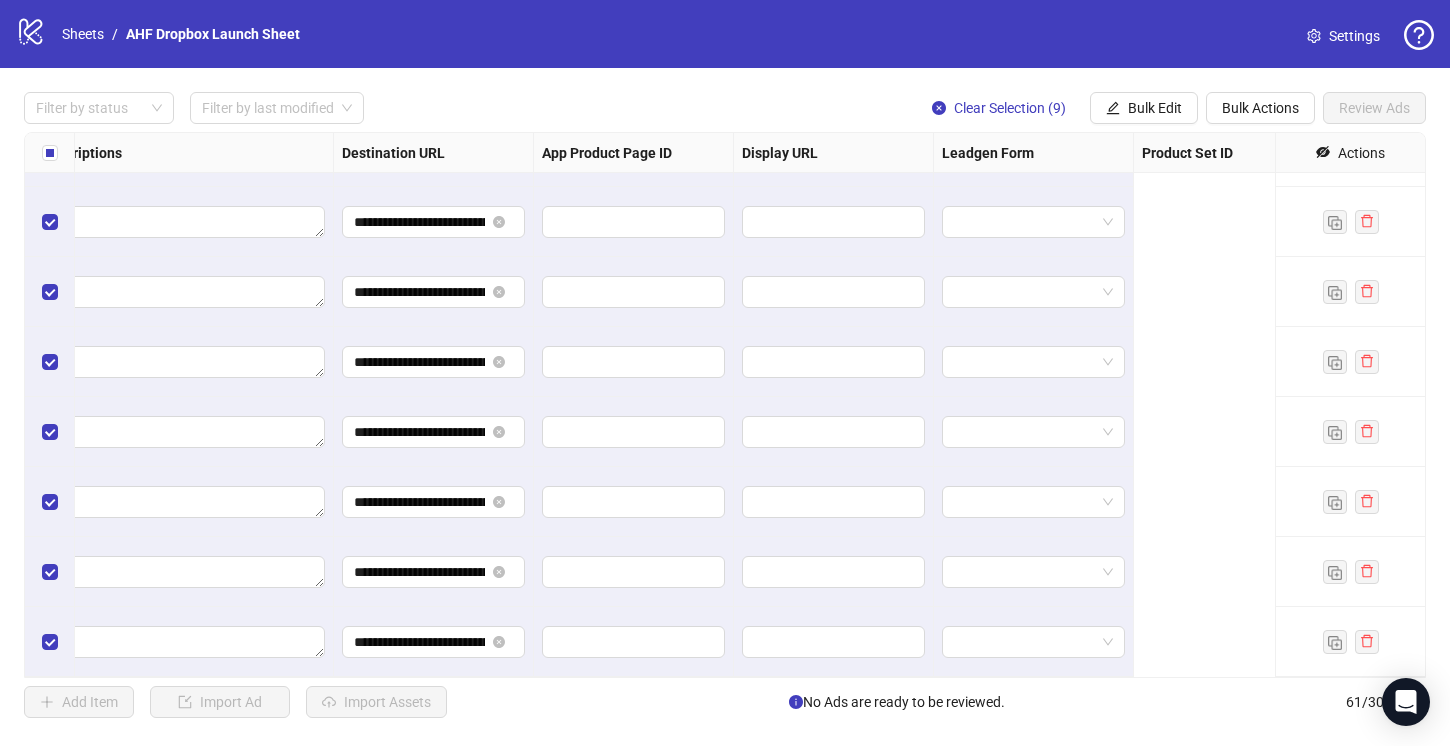 scroll, scrollTop: 3766, scrollLeft: 0, axis: vertical 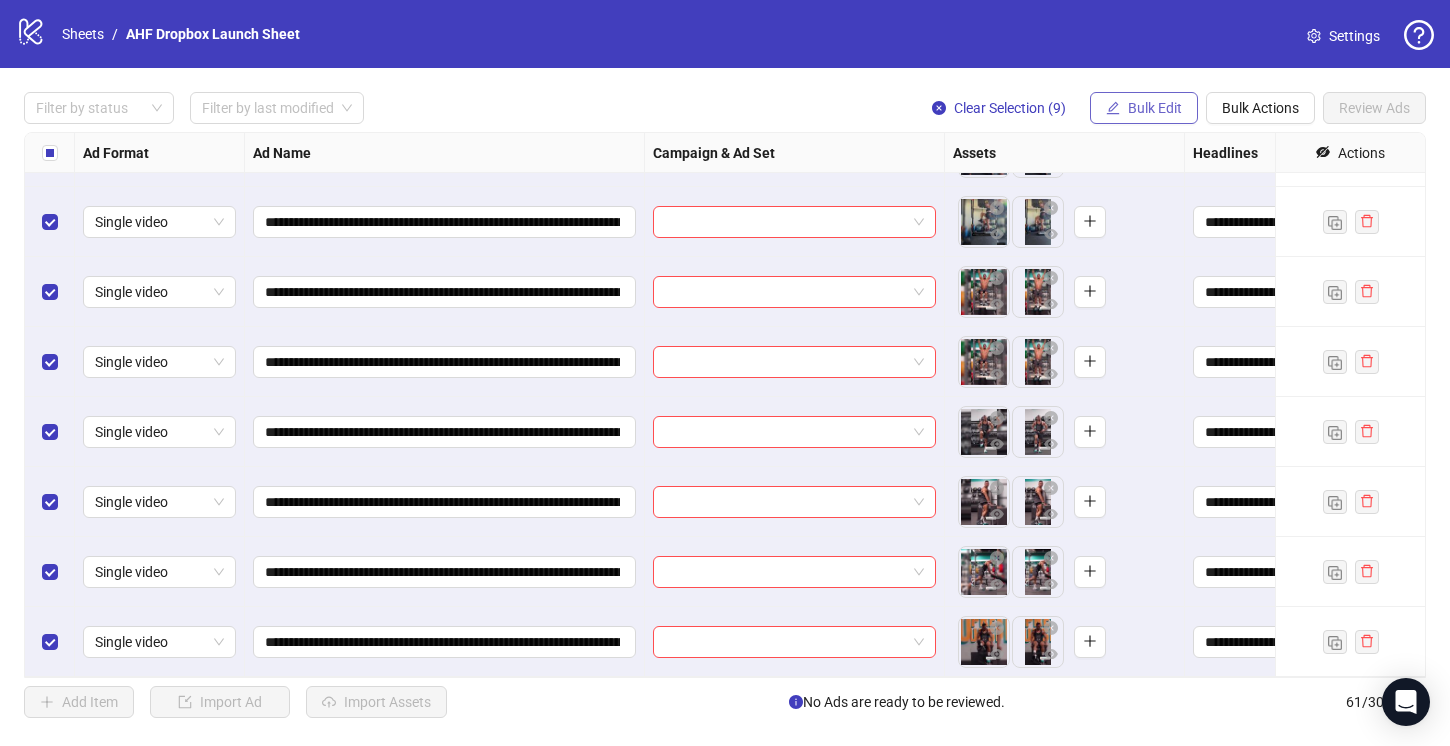 click on "Bulk Edit" at bounding box center [1155, 108] 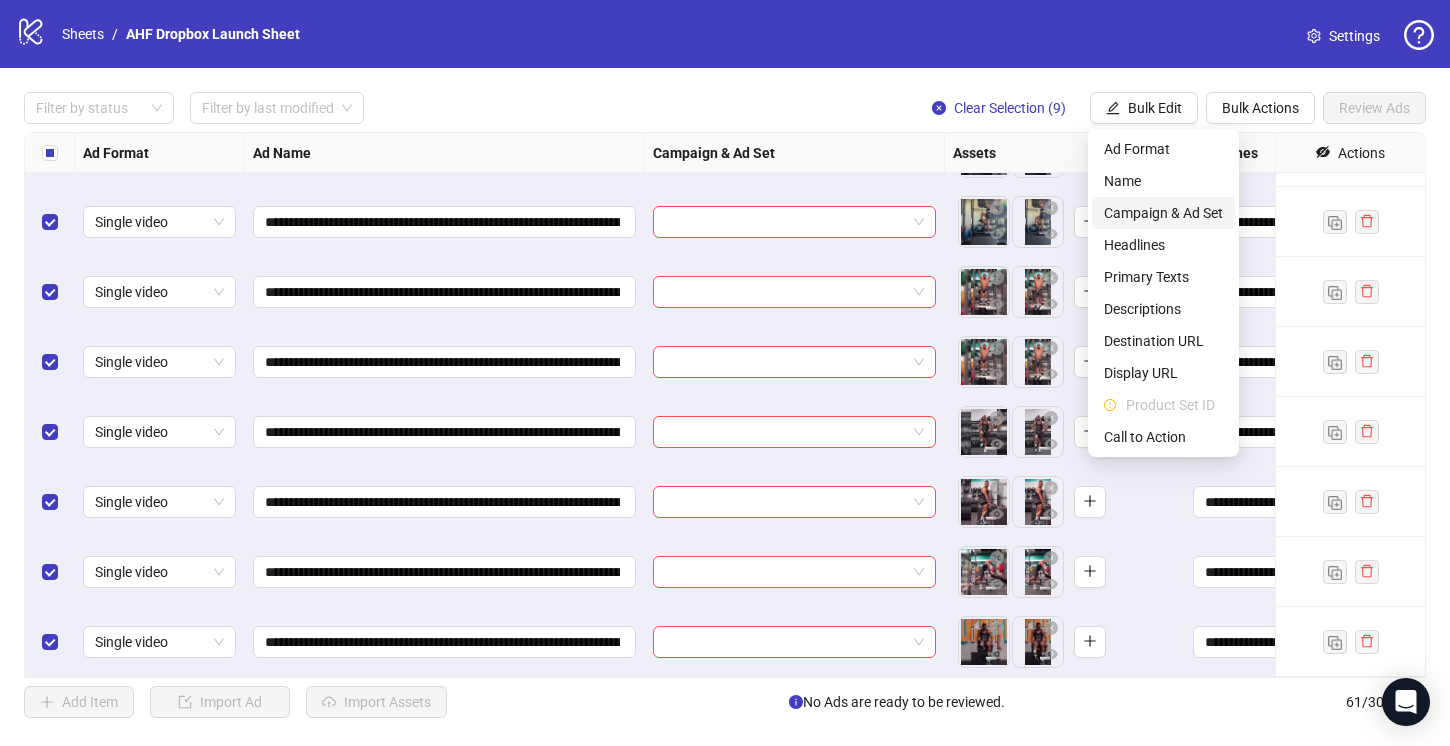 click on "Campaign & Ad Set" at bounding box center [1163, 213] 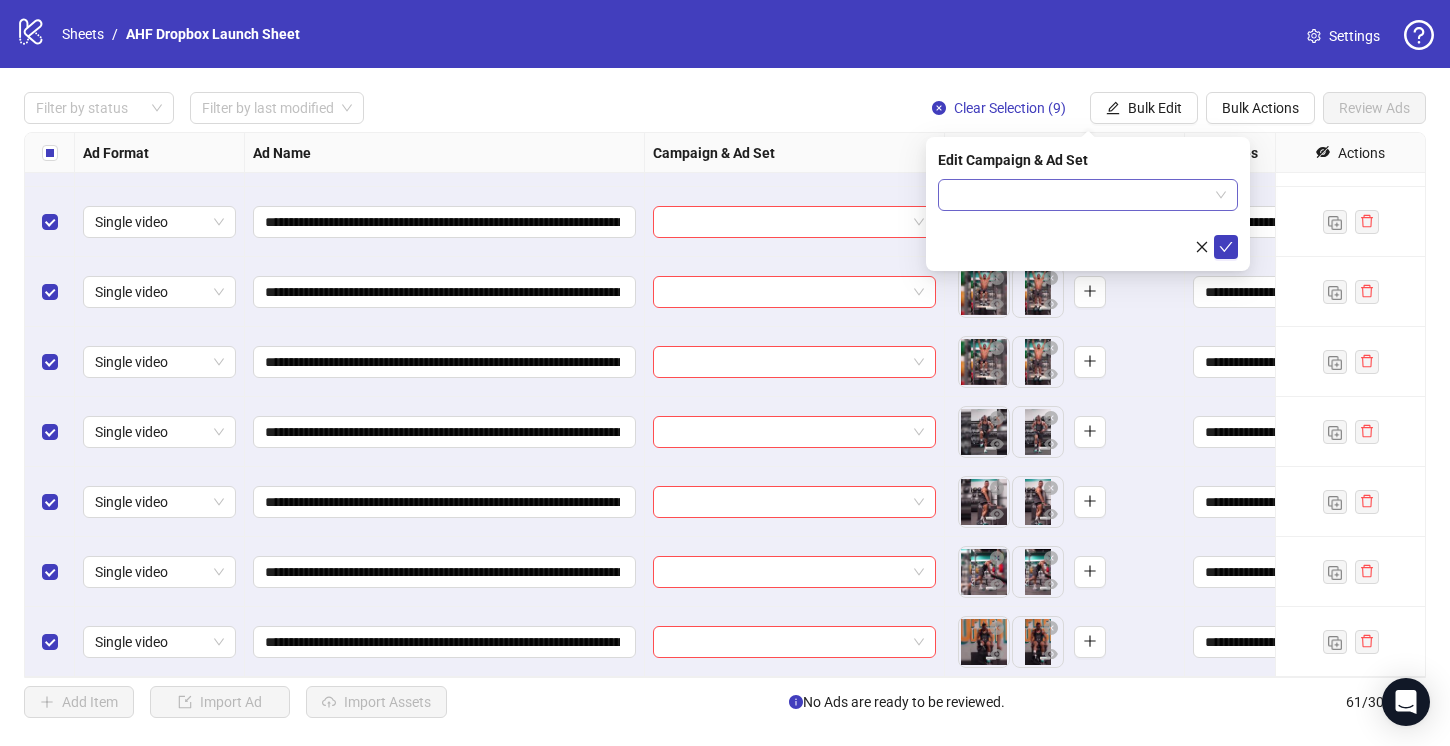 click at bounding box center [1079, 195] 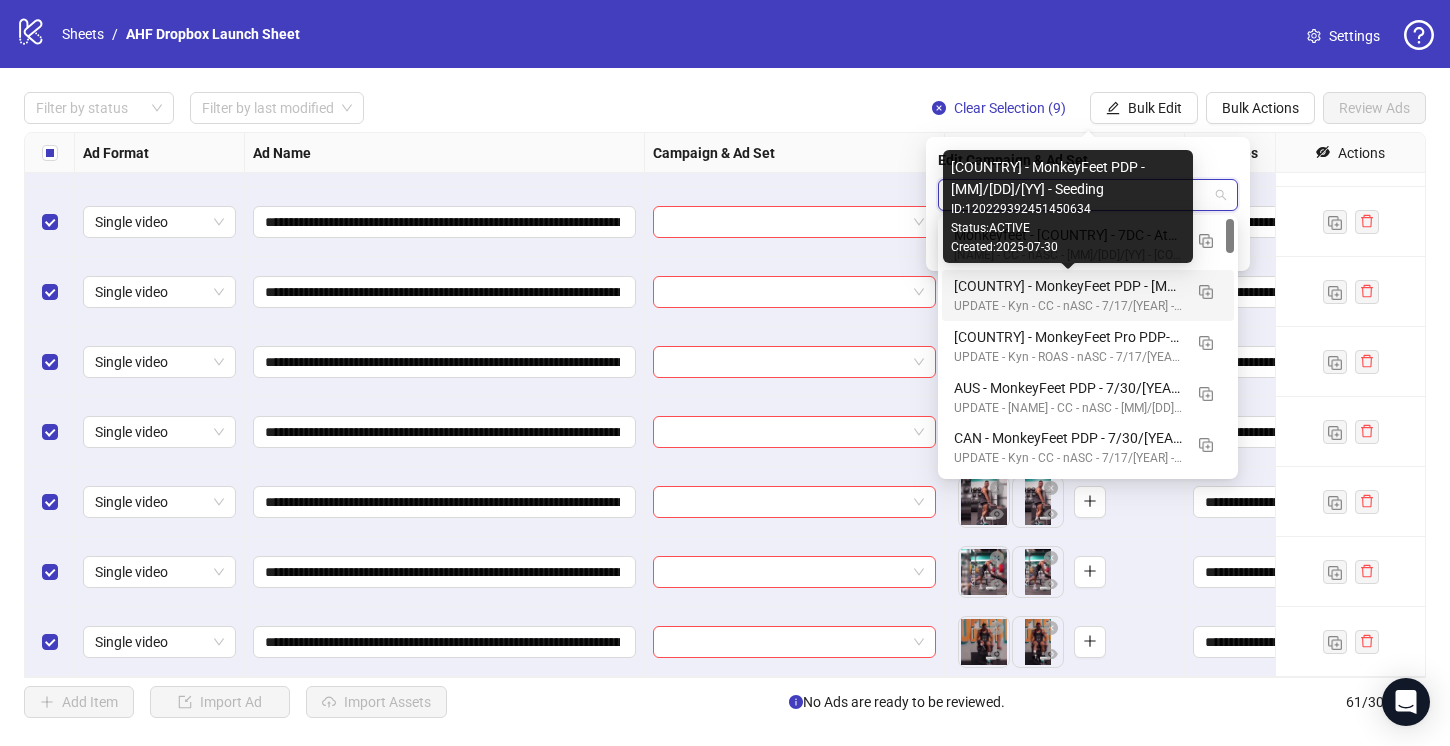 click on "USA - MonkeyFeet PDP - [DATE] - Seeding" at bounding box center (1068, 286) 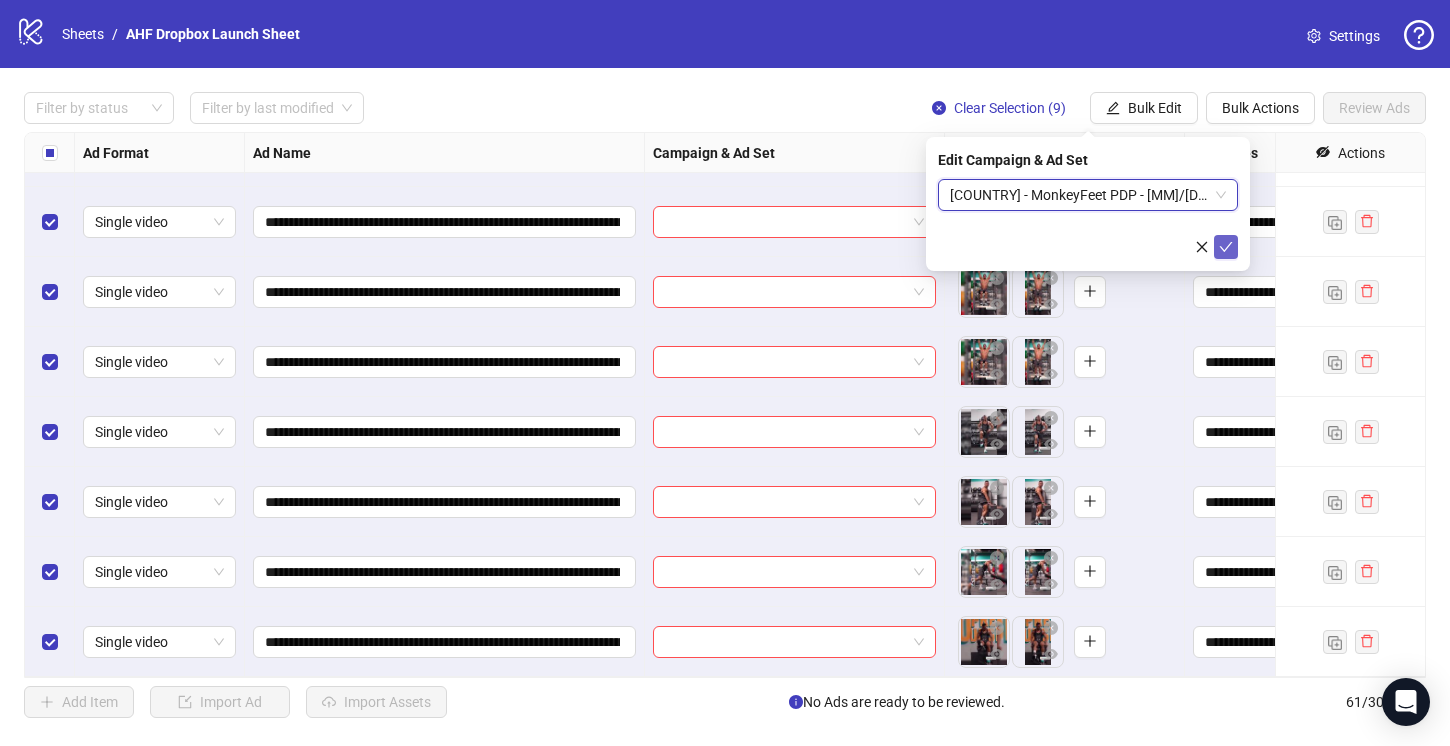 click 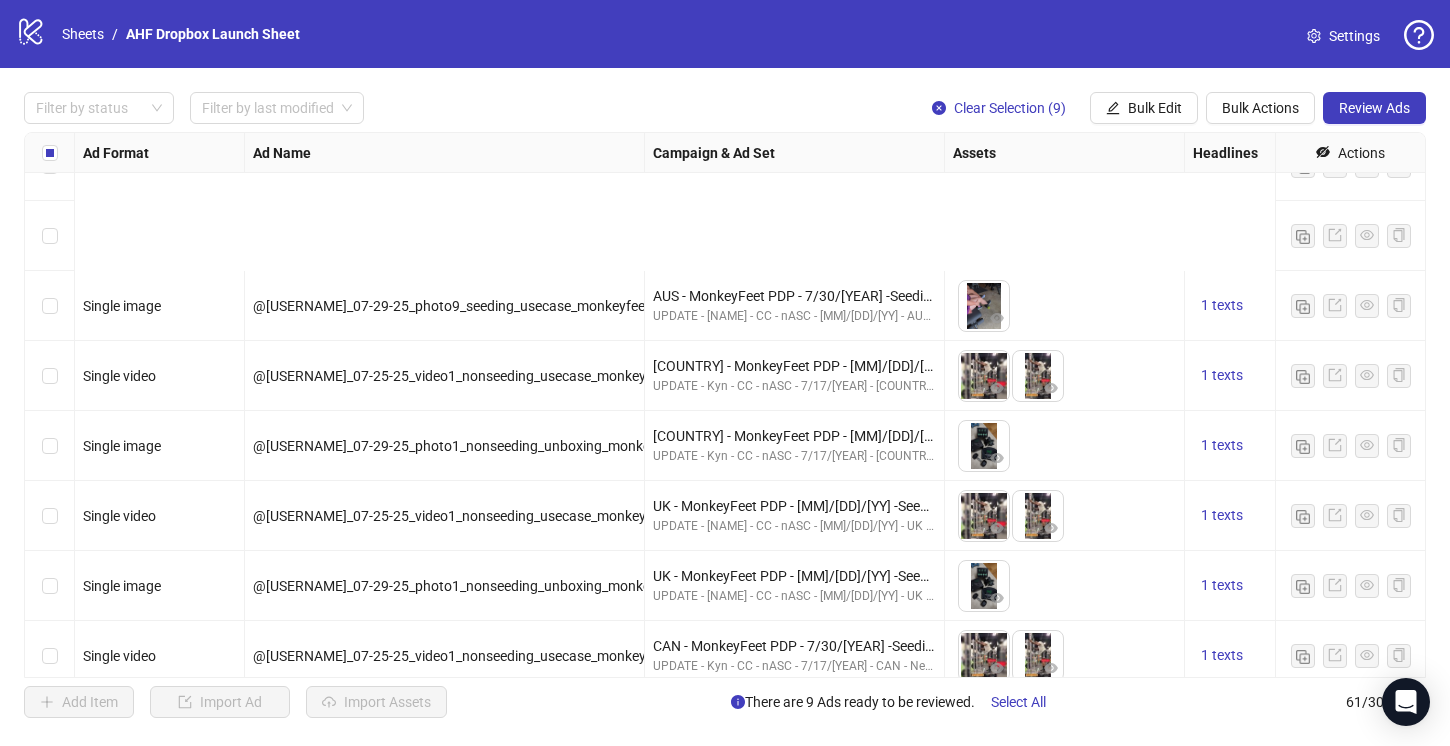 scroll, scrollTop: 3205, scrollLeft: 0, axis: vertical 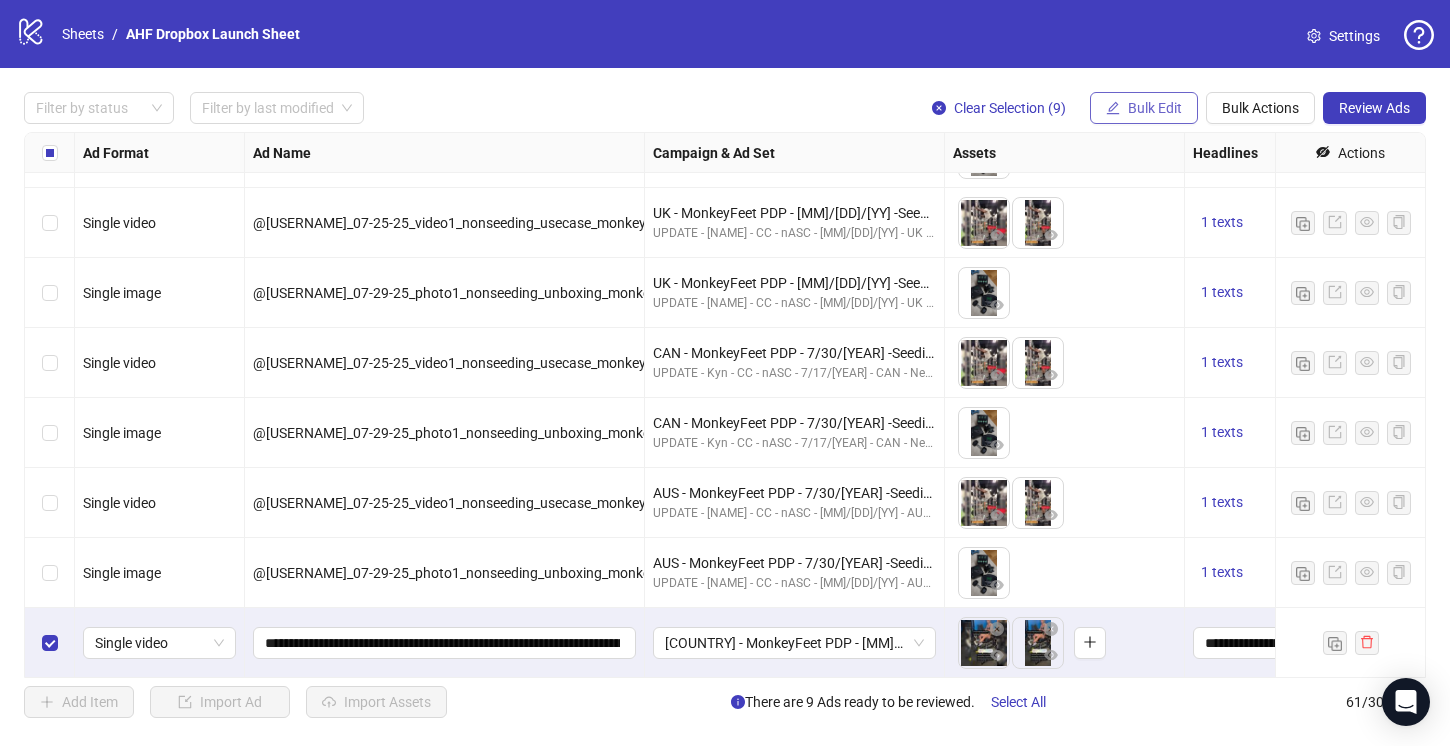 click on "Bulk Edit" at bounding box center (1155, 108) 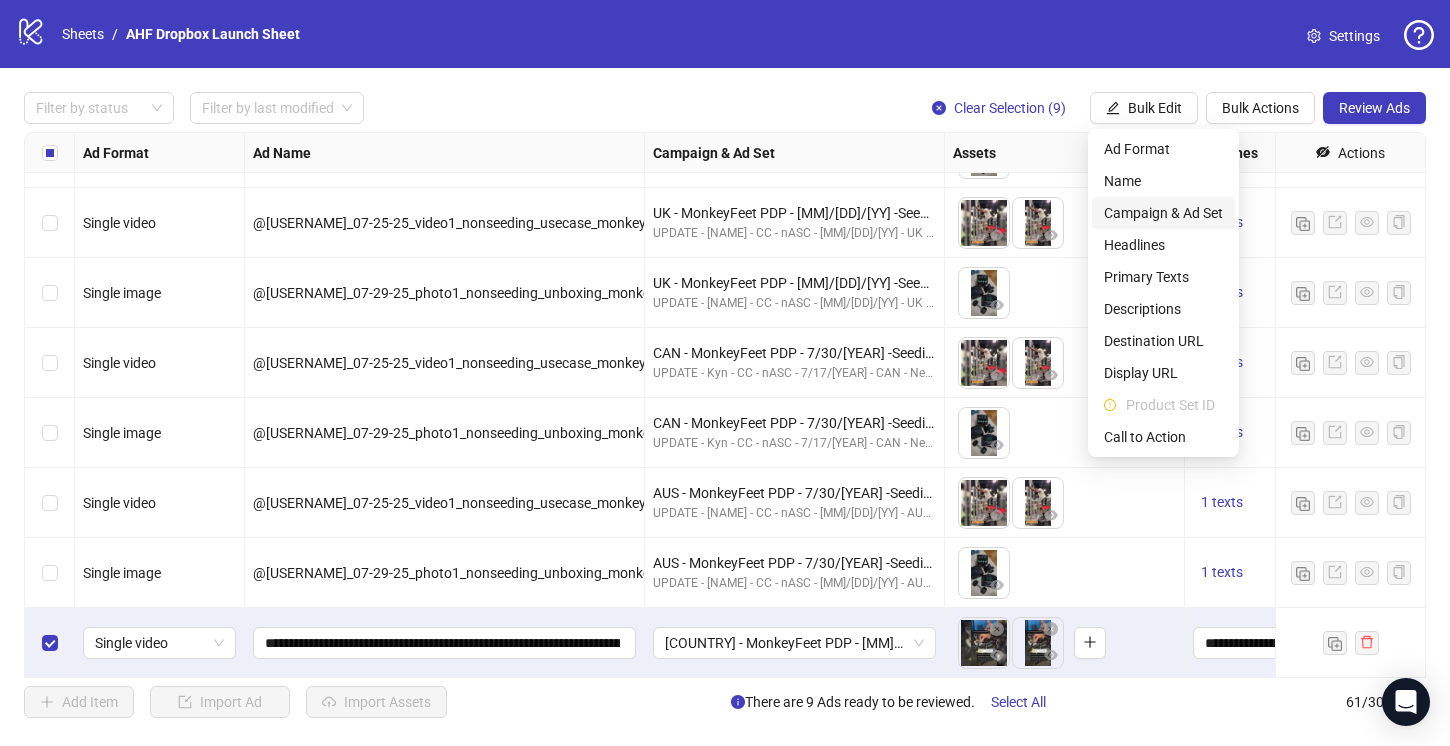 click on "Campaign & Ad Set" at bounding box center (1163, 213) 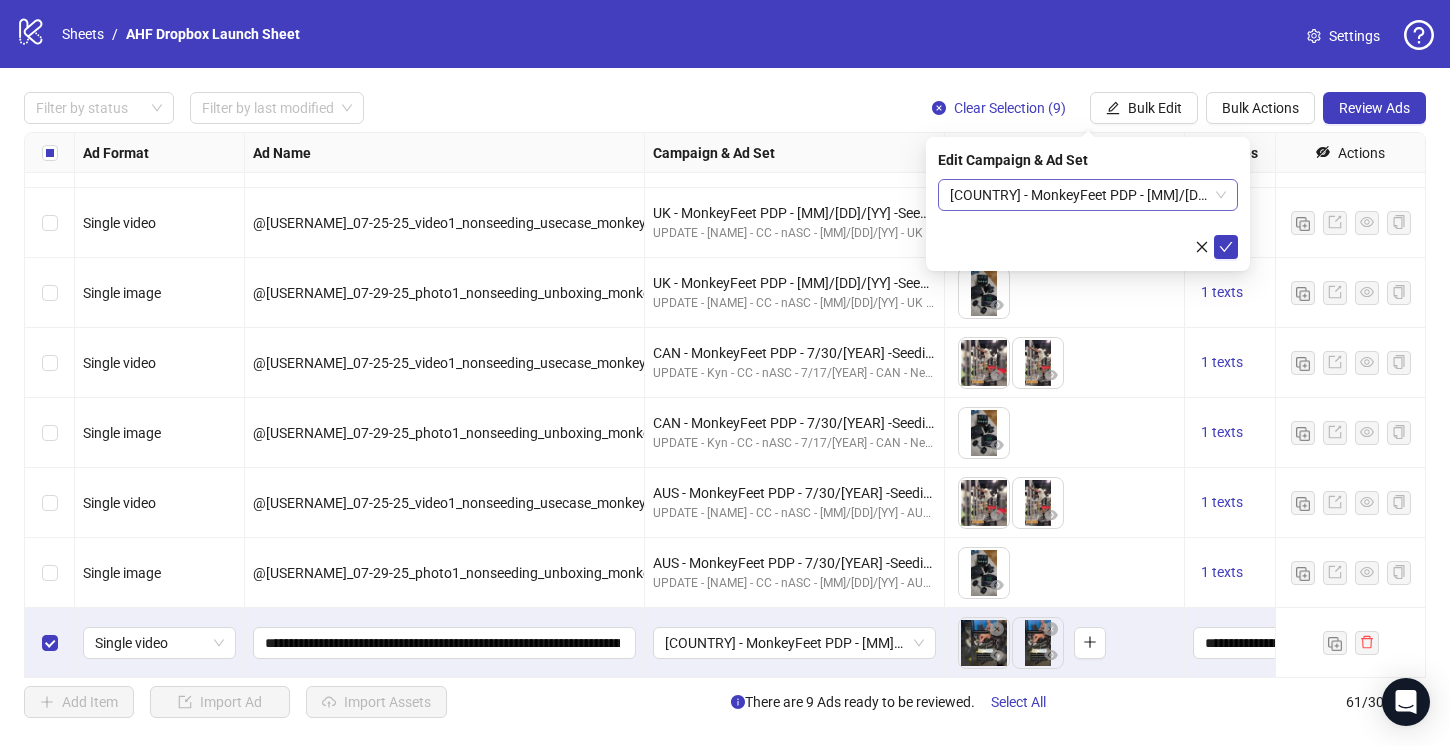 click on "USA - MonkeyFeet PDP - [DATE] - Seeding" at bounding box center [1088, 195] 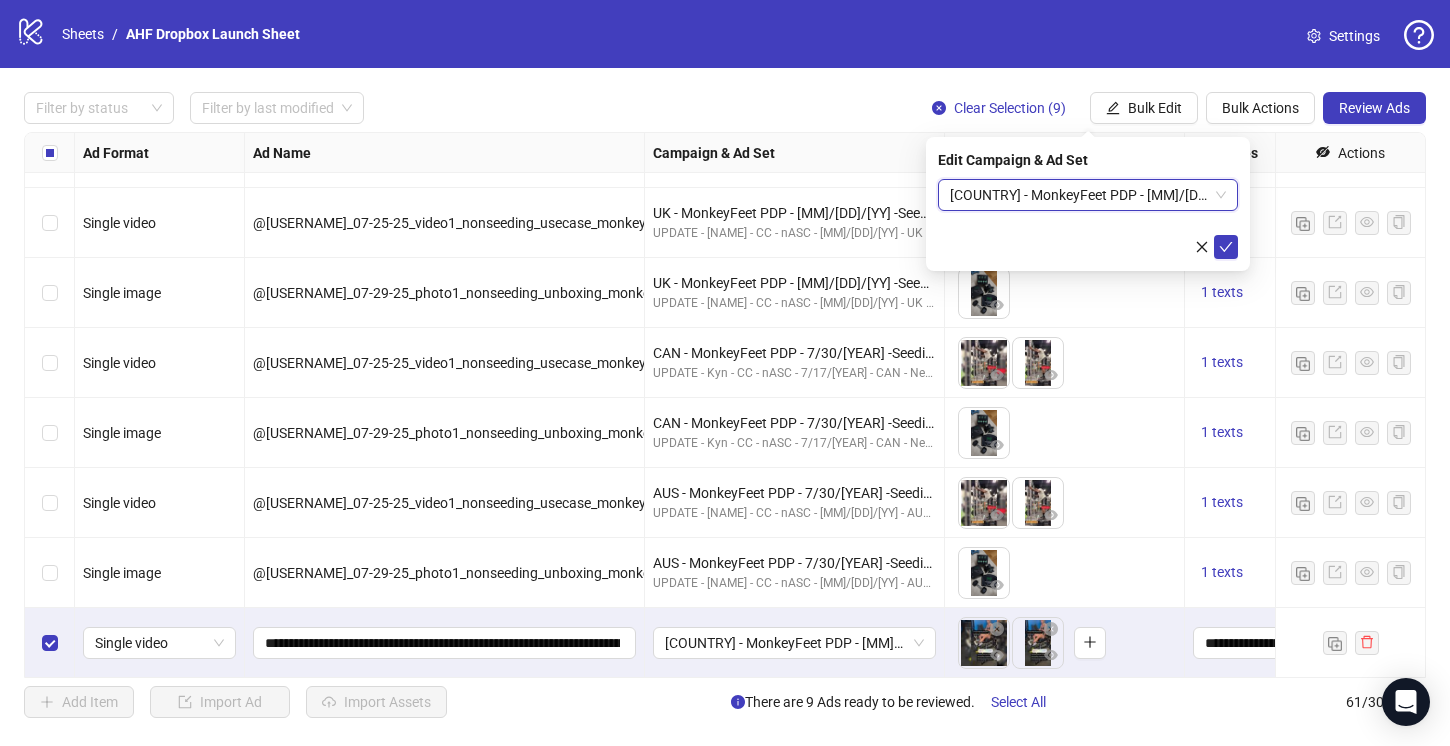 click on "USA - MonkeyFeet PDP - [DATE] - Seeding" at bounding box center [1088, 195] 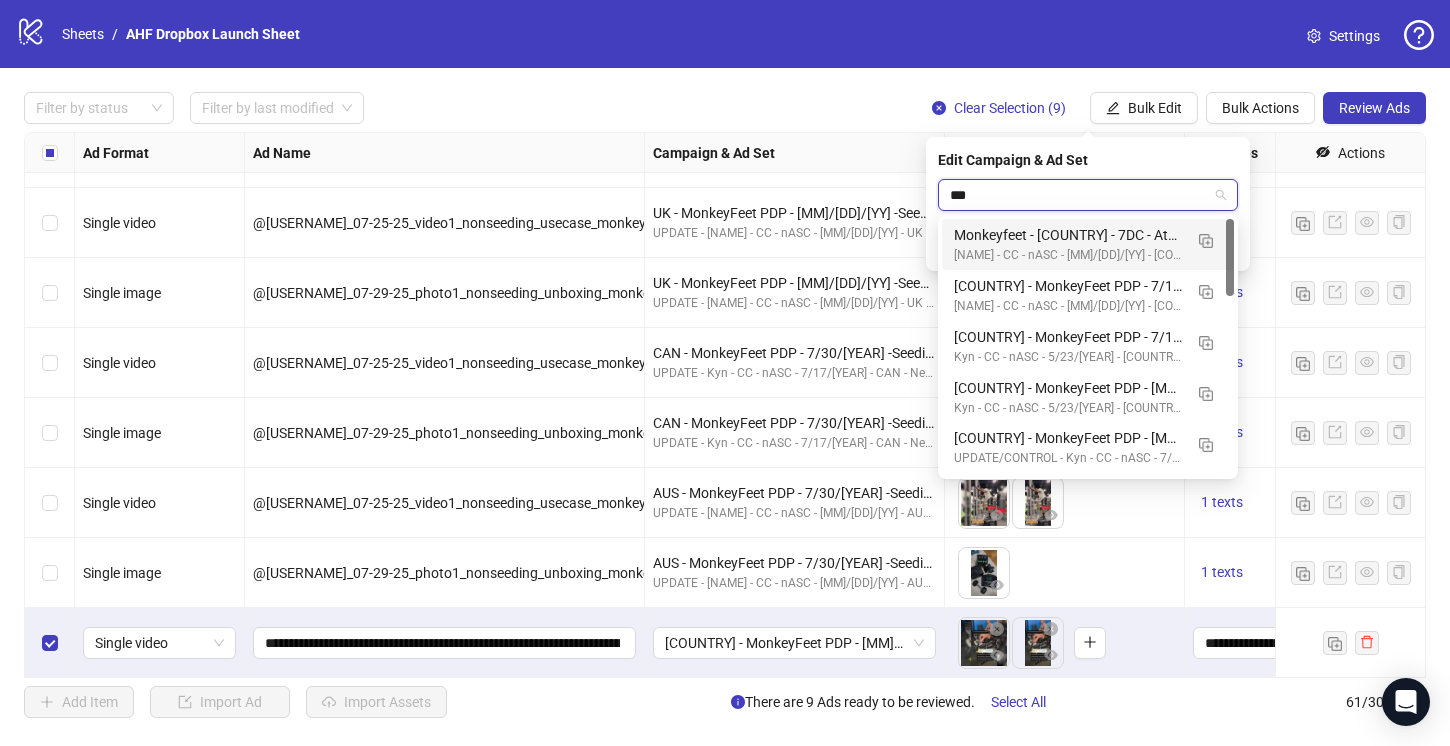 type on "****" 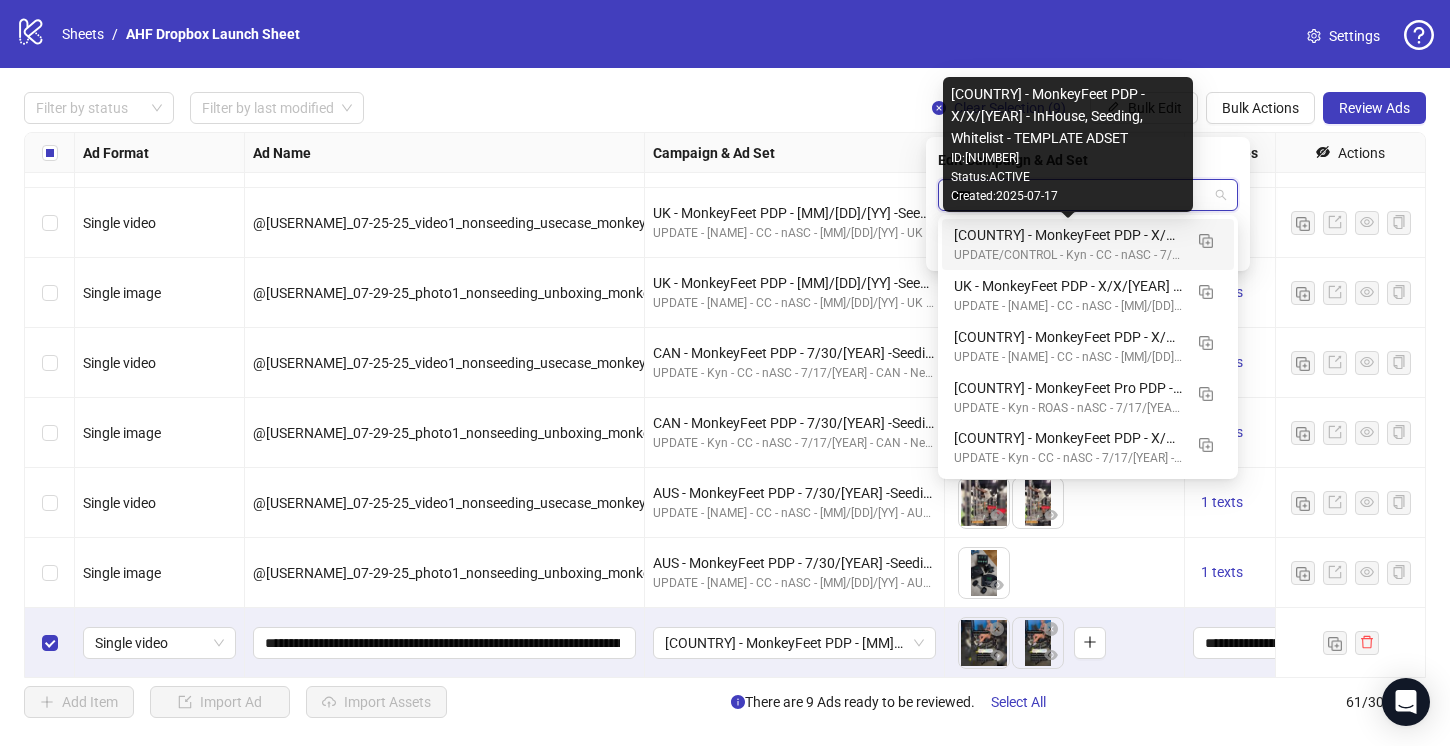 click on "USA - MonkeyFeet PDP - X/X/XX - InHouse, Seeding, Whitelist - TEMPLATE ADSET" at bounding box center [1068, 235] 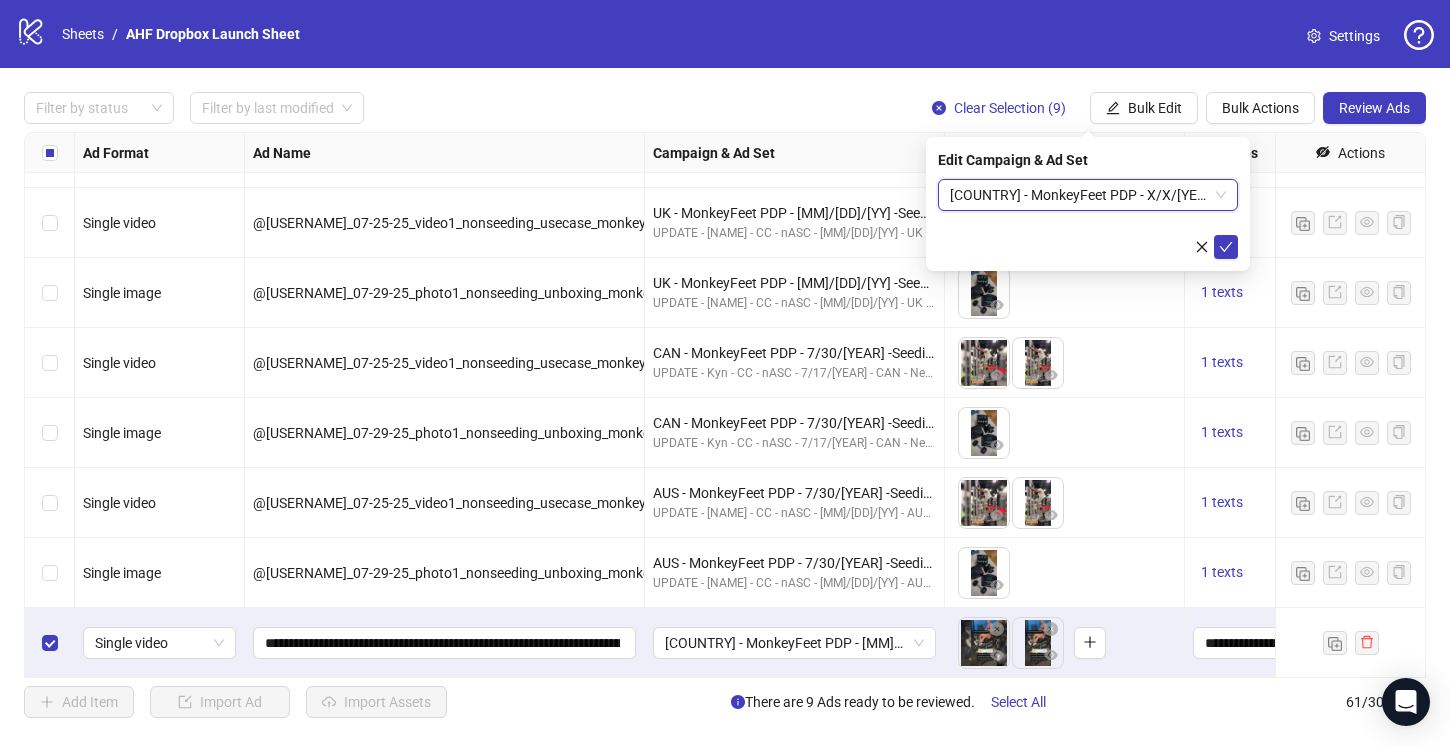 click on "USA - MonkeyFeet PDP - X/X/XX - InHouse, Seeding, Whitelist - TEMPLATE ADSET" at bounding box center [1088, 195] 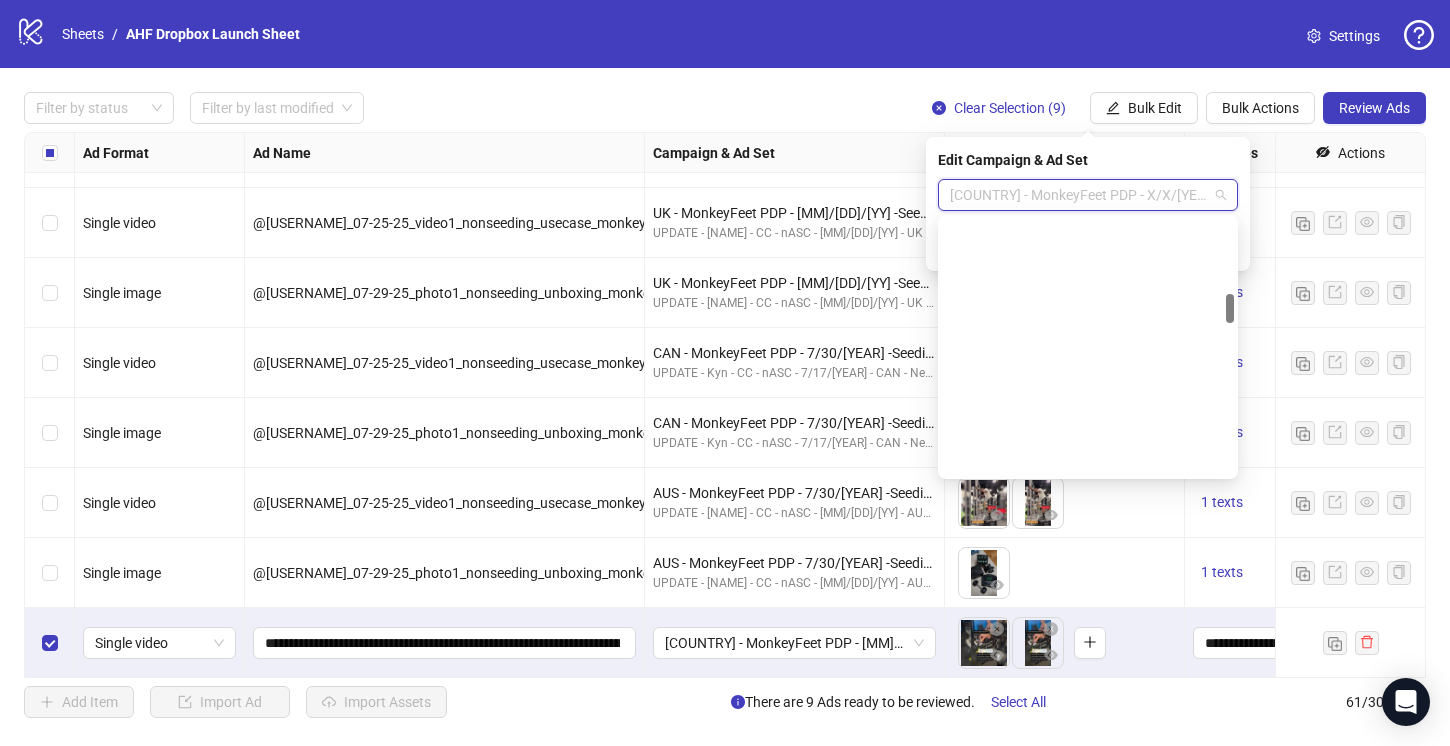 scroll, scrollTop: 643, scrollLeft: 0, axis: vertical 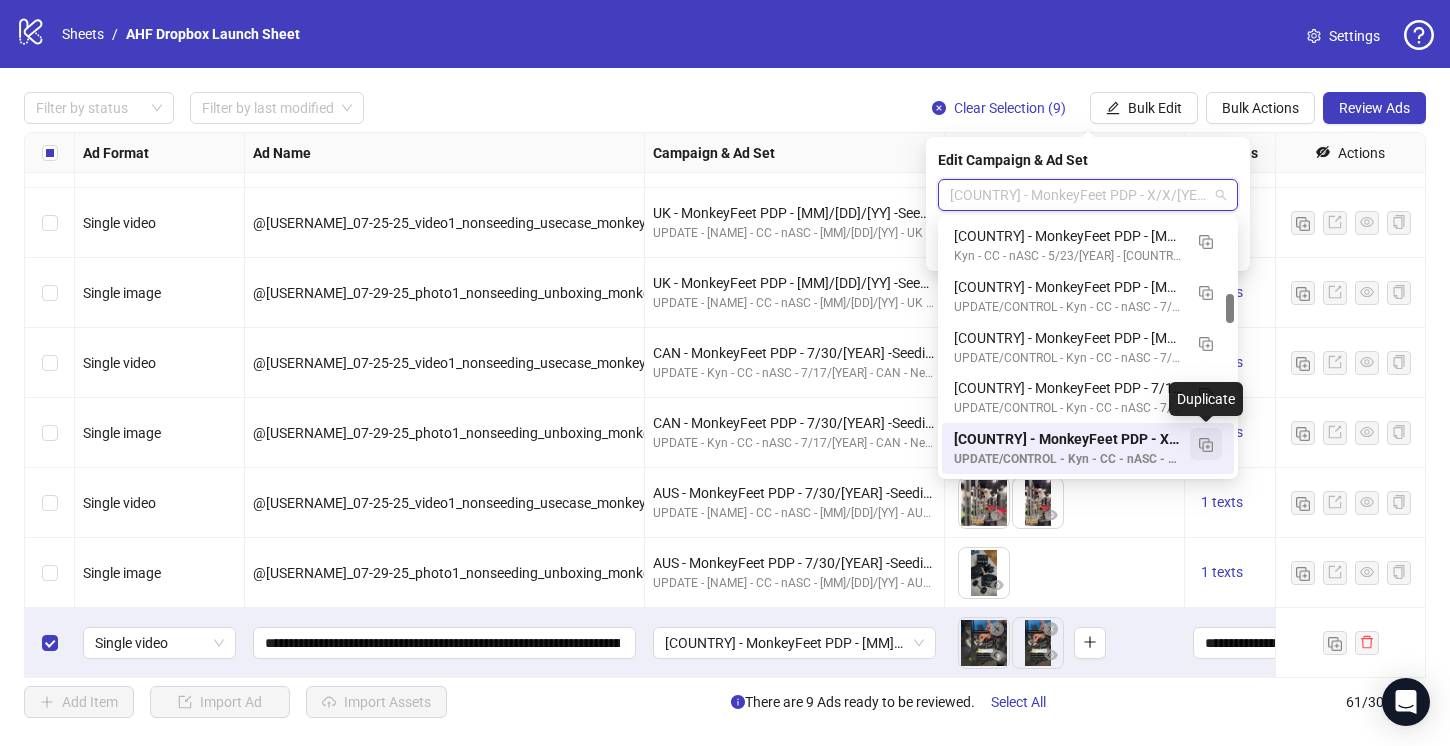 click at bounding box center [1206, 445] 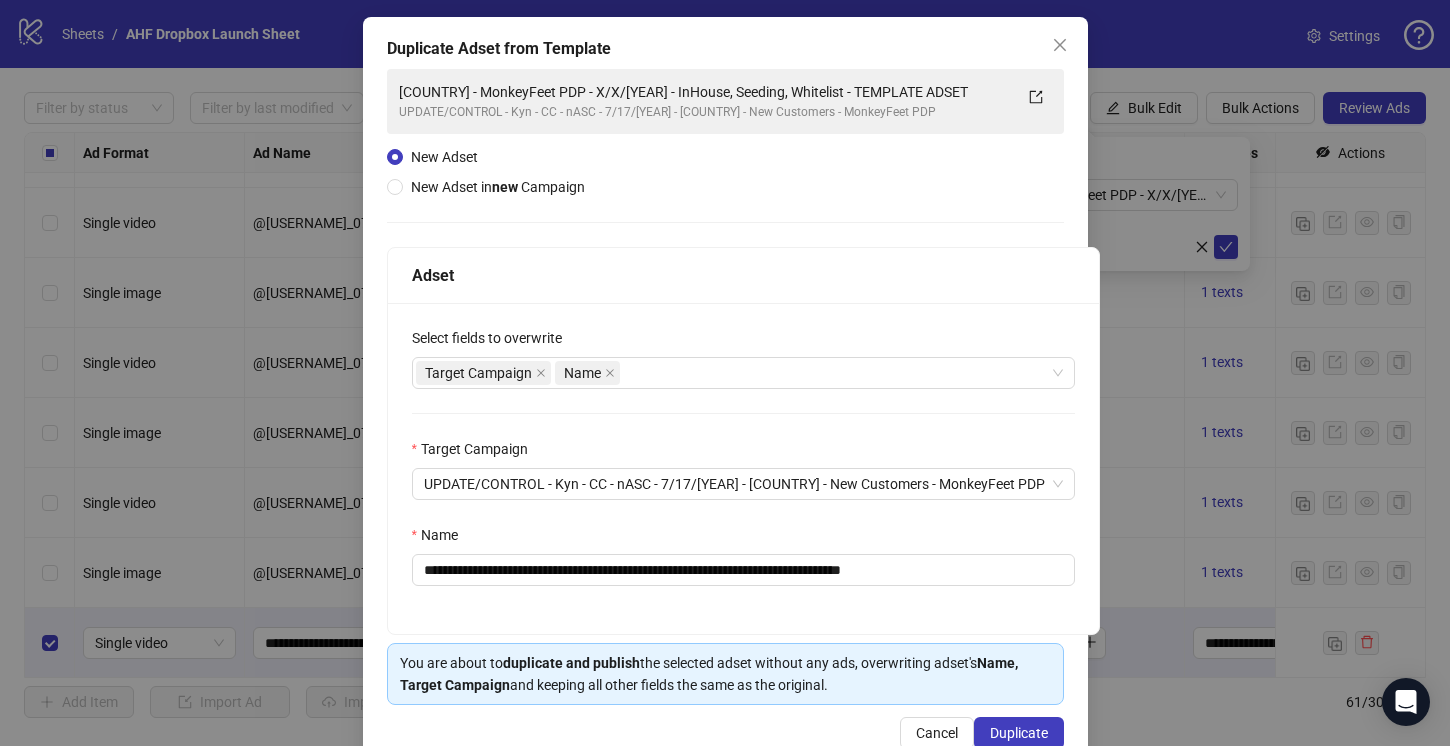 scroll, scrollTop: 131, scrollLeft: 0, axis: vertical 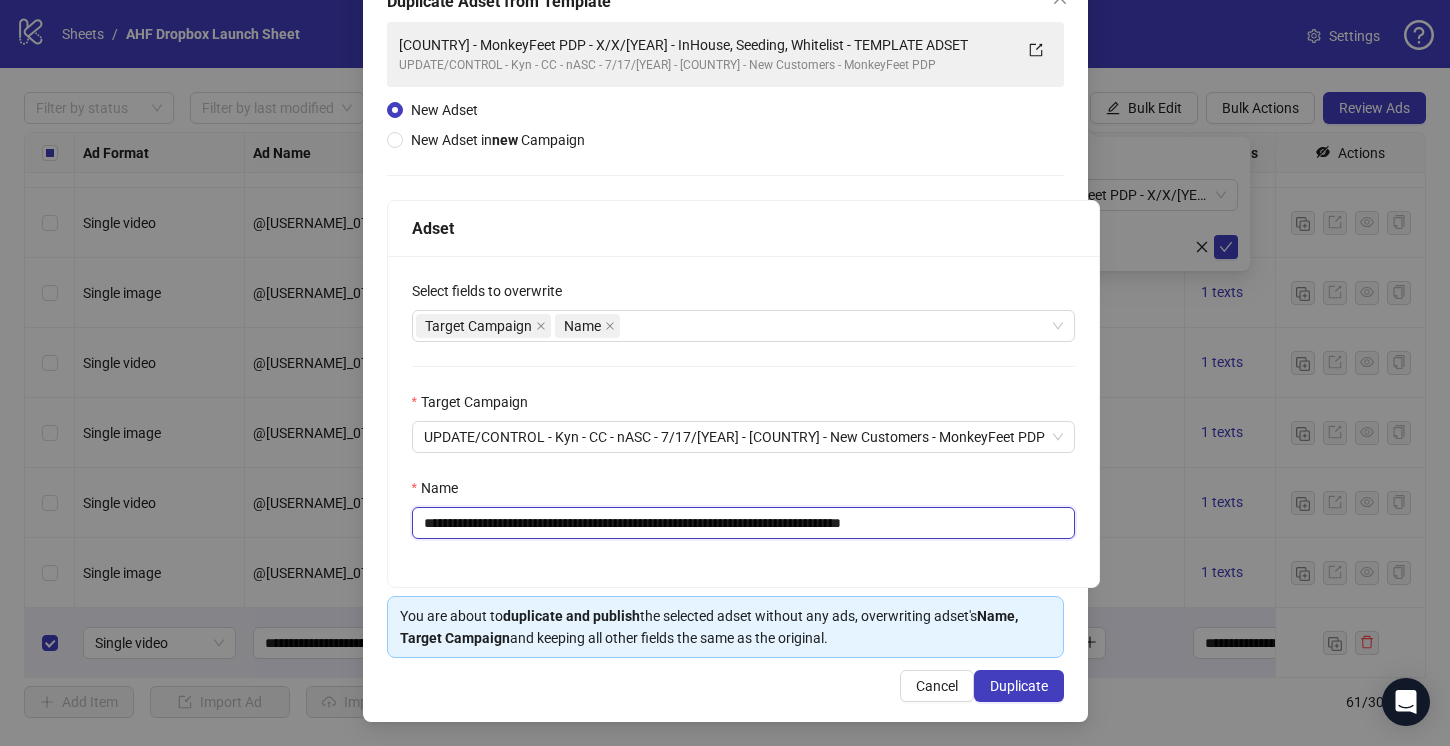 drag, startPoint x: 624, startPoint y: 522, endPoint x: 578, endPoint y: 520, distance: 46.043457 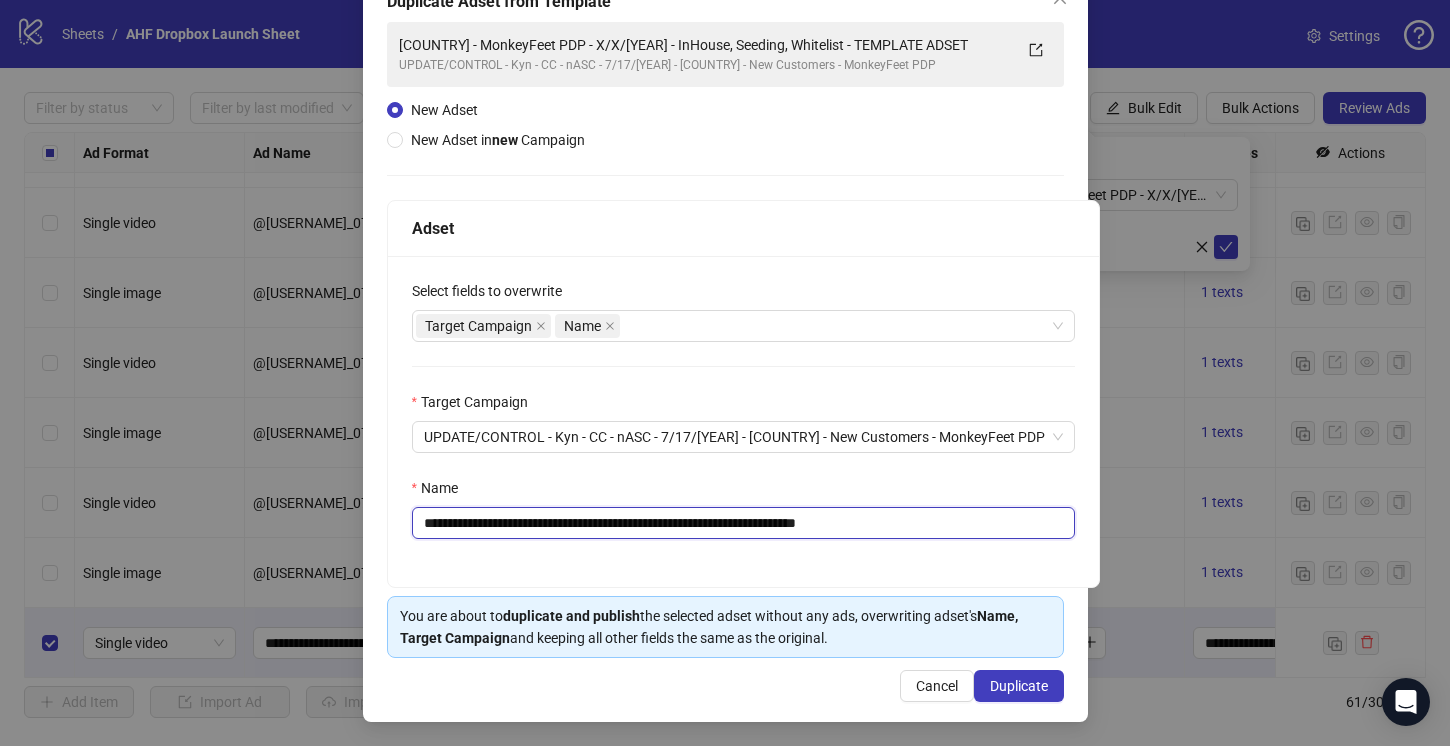 drag, startPoint x: 928, startPoint y: 524, endPoint x: 740, endPoint y: 533, distance: 188.2153 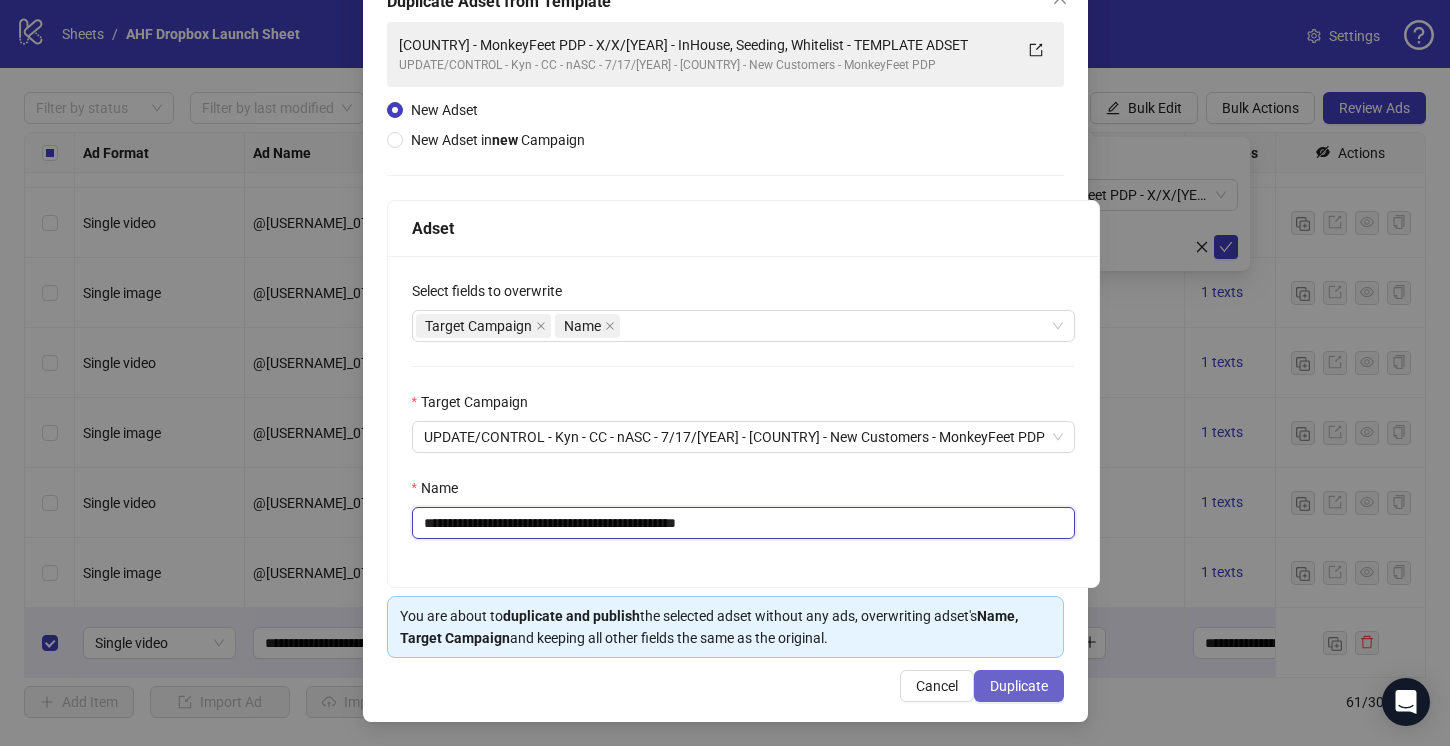 type on "**********" 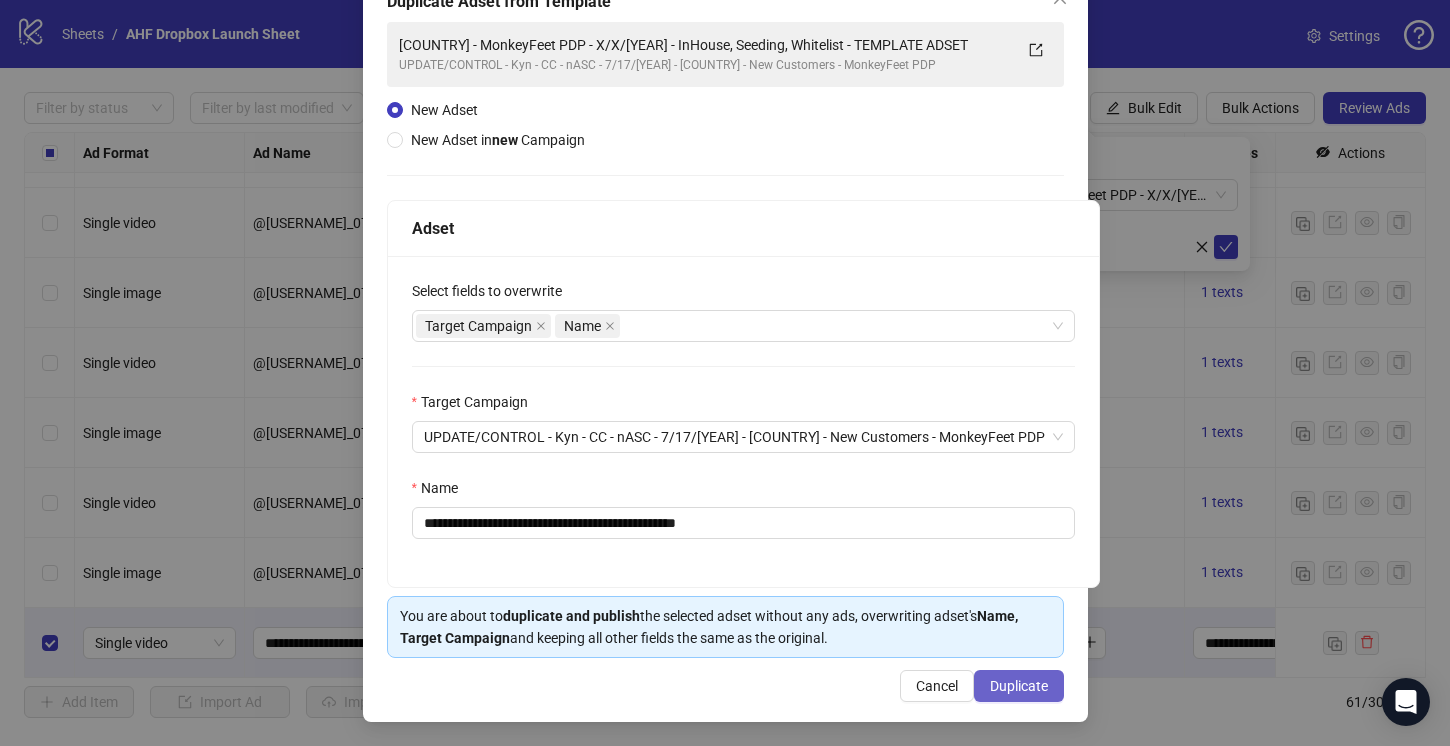 click on "Duplicate" at bounding box center [1019, 686] 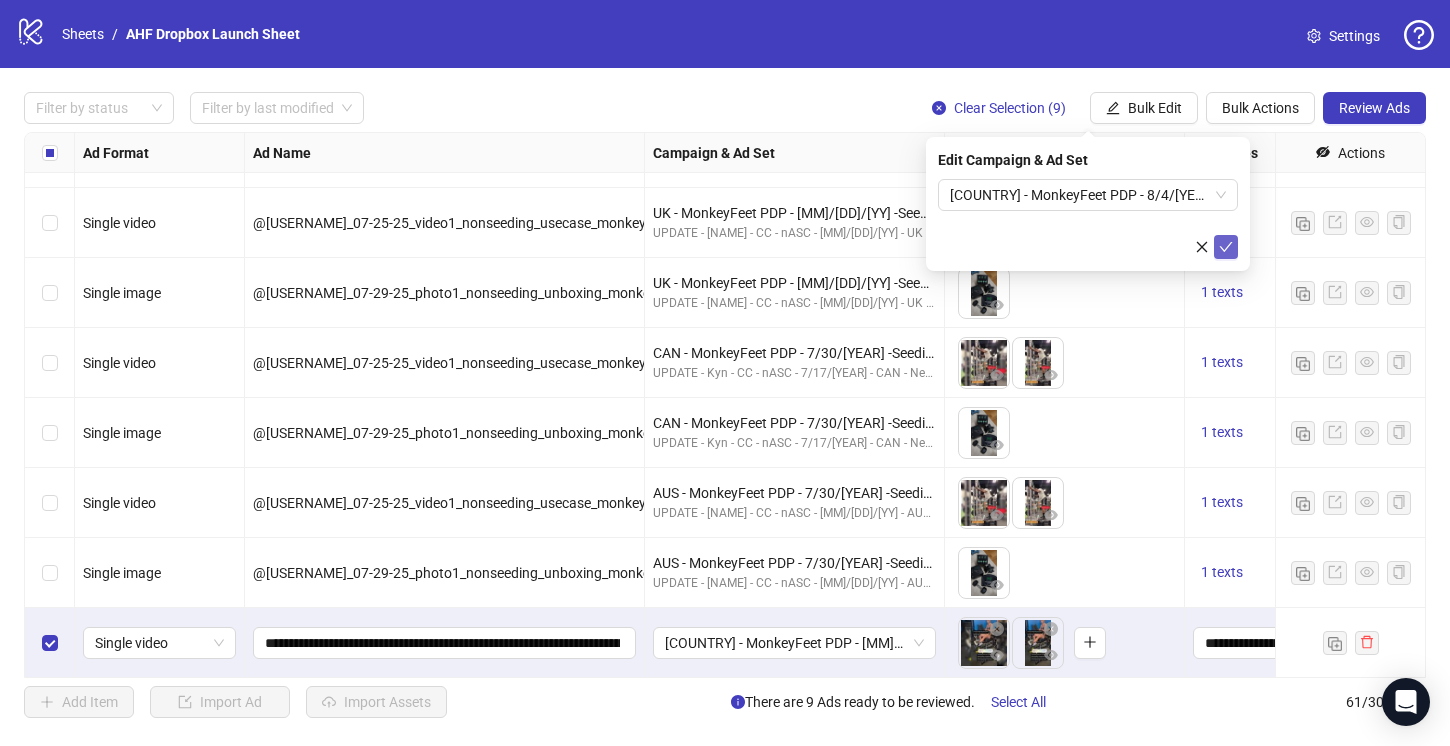 click 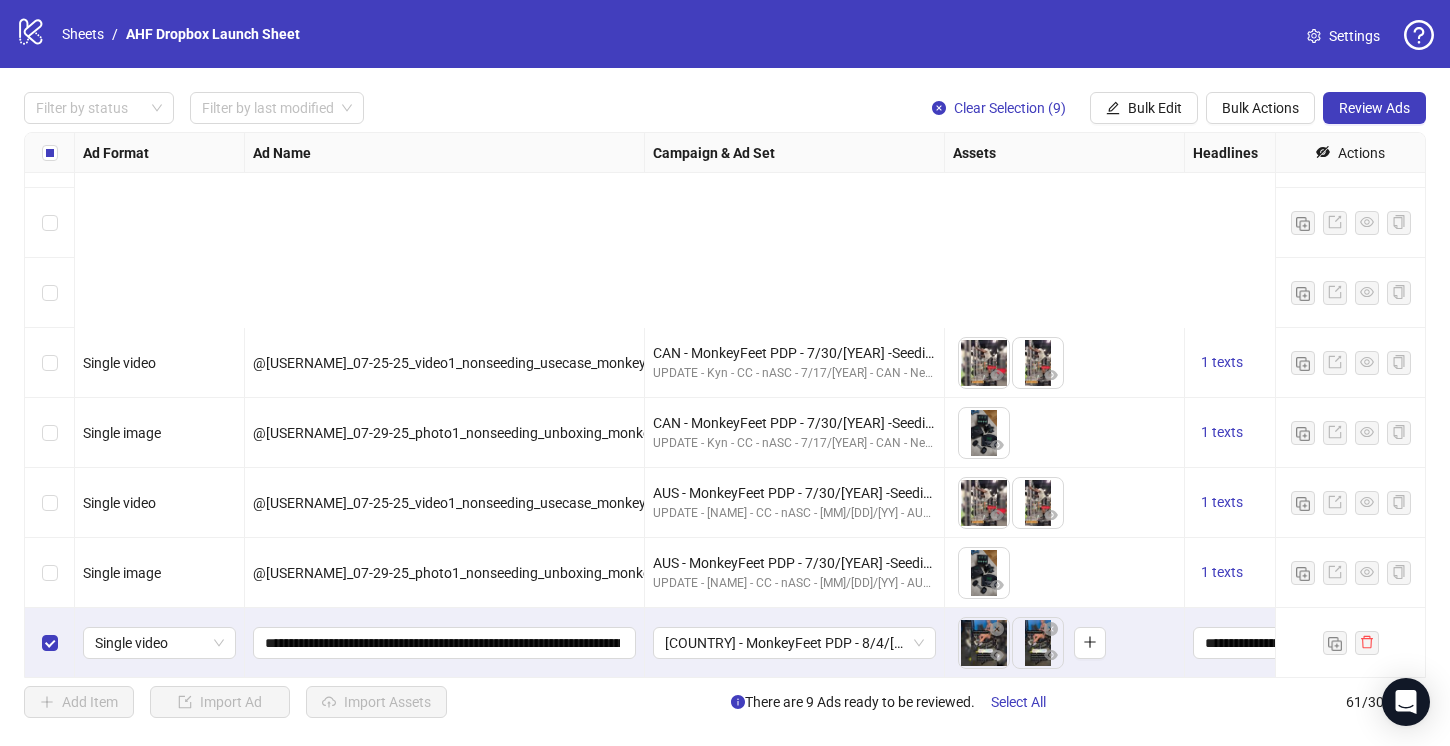 scroll, scrollTop: 3766, scrollLeft: 0, axis: vertical 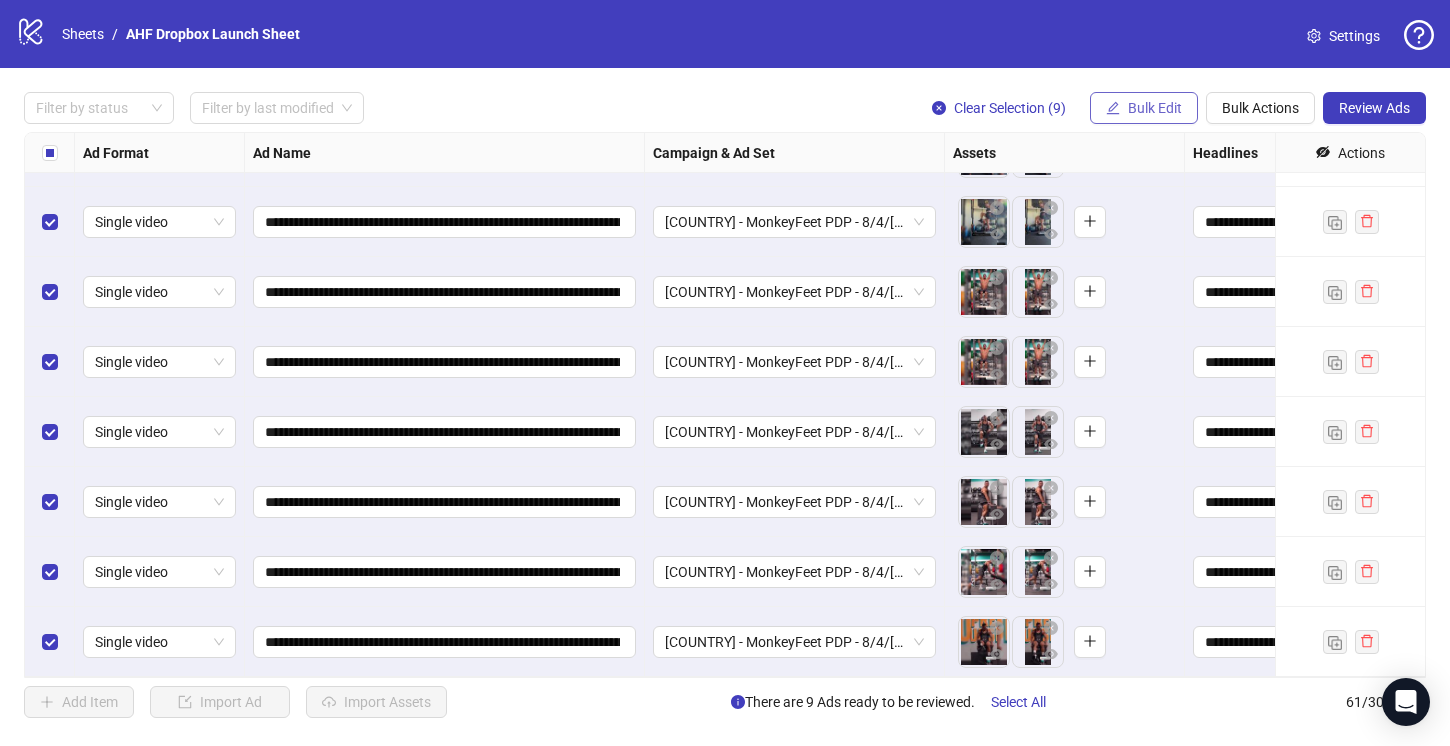 click on "Bulk Edit" at bounding box center (1155, 108) 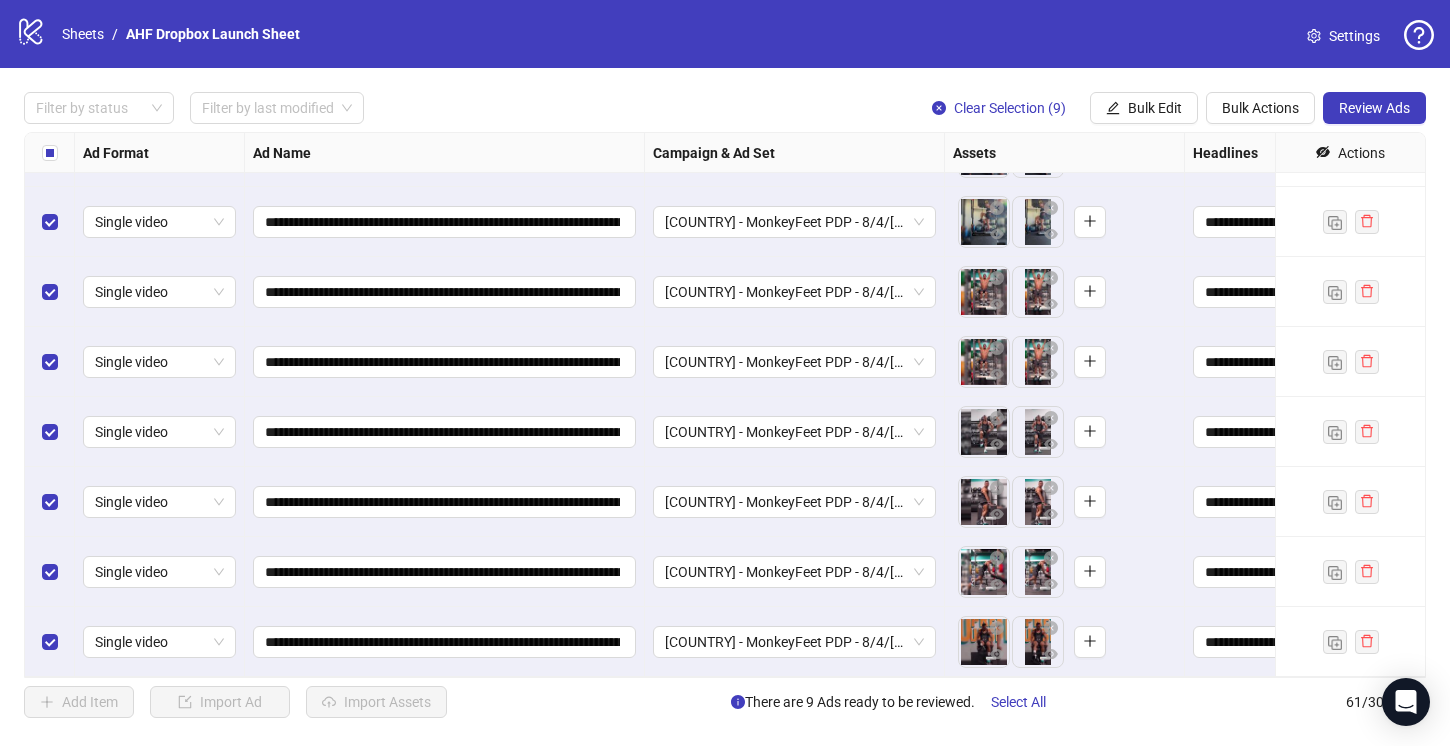 click on "**********" at bounding box center (725, 405) 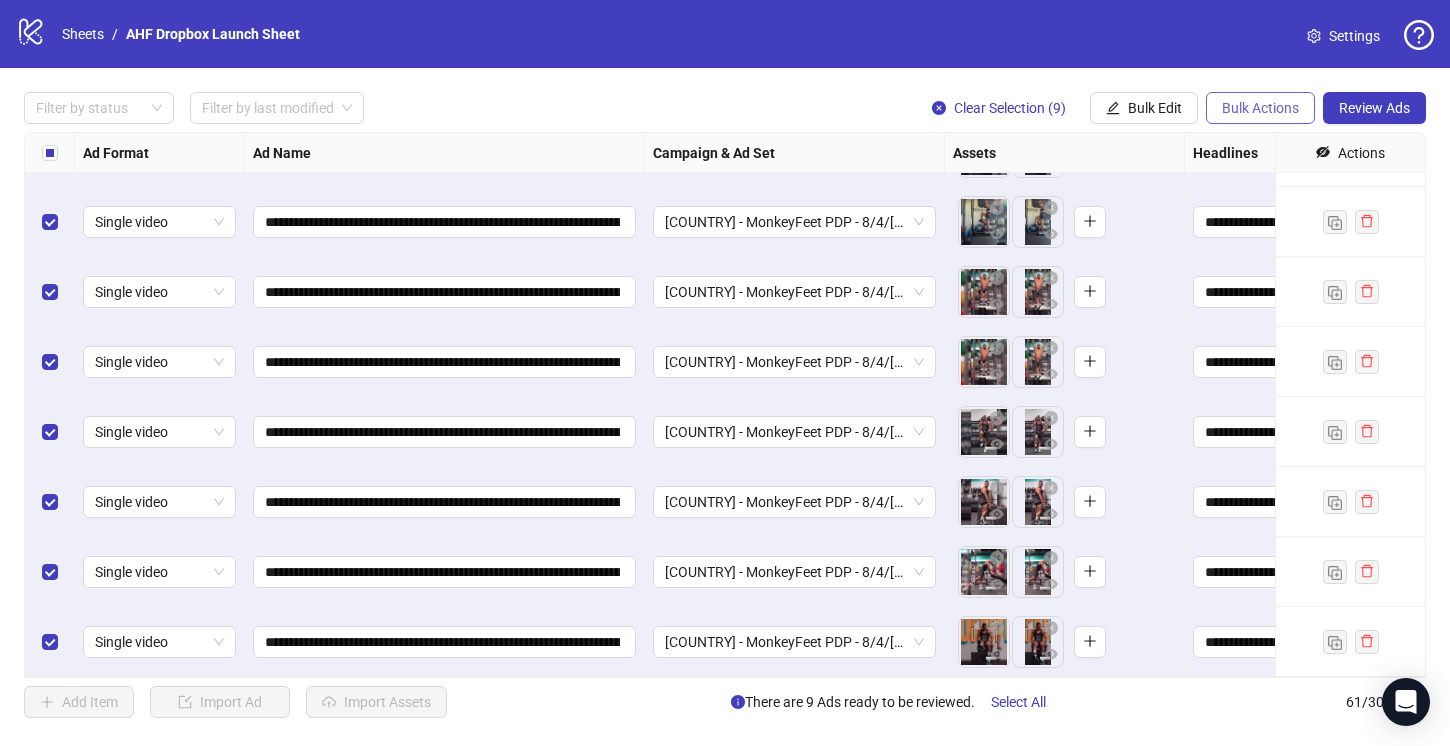 click on "Bulk Actions" at bounding box center (1260, 108) 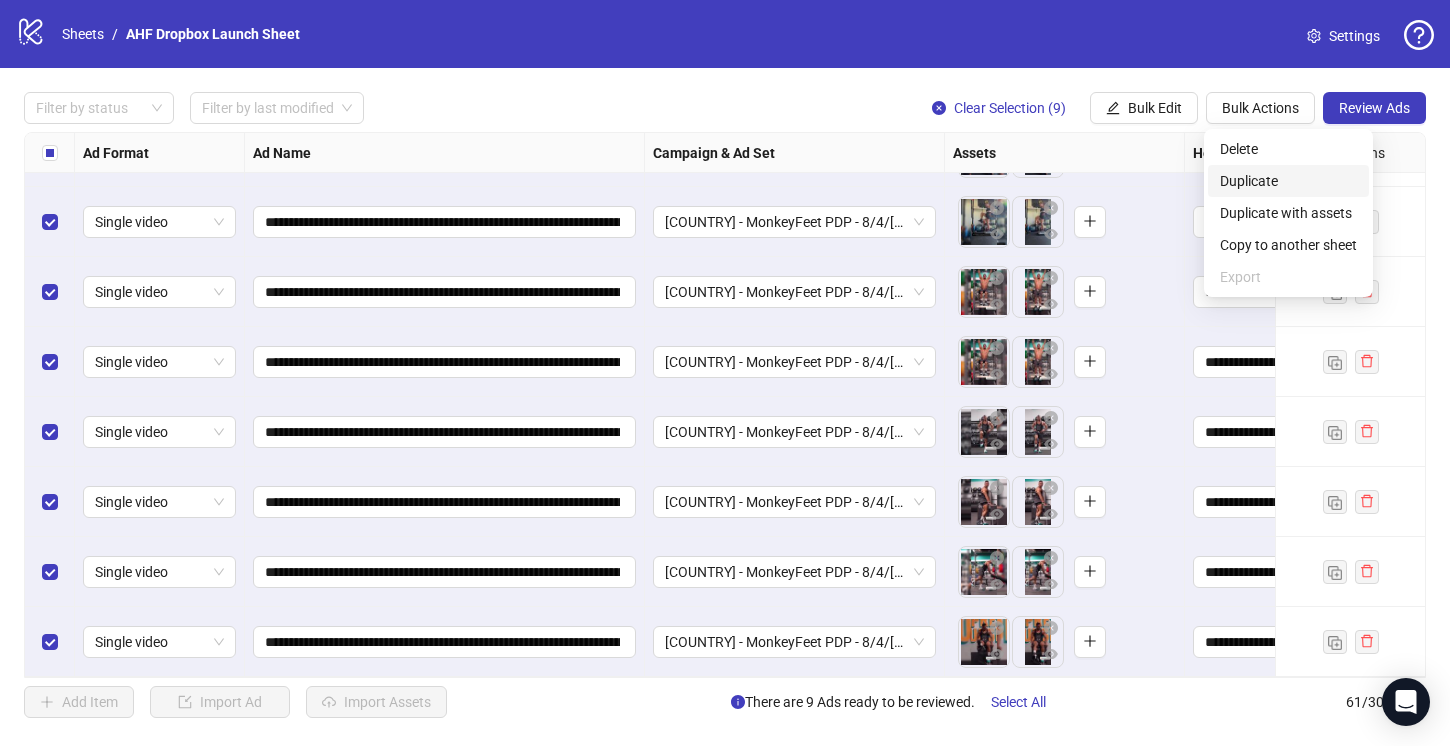 click on "Duplicate" at bounding box center [1288, 181] 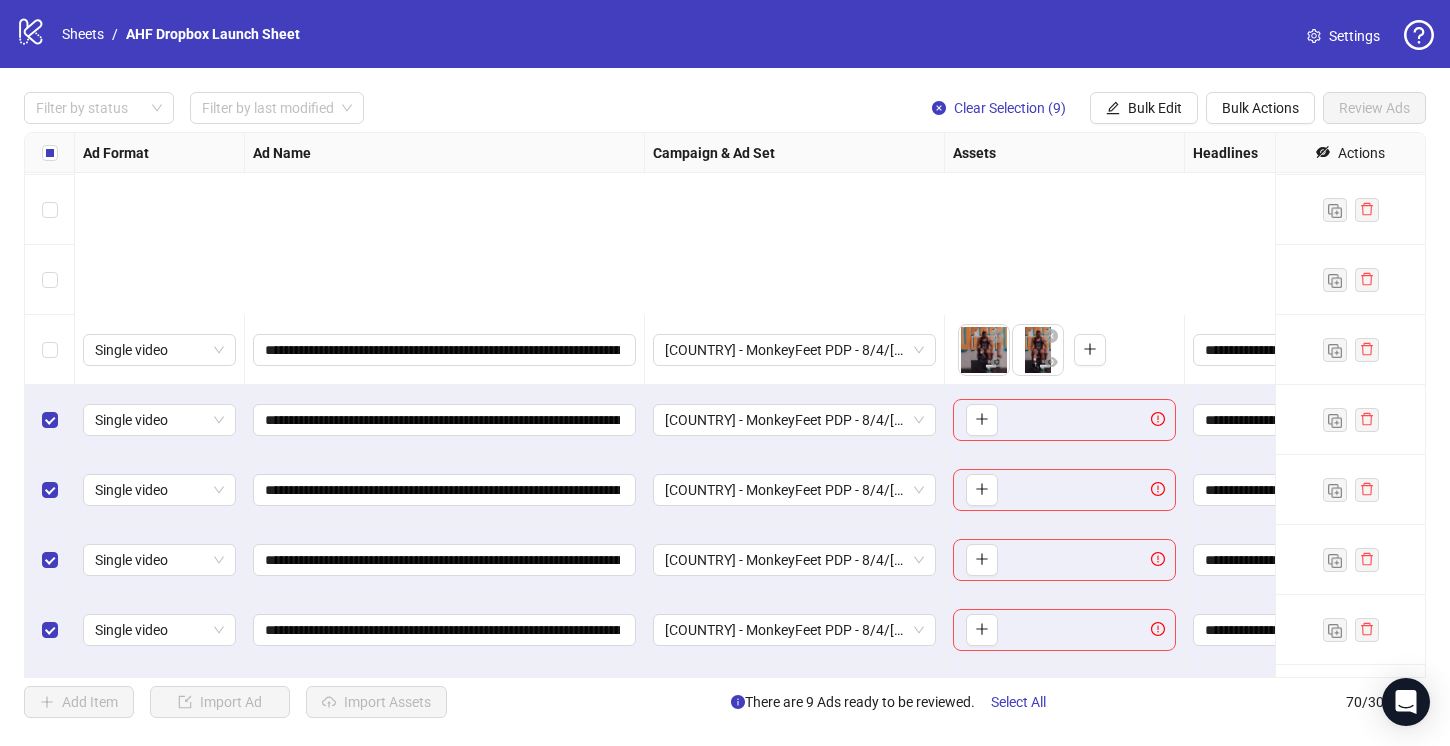 scroll, scrollTop: 4396, scrollLeft: 0, axis: vertical 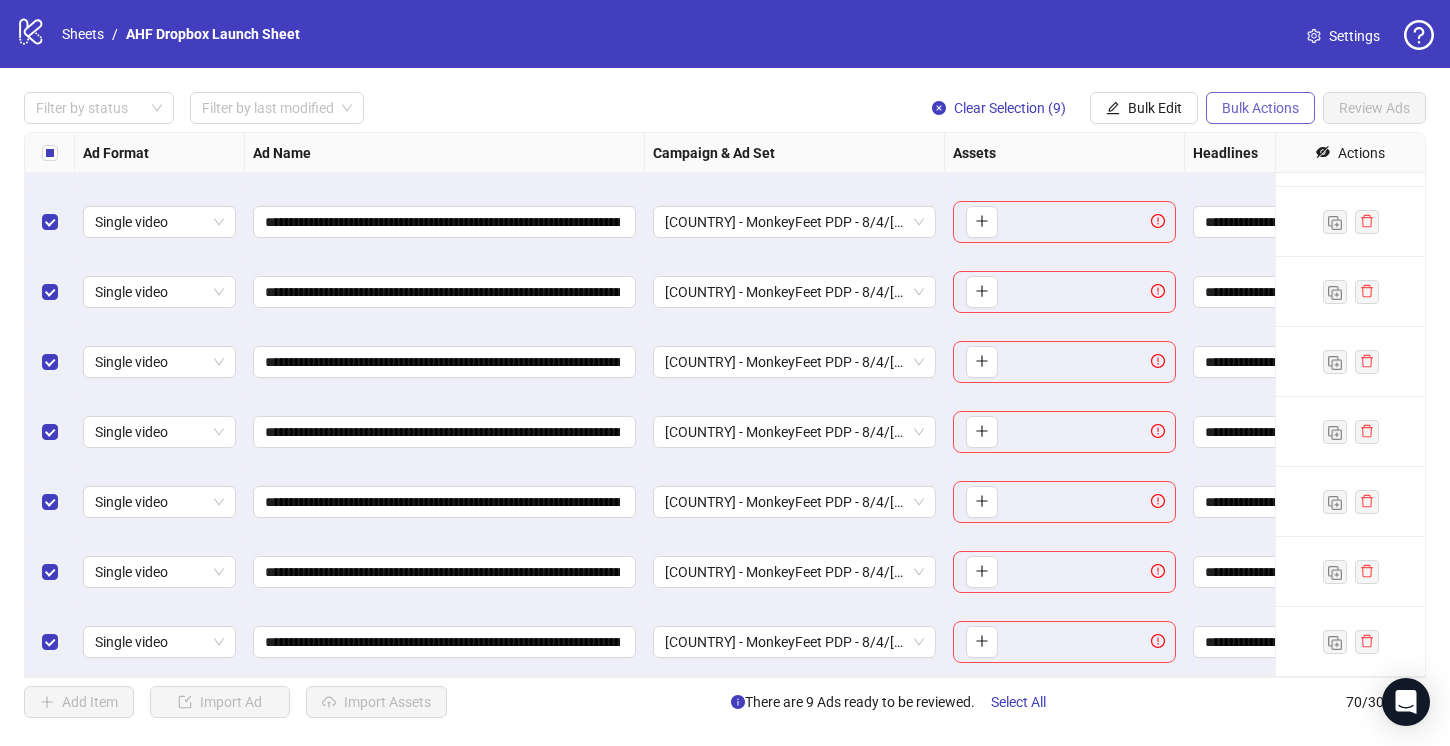 click on "Bulk Actions" at bounding box center [1260, 108] 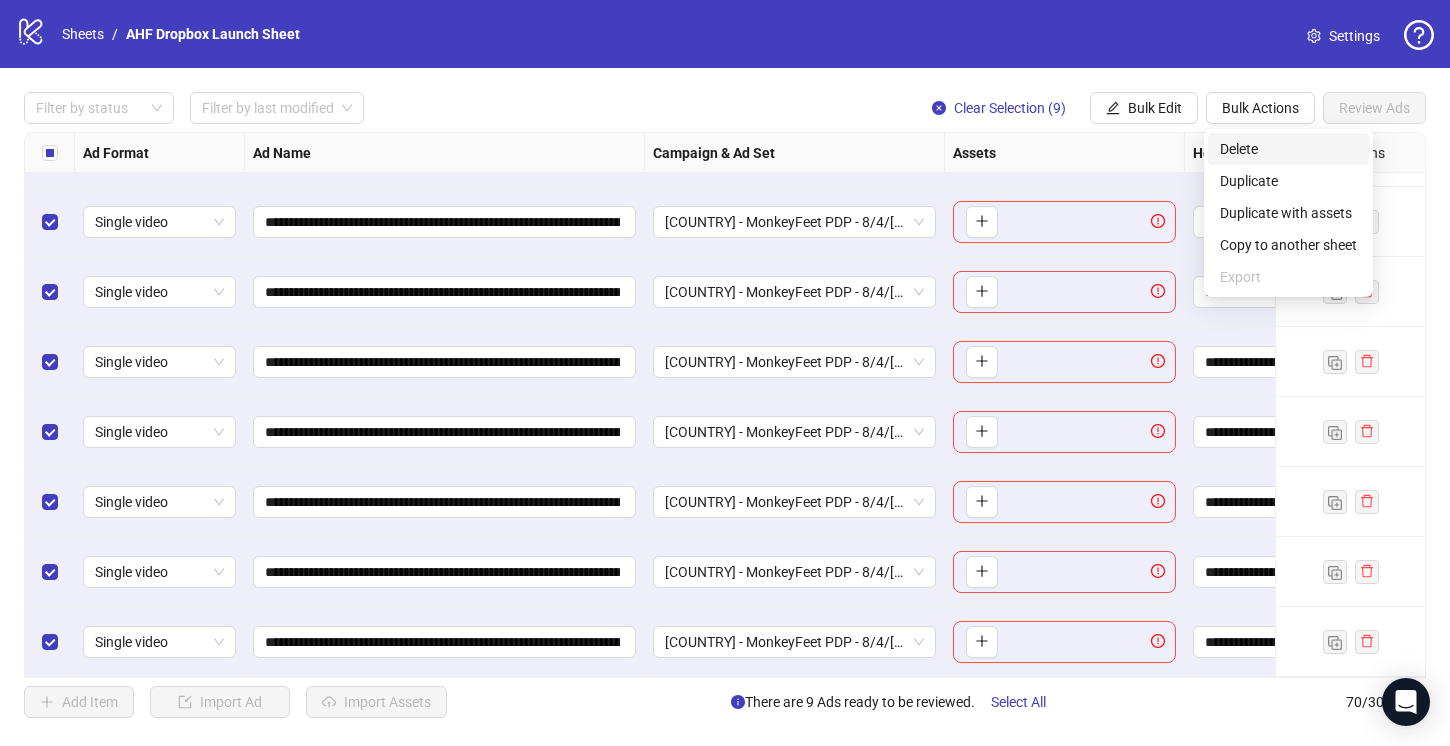 click on "Delete" at bounding box center [1288, 149] 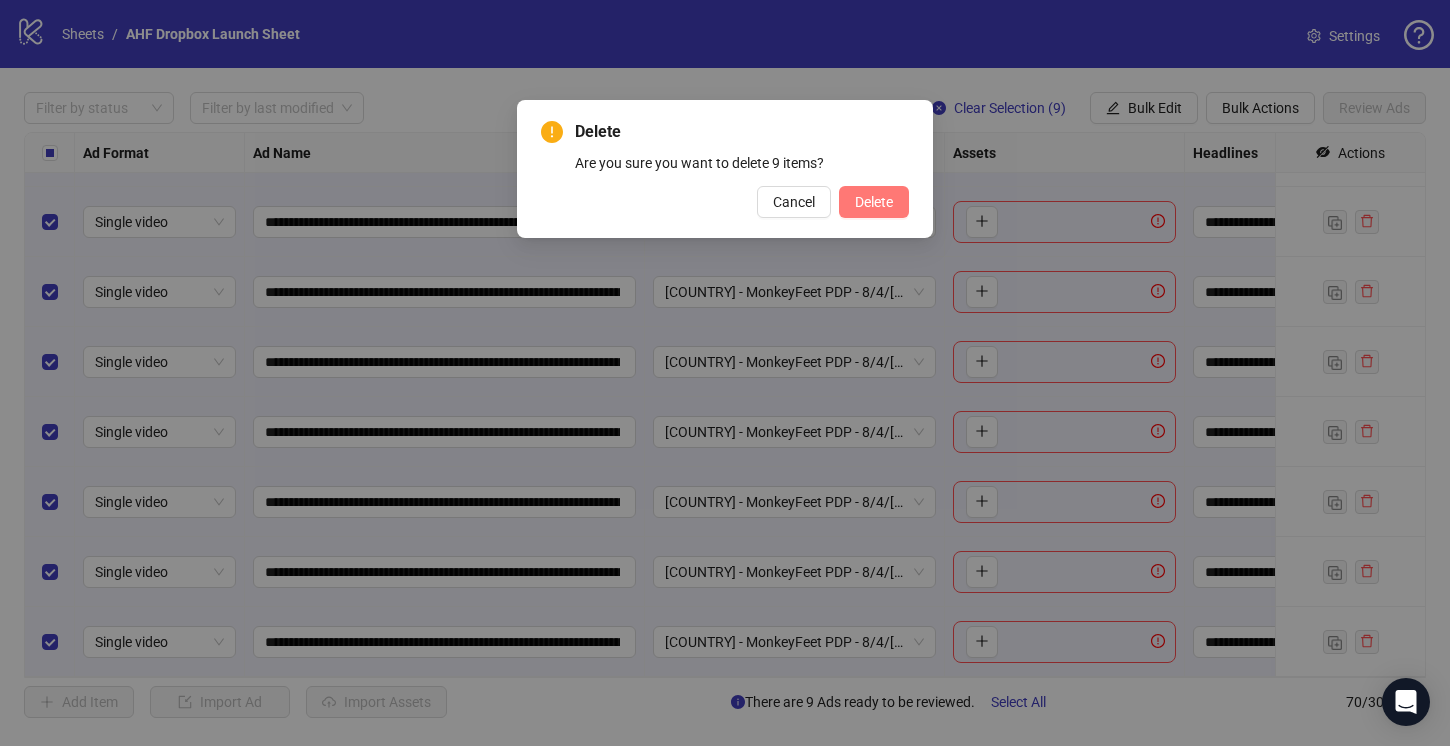click on "Delete" at bounding box center (874, 202) 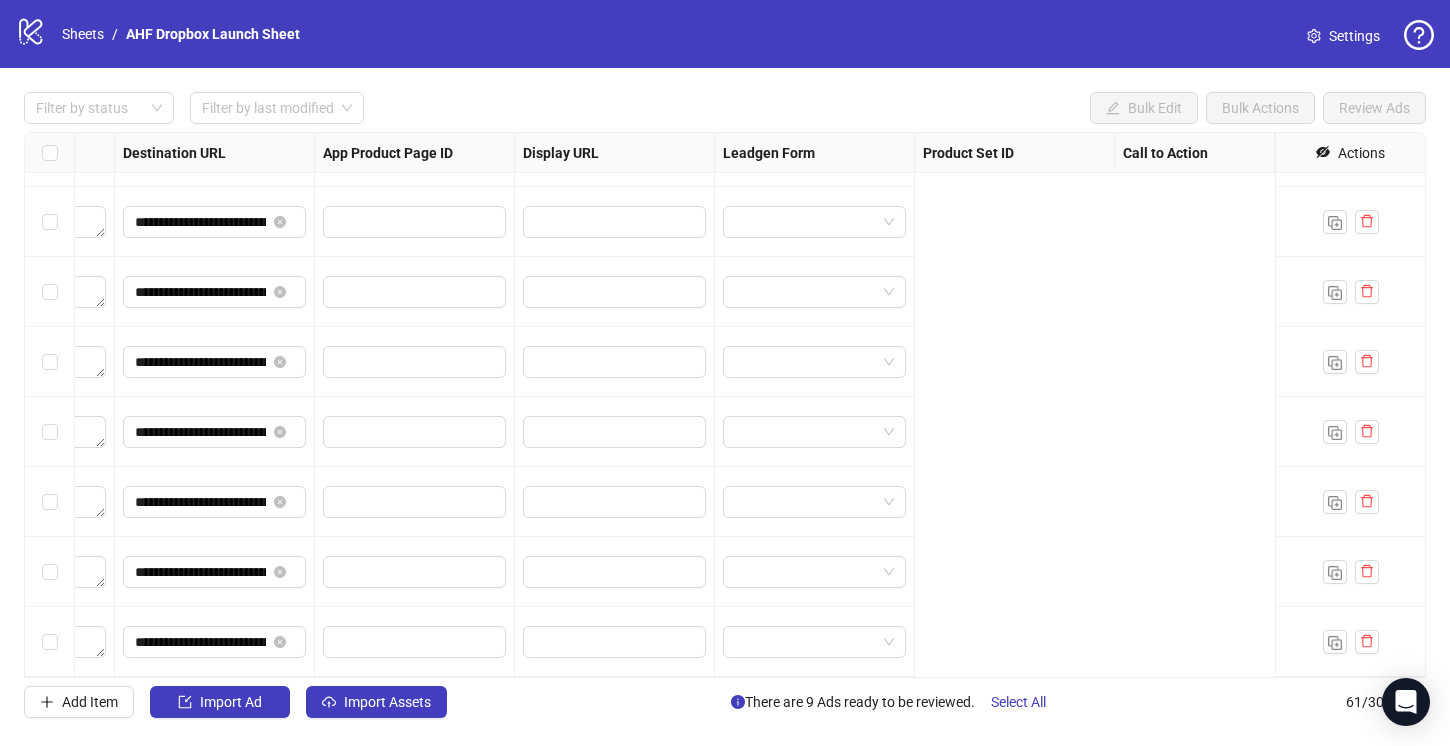 scroll, scrollTop: 3766, scrollLeft: 0, axis: vertical 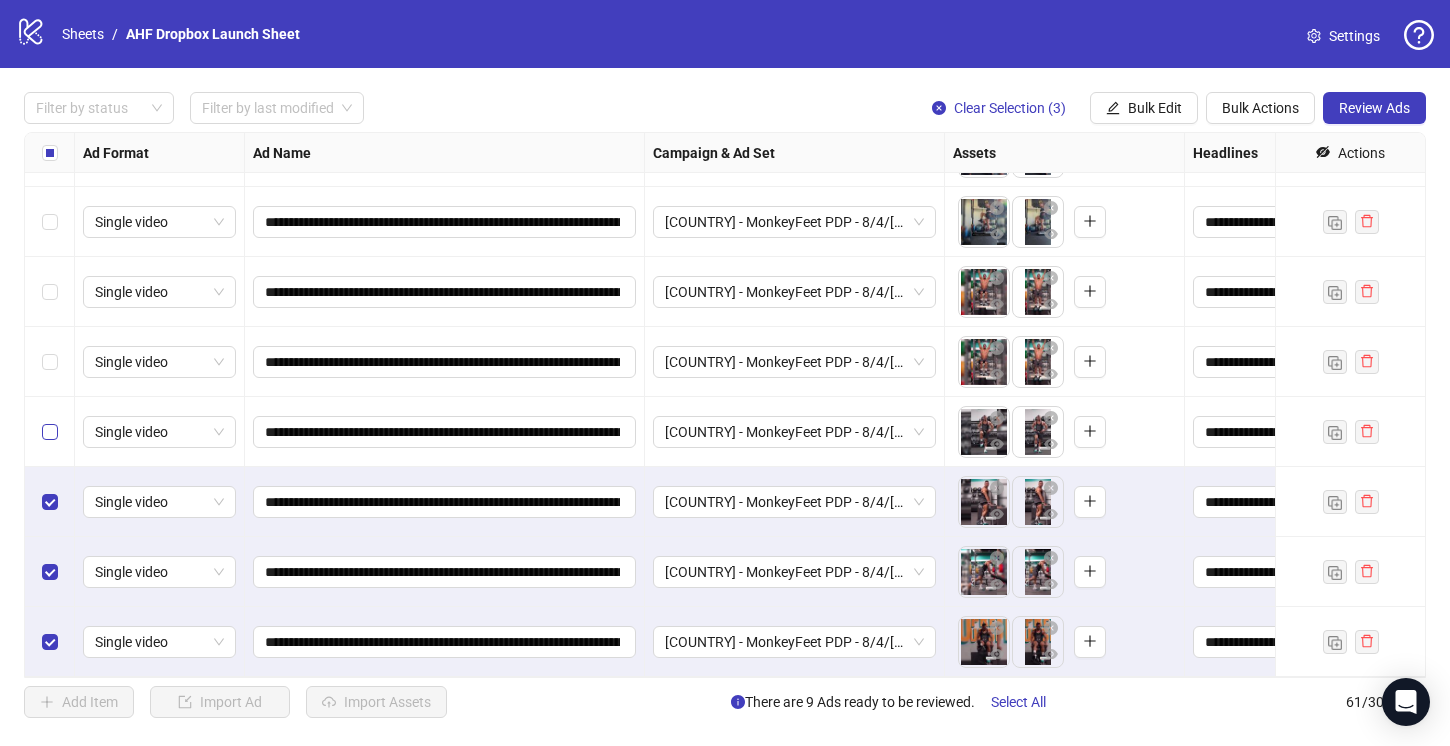 click at bounding box center (50, 432) 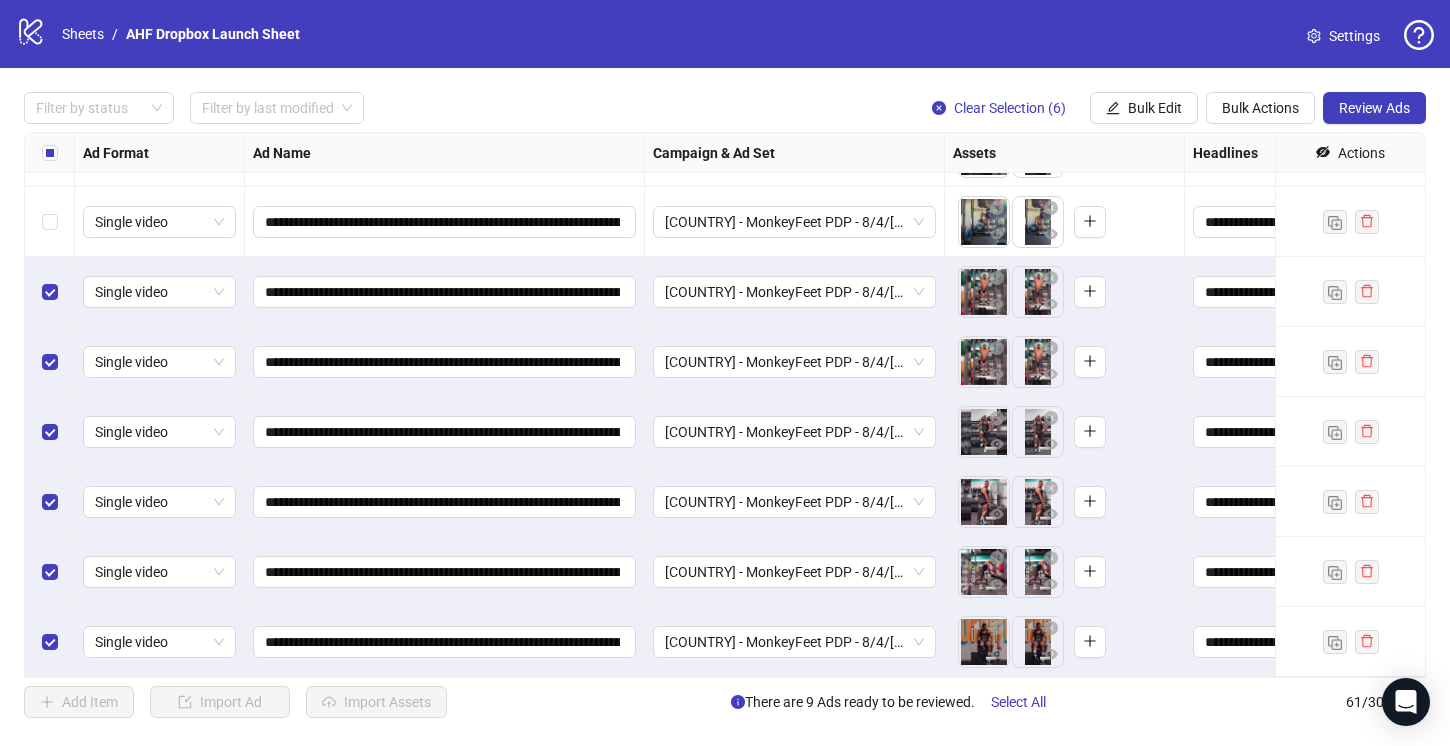 click at bounding box center [50, 222] 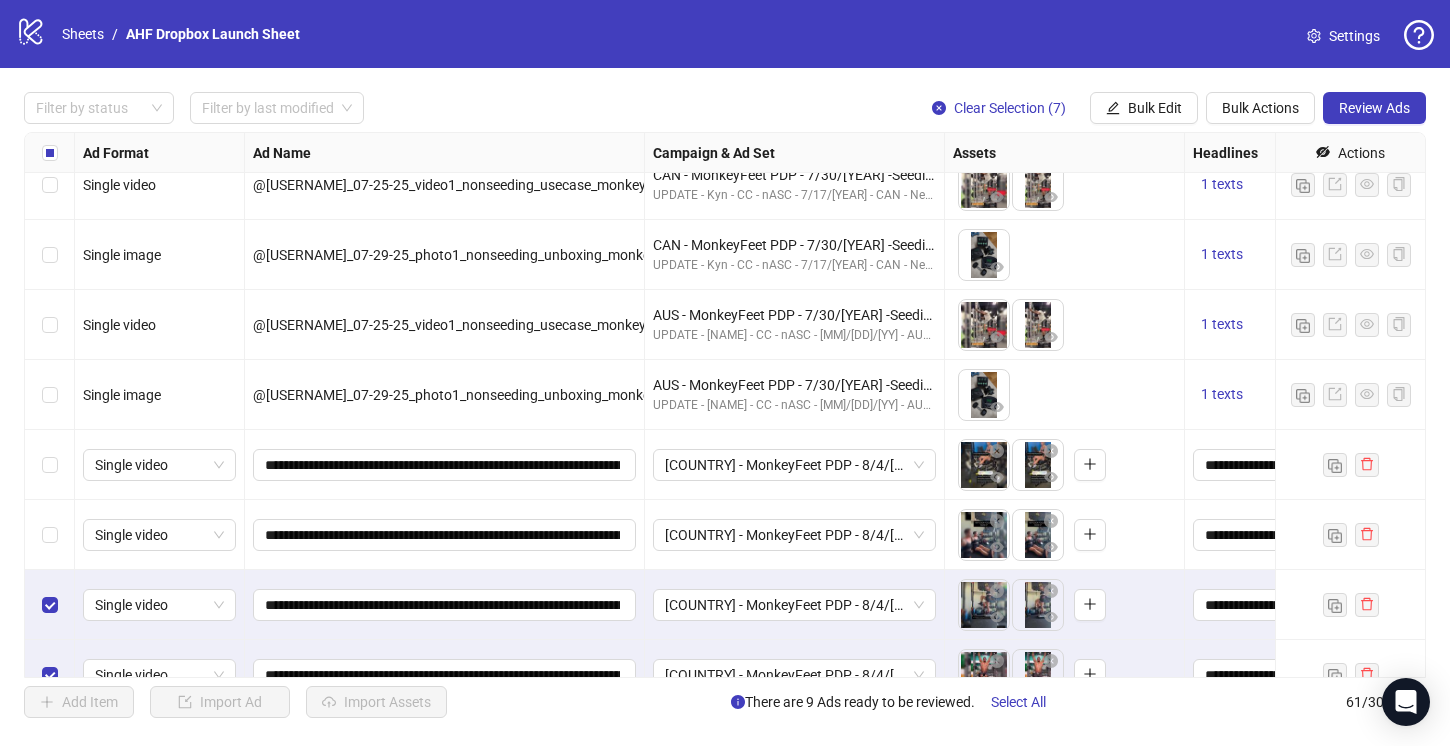 scroll, scrollTop: 3371, scrollLeft: 0, axis: vertical 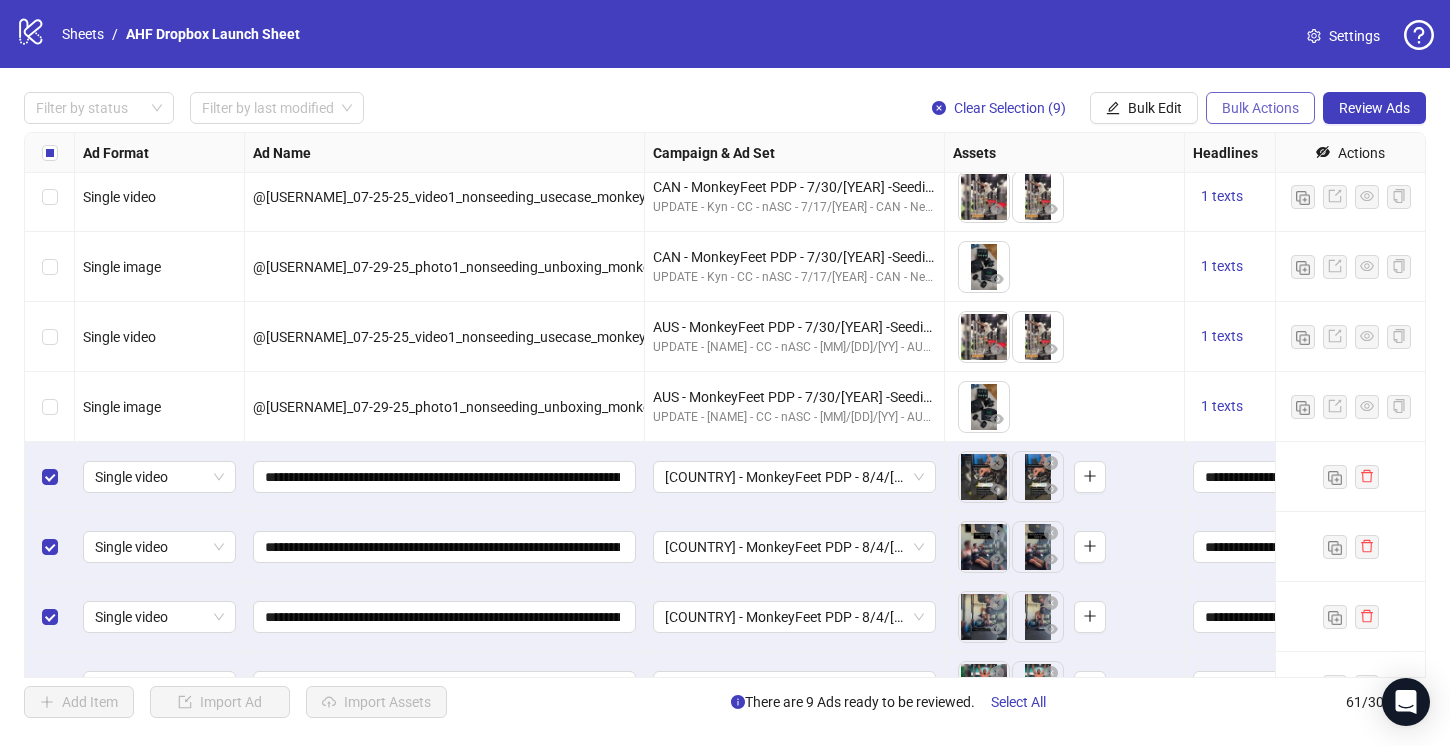 click on "Bulk Actions" at bounding box center (1260, 108) 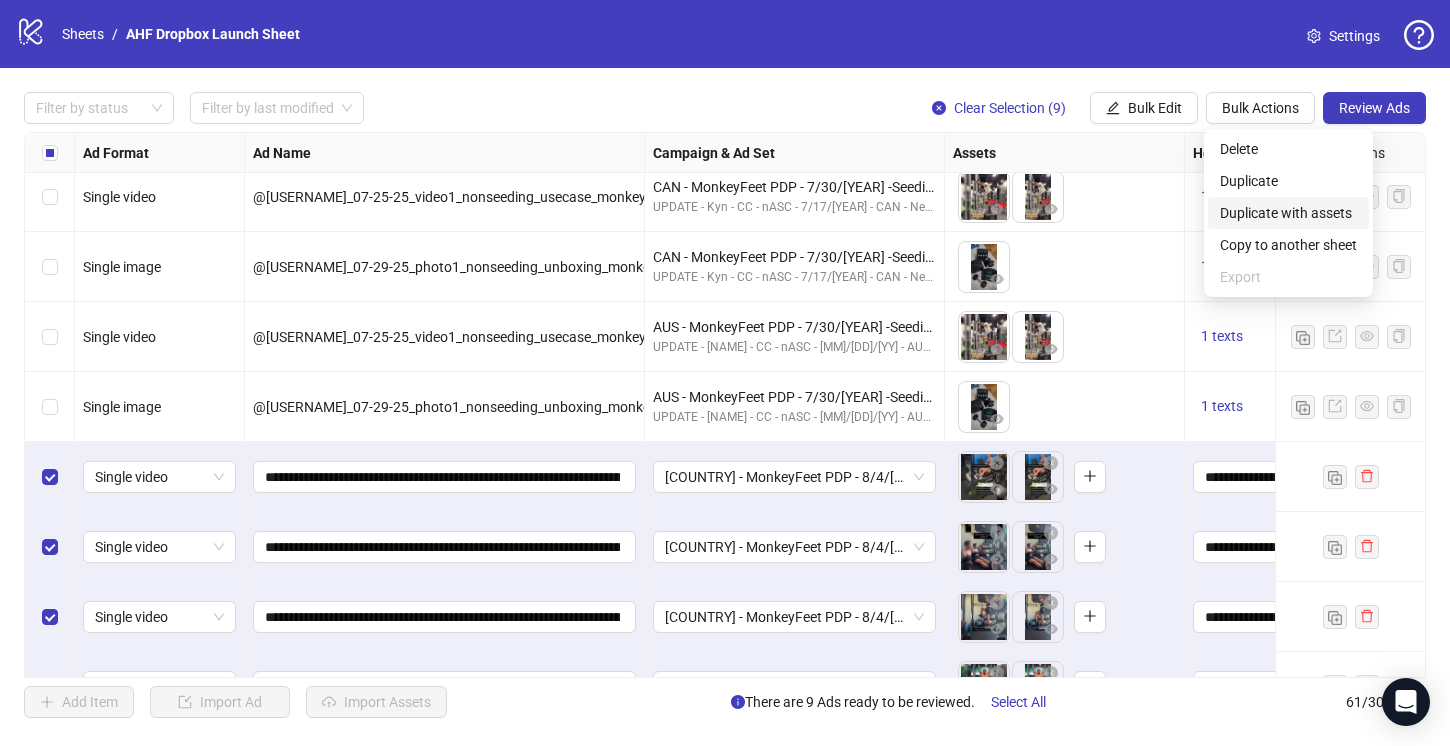 click on "Duplicate with assets" at bounding box center (1288, 213) 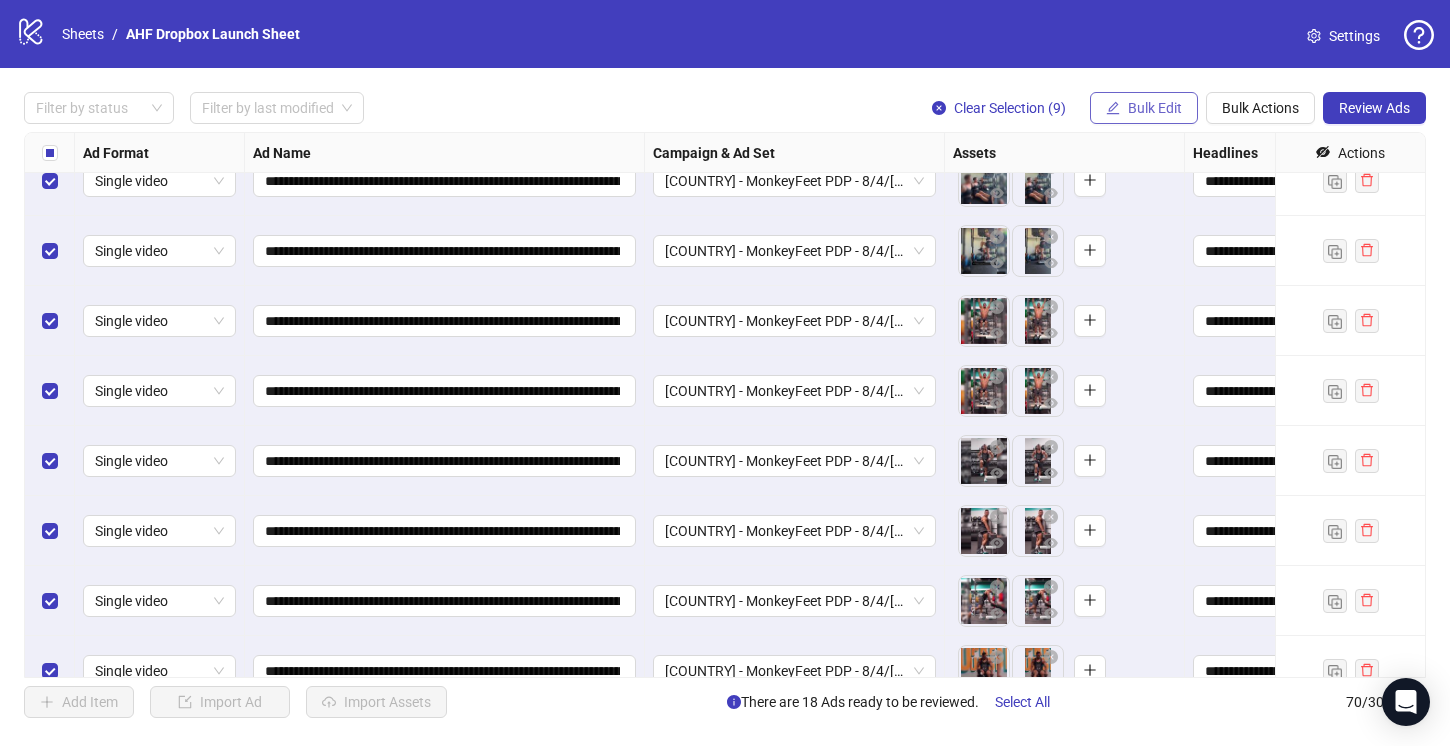 scroll, scrollTop: 4396, scrollLeft: 0, axis: vertical 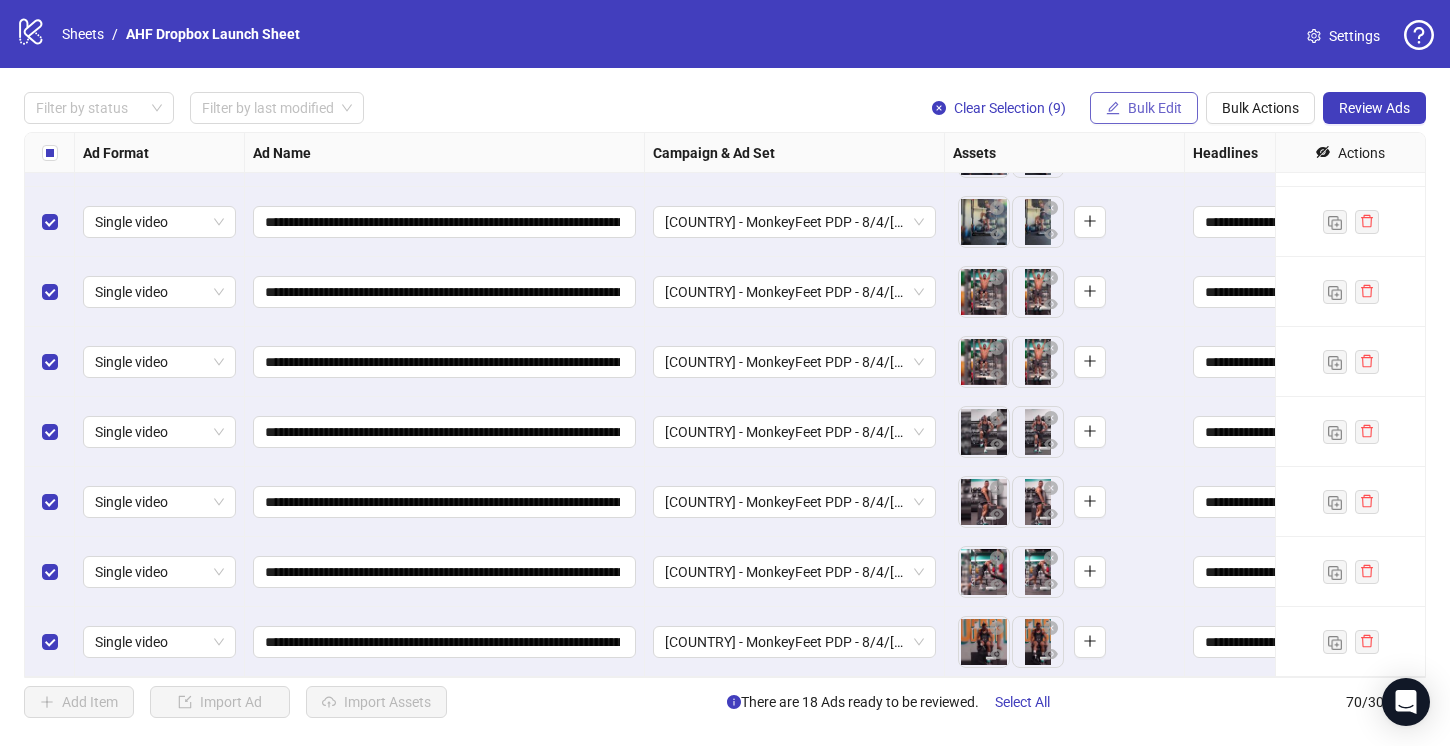 click on "Bulk Edit" at bounding box center (1155, 108) 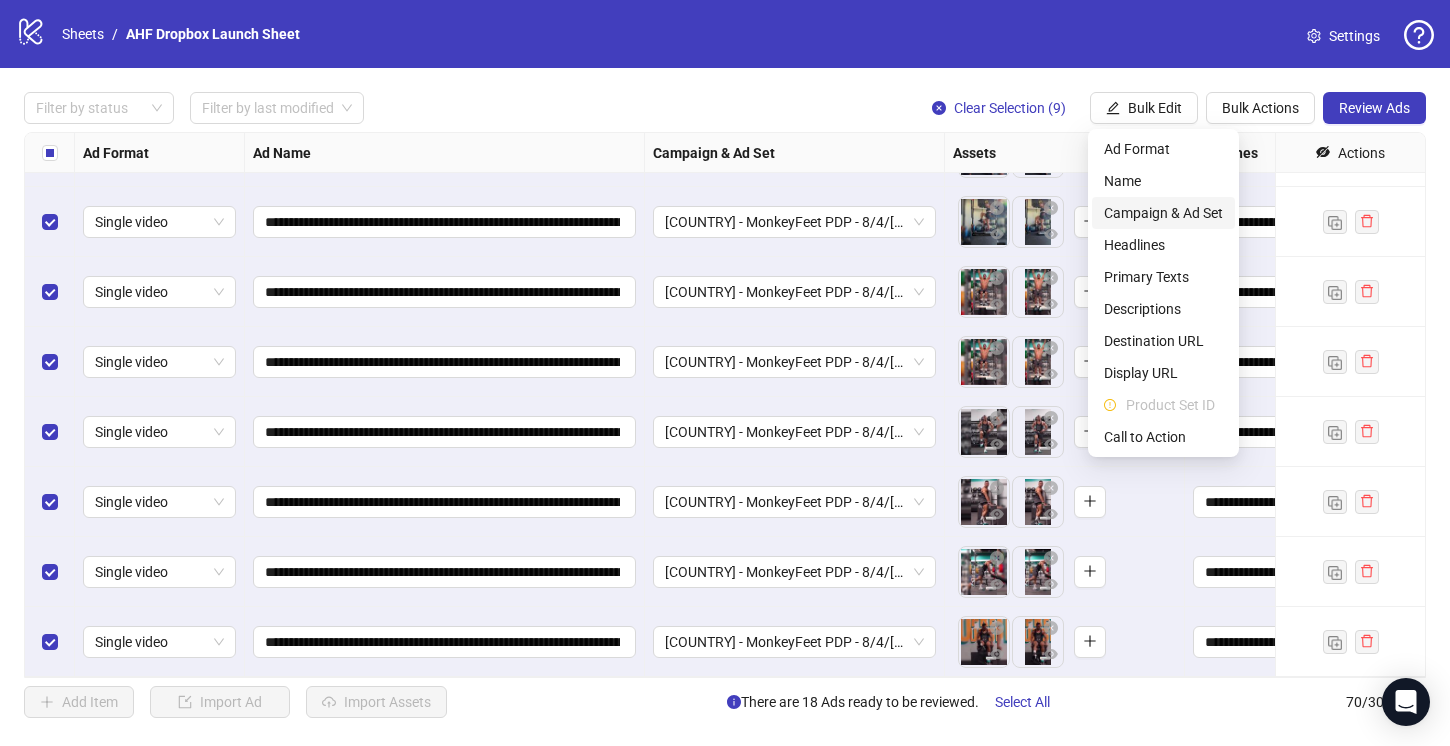 click on "Campaign & Ad Set" at bounding box center [1163, 213] 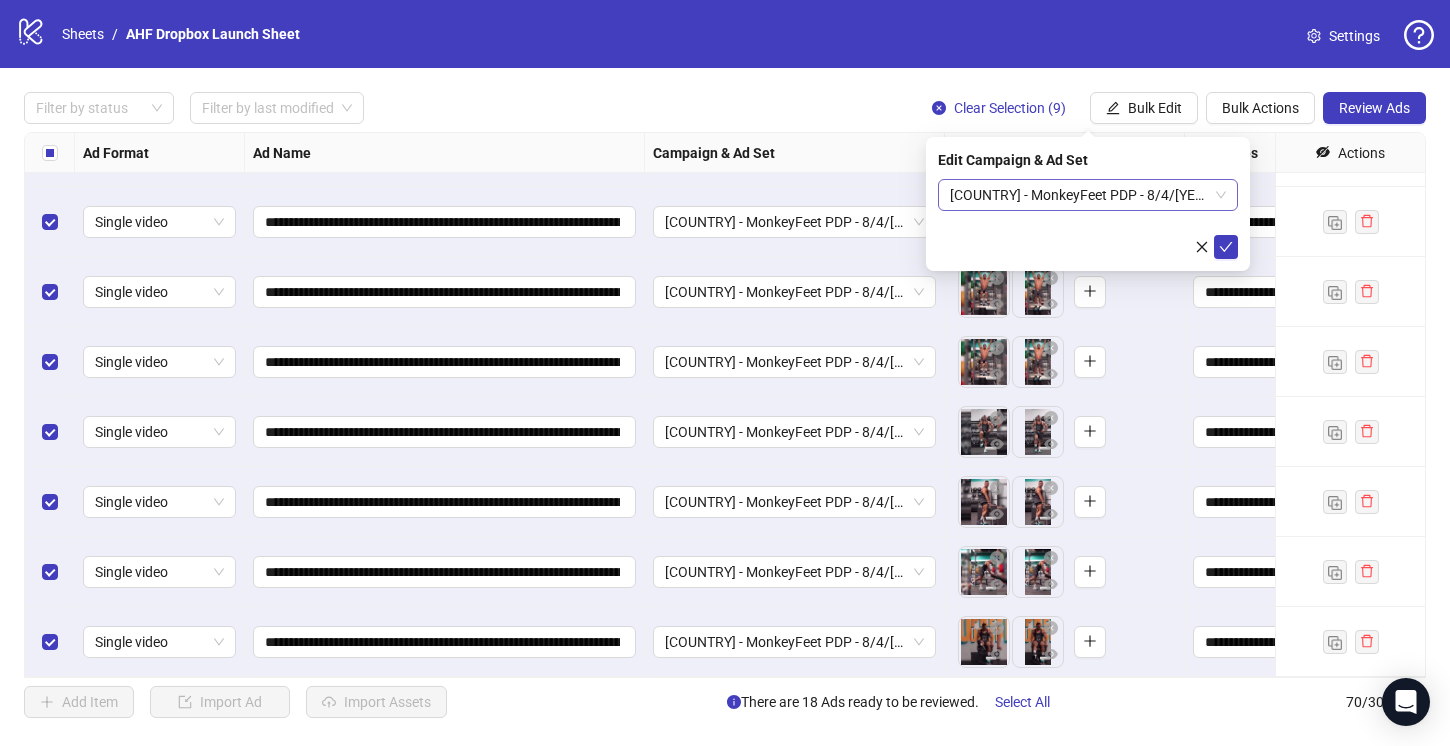 click on "USA - MonkeyFeet PDP - 8/4/25 - Seeding, Whitelist" at bounding box center [1088, 195] 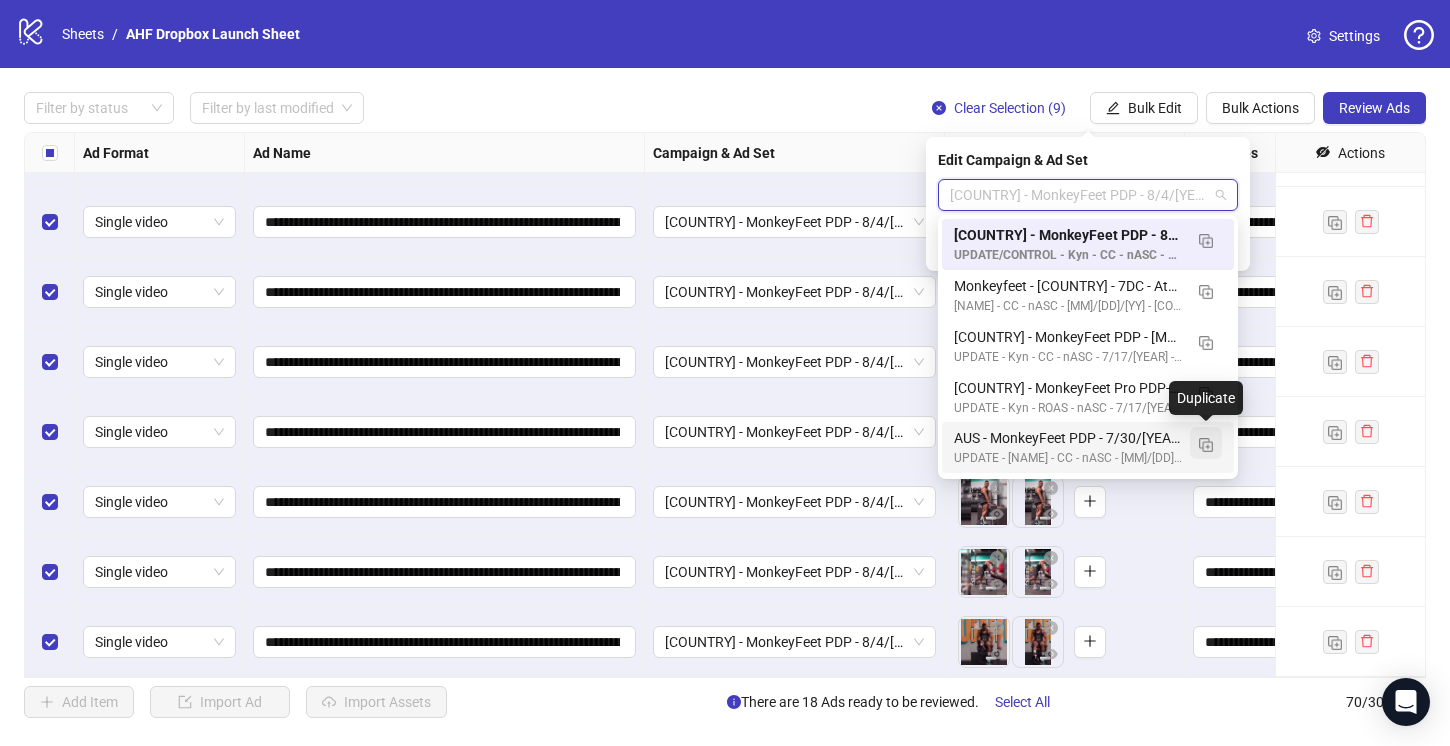 click at bounding box center [1206, 445] 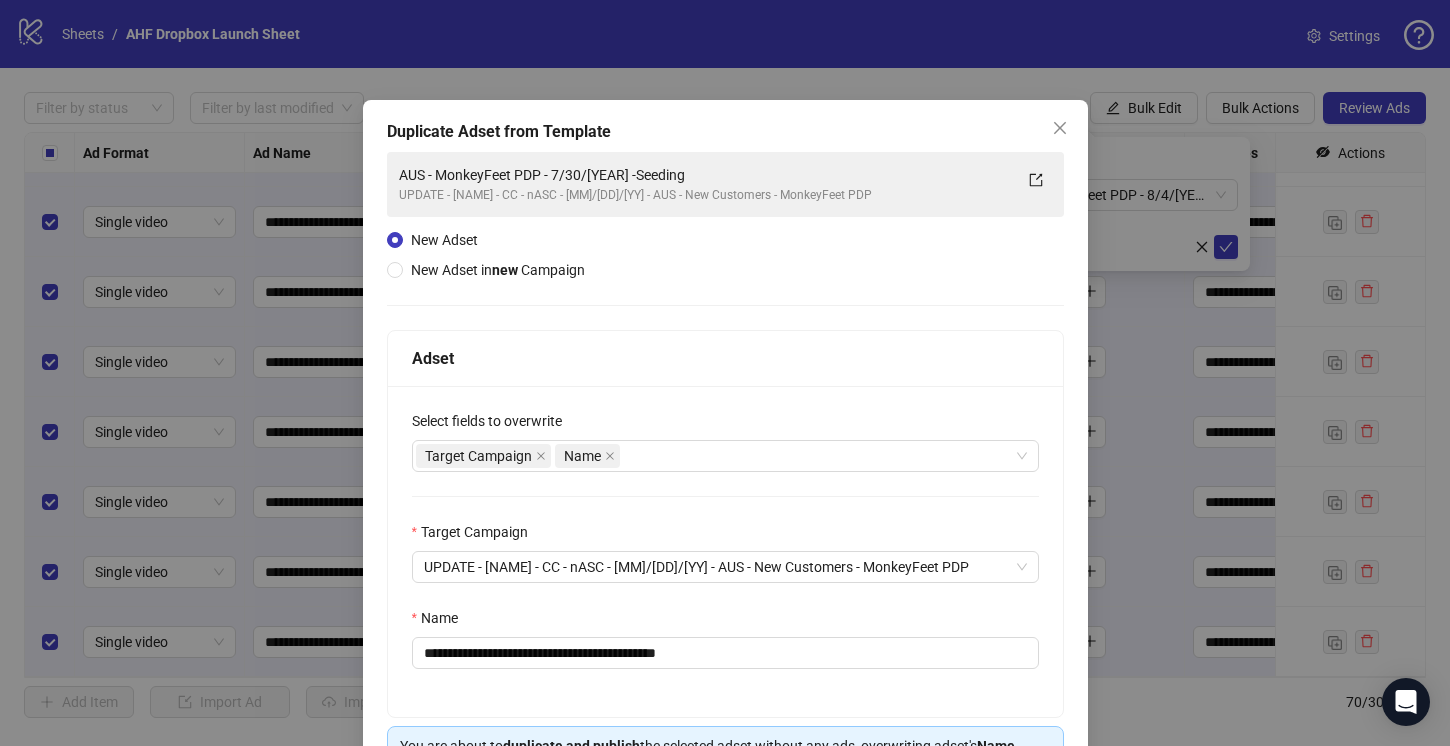 scroll, scrollTop: 131, scrollLeft: 0, axis: vertical 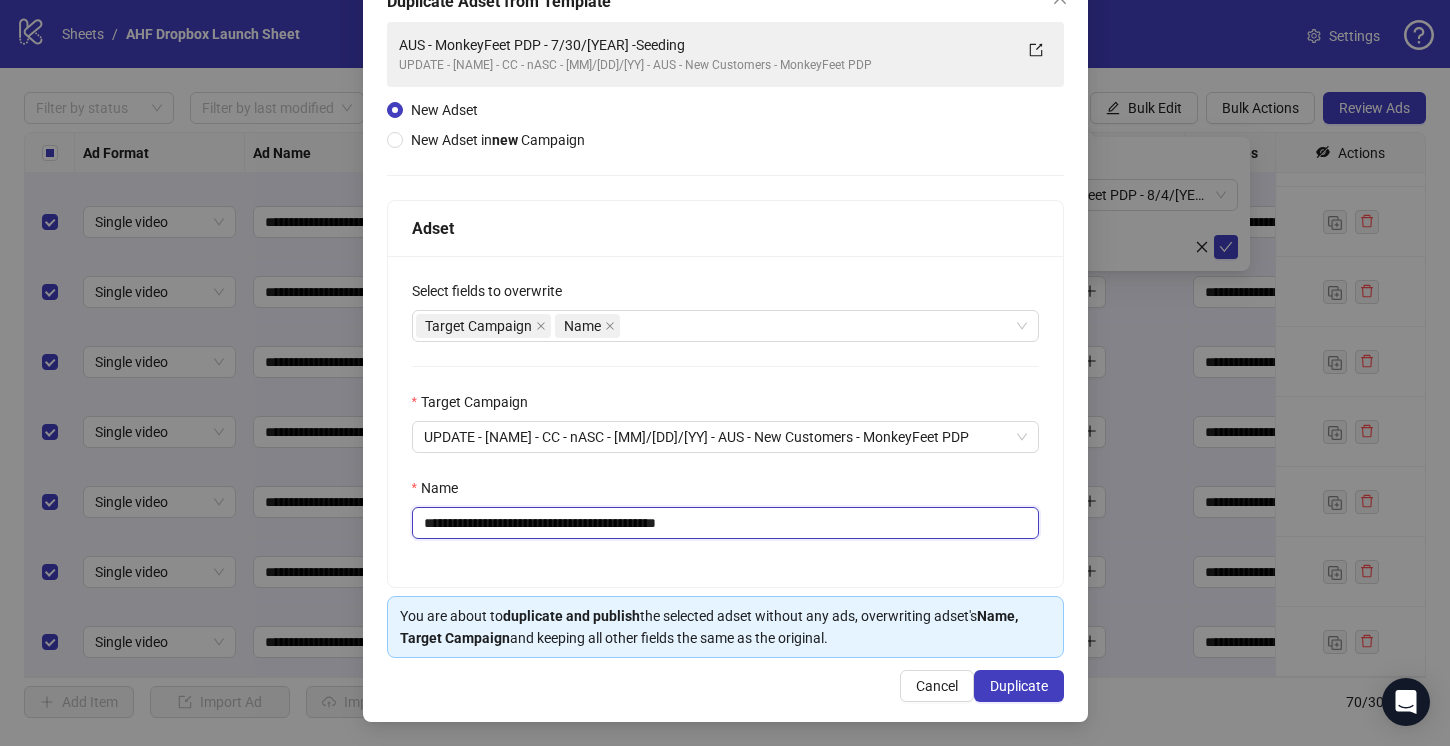 drag, startPoint x: 608, startPoint y: 521, endPoint x: 579, endPoint y: 520, distance: 29.017237 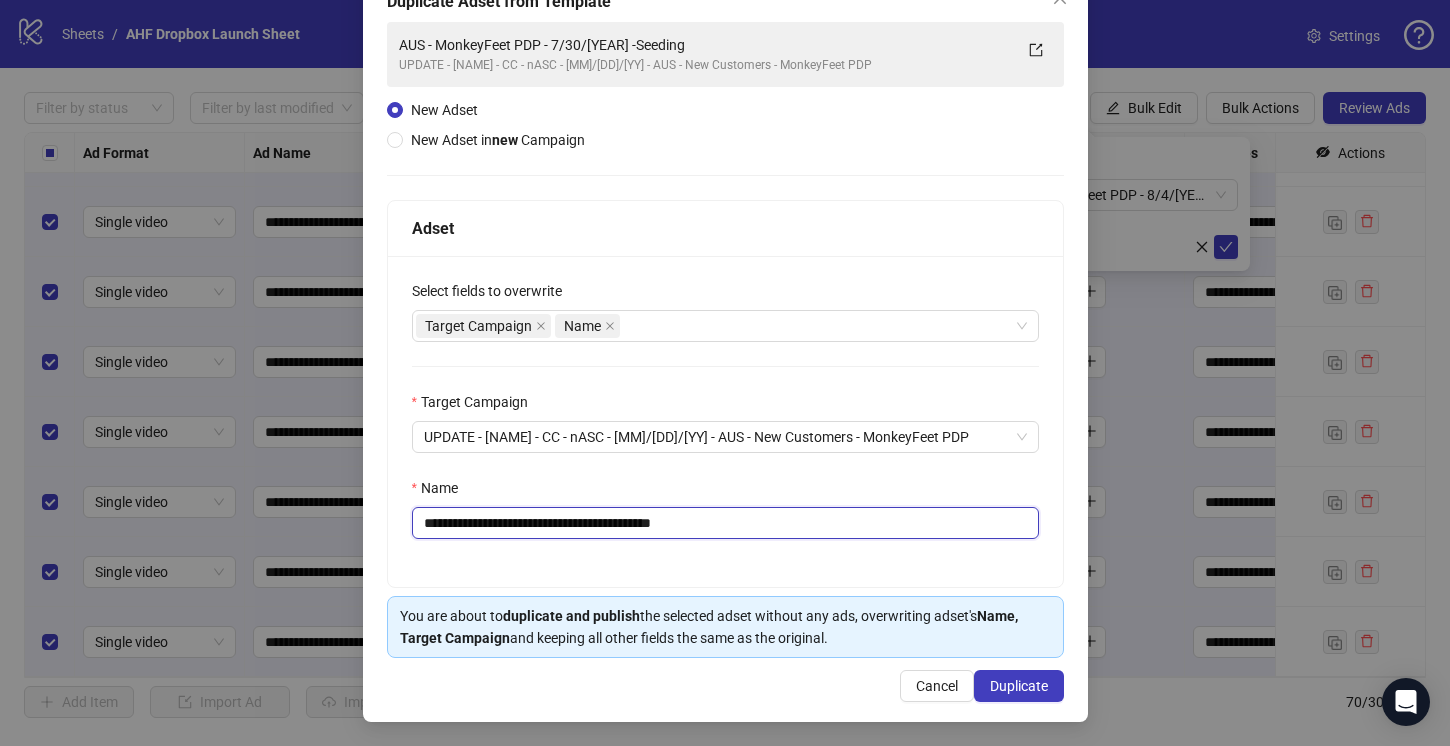 drag, startPoint x: 733, startPoint y: 528, endPoint x: 677, endPoint y: 531, distance: 56.0803 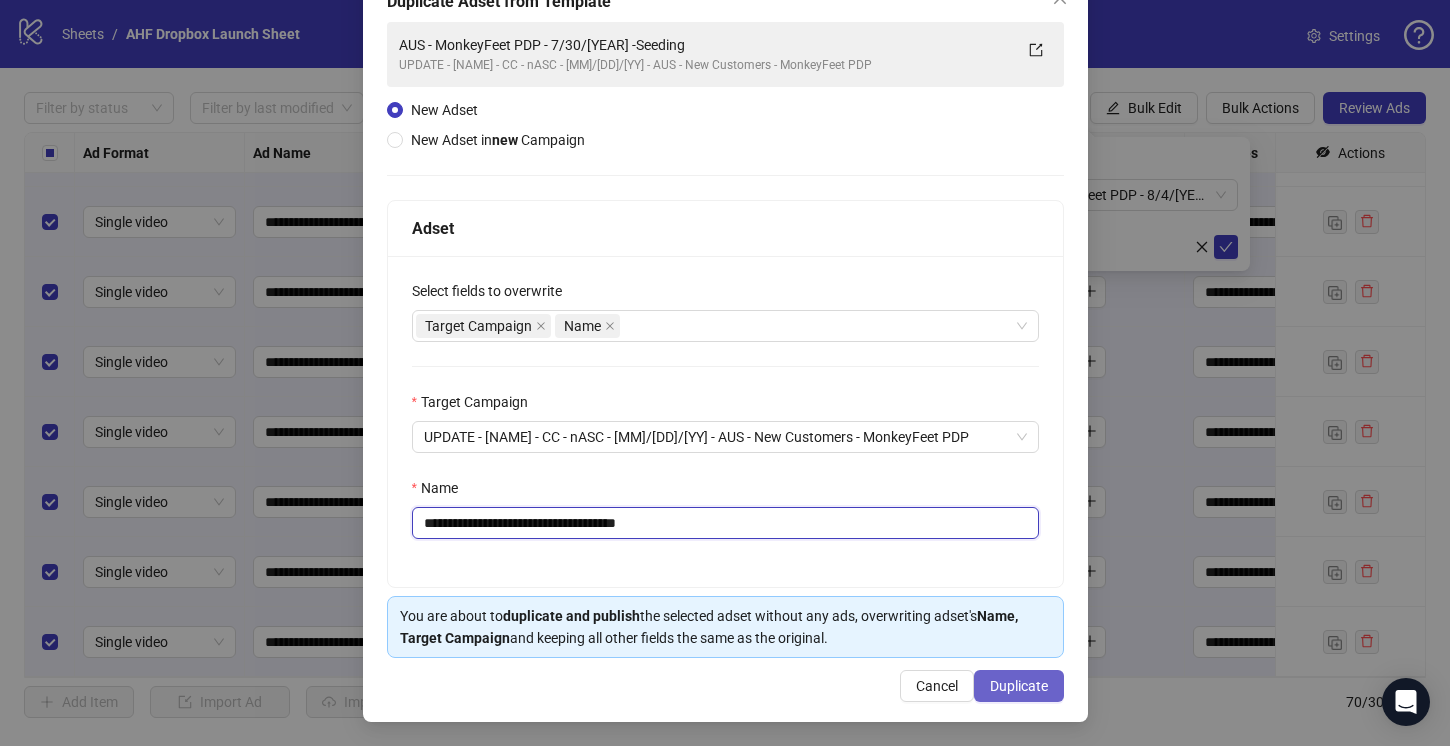 type on "**********" 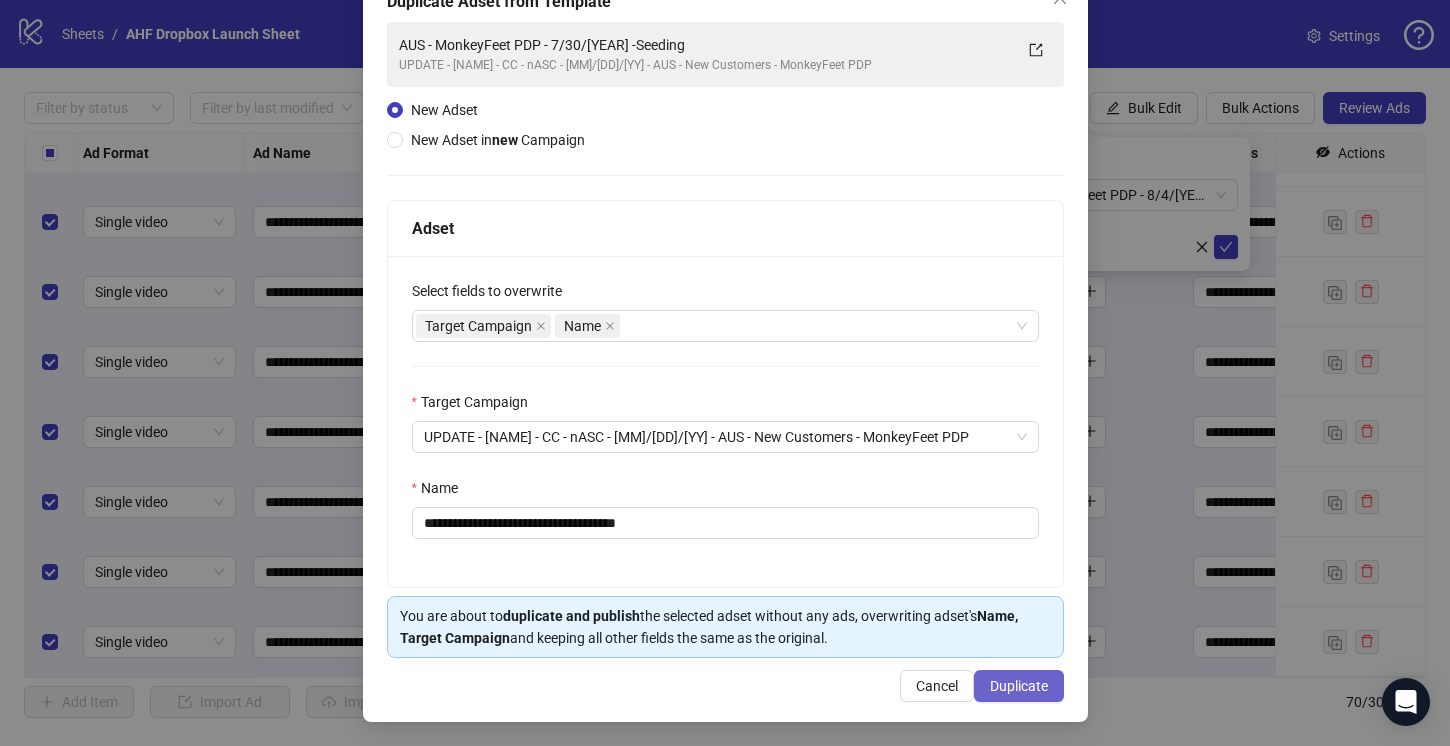 click on "Duplicate" at bounding box center (1019, 686) 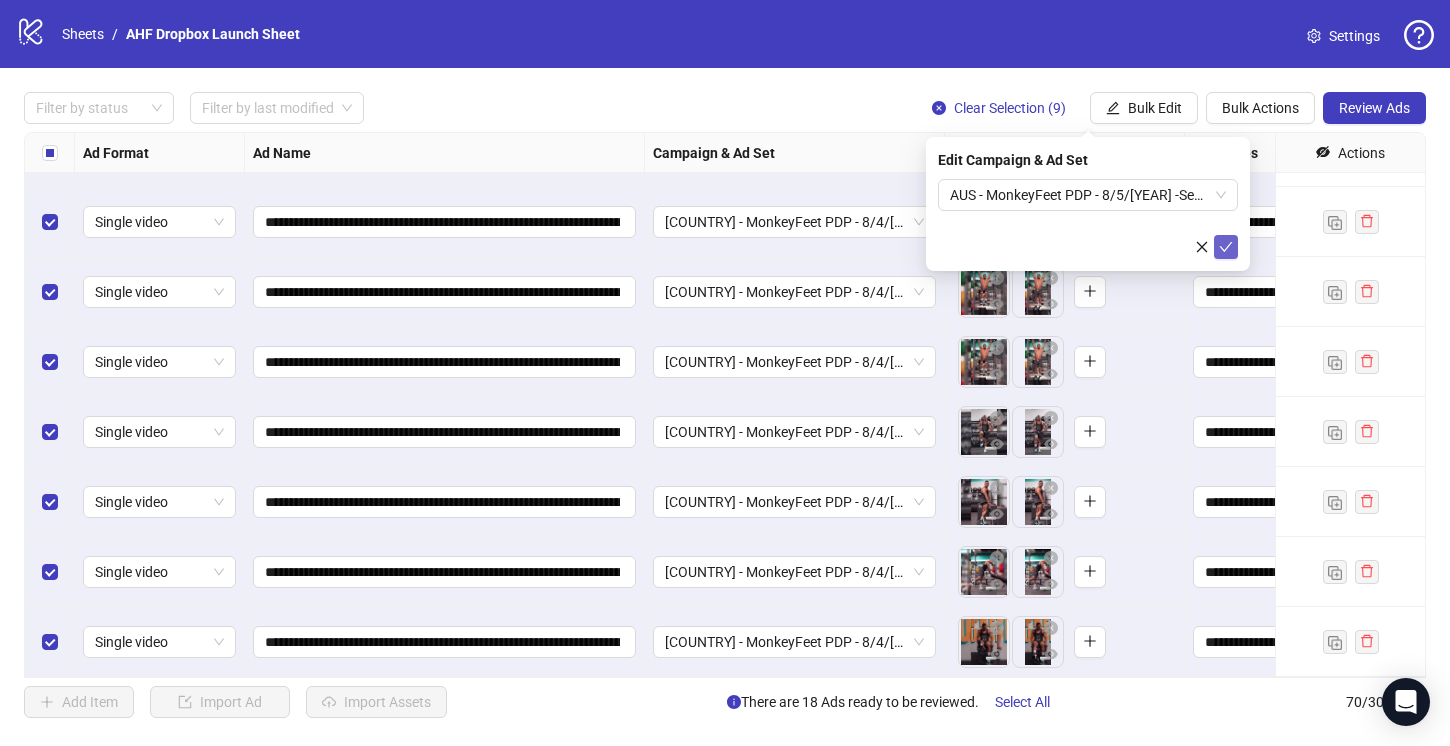 click 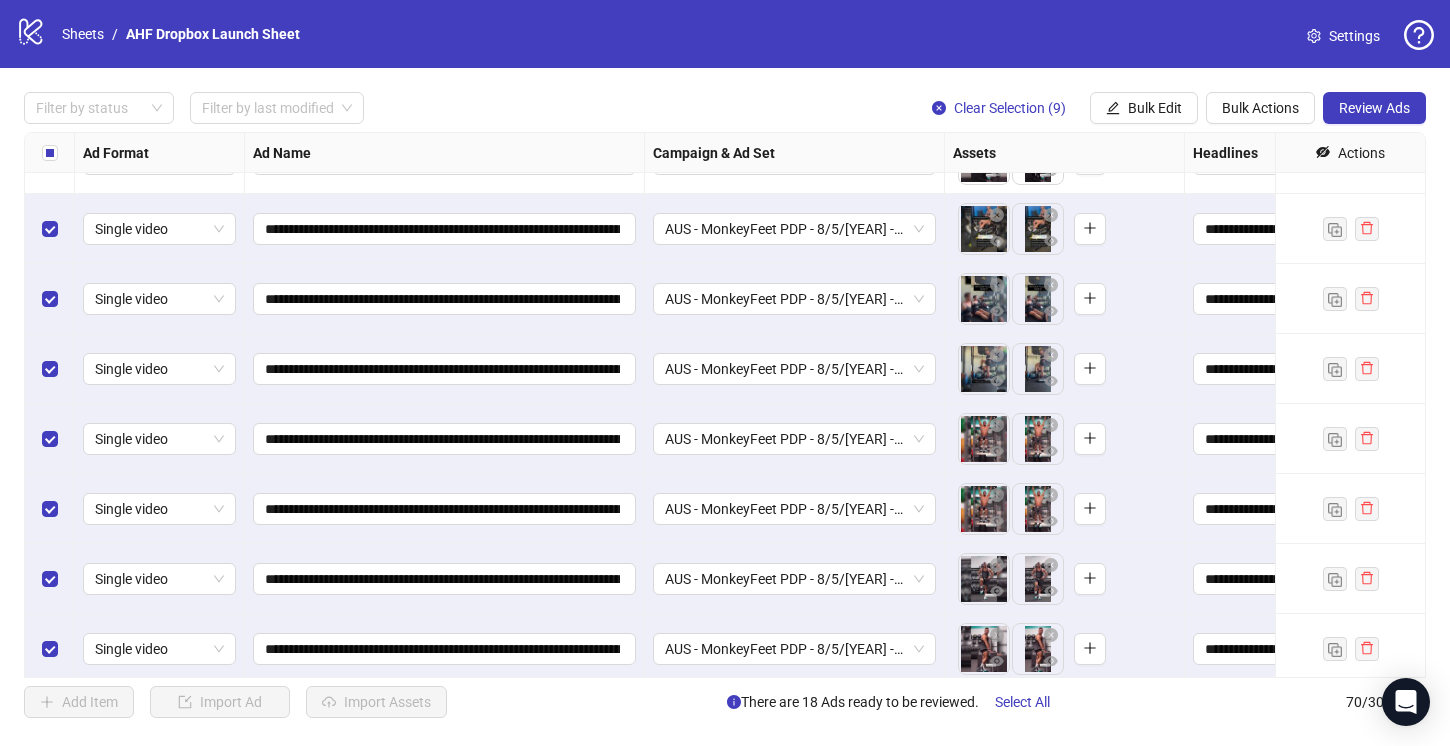 scroll, scrollTop: 4396, scrollLeft: 0, axis: vertical 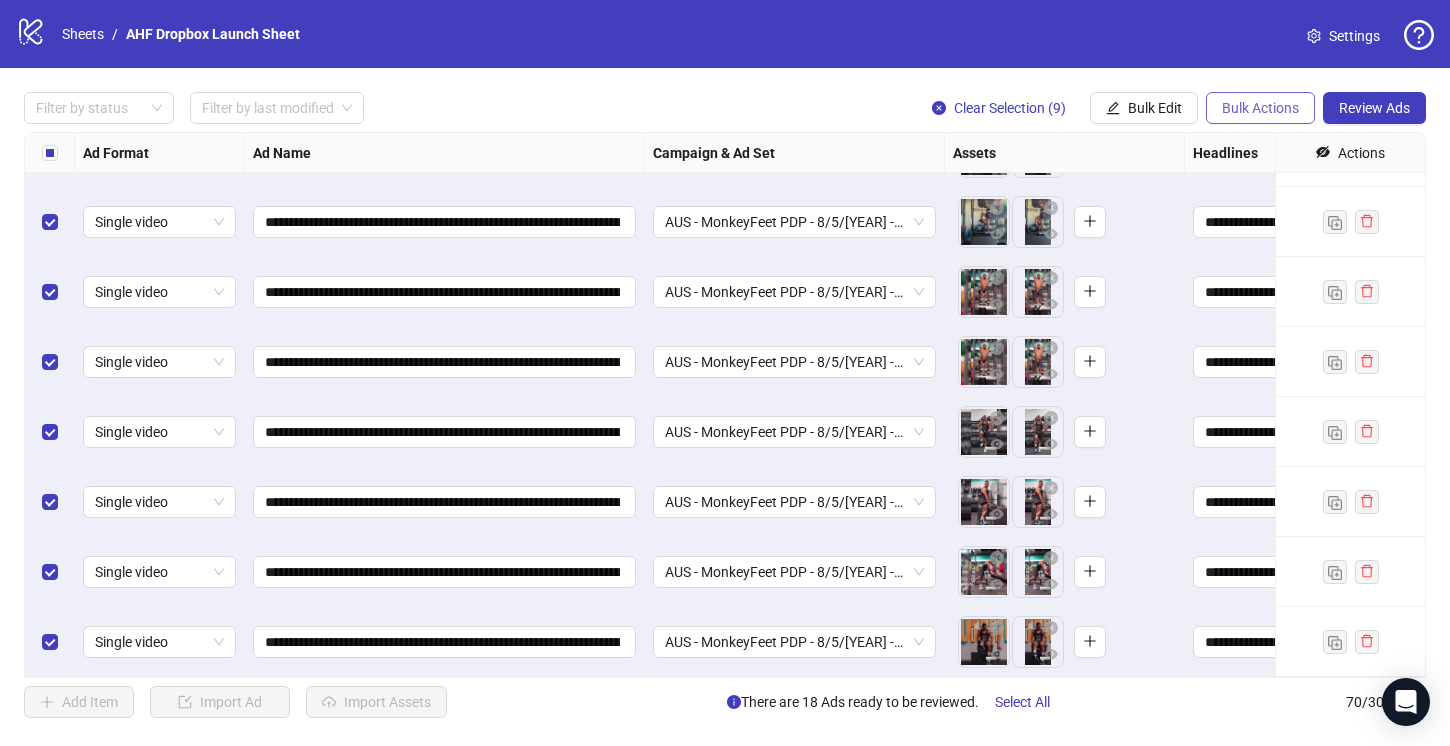 click on "Bulk Actions" at bounding box center (1260, 108) 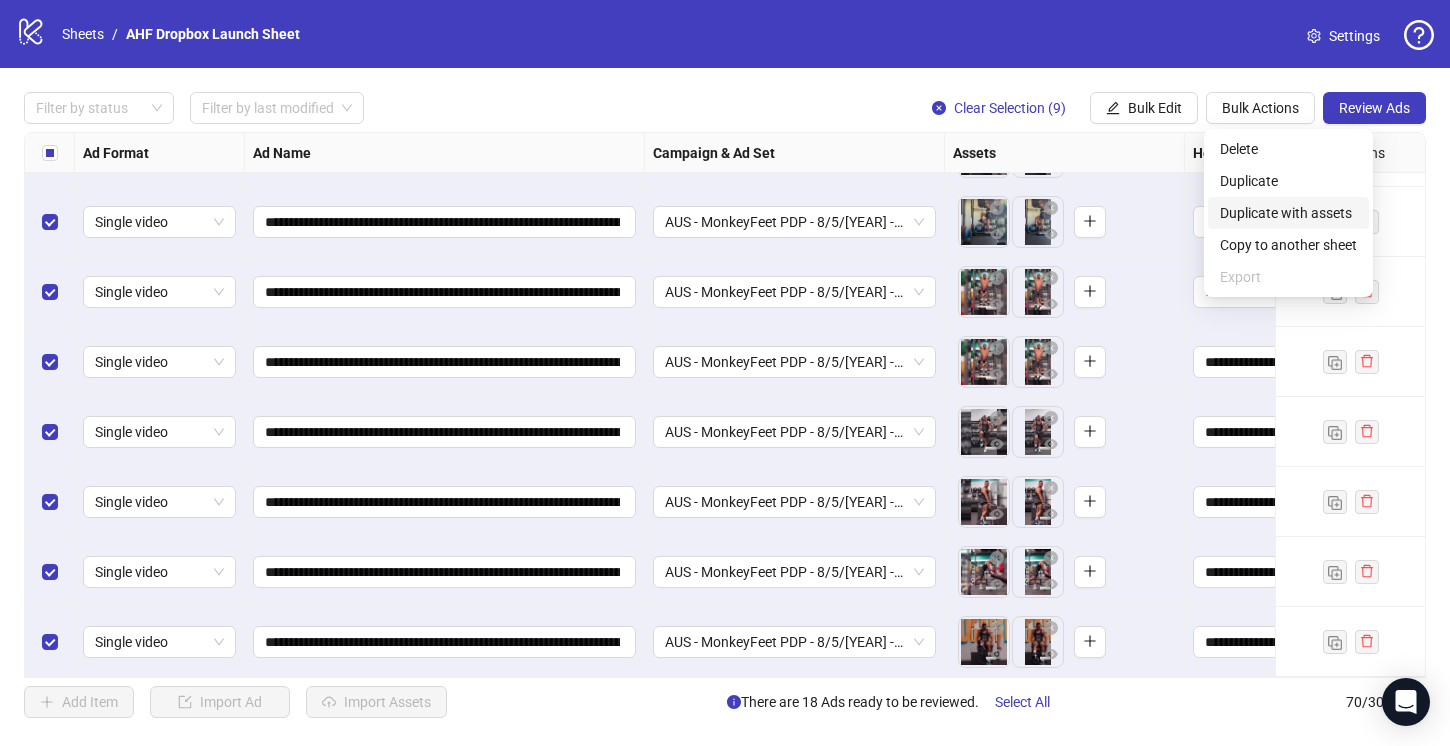 click on "Duplicate with assets" at bounding box center [1288, 213] 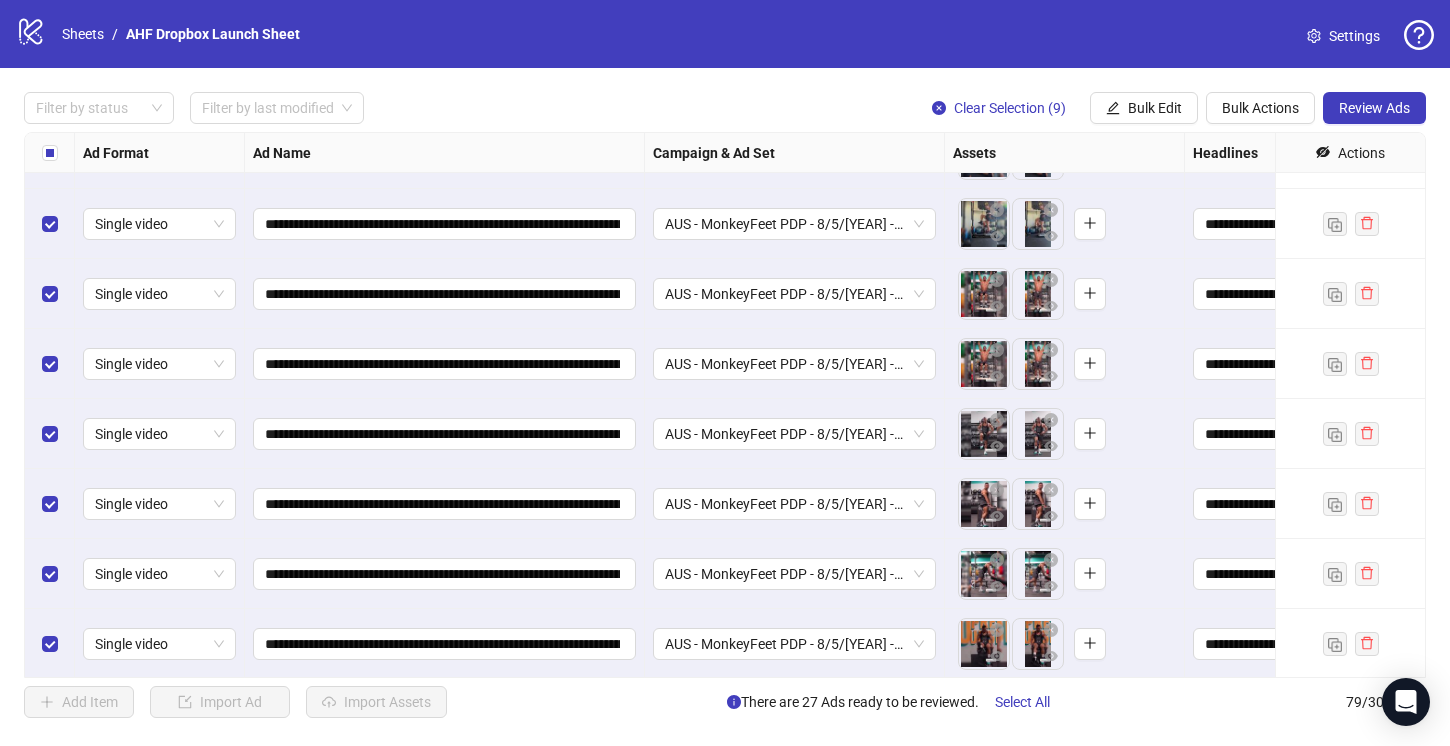 scroll, scrollTop: 5026, scrollLeft: 0, axis: vertical 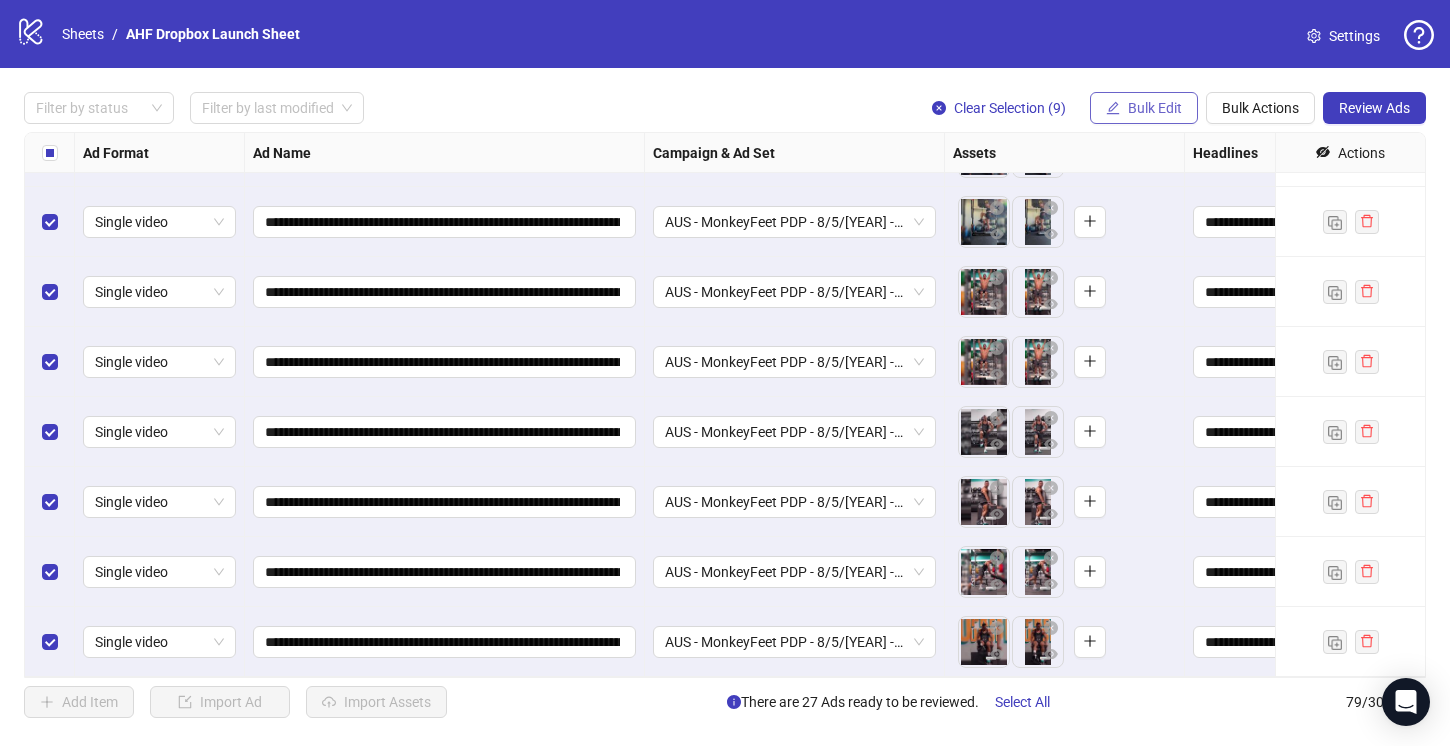 click on "Bulk Edit" at bounding box center [1144, 108] 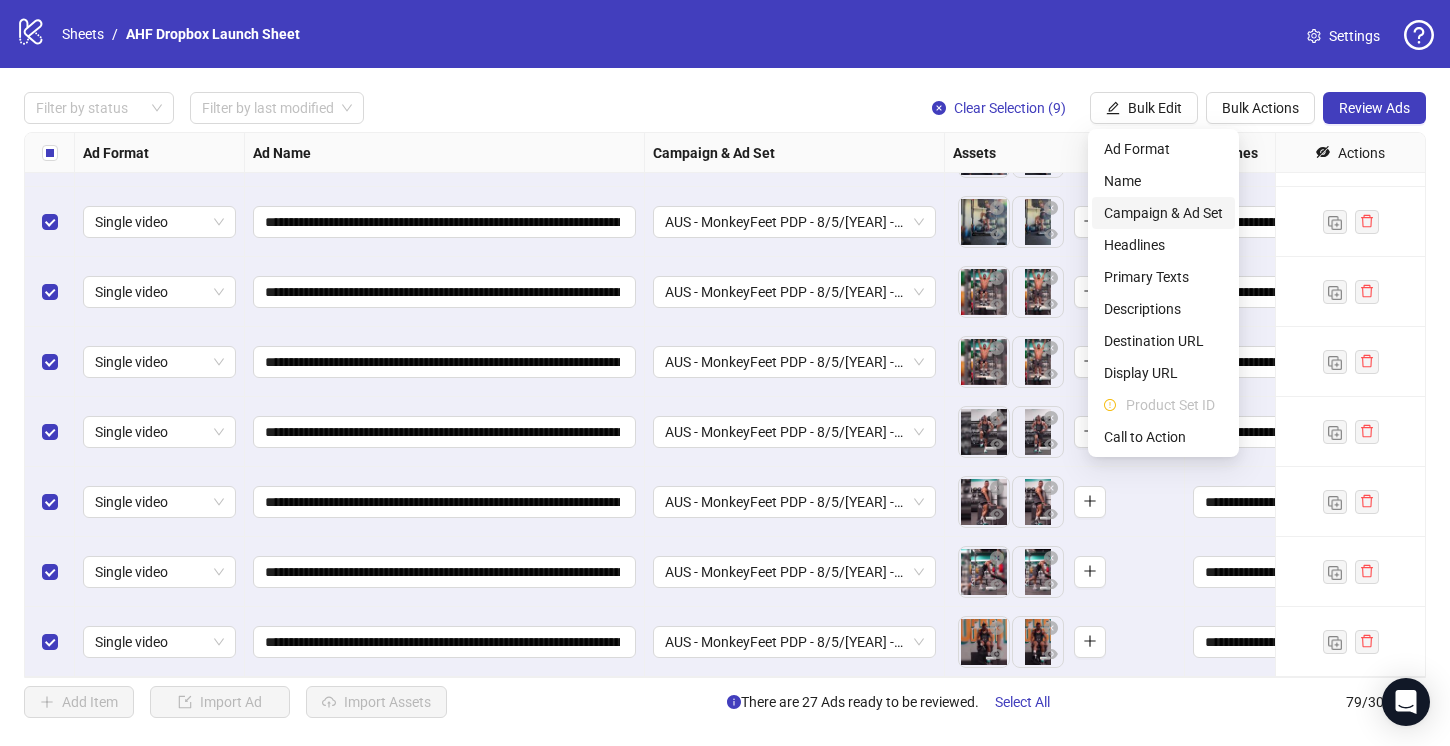 click on "Campaign & Ad Set" at bounding box center [1163, 213] 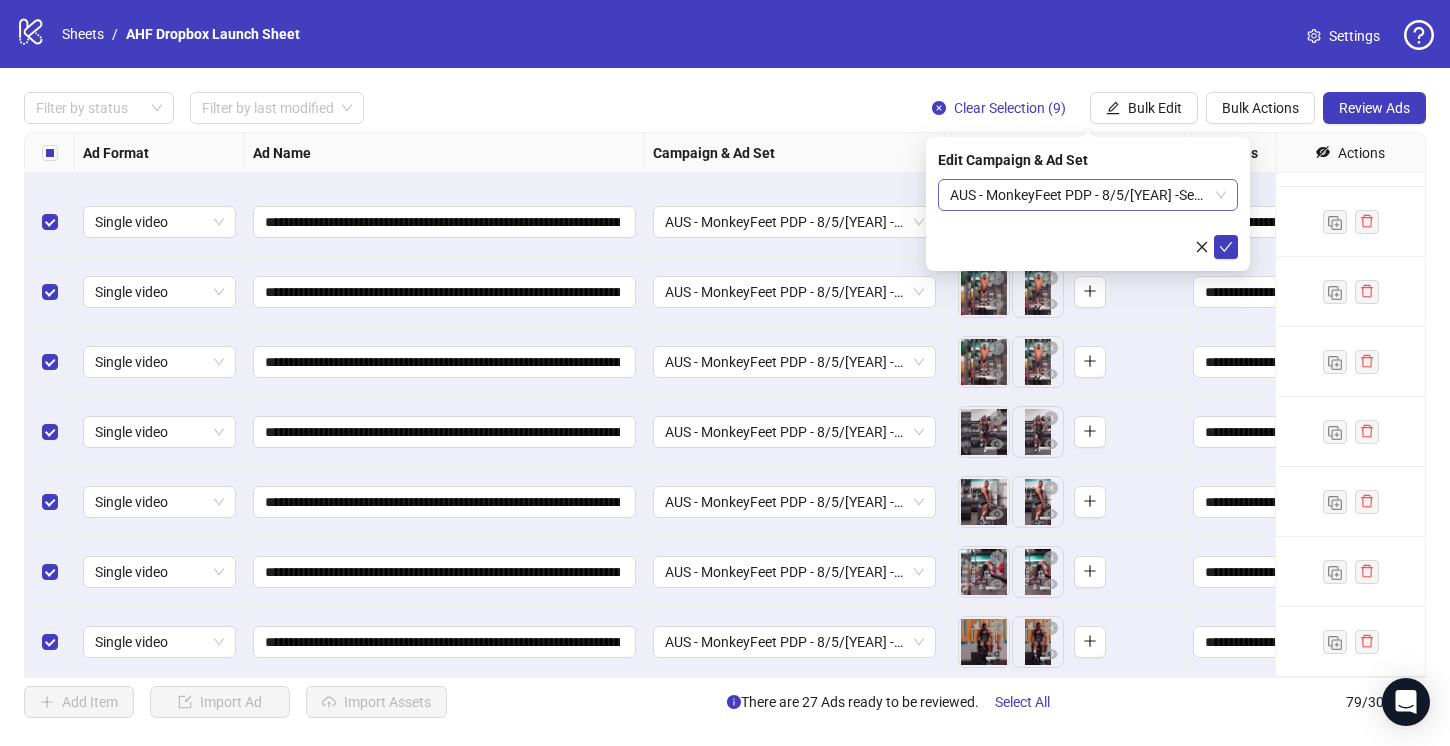 click on "AUS - MonkeyFeet PDP - 8/5/25 -Seeding" at bounding box center [1088, 195] 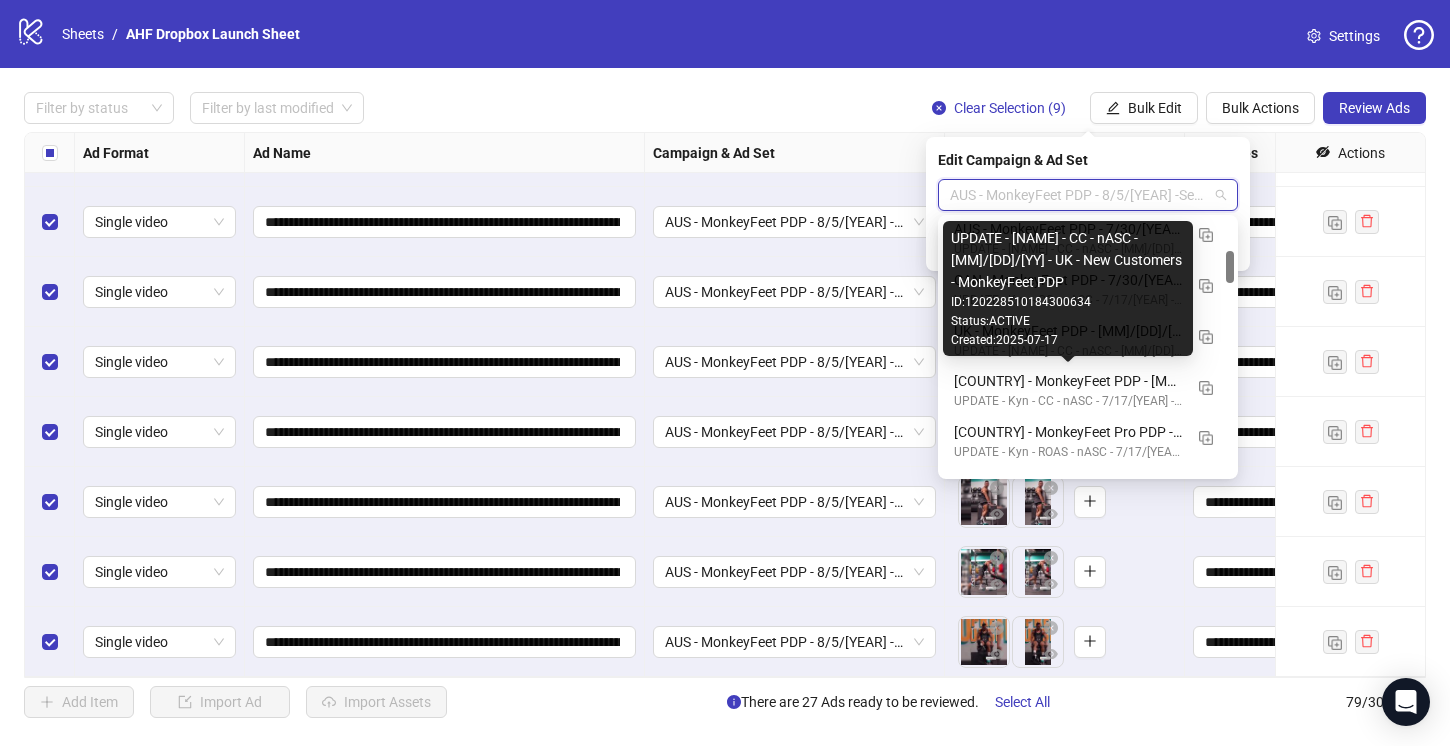 scroll, scrollTop: 265, scrollLeft: 0, axis: vertical 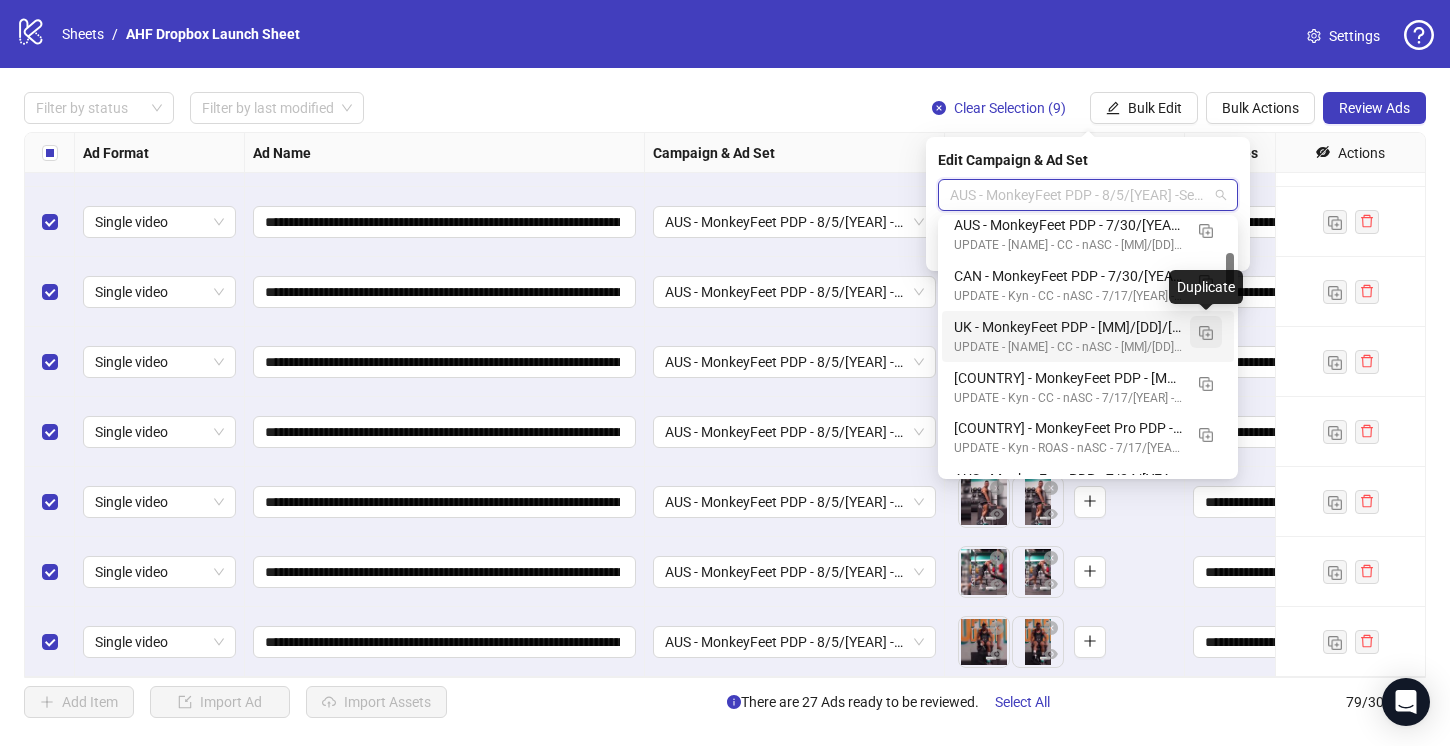 click at bounding box center (1206, 333) 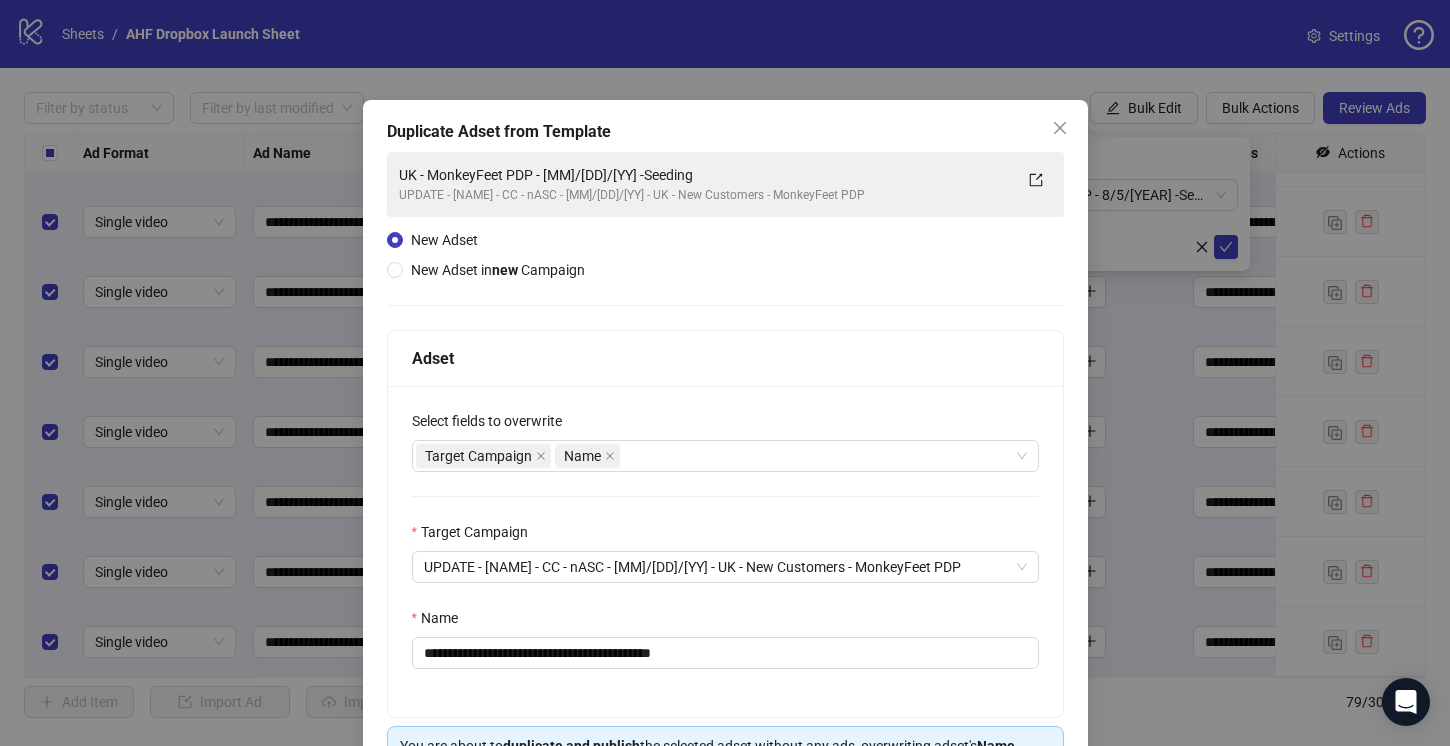 scroll, scrollTop: 131, scrollLeft: 0, axis: vertical 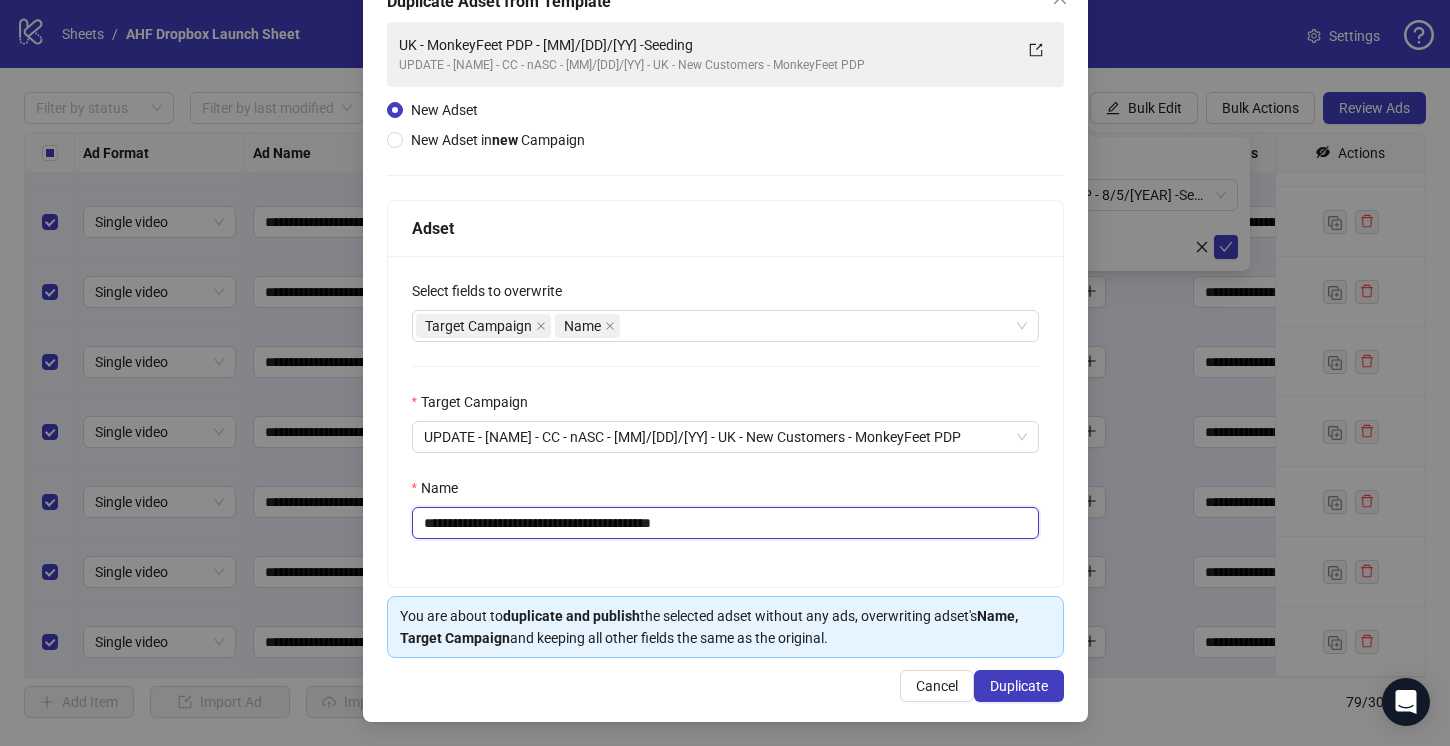 drag, startPoint x: 596, startPoint y: 516, endPoint x: 569, endPoint y: 516, distance: 27 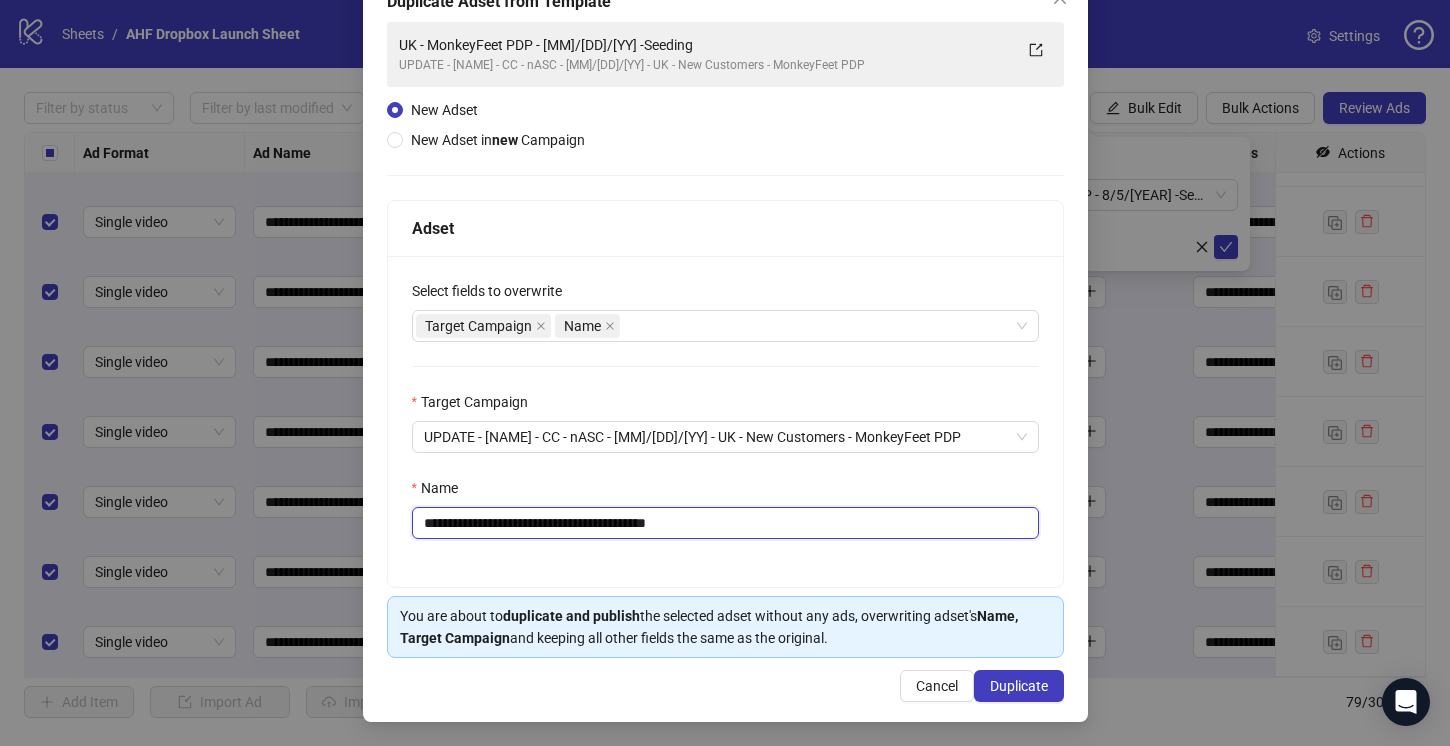 drag, startPoint x: 729, startPoint y: 525, endPoint x: 667, endPoint y: 530, distance: 62.201286 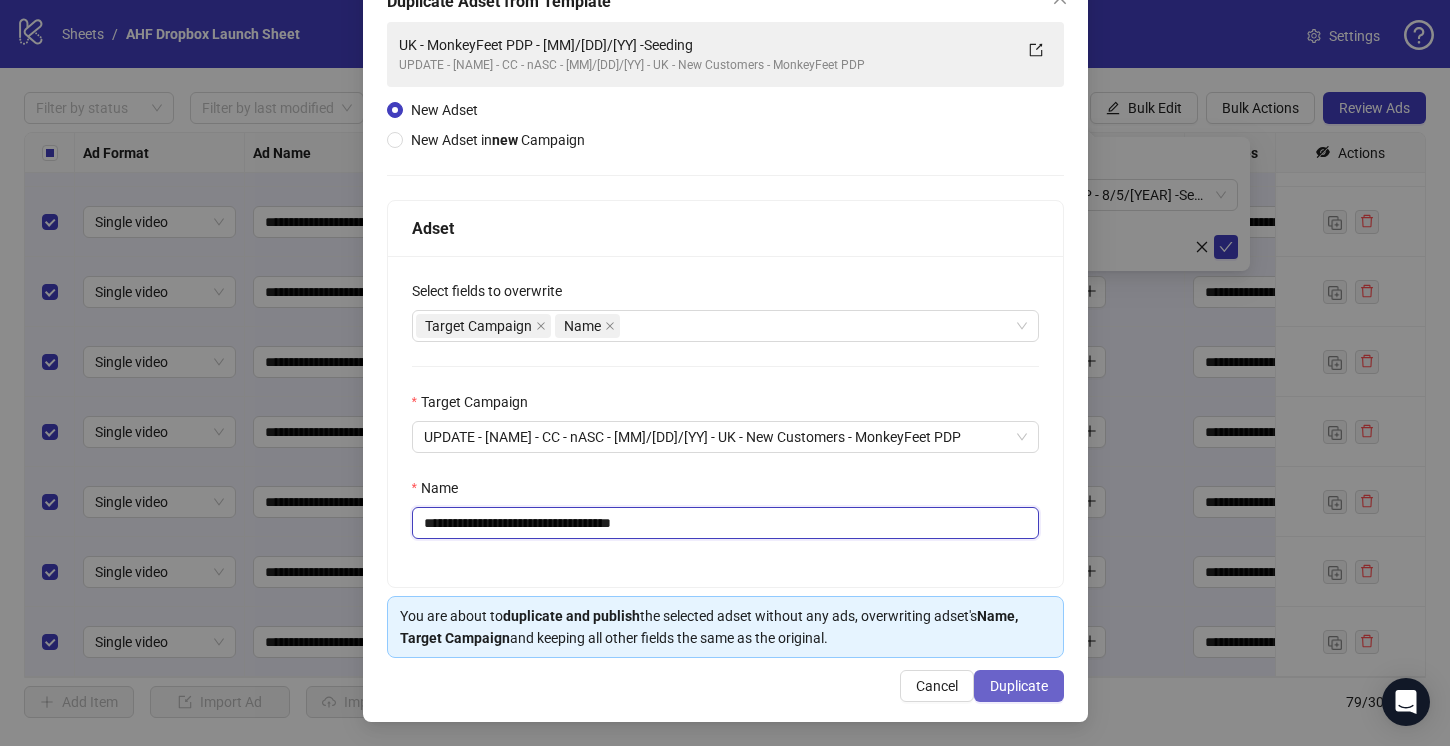type on "**********" 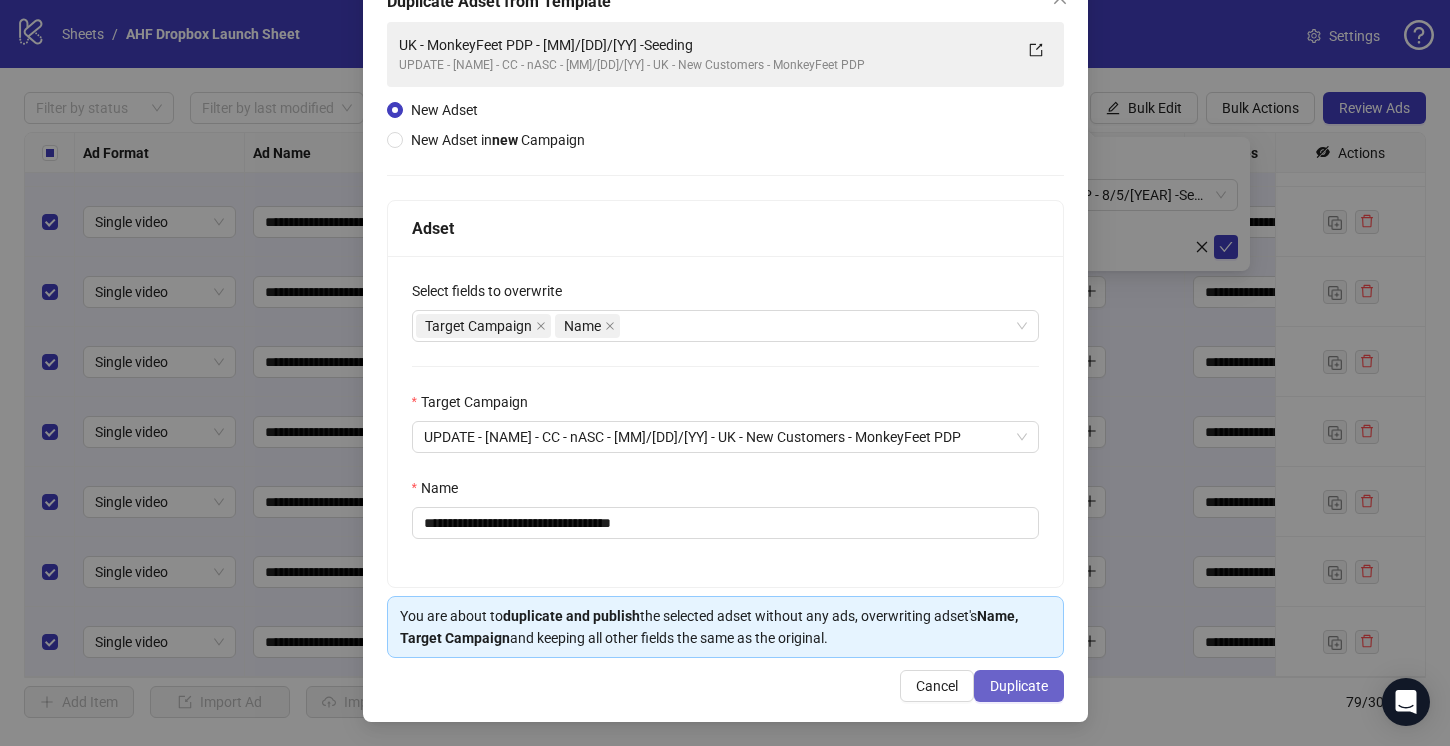 click on "Duplicate" at bounding box center [1019, 686] 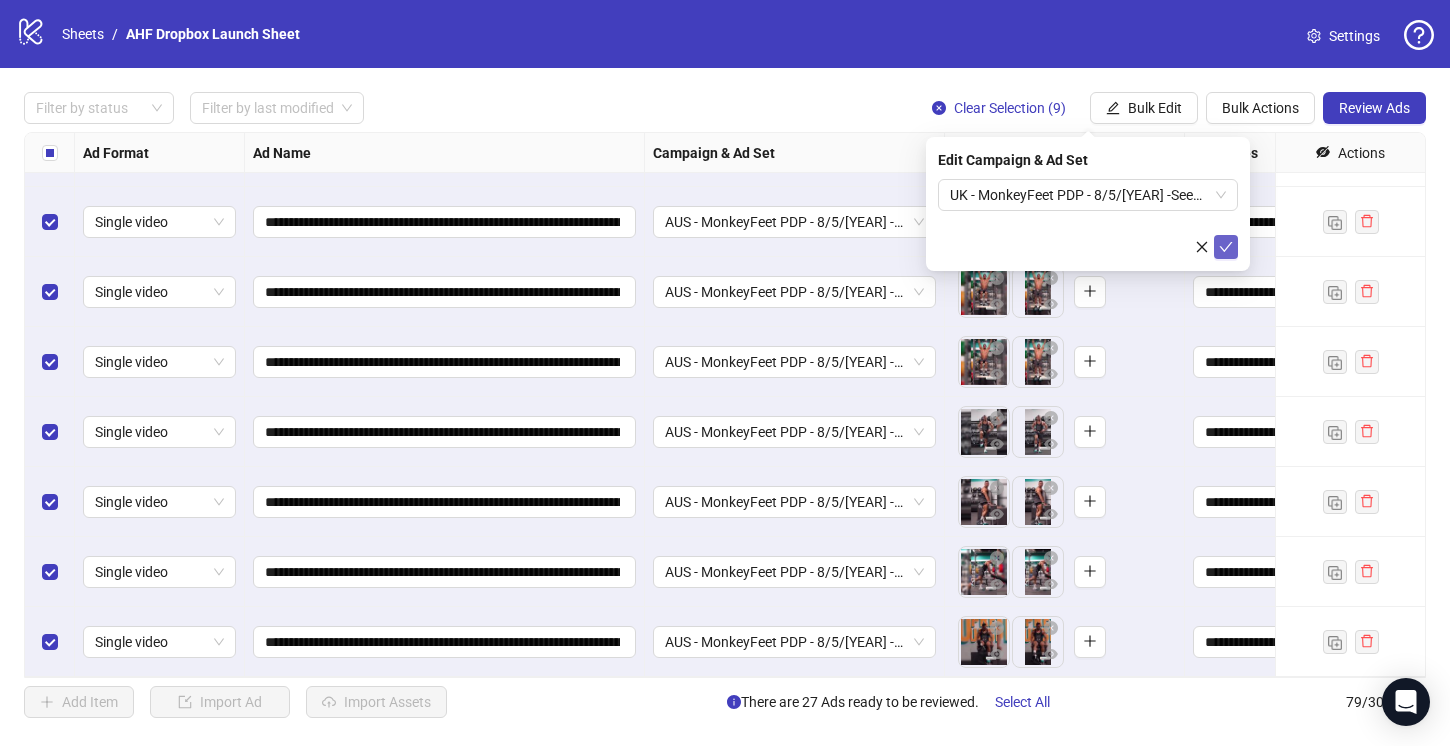 click 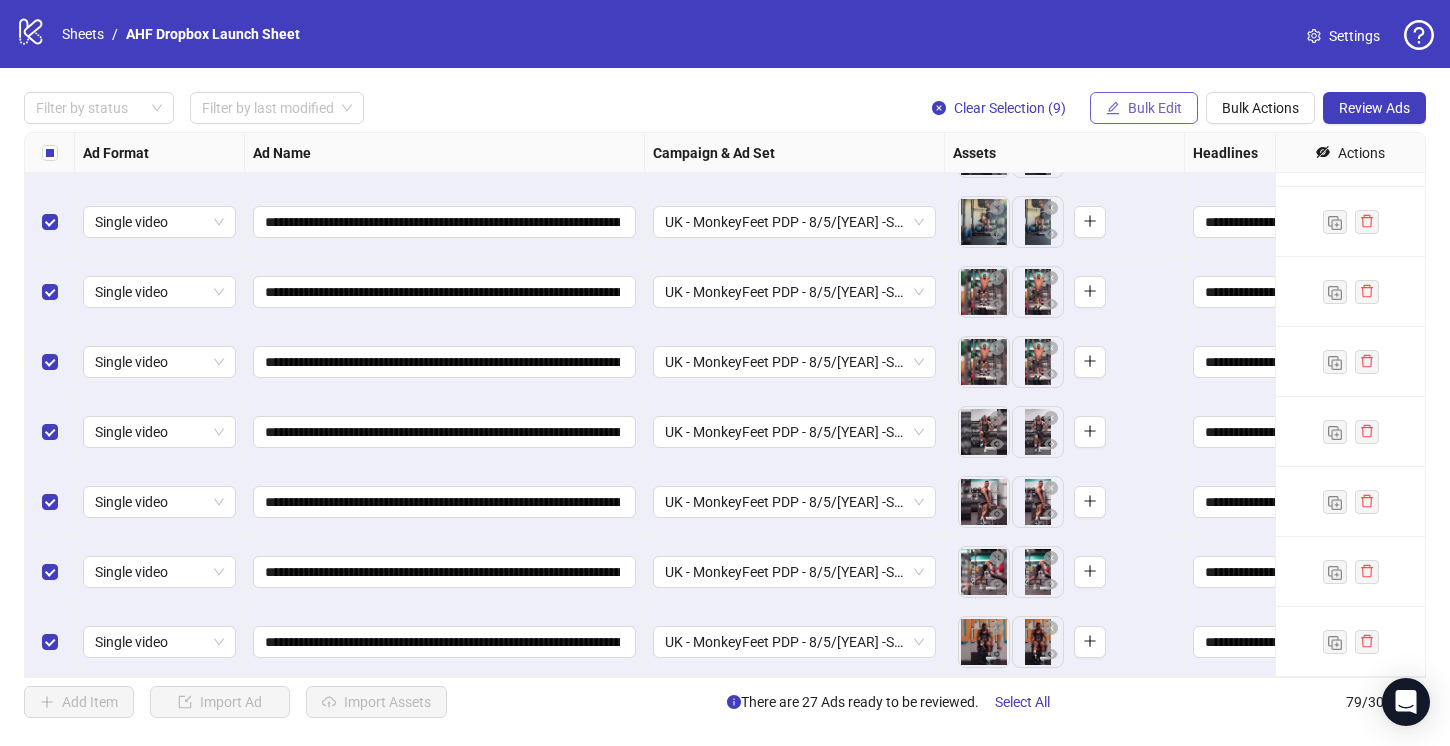 click on "Bulk Edit" at bounding box center (1155, 108) 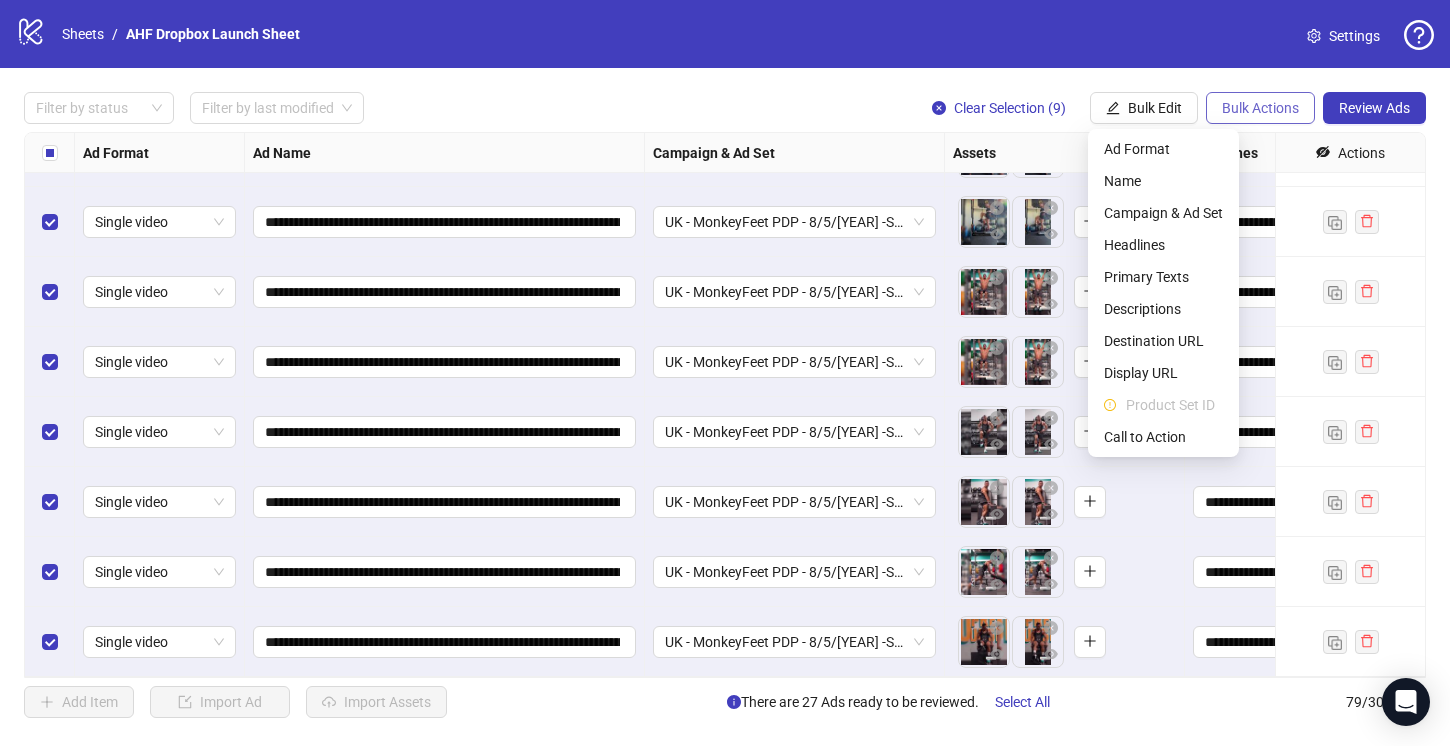 click on "Bulk Actions" at bounding box center [1260, 108] 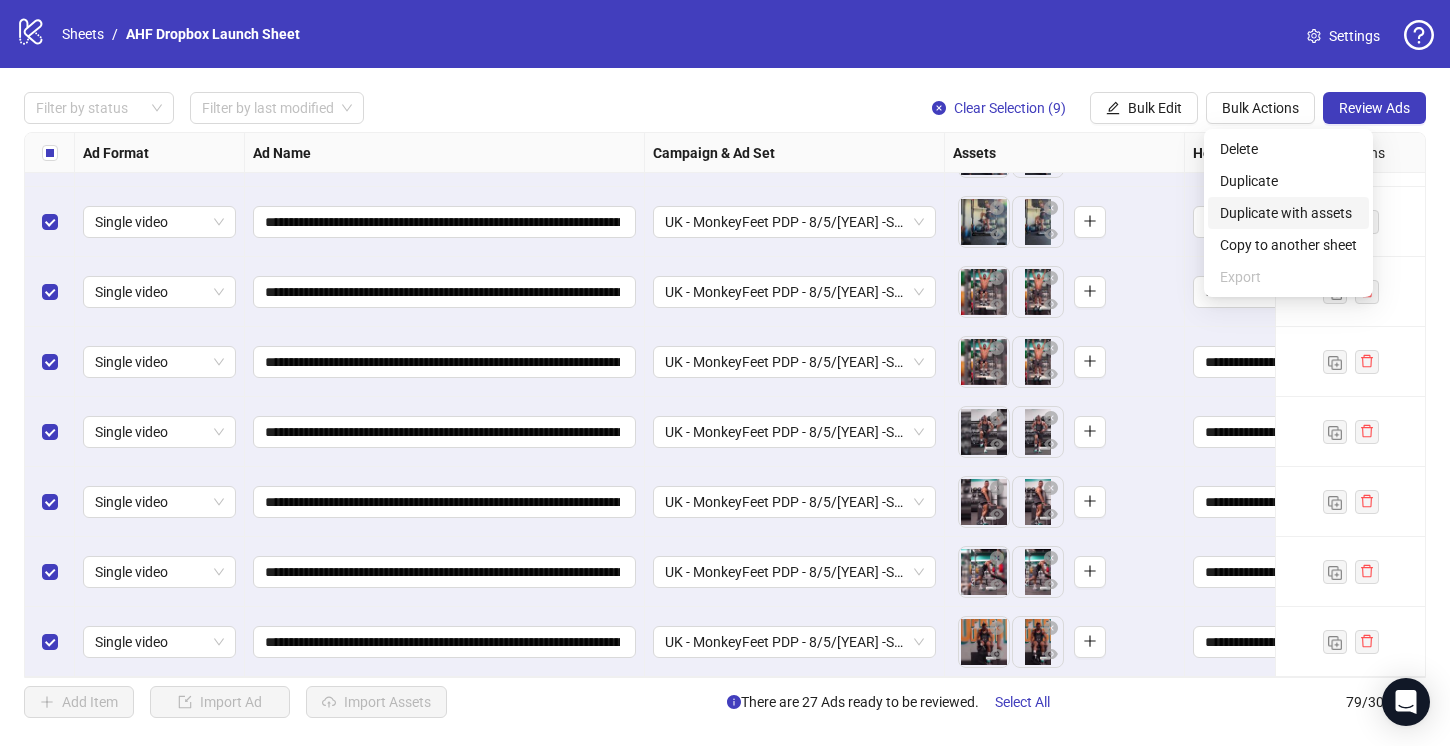 click on "Duplicate with assets" at bounding box center (1288, 213) 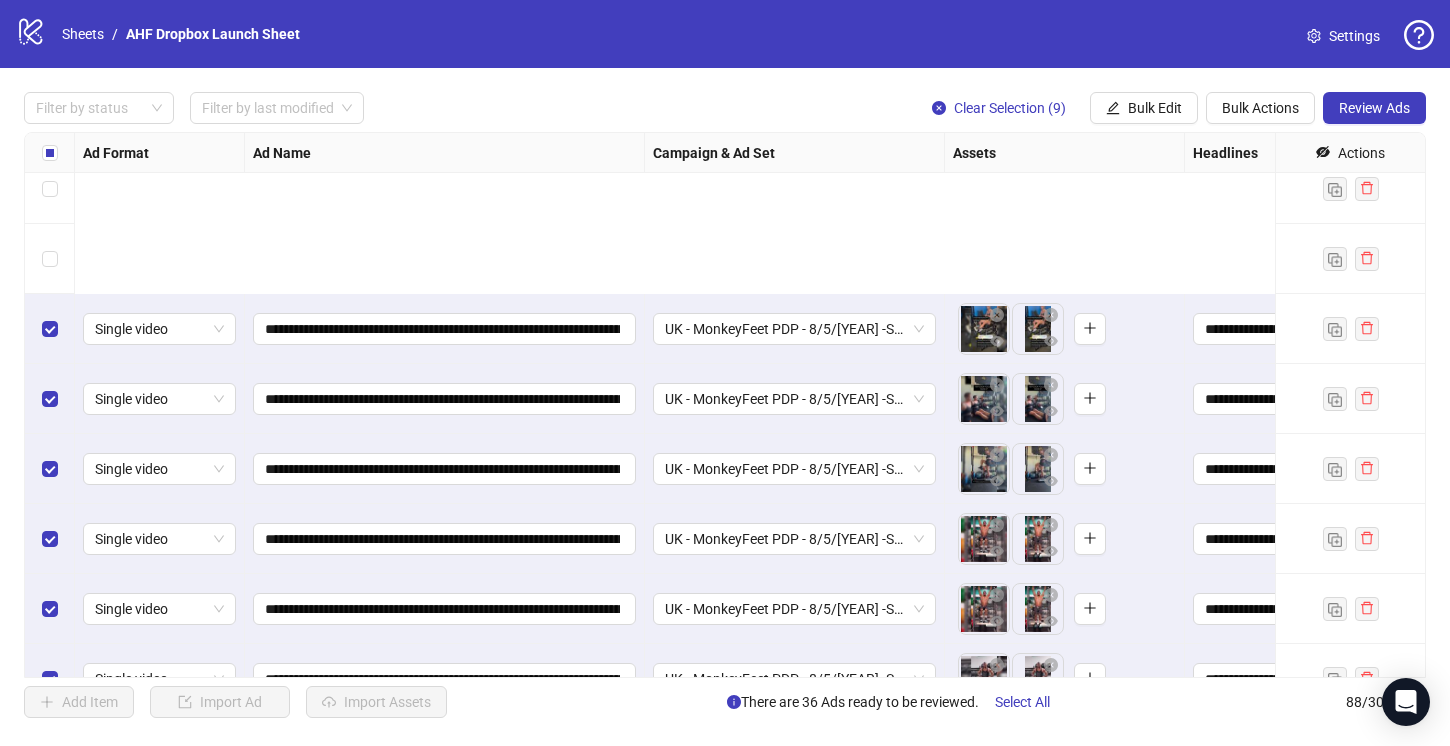 scroll, scrollTop: 5656, scrollLeft: 0, axis: vertical 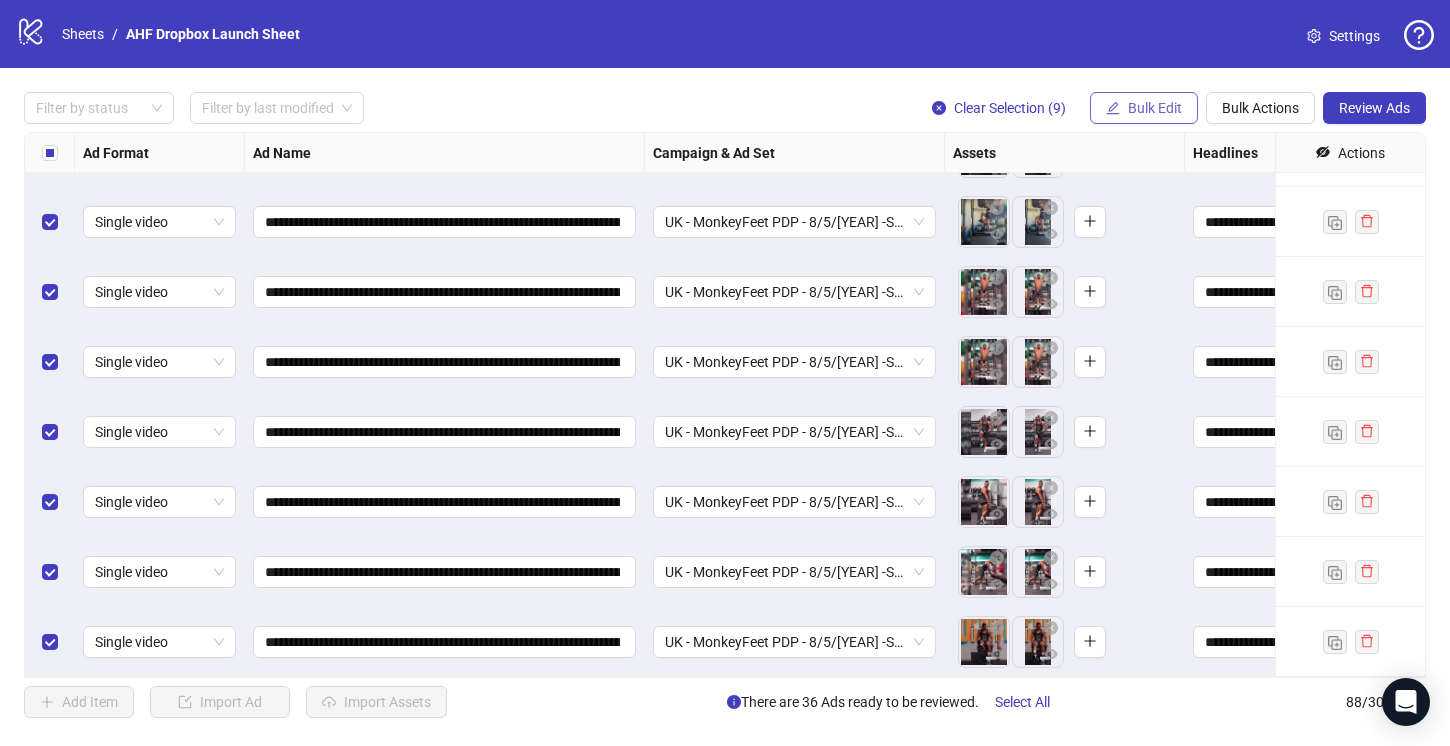 click on "Bulk Edit" at bounding box center [1155, 108] 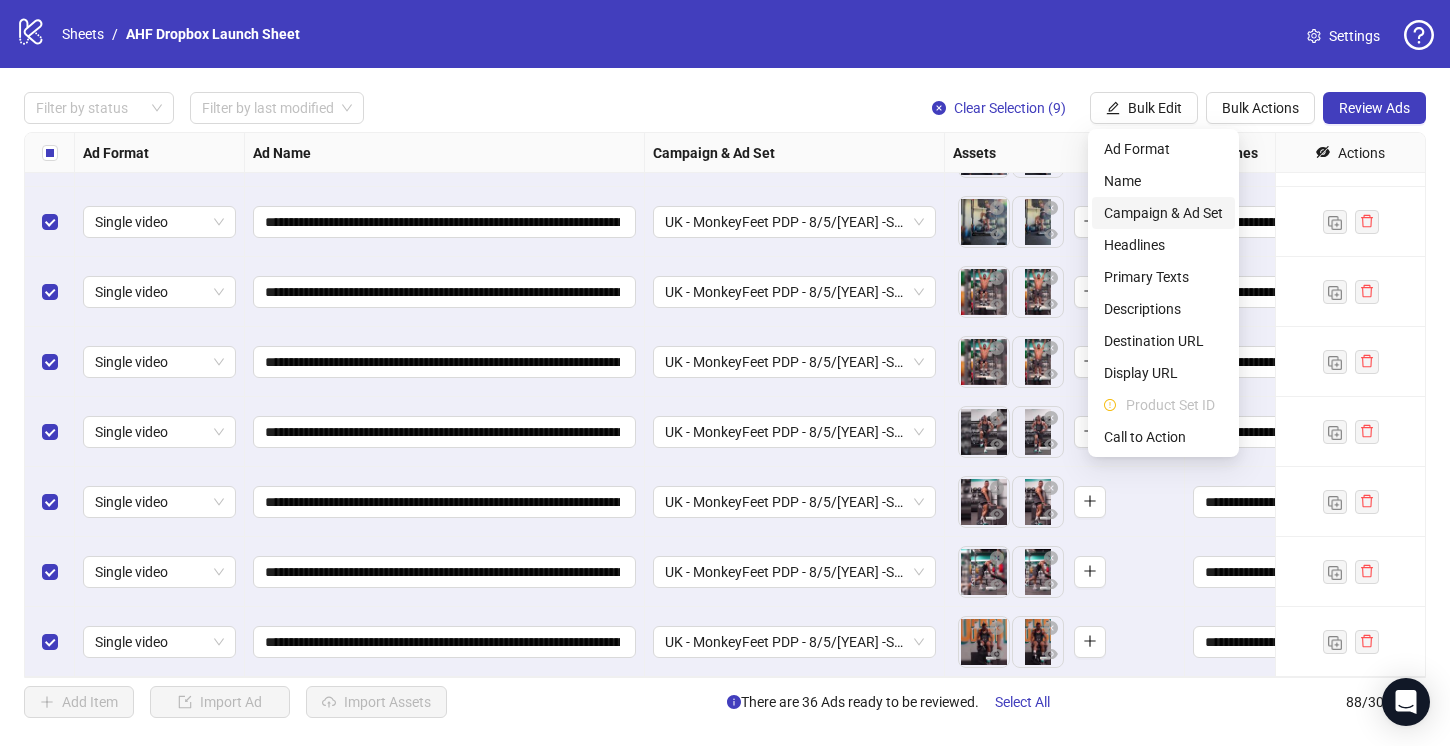 click on "Campaign & Ad Set" at bounding box center (1163, 213) 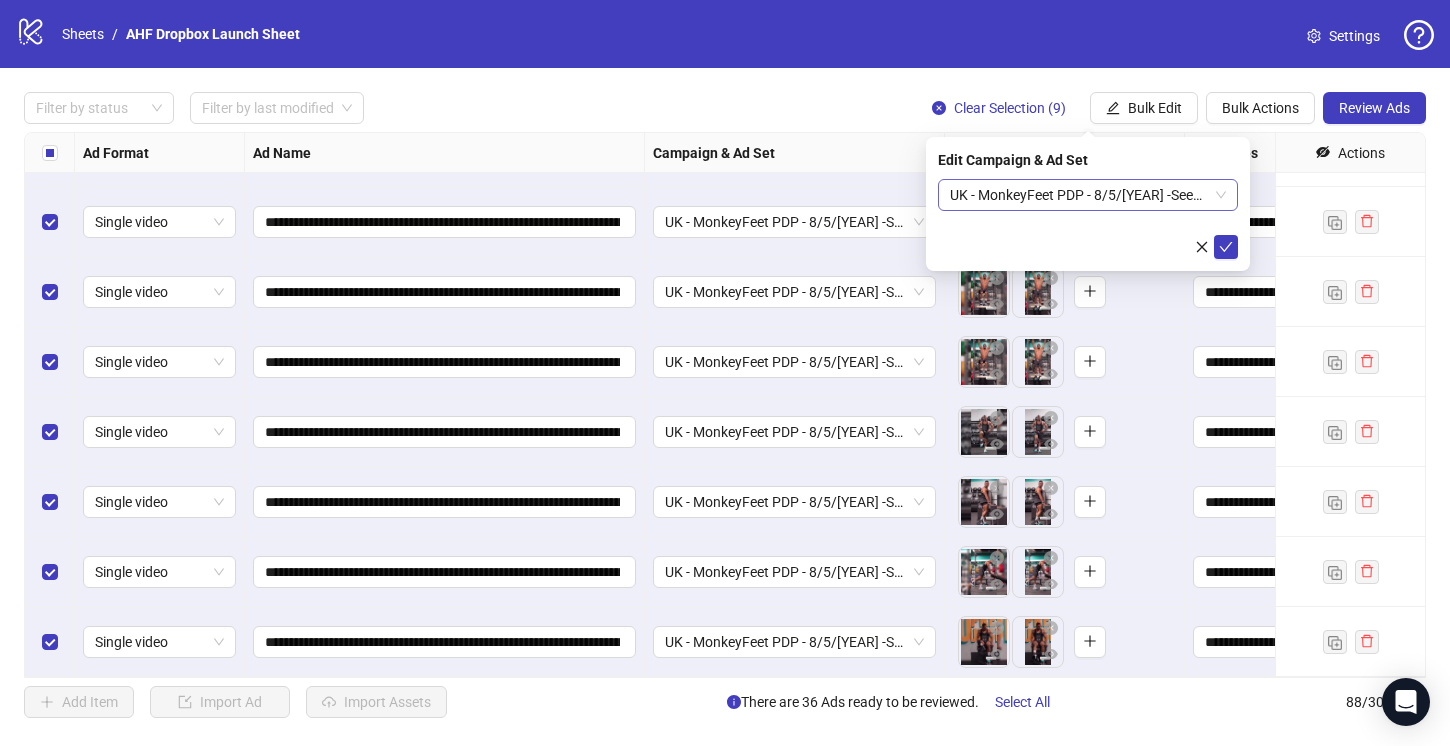 click on "UK - MonkeyFeet PDP - 8/5/25 -Seeding" at bounding box center [1088, 195] 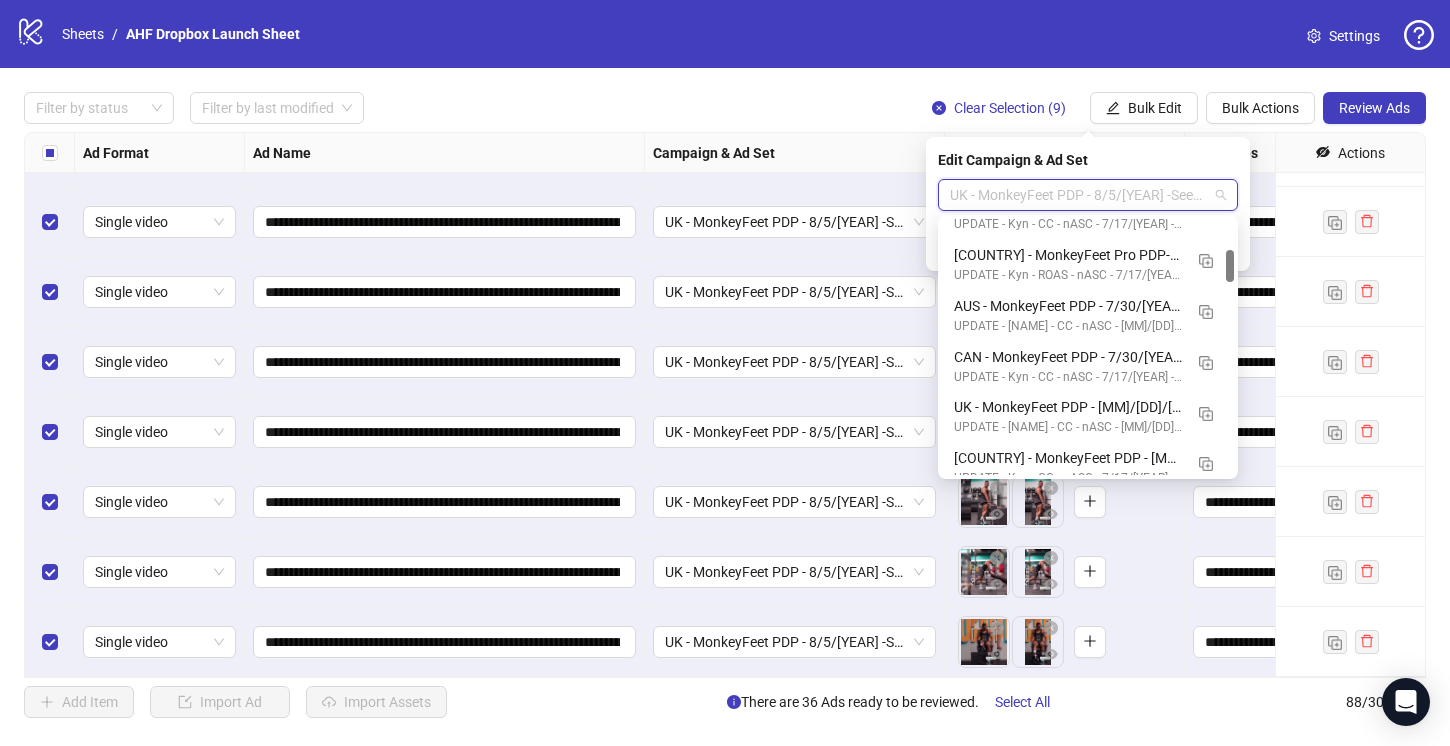 scroll, scrollTop: 306, scrollLeft: 0, axis: vertical 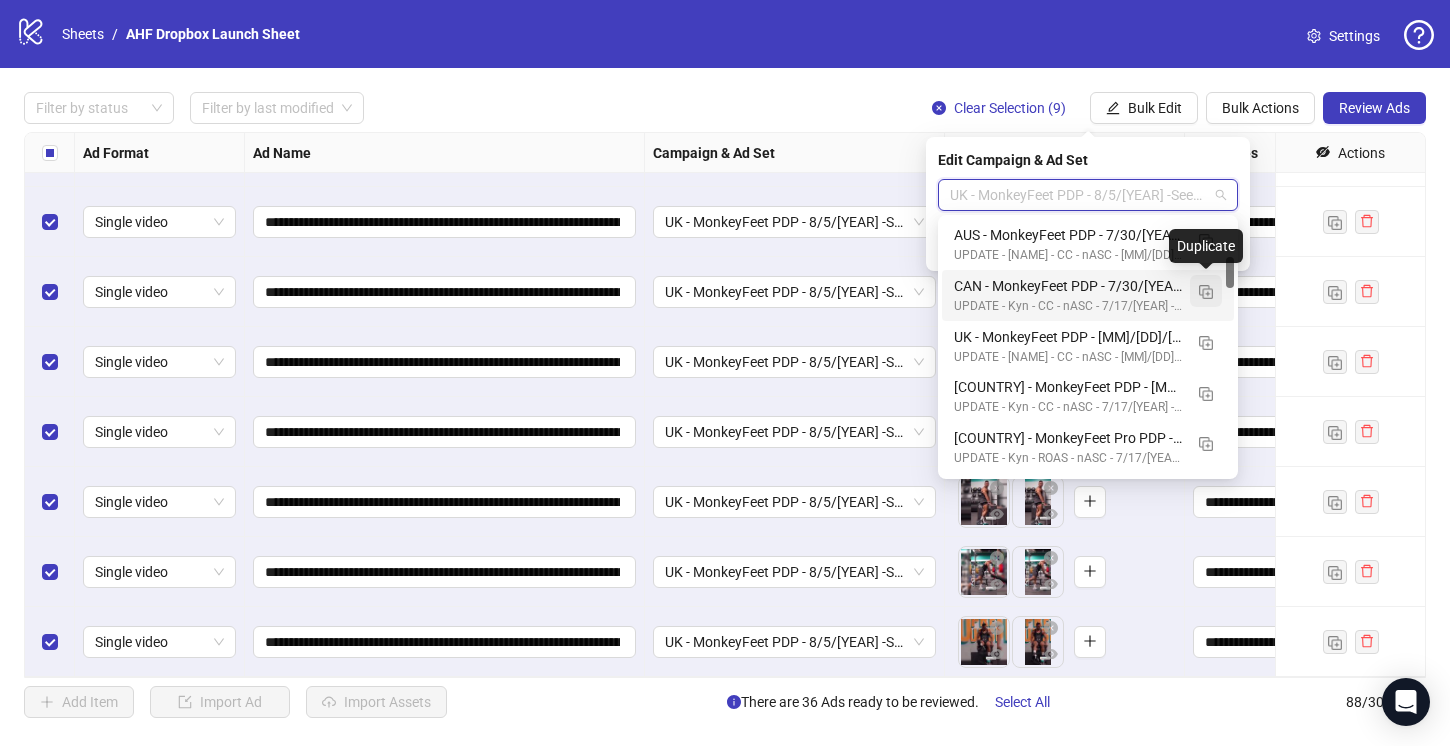click at bounding box center [1206, 292] 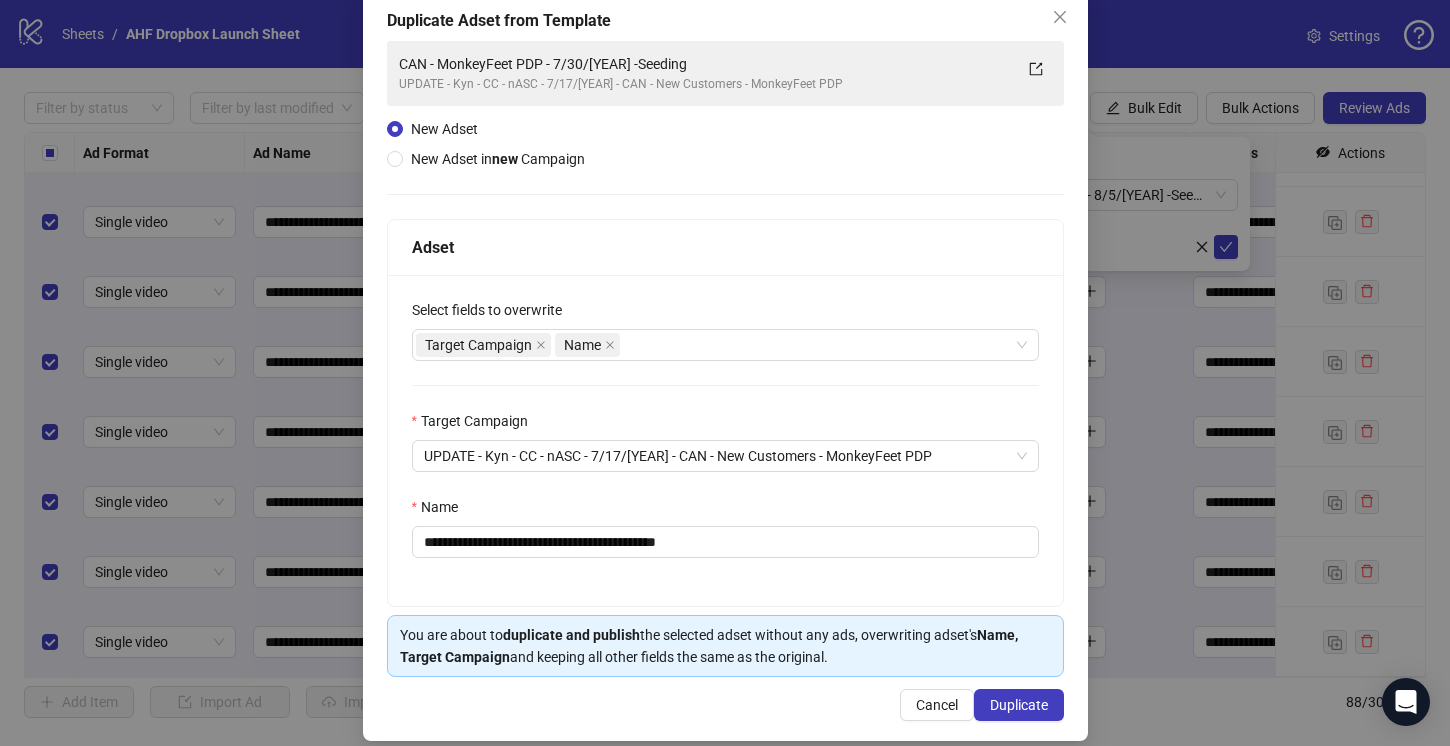 scroll, scrollTop: 131, scrollLeft: 0, axis: vertical 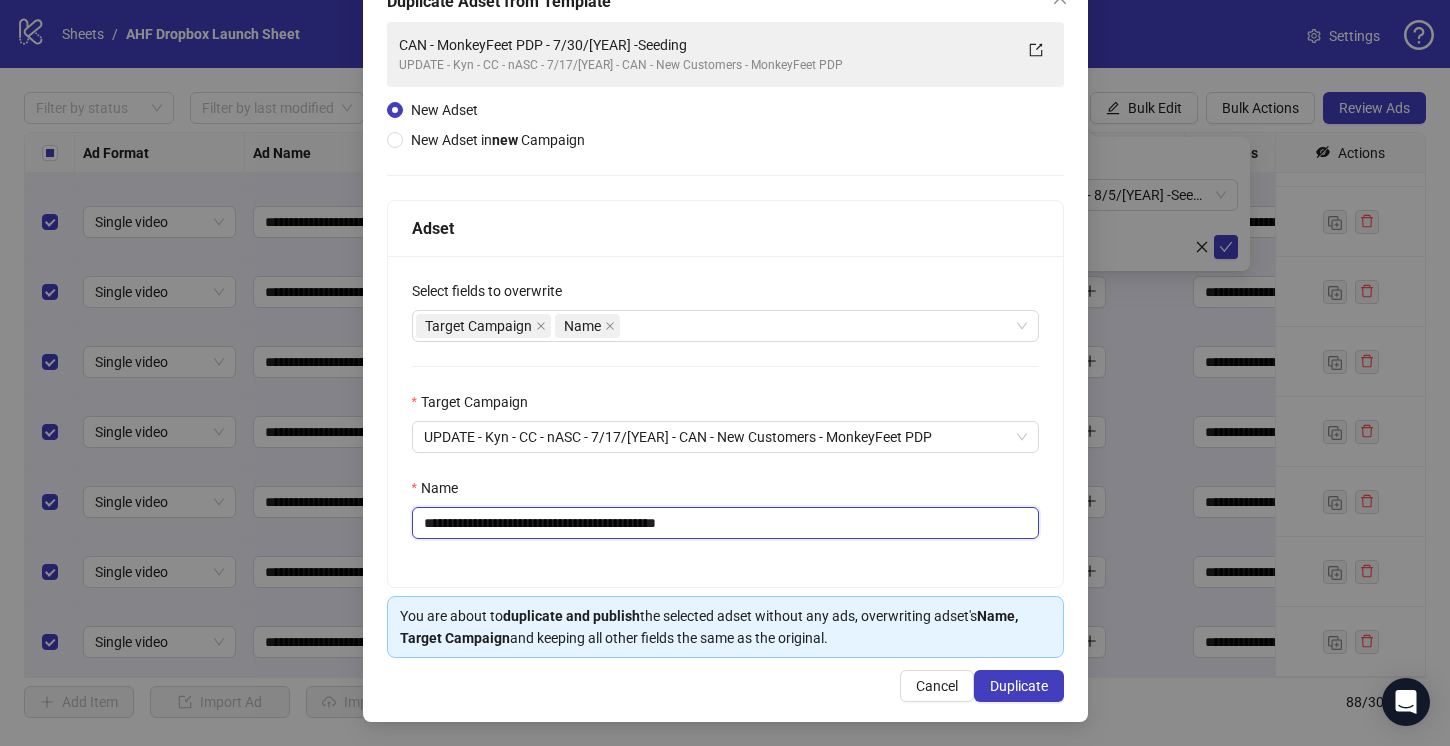 drag, startPoint x: 608, startPoint y: 523, endPoint x: 582, endPoint y: 523, distance: 26 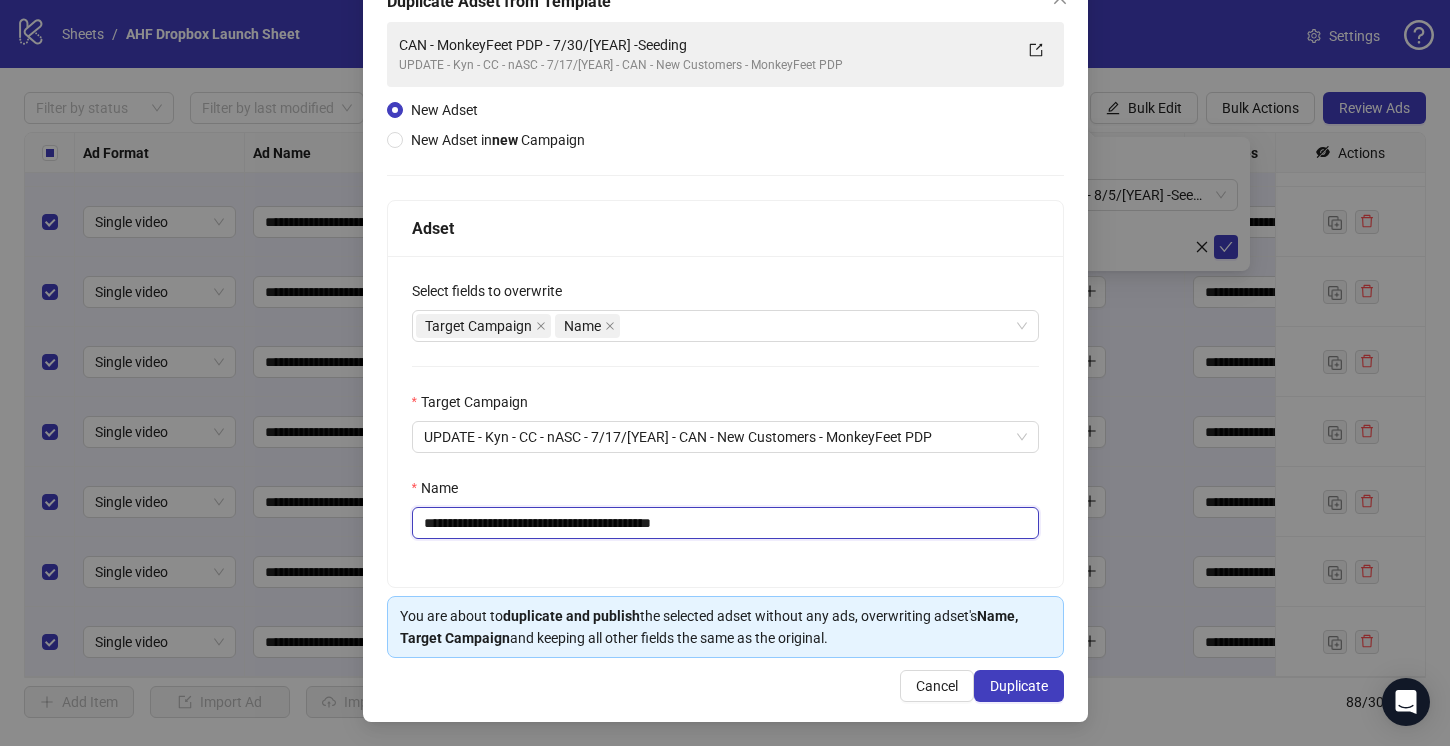 drag, startPoint x: 737, startPoint y: 517, endPoint x: 679, endPoint y: 518, distance: 58.00862 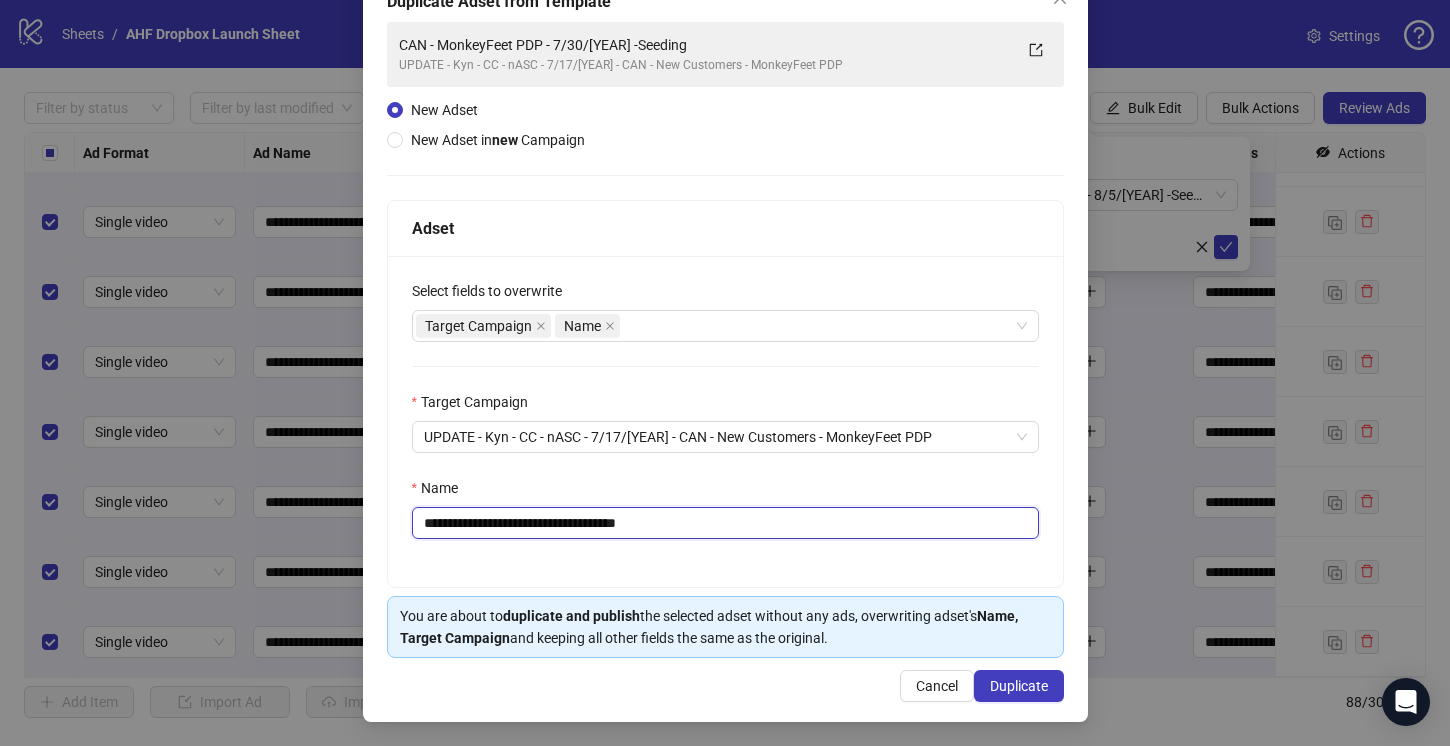 click on "**********" at bounding box center (725, 523) 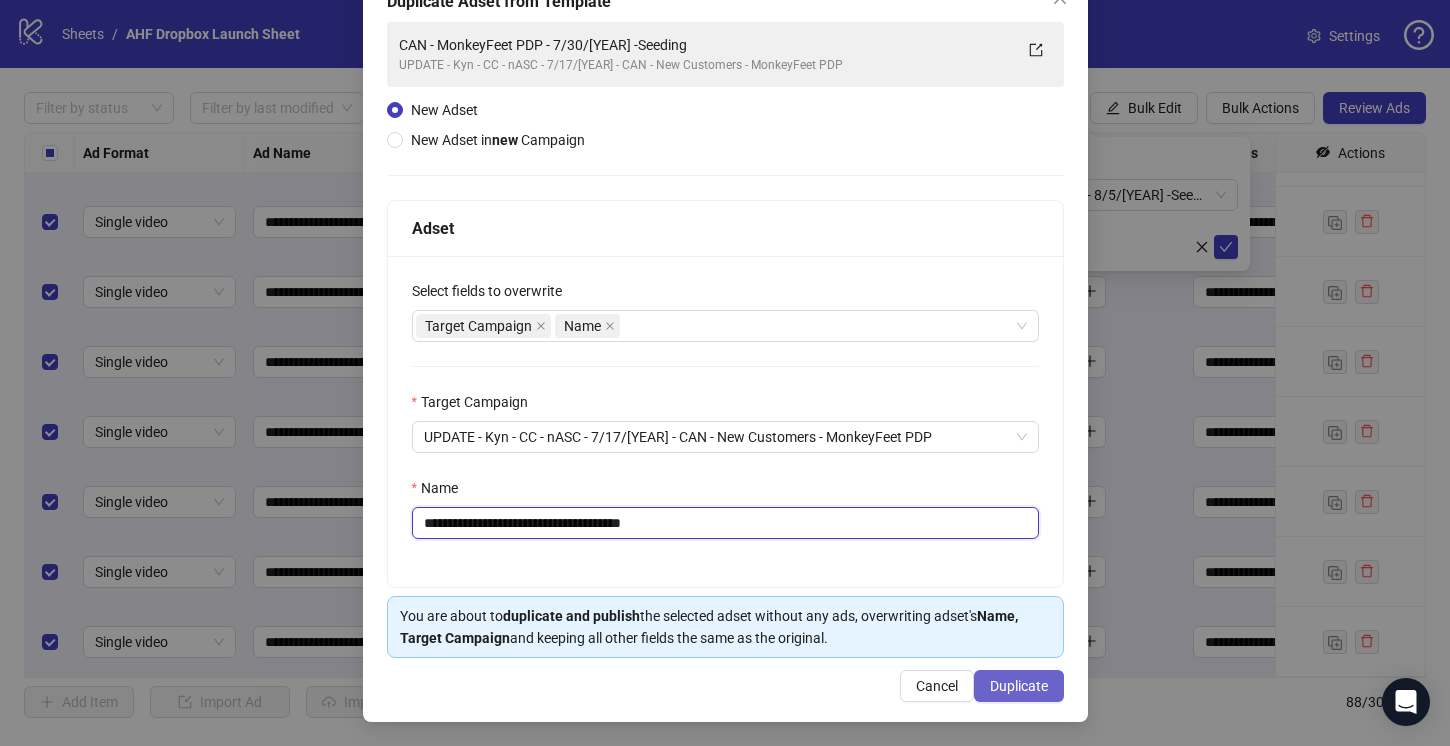 type on "**********" 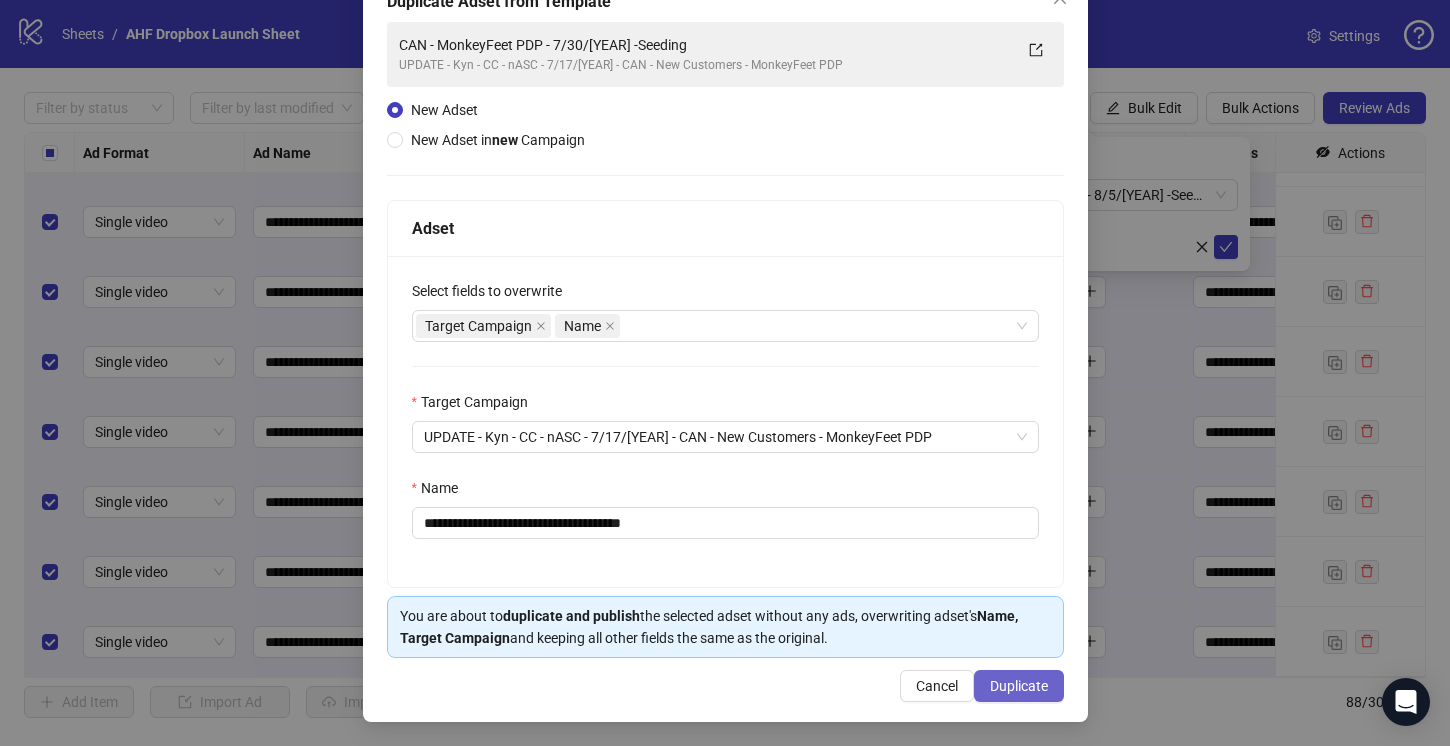 click on "Duplicate" at bounding box center (1019, 686) 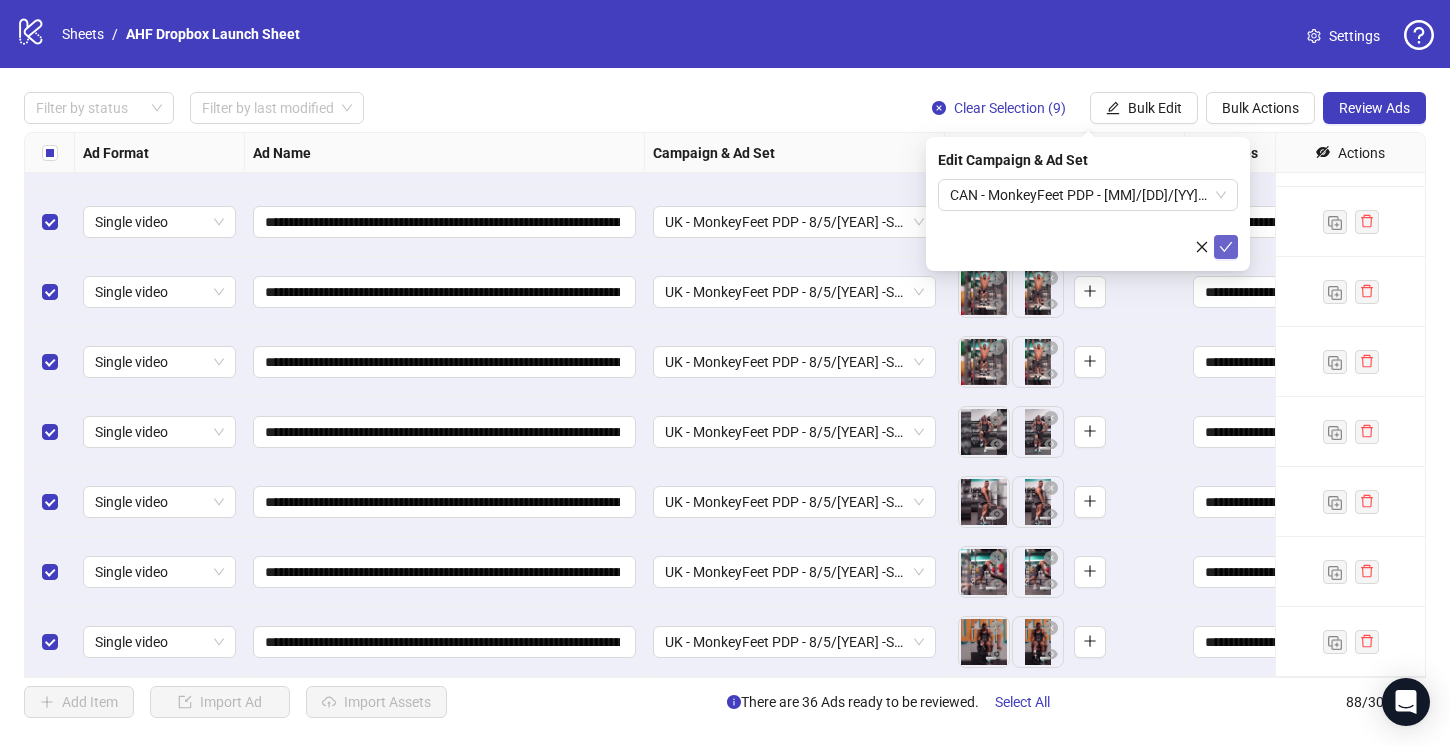 click 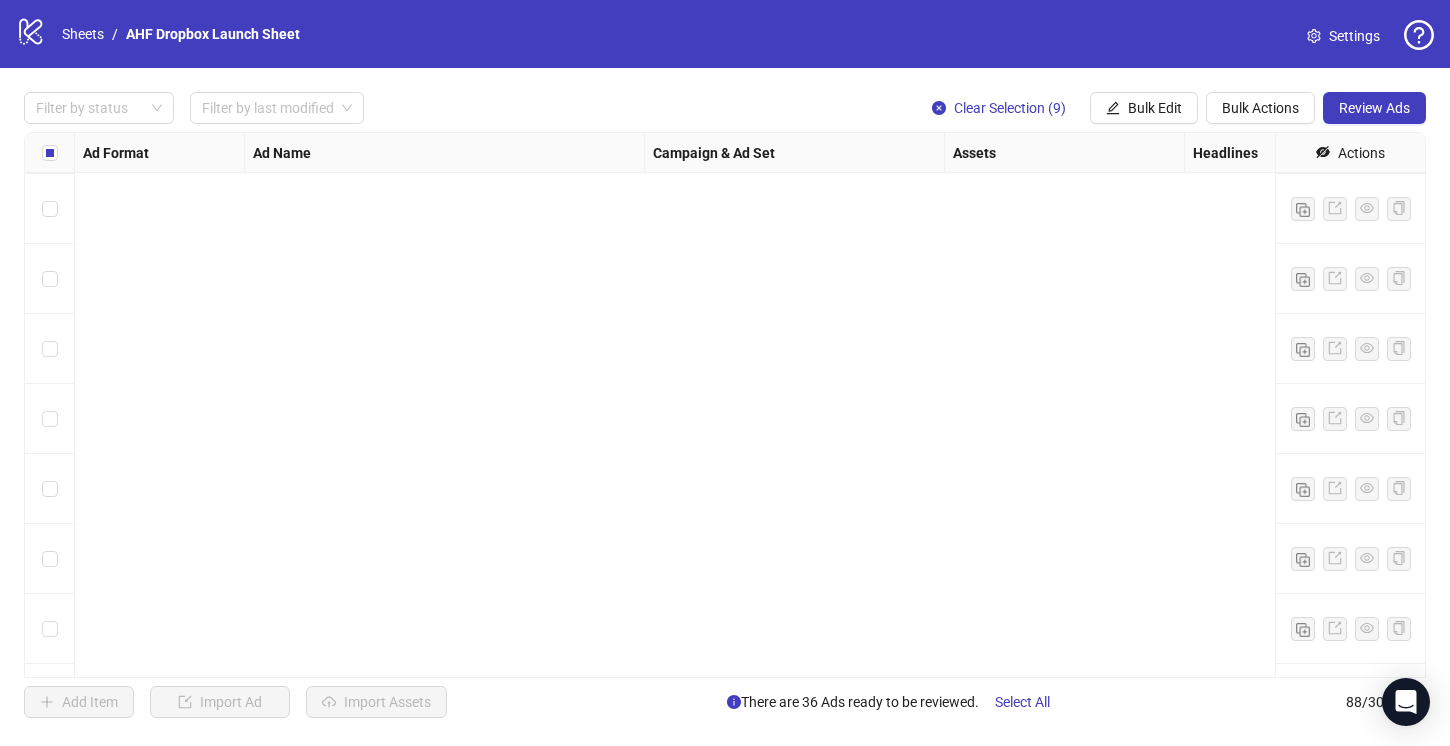 scroll, scrollTop: 0, scrollLeft: 0, axis: both 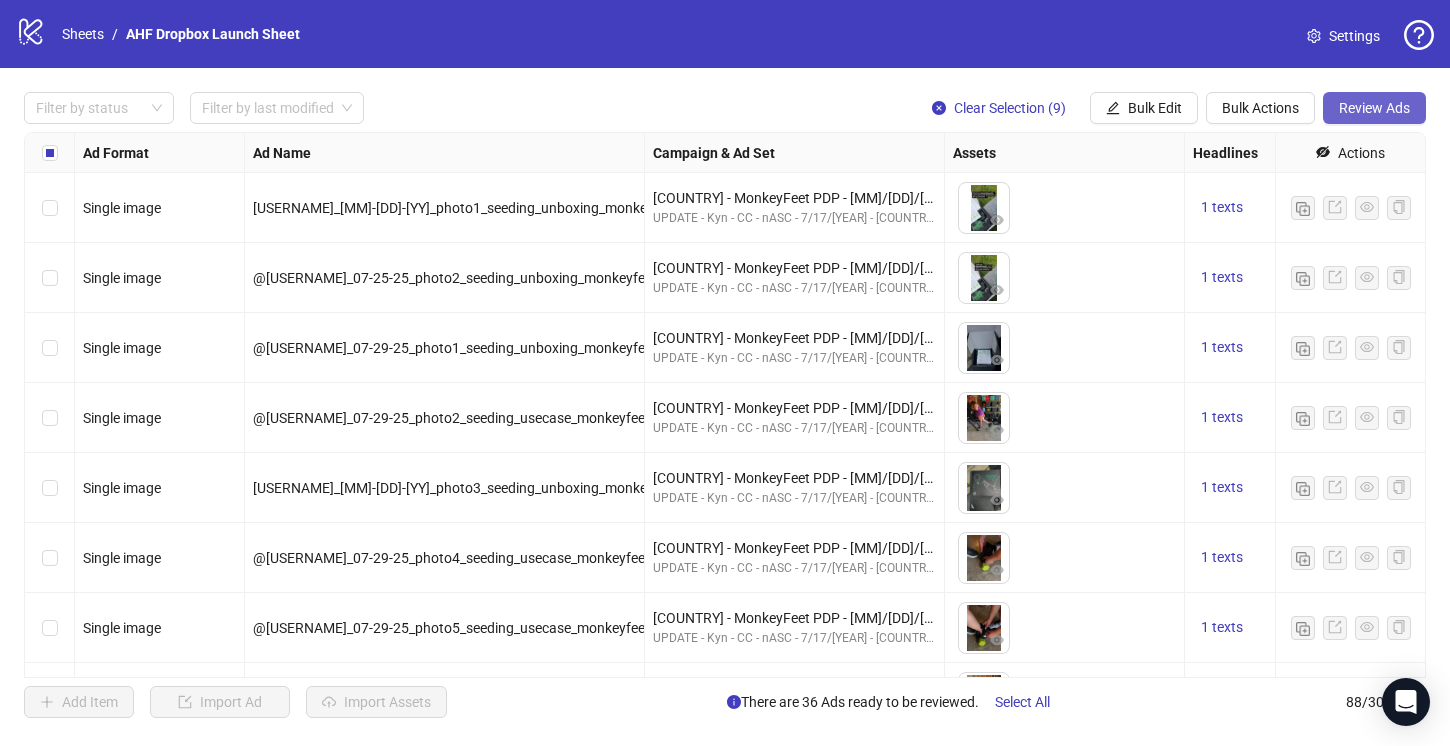 click on "Review Ads" at bounding box center [1374, 108] 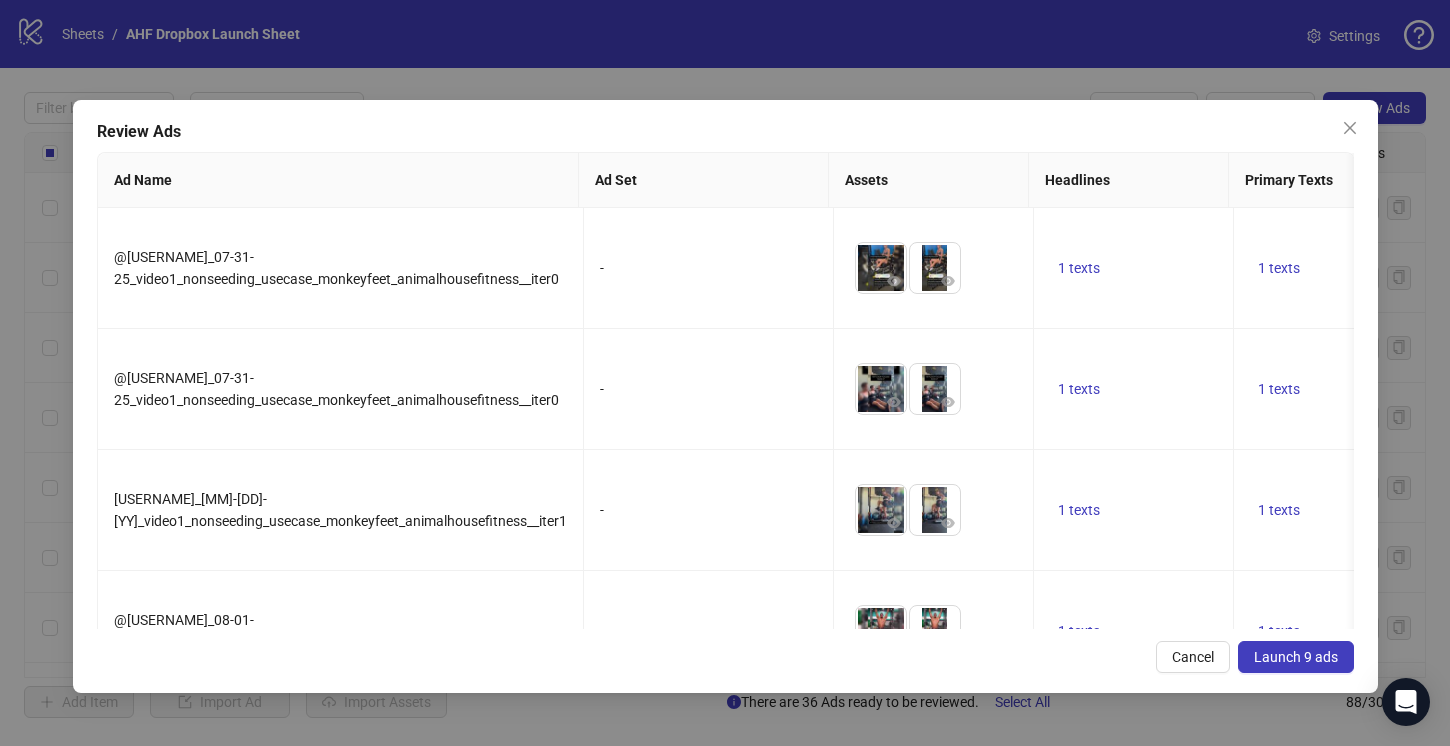 click on "Launch 9 ads" at bounding box center (1296, 657) 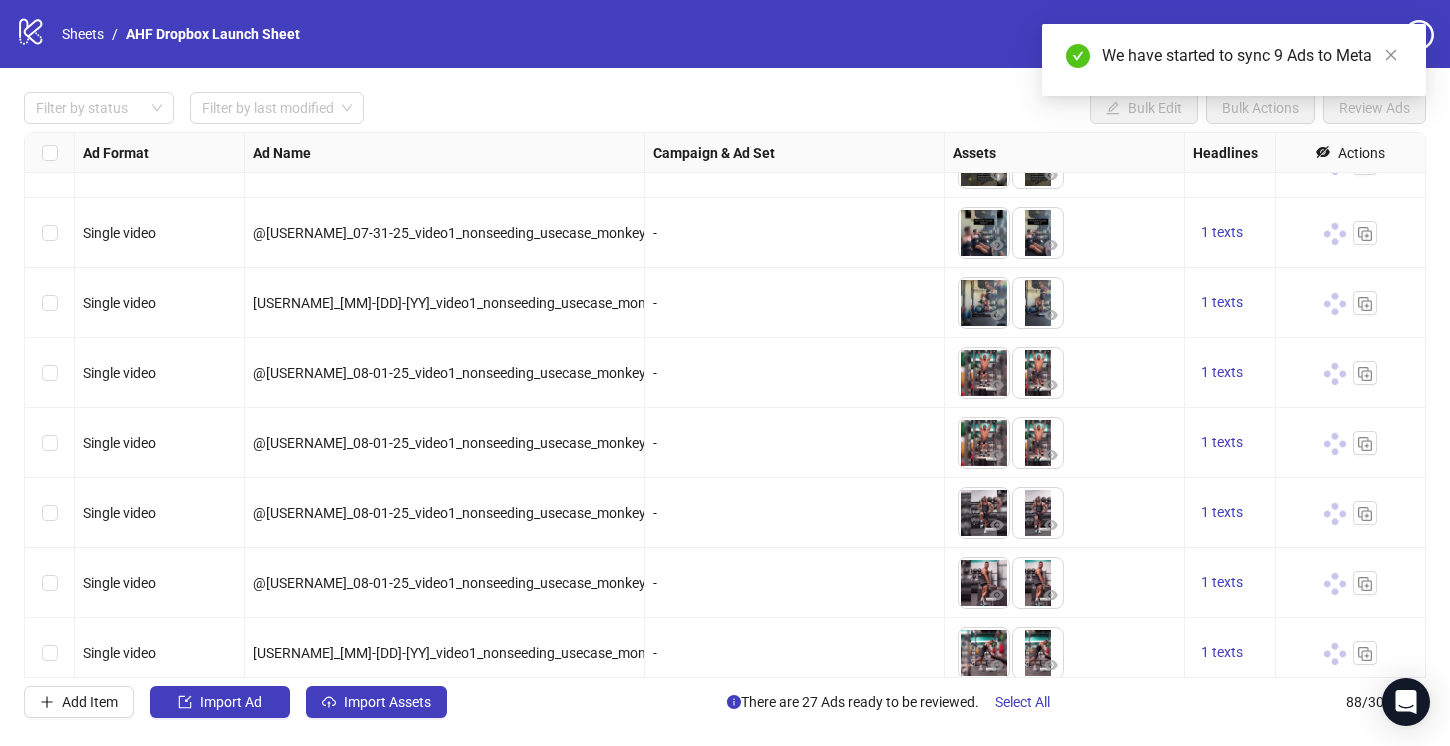 scroll, scrollTop: 5656, scrollLeft: 0, axis: vertical 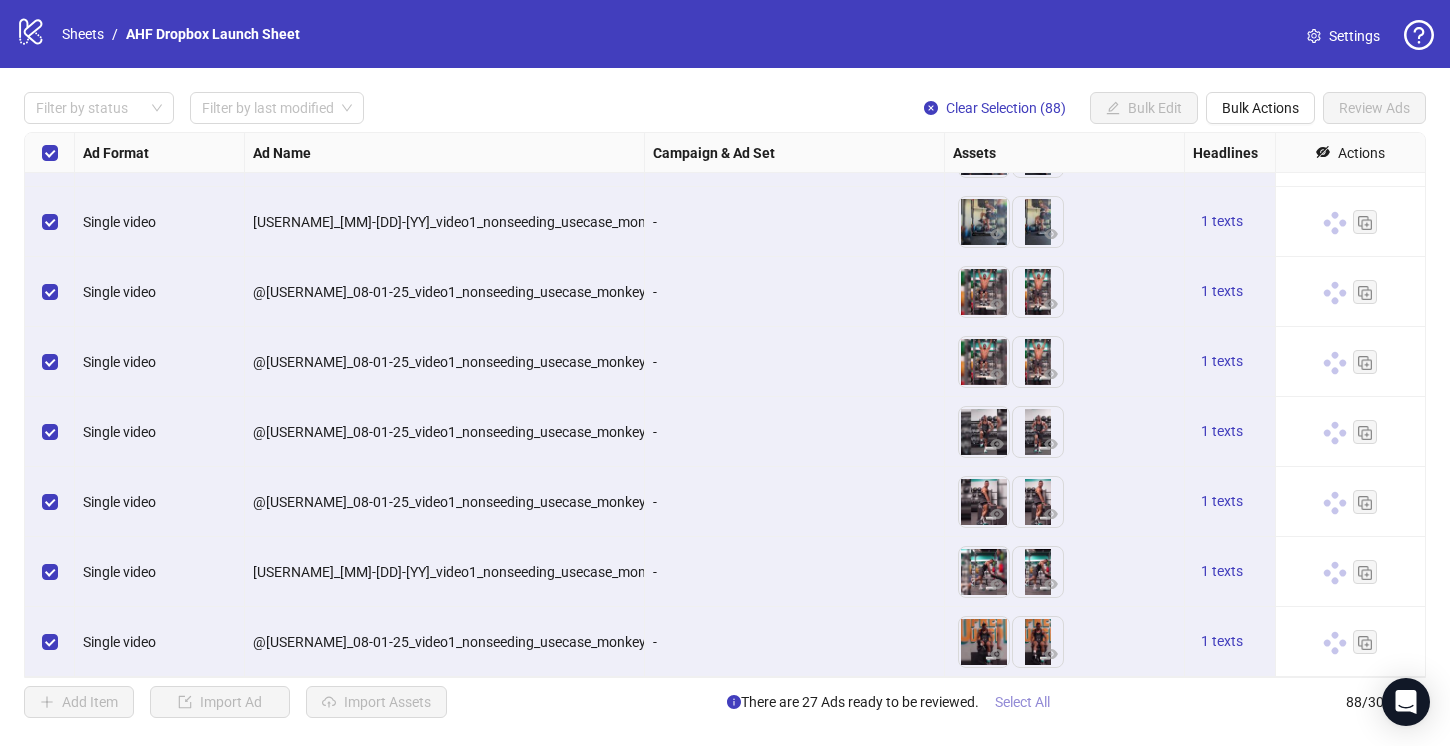 click on "Select All" at bounding box center (1022, 702) 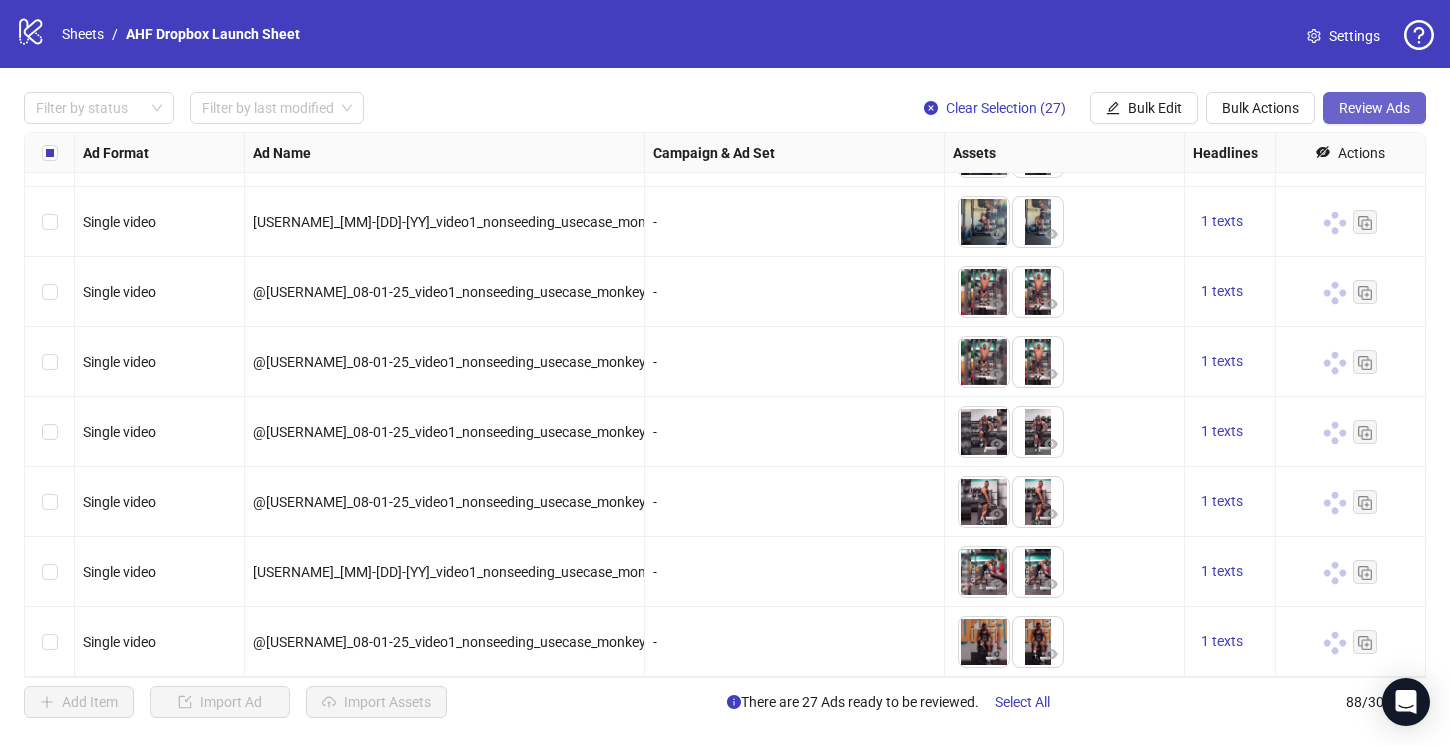 click on "Review Ads" at bounding box center [1374, 108] 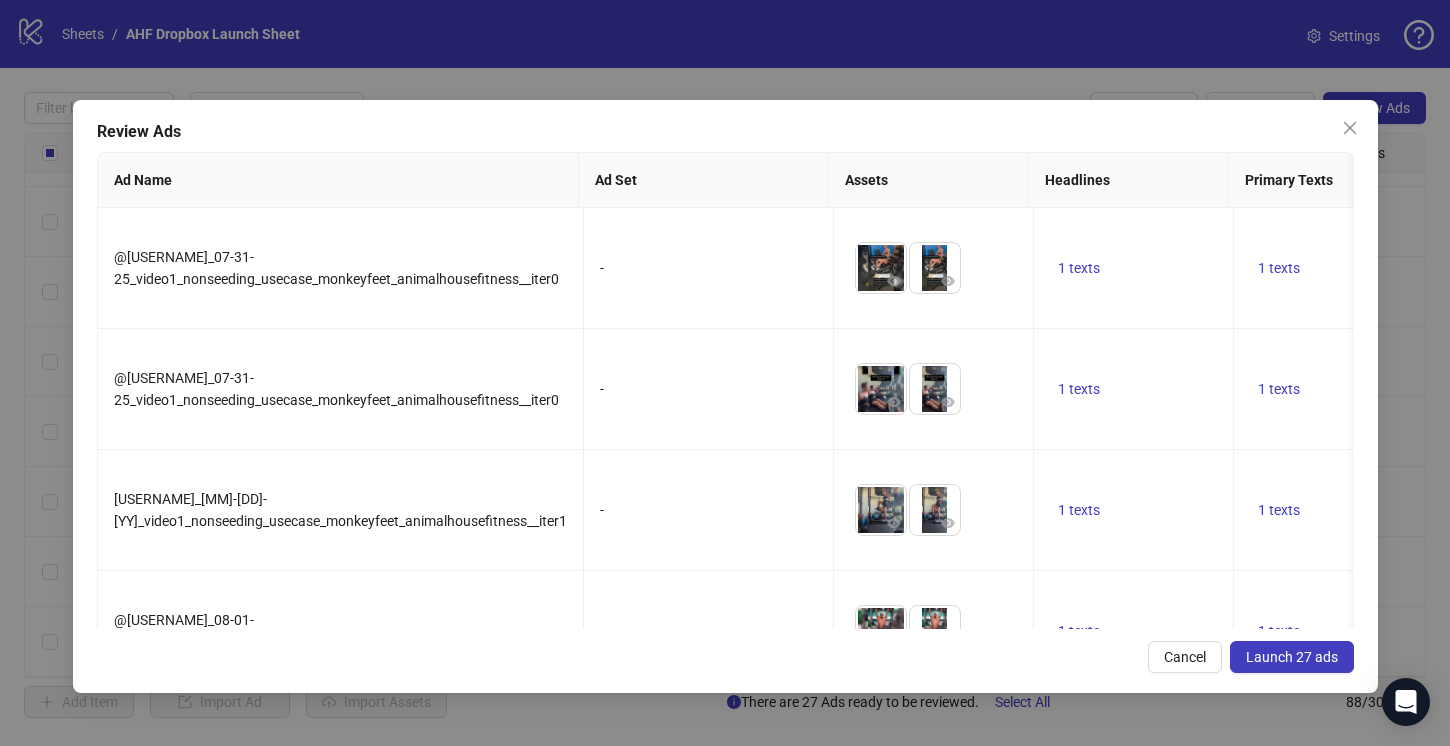 click on "Launch 27 ads" at bounding box center (1292, 657) 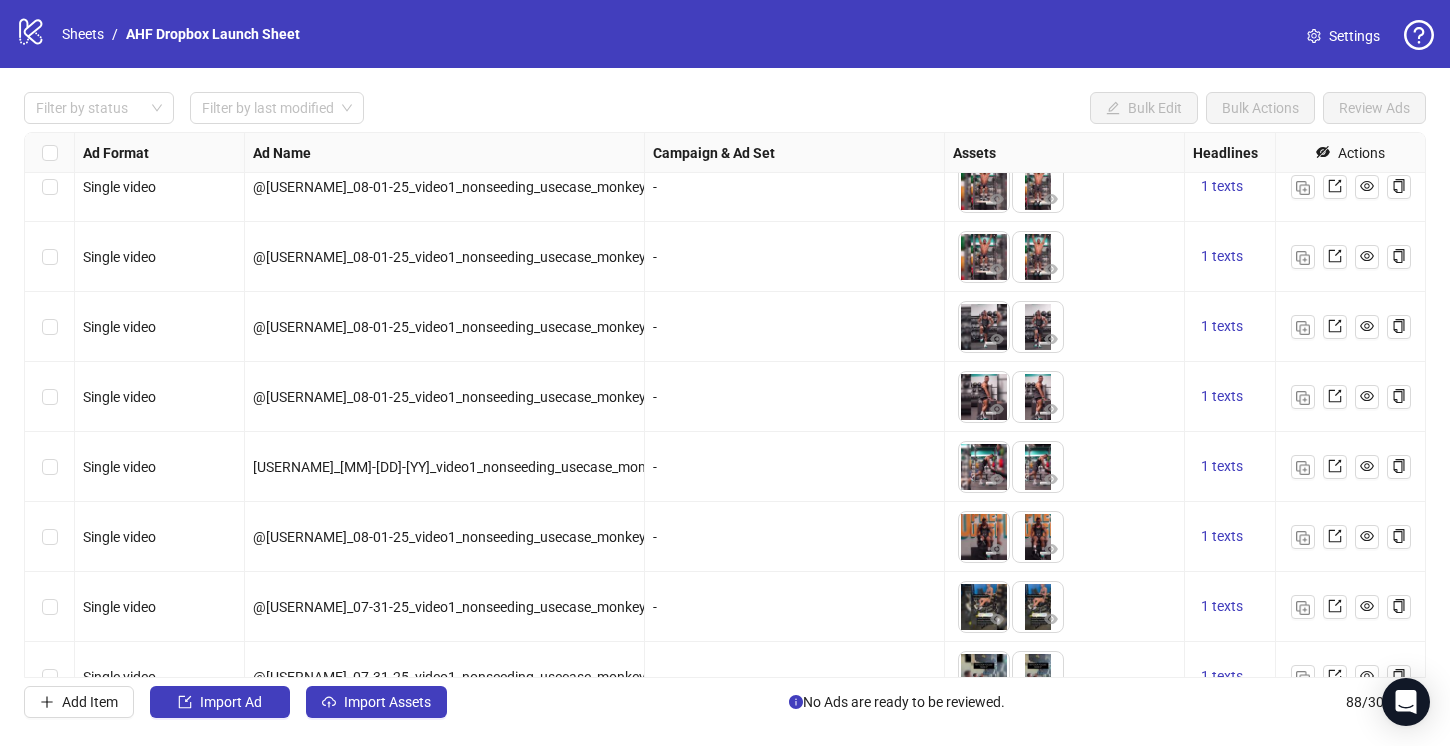 scroll, scrollTop: 5656, scrollLeft: 0, axis: vertical 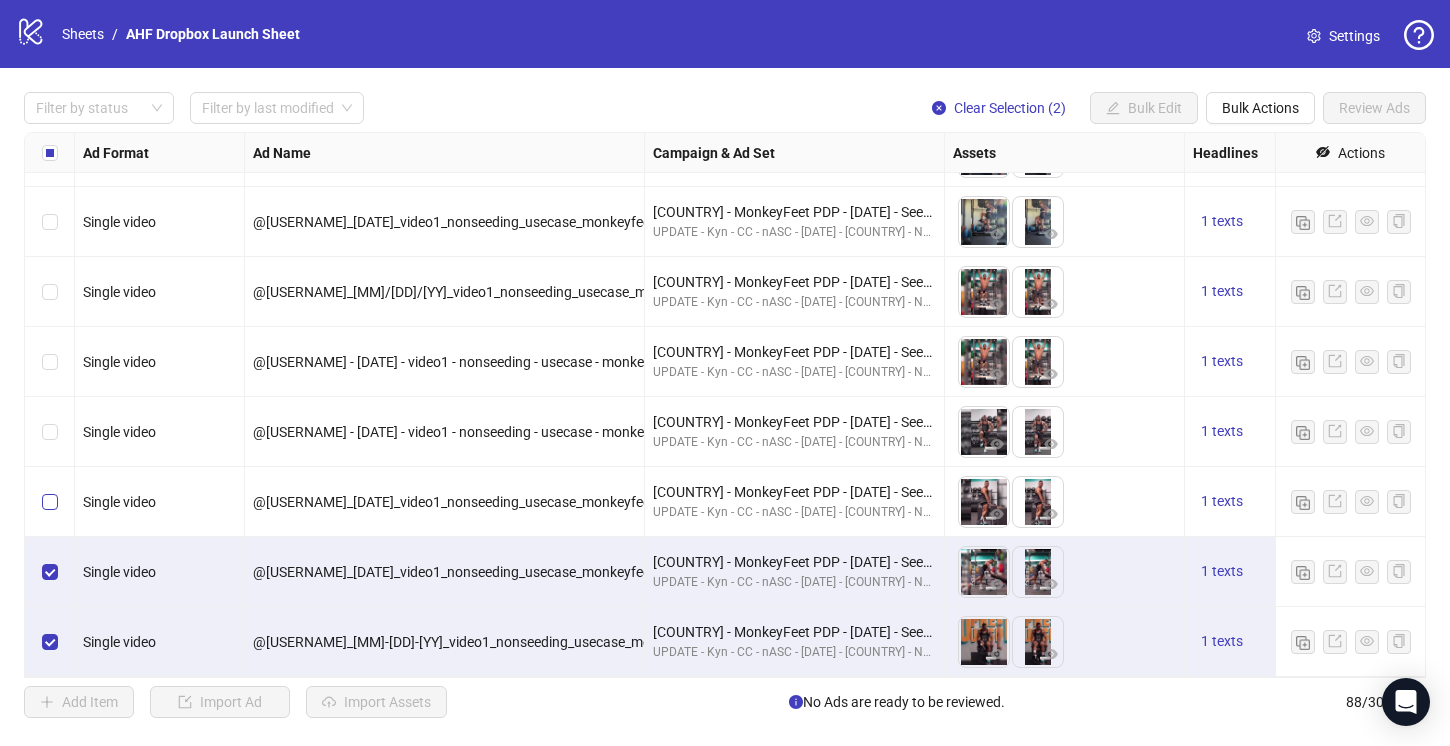 click at bounding box center [50, 502] 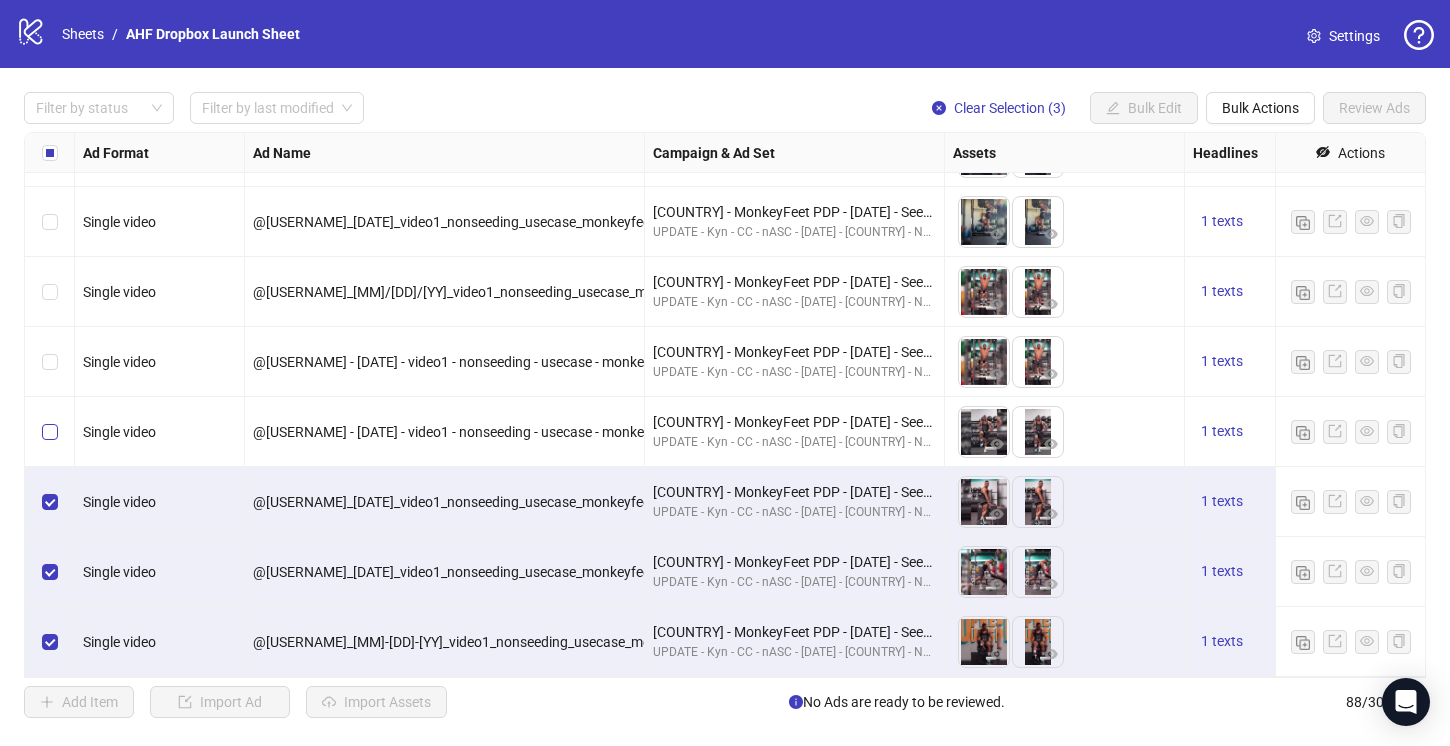 click at bounding box center [50, 432] 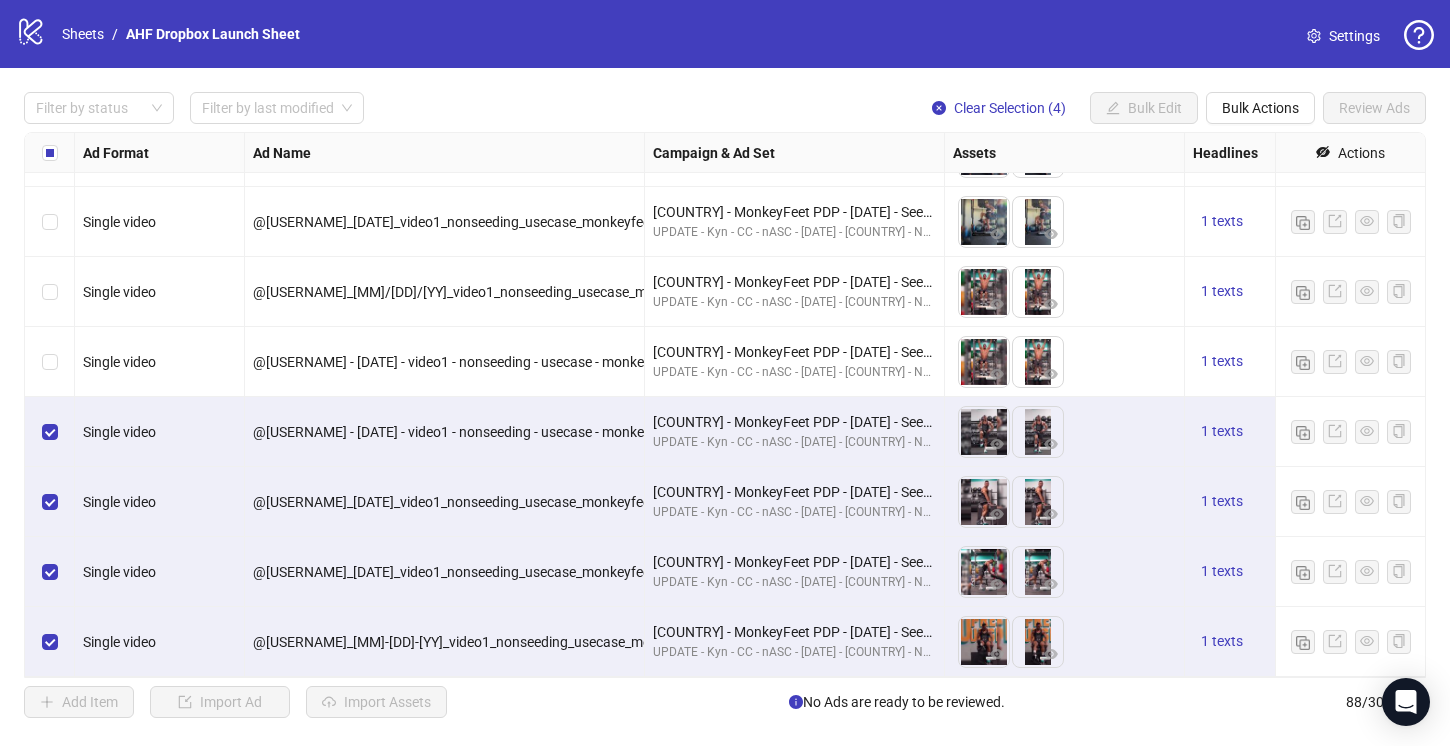 click at bounding box center (50, 362) 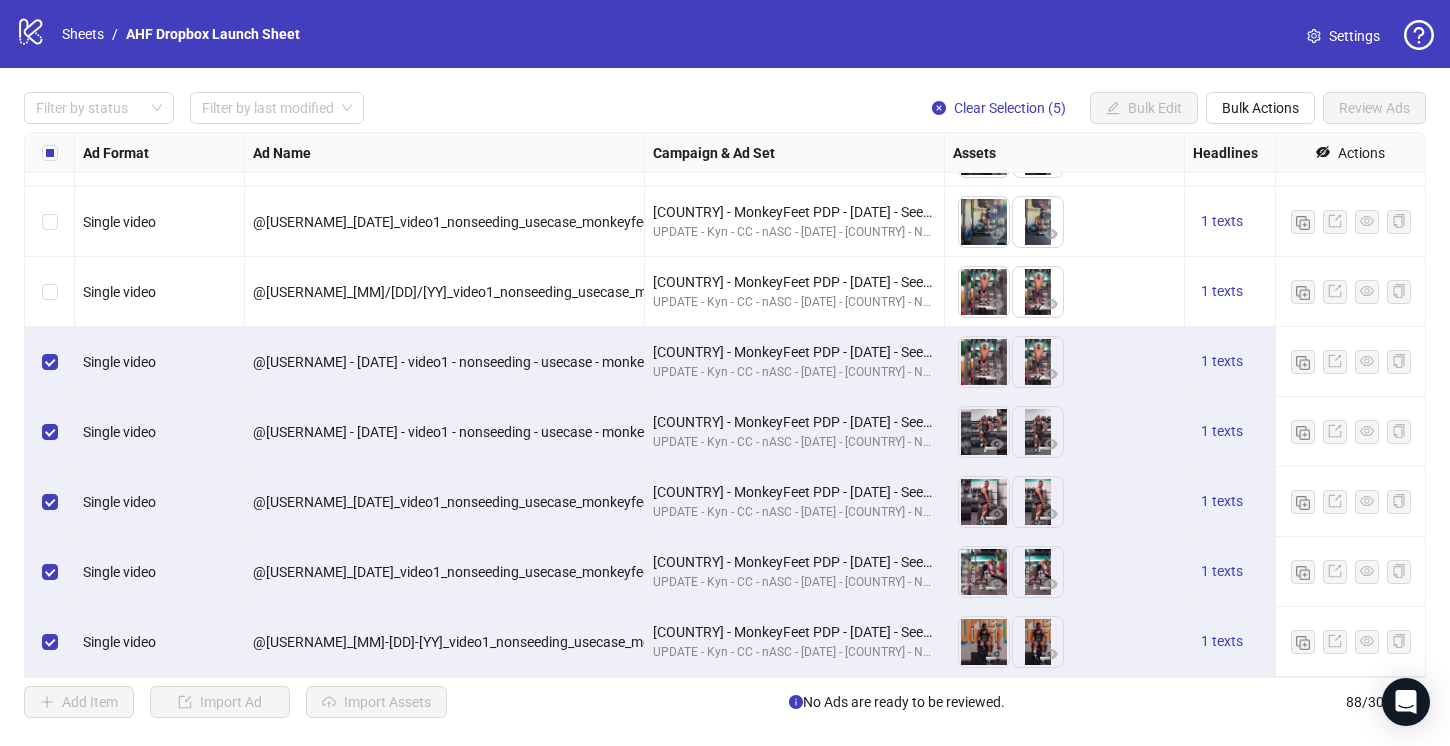 click at bounding box center [50, 292] 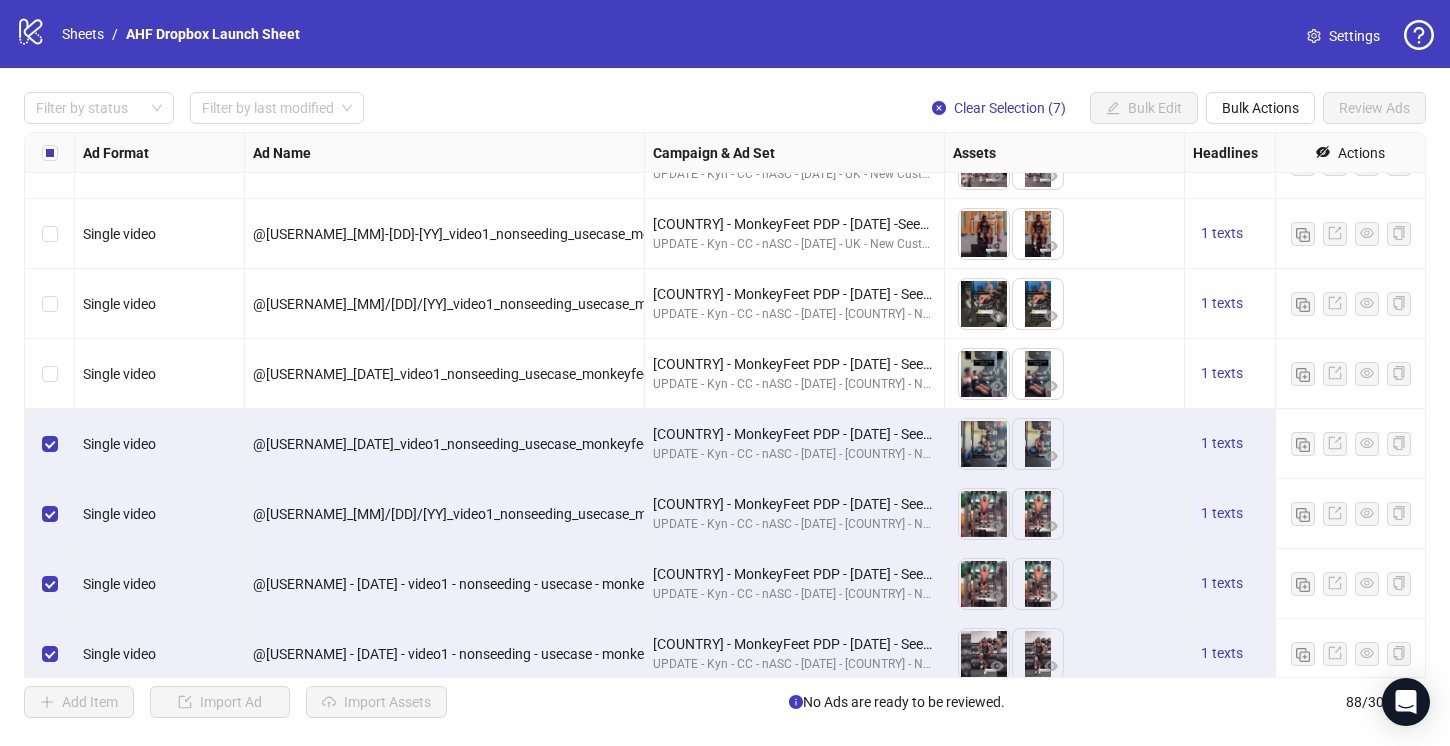 scroll, scrollTop: 5422, scrollLeft: 0, axis: vertical 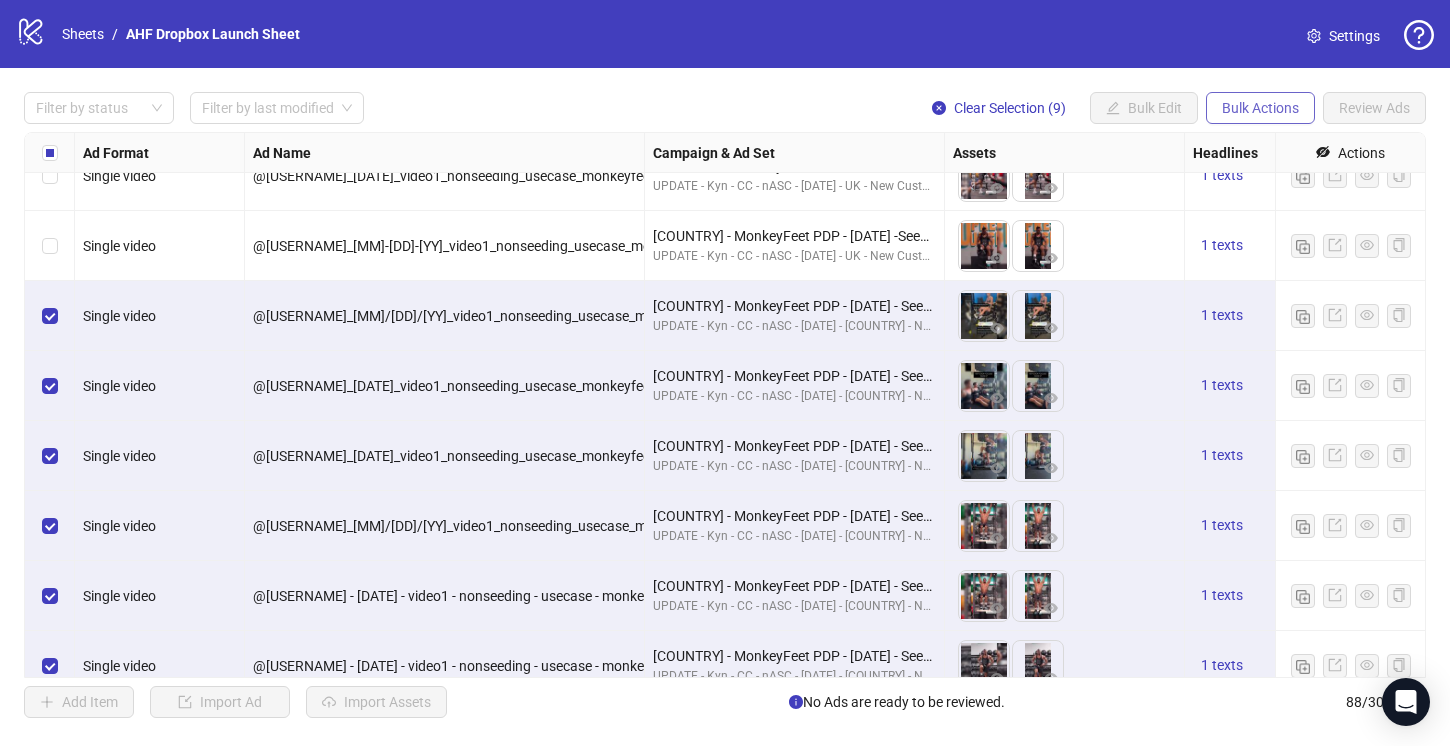 click on "Bulk Actions" at bounding box center (1260, 108) 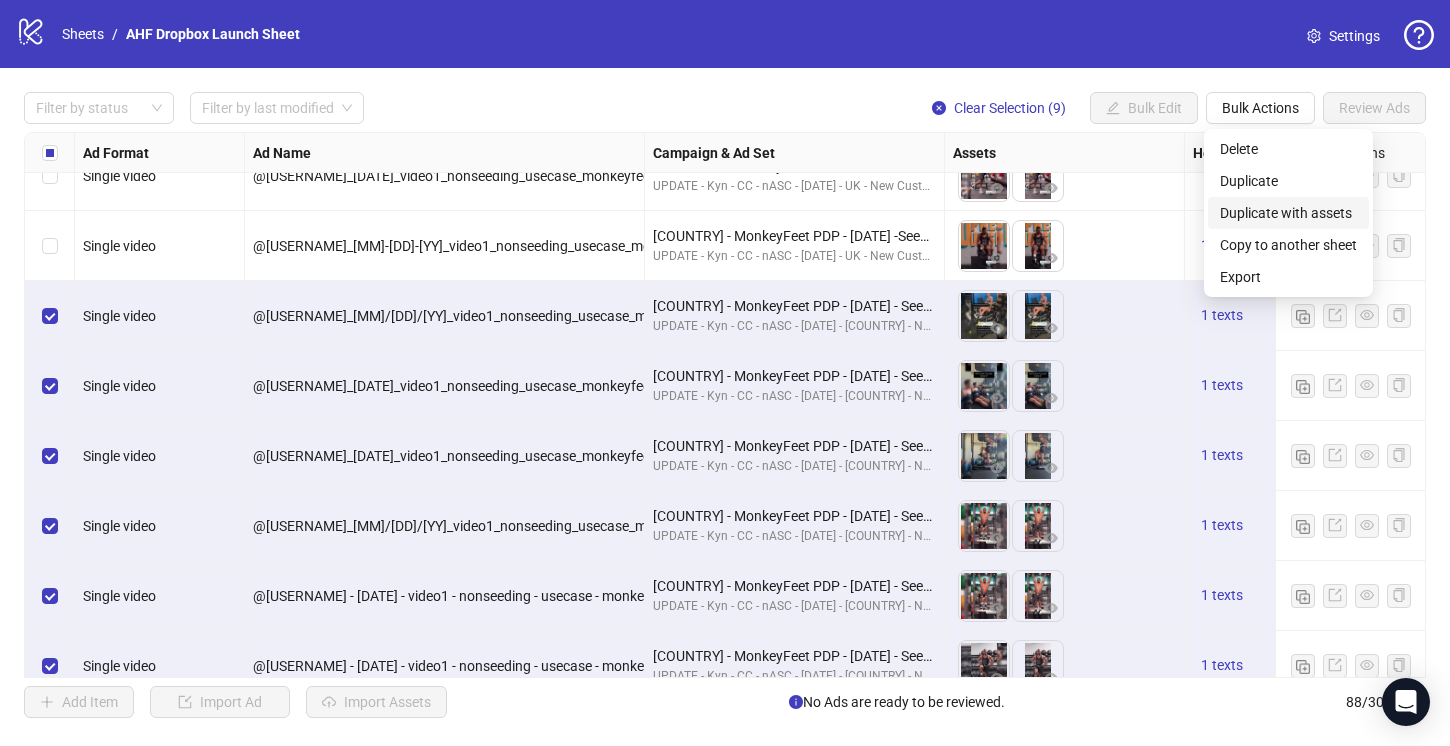 click on "Duplicate with assets" at bounding box center [1288, 213] 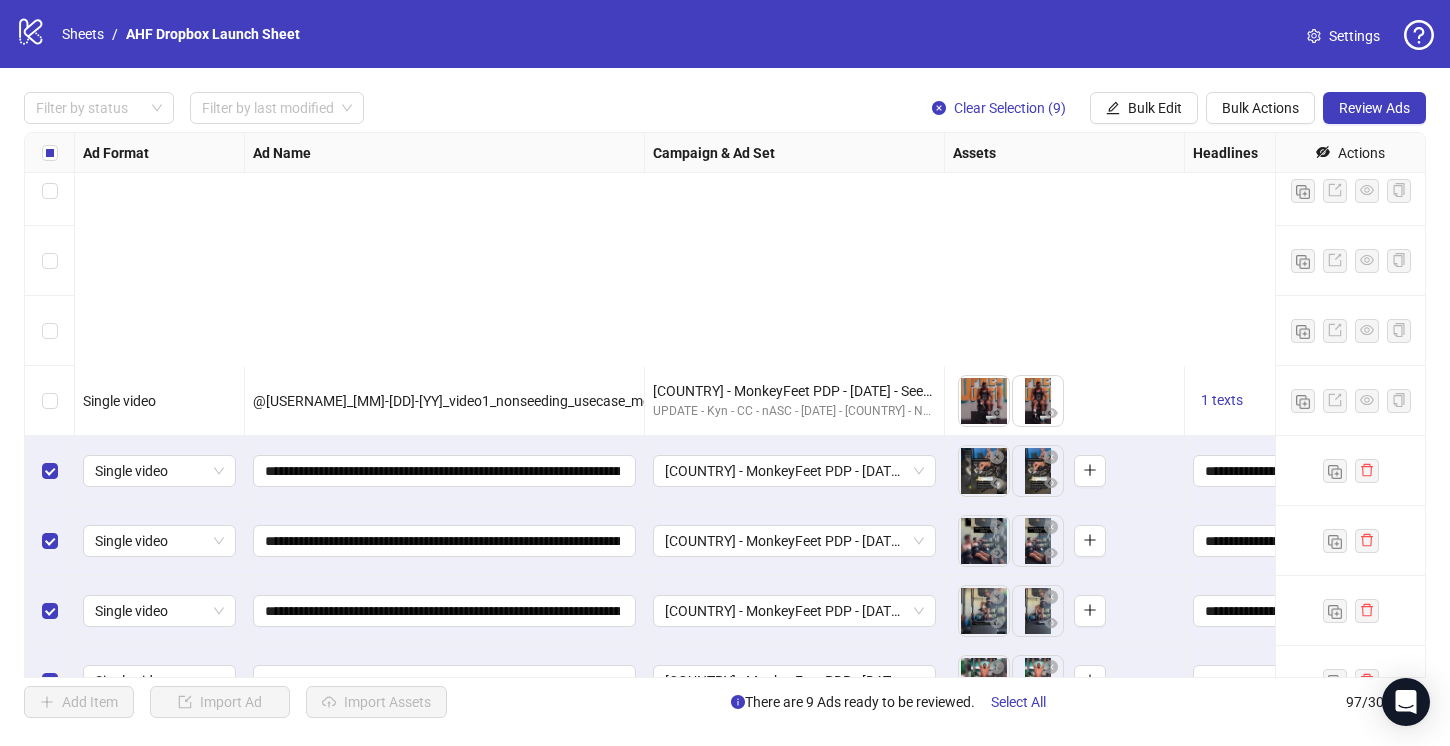 scroll, scrollTop: 6286, scrollLeft: 0, axis: vertical 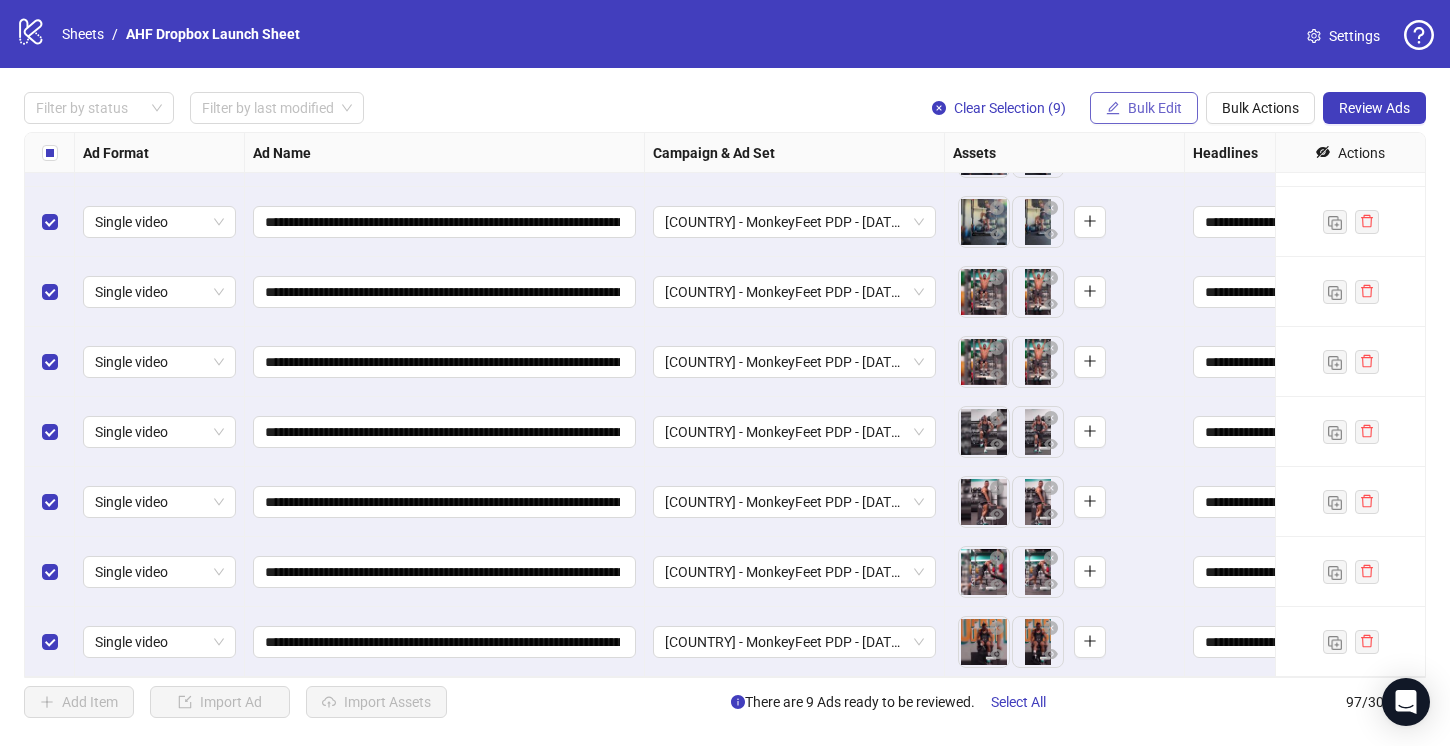 click on "Bulk Edit" at bounding box center [1155, 108] 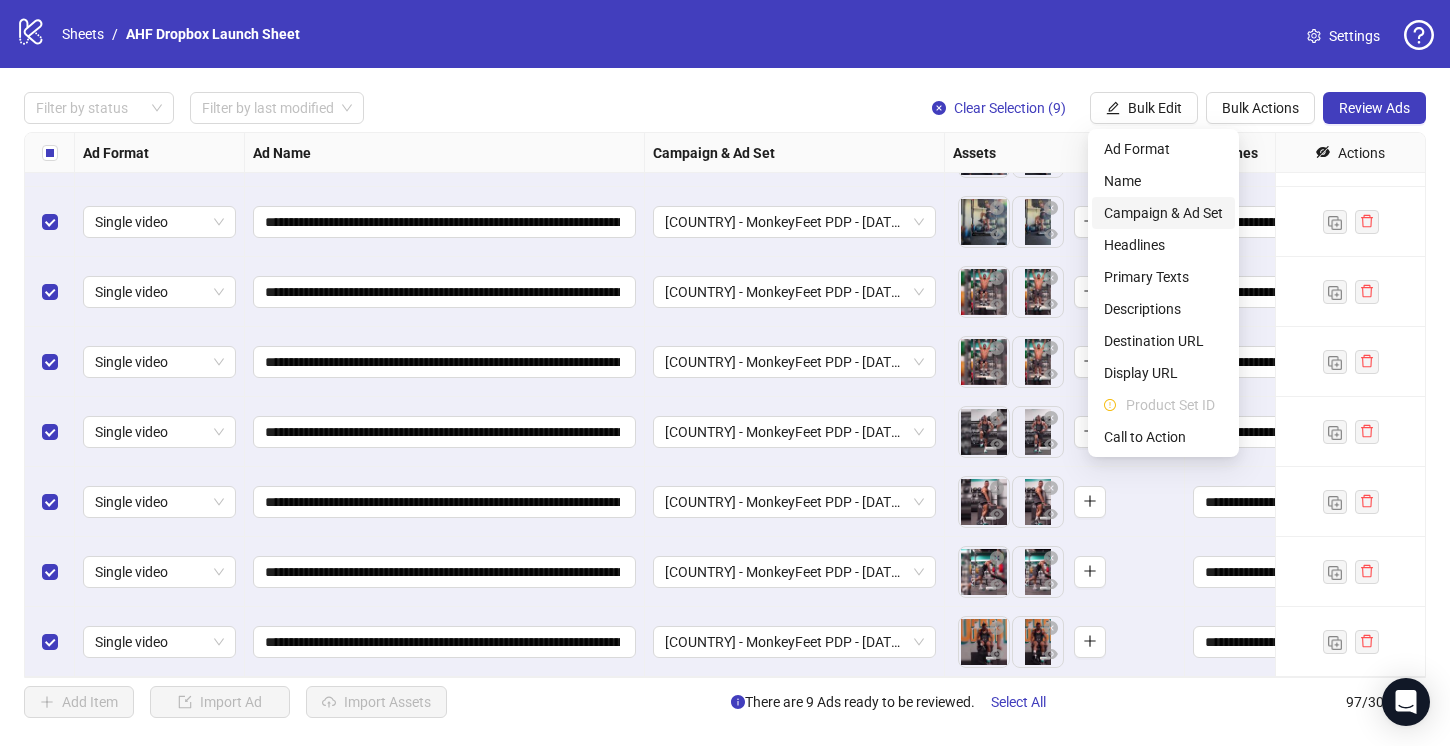 click on "Campaign & Ad Set" at bounding box center [1163, 213] 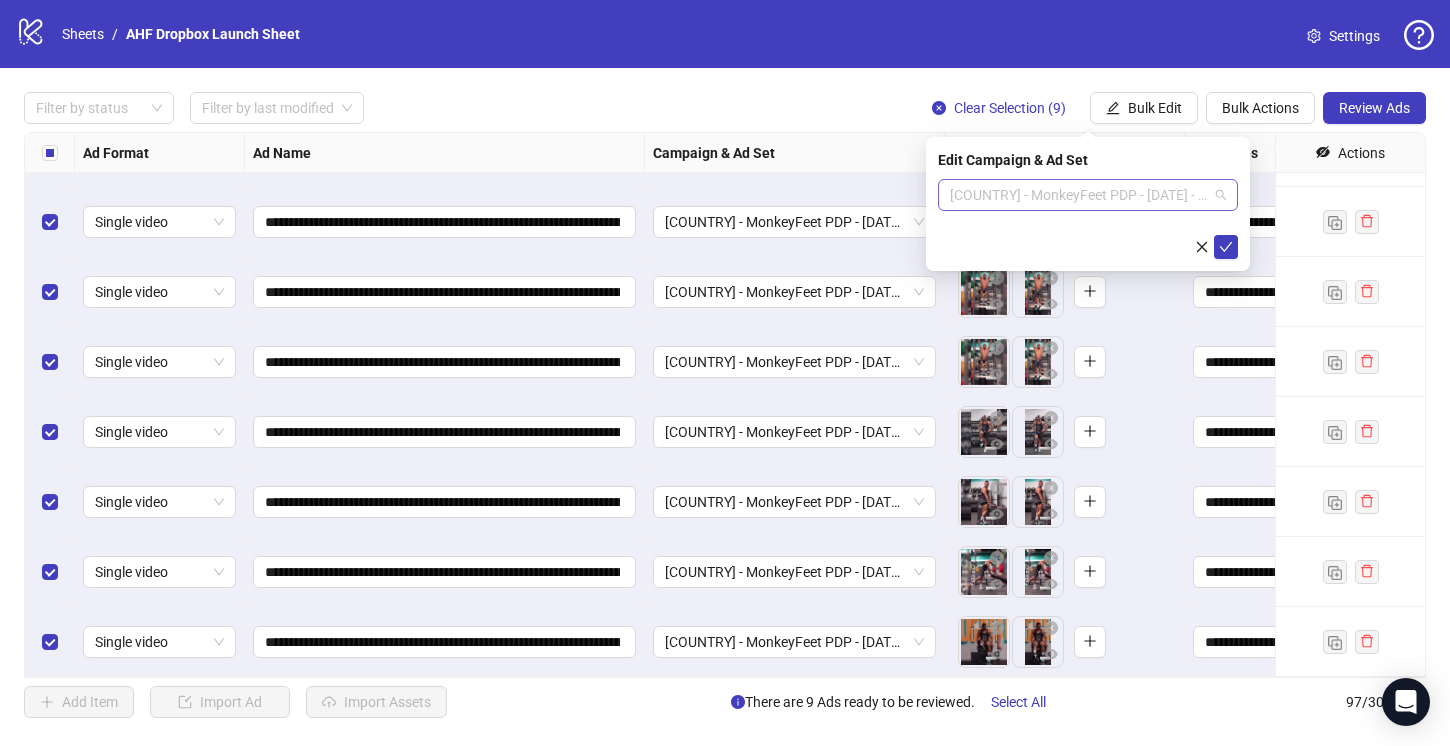 click on "CAN - MonkeyFeet PDP - 8/5/25 - Seeding" at bounding box center (1088, 195) 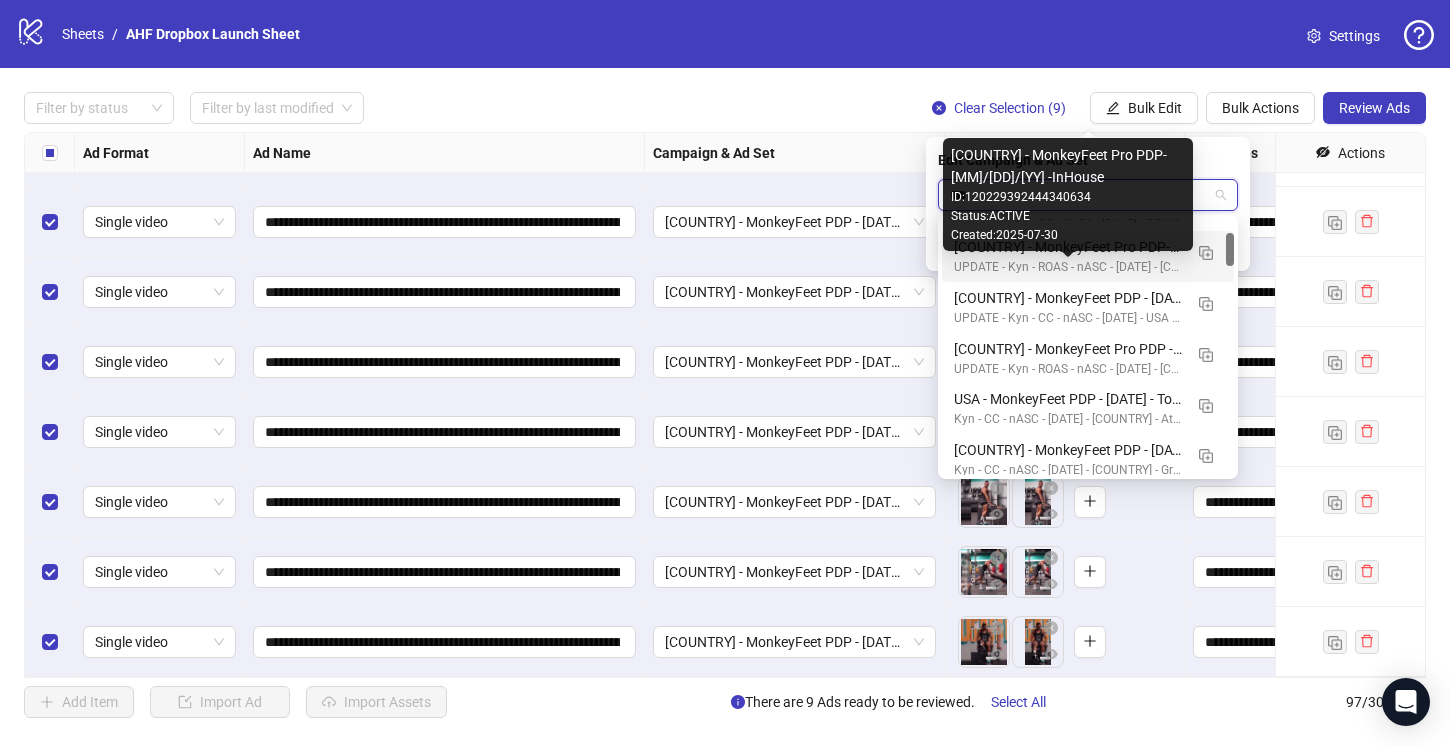 scroll, scrollTop: 97, scrollLeft: 0, axis: vertical 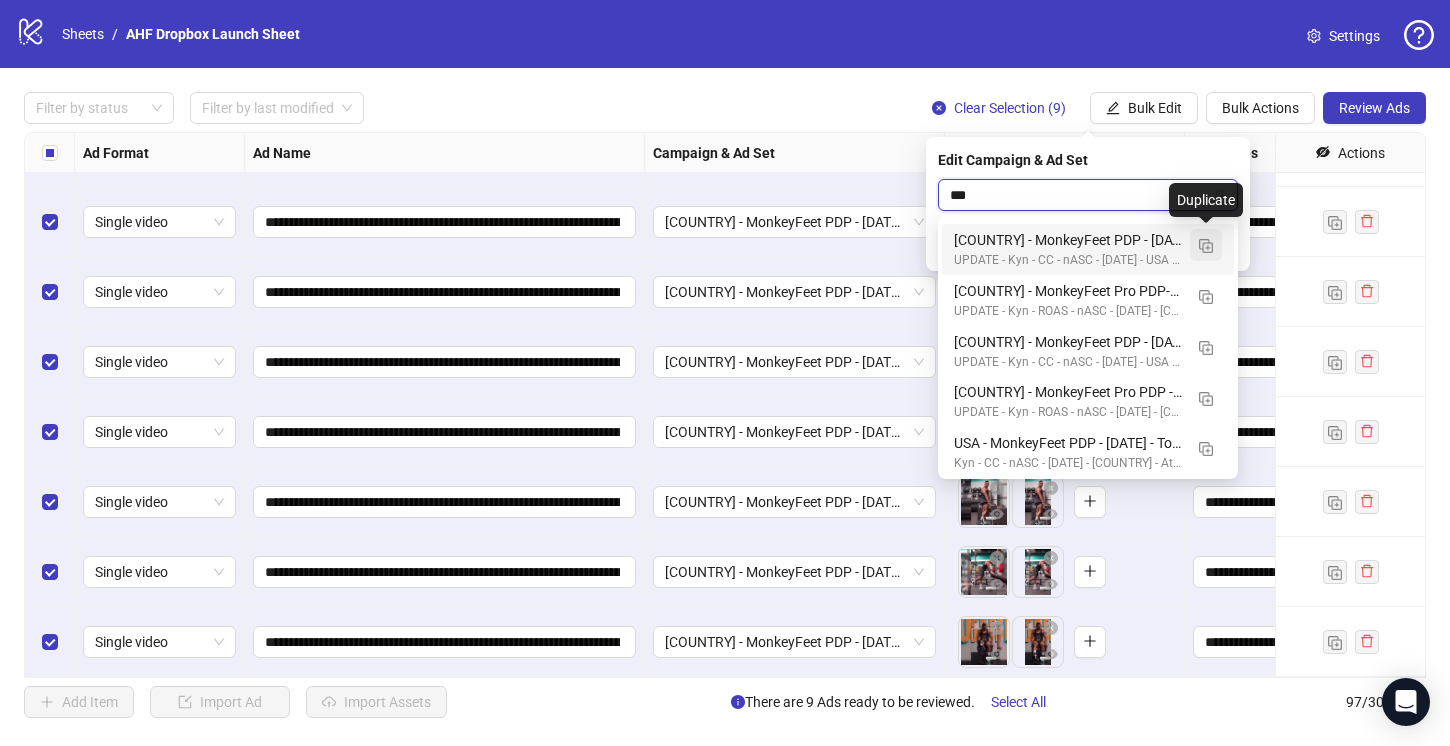 click at bounding box center (1206, 246) 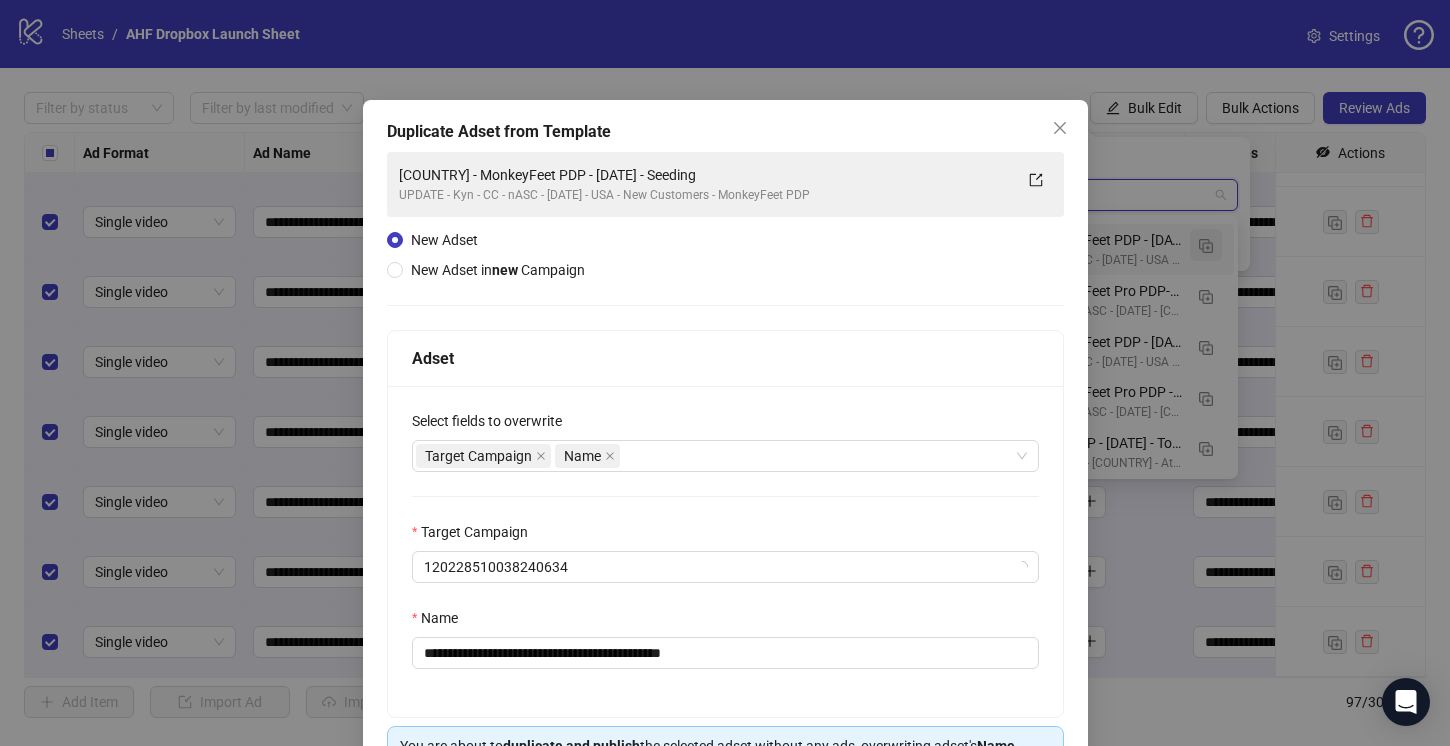 type on "***" 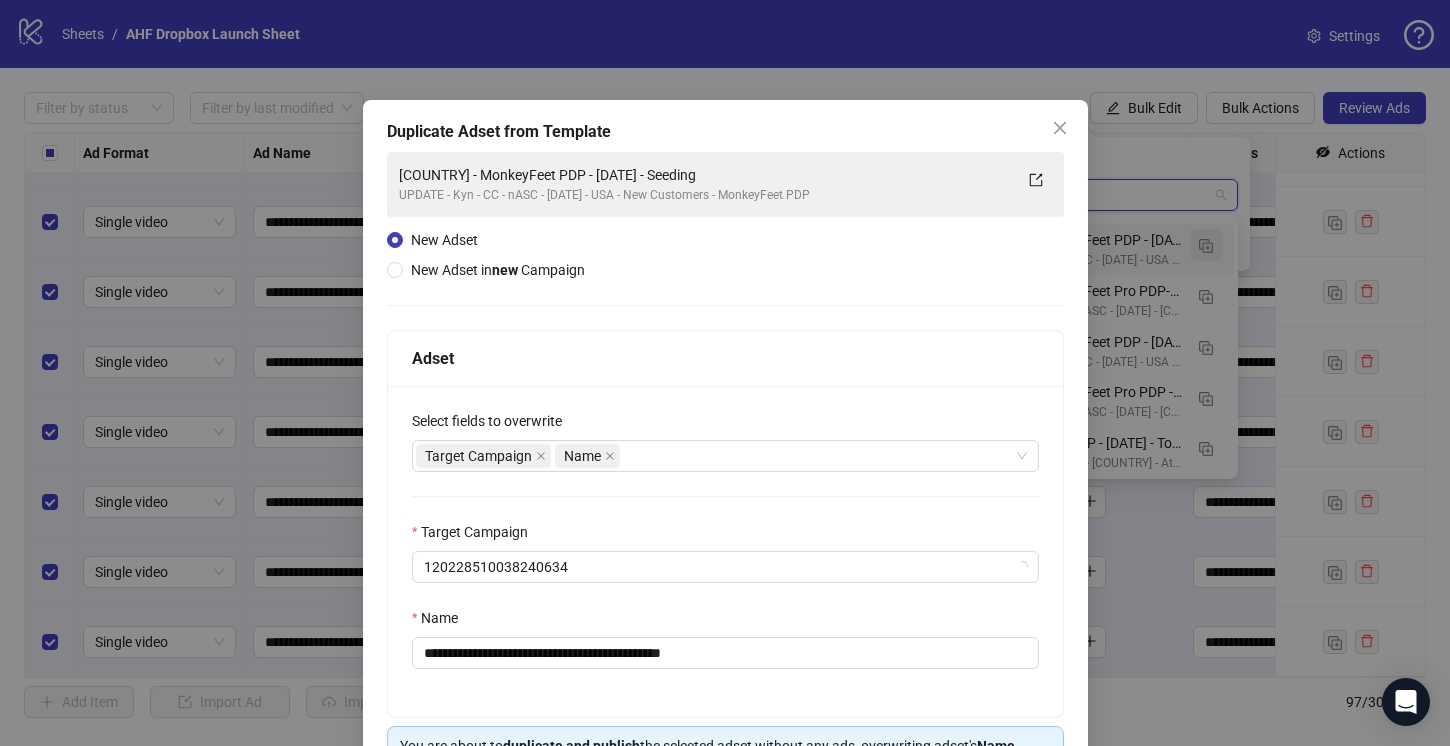 type 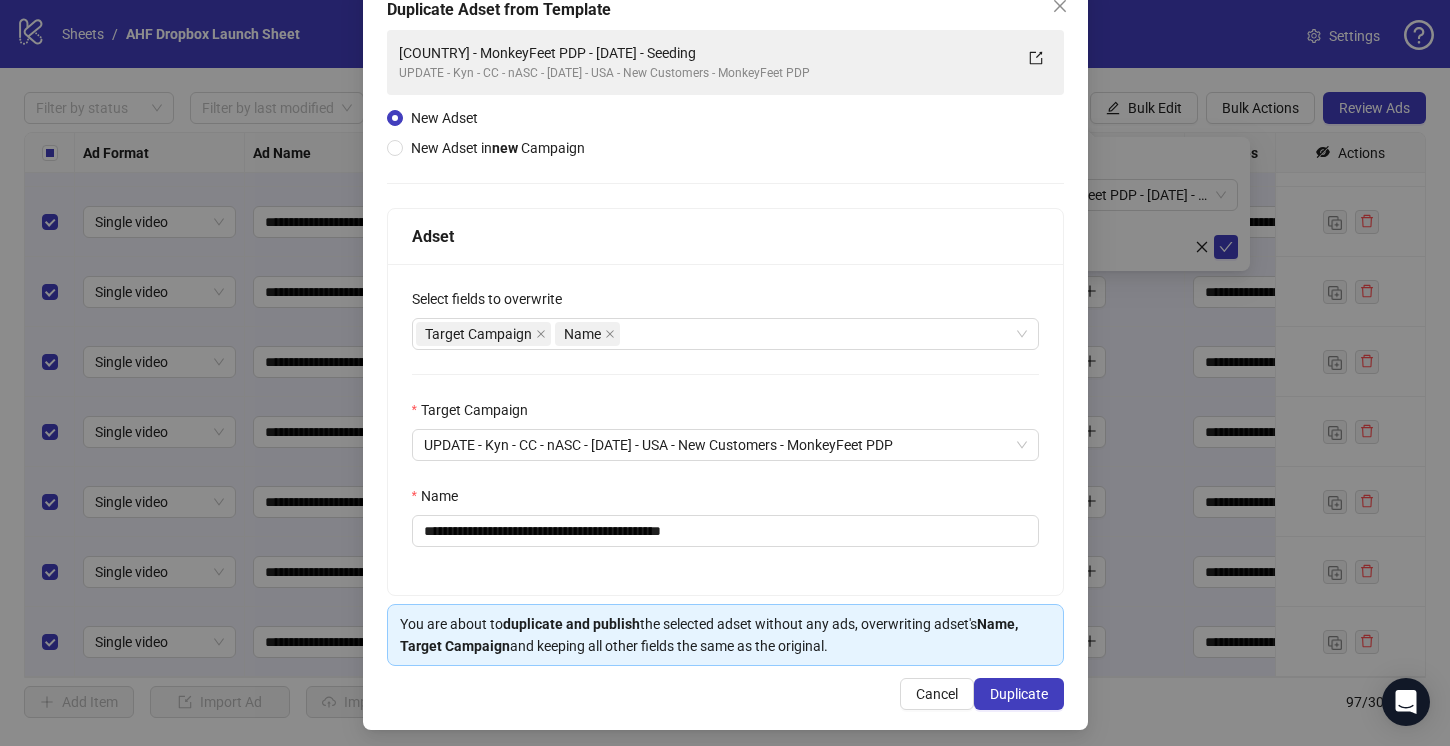 scroll, scrollTop: 131, scrollLeft: 0, axis: vertical 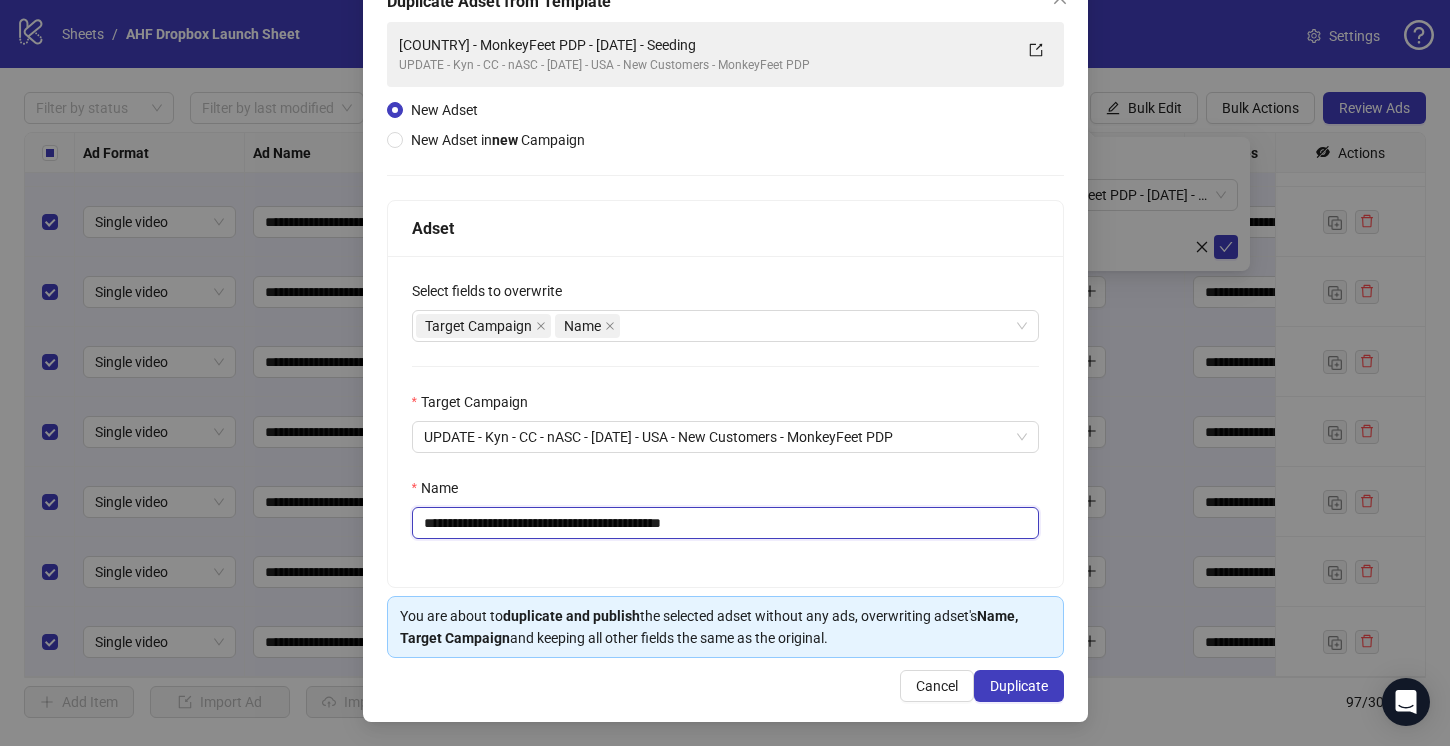 drag, startPoint x: 606, startPoint y: 525, endPoint x: 578, endPoint y: 525, distance: 28 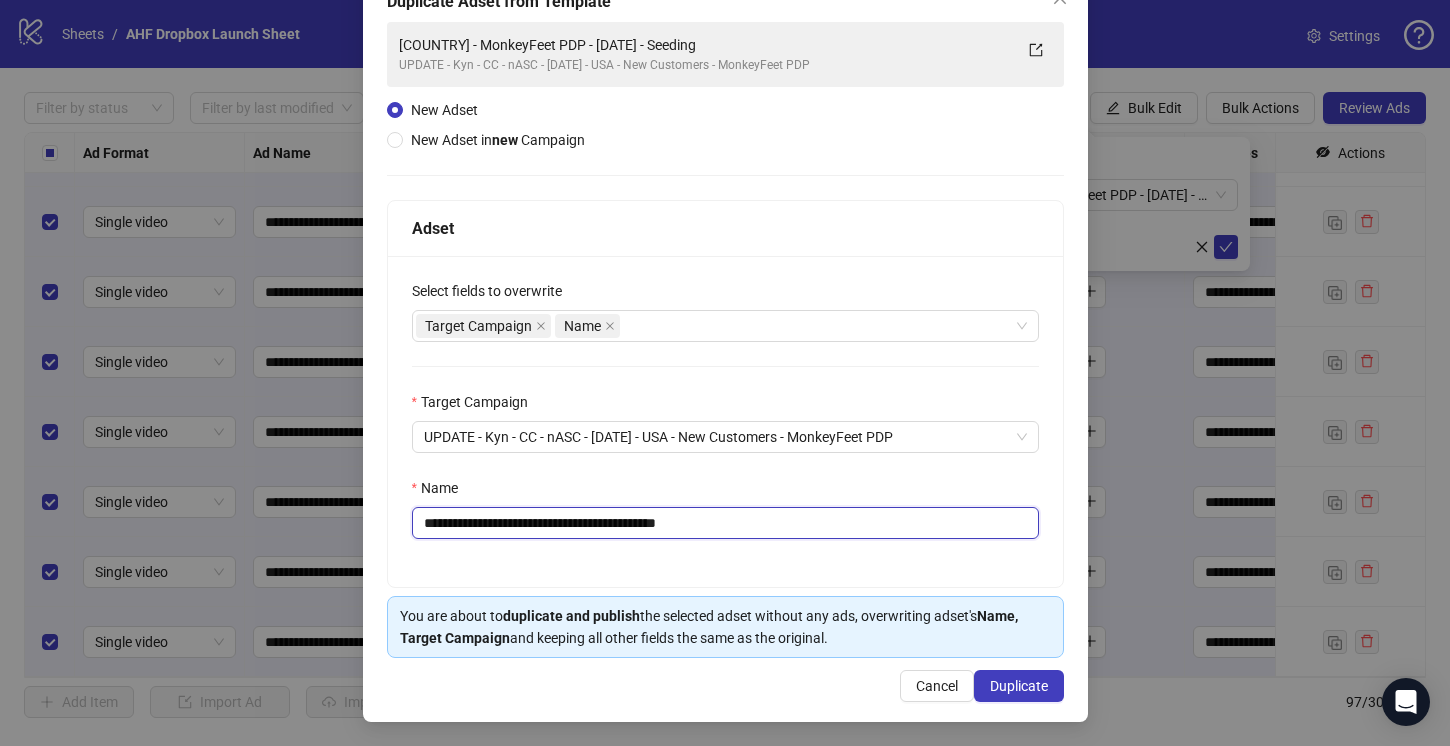 drag, startPoint x: 730, startPoint y: 519, endPoint x: 683, endPoint y: 520, distance: 47.010635 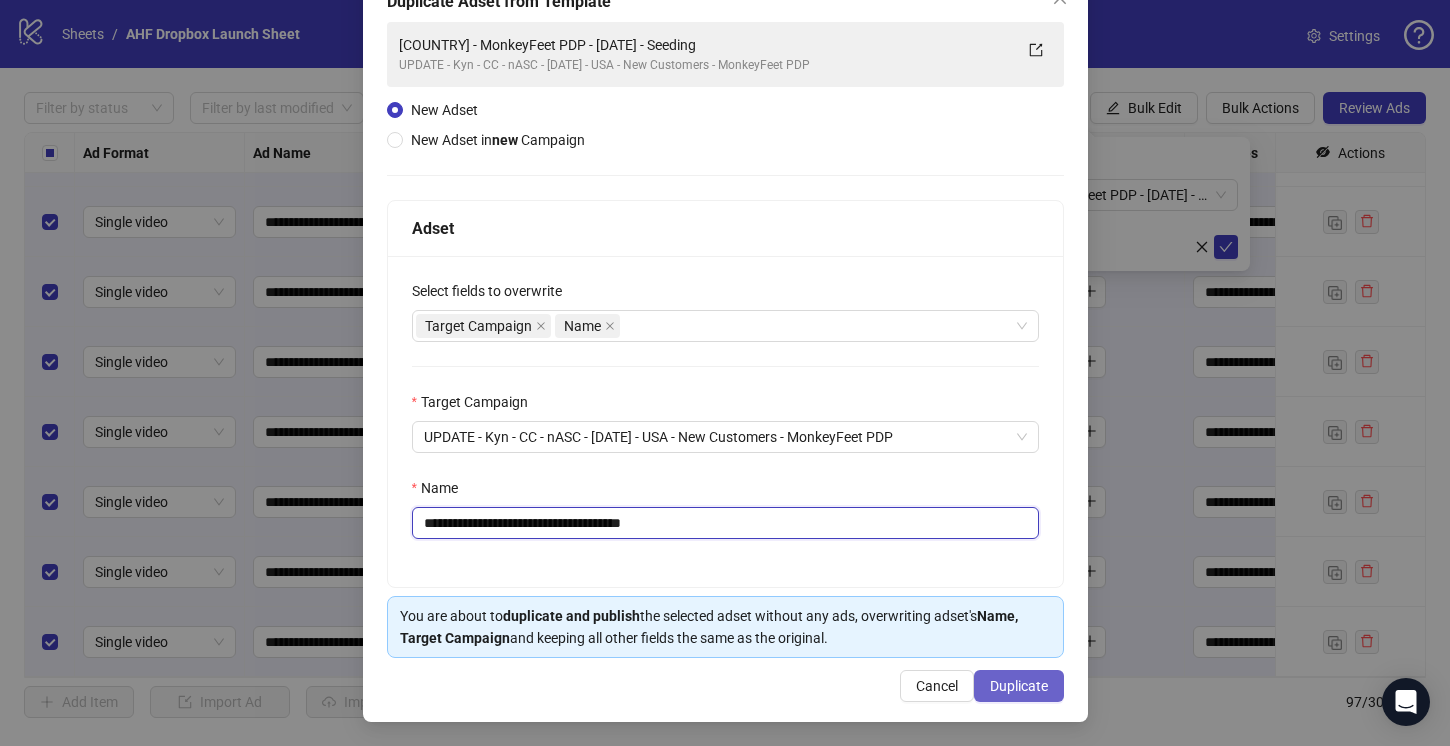 type on "**********" 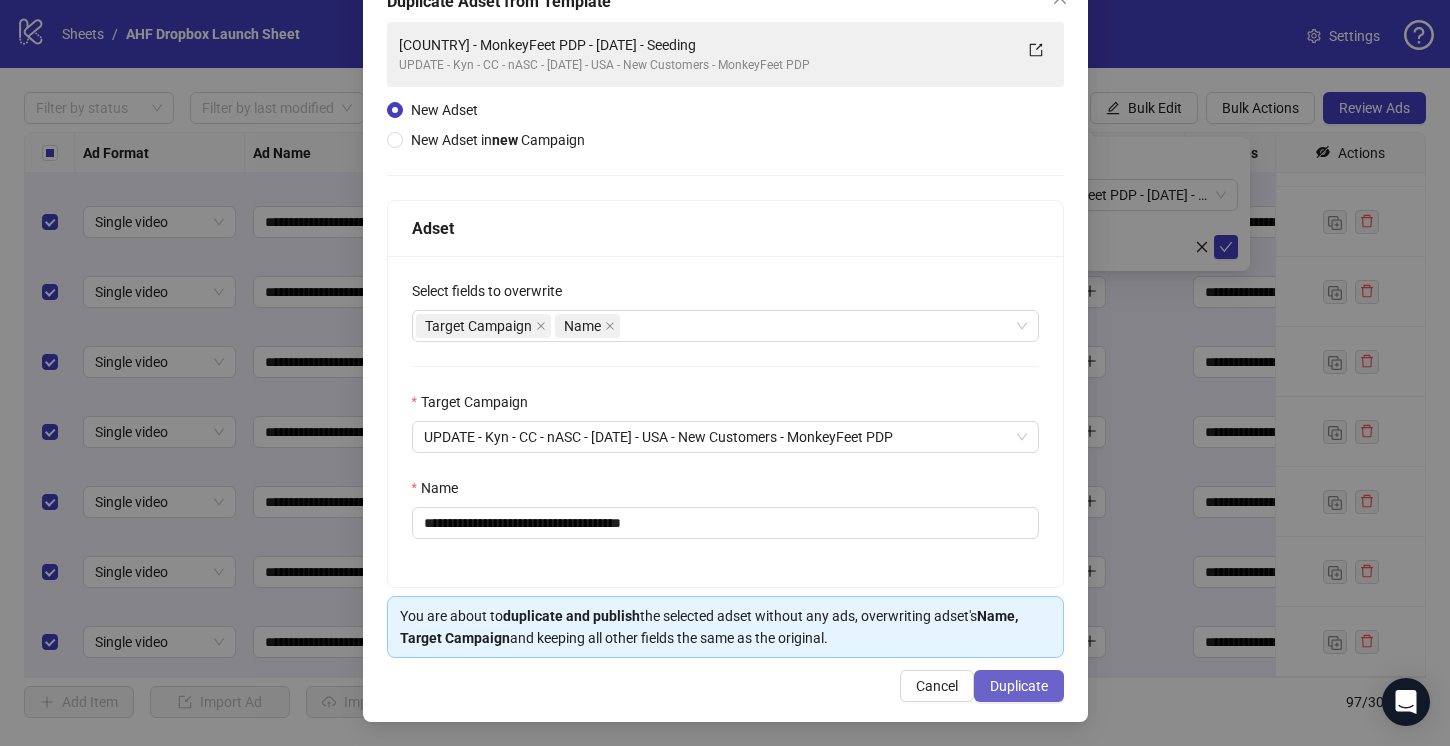 click on "Duplicate" at bounding box center (1019, 686) 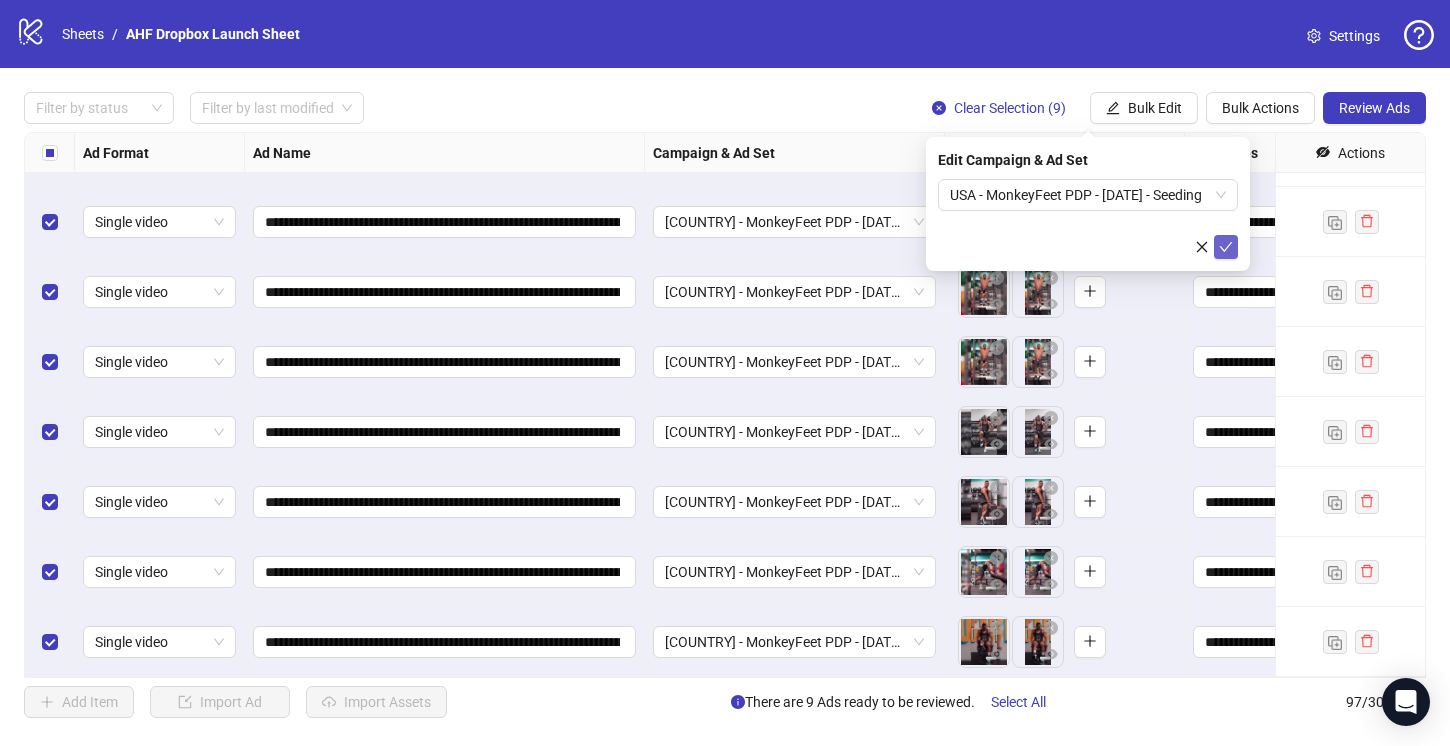 click at bounding box center (1226, 247) 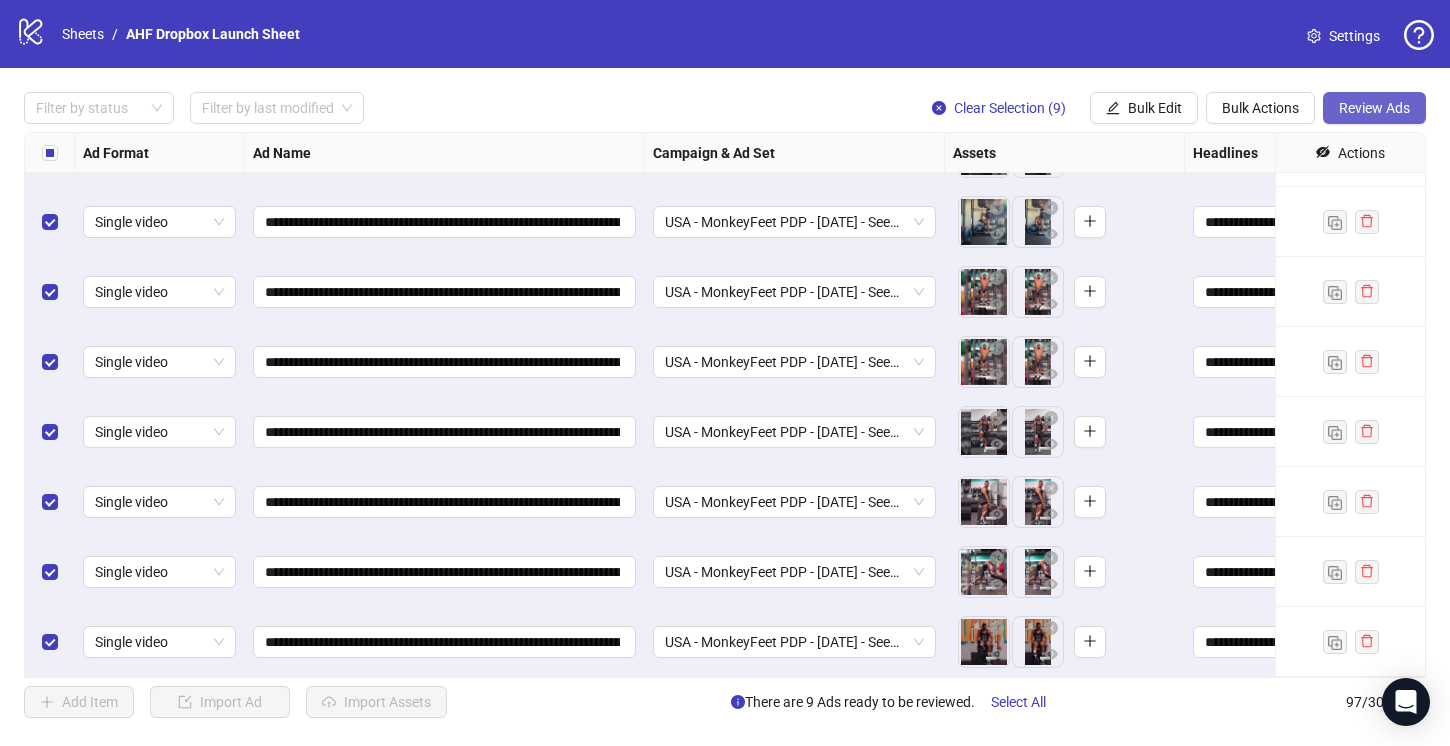 click on "Review Ads" at bounding box center [1374, 108] 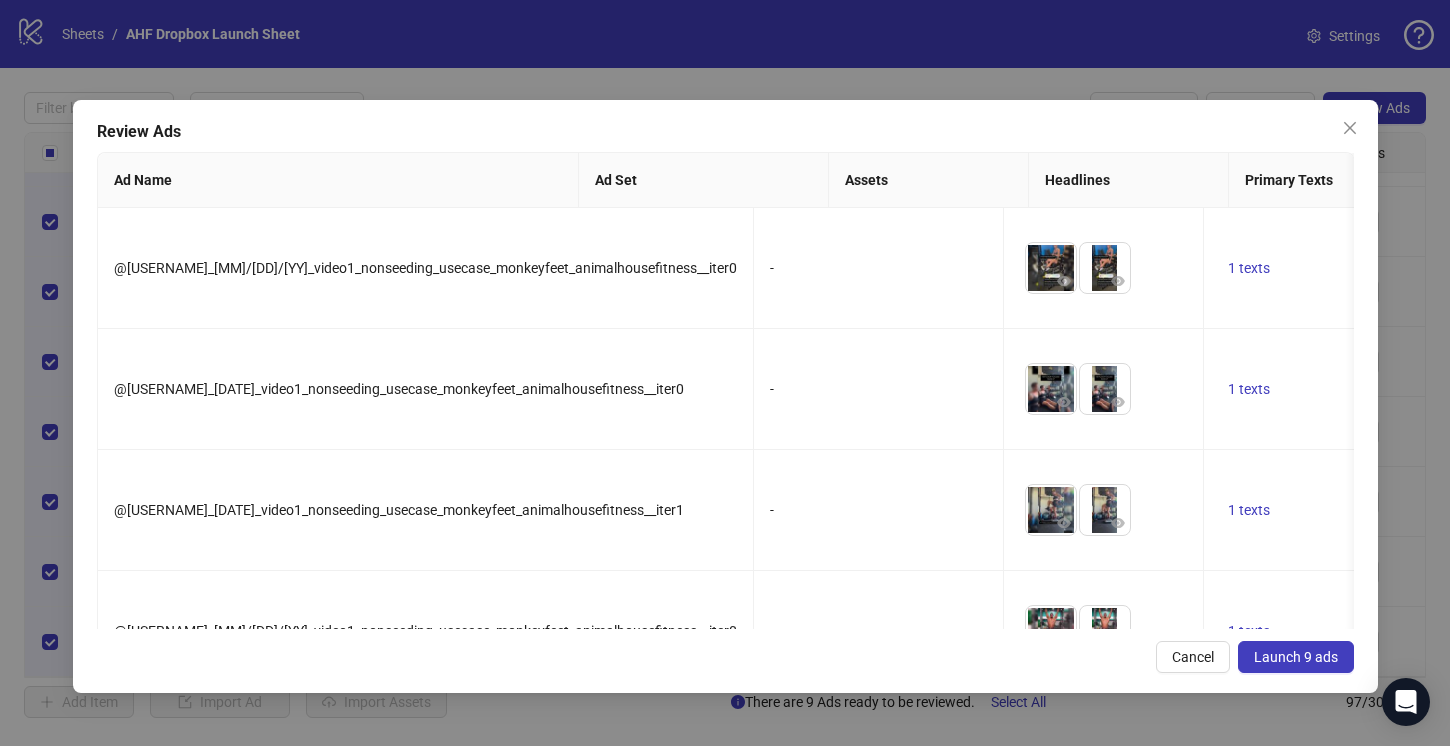 click on "Launch 9 ads" at bounding box center [1296, 657] 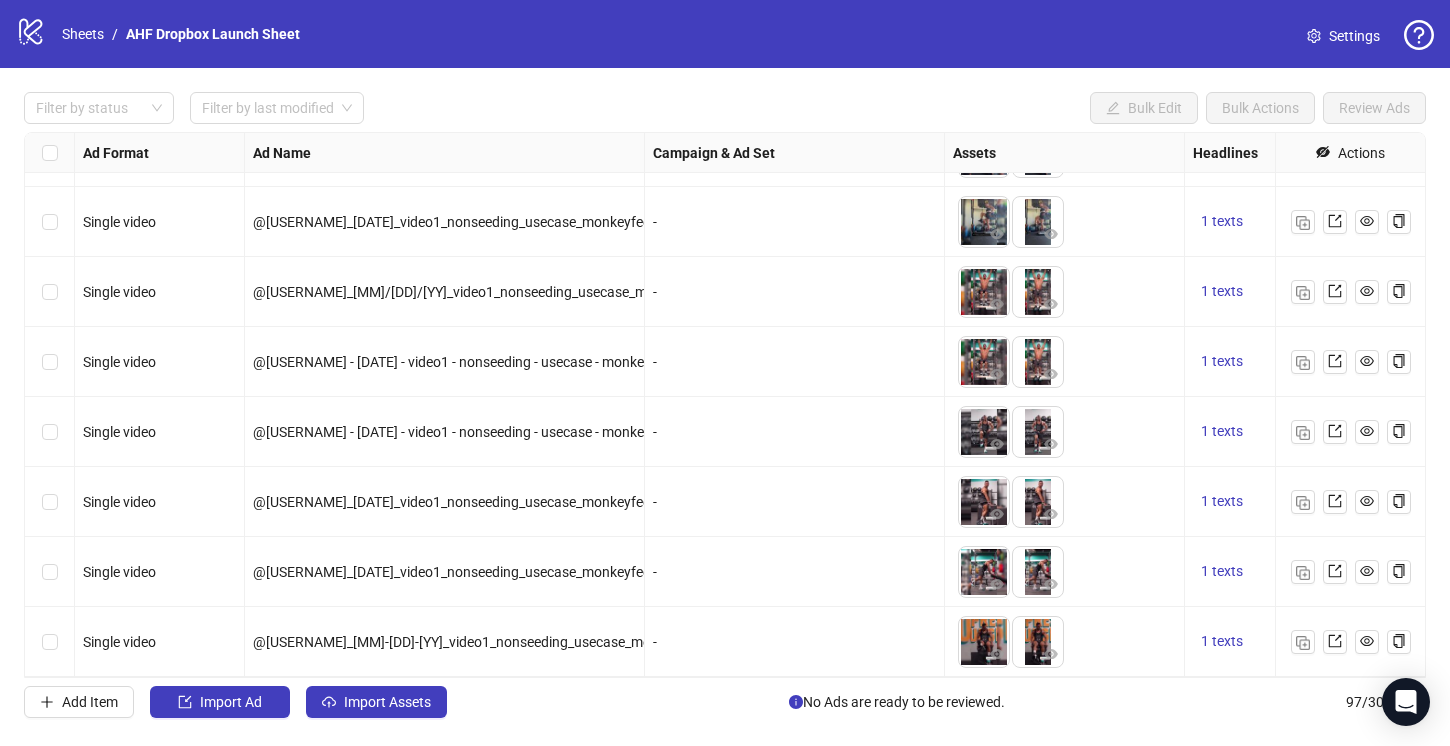 click on "logo/logo-mobile" 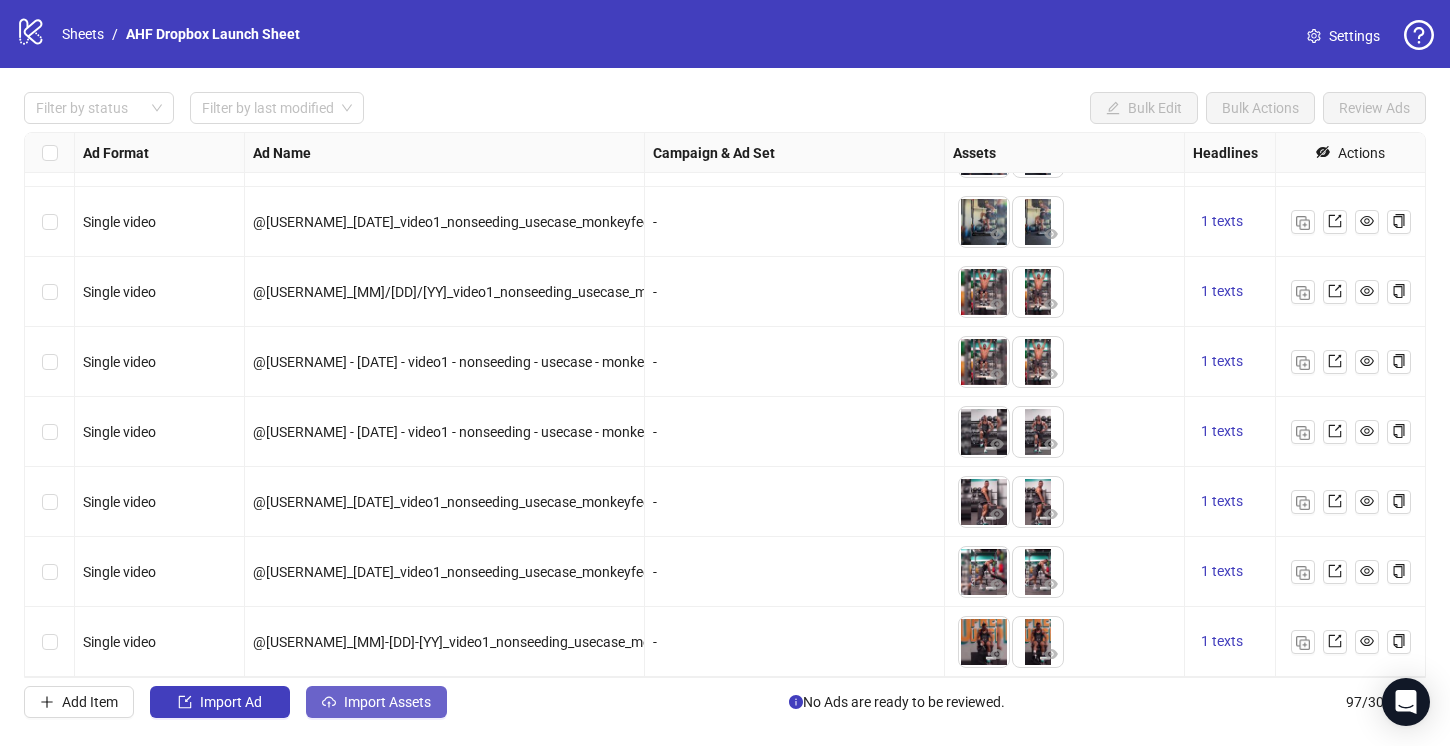 click on "Import Assets" at bounding box center (387, 702) 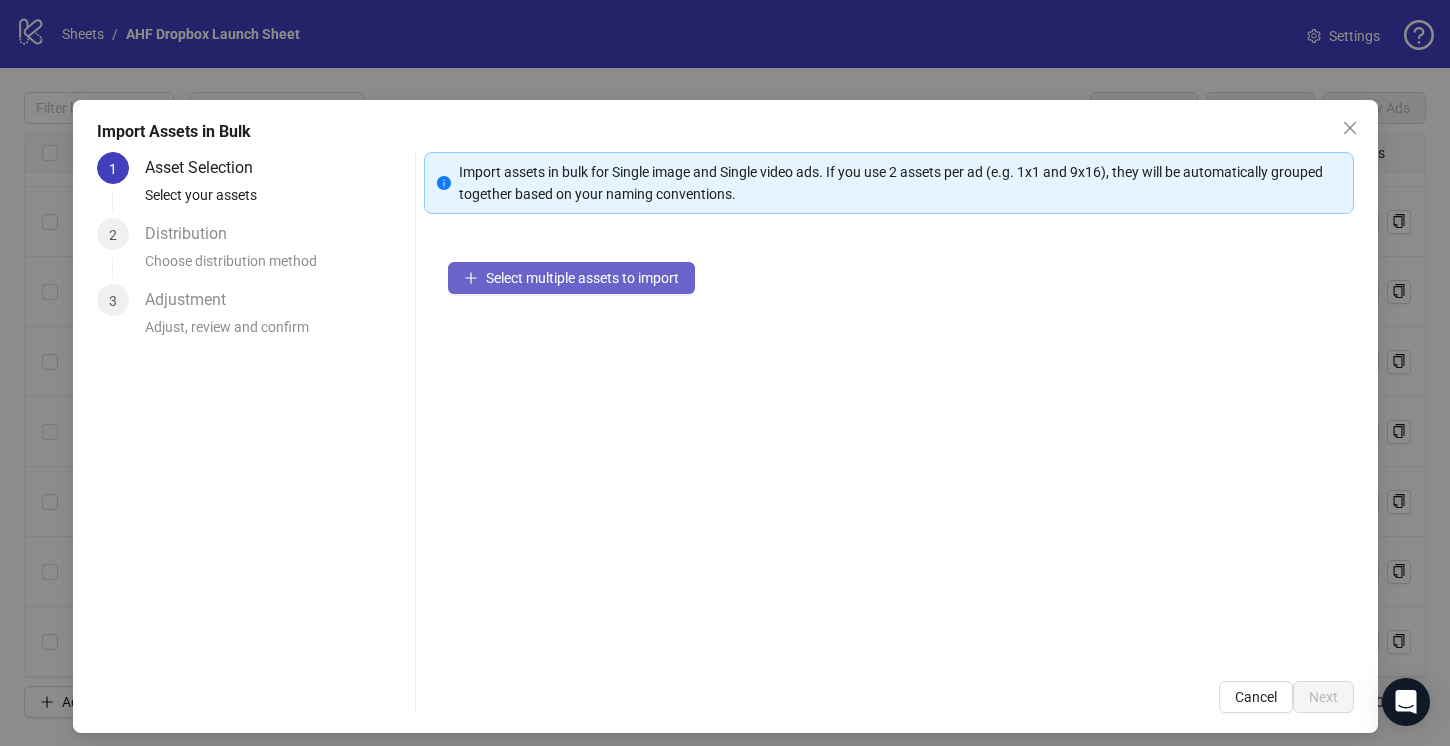click on "Select multiple assets to import" at bounding box center [582, 278] 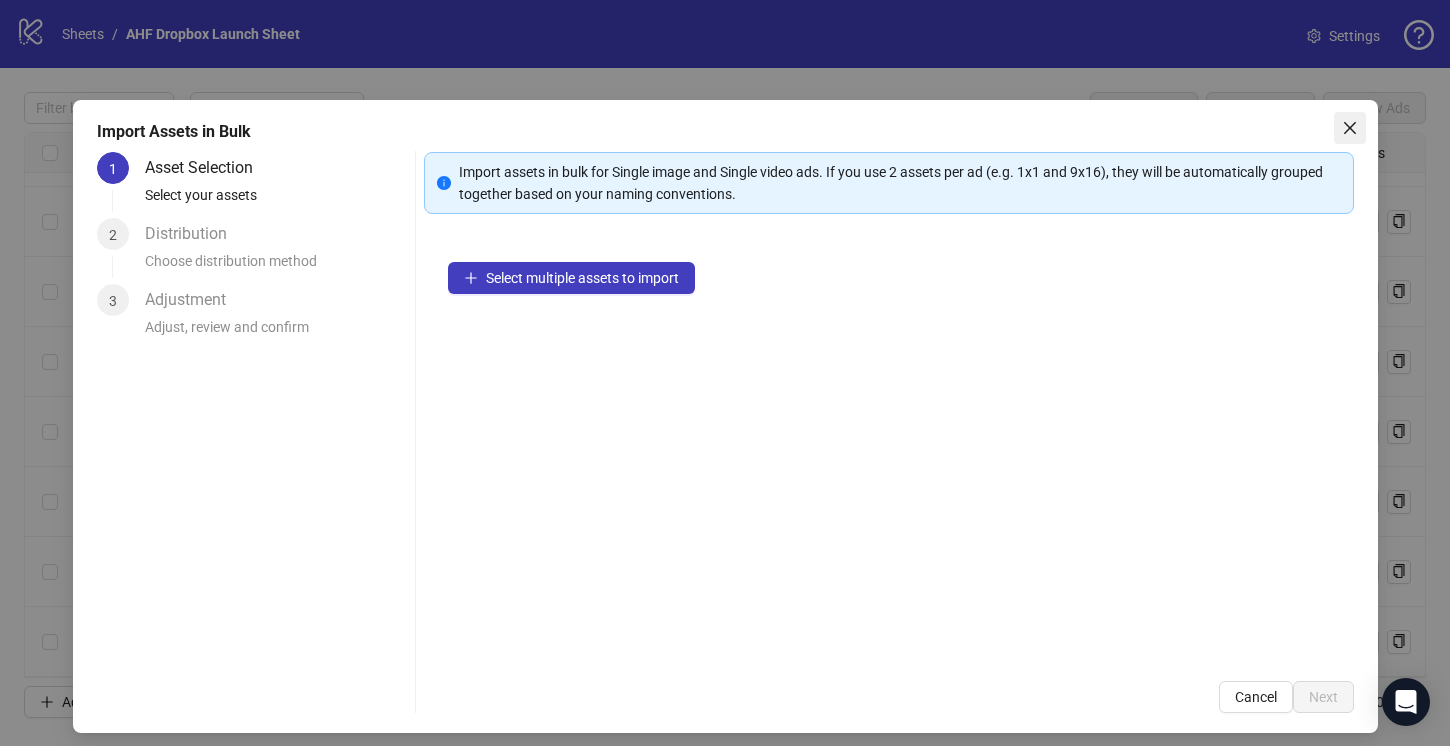 click 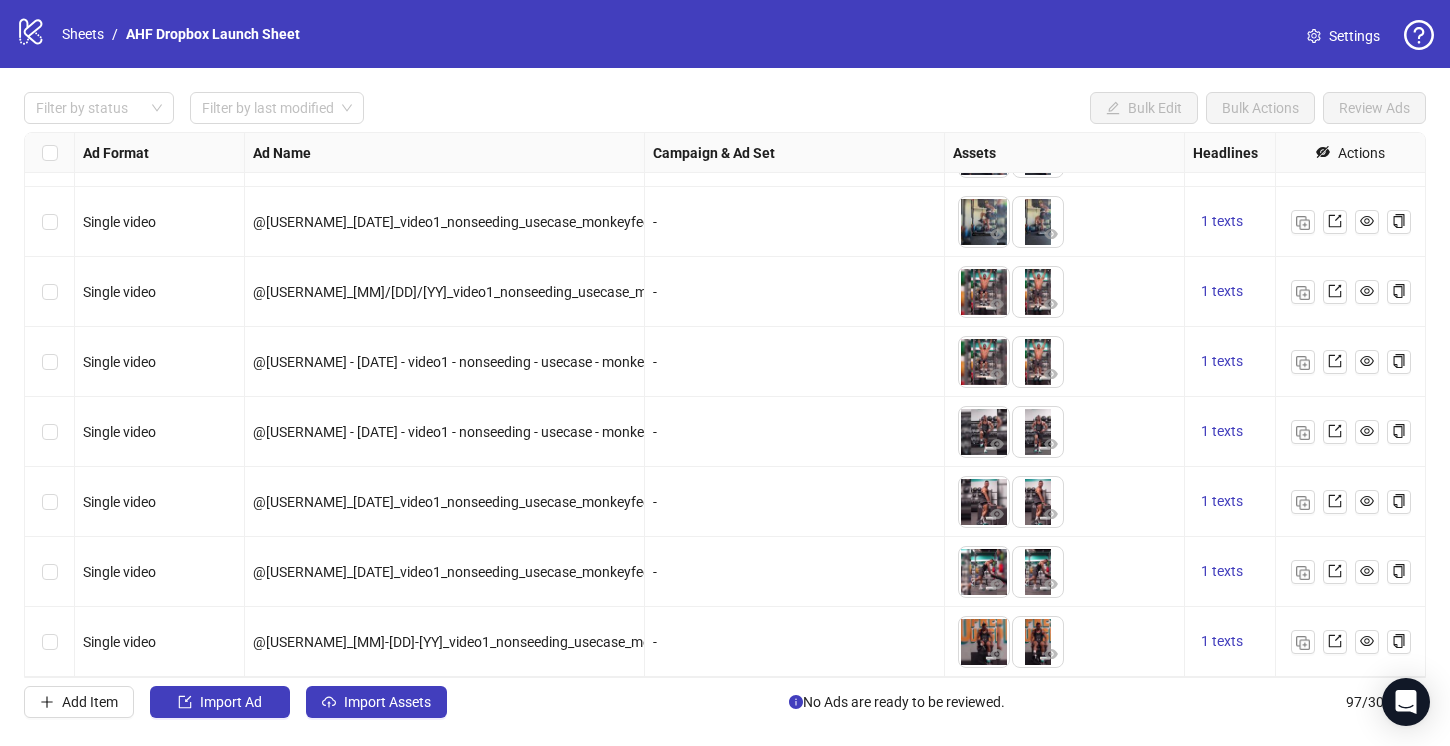click on "logo/logo-mobile" 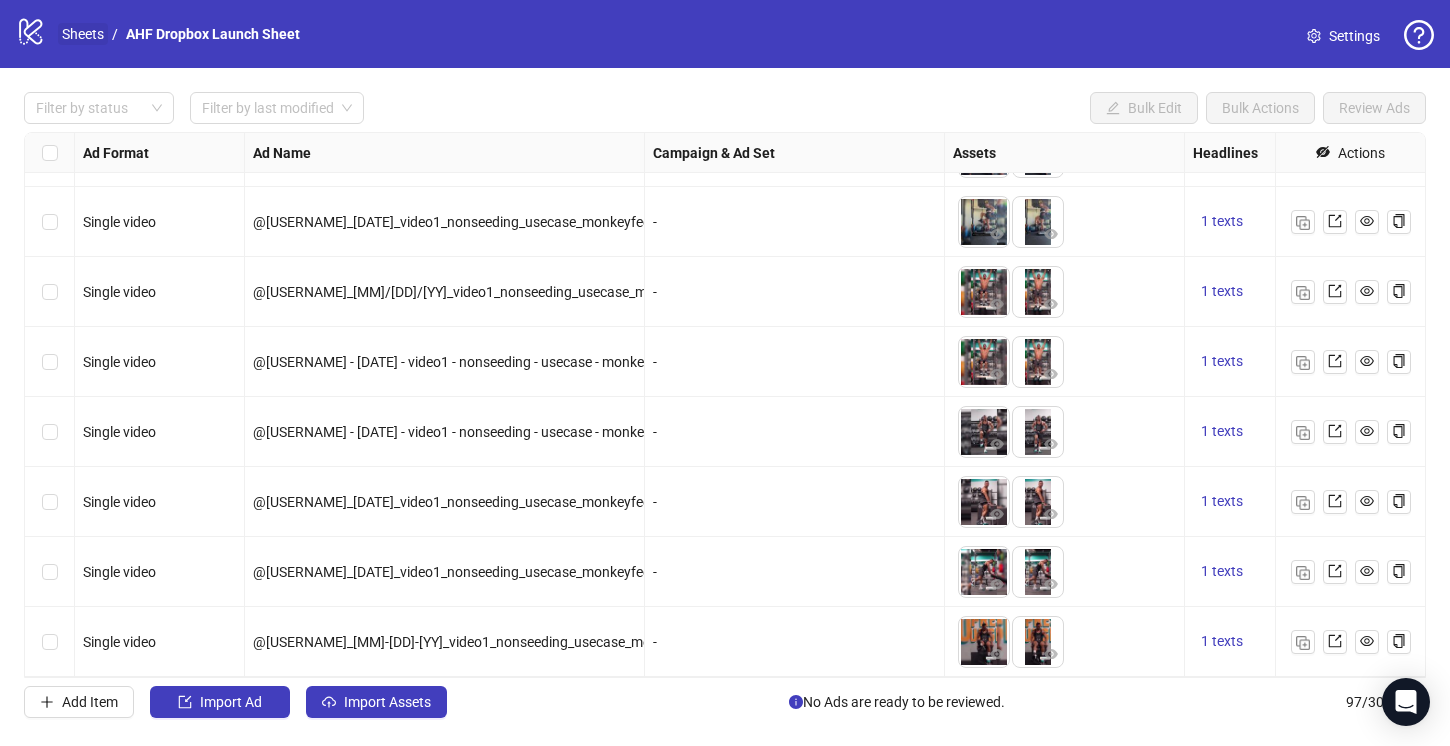 click on "Sheets" at bounding box center [83, 34] 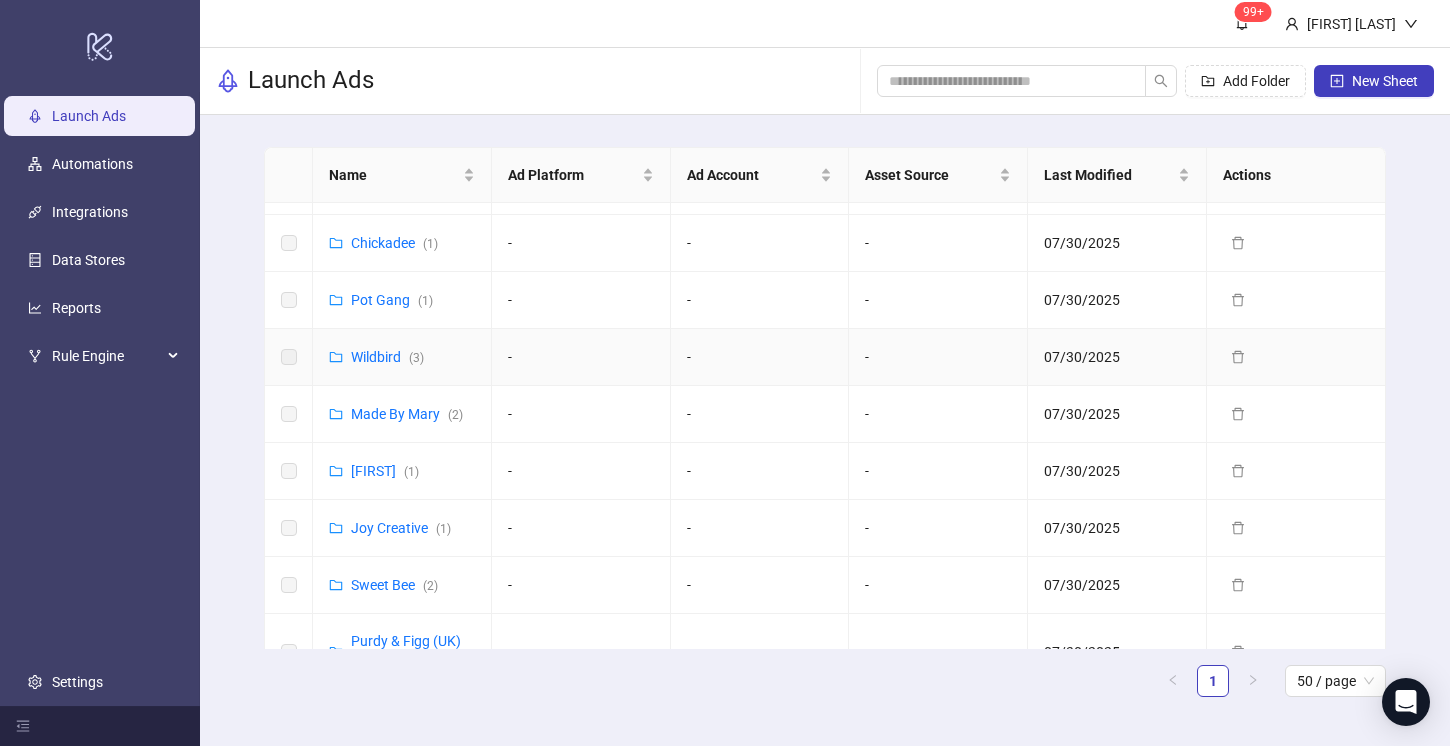 scroll, scrollTop: 697, scrollLeft: 0, axis: vertical 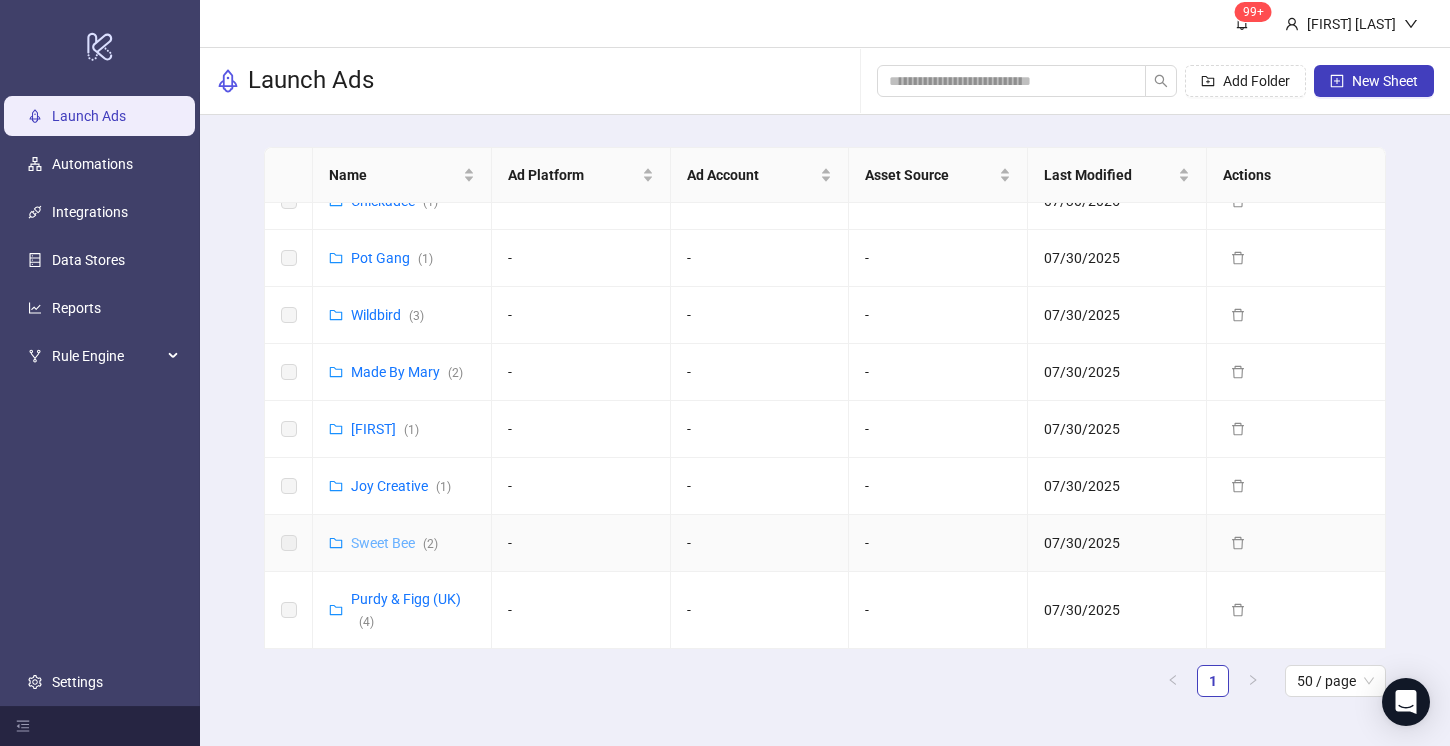click on "Sweet Bee ( 2 )" at bounding box center [394, 543] 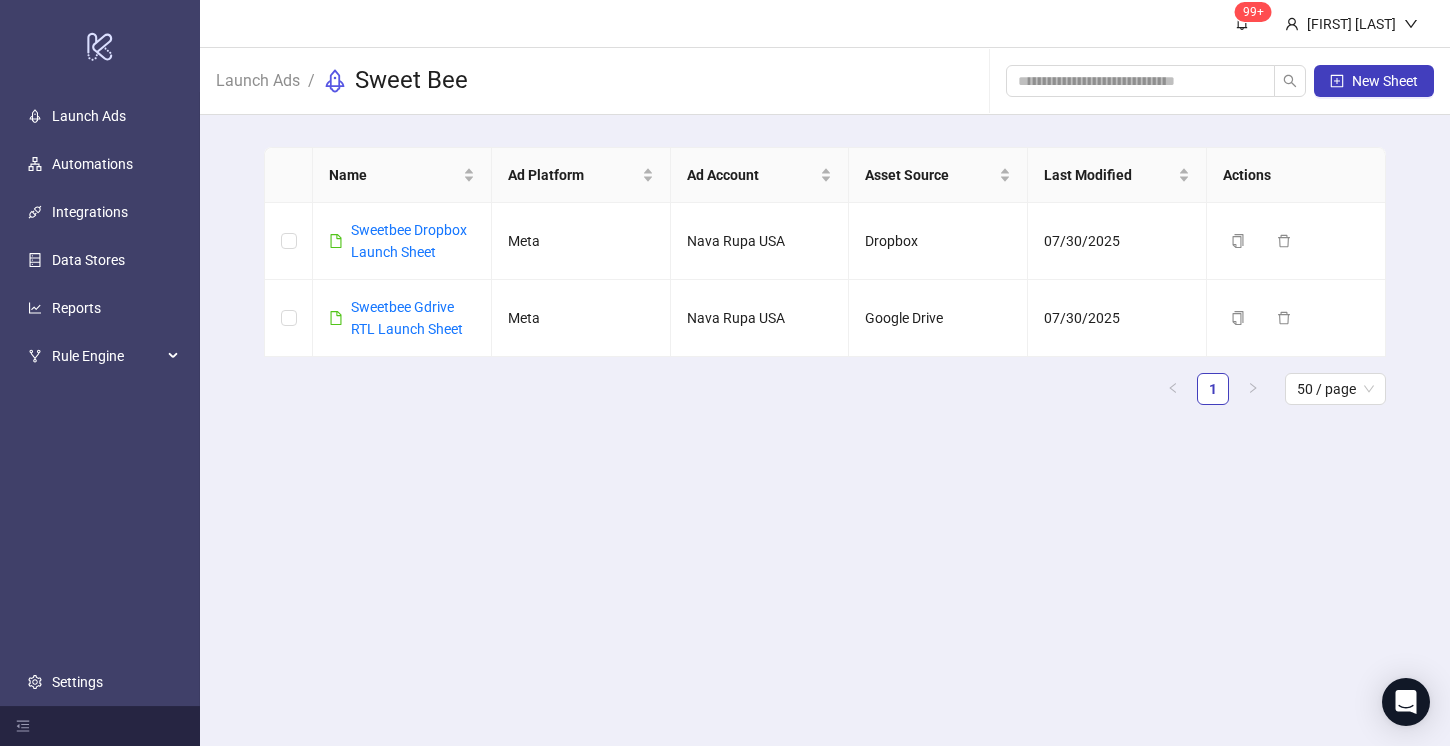 scroll, scrollTop: 0, scrollLeft: 0, axis: both 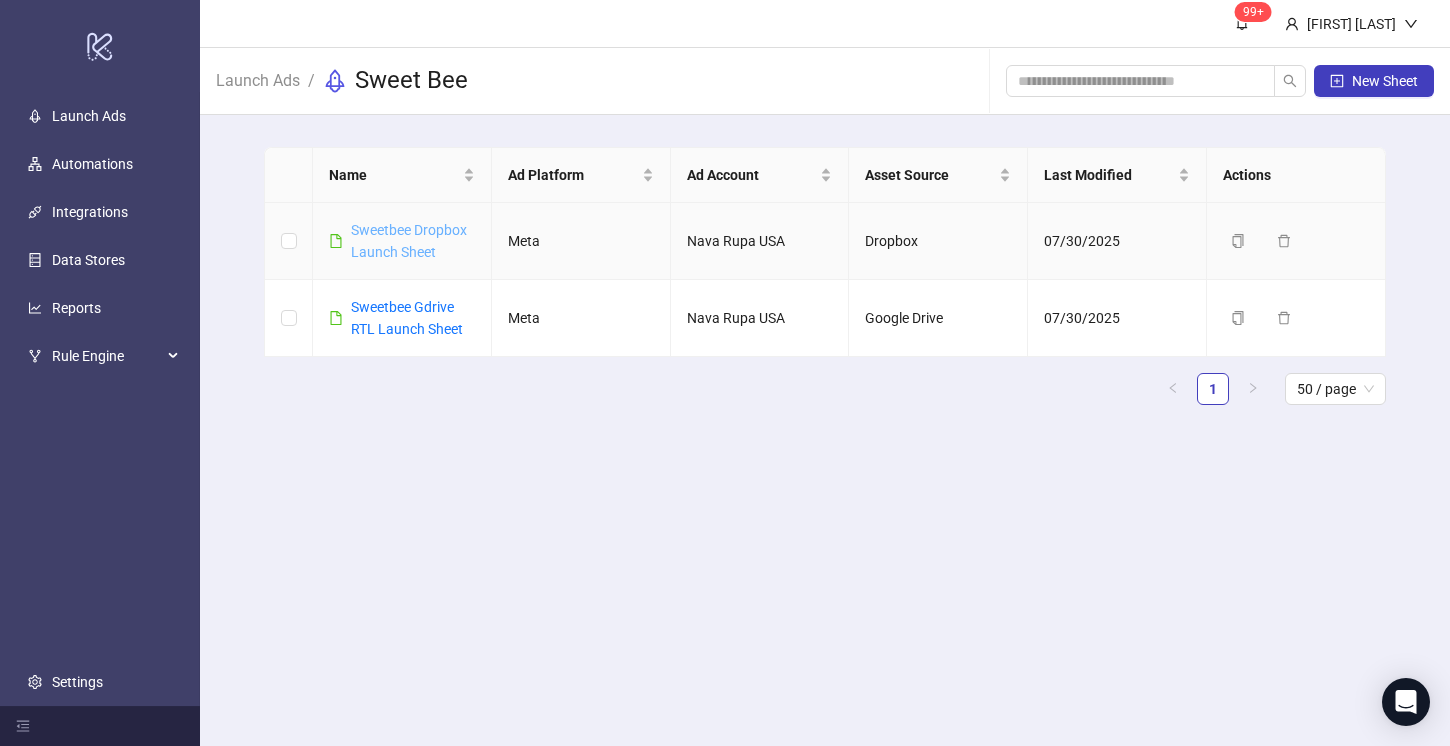 click on "Sweetbee Dropbox Launch Sheet" at bounding box center (409, 241) 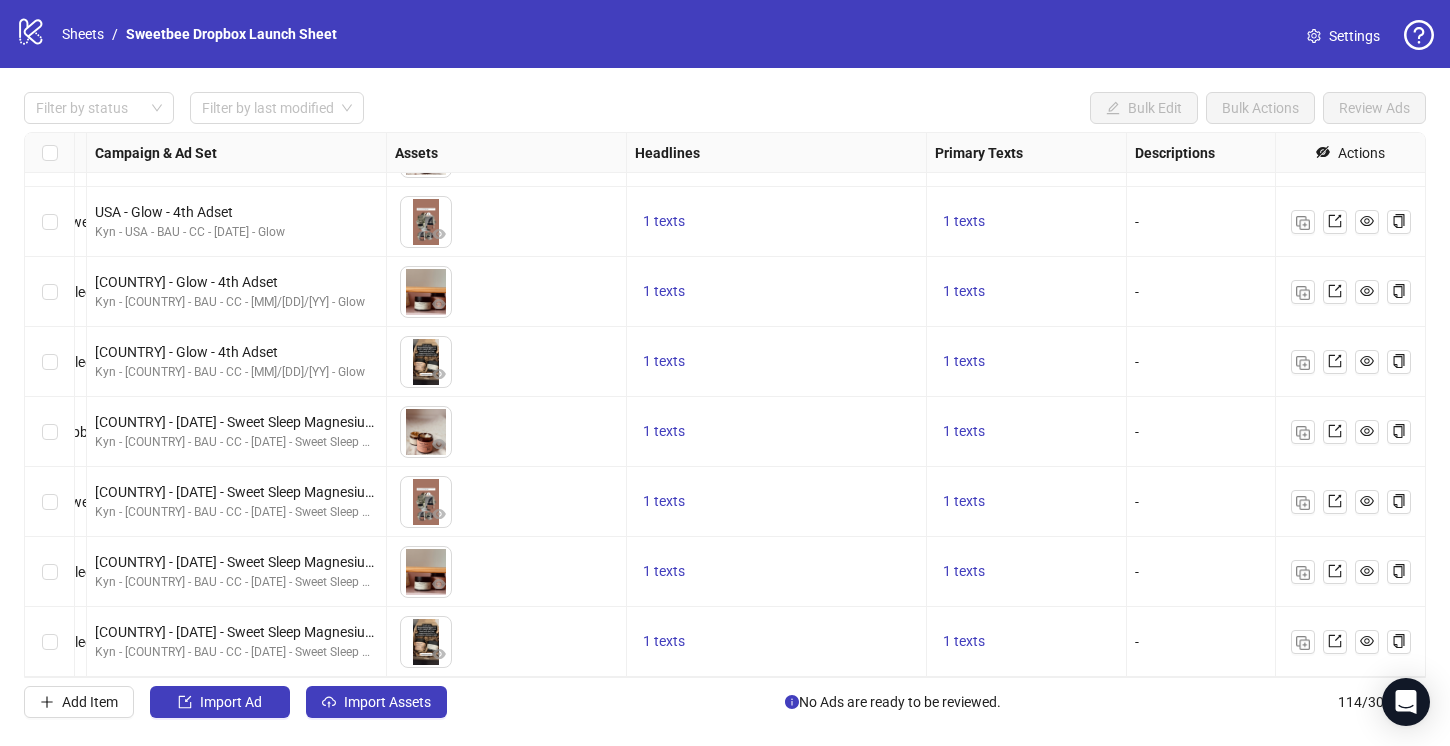 scroll, scrollTop: 7476, scrollLeft: 0, axis: vertical 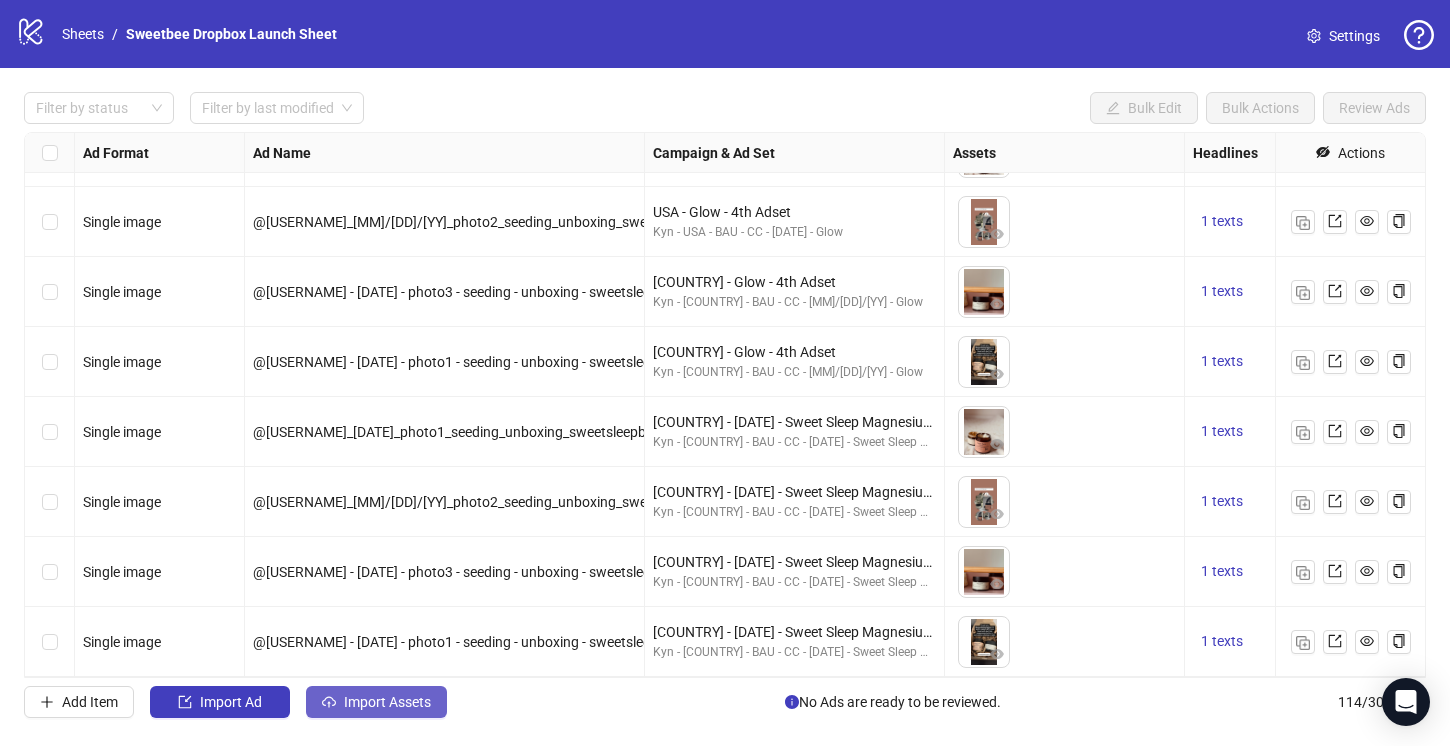 click on "Import Assets" at bounding box center (387, 702) 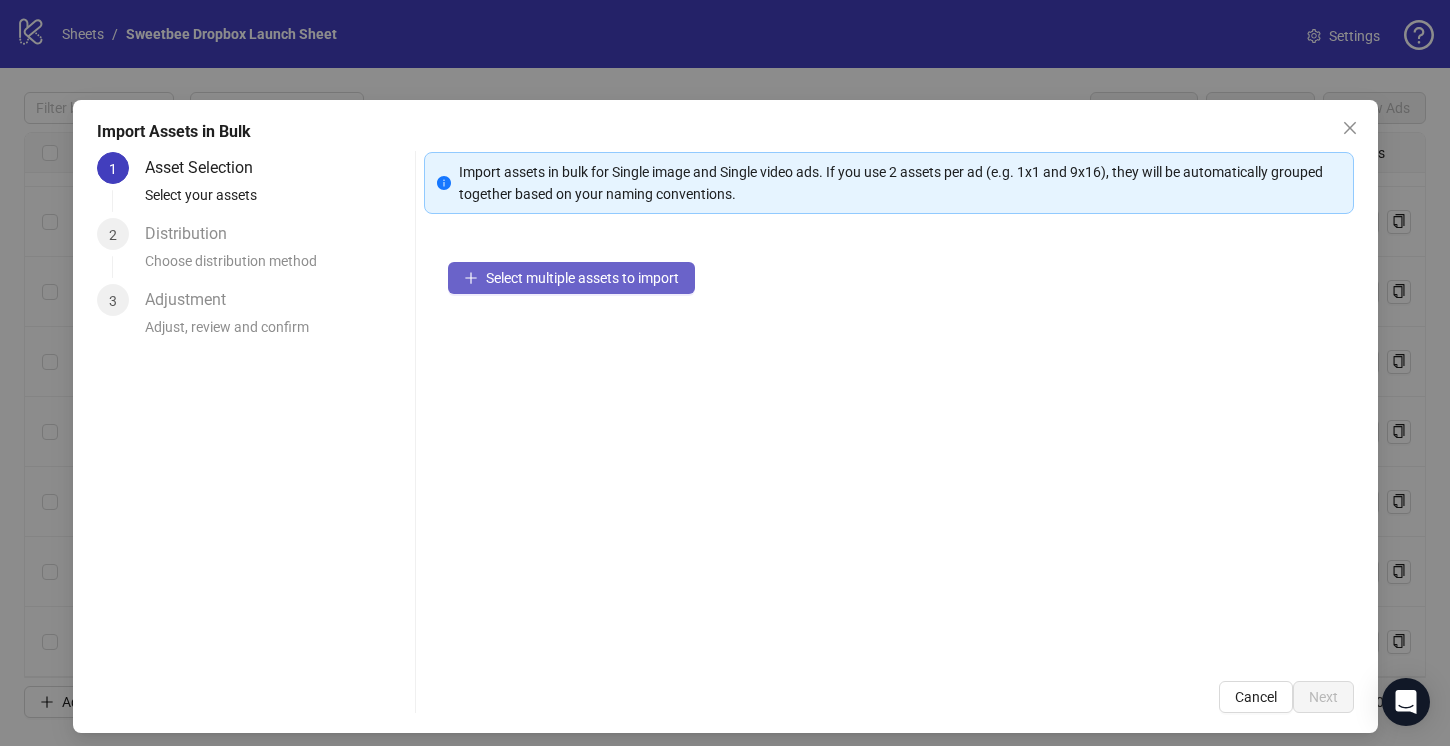 click on "Select multiple assets to import" at bounding box center (582, 278) 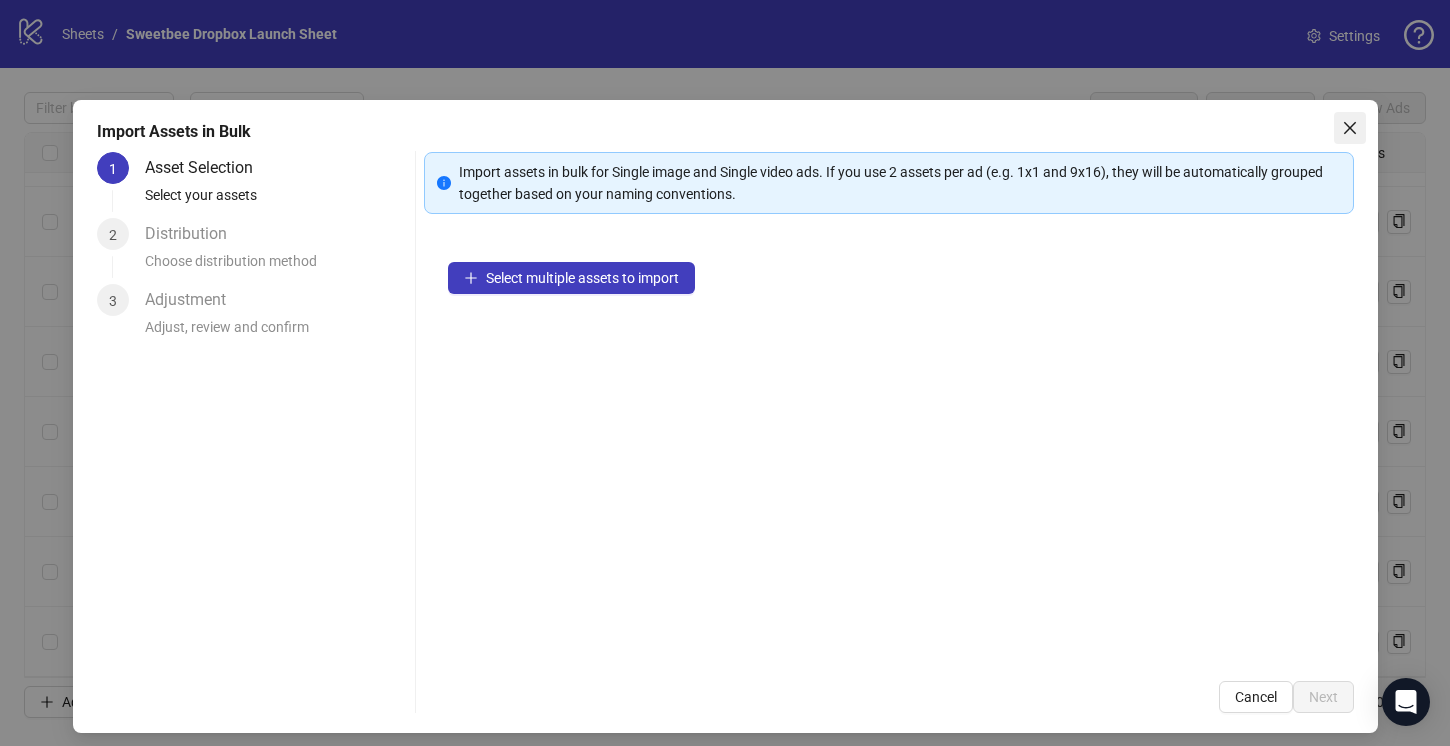 click 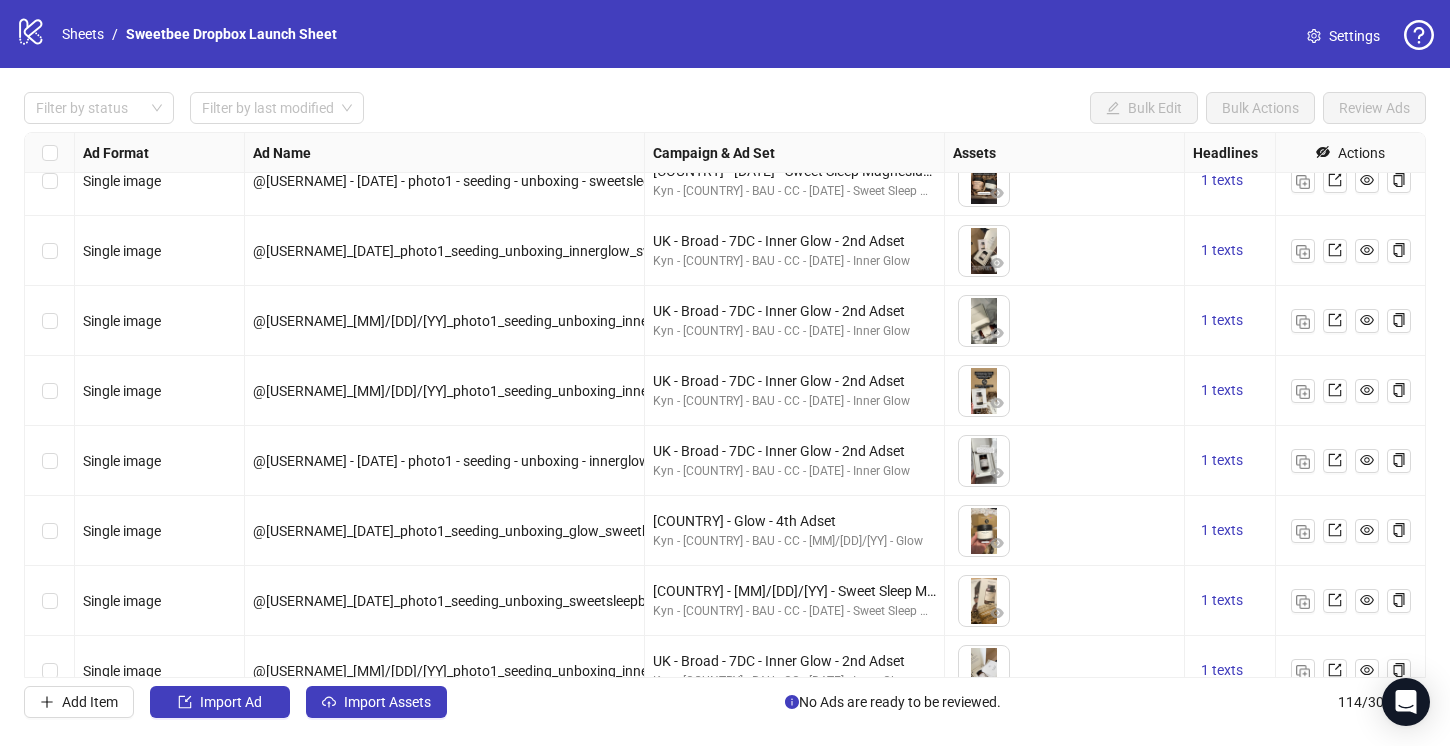 scroll, scrollTop: 5192, scrollLeft: 0, axis: vertical 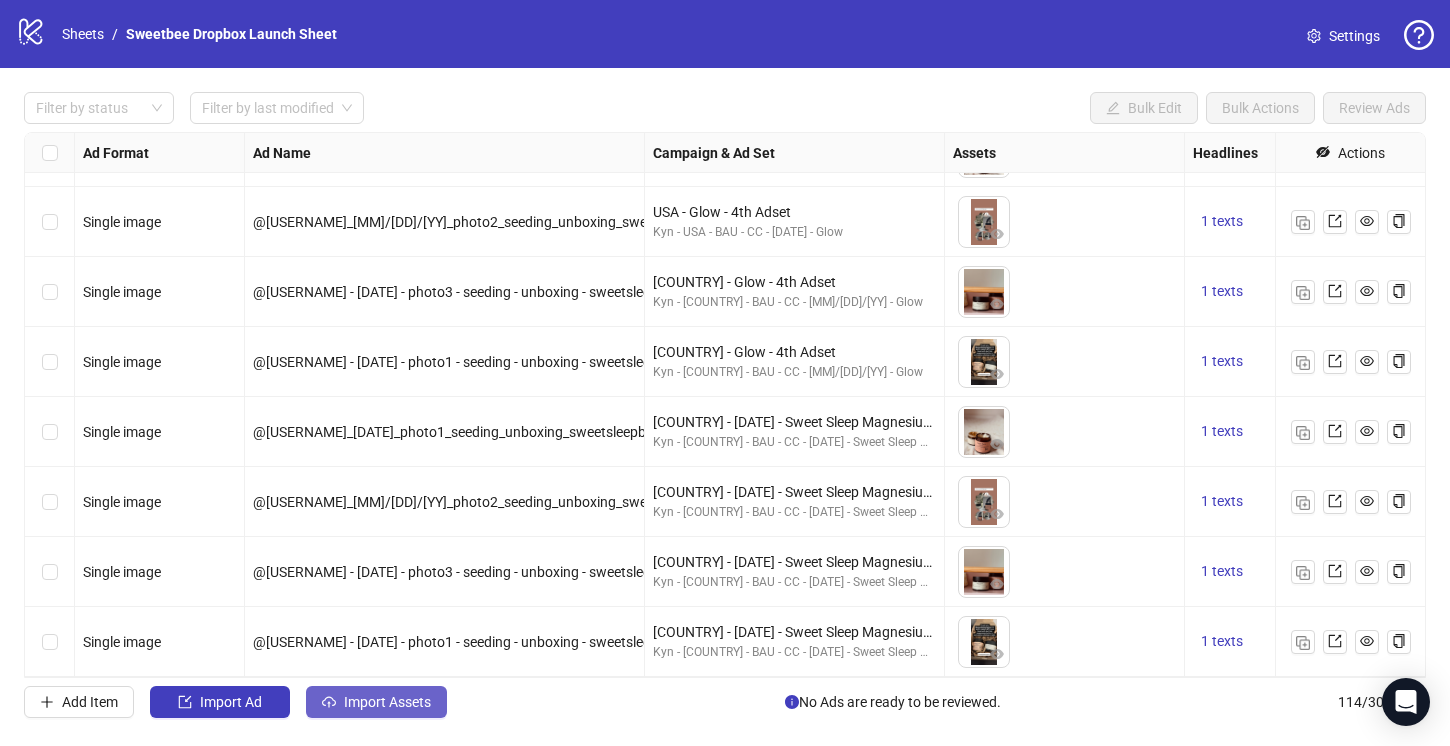 click on "Import Assets" at bounding box center (387, 702) 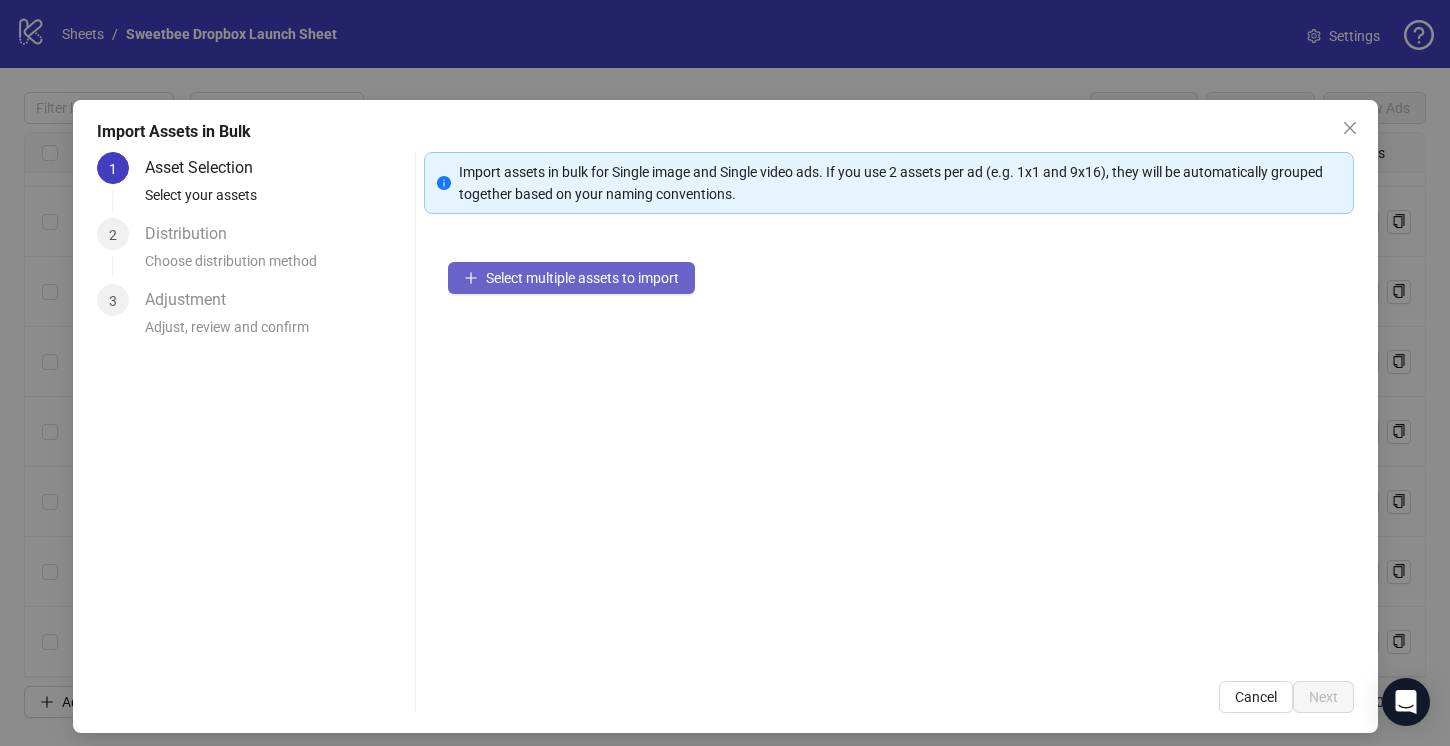 click on "Select multiple assets to import" at bounding box center (582, 278) 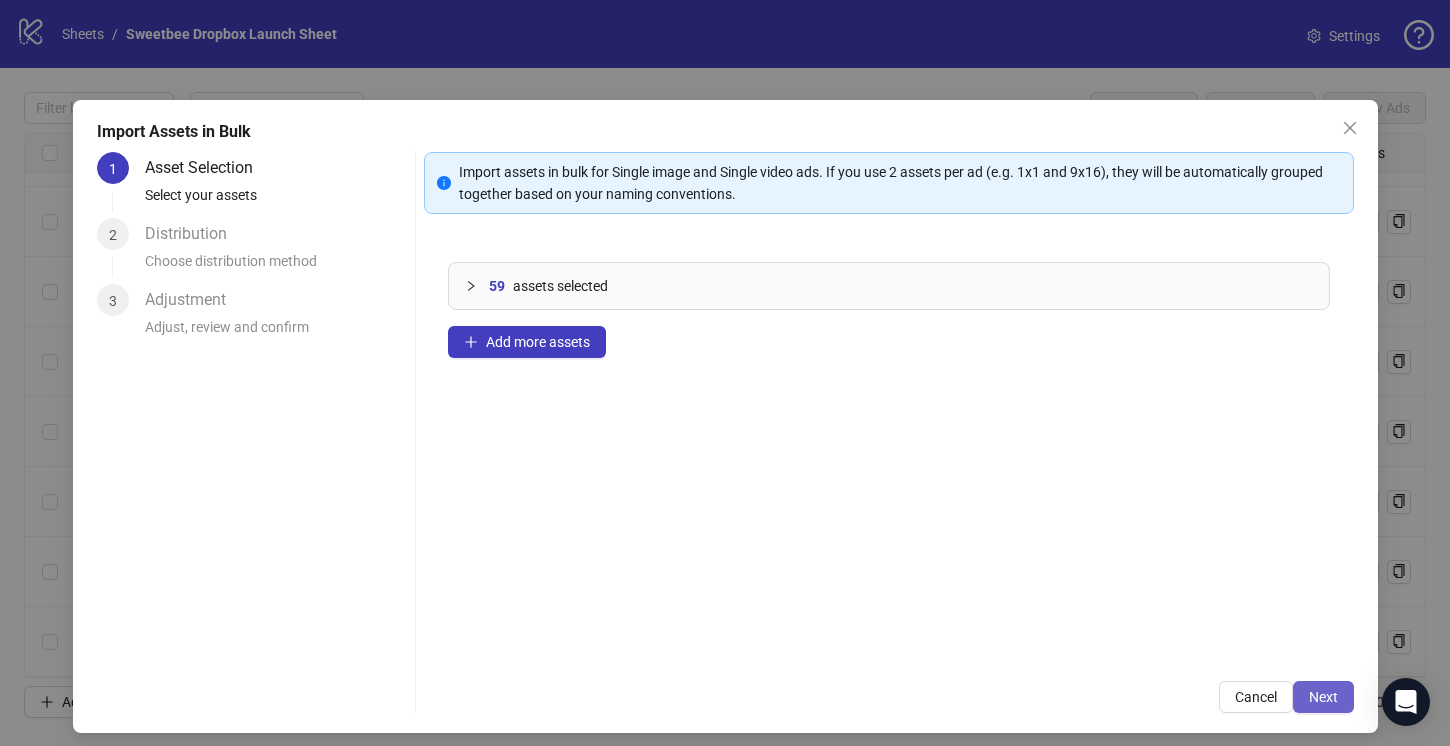 click on "Next" at bounding box center [1323, 697] 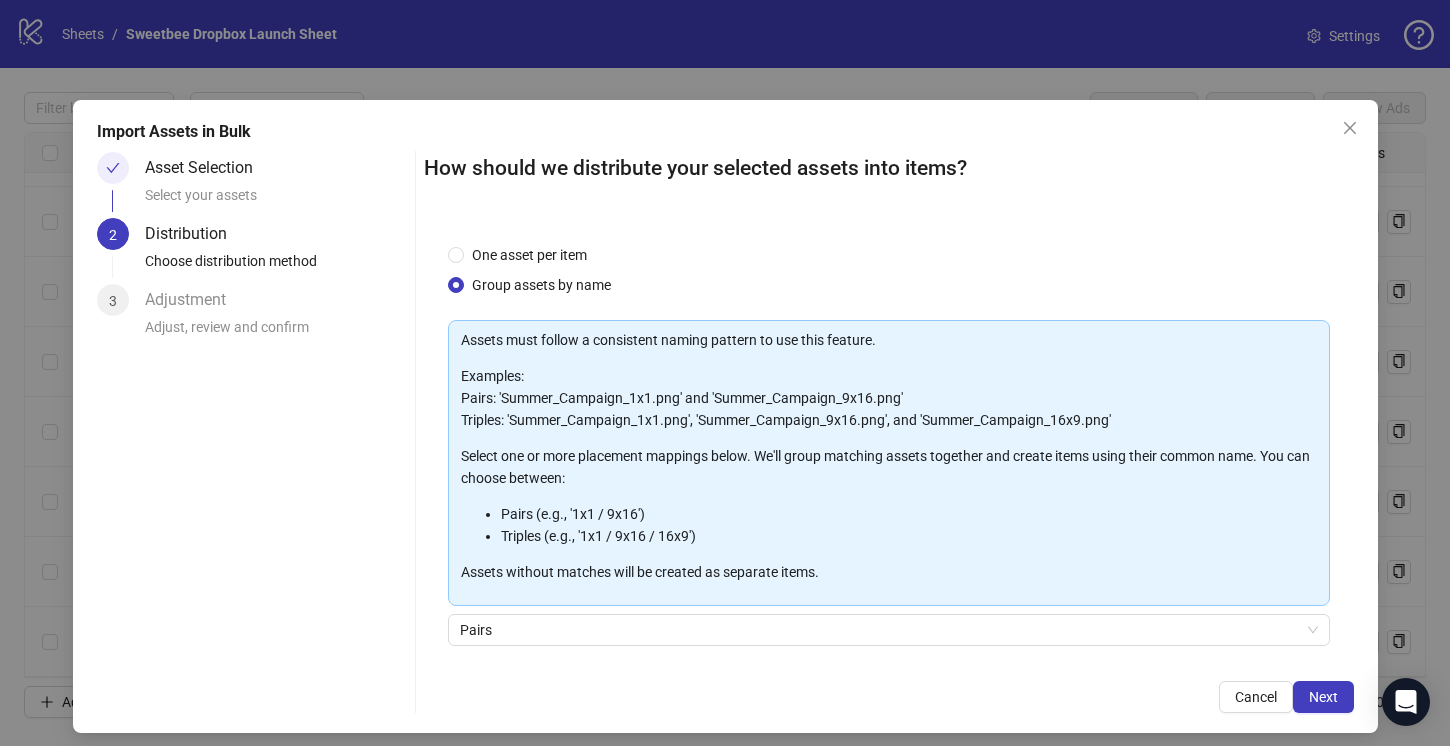 scroll, scrollTop: 148, scrollLeft: 0, axis: vertical 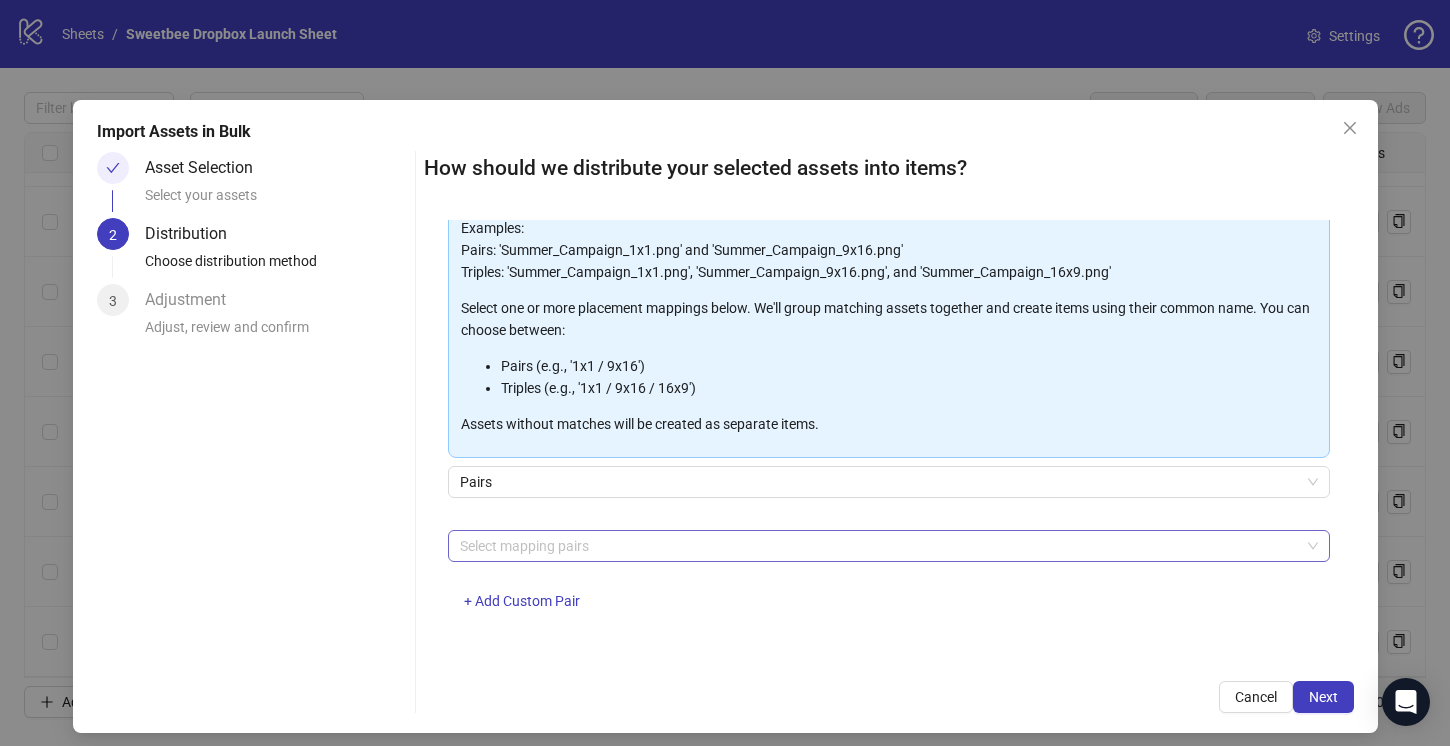 click at bounding box center (878, 546) 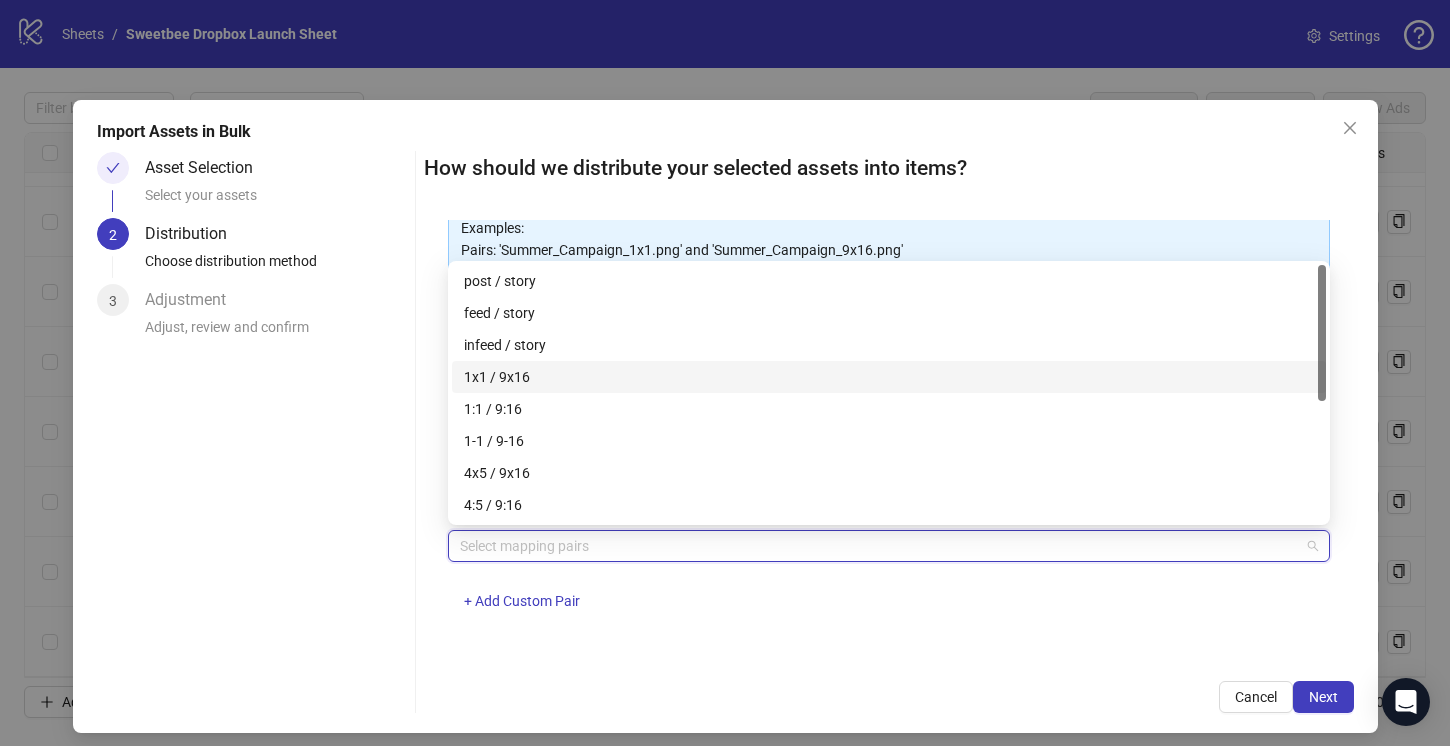 click on "1x1 / 9x16" at bounding box center [889, 377] 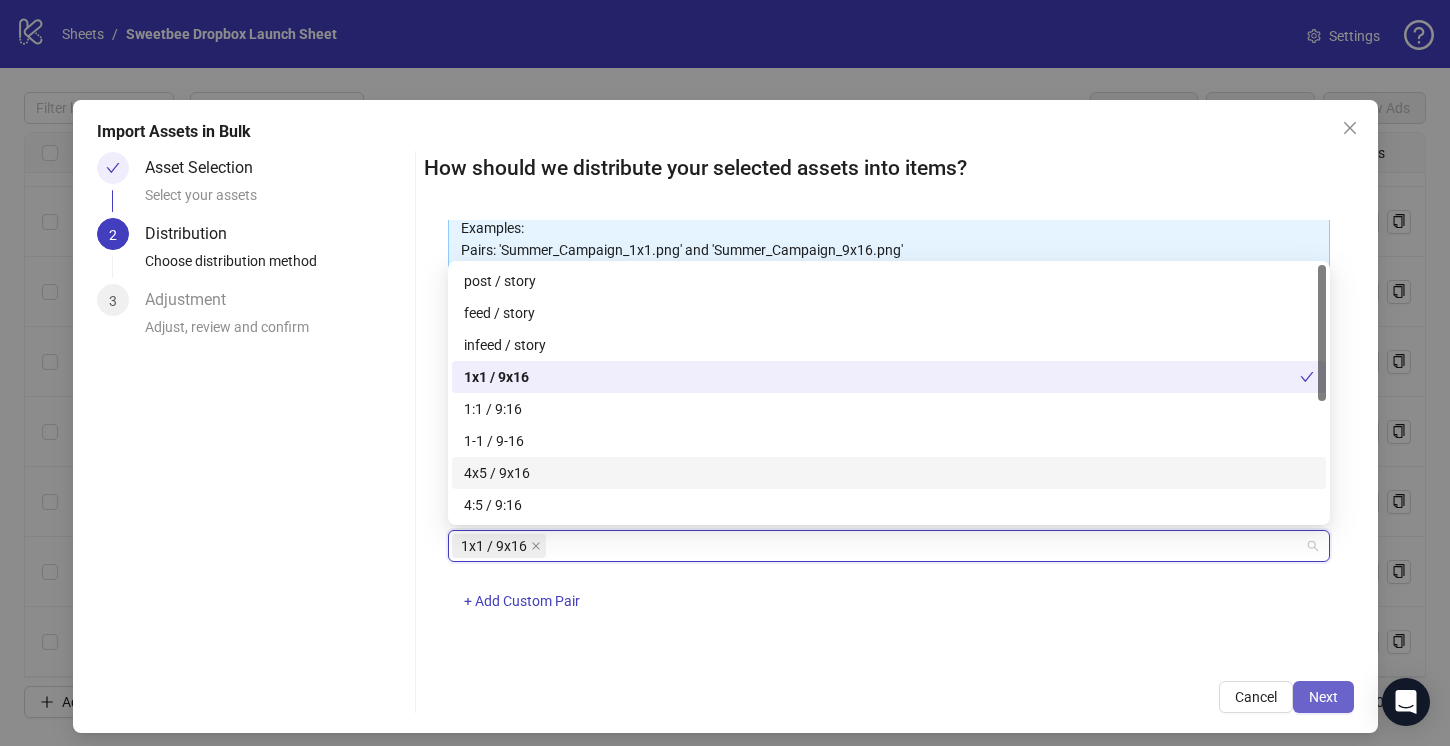 click on "Next" at bounding box center (1323, 697) 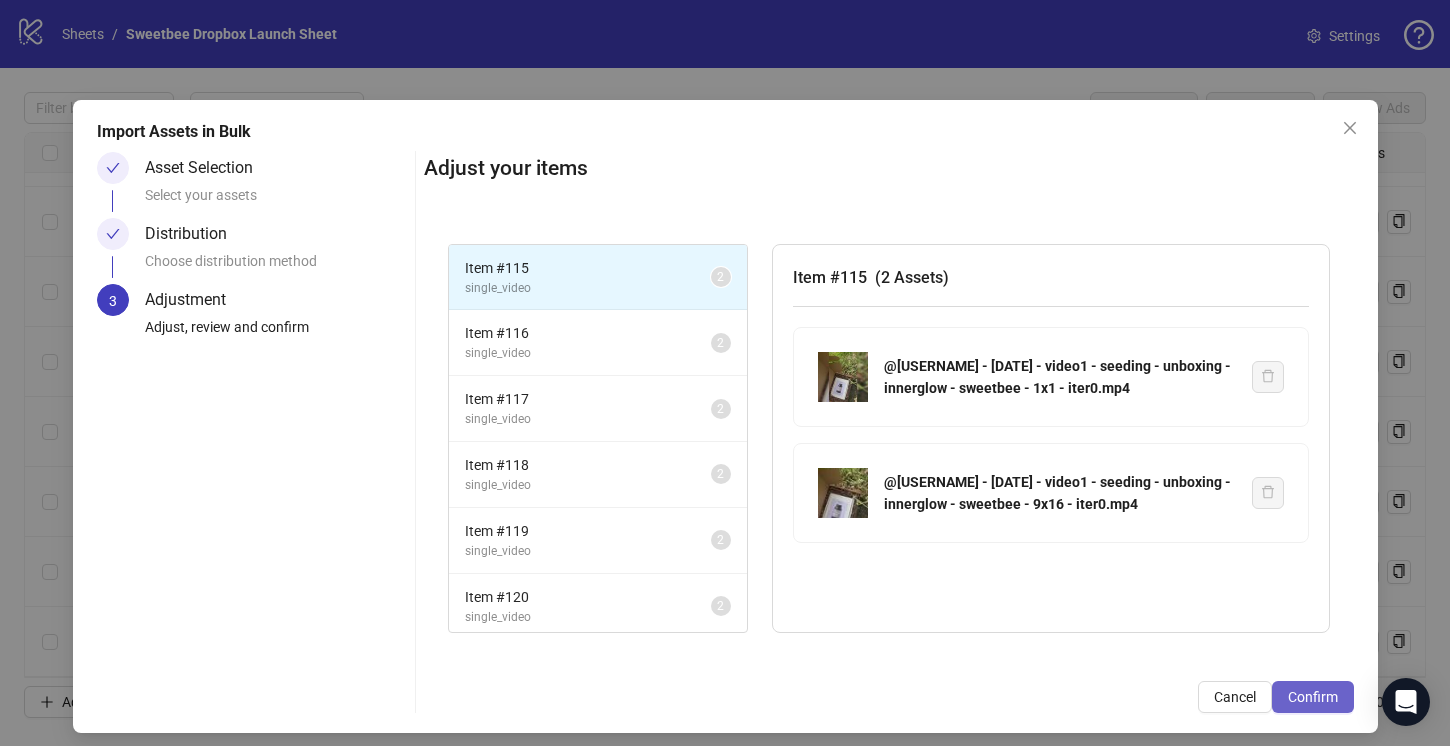 click on "Confirm" at bounding box center (1313, 697) 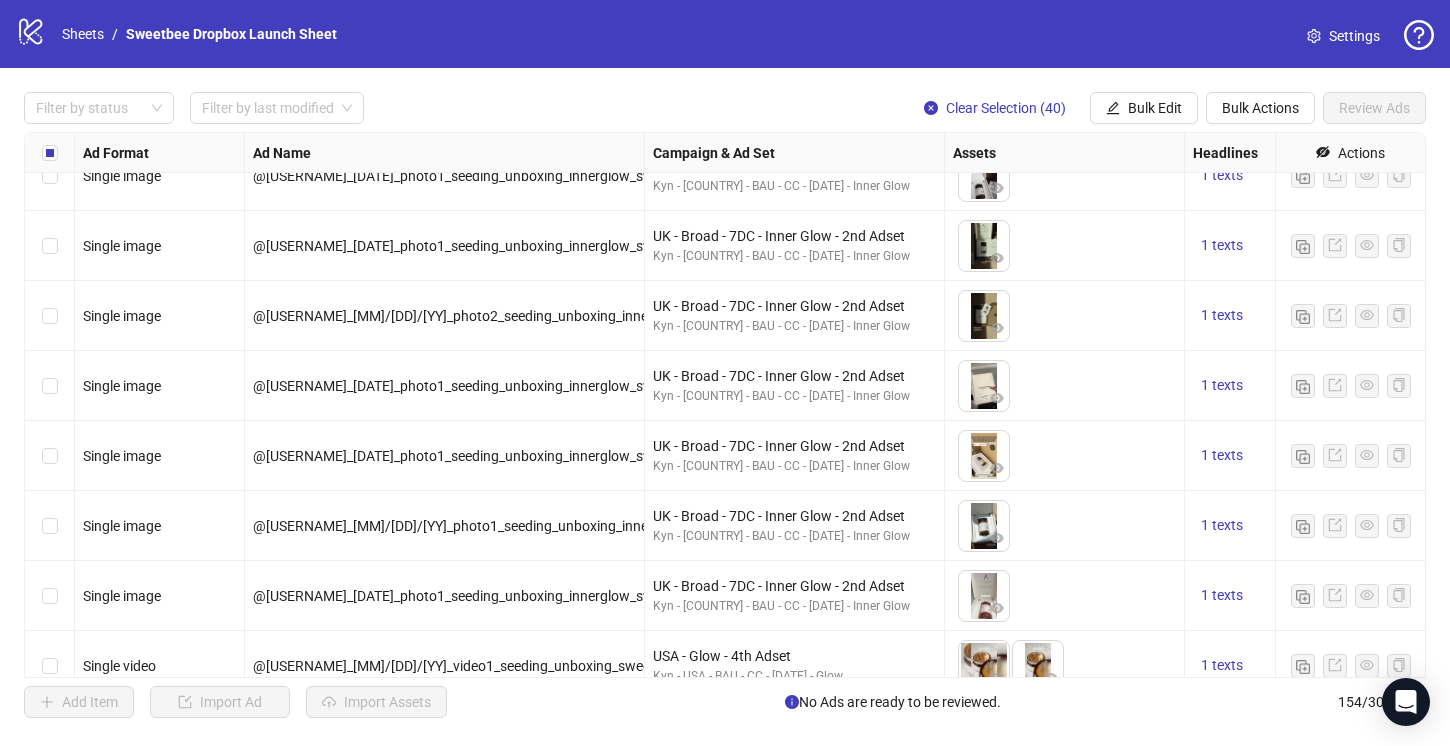 scroll, scrollTop: 6687, scrollLeft: 0, axis: vertical 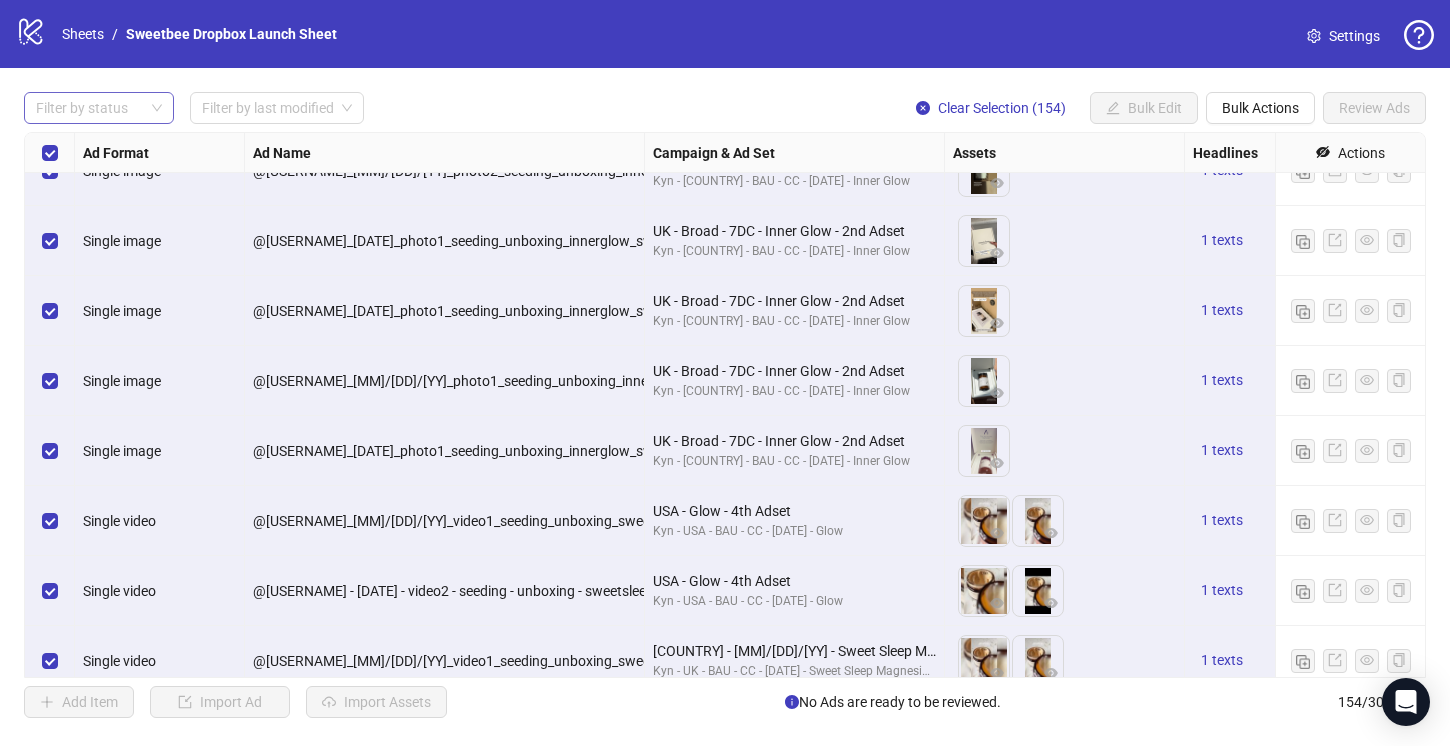 click at bounding box center [88, 108] 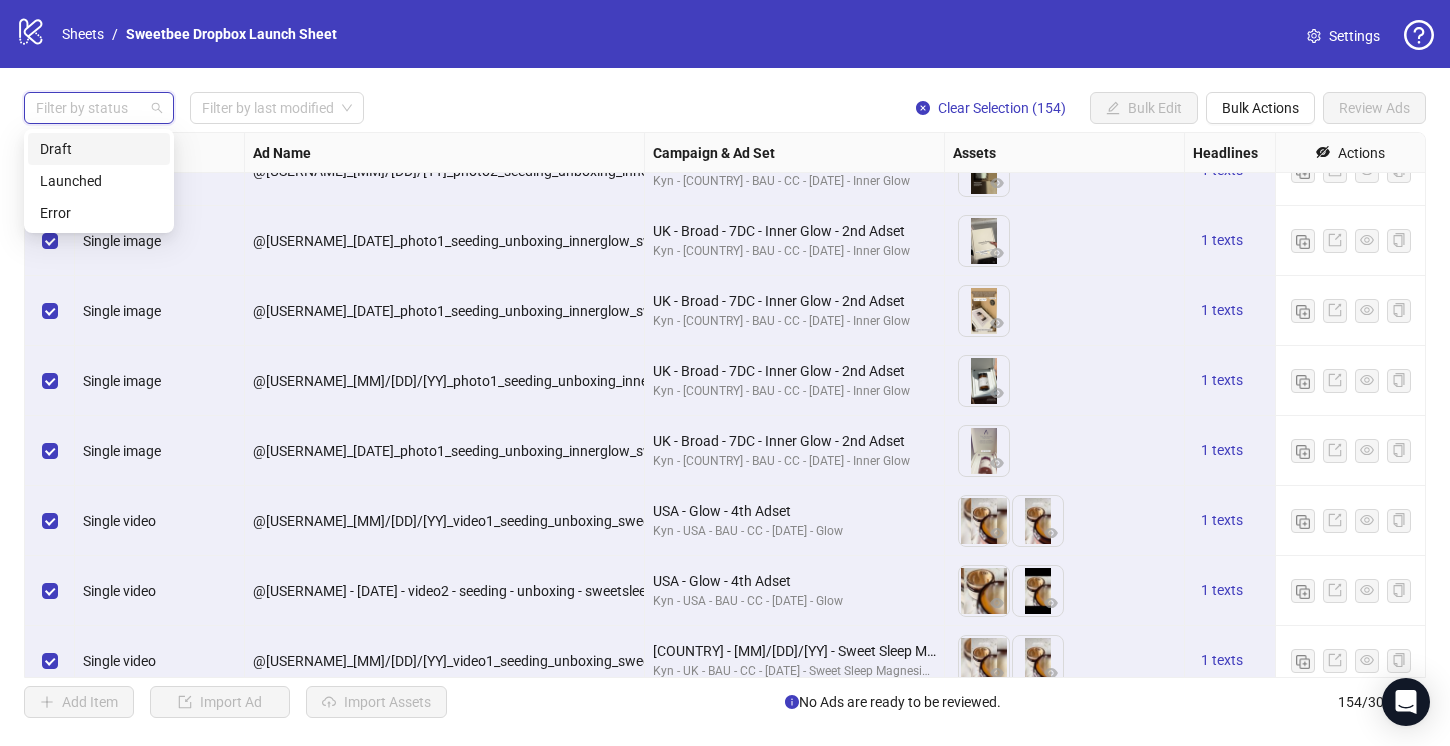 click on "Draft" at bounding box center [99, 149] 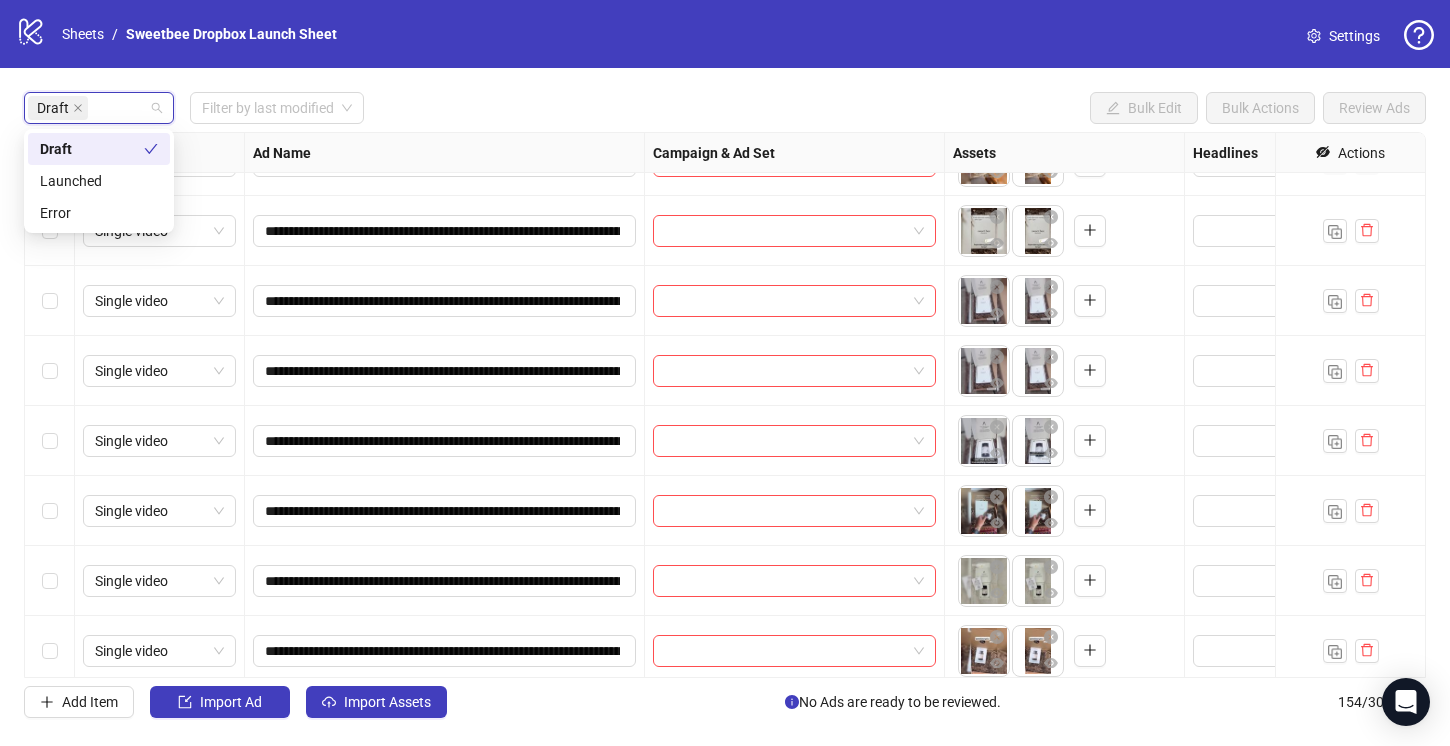 scroll, scrollTop: 0, scrollLeft: 0, axis: both 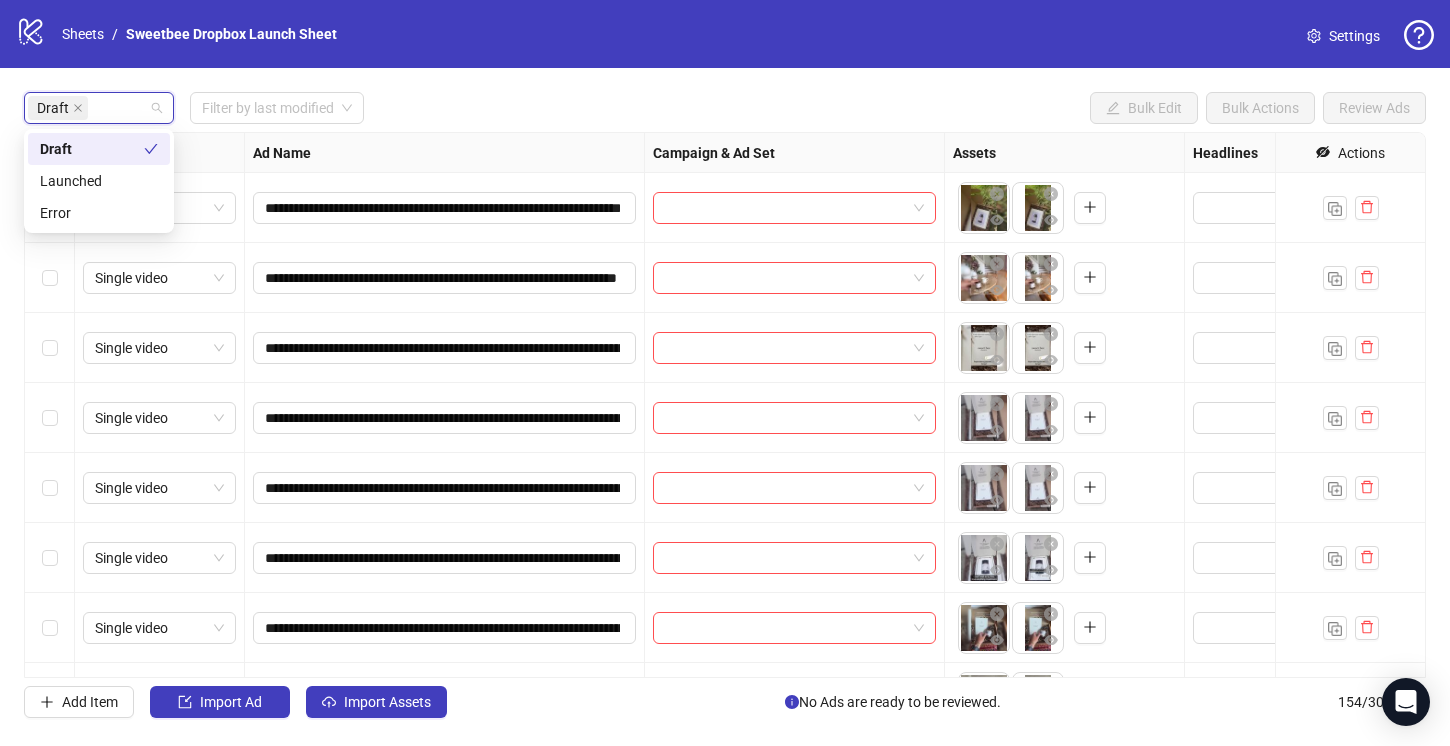 click on "Draft   Filter by last modified Bulk Edit Bulk Actions Review Ads" at bounding box center (725, 108) 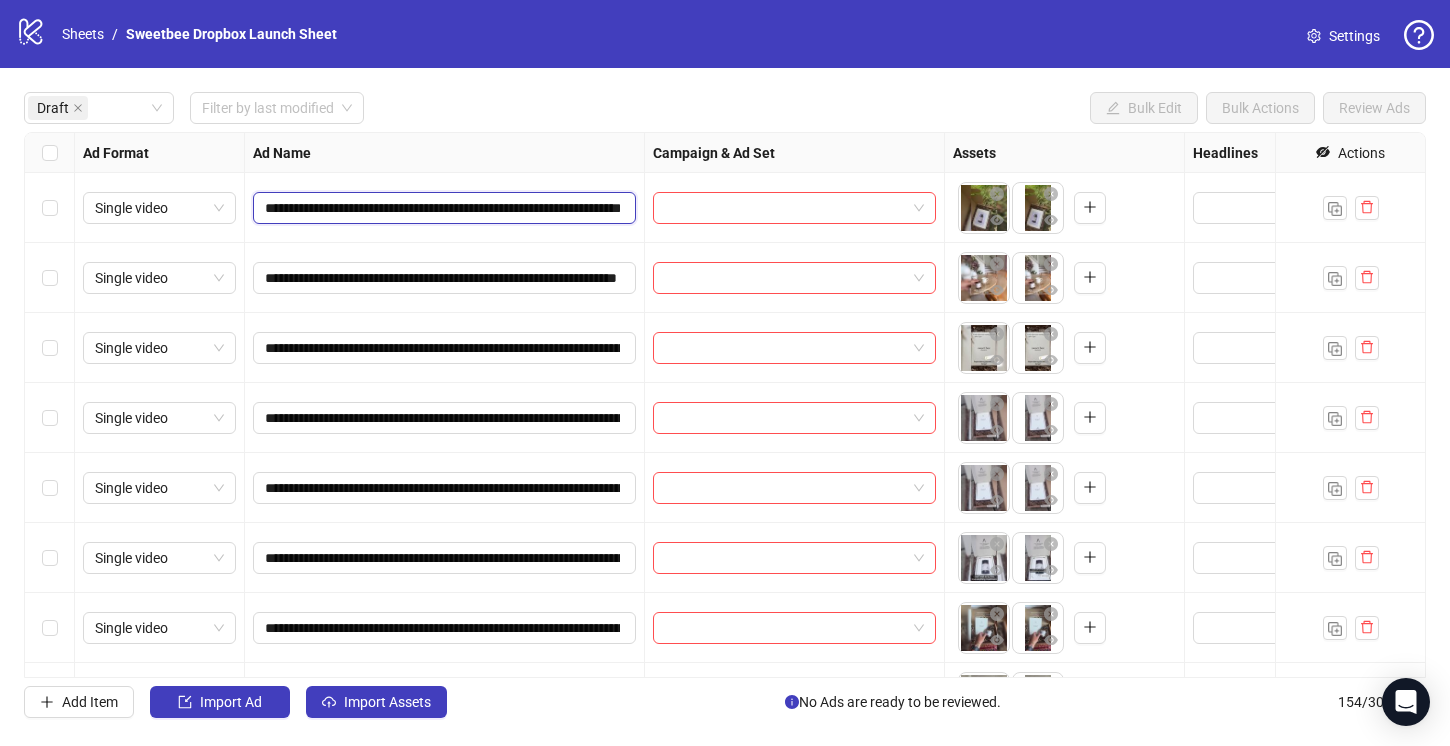 click on "**********" at bounding box center (442, 208) 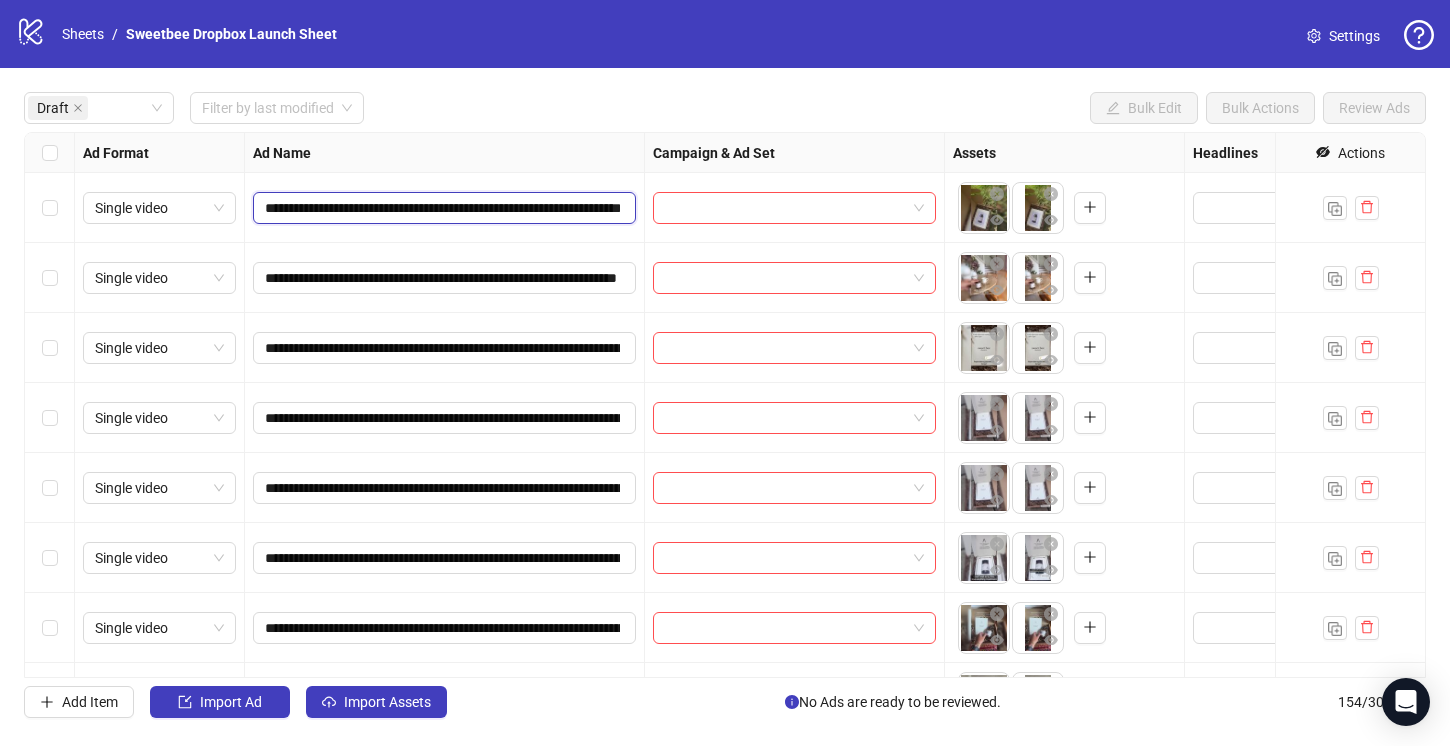scroll, scrollTop: 0, scrollLeft: 135, axis: horizontal 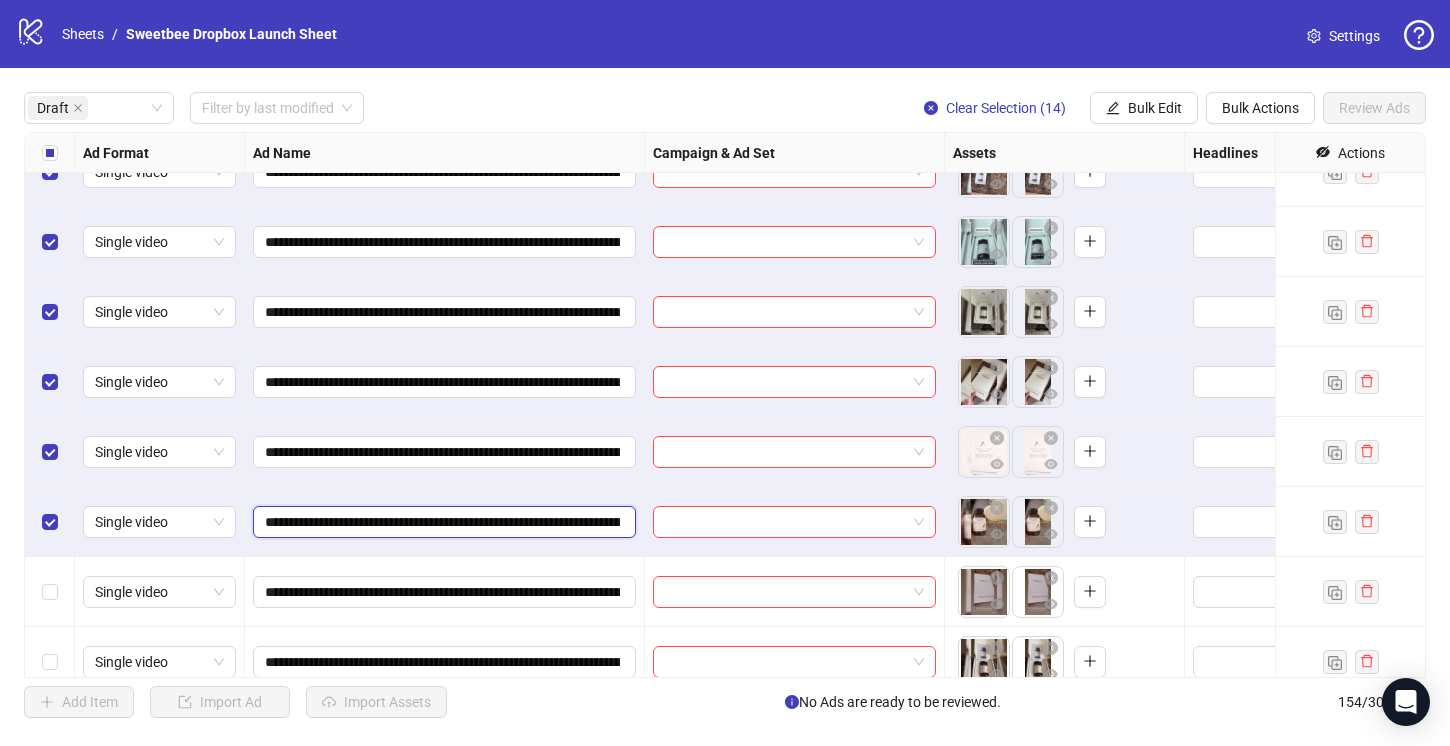 click on "**********" at bounding box center [442, 522] 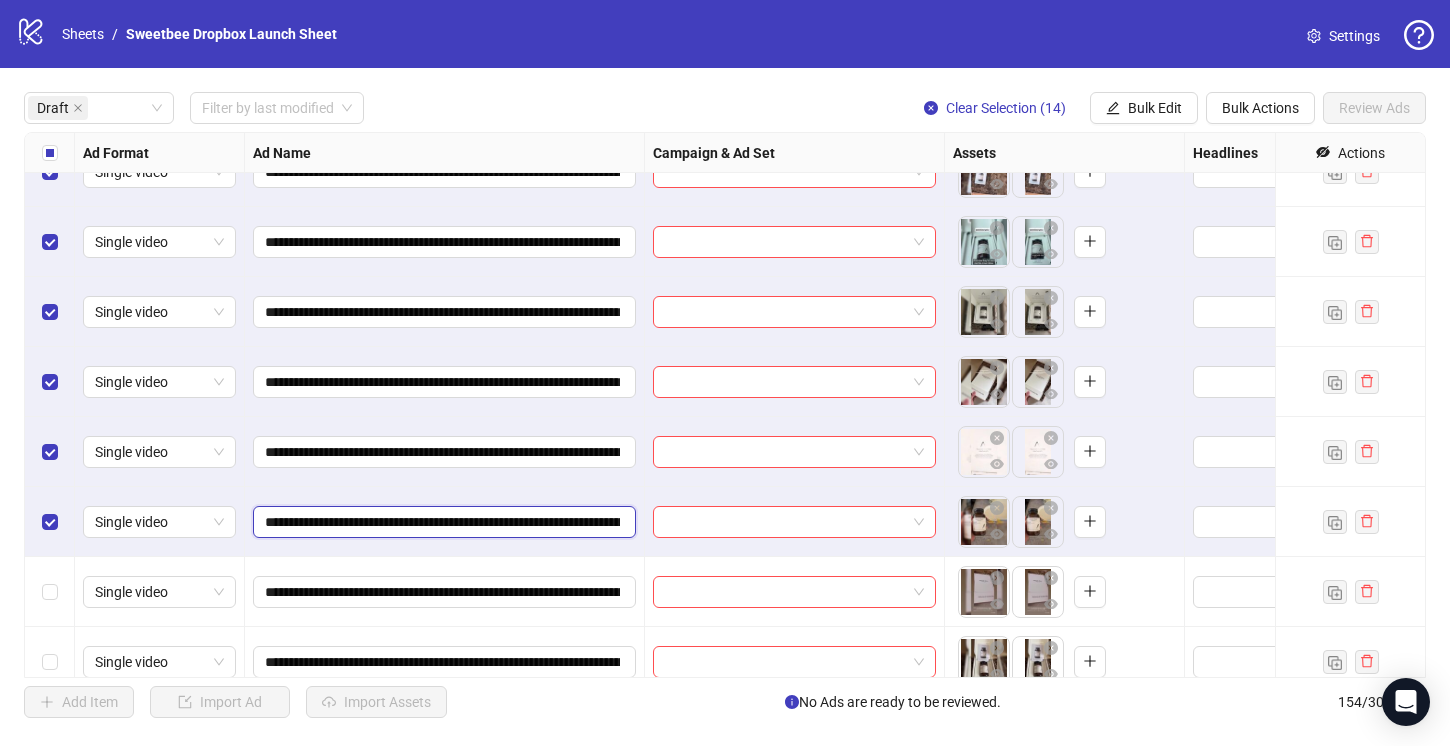 scroll, scrollTop: 0, scrollLeft: 178, axis: horizontal 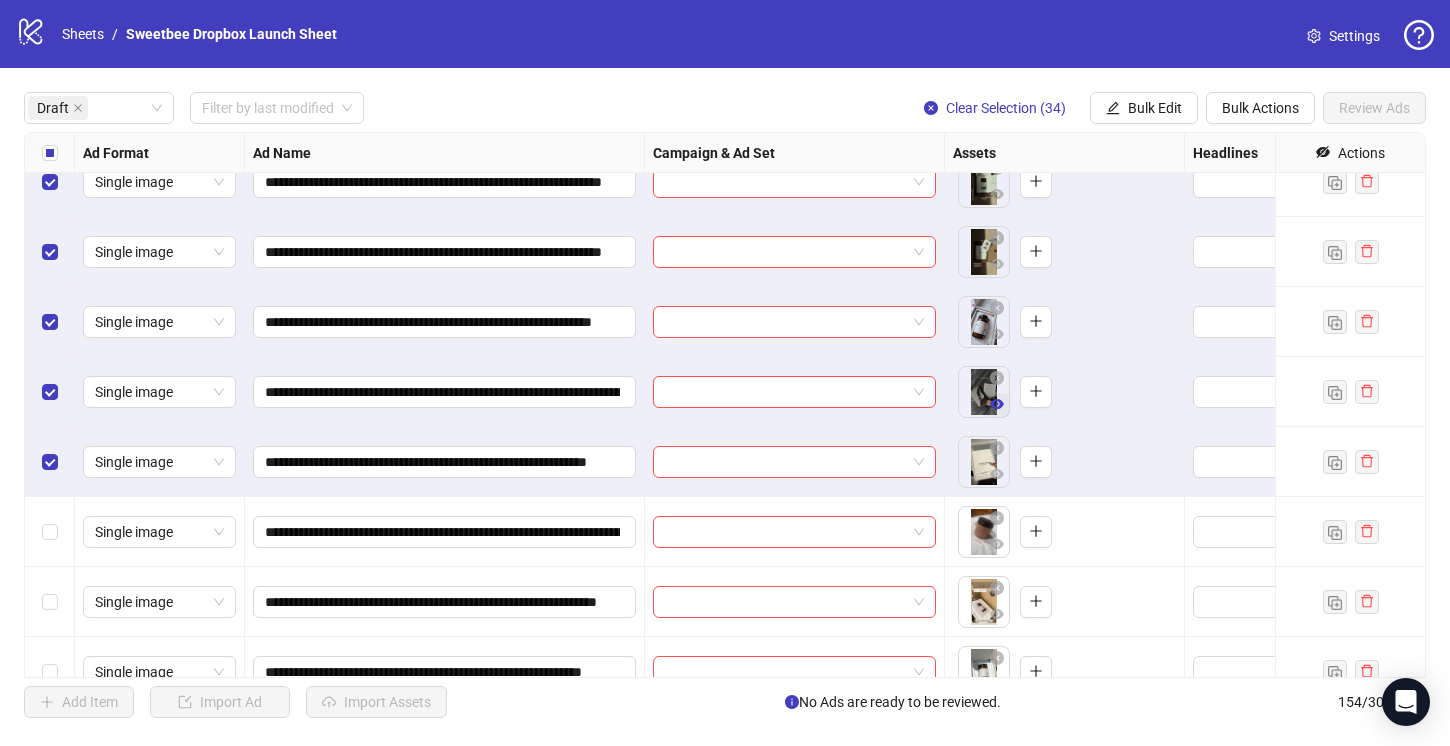 click 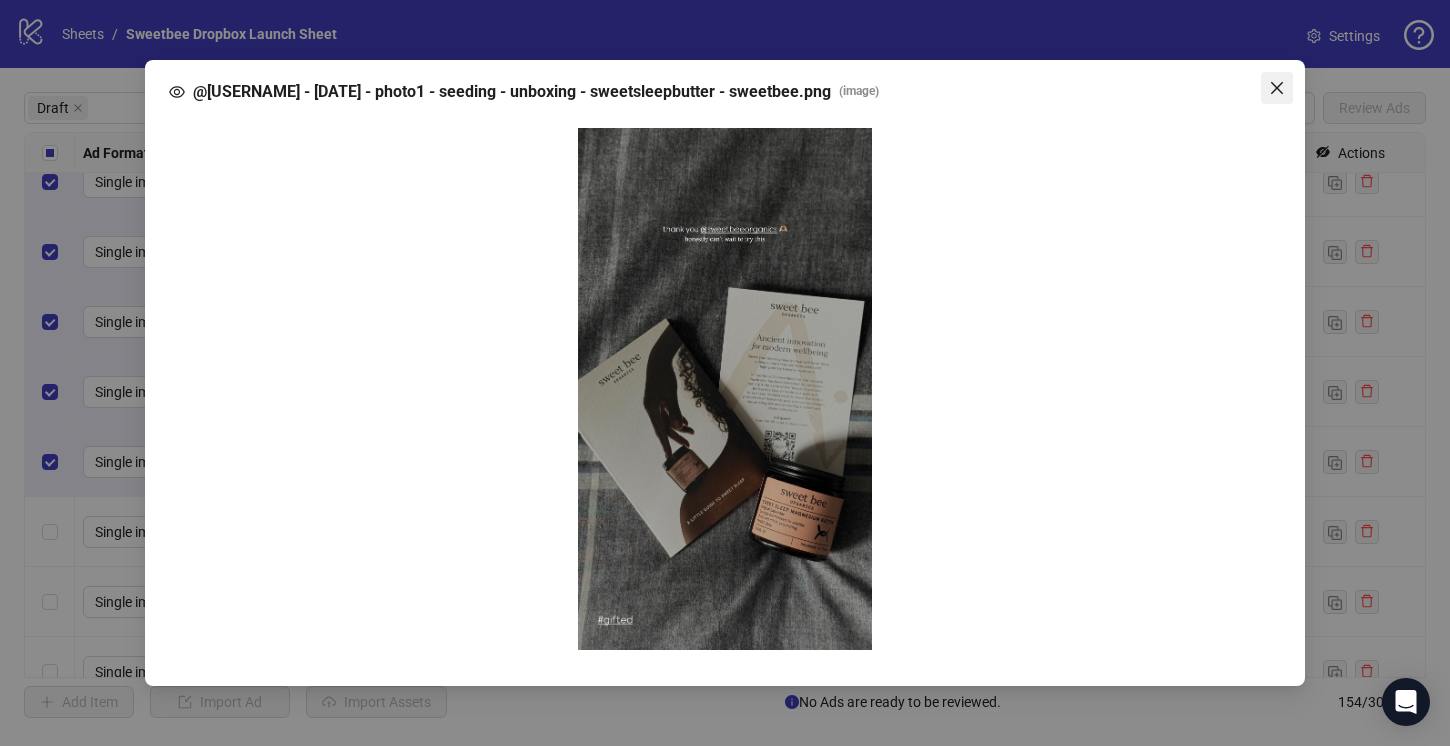 click at bounding box center (1277, 88) 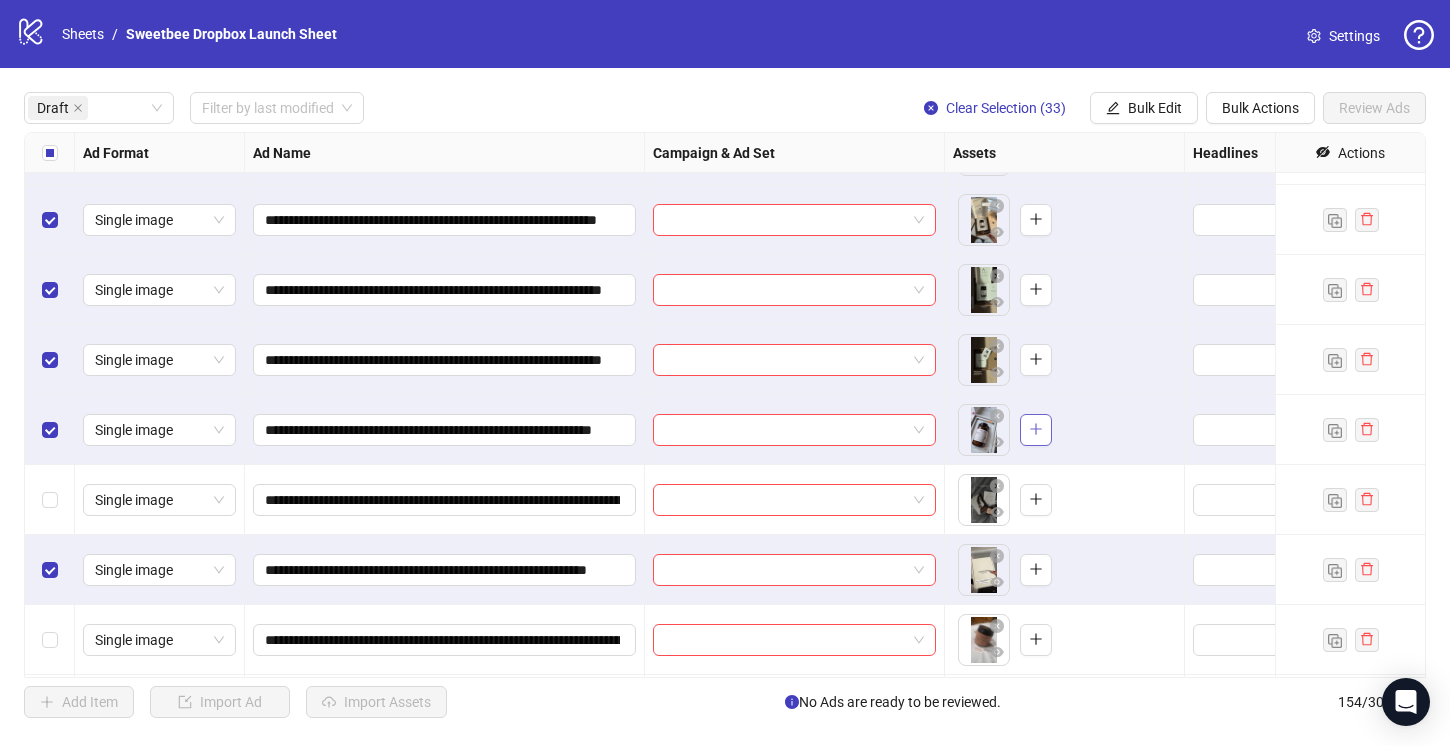 scroll, scrollTop: 1943, scrollLeft: 0, axis: vertical 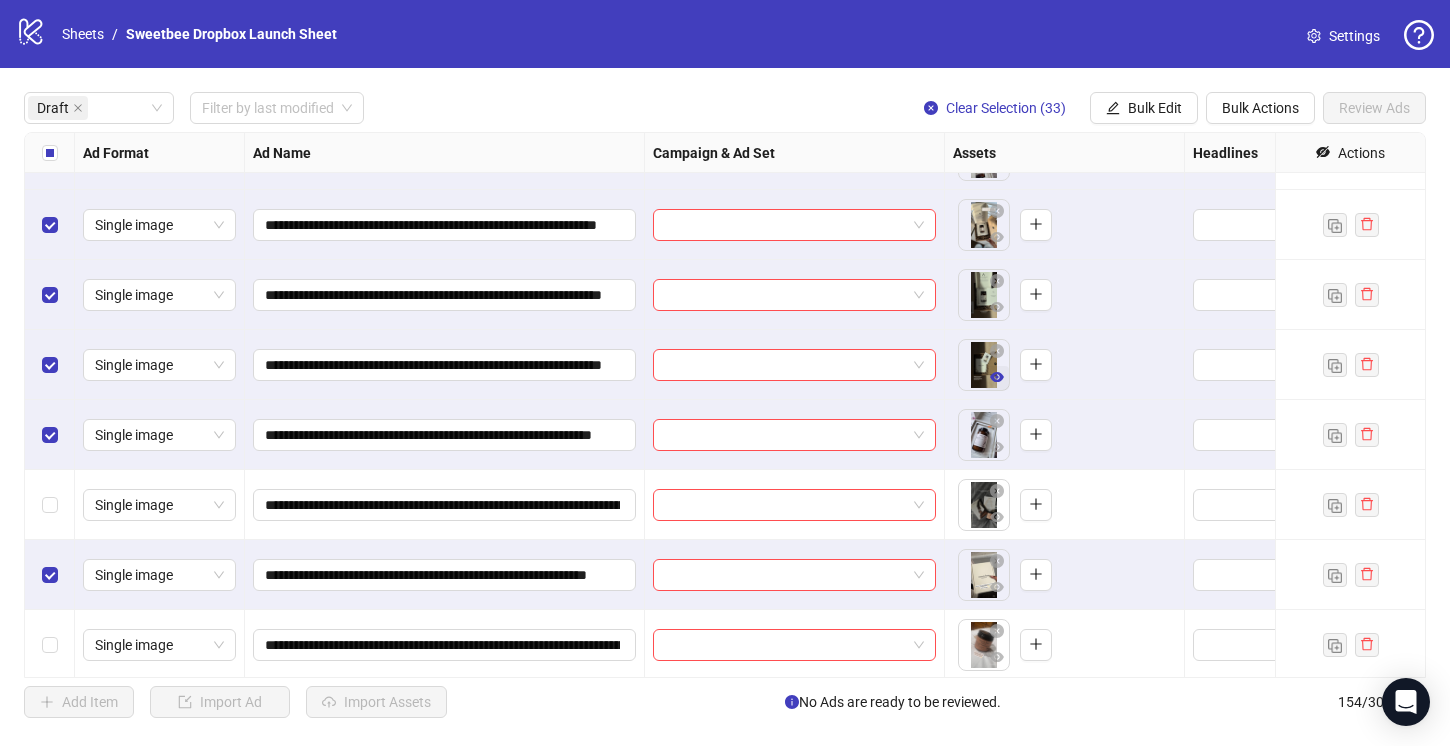 click 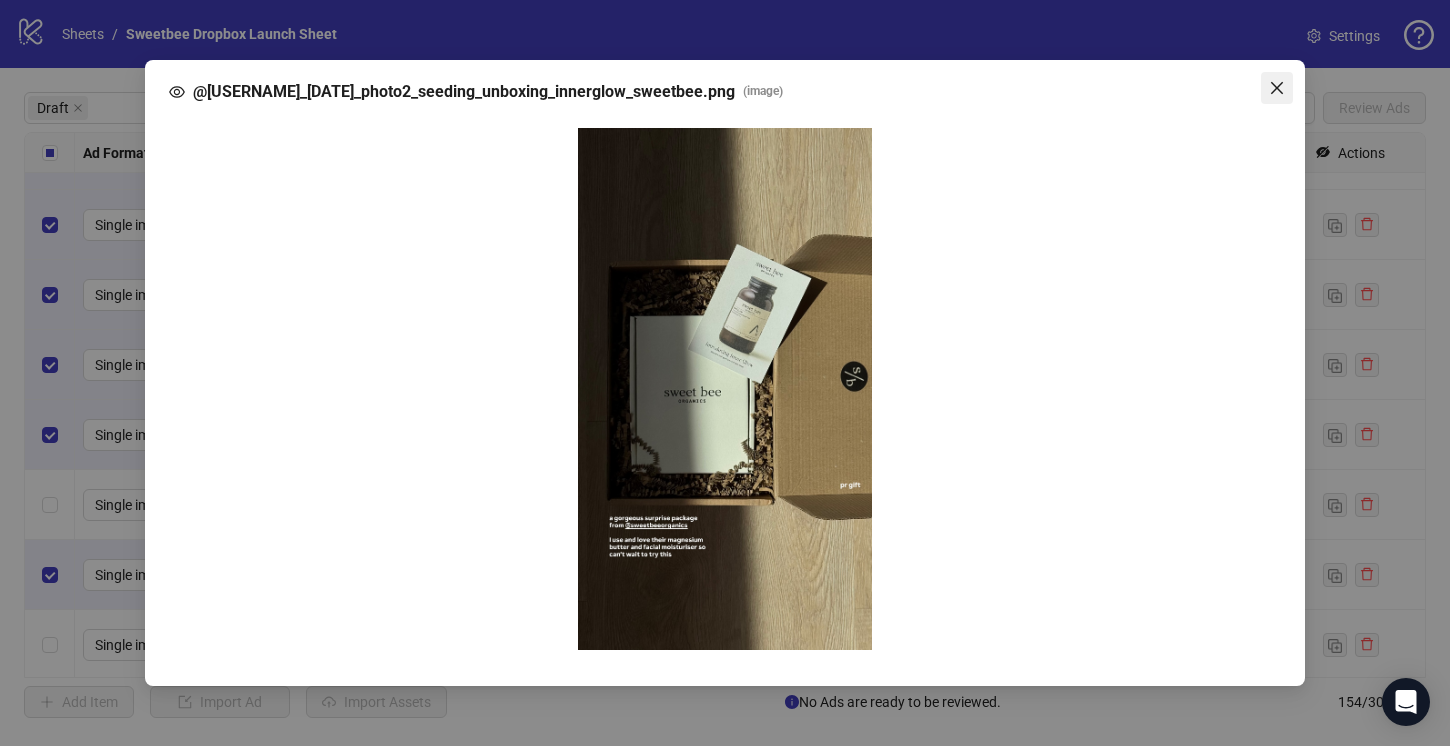 click 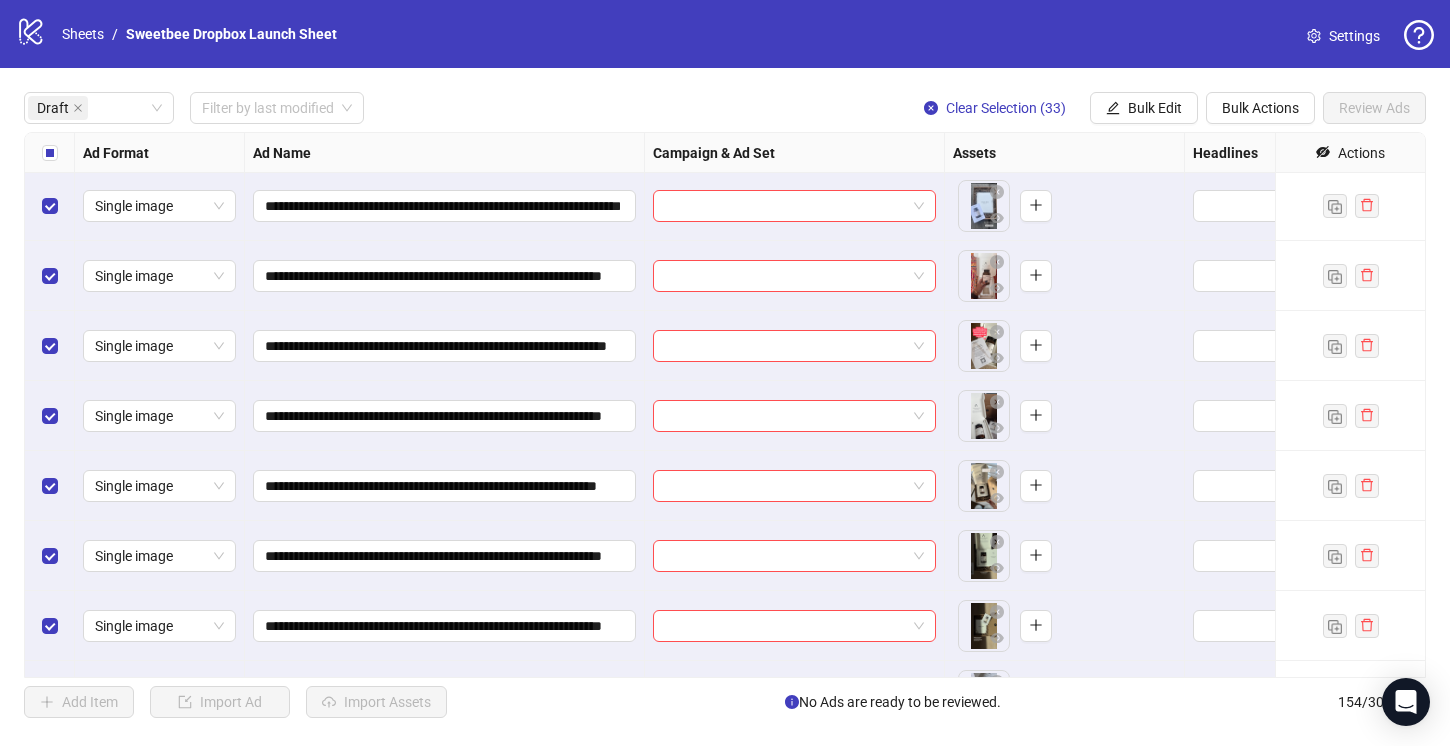 scroll, scrollTop: 1661, scrollLeft: 0, axis: vertical 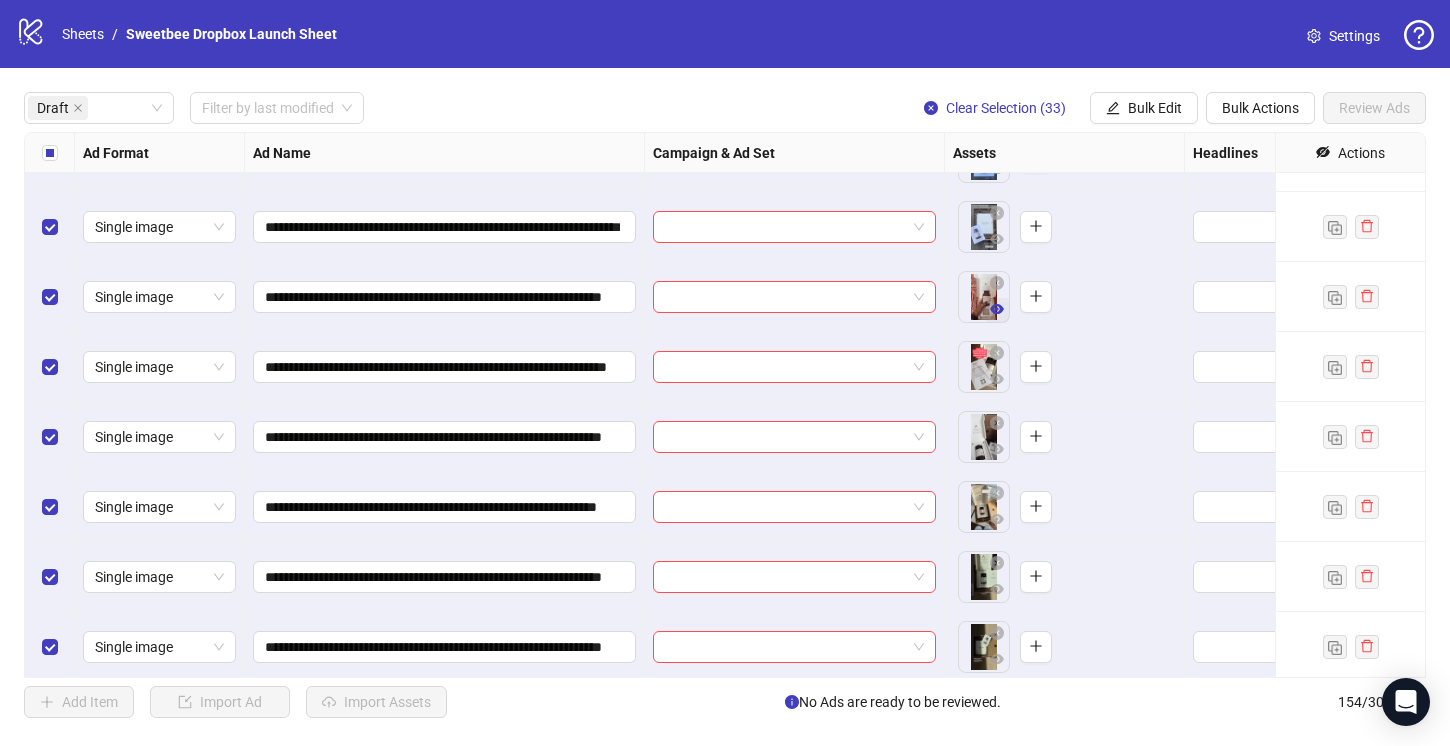 click 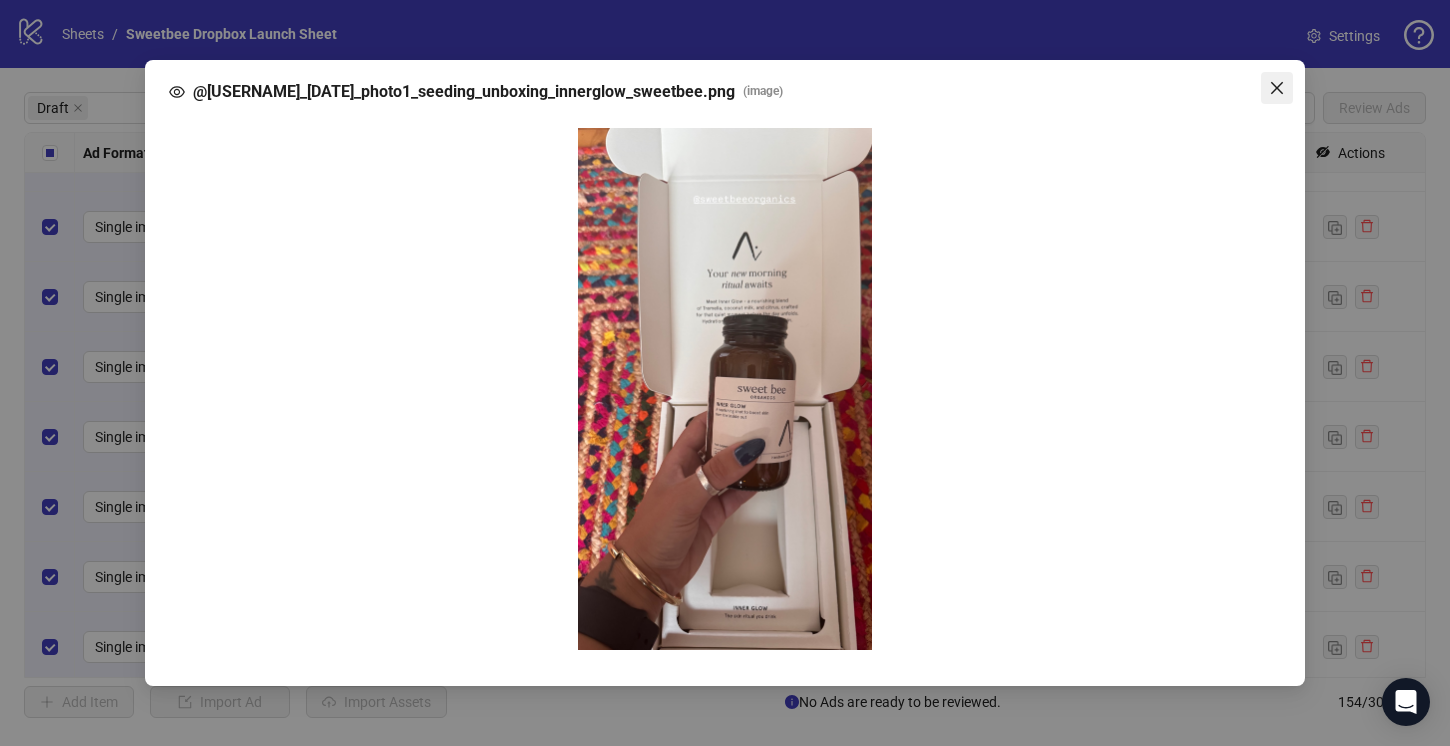 click 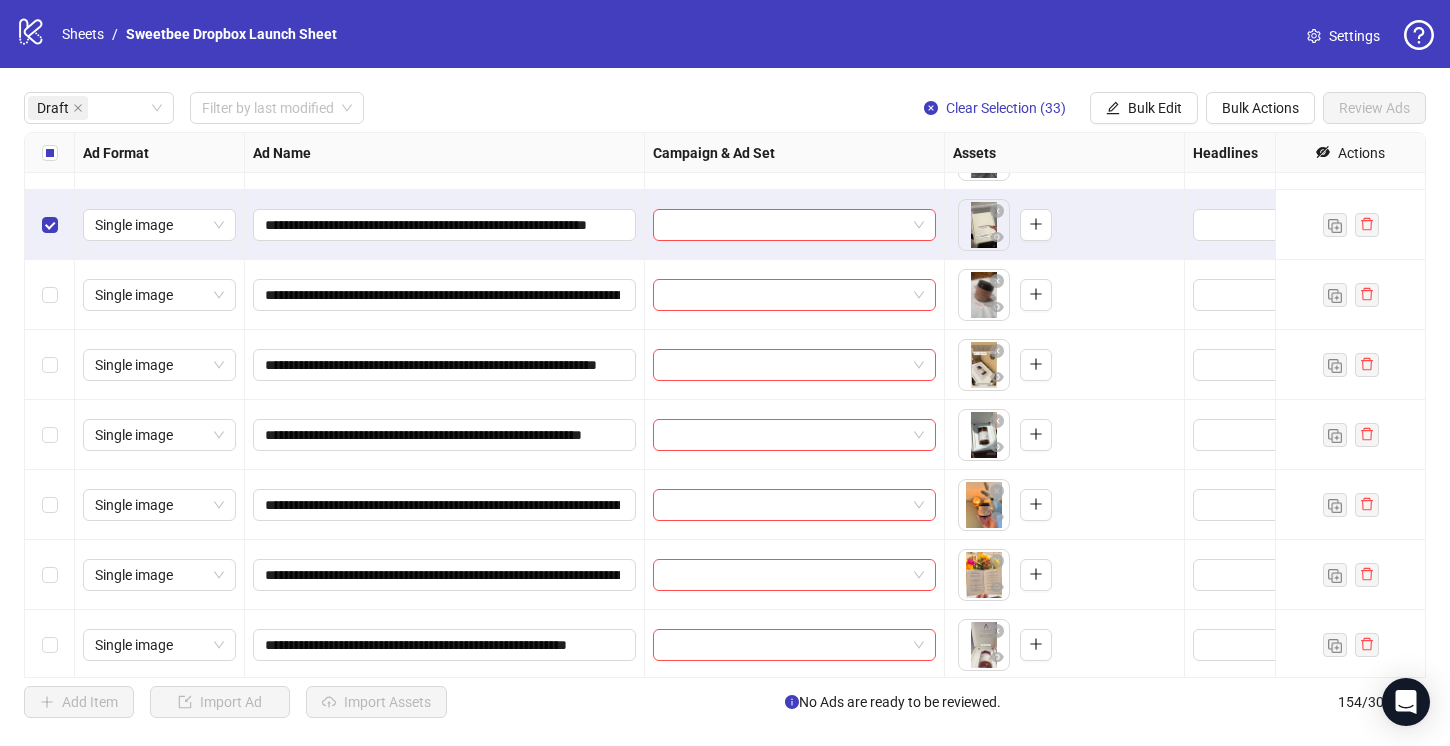 scroll, scrollTop: 2296, scrollLeft: 0, axis: vertical 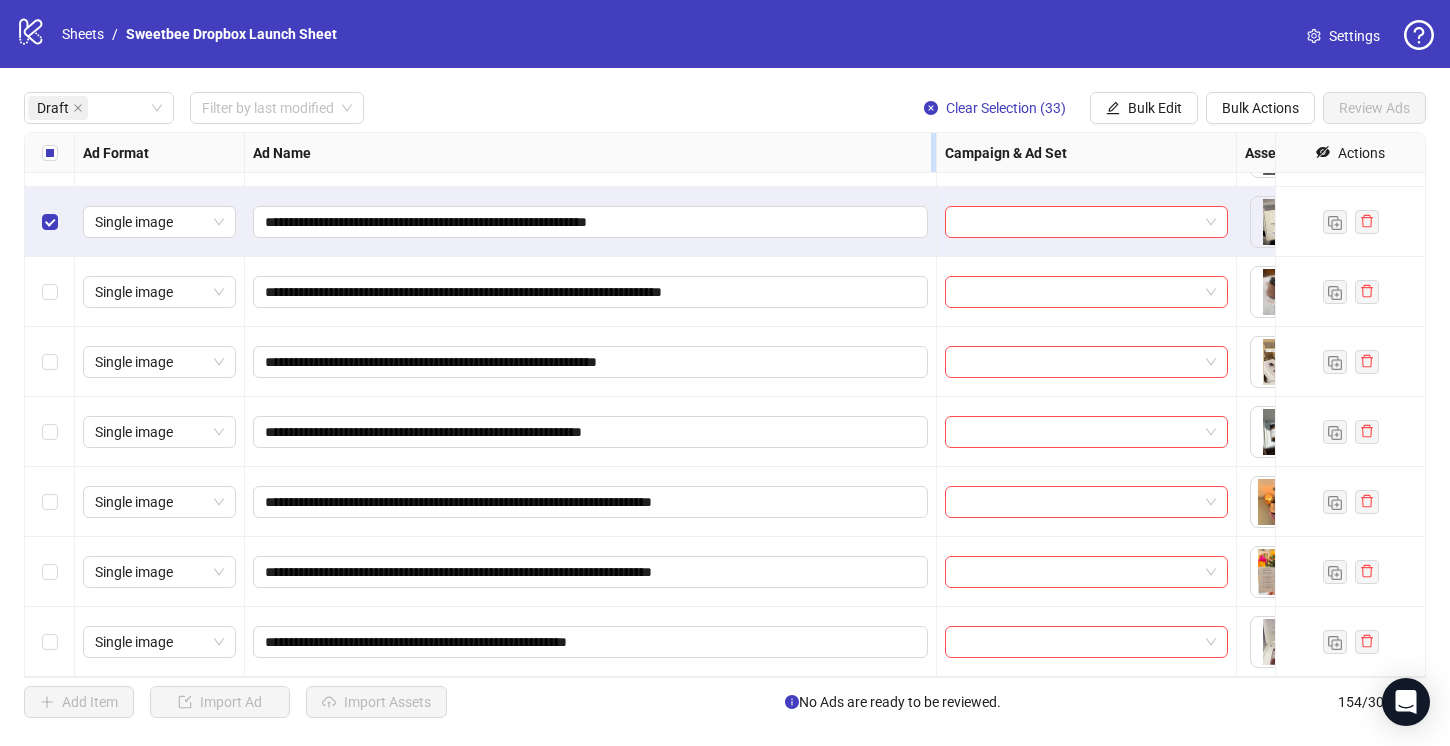 drag, startPoint x: 643, startPoint y: 145, endPoint x: 934, endPoint y: 153, distance: 291.10995 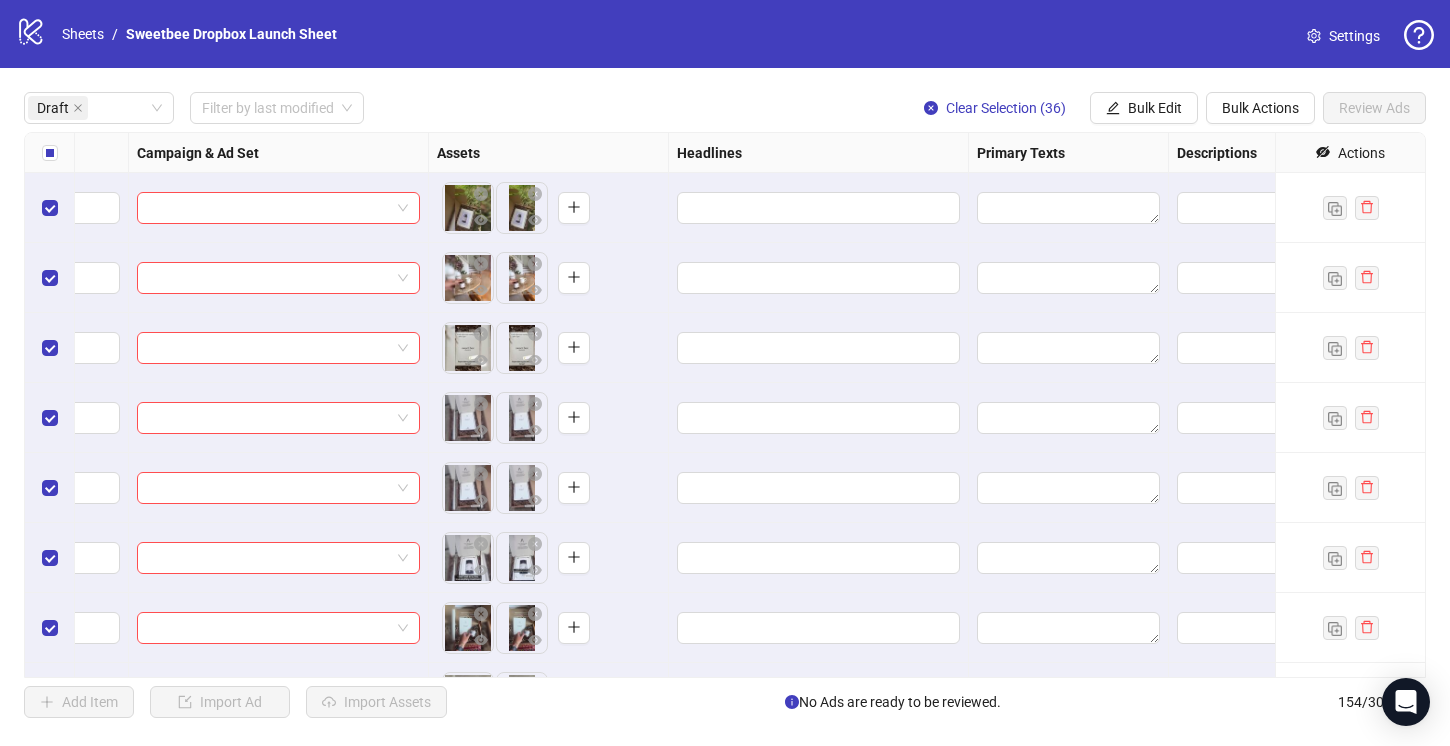 scroll, scrollTop: 0, scrollLeft: 821, axis: horizontal 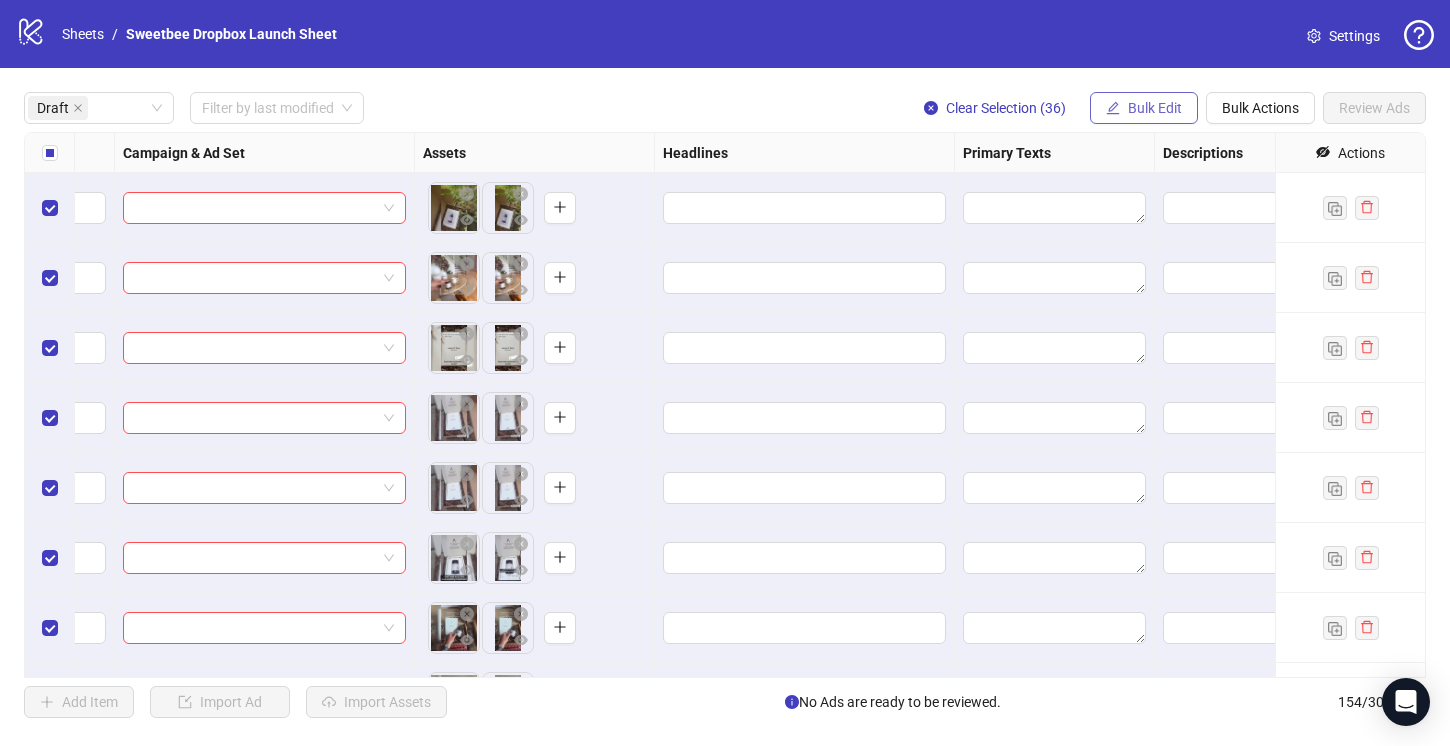 click on "Bulk Edit" at bounding box center [1155, 108] 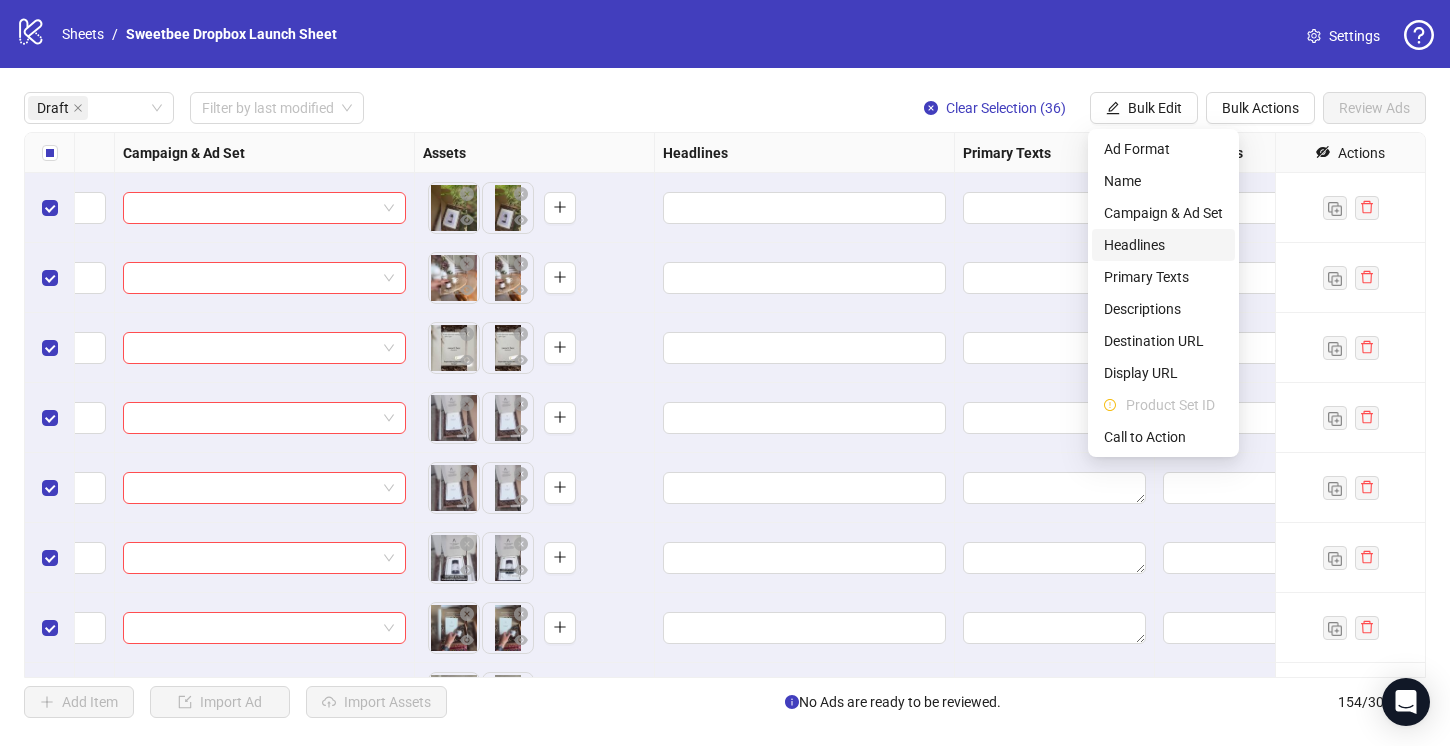 click on "Headlines" at bounding box center [1163, 245] 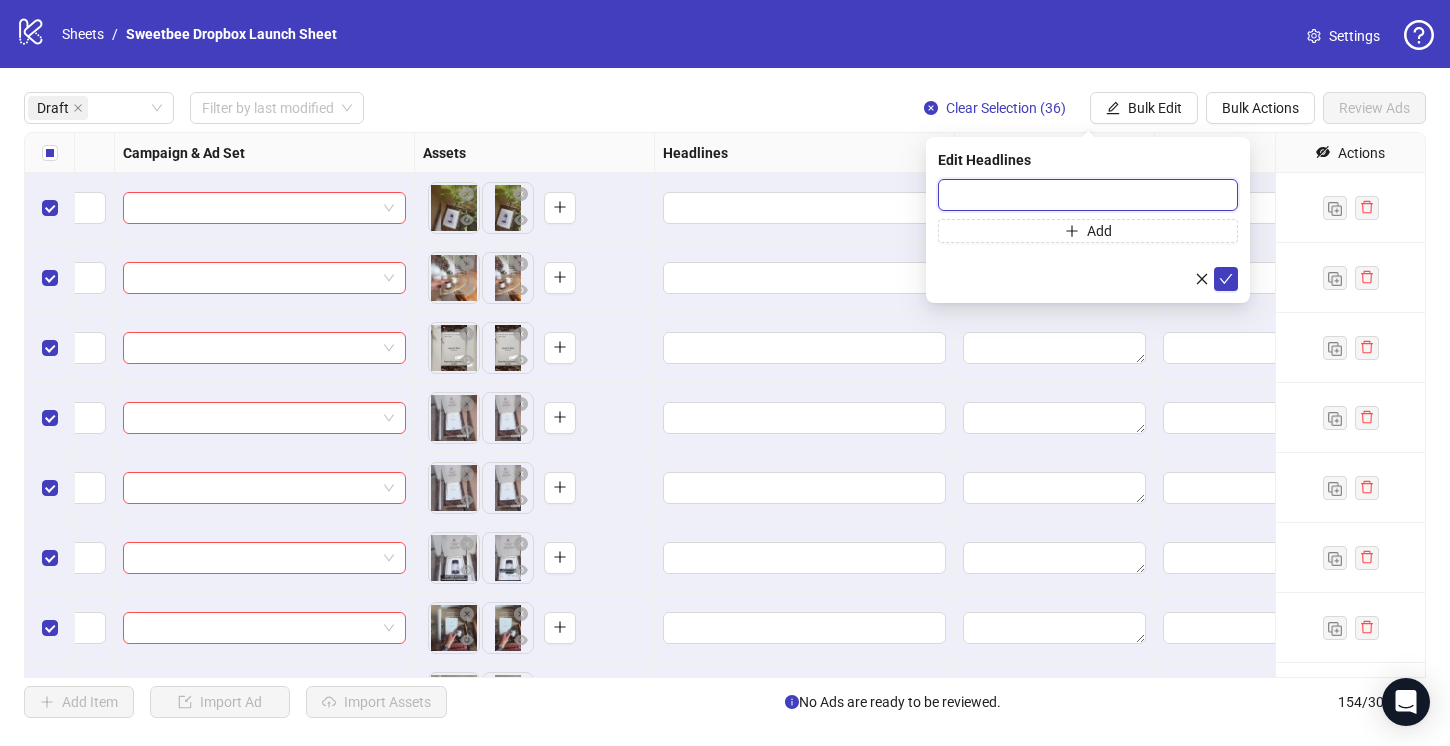click at bounding box center (1088, 195) 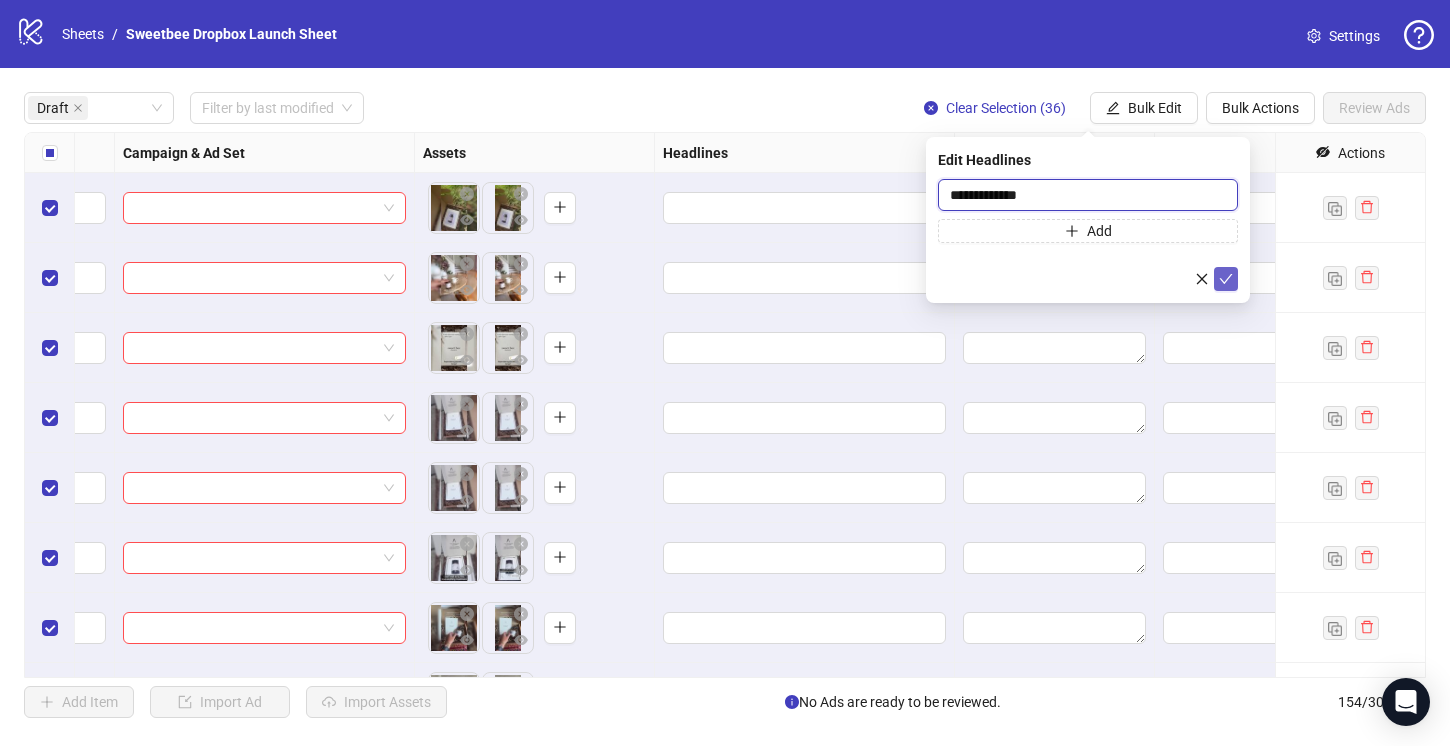 type on "**********" 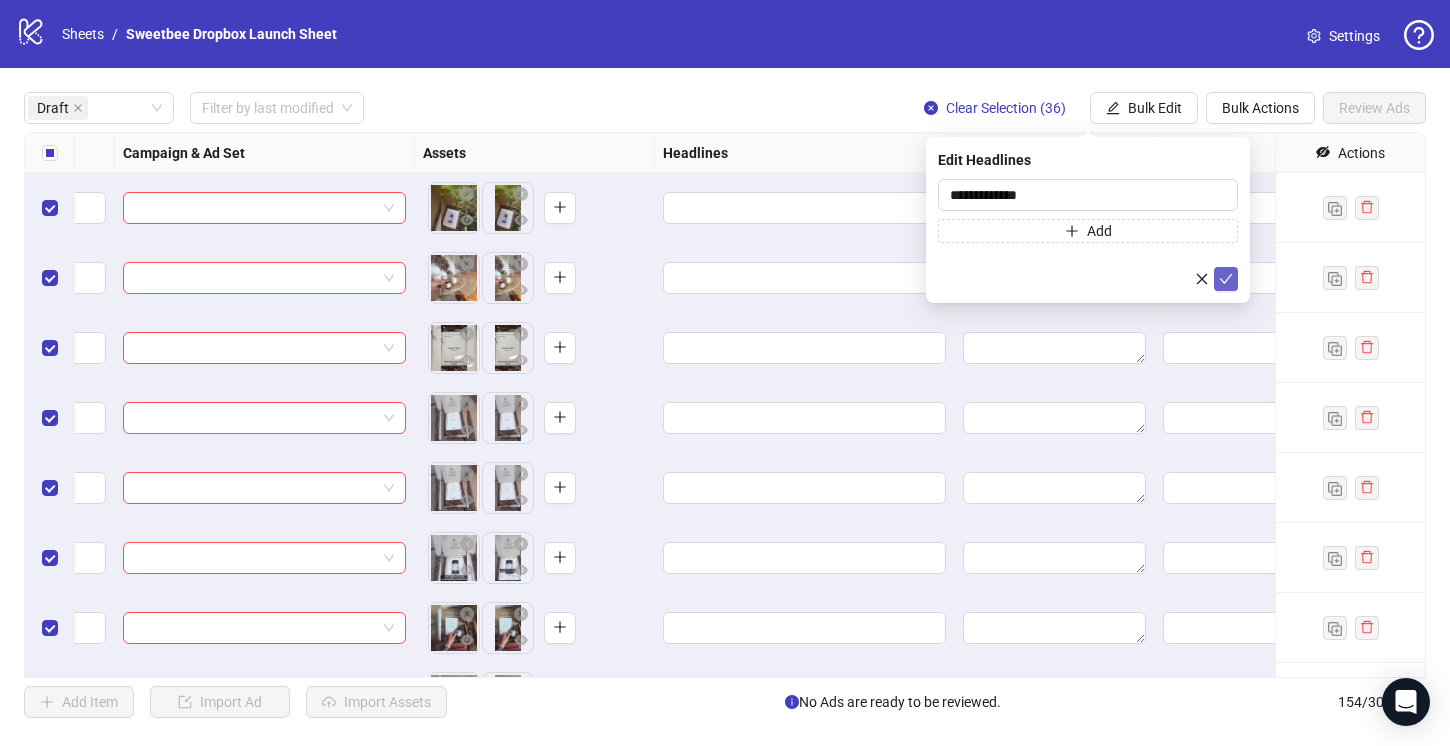 click 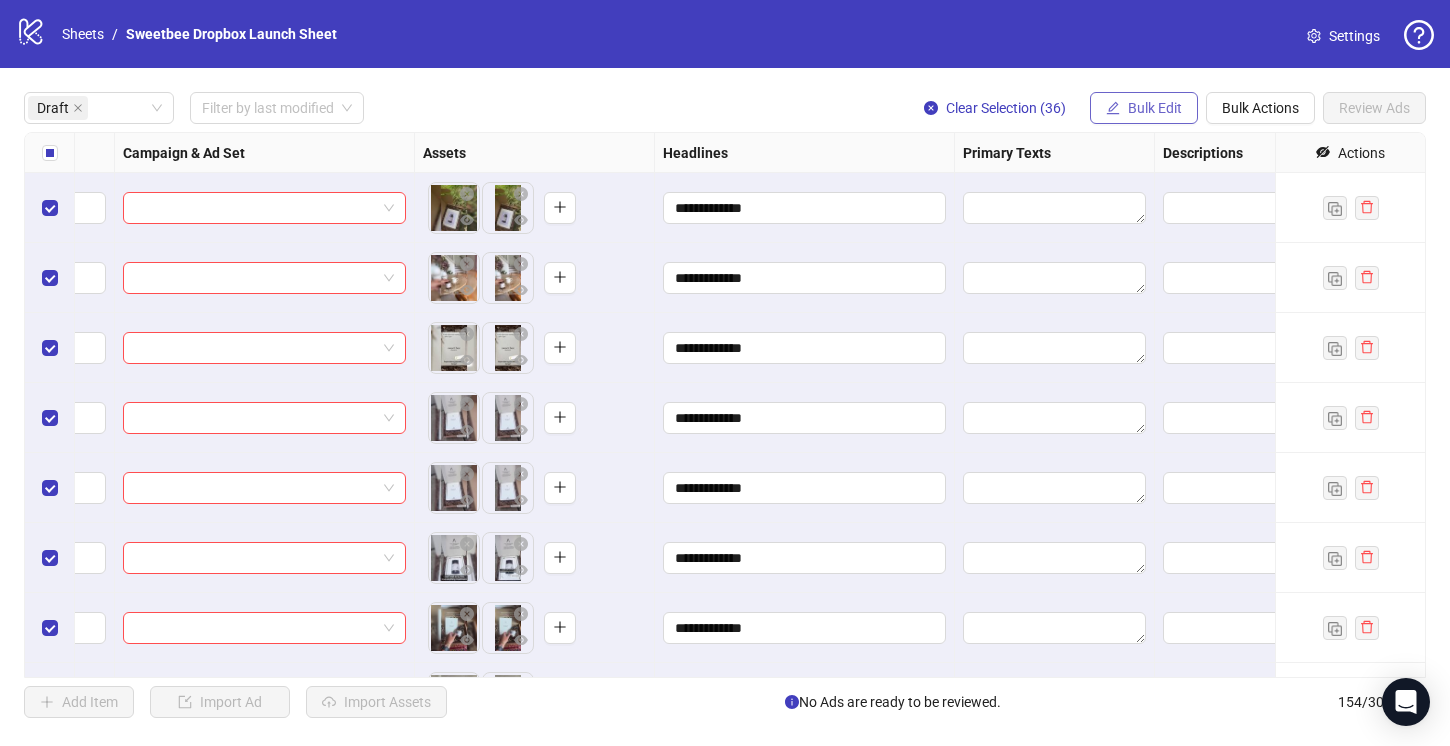 click on "Bulk Edit" at bounding box center [1155, 108] 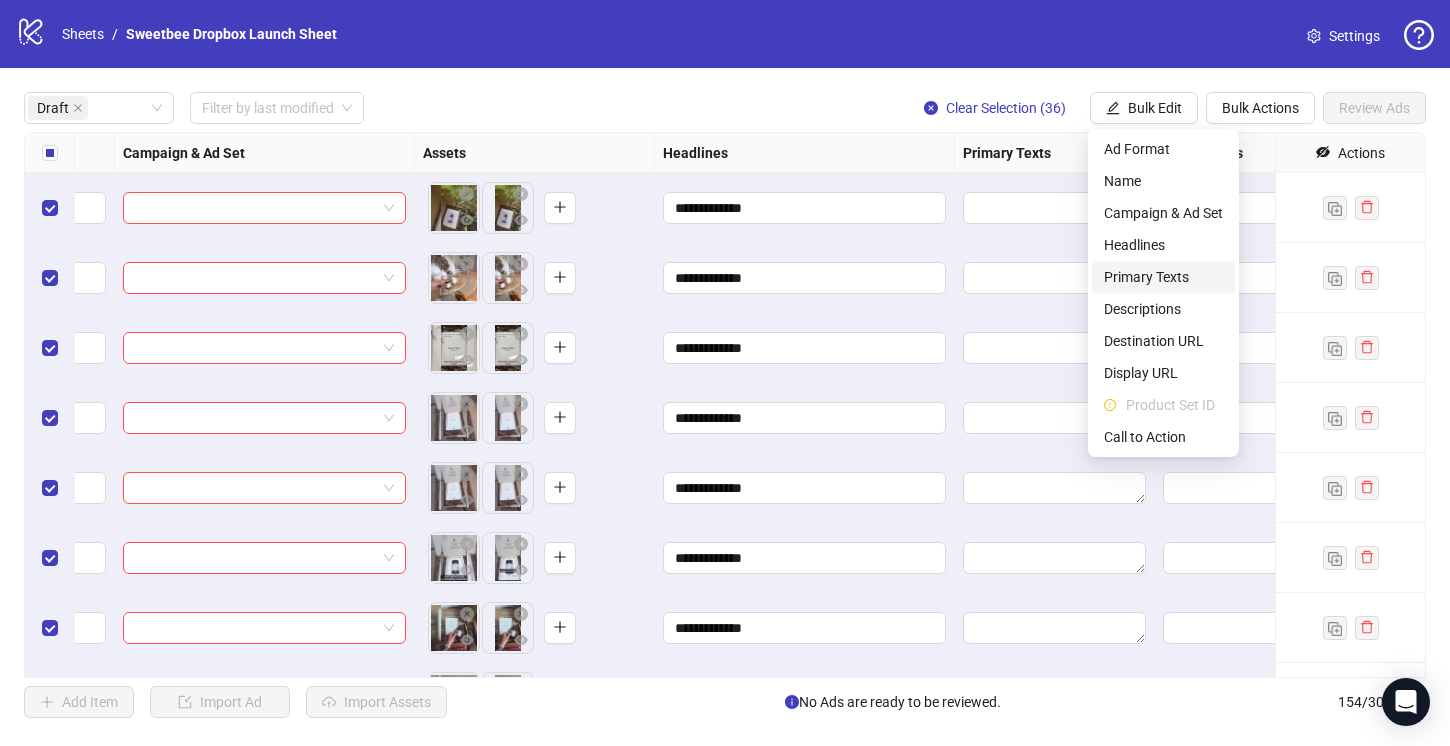 click on "Primary Texts" at bounding box center (1163, 277) 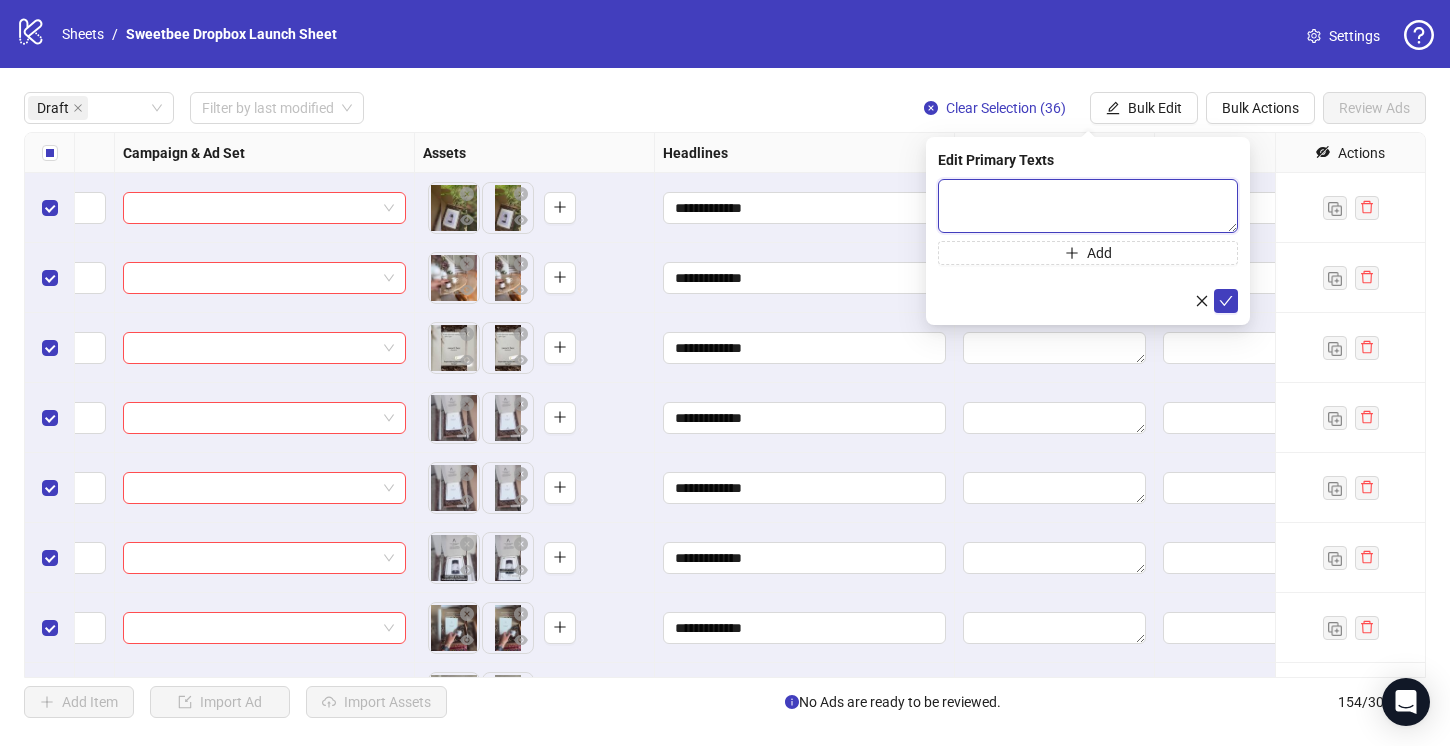 click at bounding box center [1088, 206] 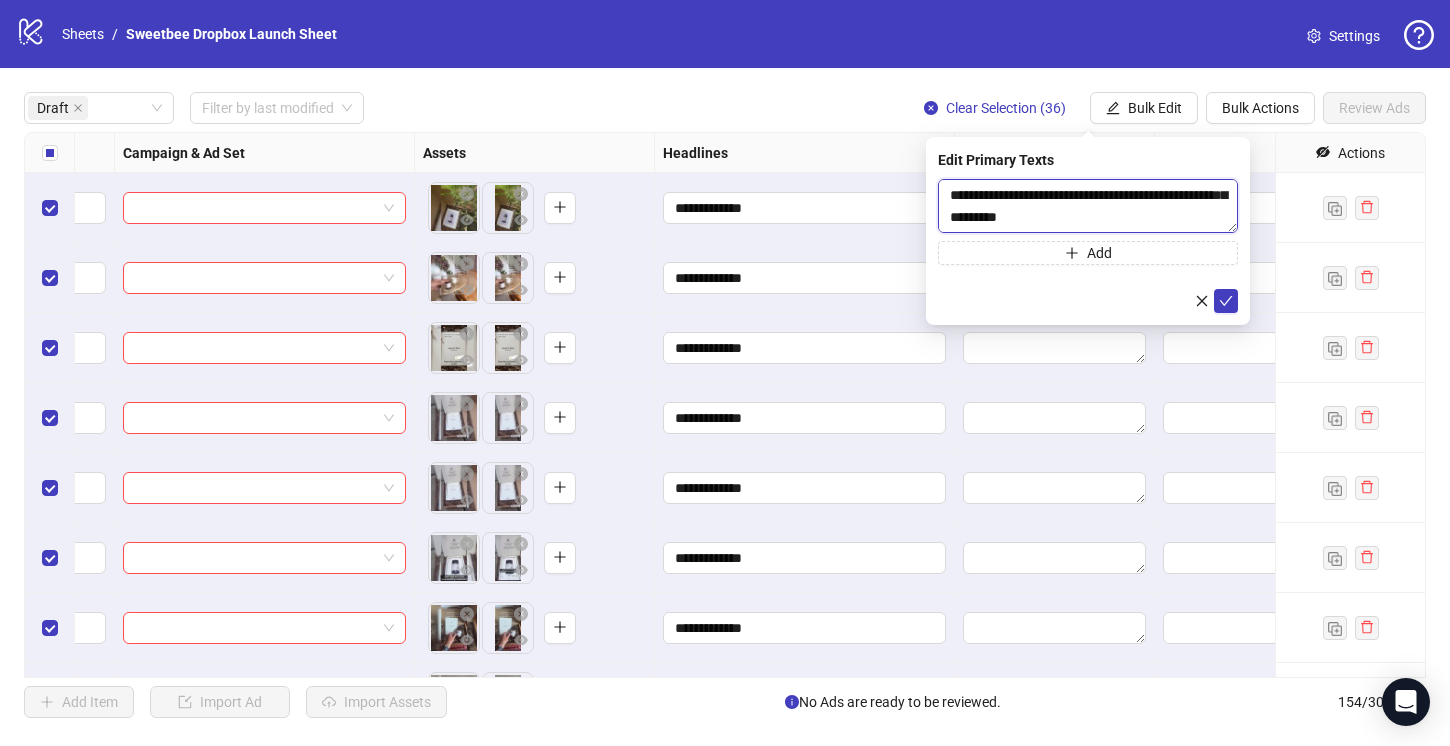 scroll, scrollTop: 0, scrollLeft: 0, axis: both 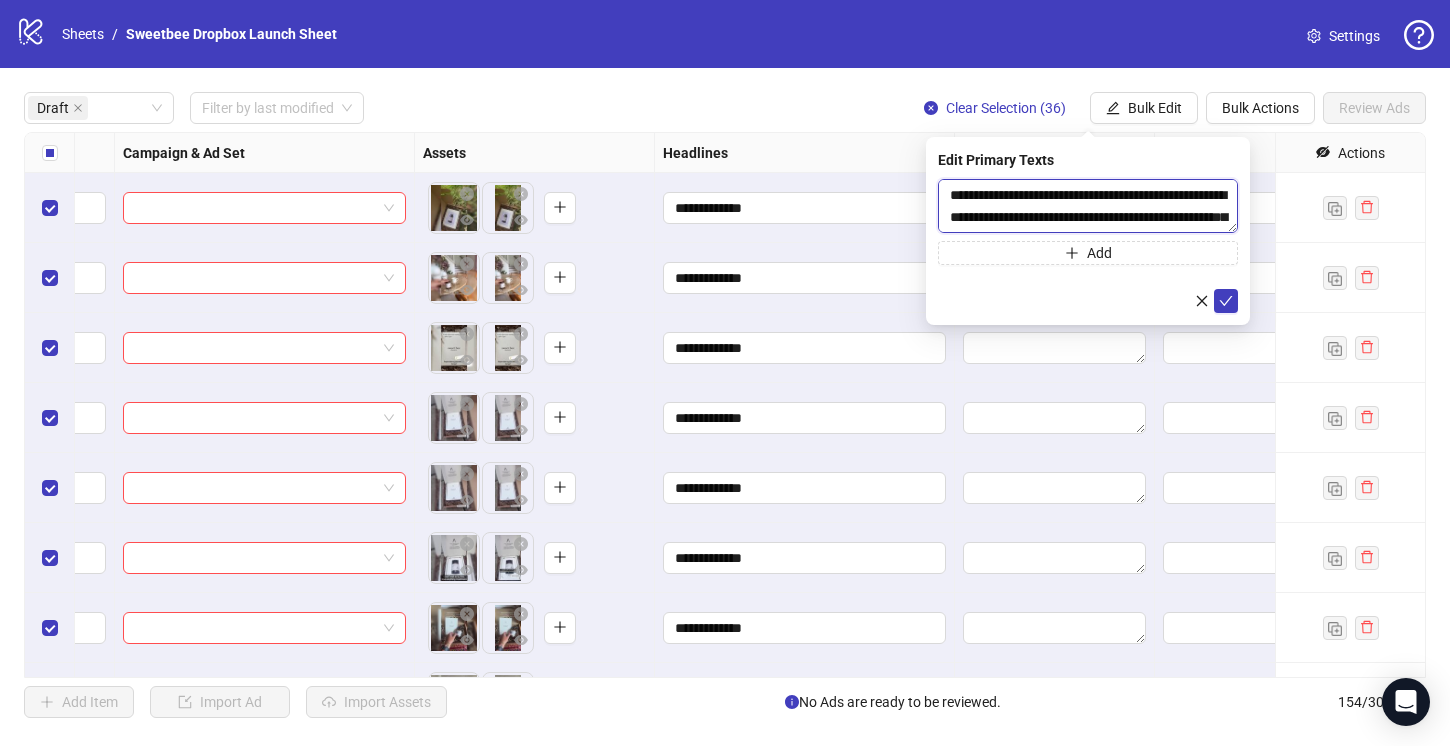 click on "**********" at bounding box center (1088, 206) 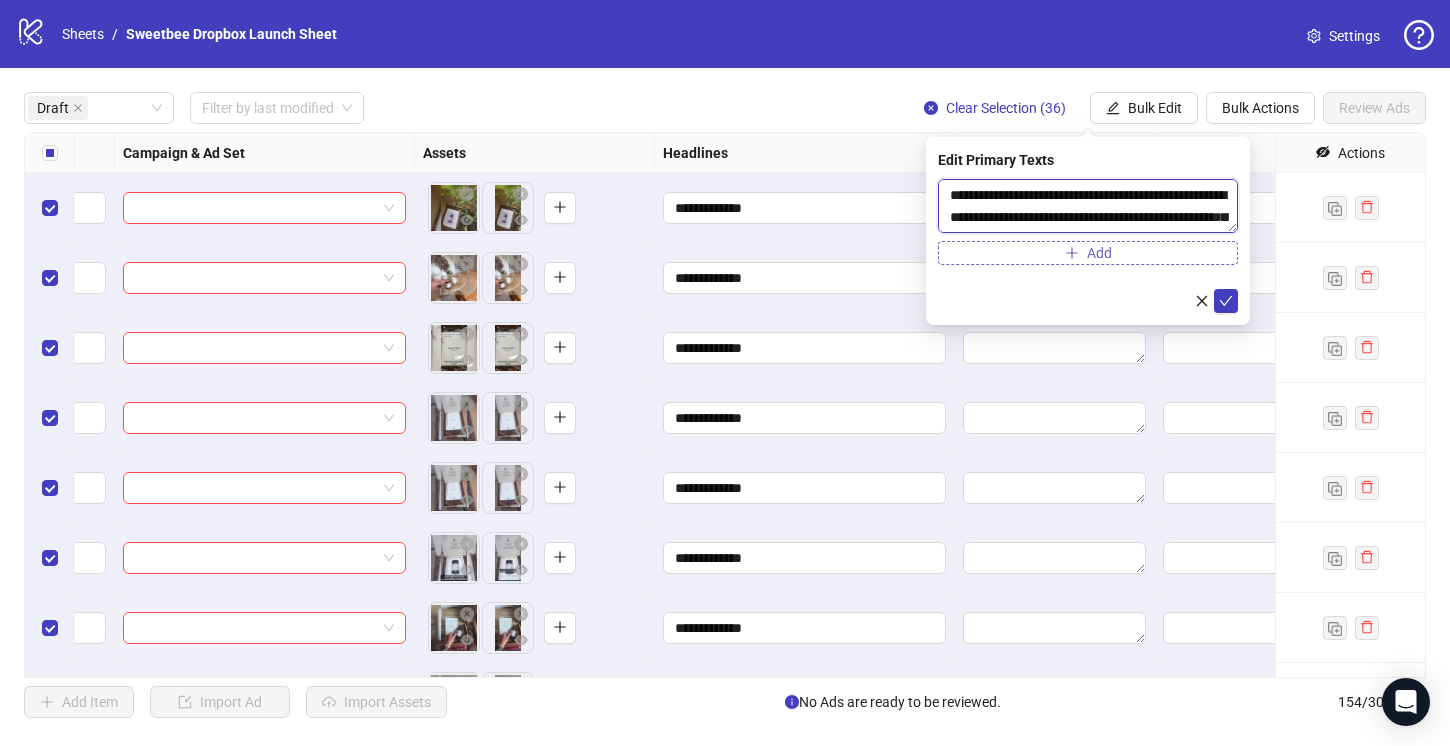 type on "**********" 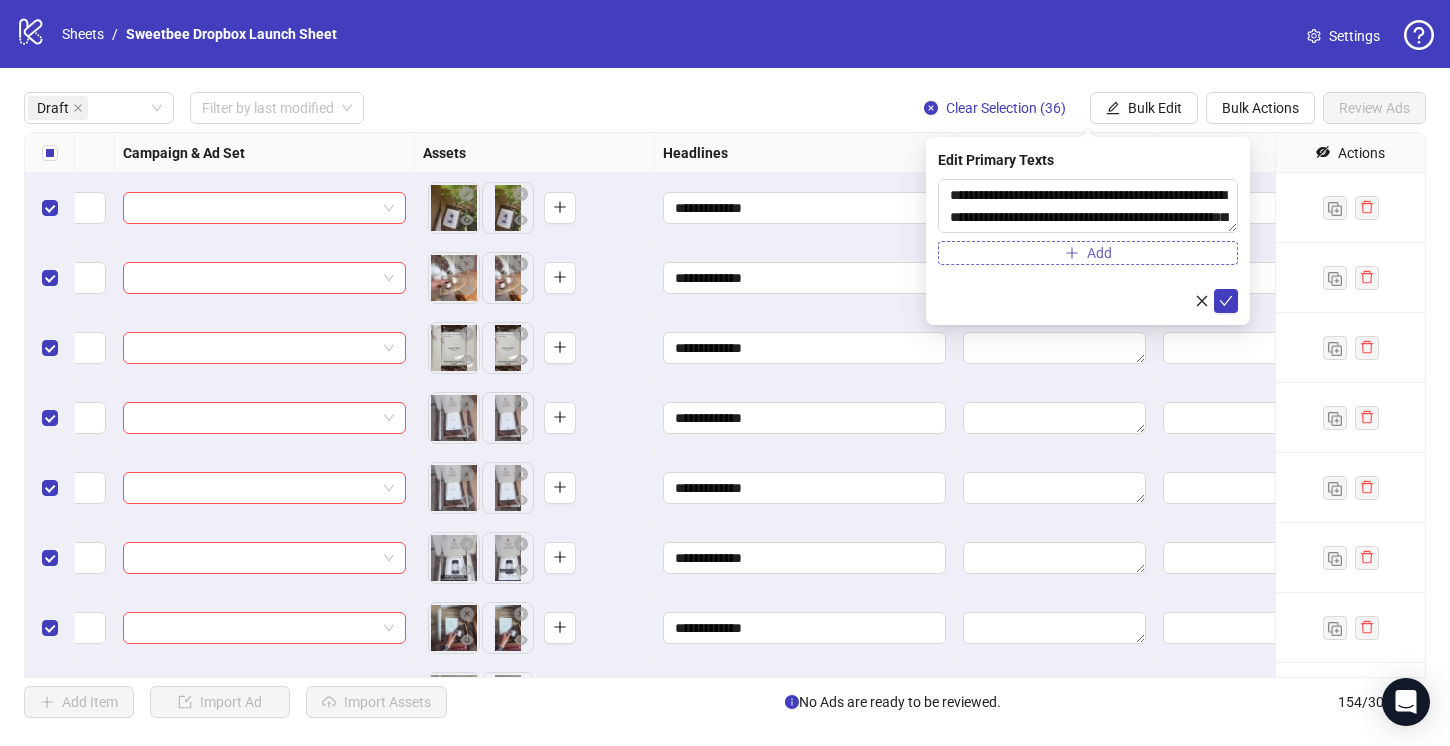 click on "Add" at bounding box center [1088, 253] 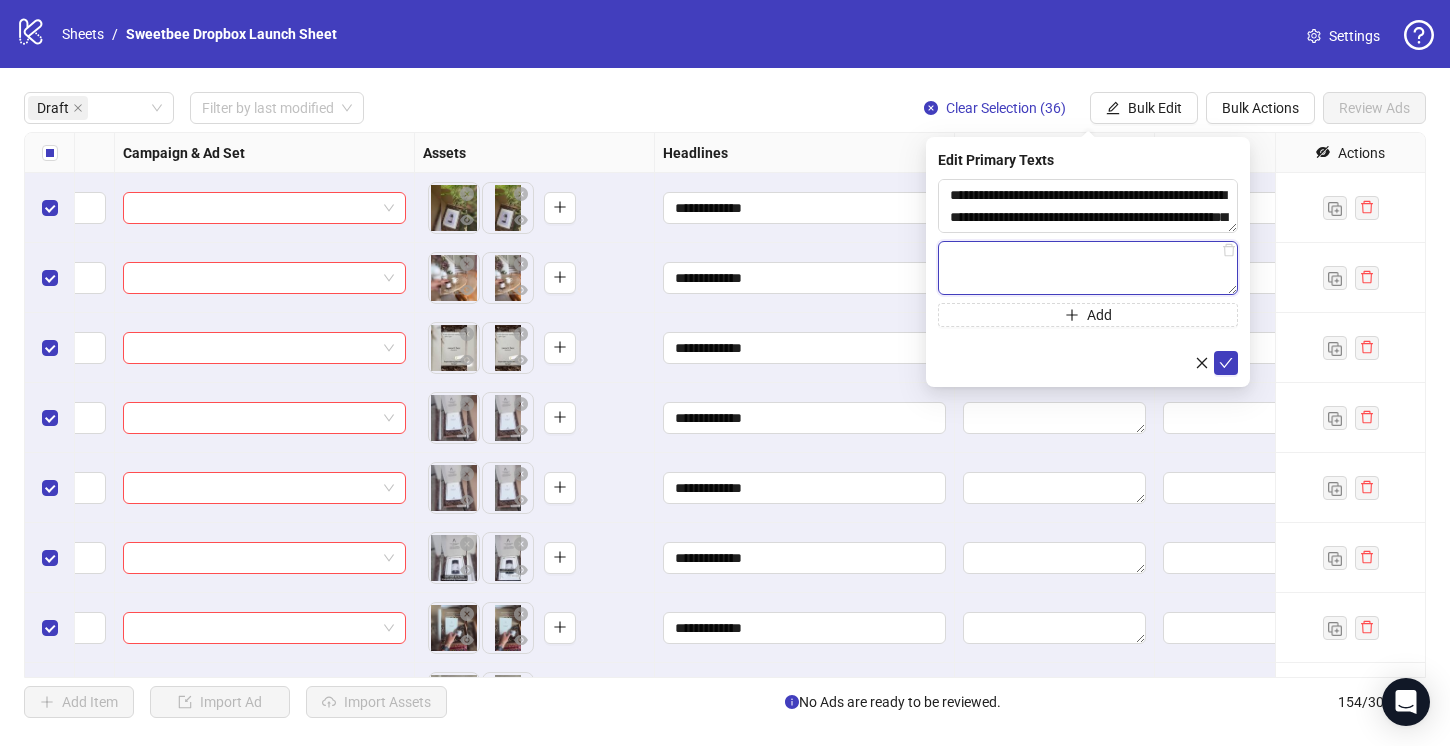 paste on "**********" 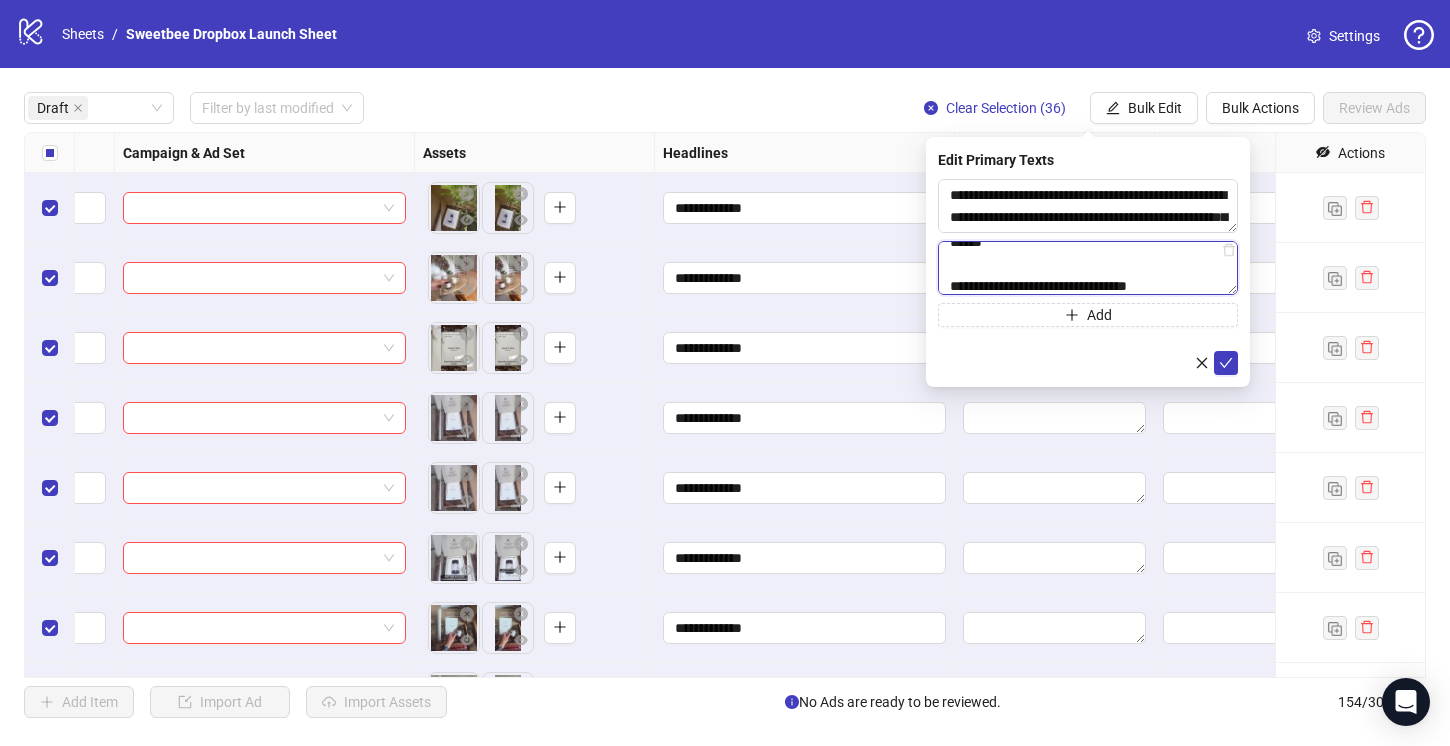 scroll, scrollTop: 0, scrollLeft: 0, axis: both 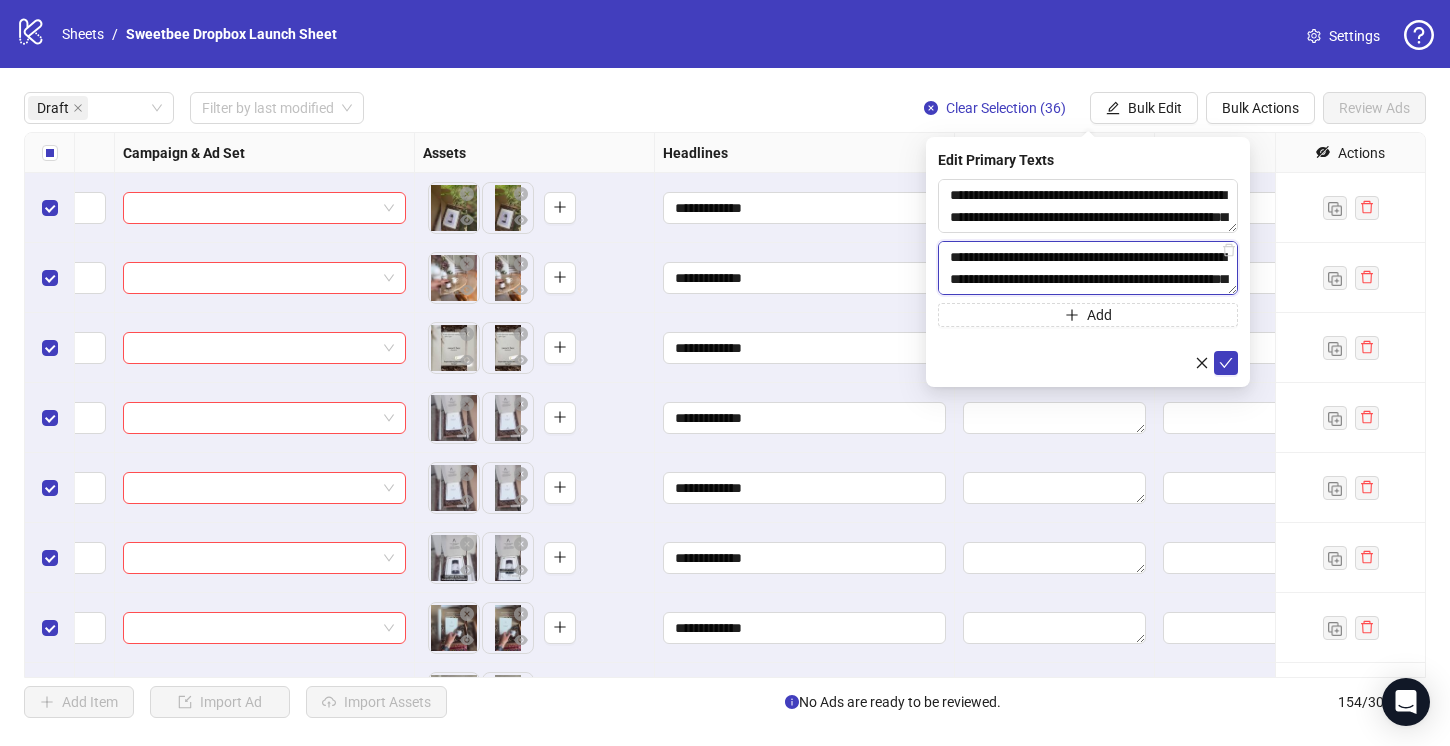 click on "**********" at bounding box center [1088, 268] 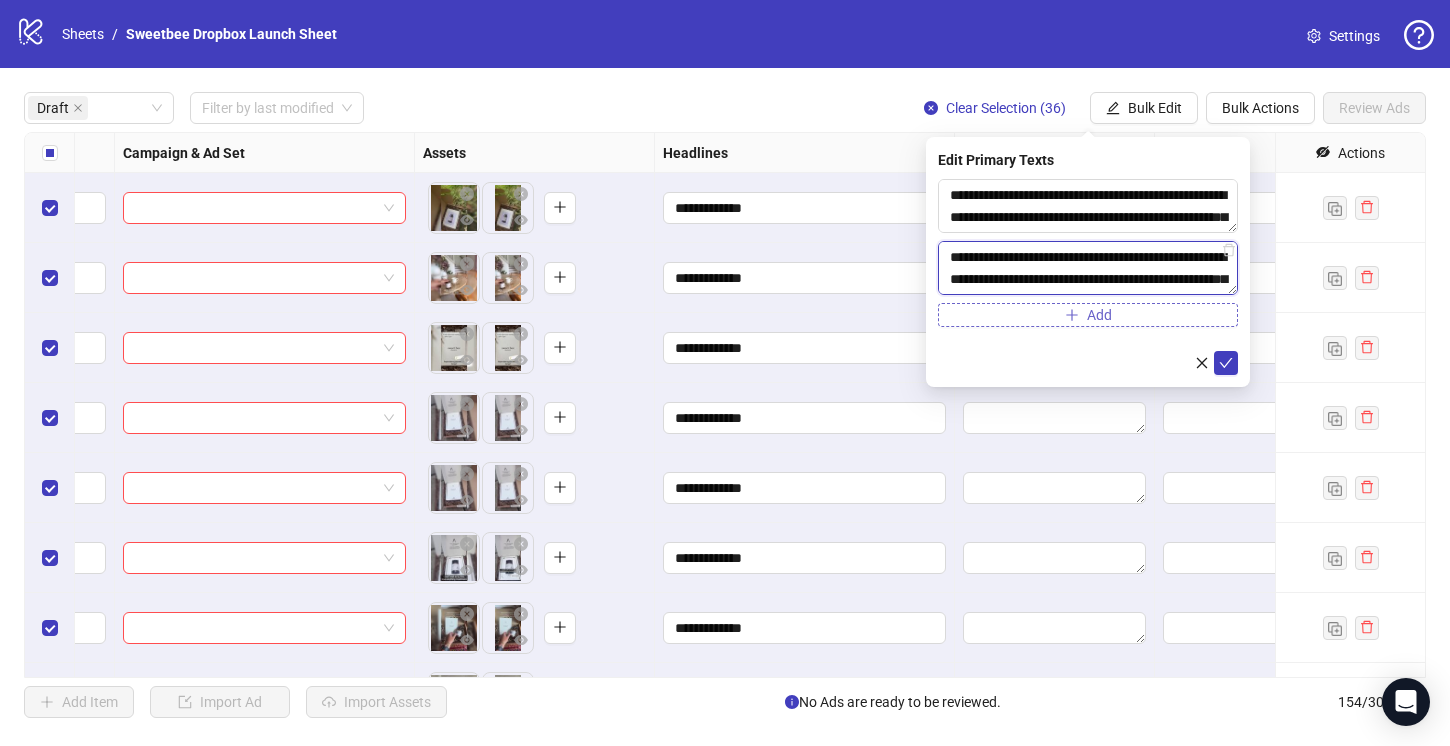 type on "**********" 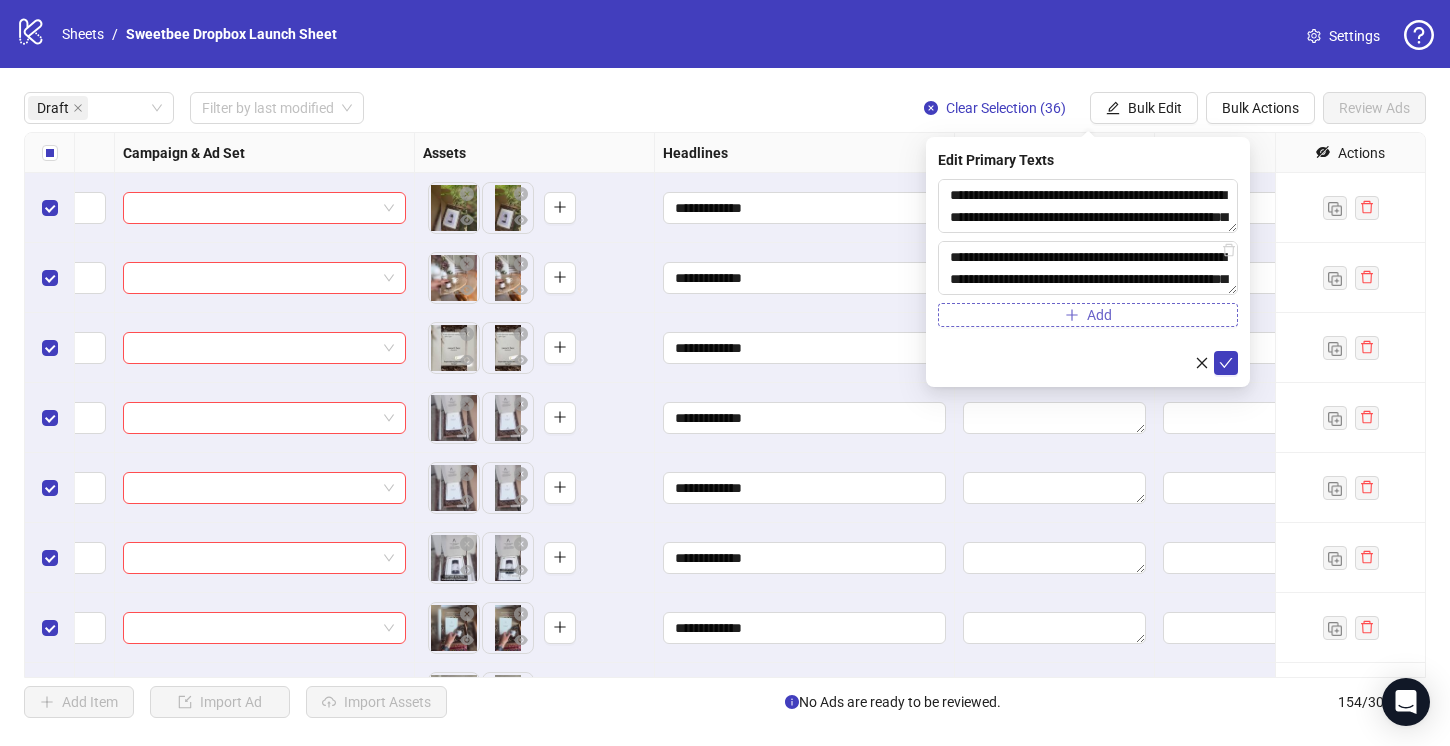 click on "Add" at bounding box center [1088, 315] 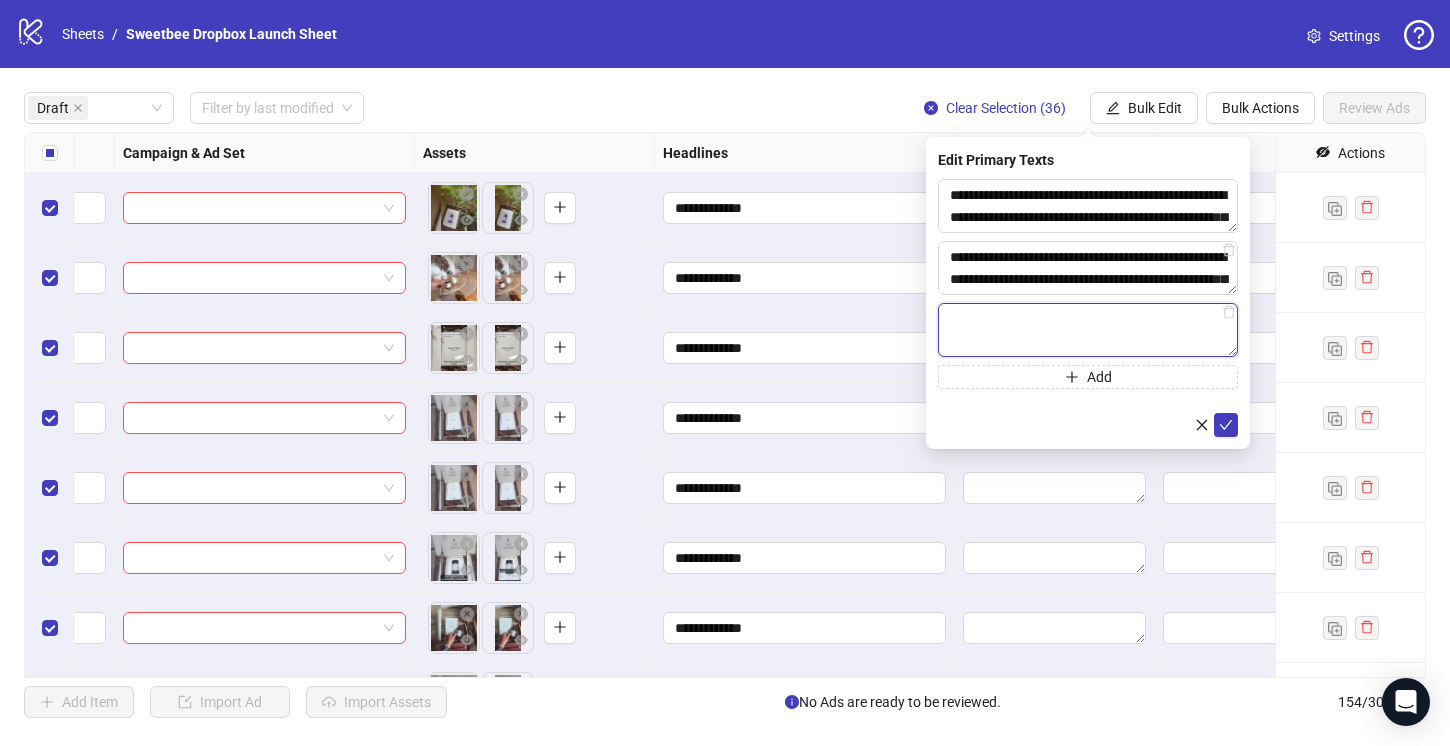 paste on "**********" 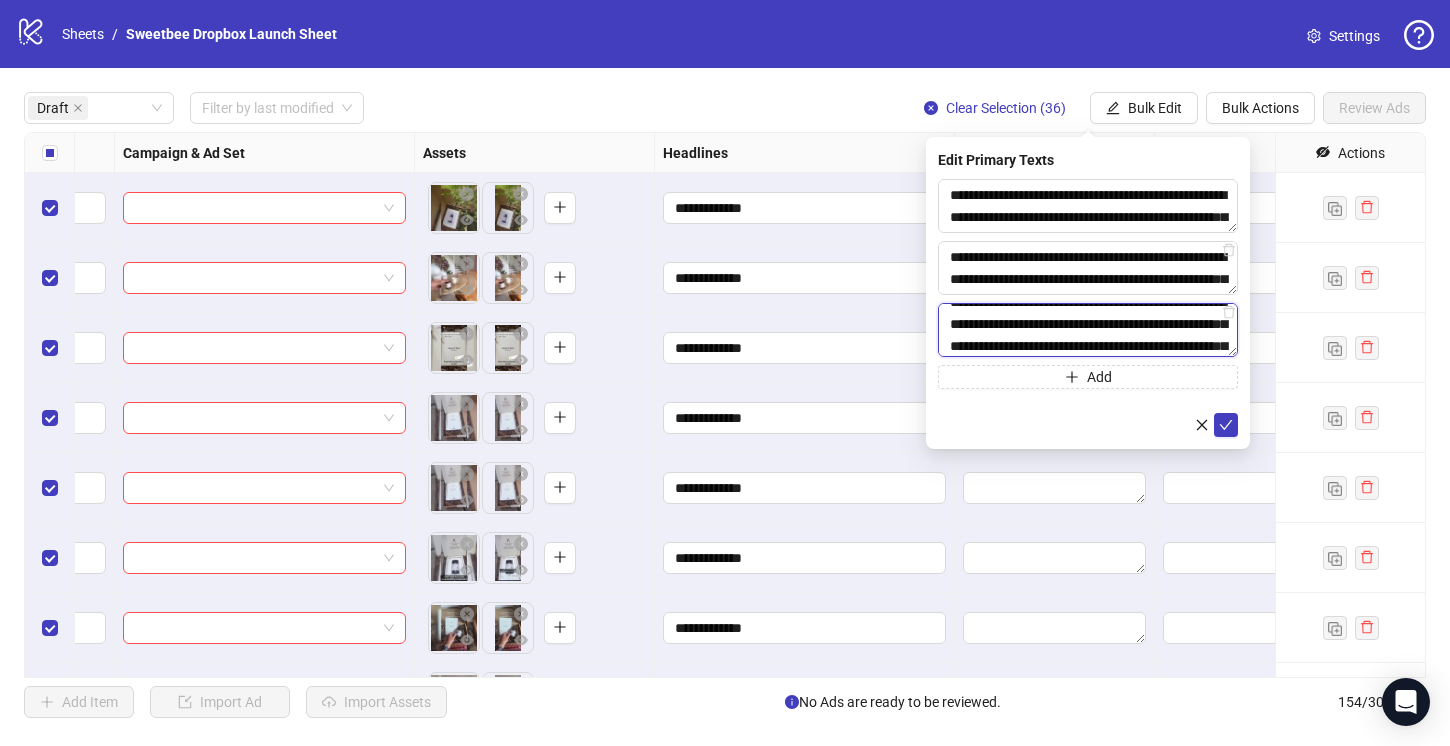 scroll, scrollTop: 0, scrollLeft: 0, axis: both 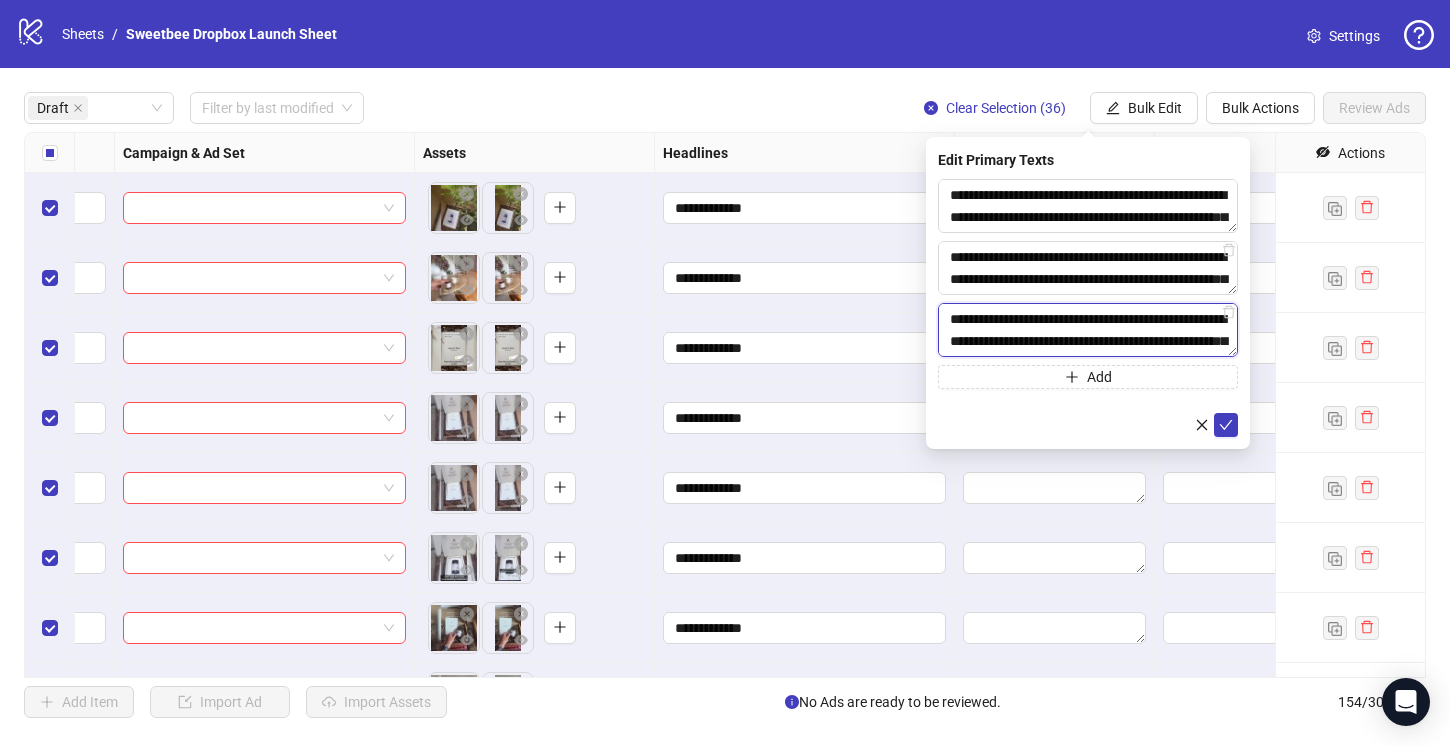 click on "**********" at bounding box center (1088, 330) 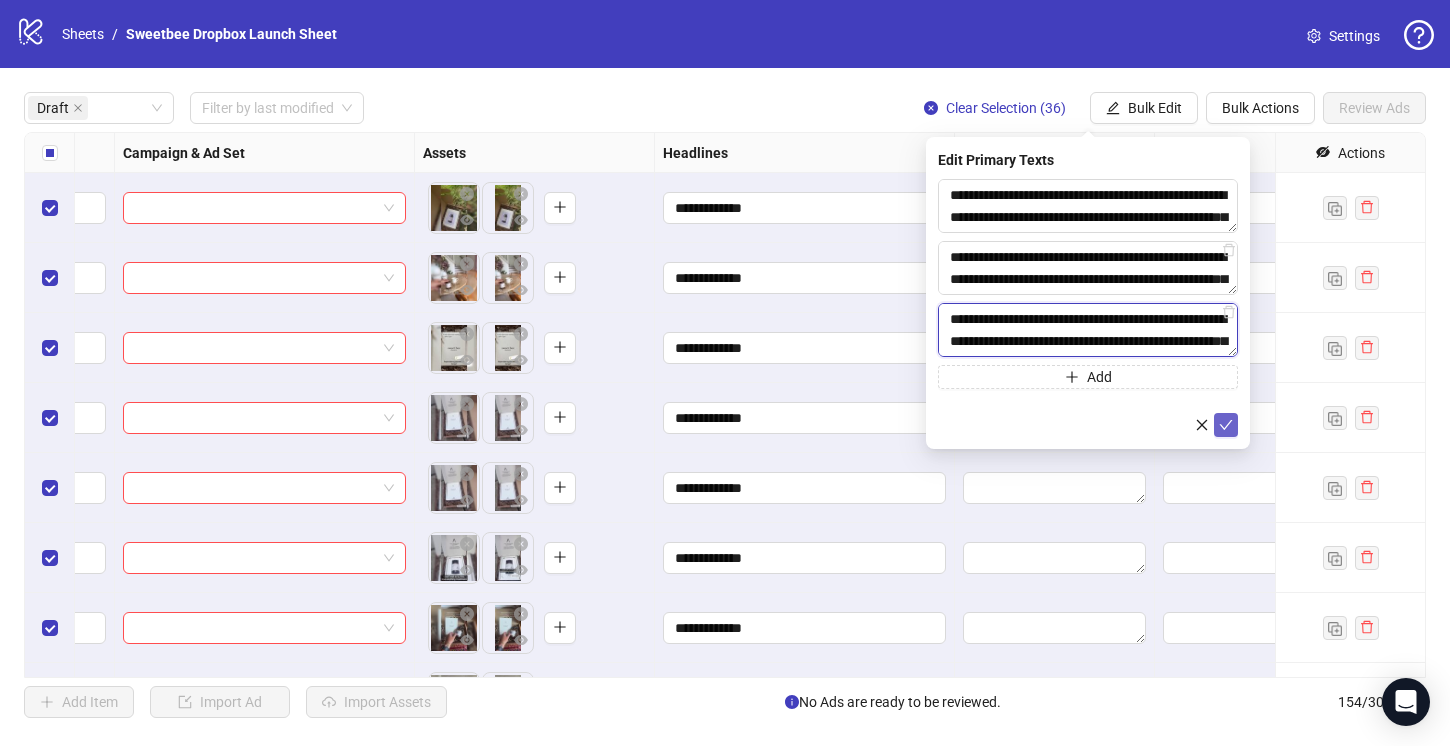 type on "**********" 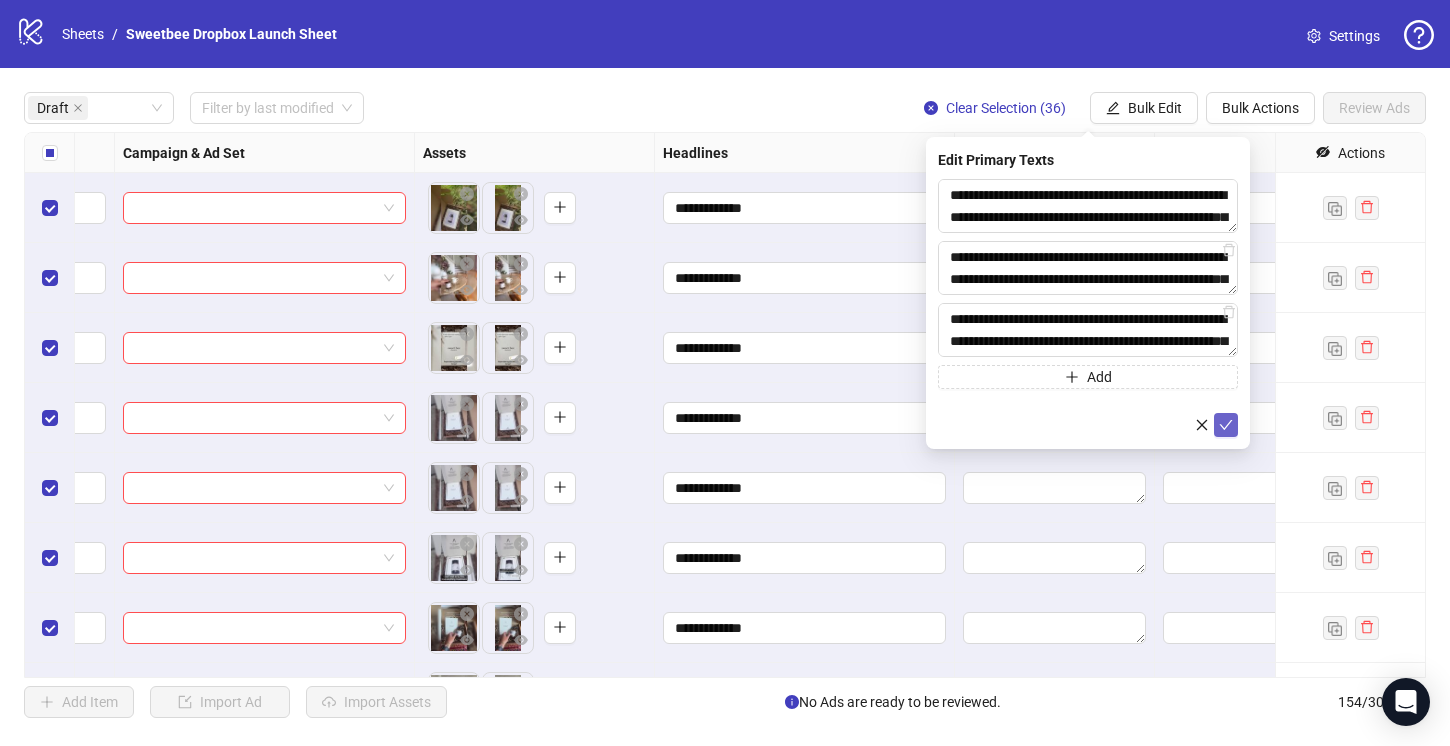 click 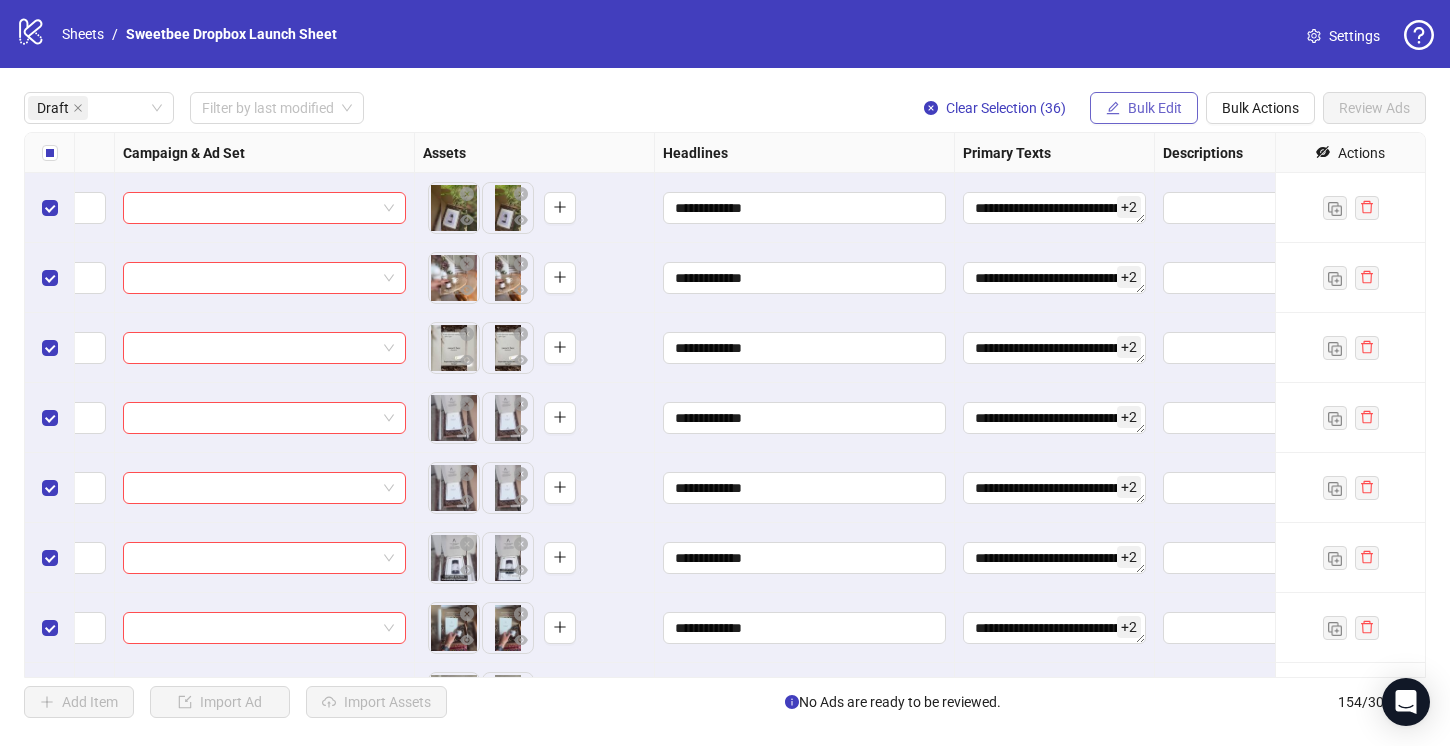 click on "Bulk Edit" at bounding box center [1155, 108] 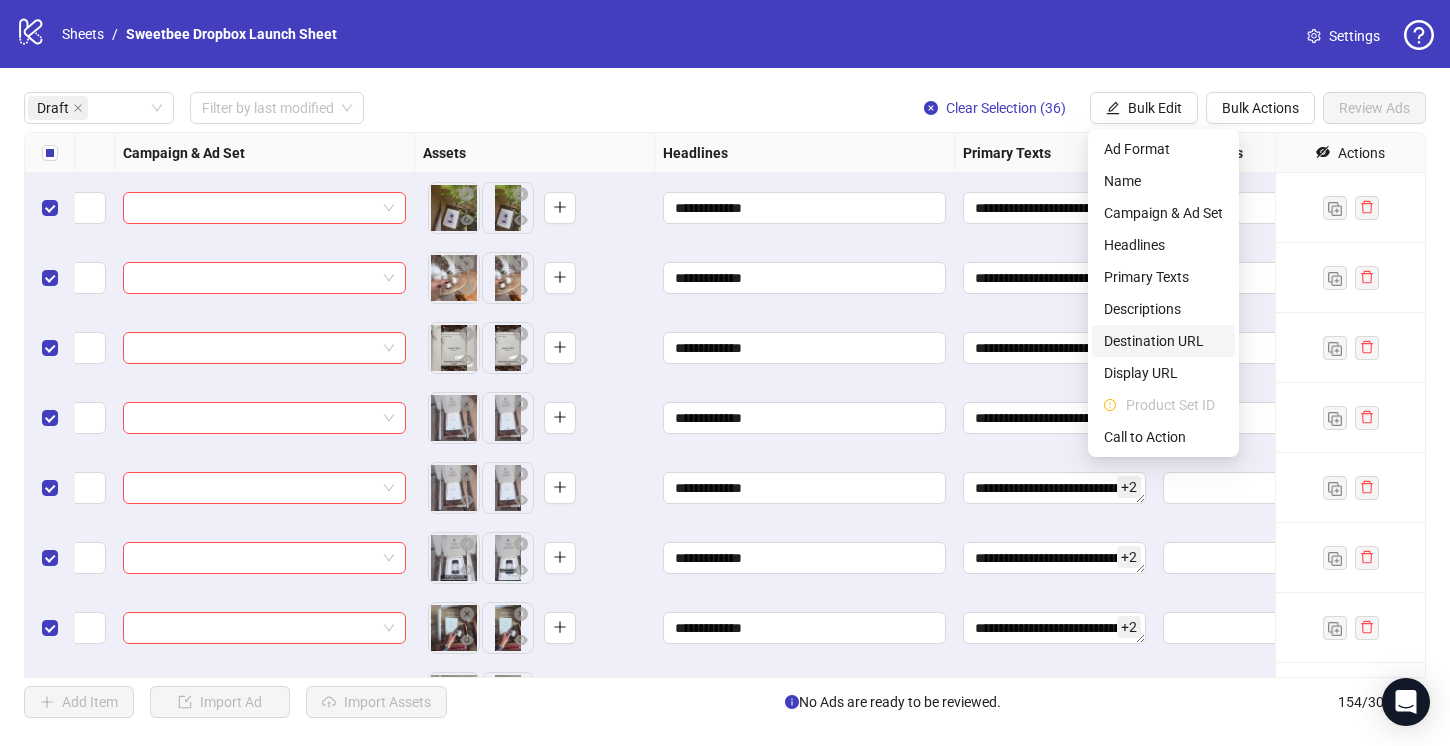 click on "Destination URL" at bounding box center [1163, 341] 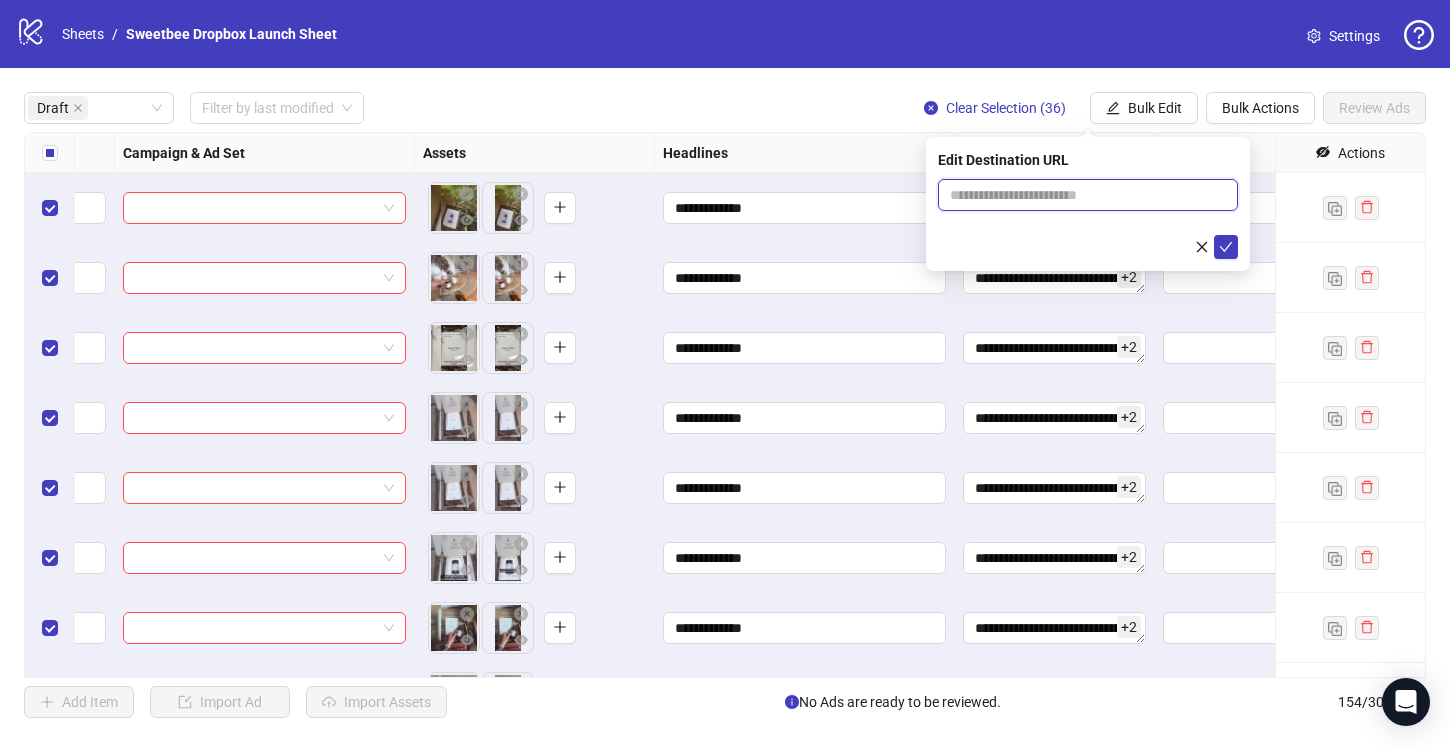 click at bounding box center [1080, 195] 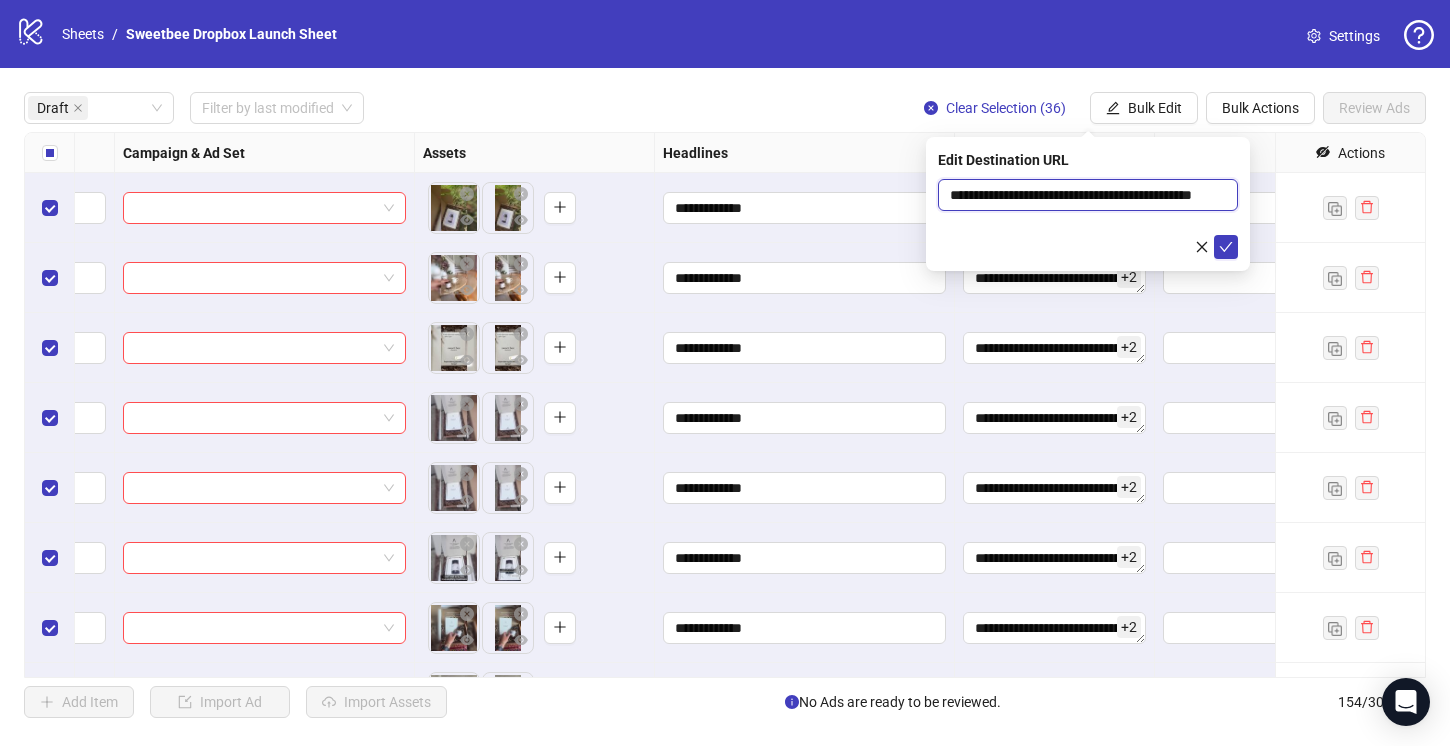 scroll, scrollTop: 0, scrollLeft: 61, axis: horizontal 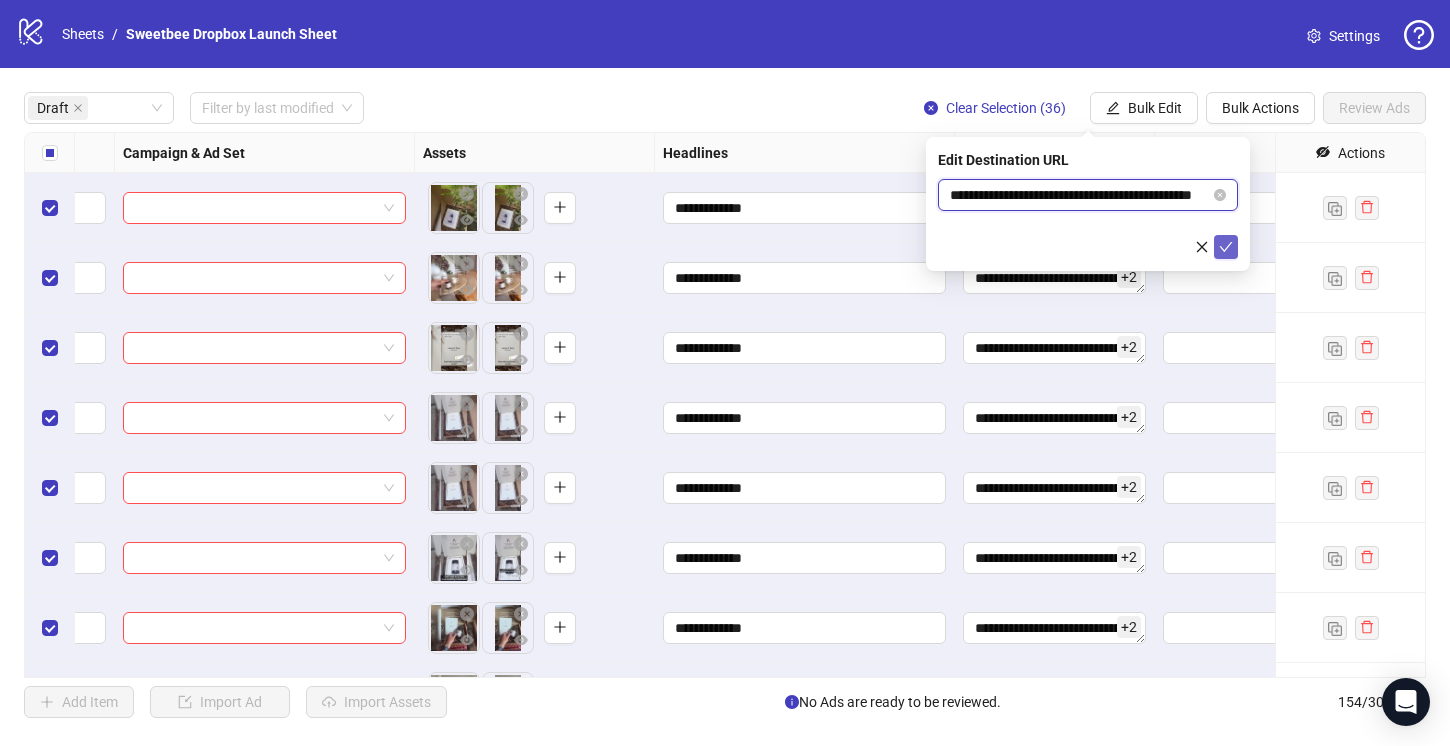 type on "**********" 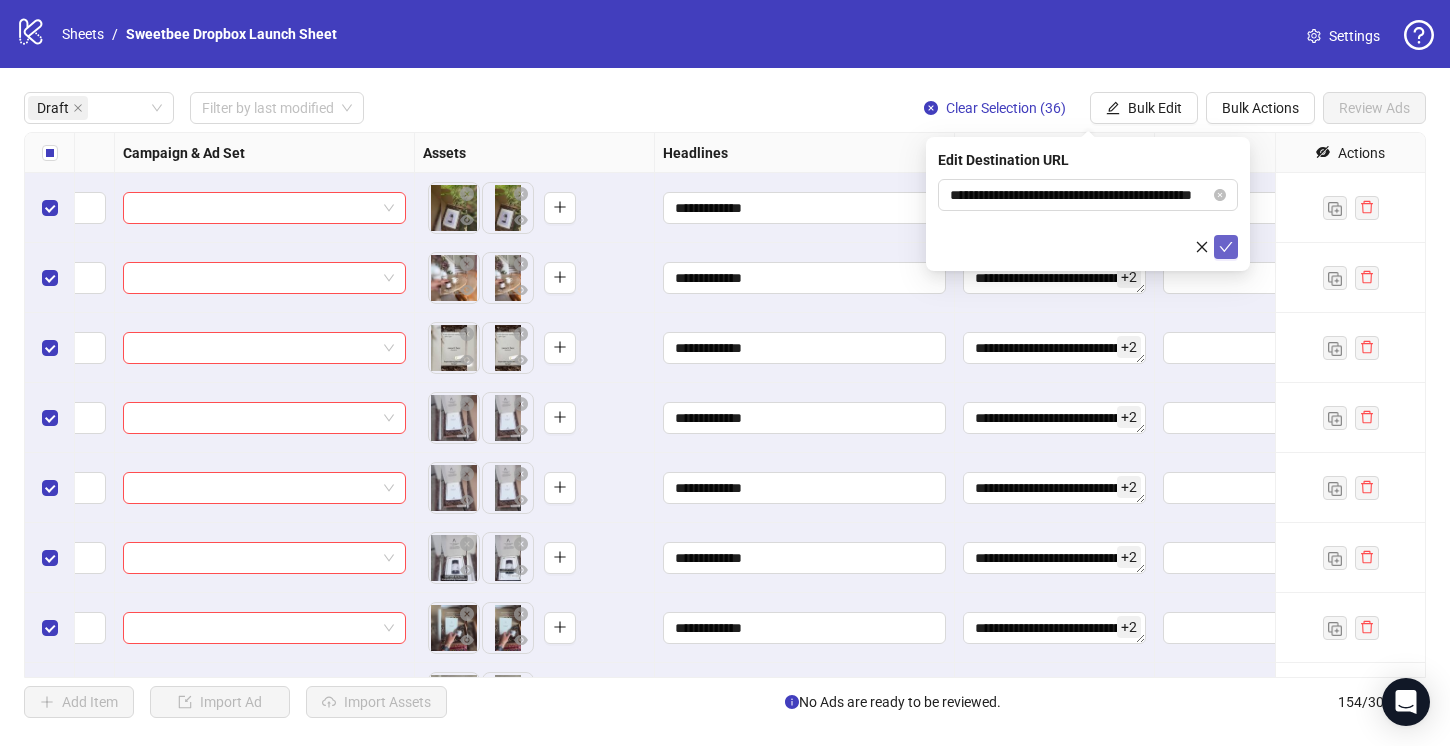 click 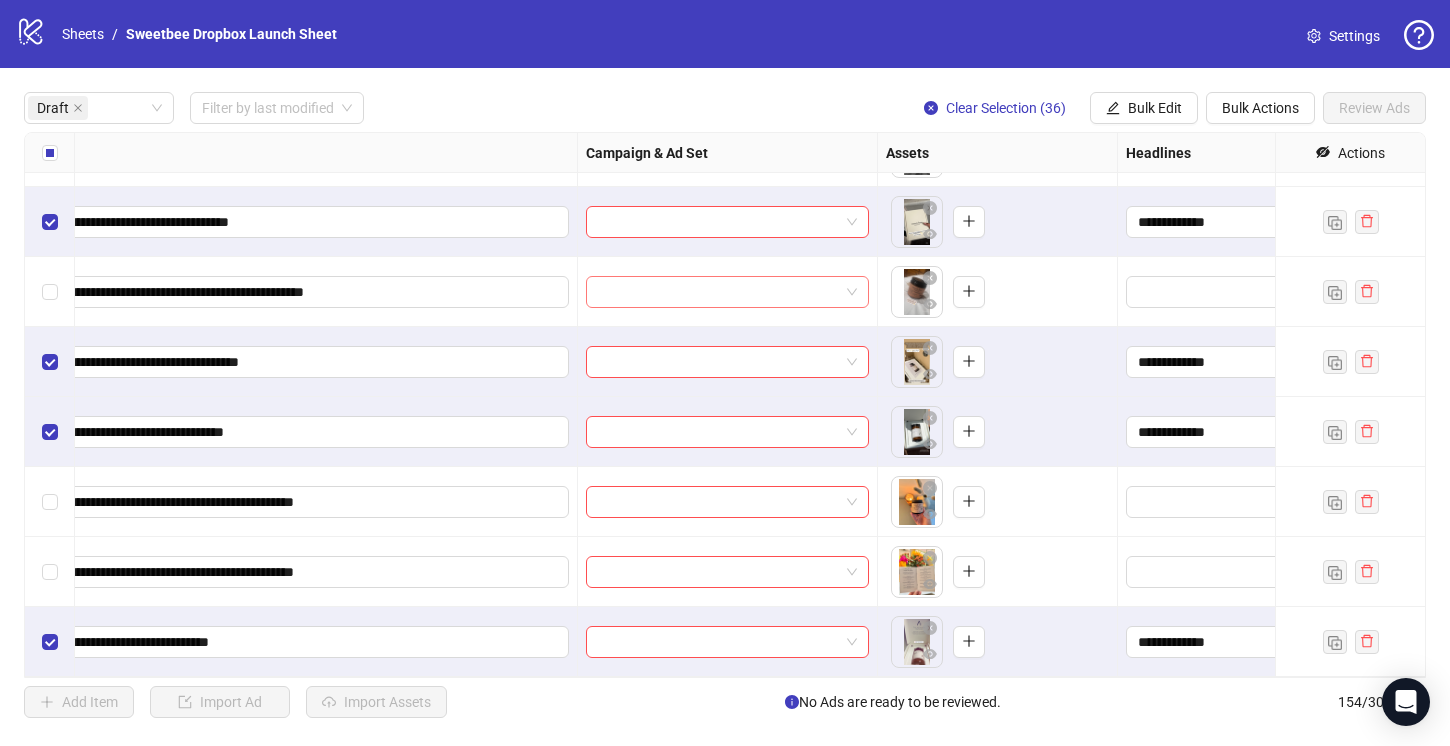 scroll, scrollTop: 1822, scrollLeft: 358, axis: both 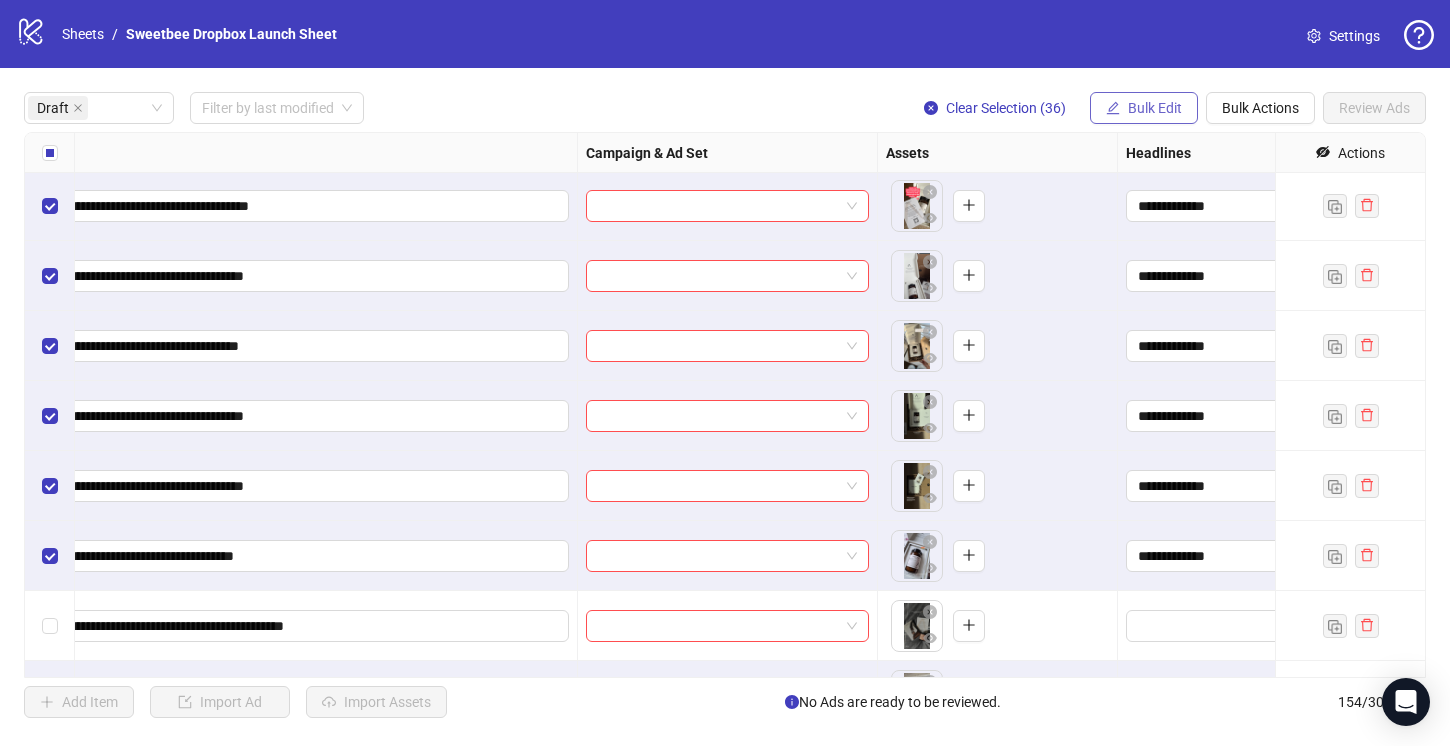 click on "Bulk Edit" at bounding box center (1155, 108) 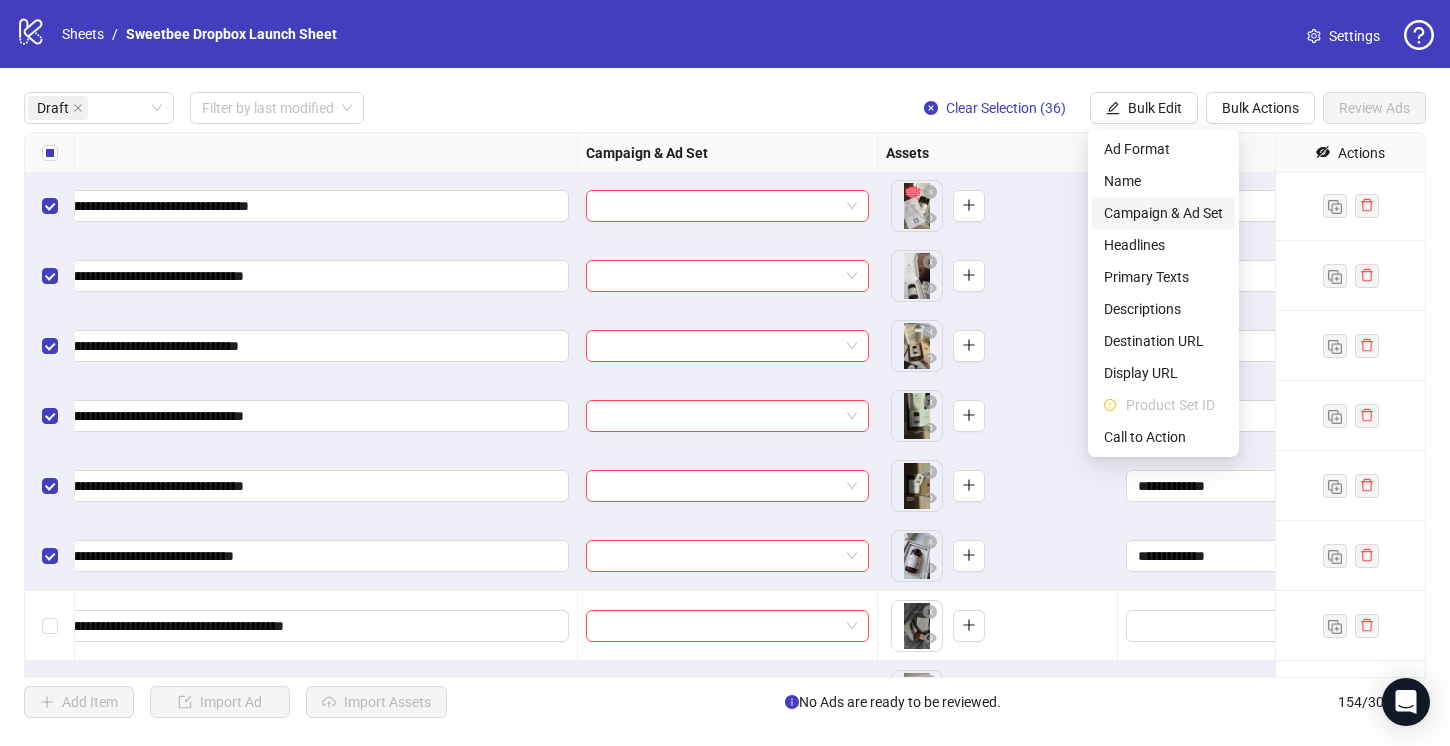 click on "Campaign & Ad Set" at bounding box center (1163, 213) 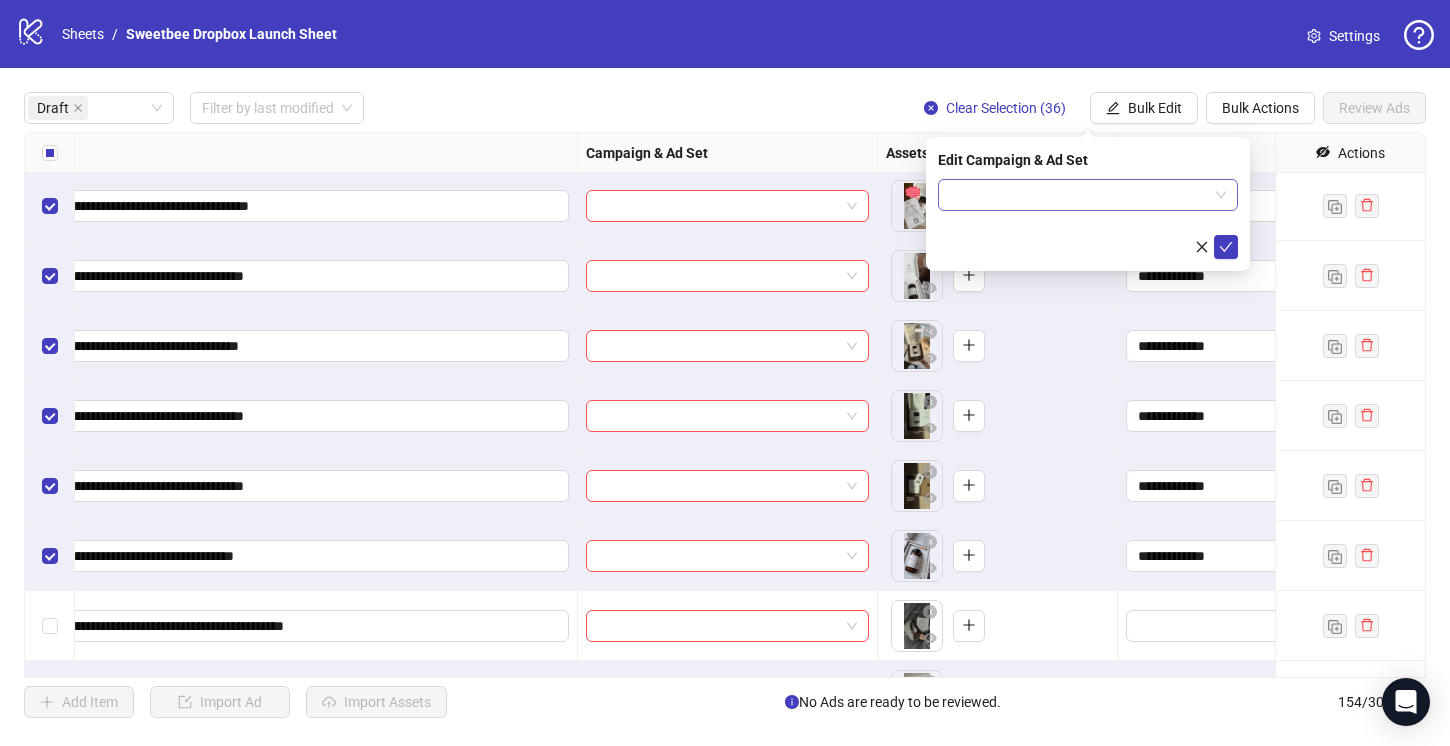 click at bounding box center (1079, 195) 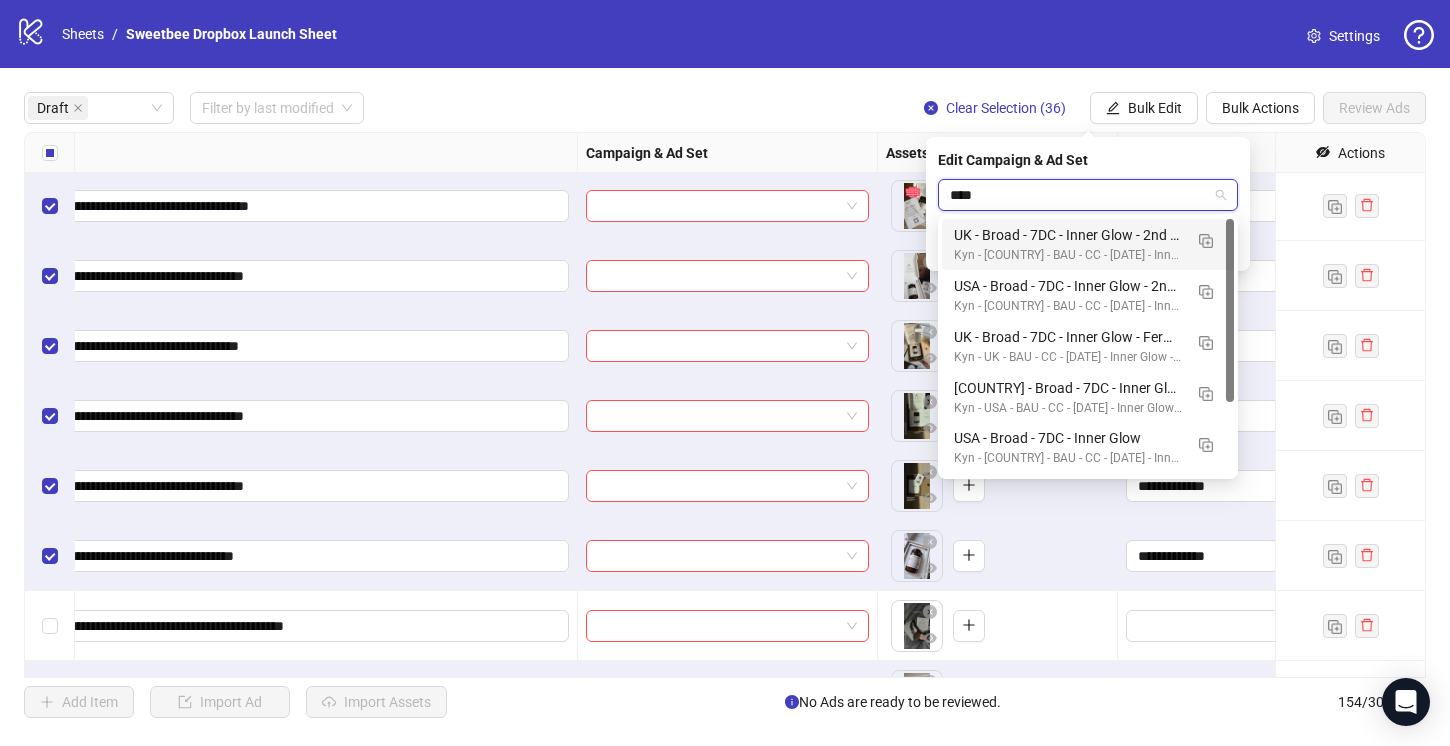type on "*****" 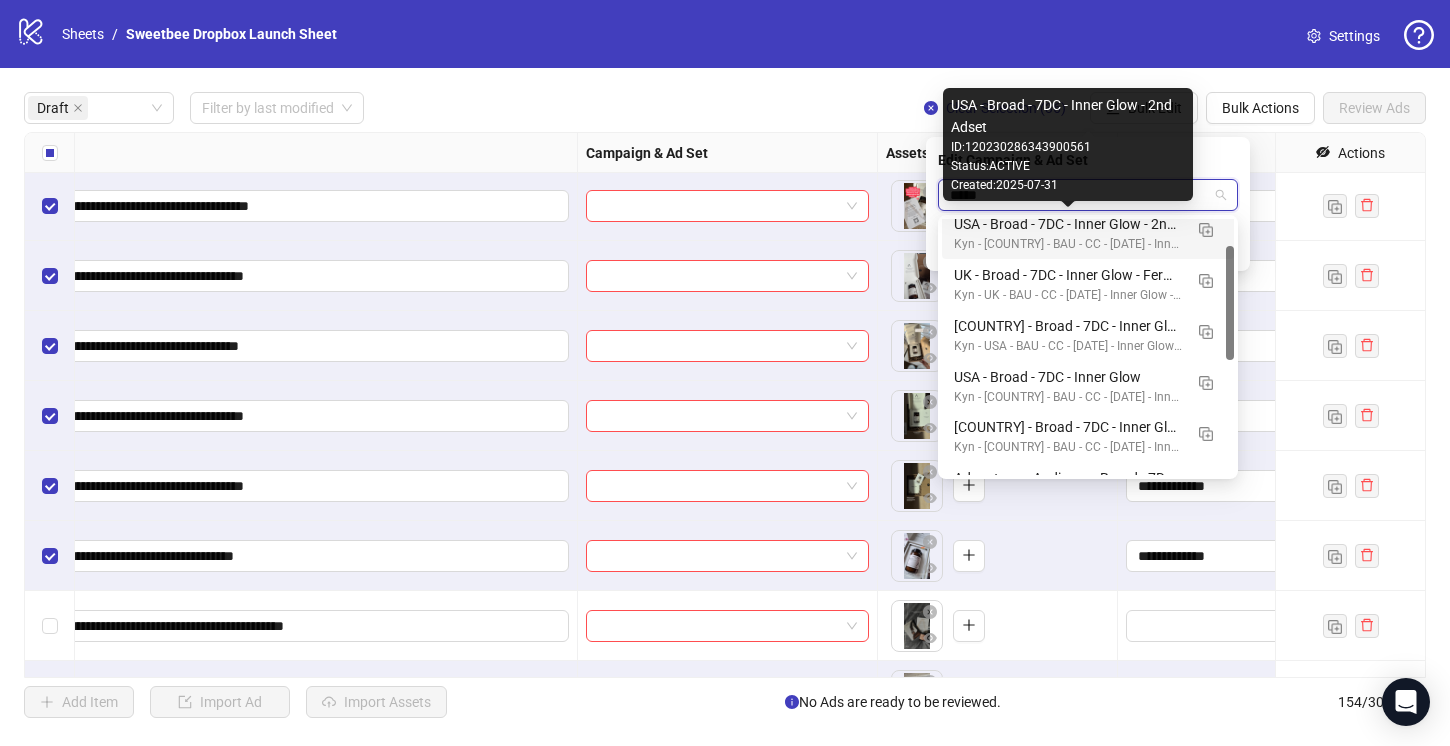 scroll, scrollTop: 20, scrollLeft: 0, axis: vertical 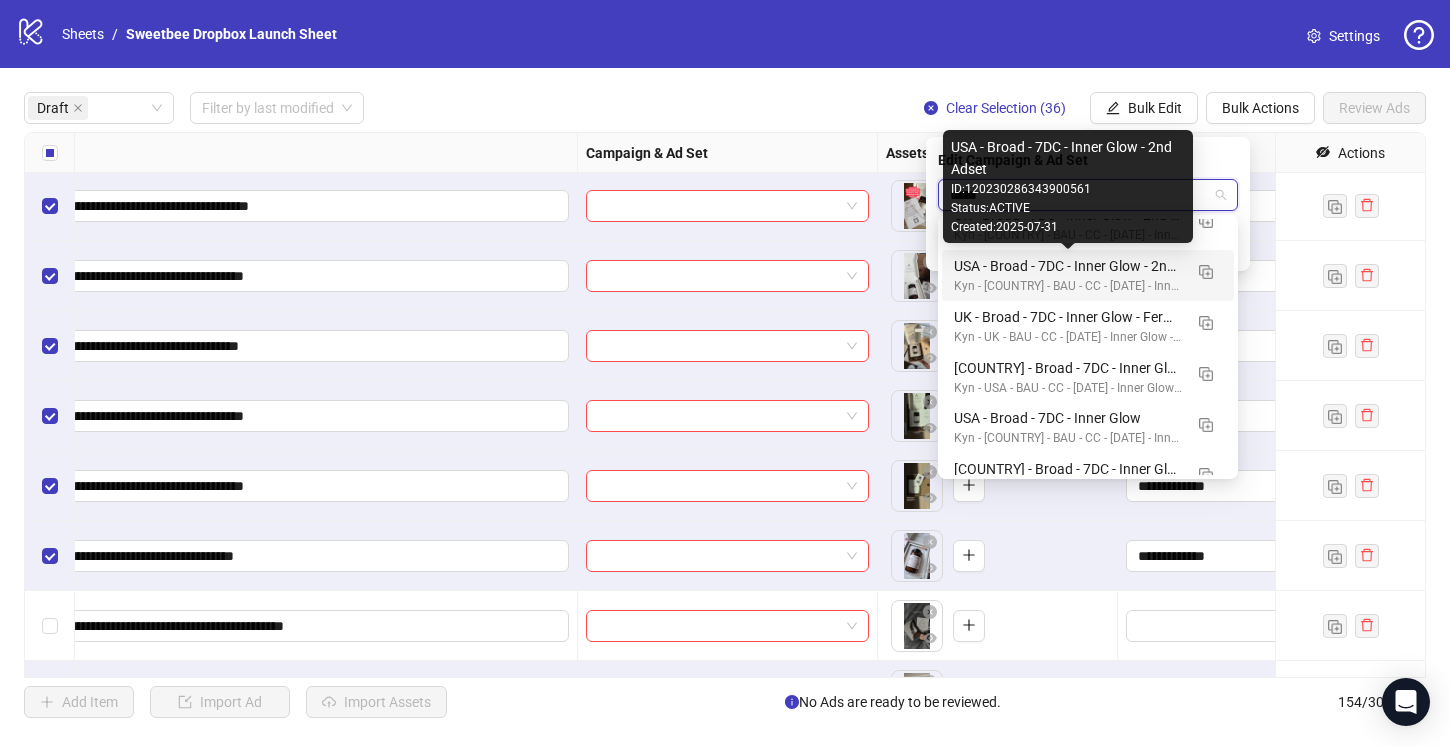 click on "USA - Broad - 7DC - Inner Glow - 2nd Adset" at bounding box center (1068, 266) 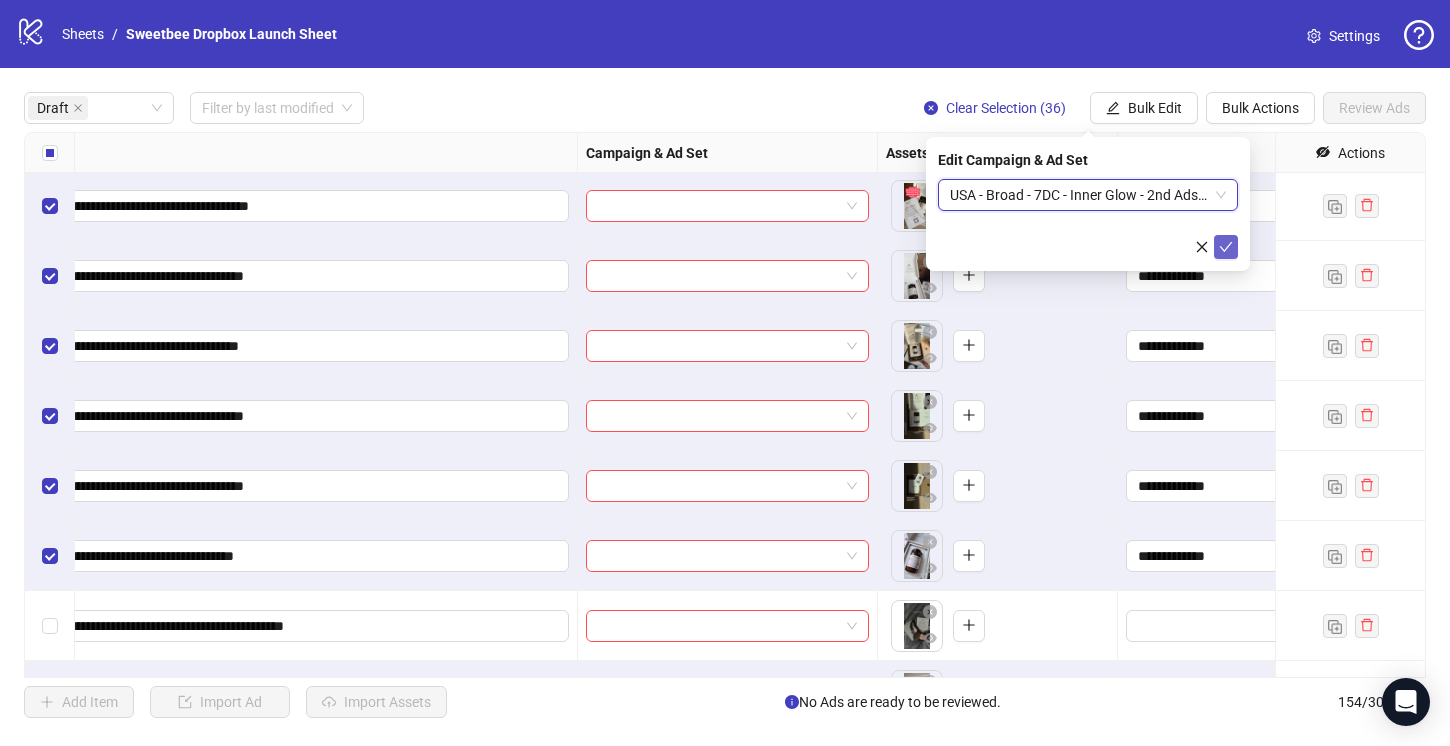 click 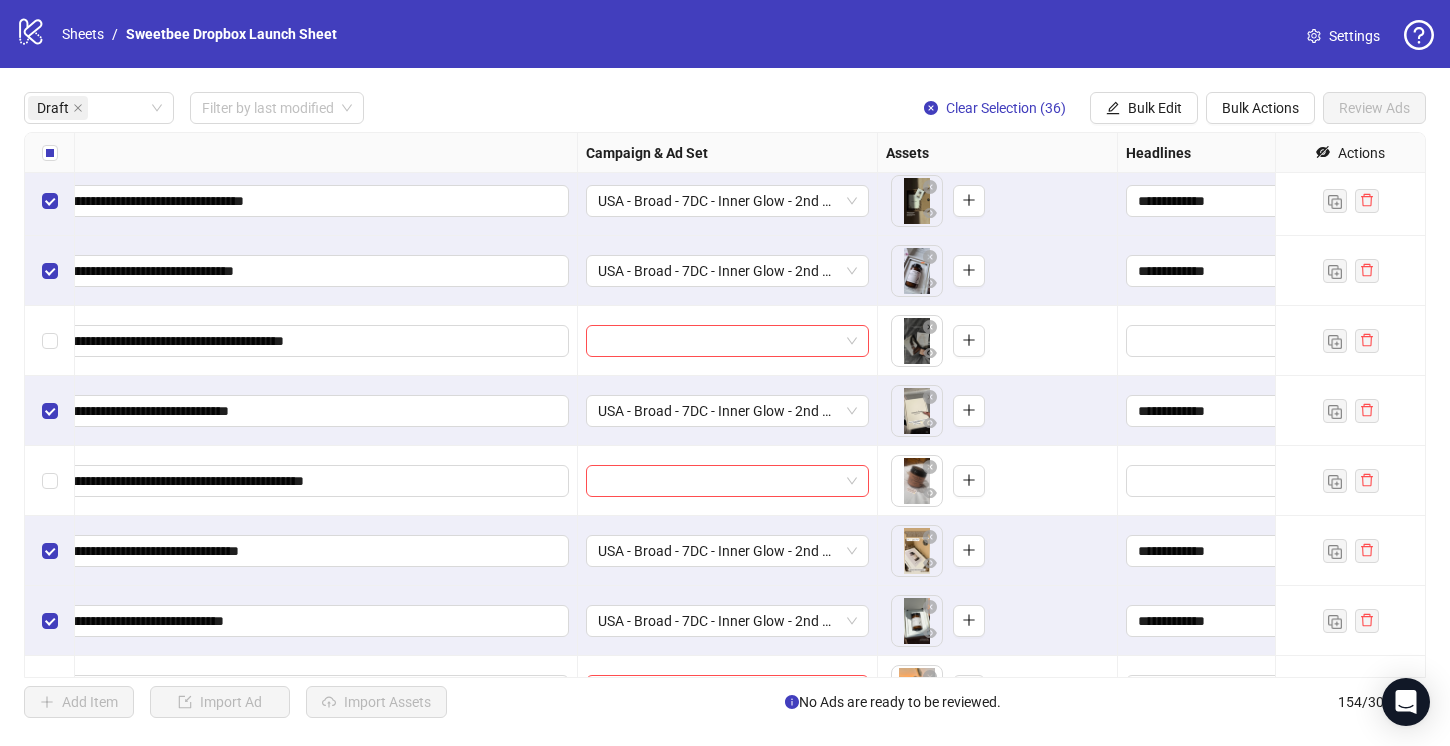 scroll, scrollTop: 2117, scrollLeft: 358, axis: both 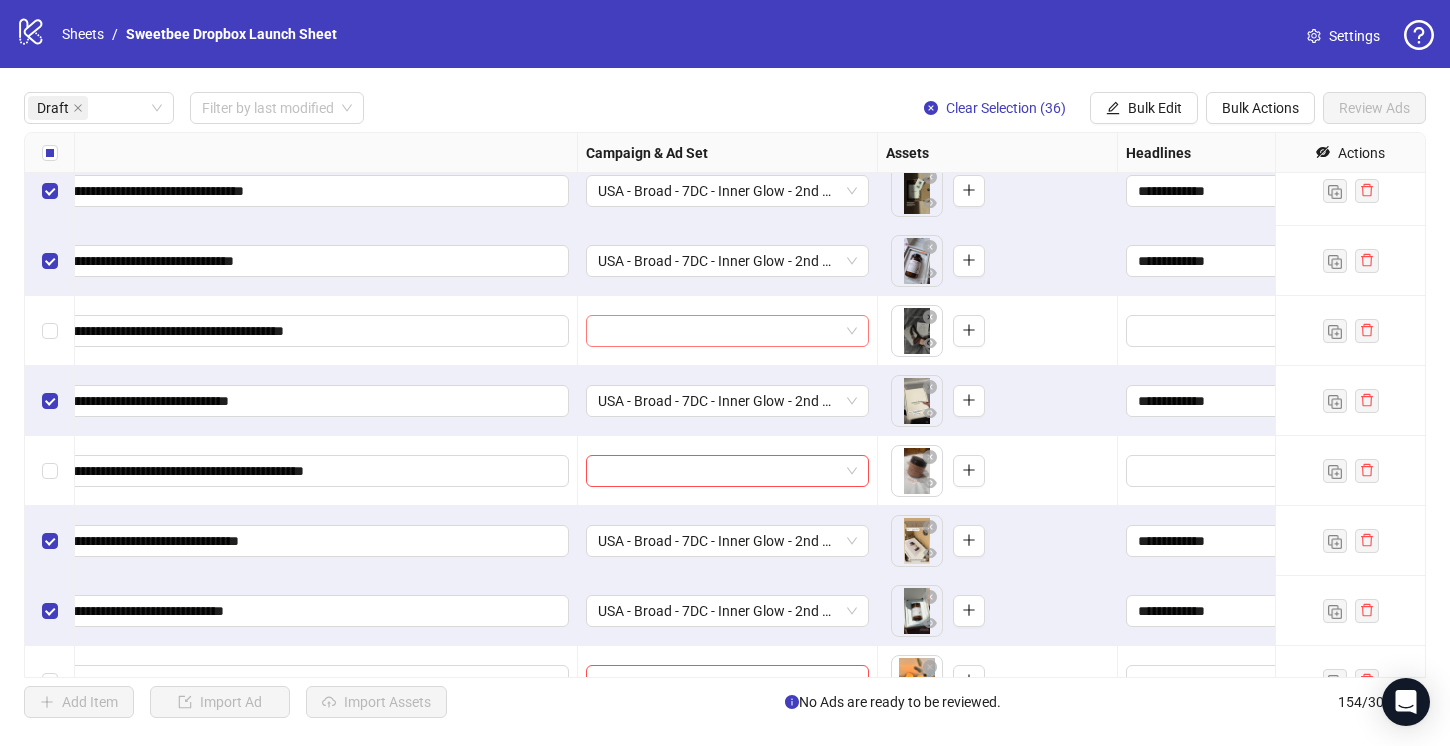 click at bounding box center (727, 331) 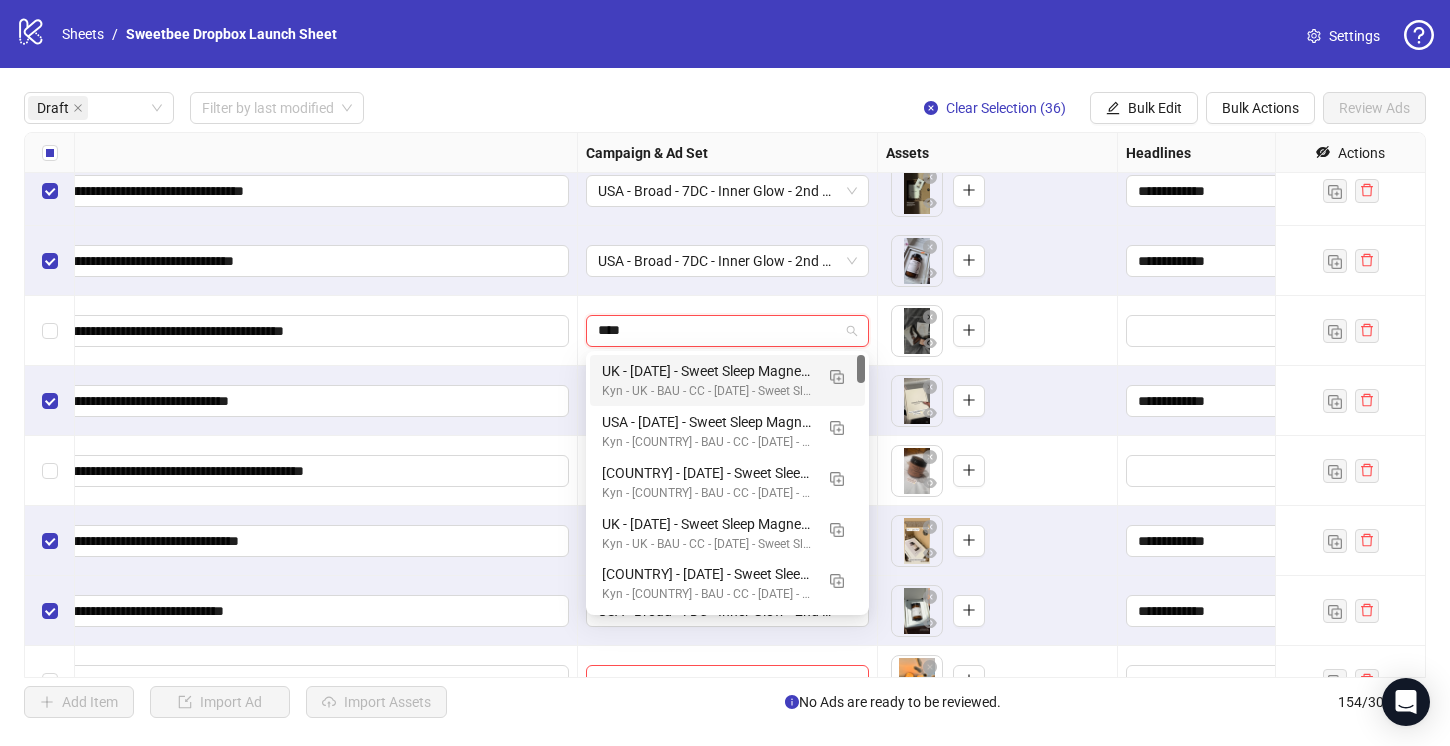 type on "*****" 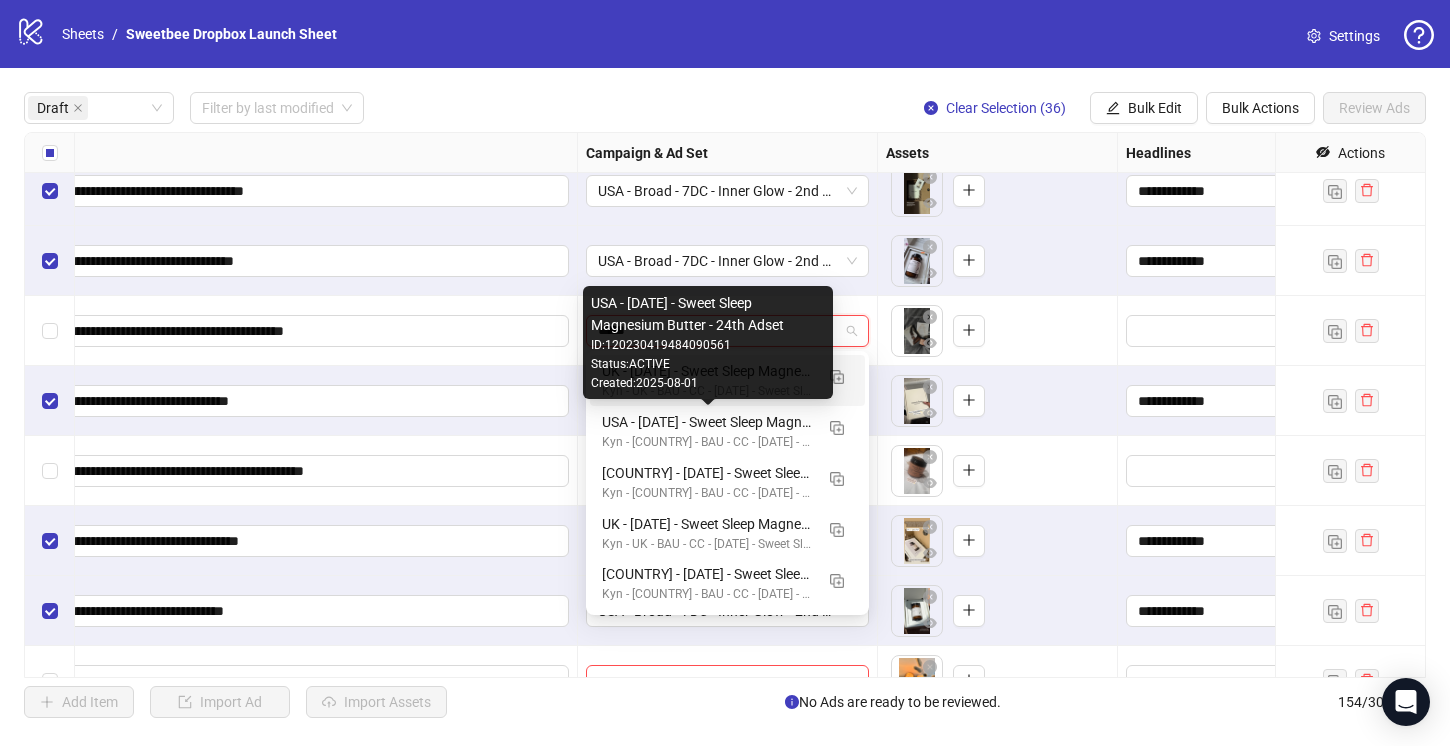 click on "[COUNTRY] - 8/1/25 - Sweet Sleep Magnesium Butter - 24th Adset" at bounding box center [707, 422] 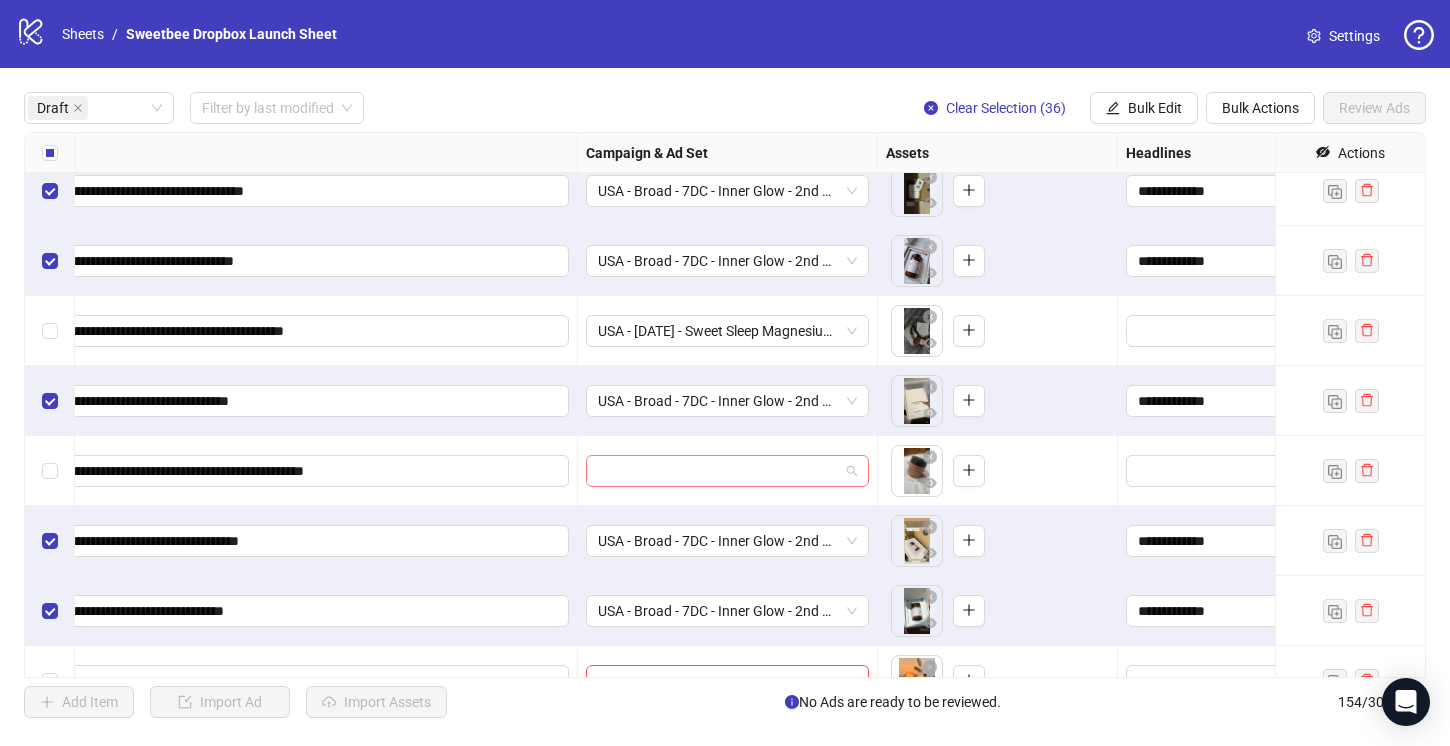 click at bounding box center (718, 471) 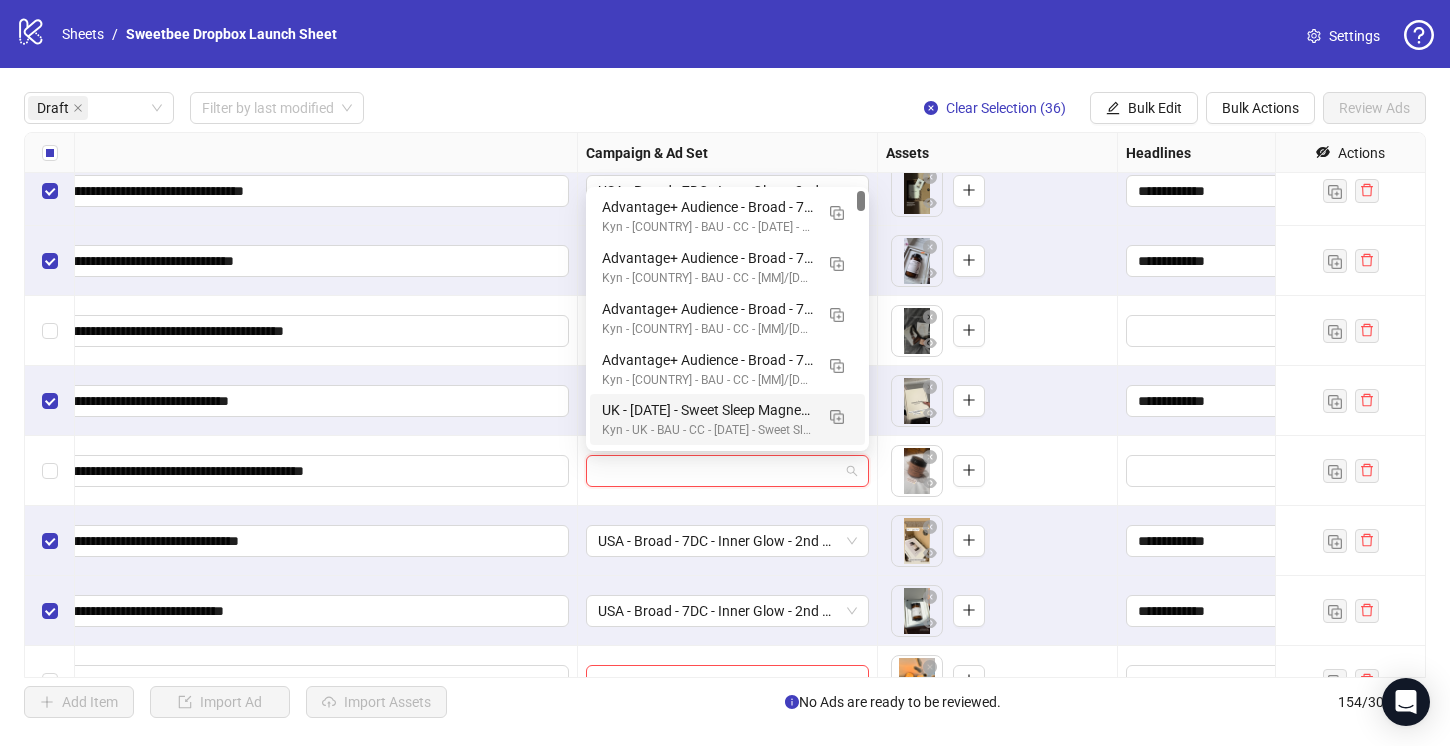 click at bounding box center [728, 471] 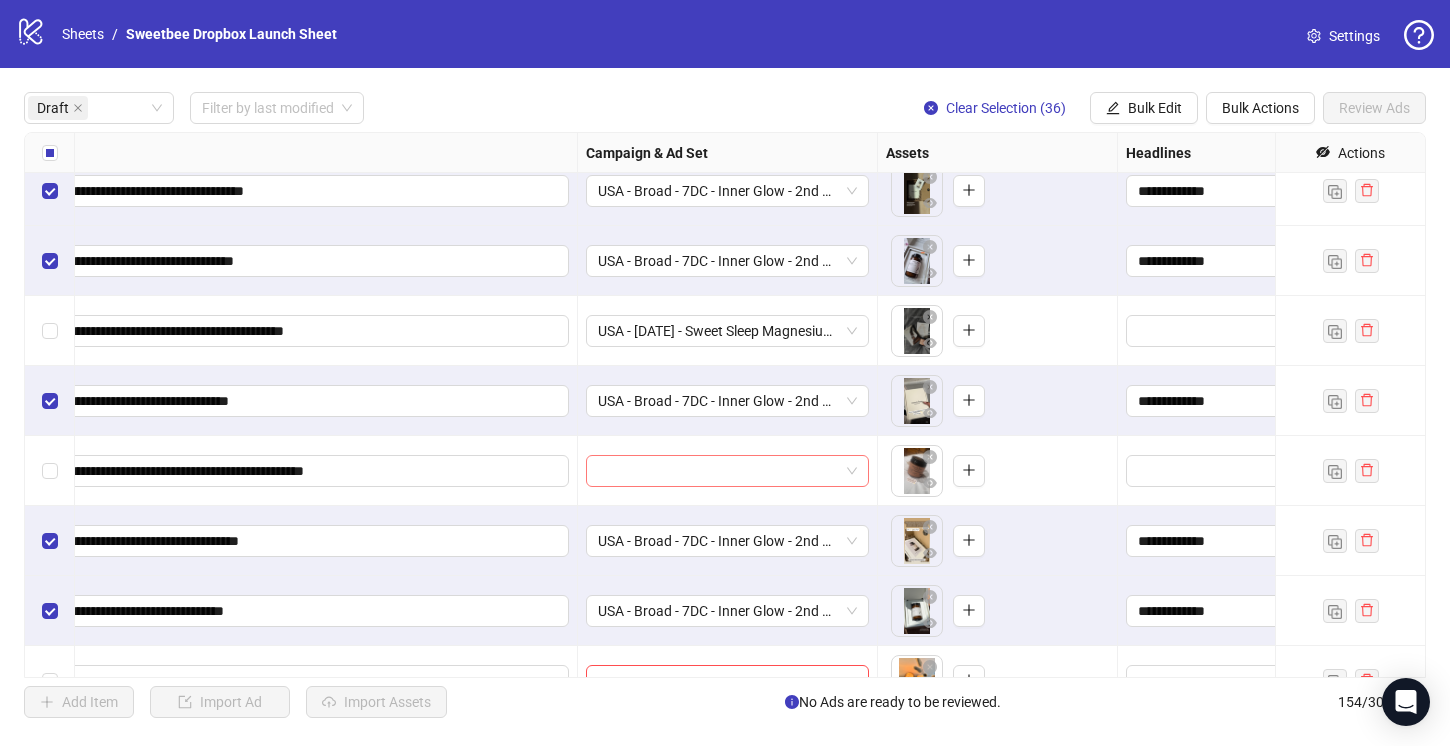 click at bounding box center (727, 471) 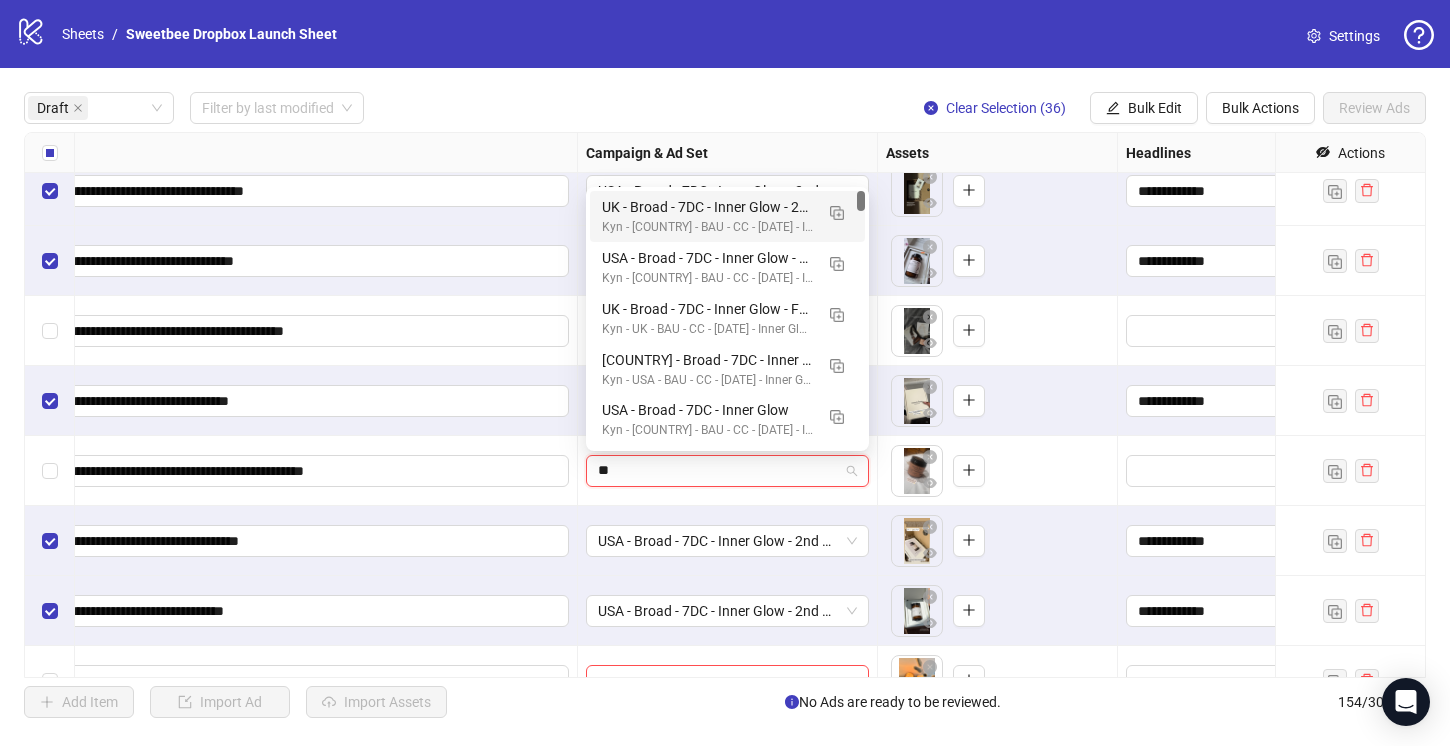 type on "*" 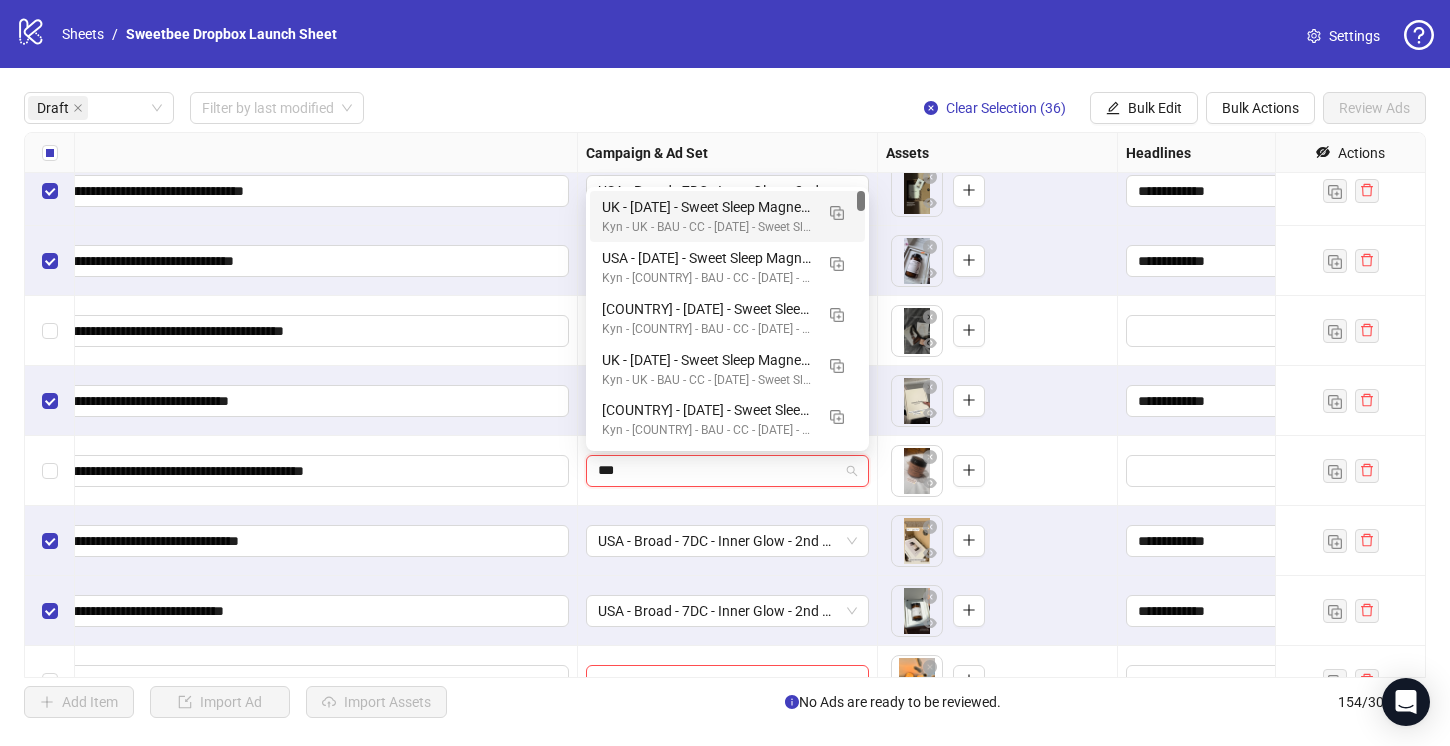 type on "****" 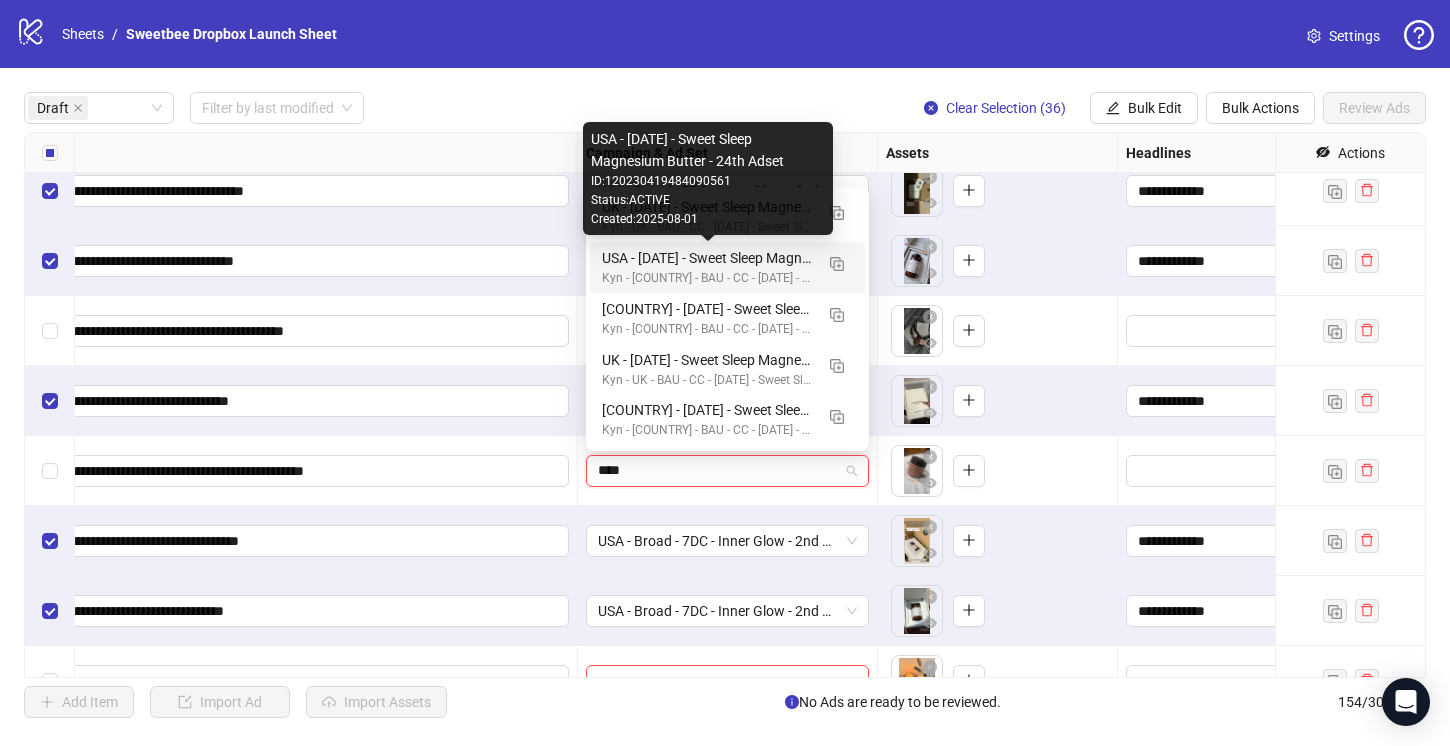 click on "[COUNTRY] - 8/1/25 - Sweet Sleep Magnesium Butter - 24th Adset" at bounding box center [707, 258] 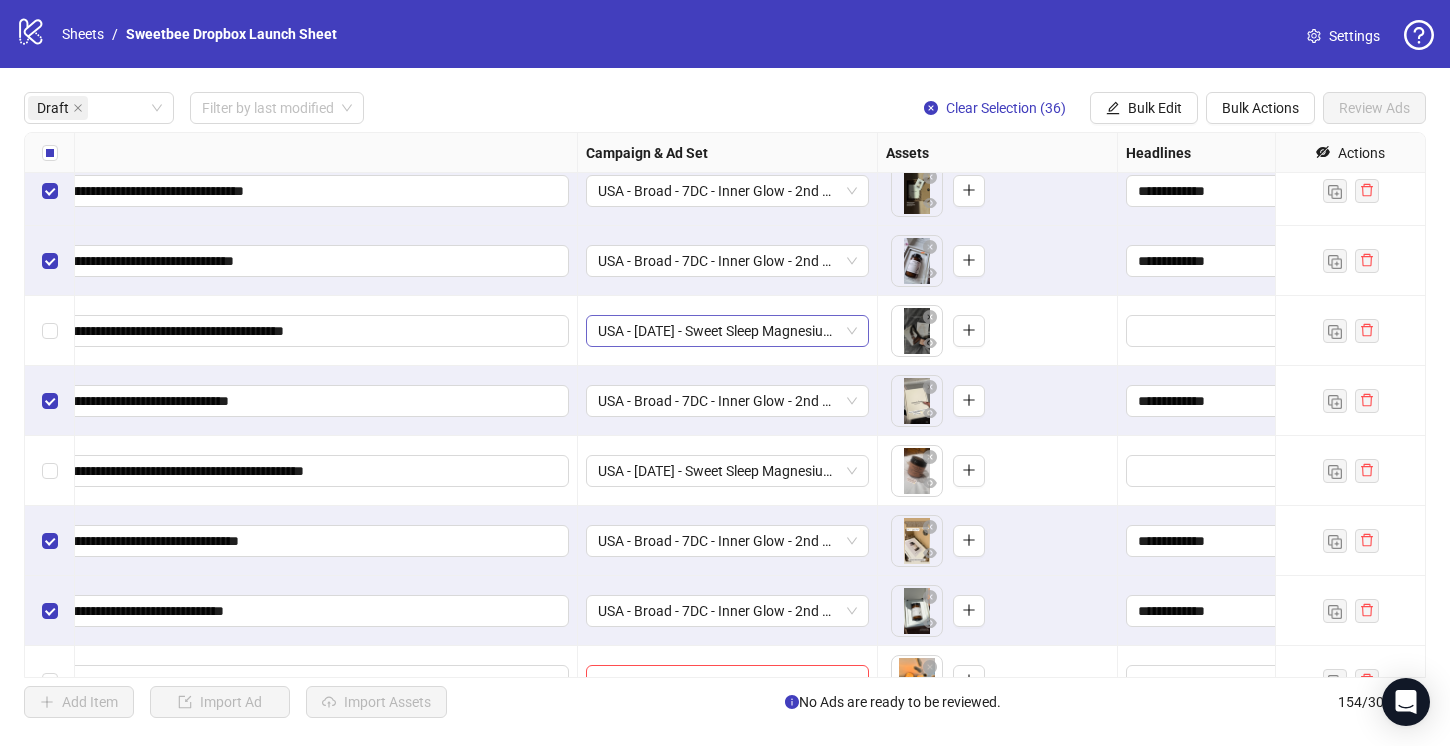 click on "[COUNTRY] - 8/1/25 - Sweet Sleep Magnesium Butter - 24th Adset" at bounding box center [727, 331] 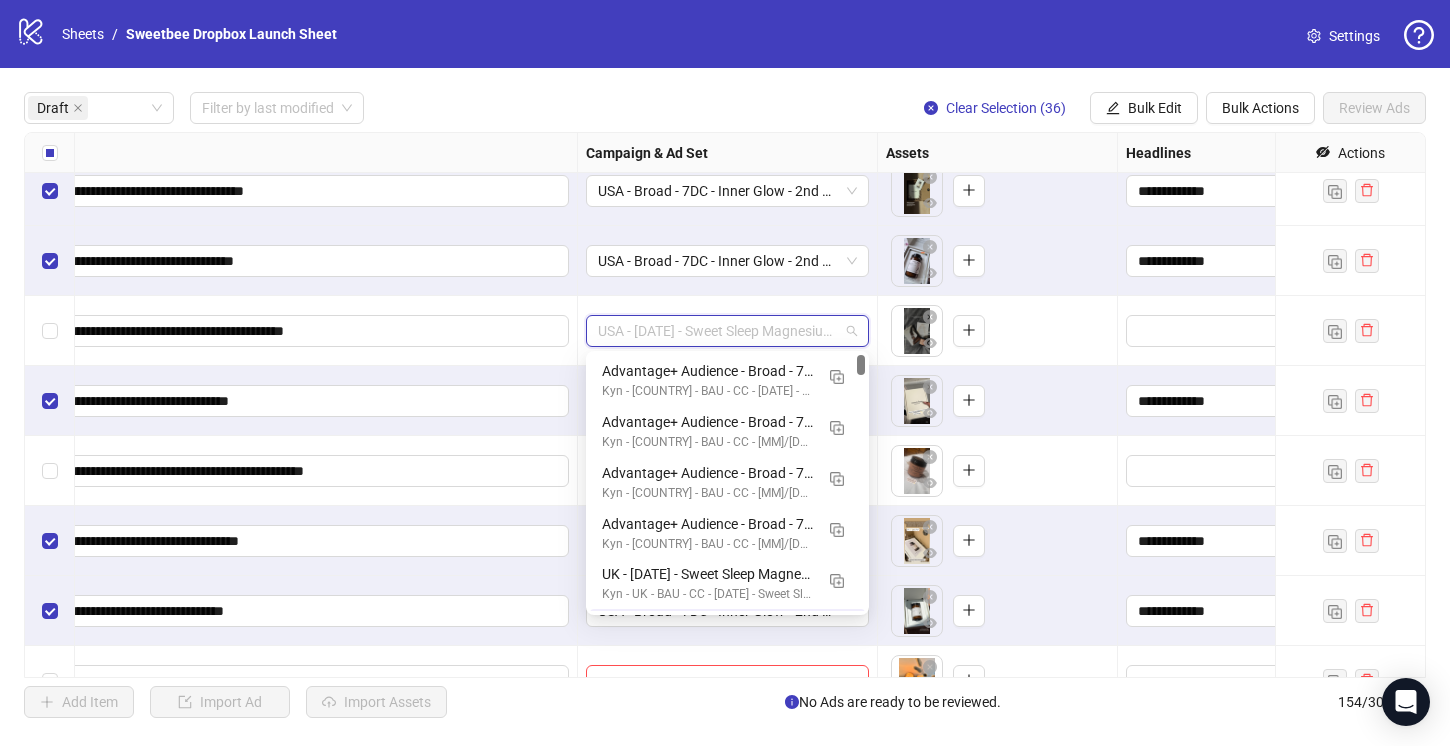 scroll, scrollTop: 50, scrollLeft: 0, axis: vertical 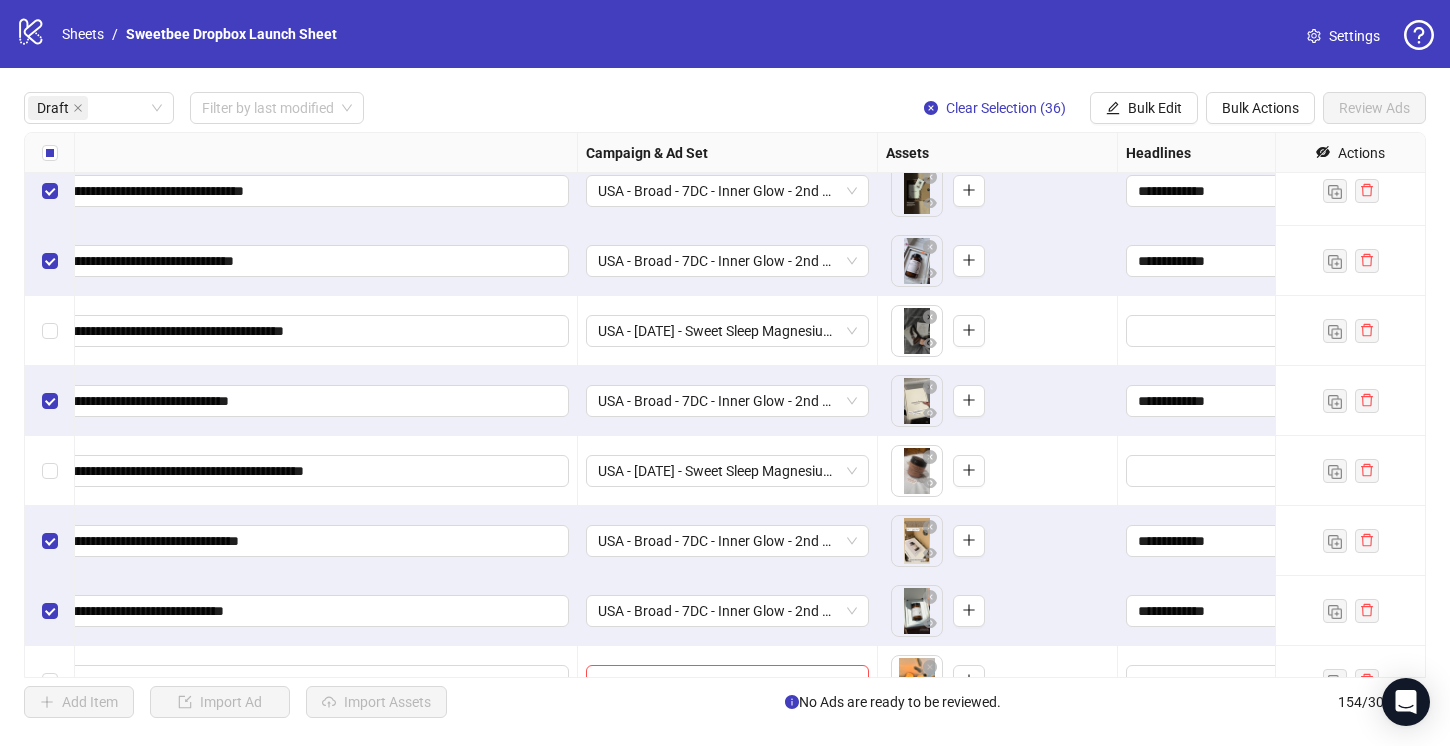 click on "**********" at bounding box center [232, 401] 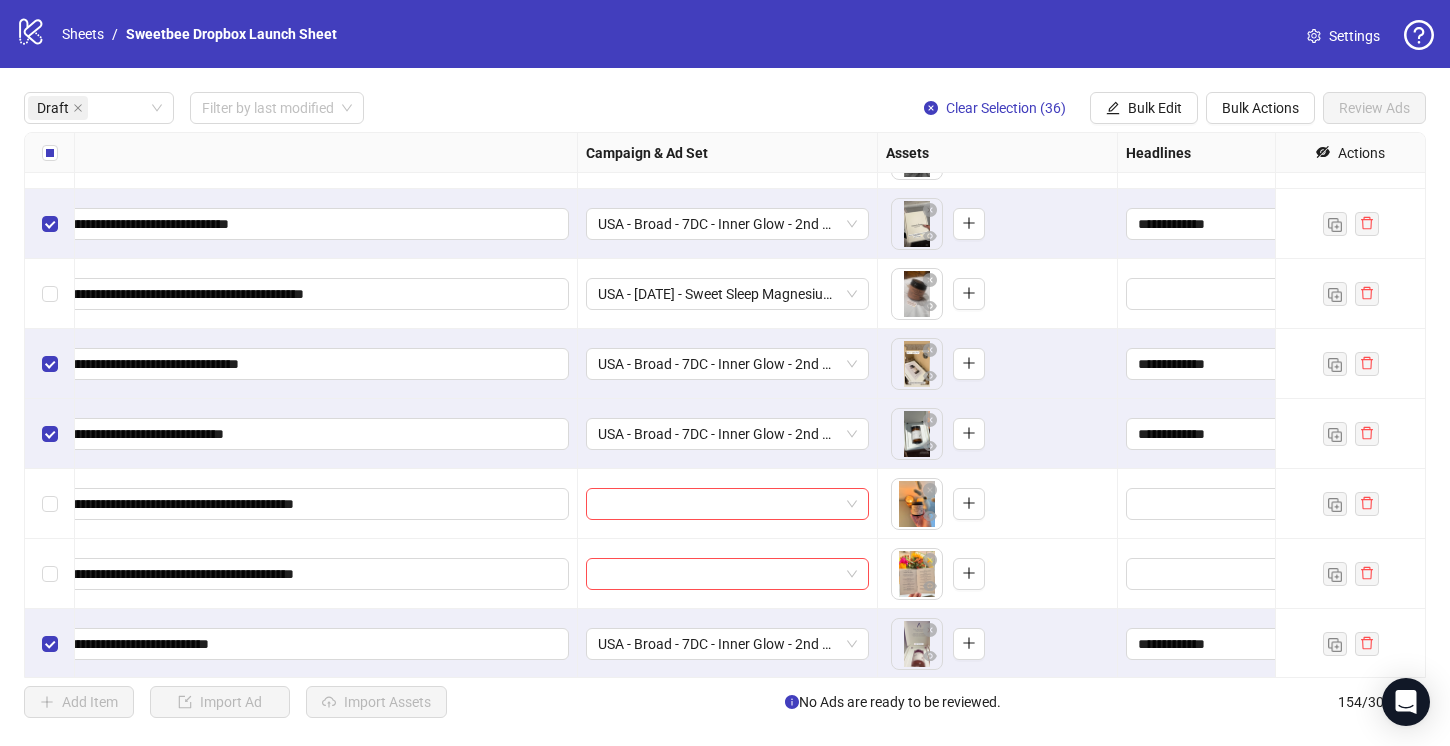 scroll, scrollTop: 2296, scrollLeft: 358, axis: both 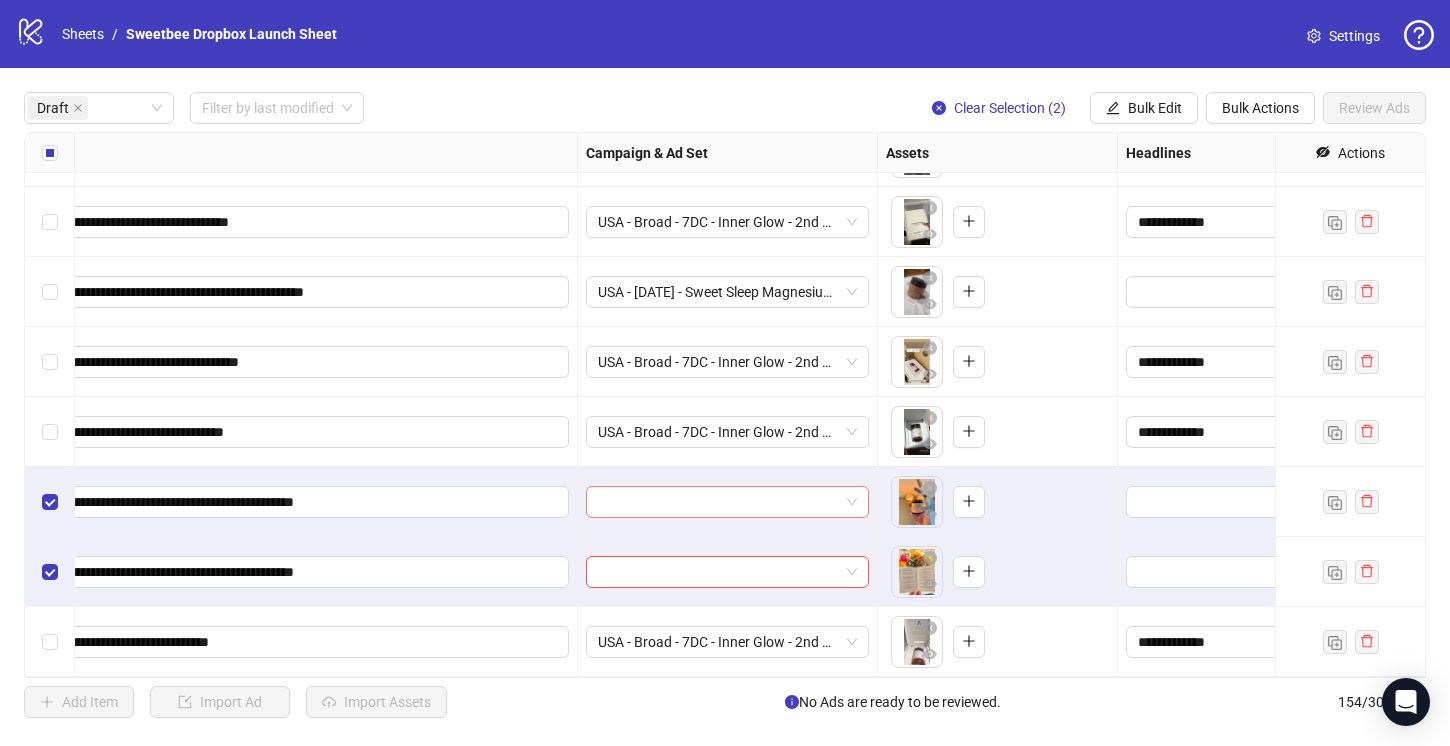 click at bounding box center (727, 502) 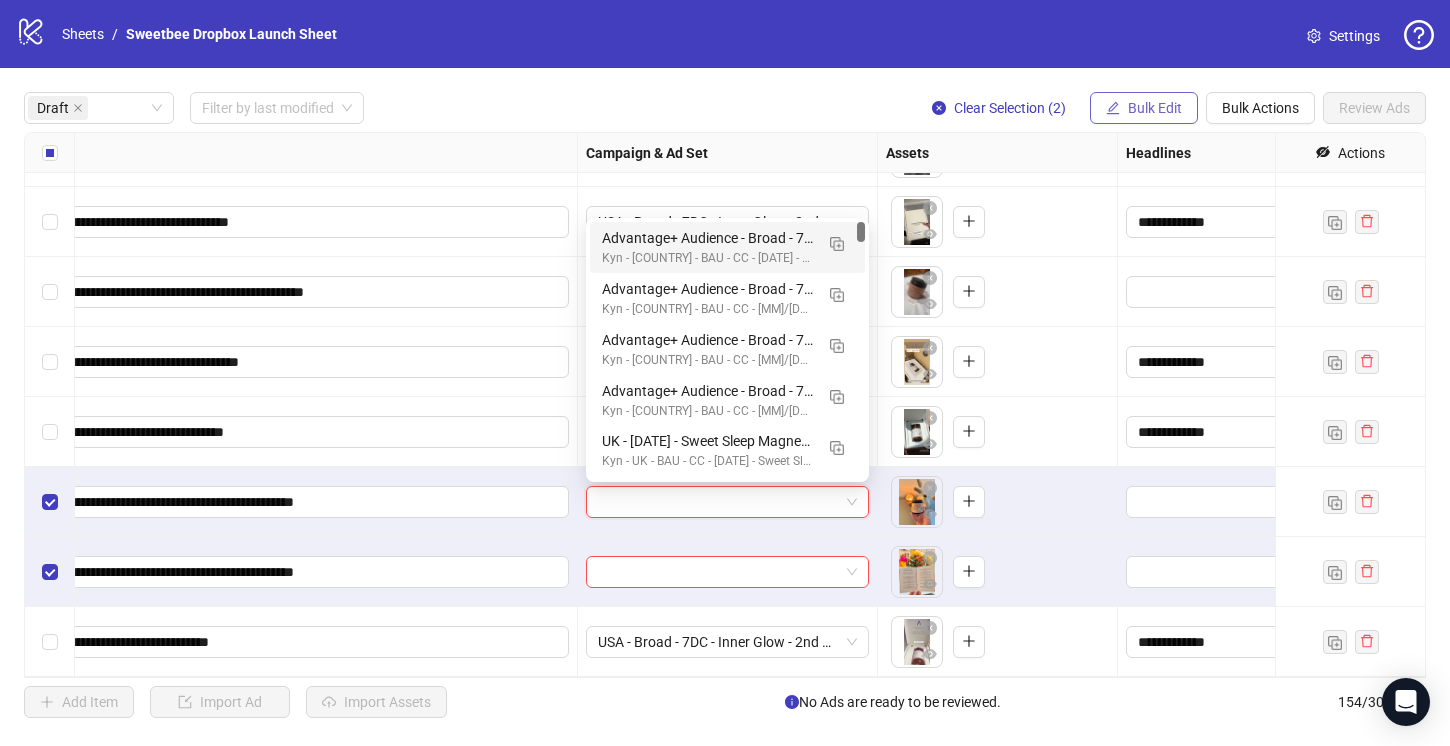 click on "Bulk Edit" at bounding box center (1155, 108) 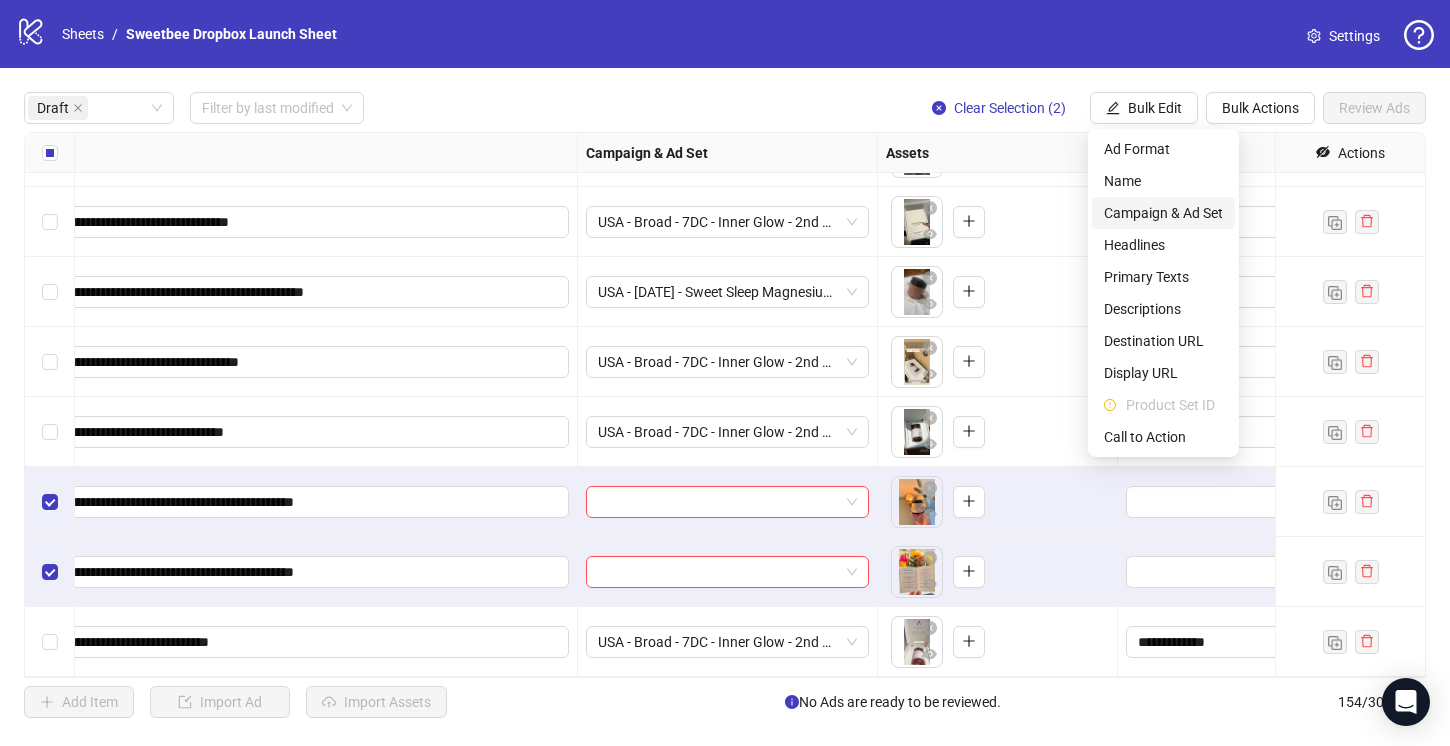 click on "Campaign & Ad Set" at bounding box center [1163, 213] 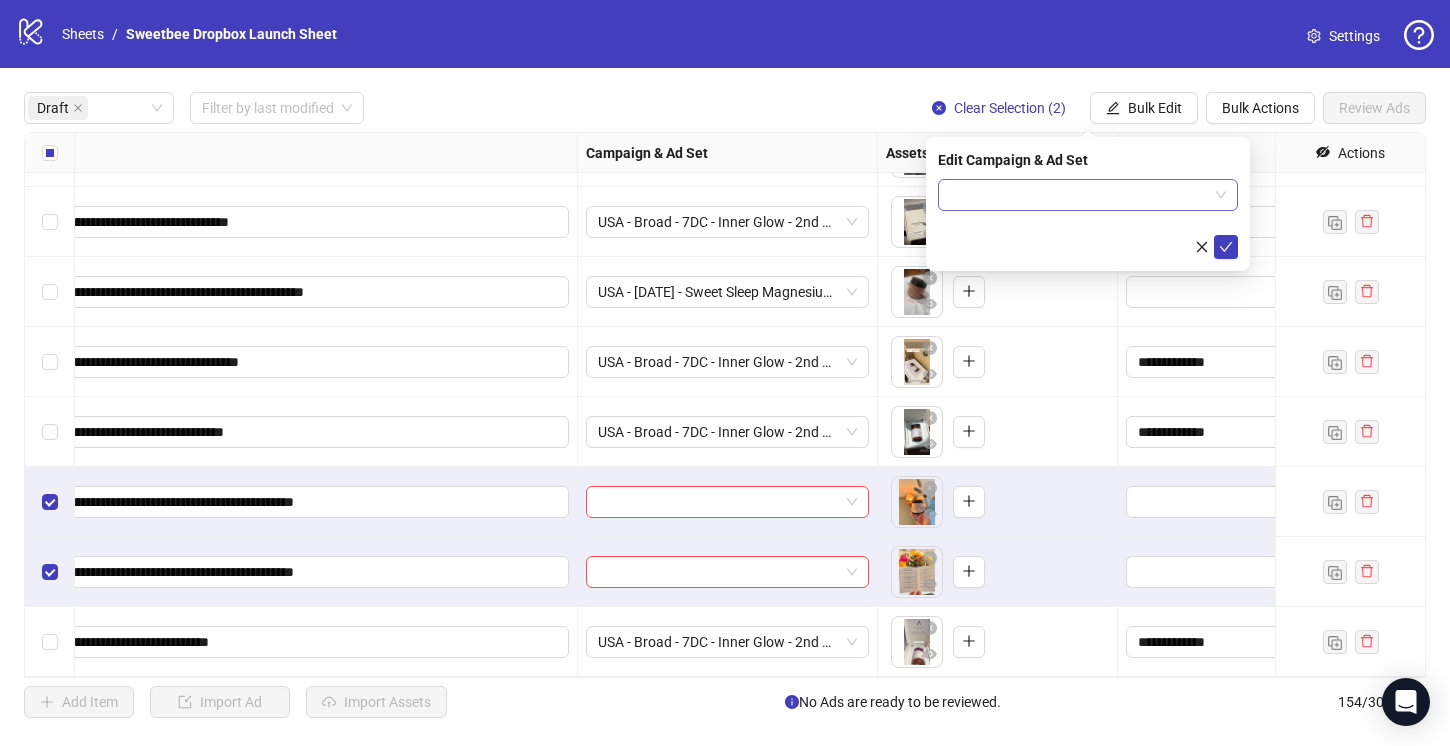 click at bounding box center (1088, 195) 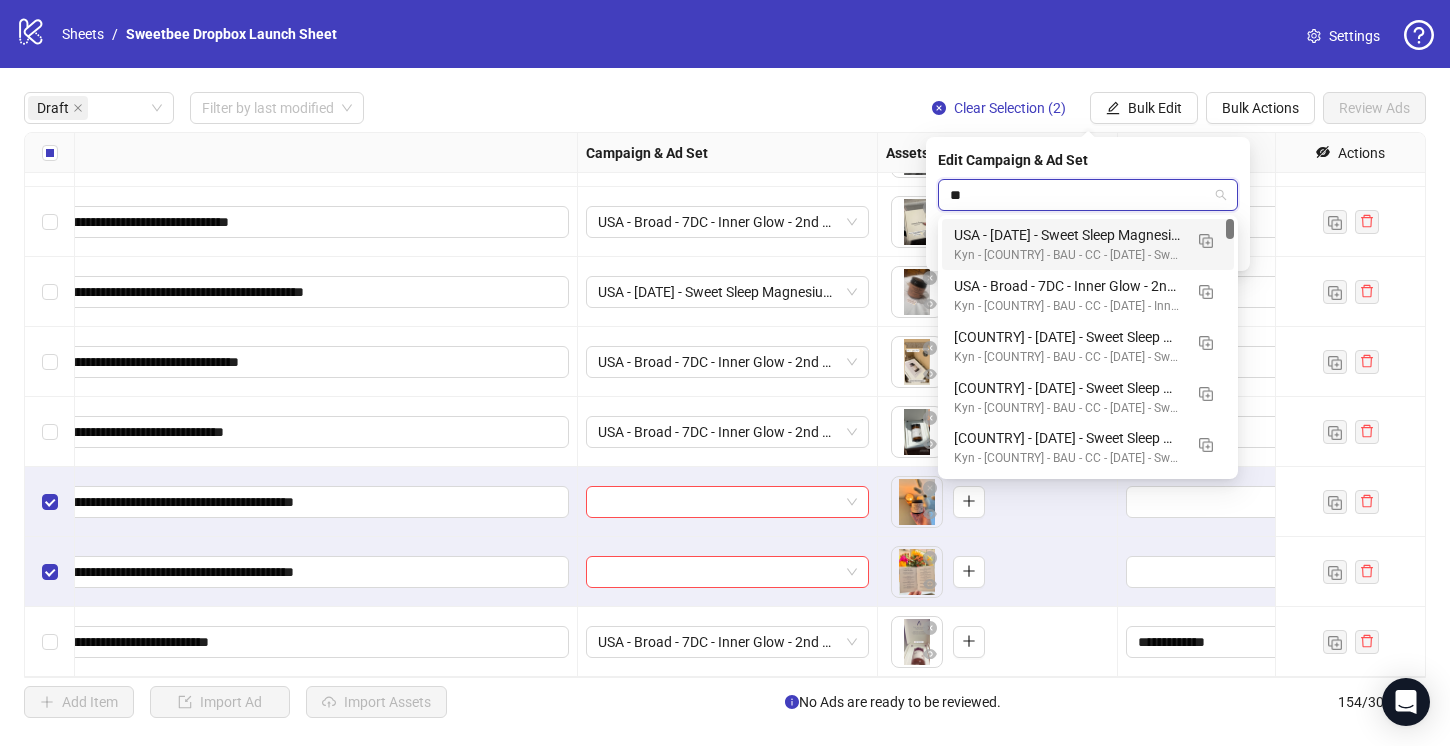 type on "*" 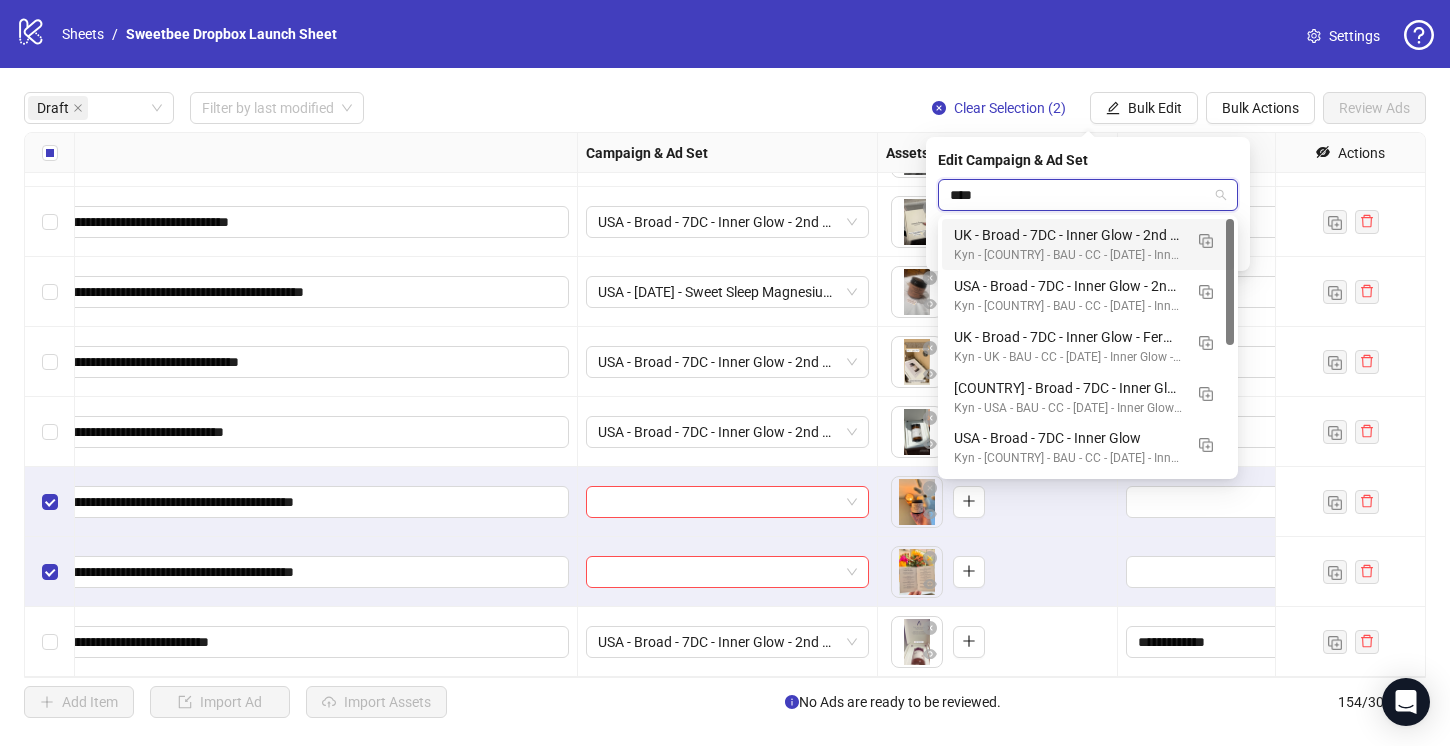 type on "*****" 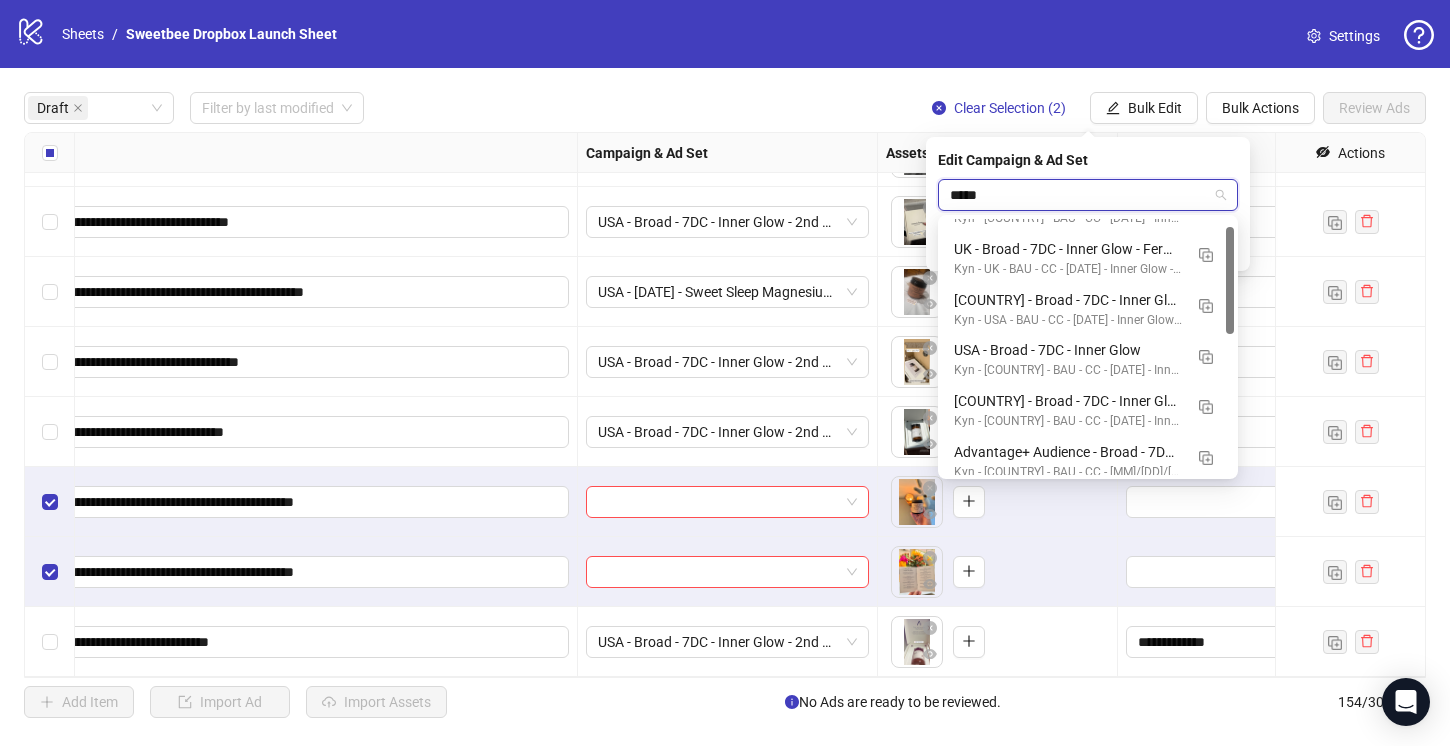 scroll, scrollTop: 0, scrollLeft: 0, axis: both 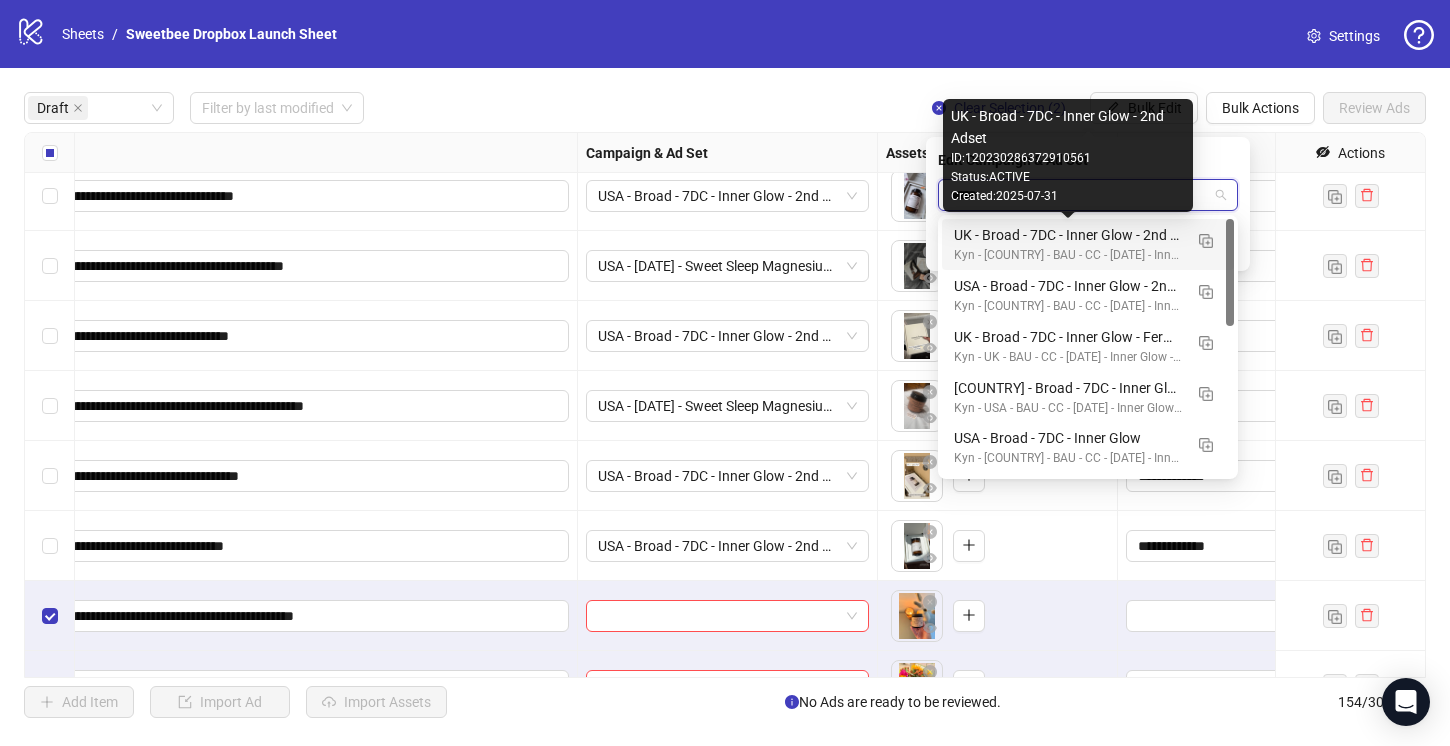 click on "UK - Broad - 7DC - Inner Glow - 2nd Adset" at bounding box center [1068, 235] 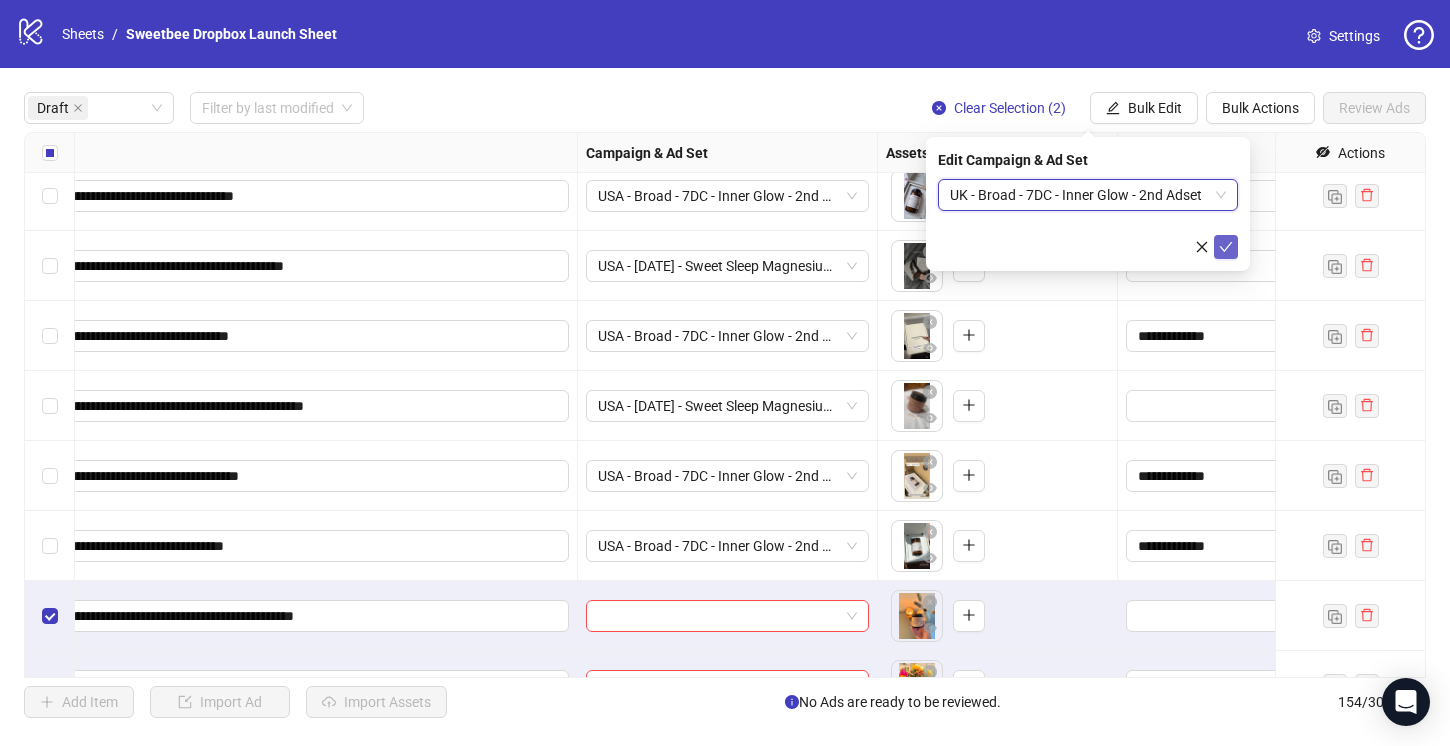click 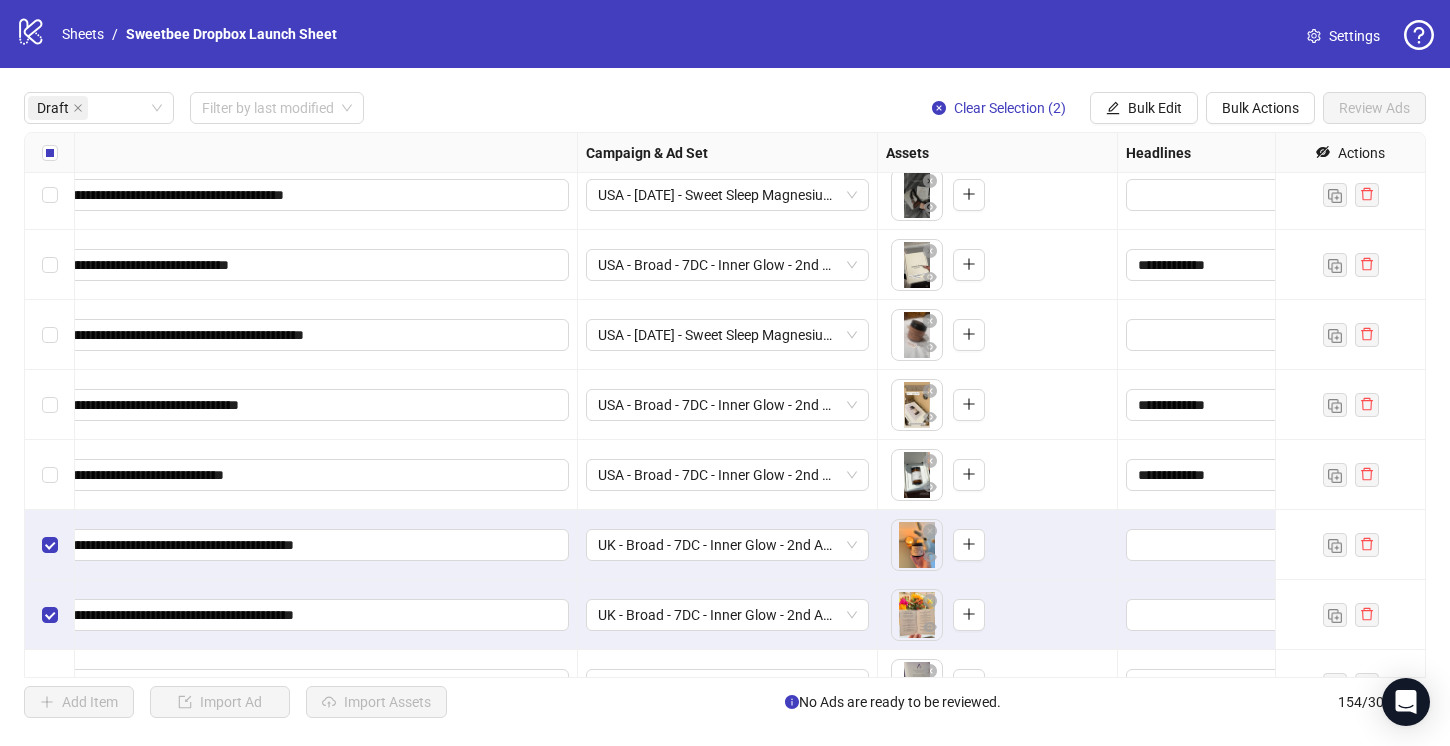 scroll, scrollTop: 2296, scrollLeft: 358, axis: both 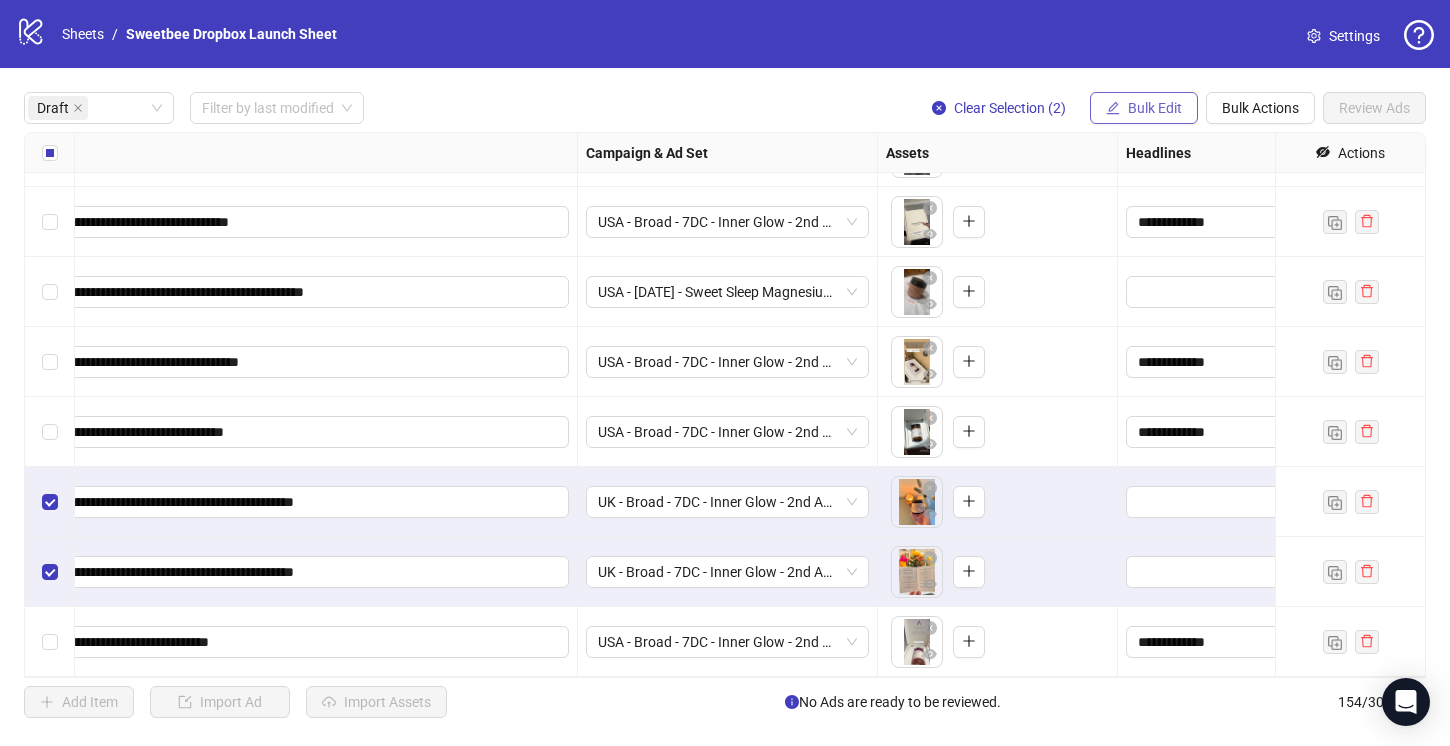 click on "Bulk Edit" at bounding box center (1144, 108) 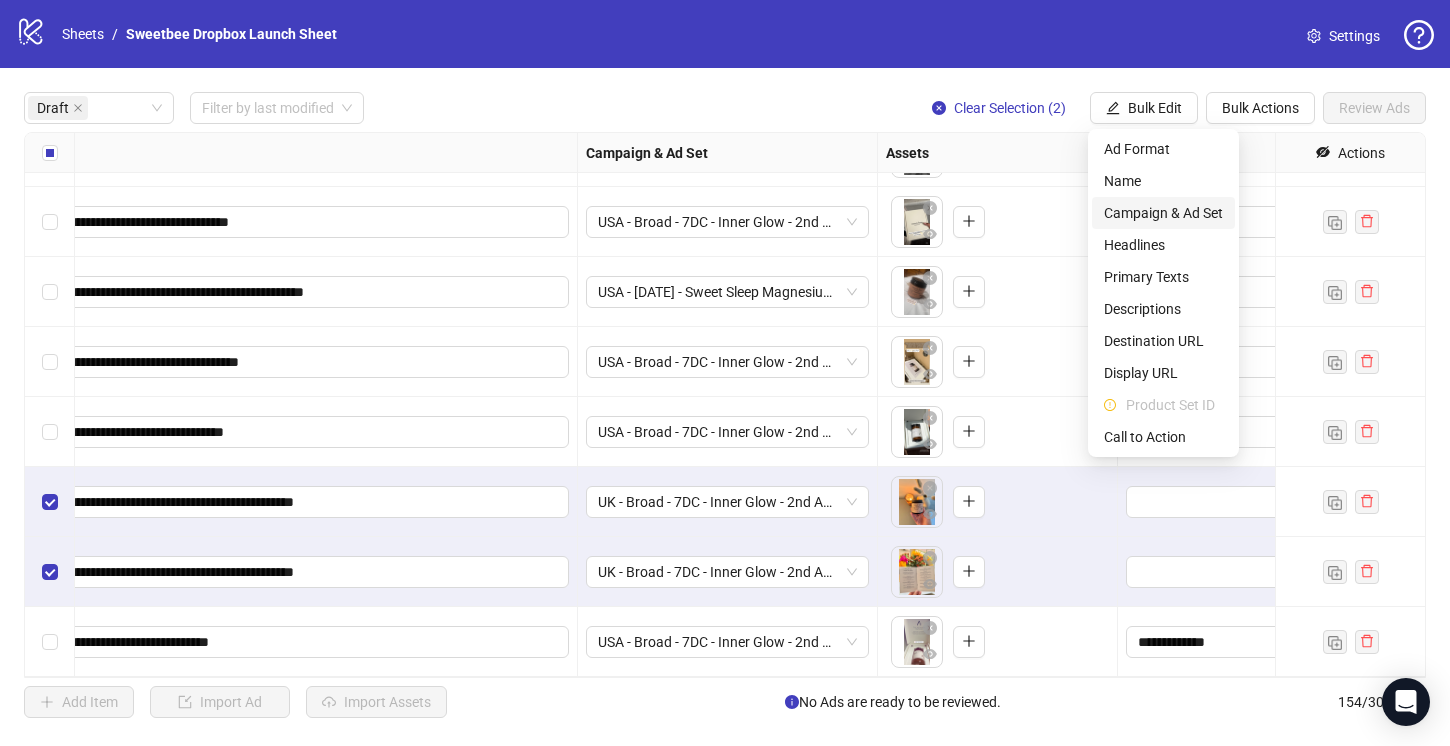 click on "Campaign & Ad Set" at bounding box center (1163, 213) 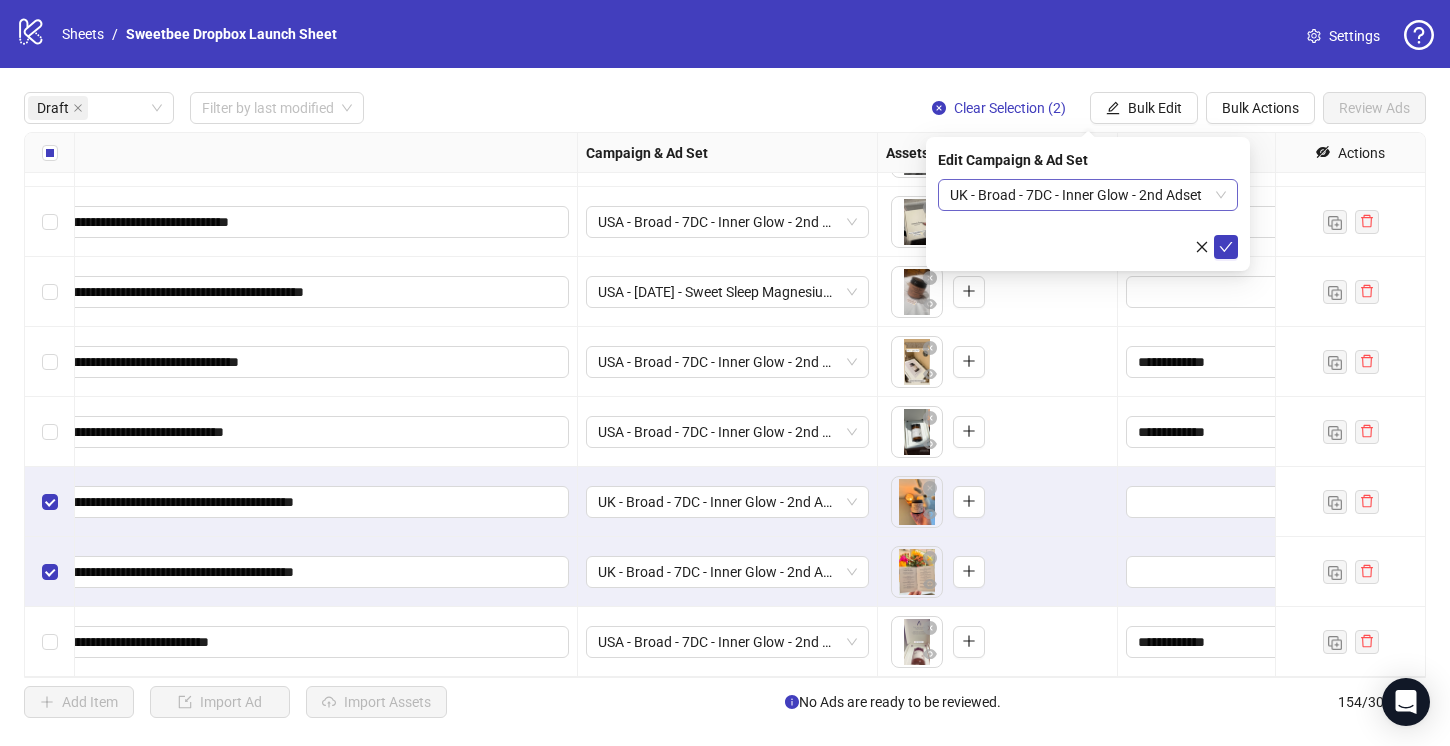 click on "UK - Broad - 7DC - Inner Glow - 2nd Adset" at bounding box center [1088, 195] 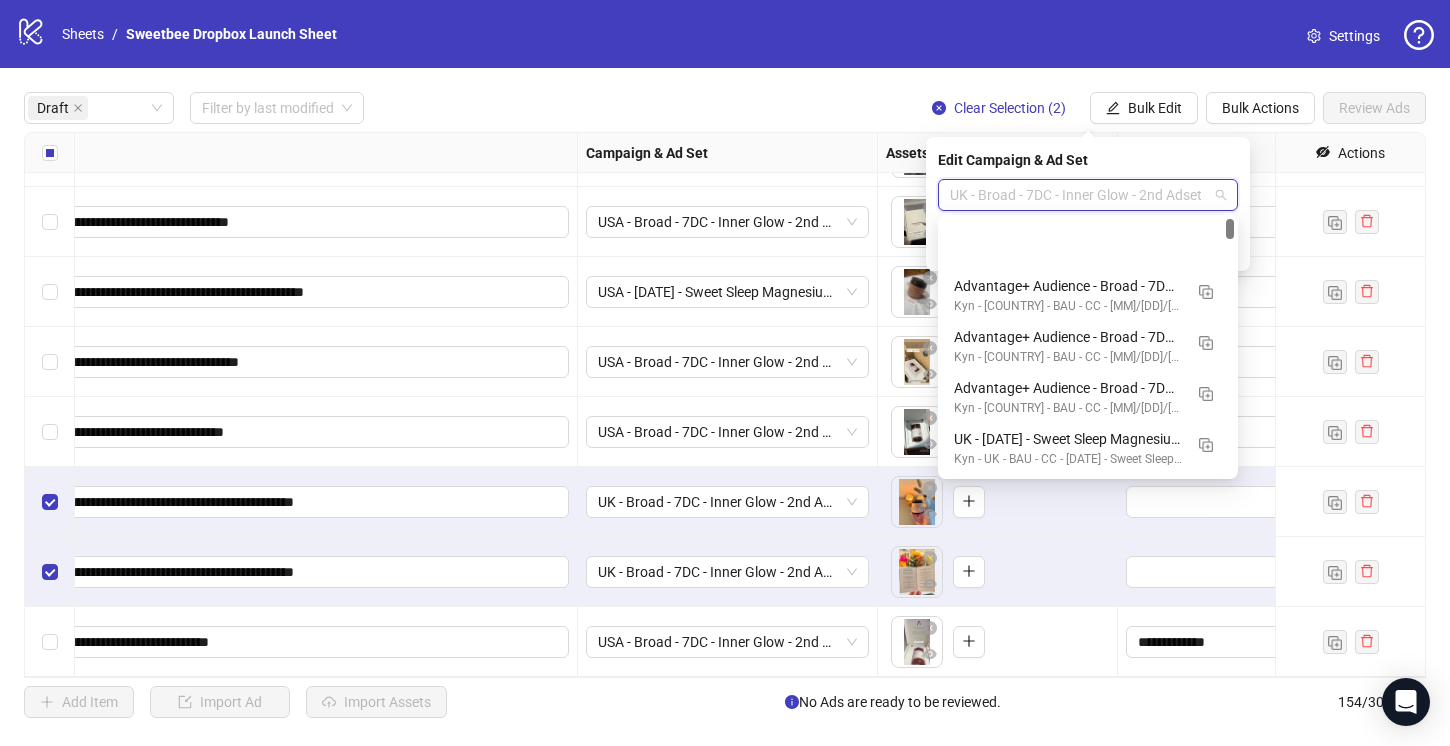 scroll, scrollTop: 101, scrollLeft: 0, axis: vertical 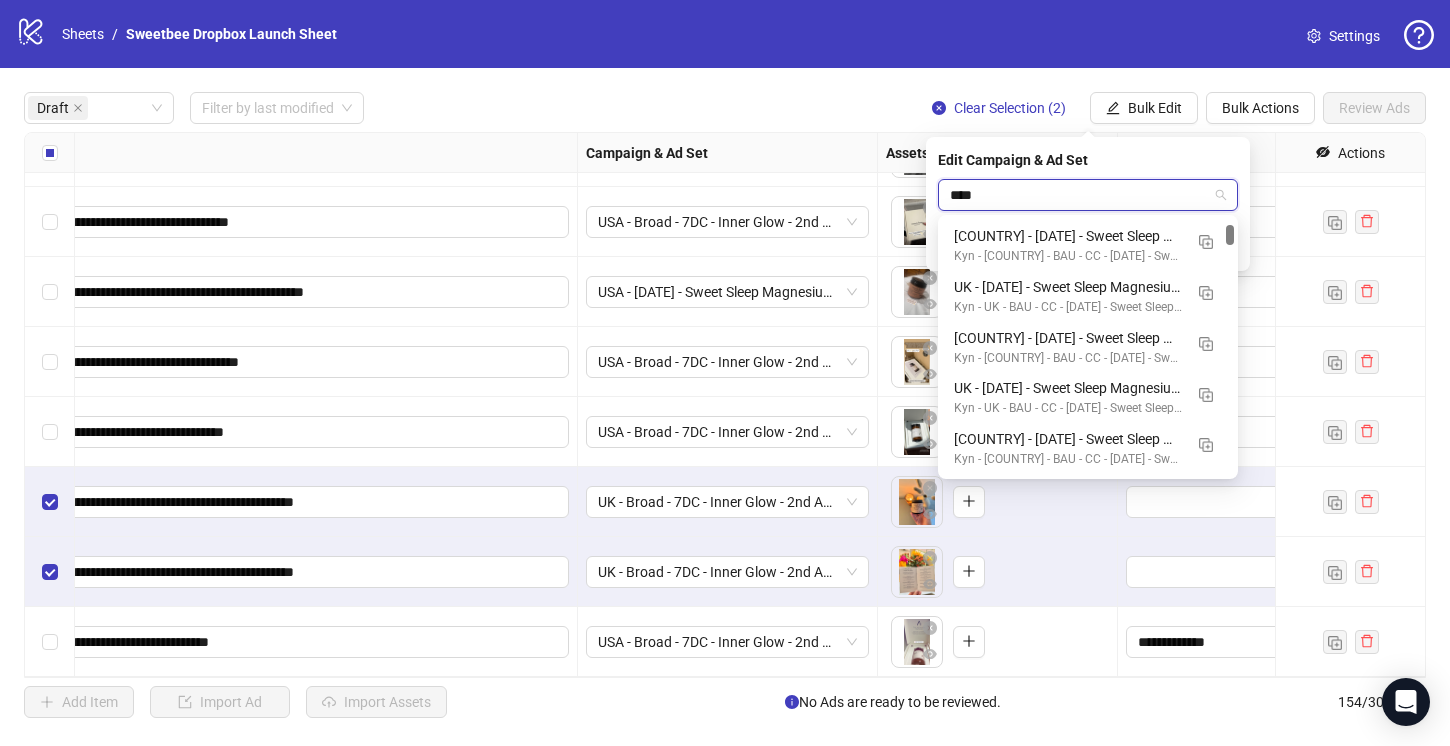 type on "*****" 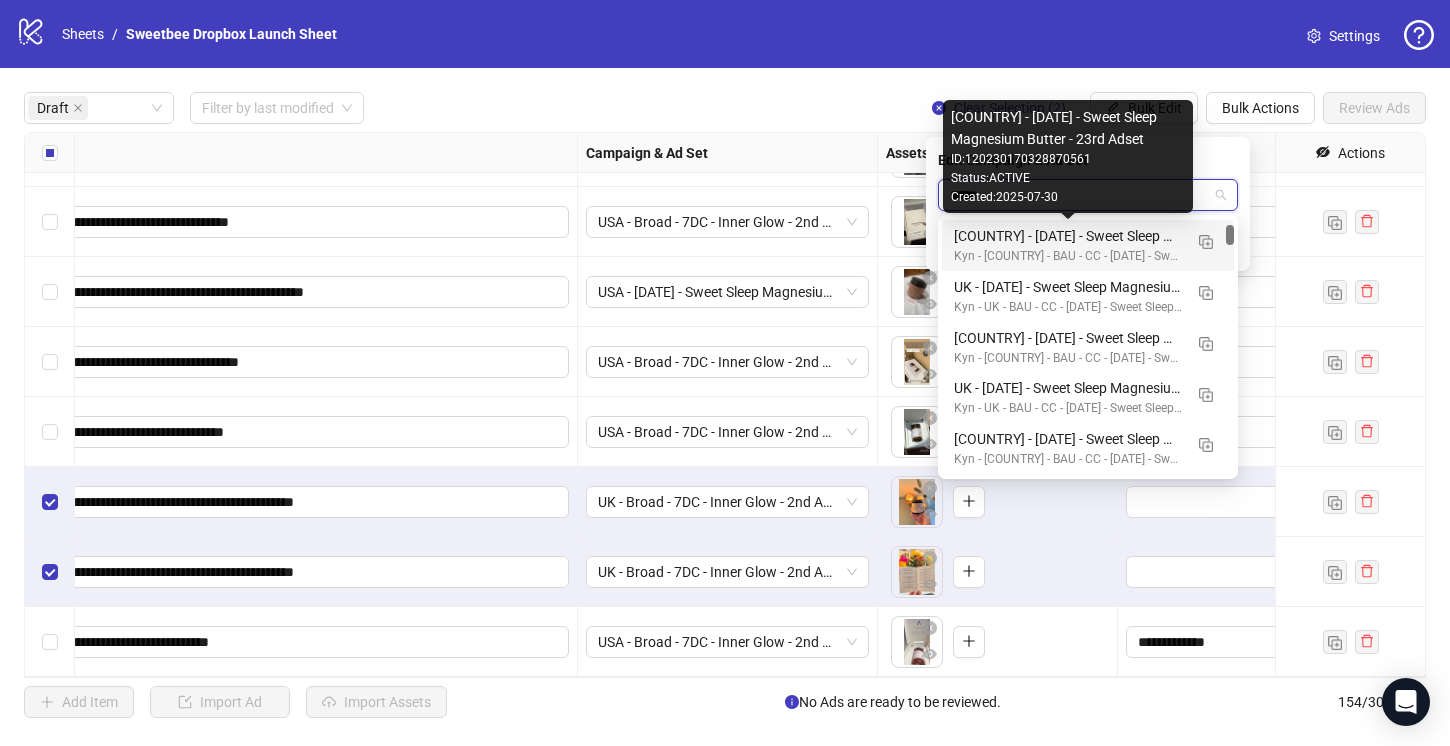 click on "USA - [DATE] - Sweet Sleep Magnesium Butter - 23rd Adset" at bounding box center (1068, 236) 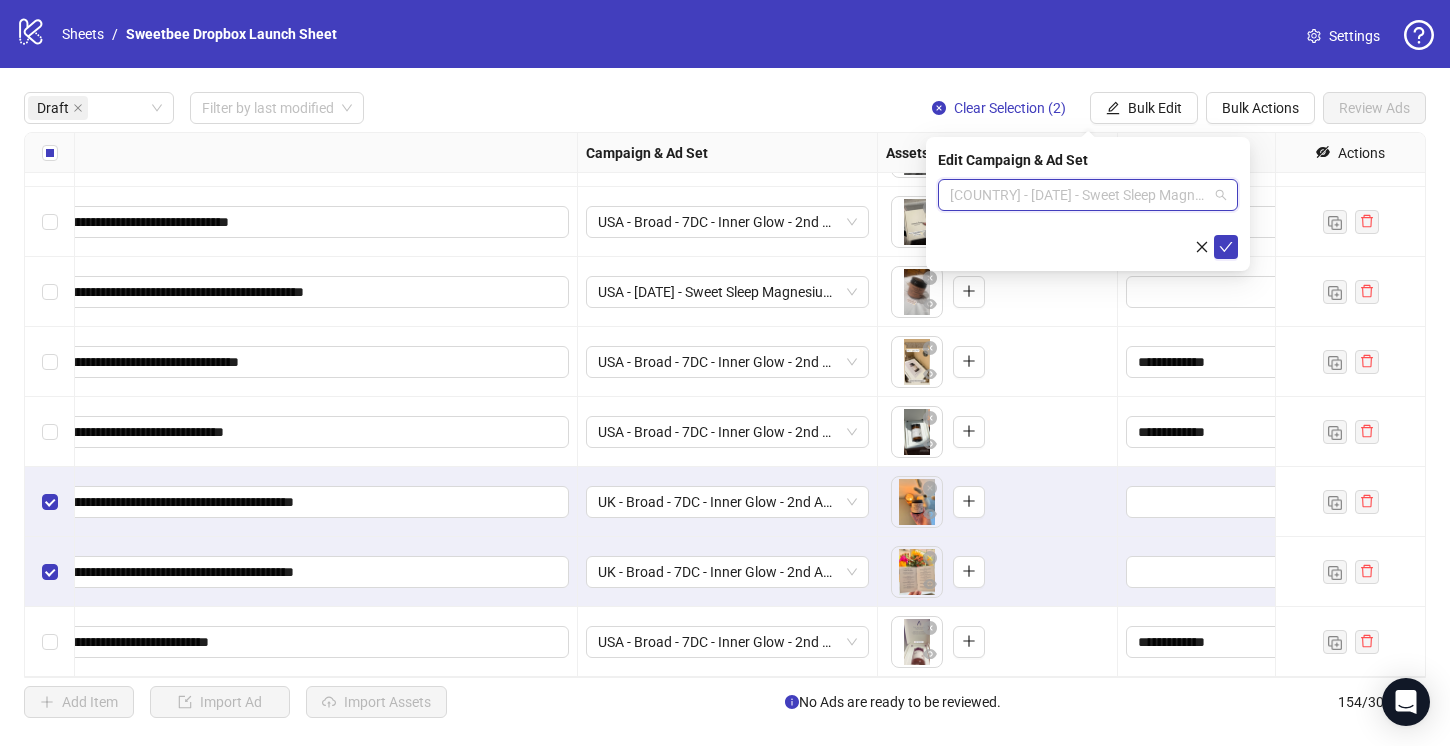 click on "USA - [DATE] - Sweet Sleep Magnesium Butter - 23rd Adset" at bounding box center (1088, 195) 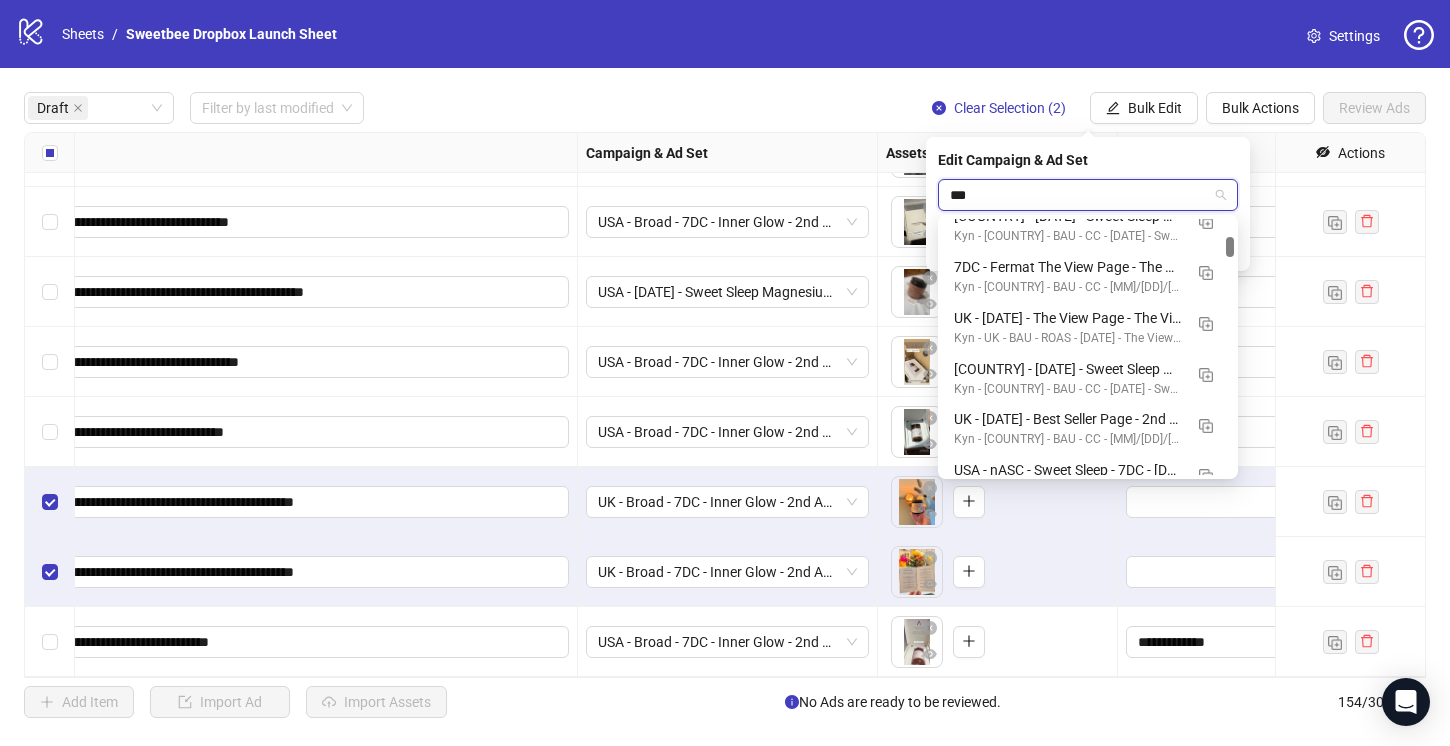 scroll, scrollTop: 0, scrollLeft: 0, axis: both 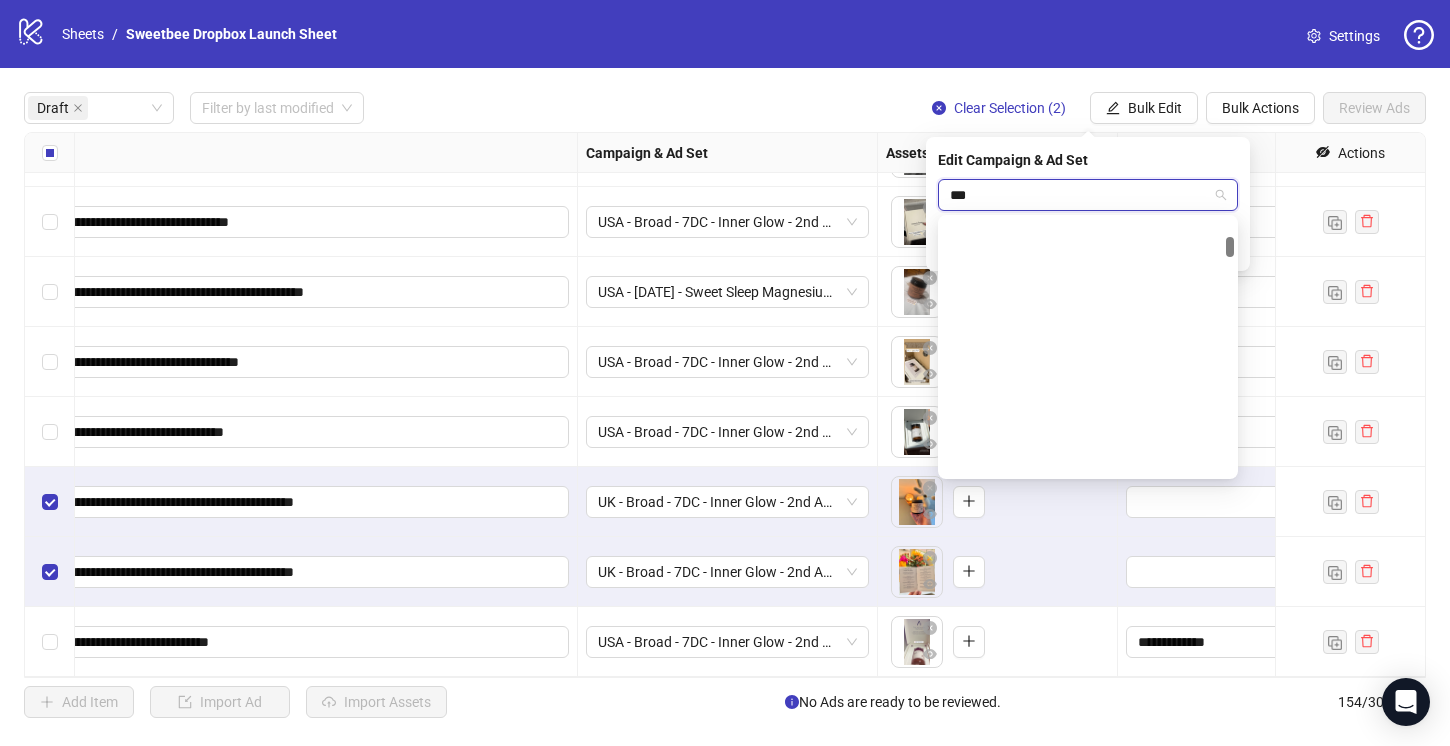type on "****" 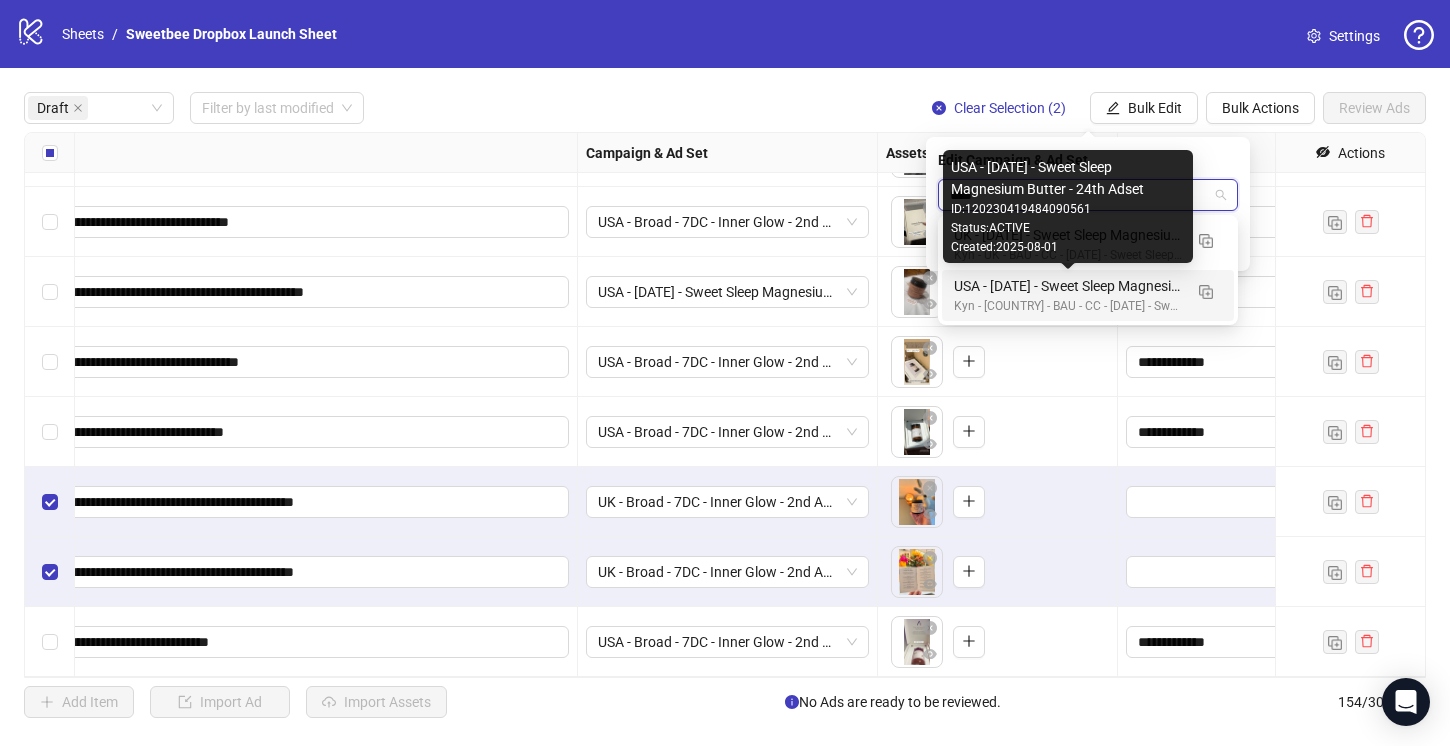 click on "[COUNTRY] - 8/1/25 - Sweet Sleep Magnesium Butter - 24th Adset" at bounding box center [1068, 286] 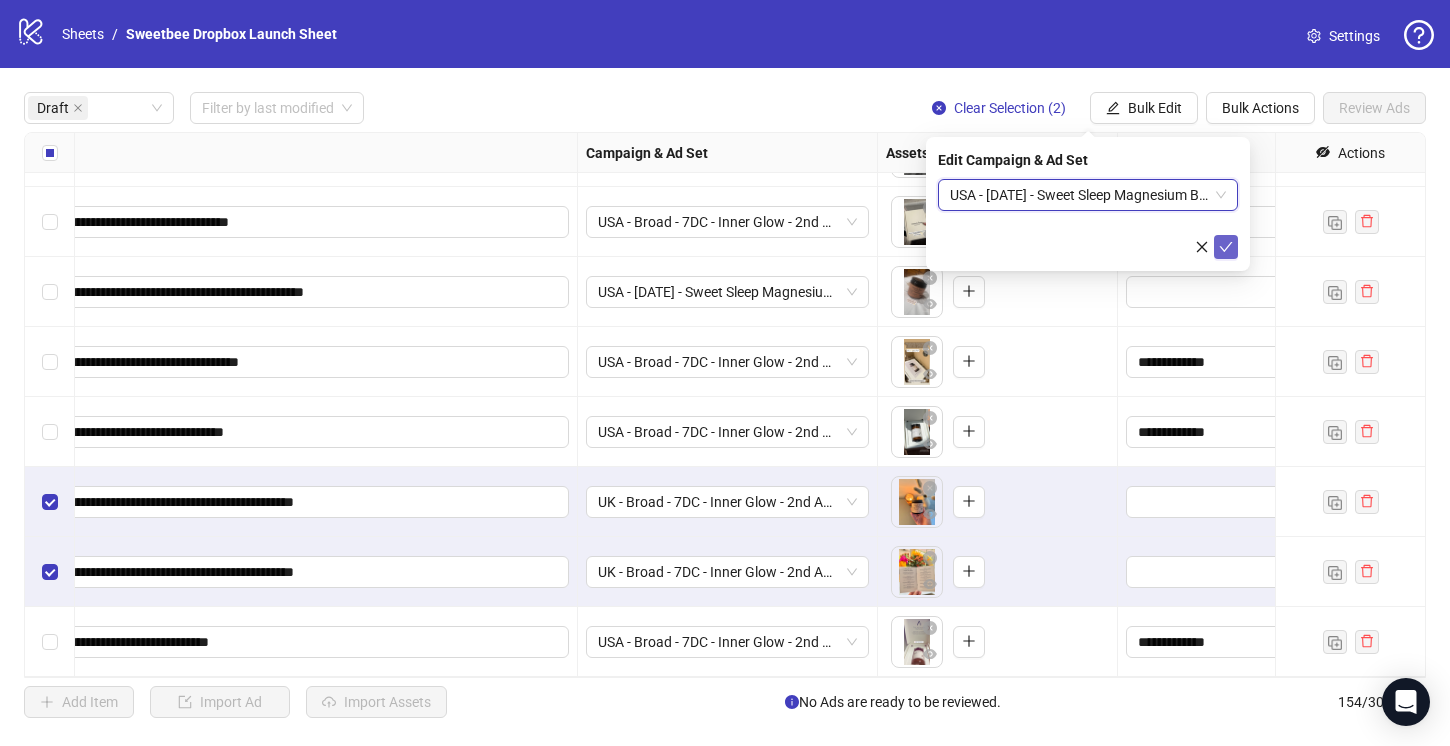 click 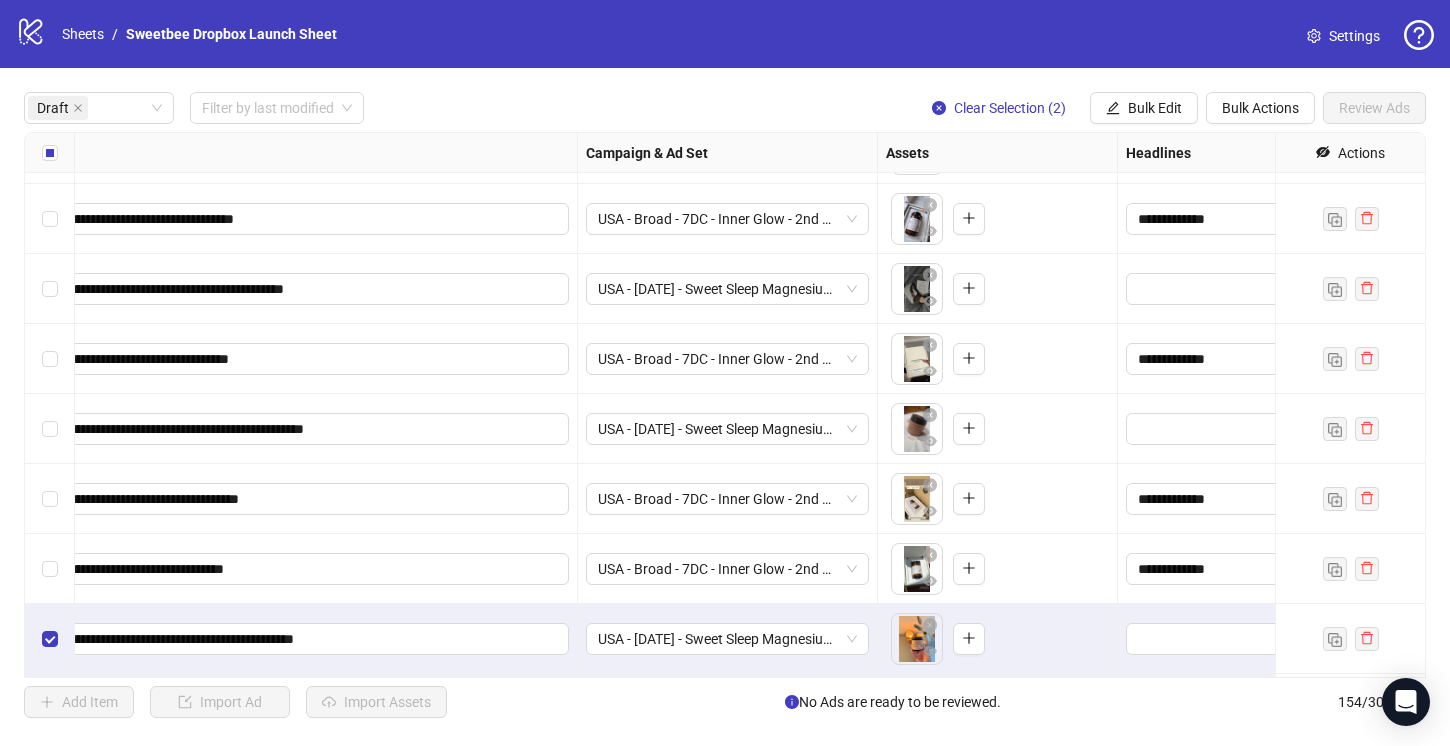 scroll, scrollTop: 2142, scrollLeft: 358, axis: both 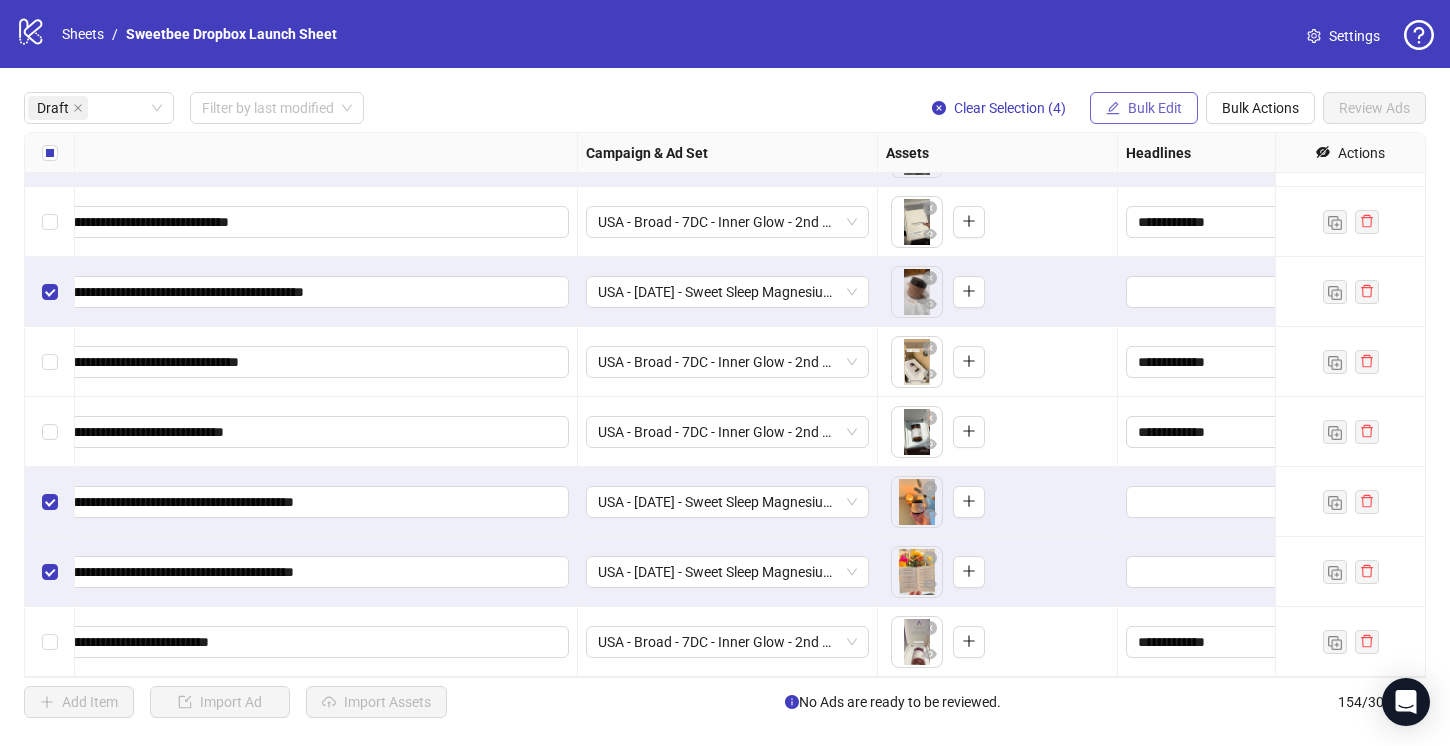 click on "Bulk Edit" at bounding box center (1155, 108) 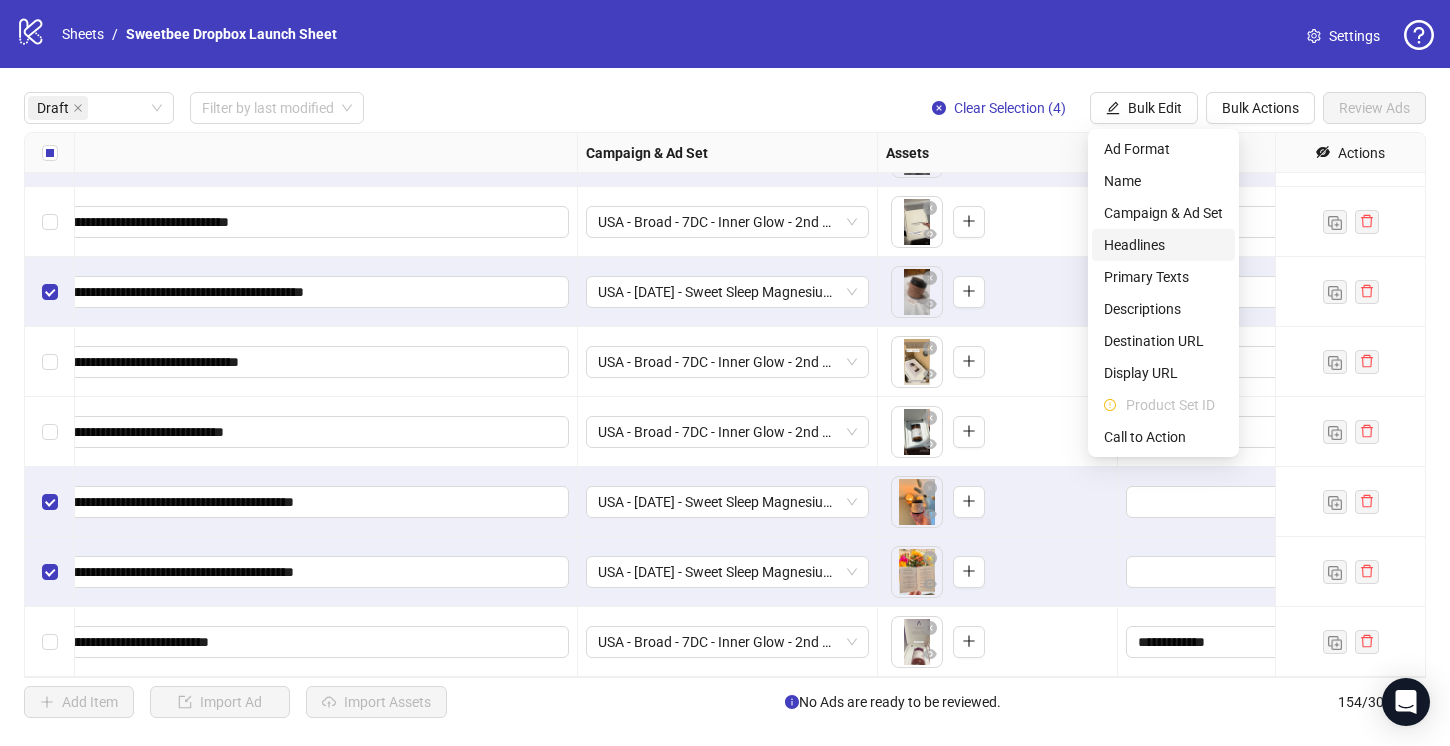 click on "Headlines" at bounding box center (1163, 245) 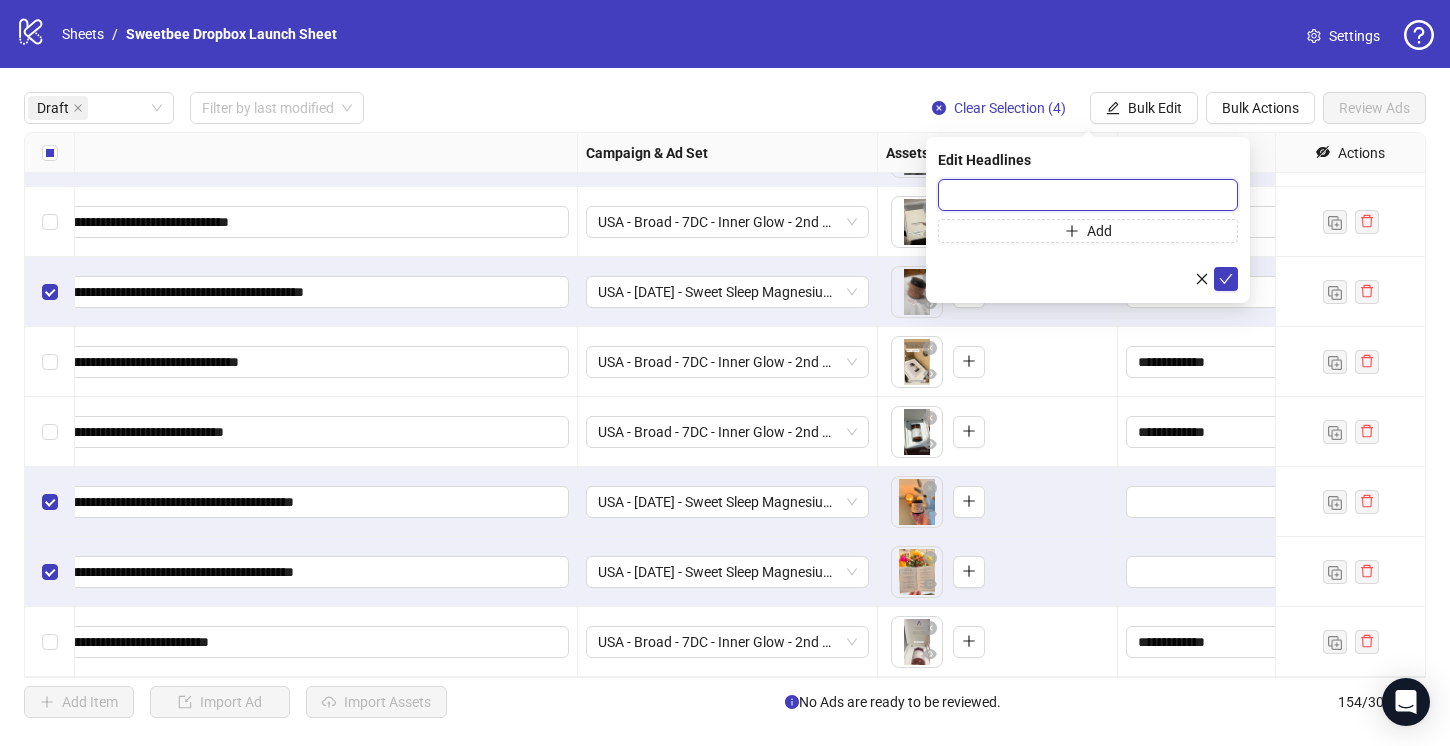 click at bounding box center (1088, 195) 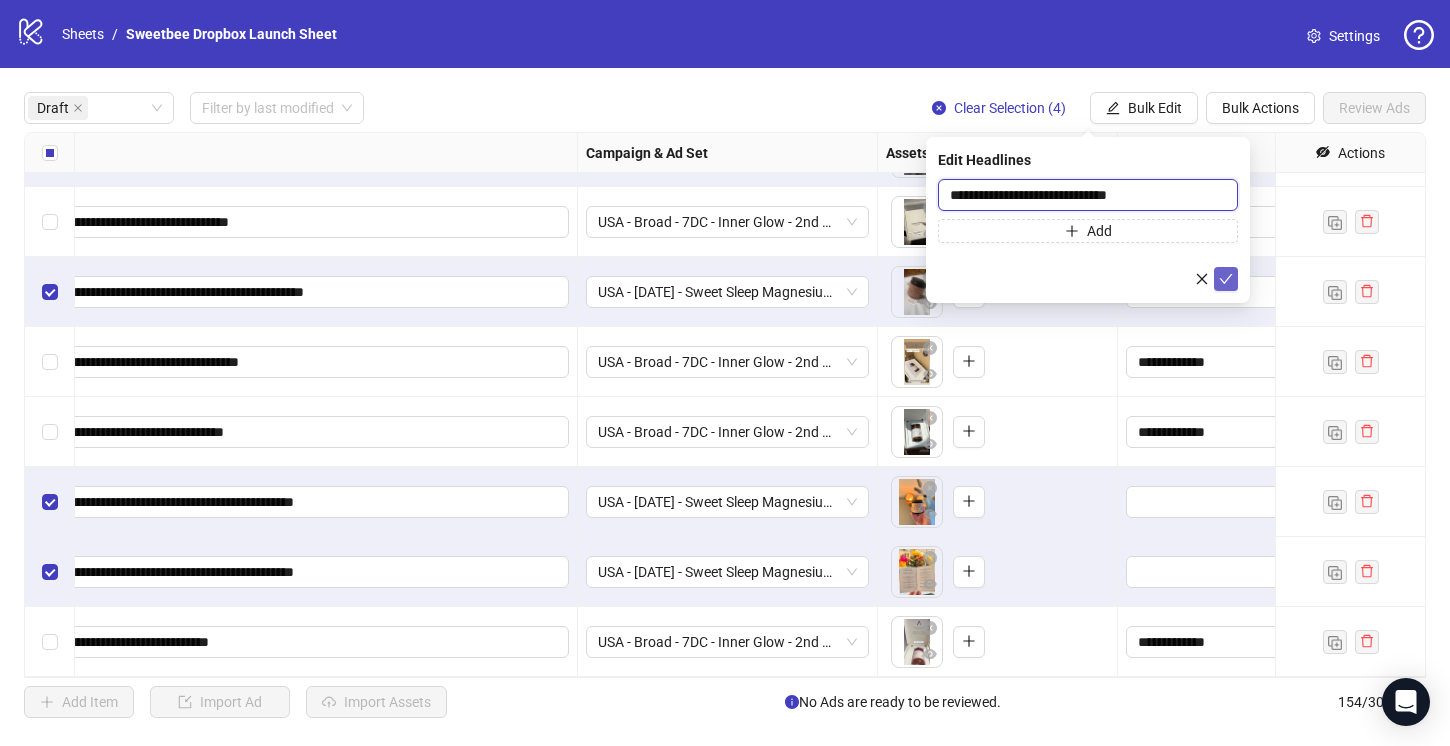 type on "**********" 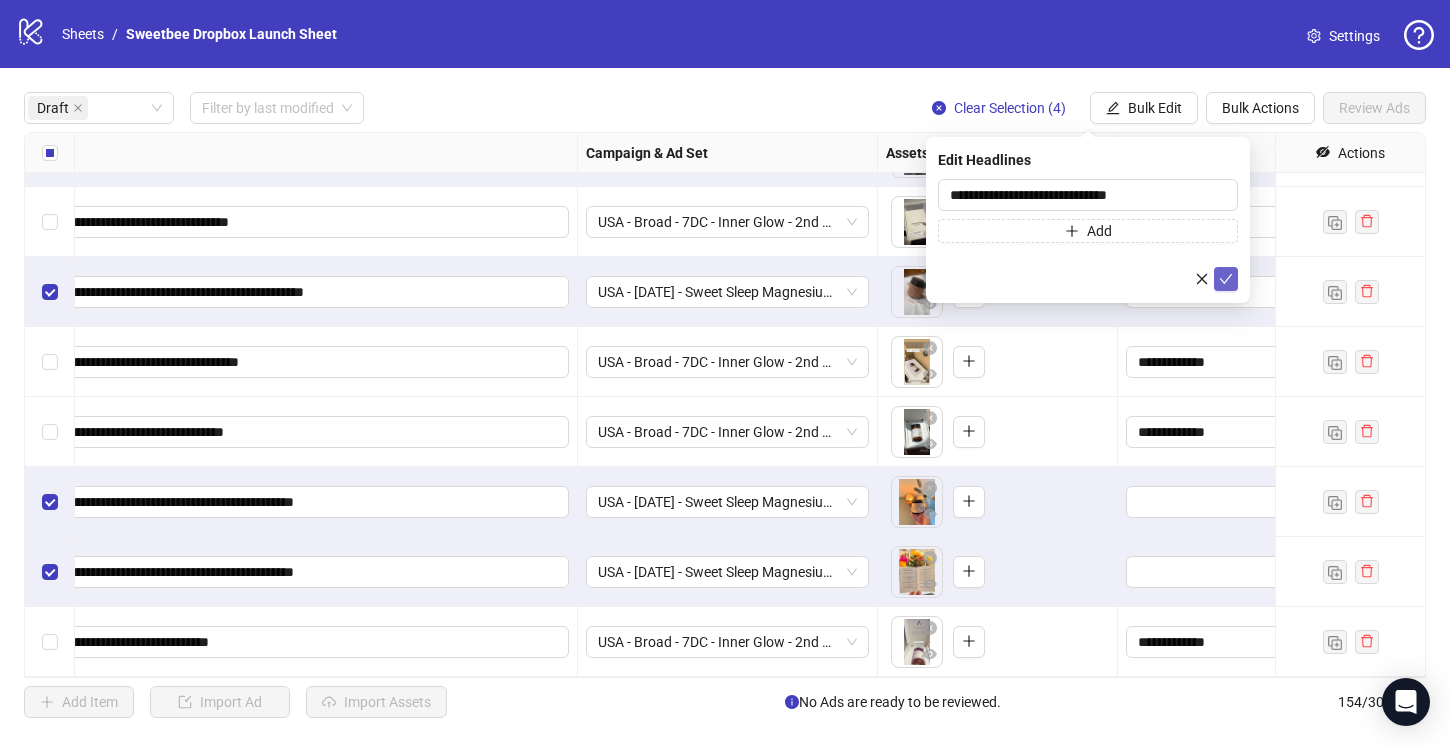 click 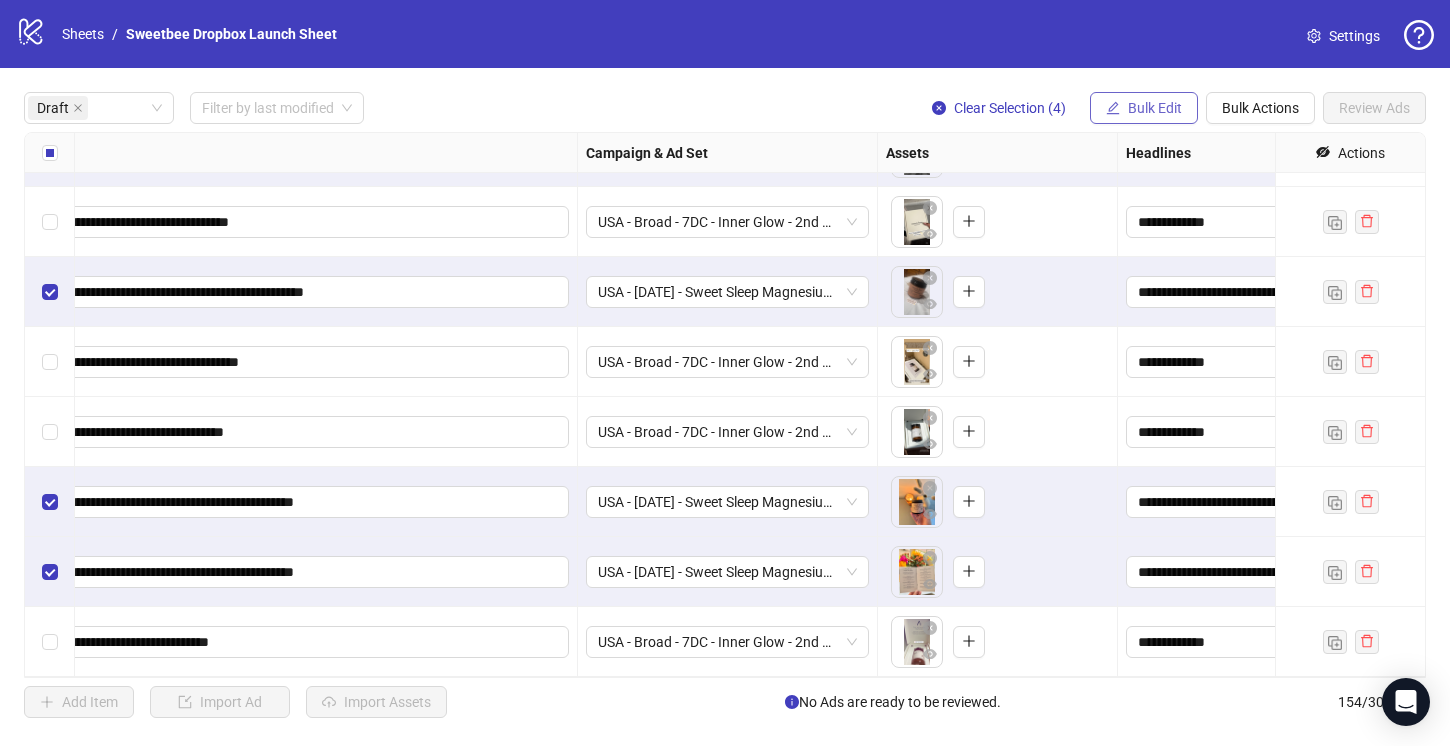 click on "Bulk Edit" at bounding box center [1144, 108] 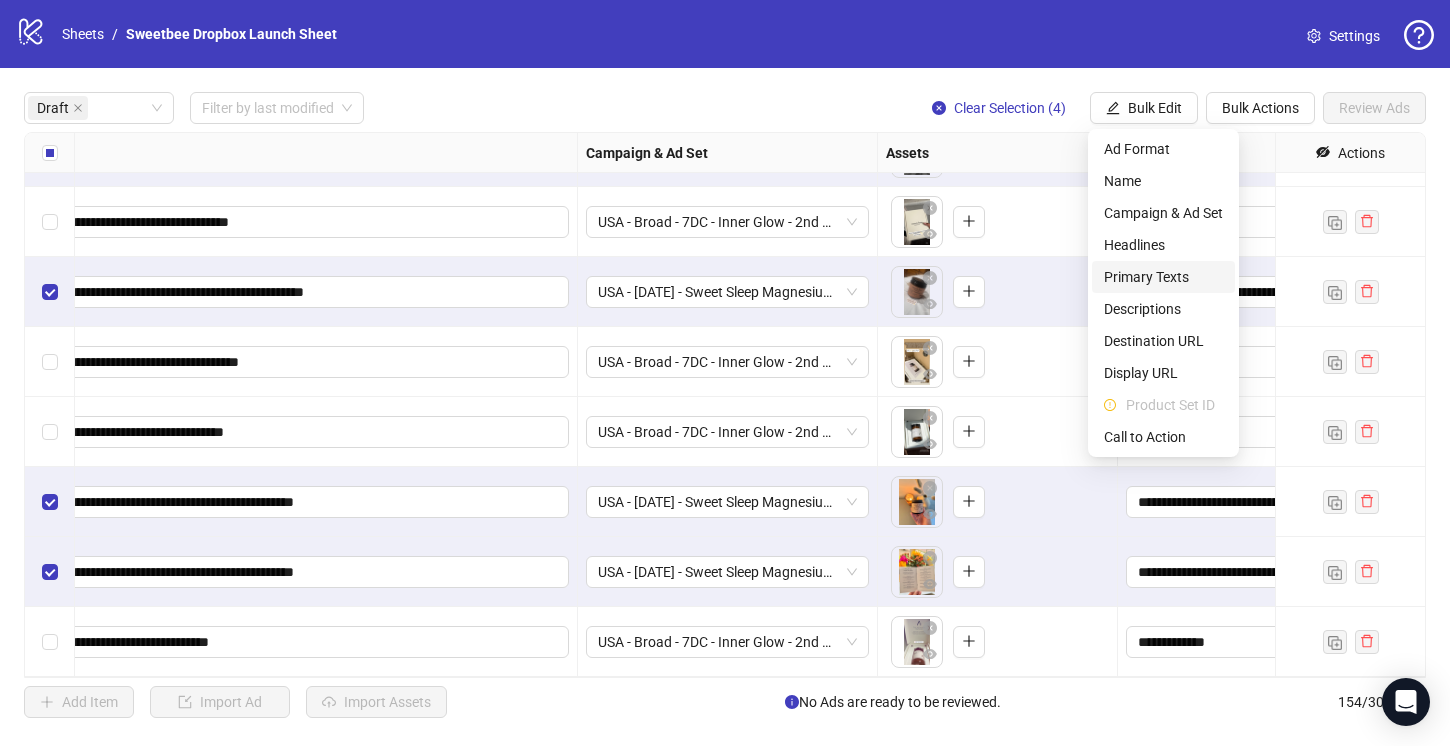 click on "Primary Texts" at bounding box center [1163, 277] 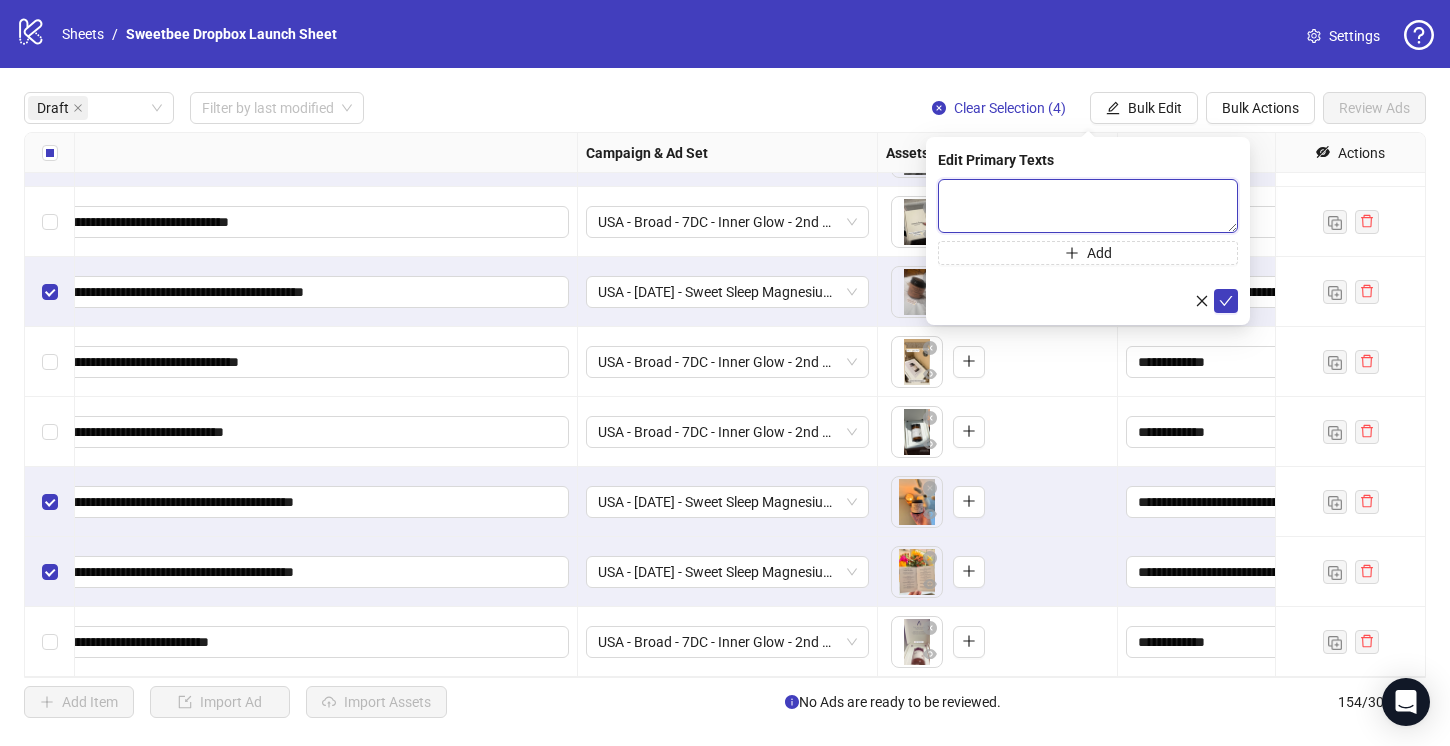 click at bounding box center [1088, 206] 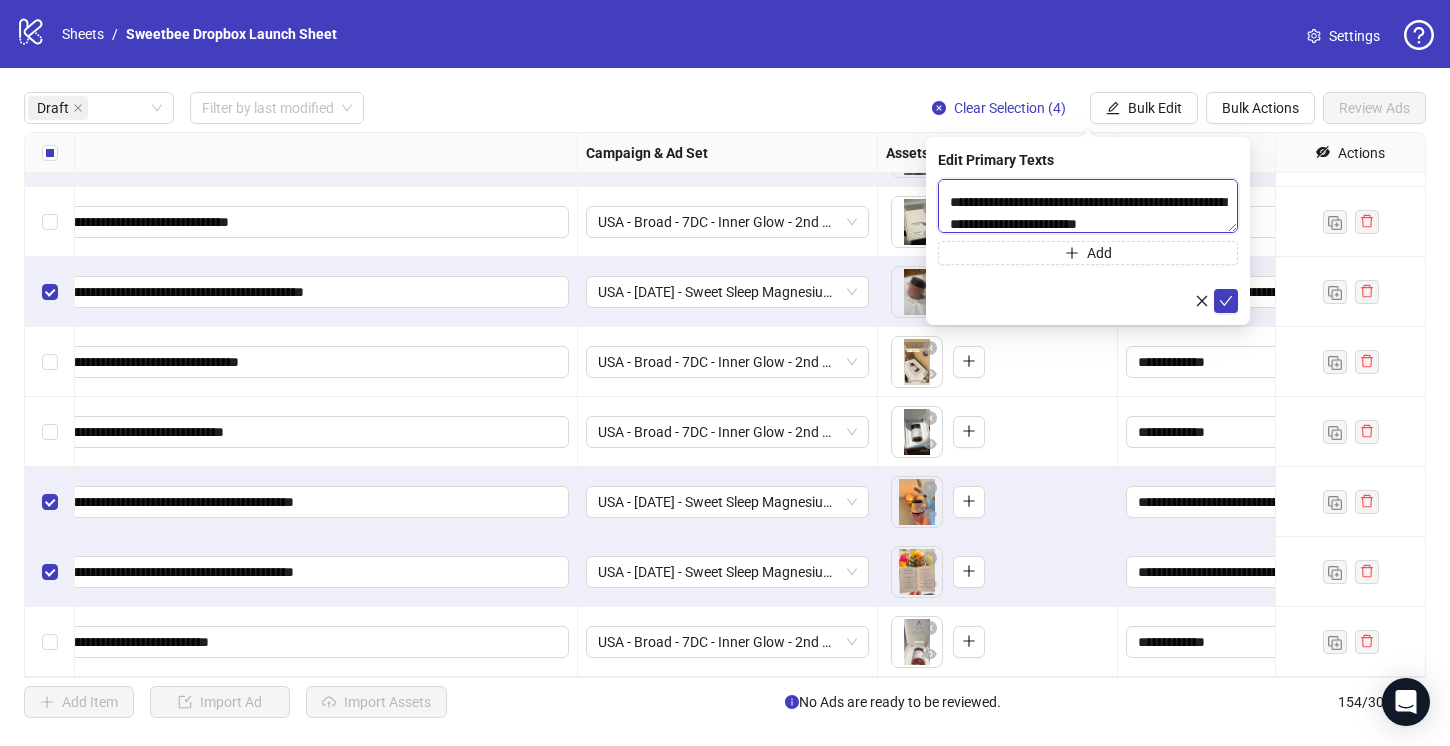 scroll, scrollTop: 0, scrollLeft: 0, axis: both 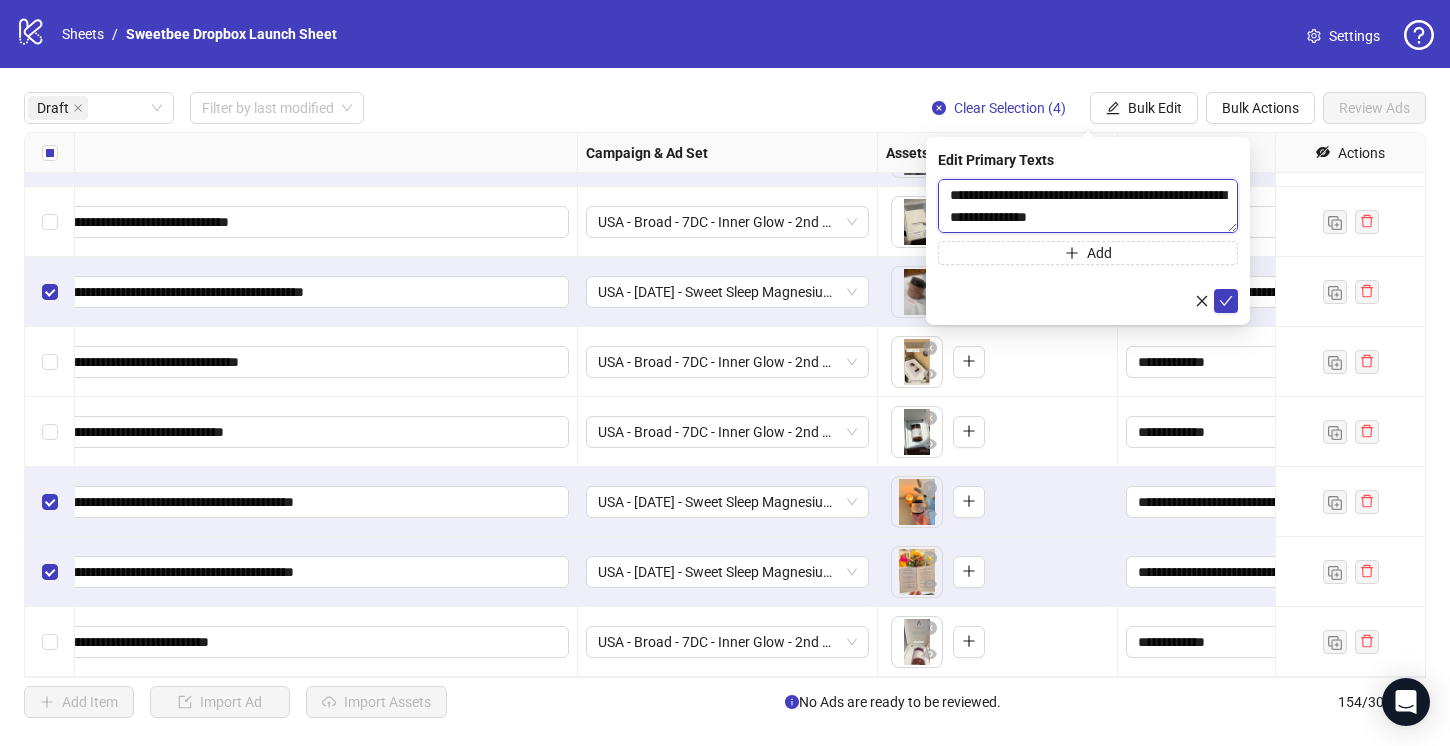click on "**********" at bounding box center [1088, 206] 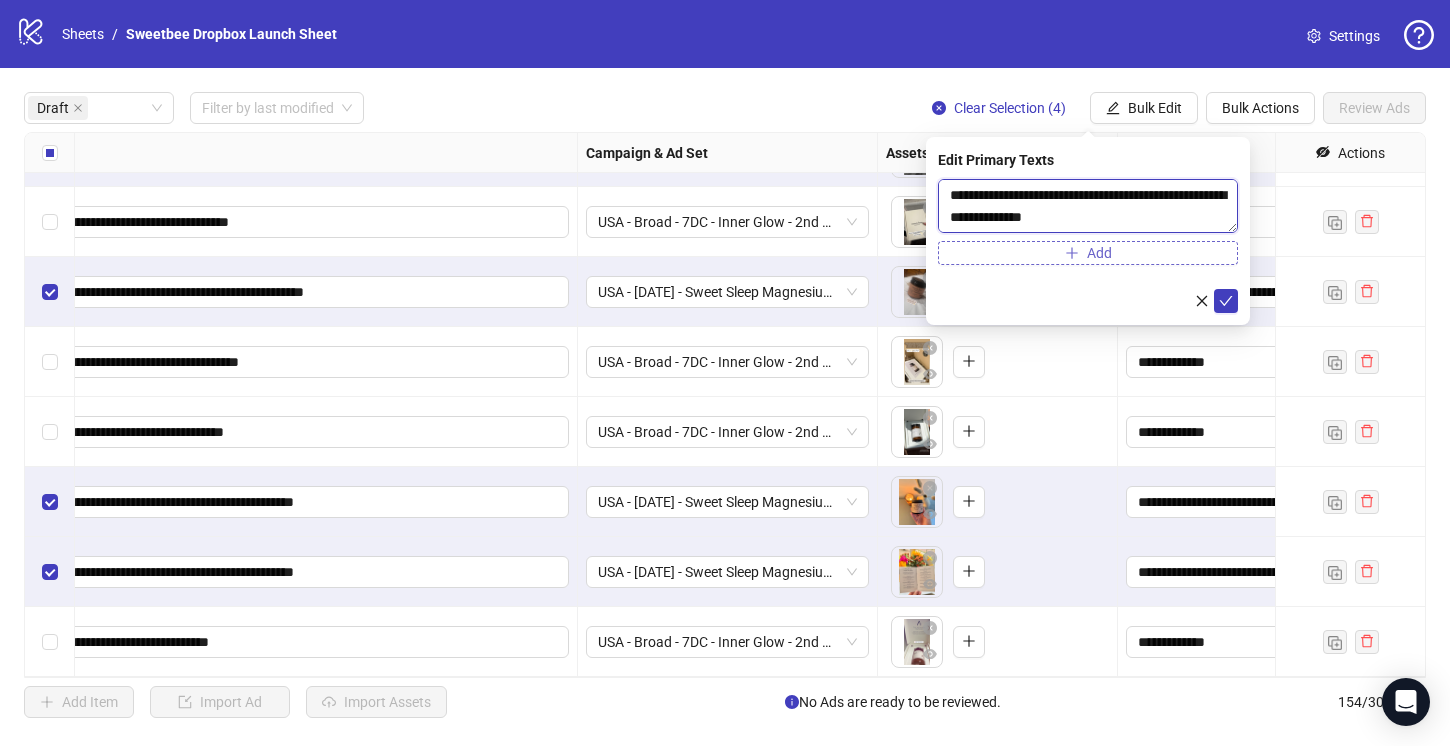 type on "**********" 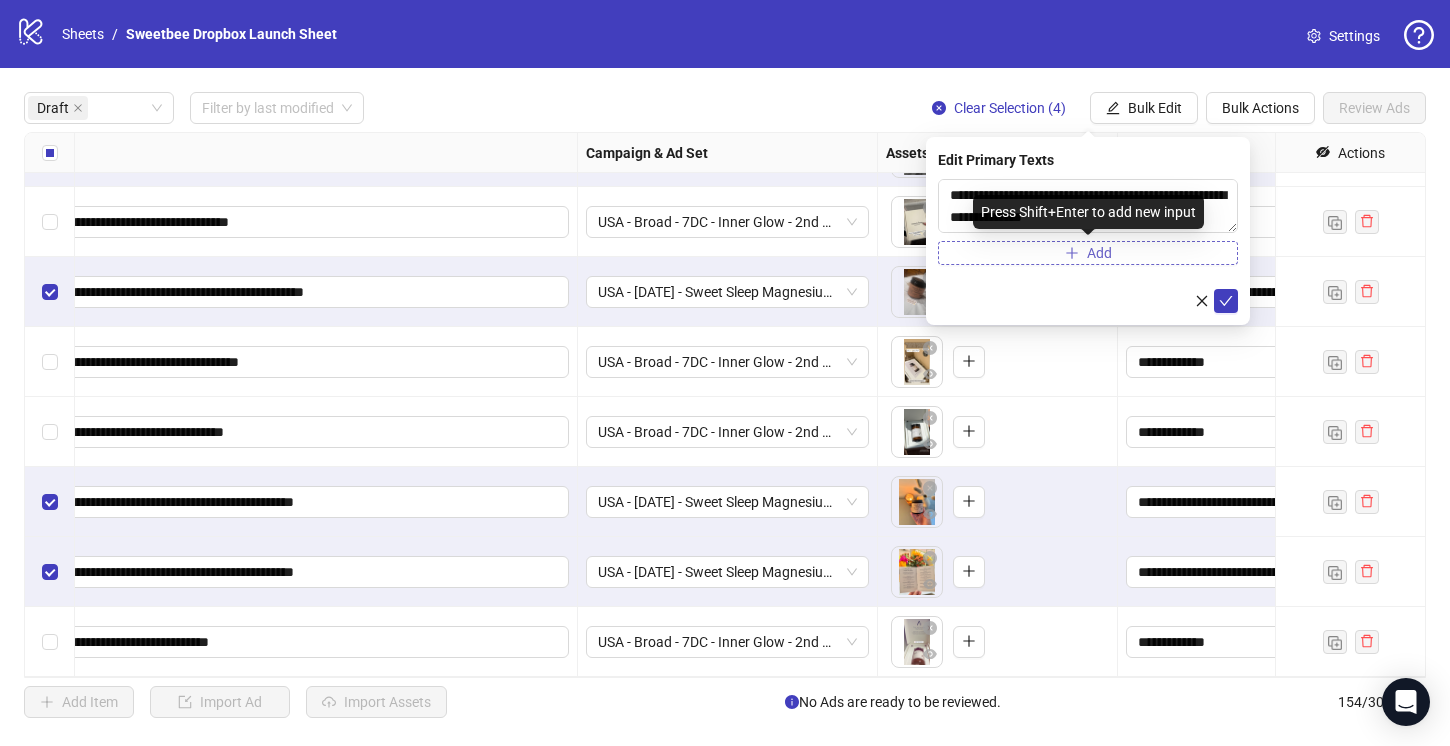 click on "Add" at bounding box center (1088, 253) 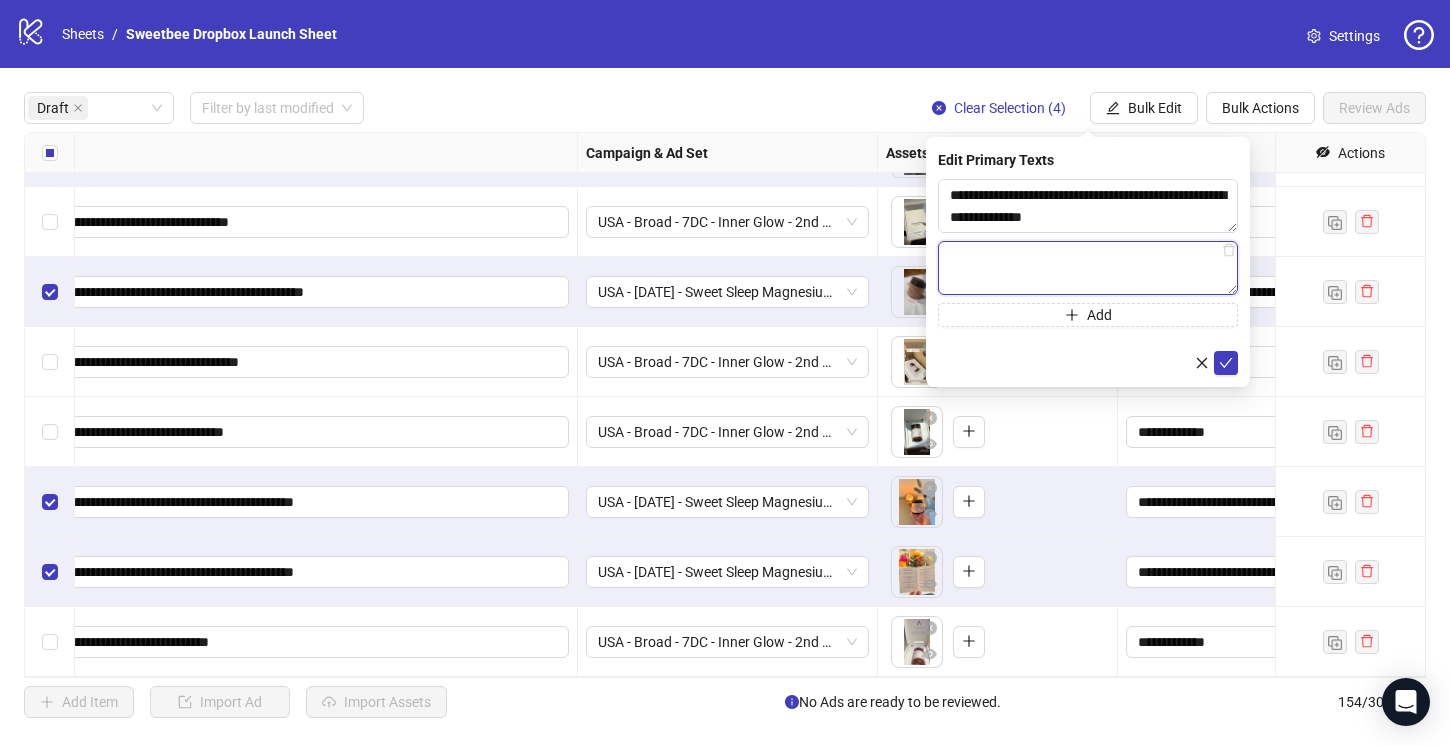paste on "**********" 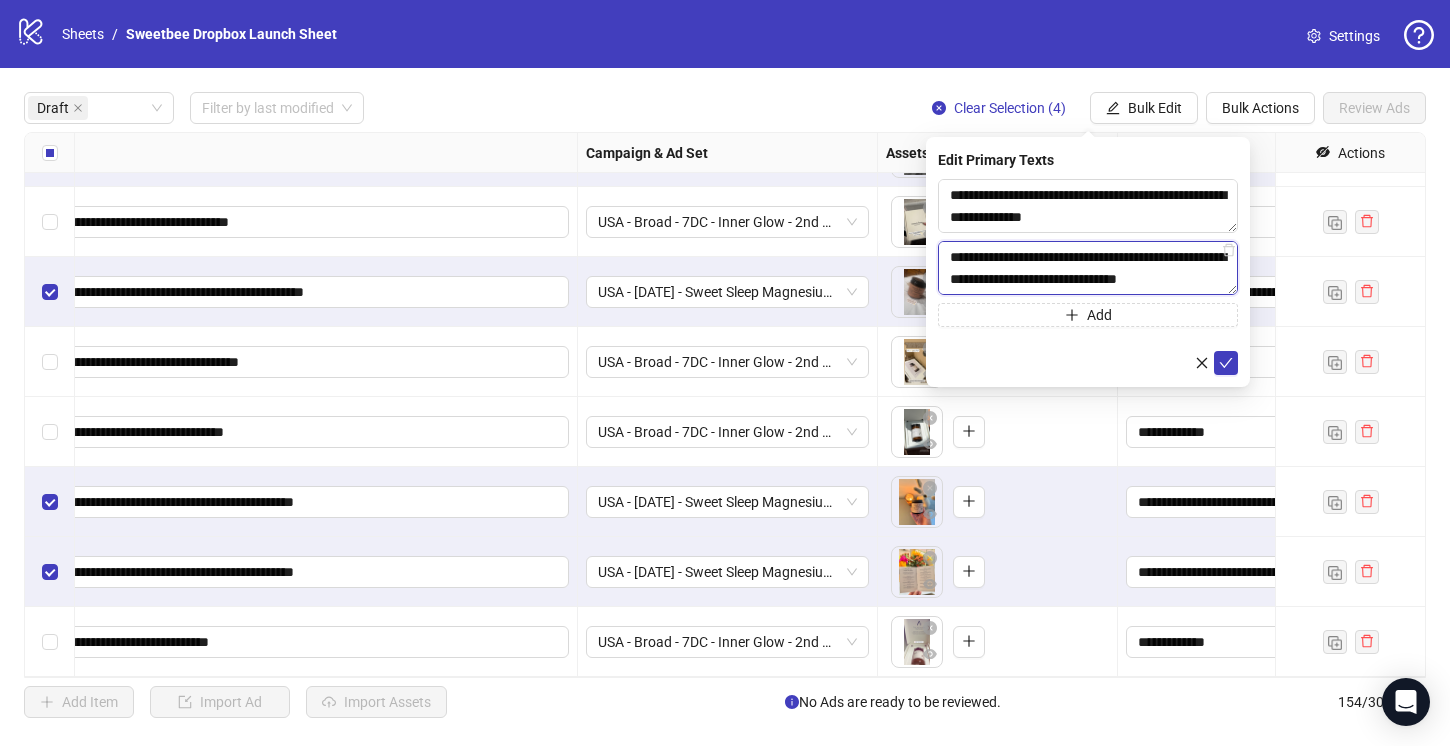 scroll, scrollTop: 0, scrollLeft: 0, axis: both 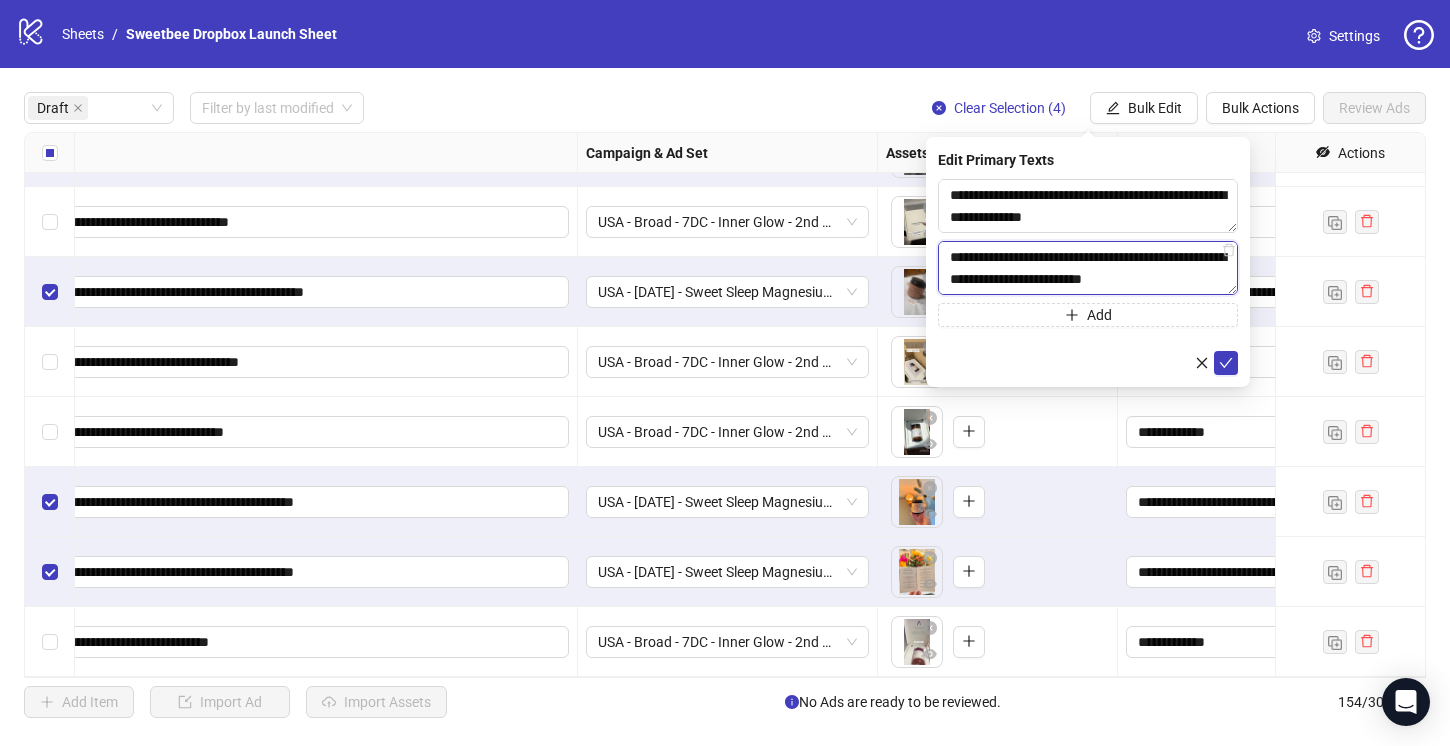 click on "**********" at bounding box center (1088, 268) 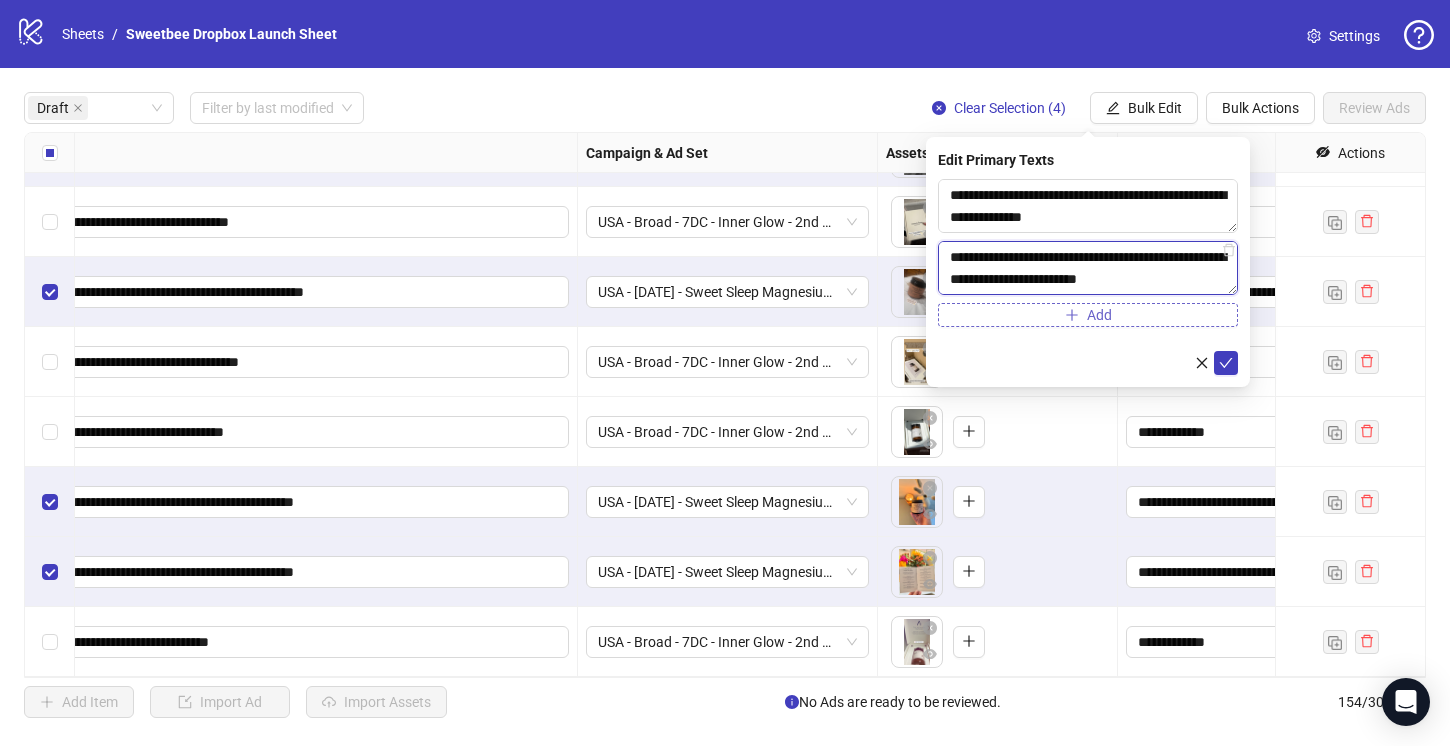 type on "**********" 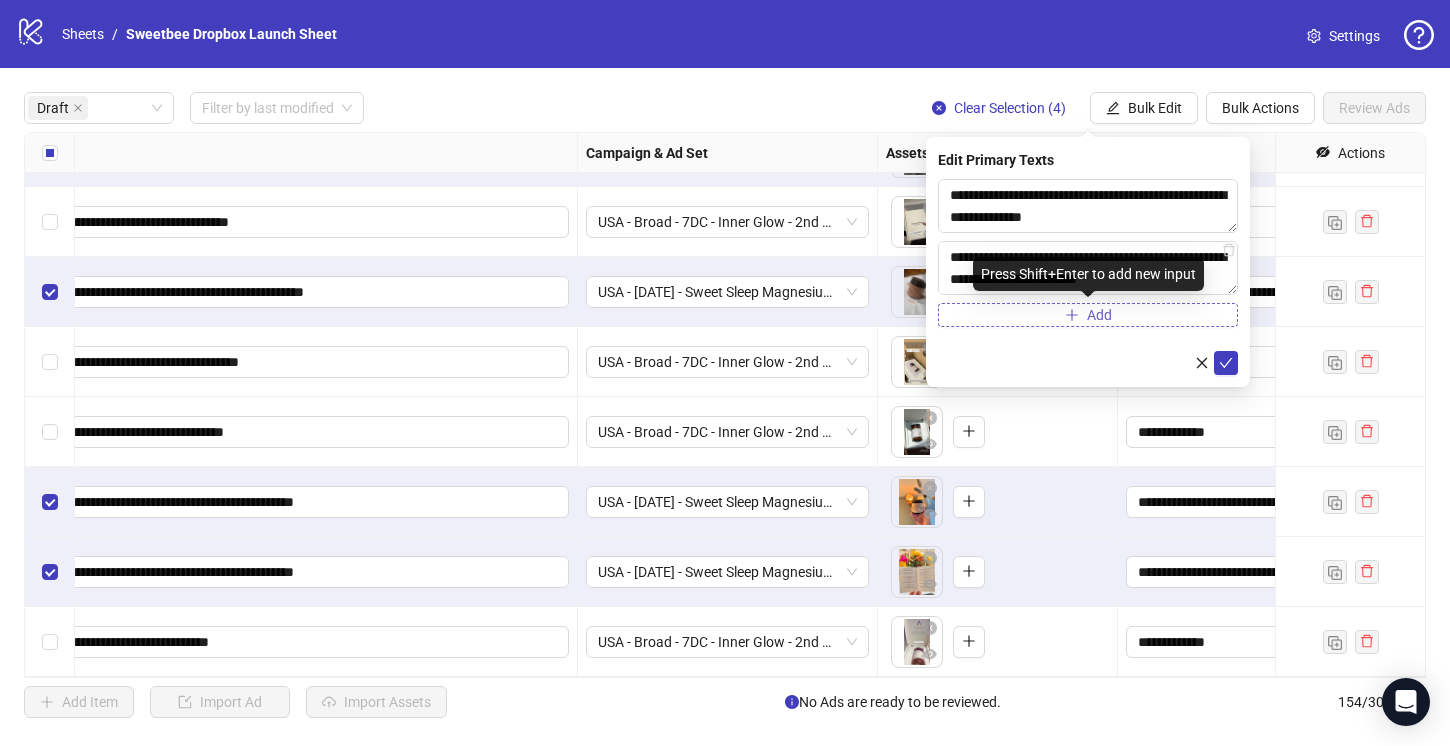 click on "Add" at bounding box center (1099, 315) 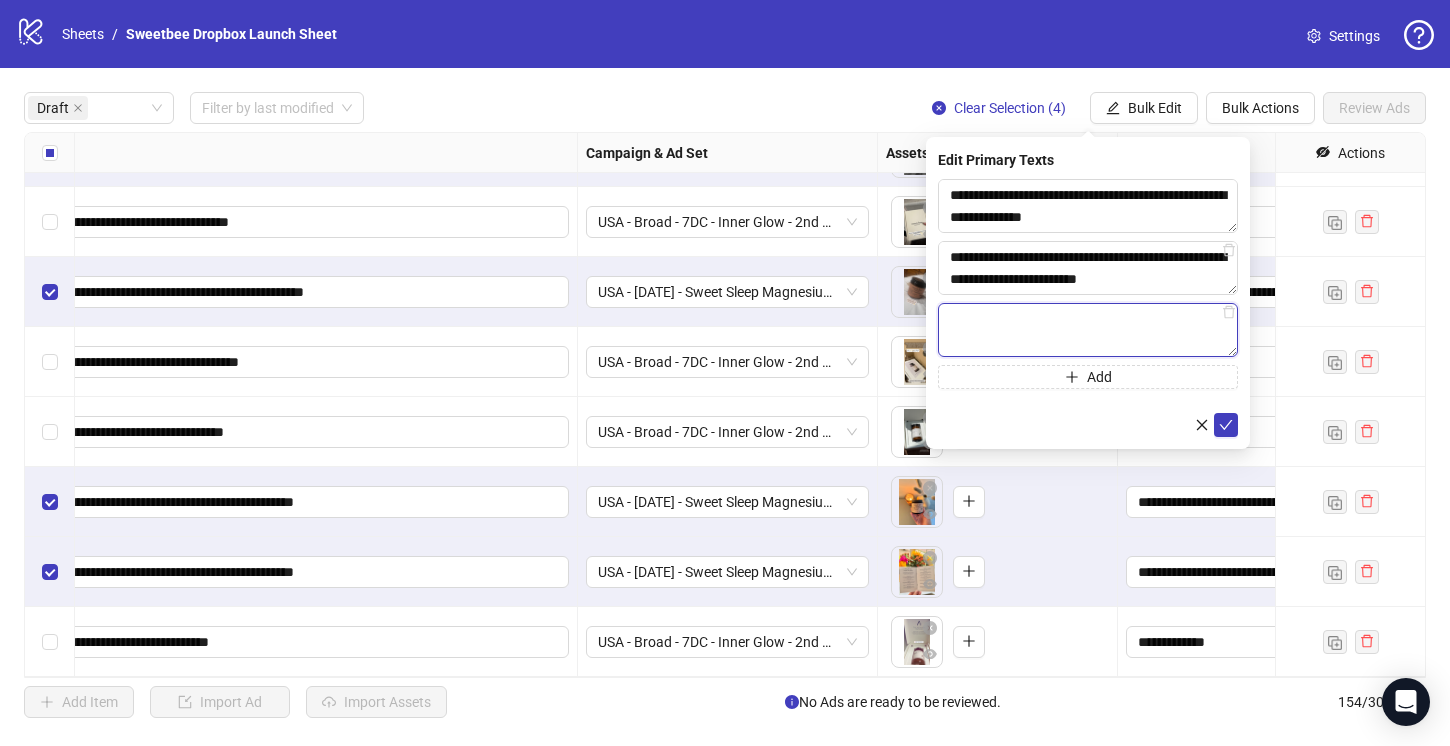 paste on "**********" 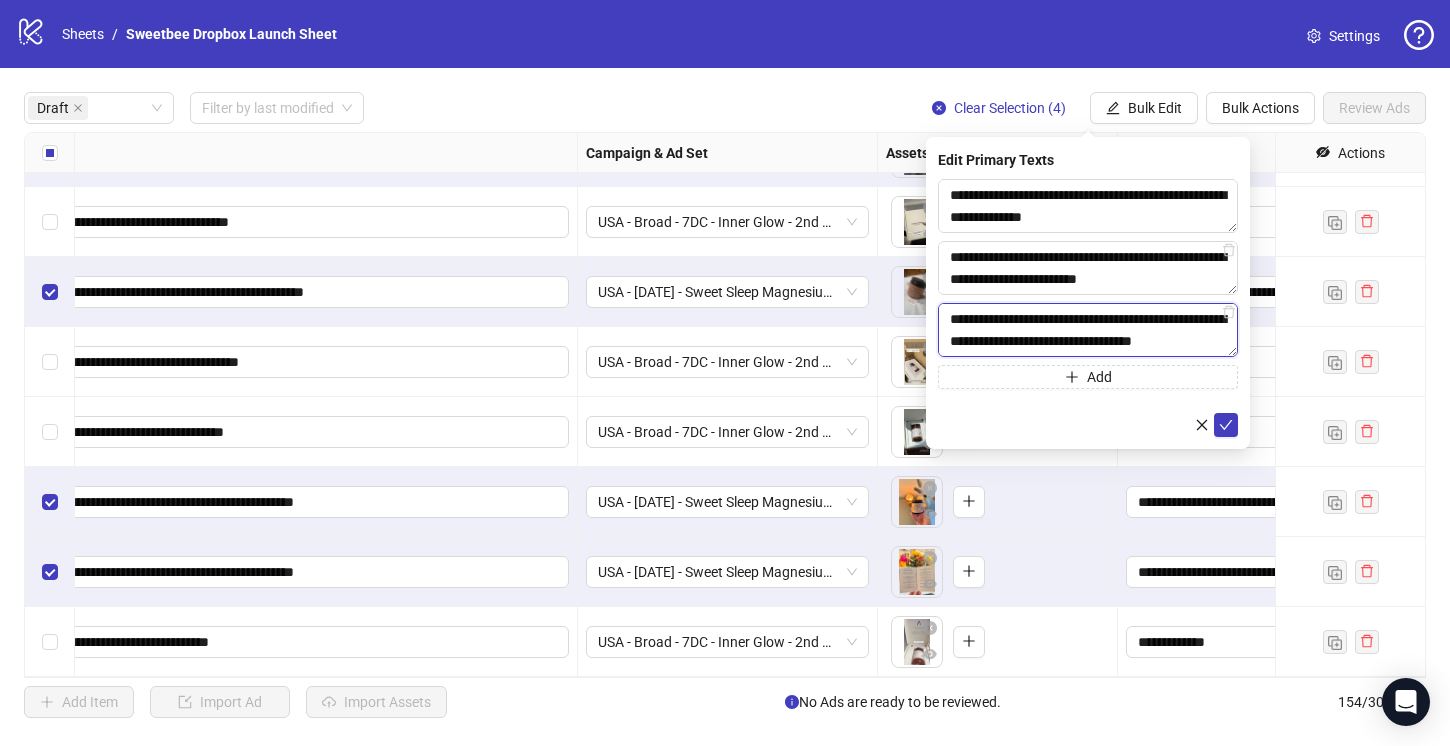 scroll, scrollTop: 0, scrollLeft: 0, axis: both 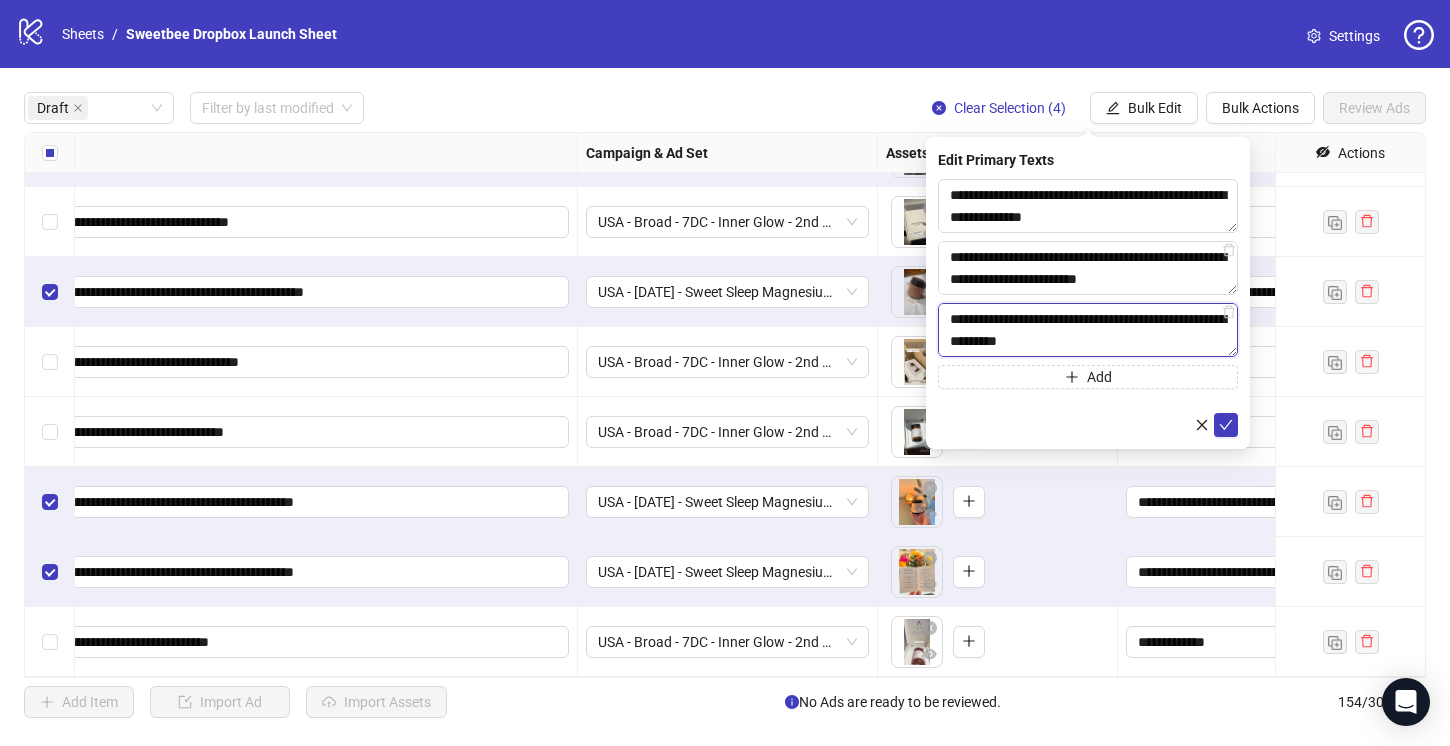 click on "**********" at bounding box center (1088, 330) 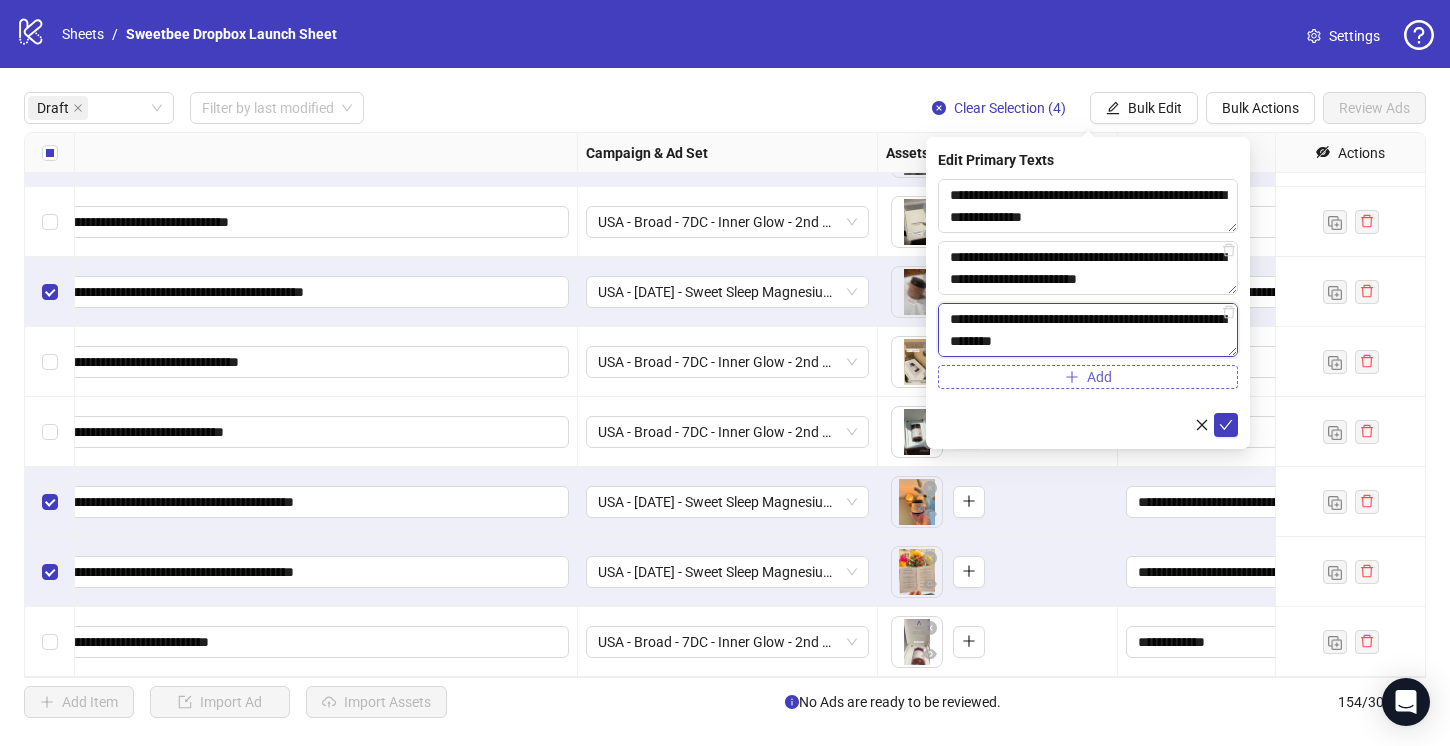 type on "**********" 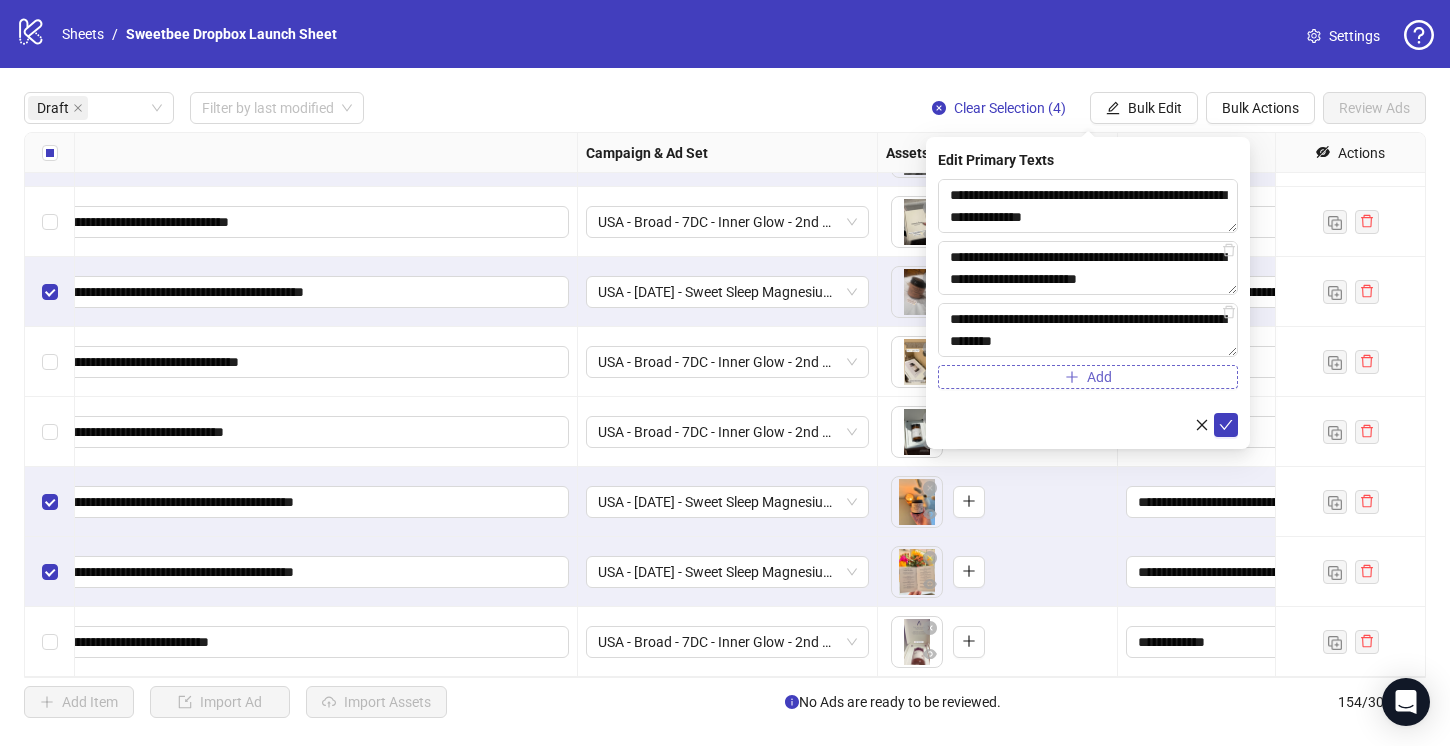 click on "Add" at bounding box center (1088, 377) 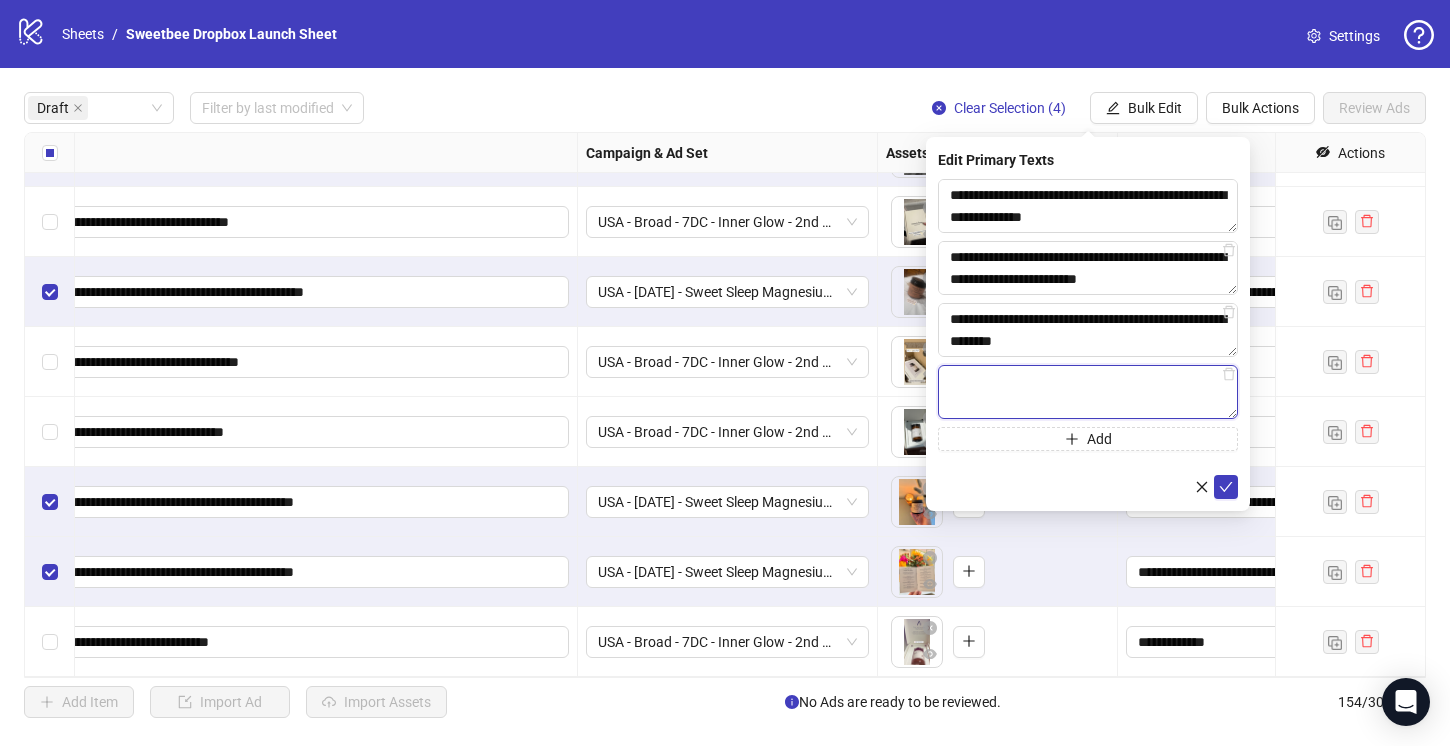 paste on "**********" 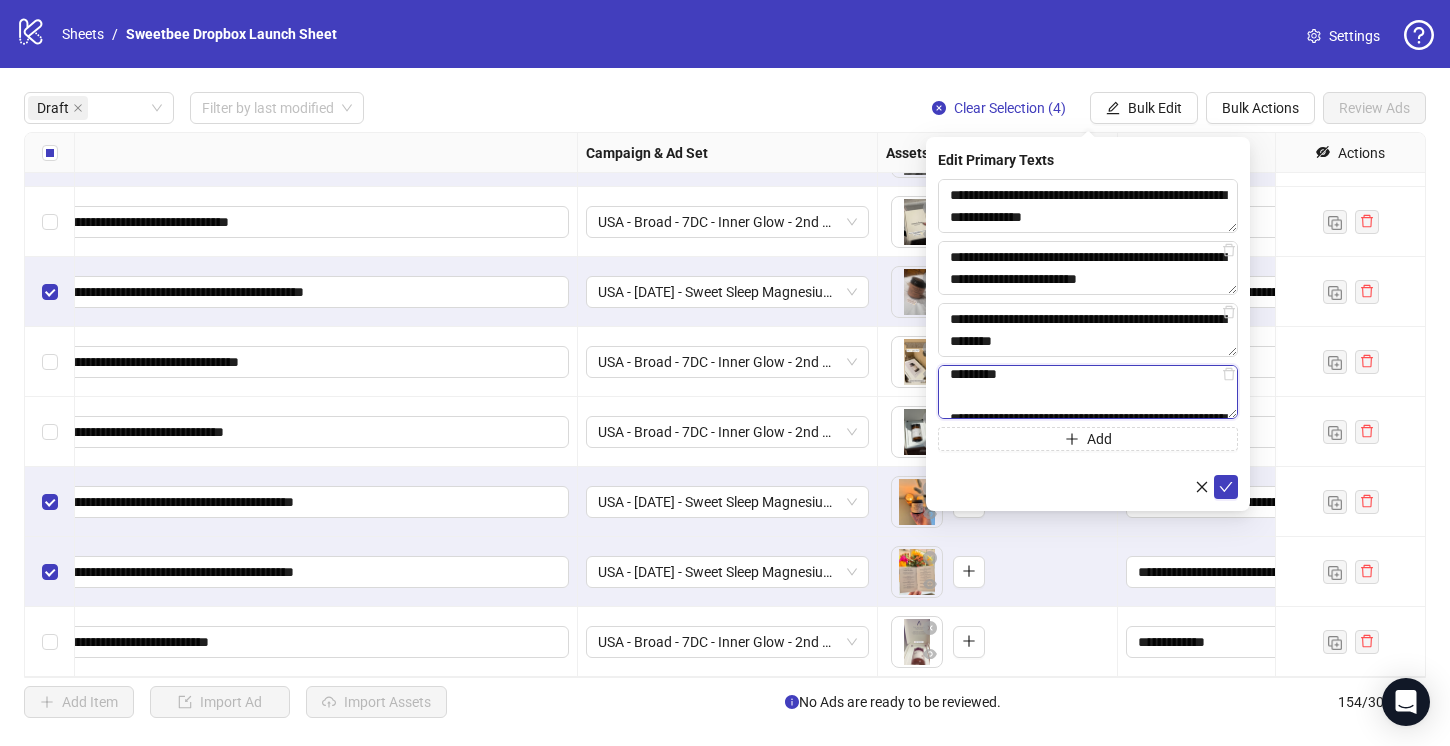 scroll, scrollTop: 0, scrollLeft: 0, axis: both 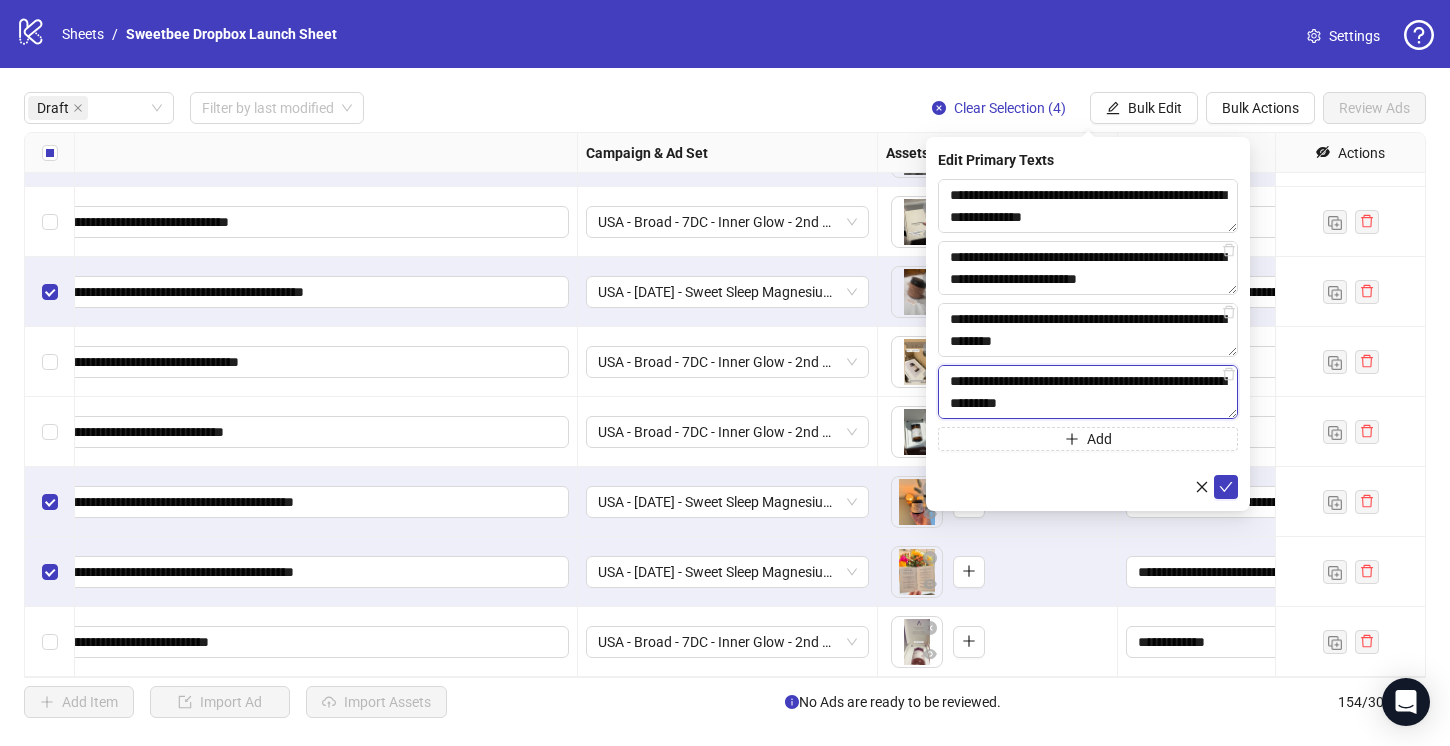 click on "**********" at bounding box center [1088, 392] 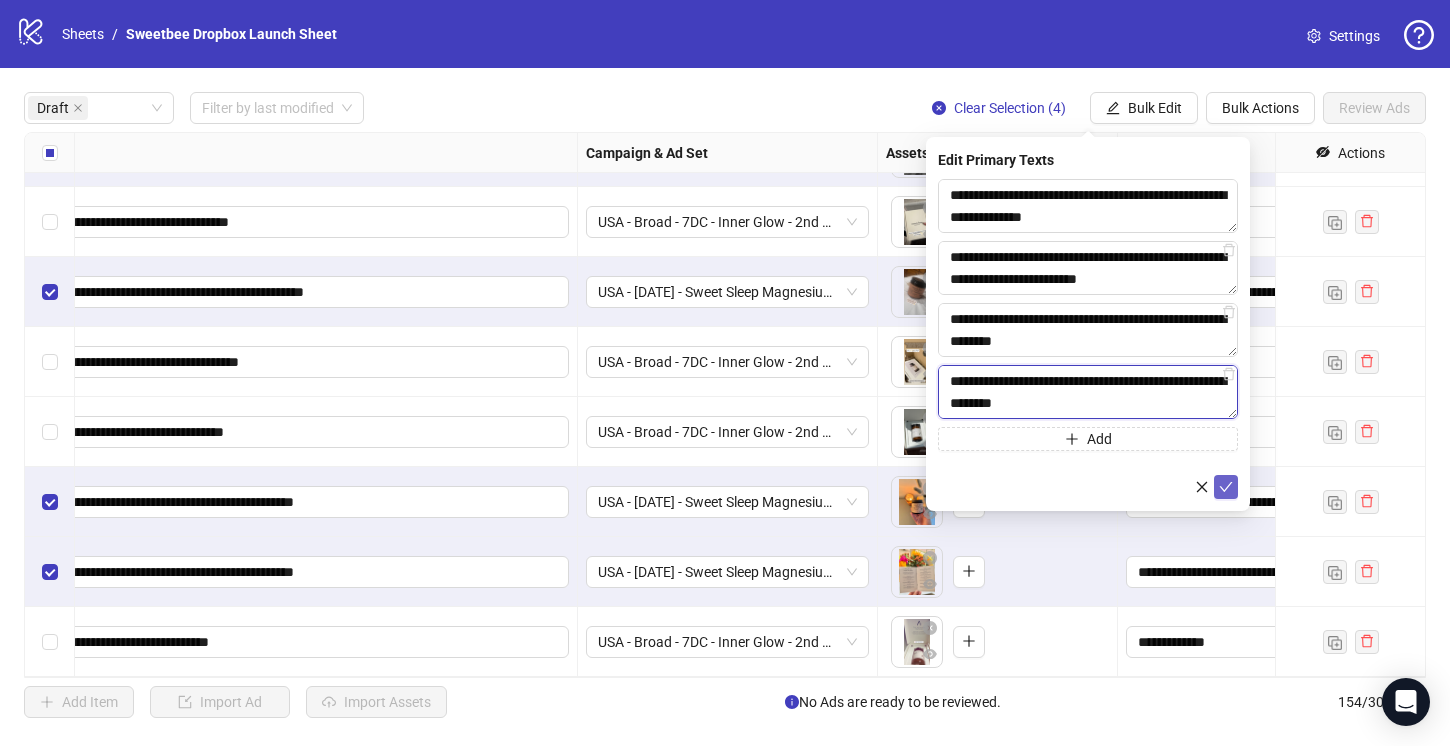 type on "**********" 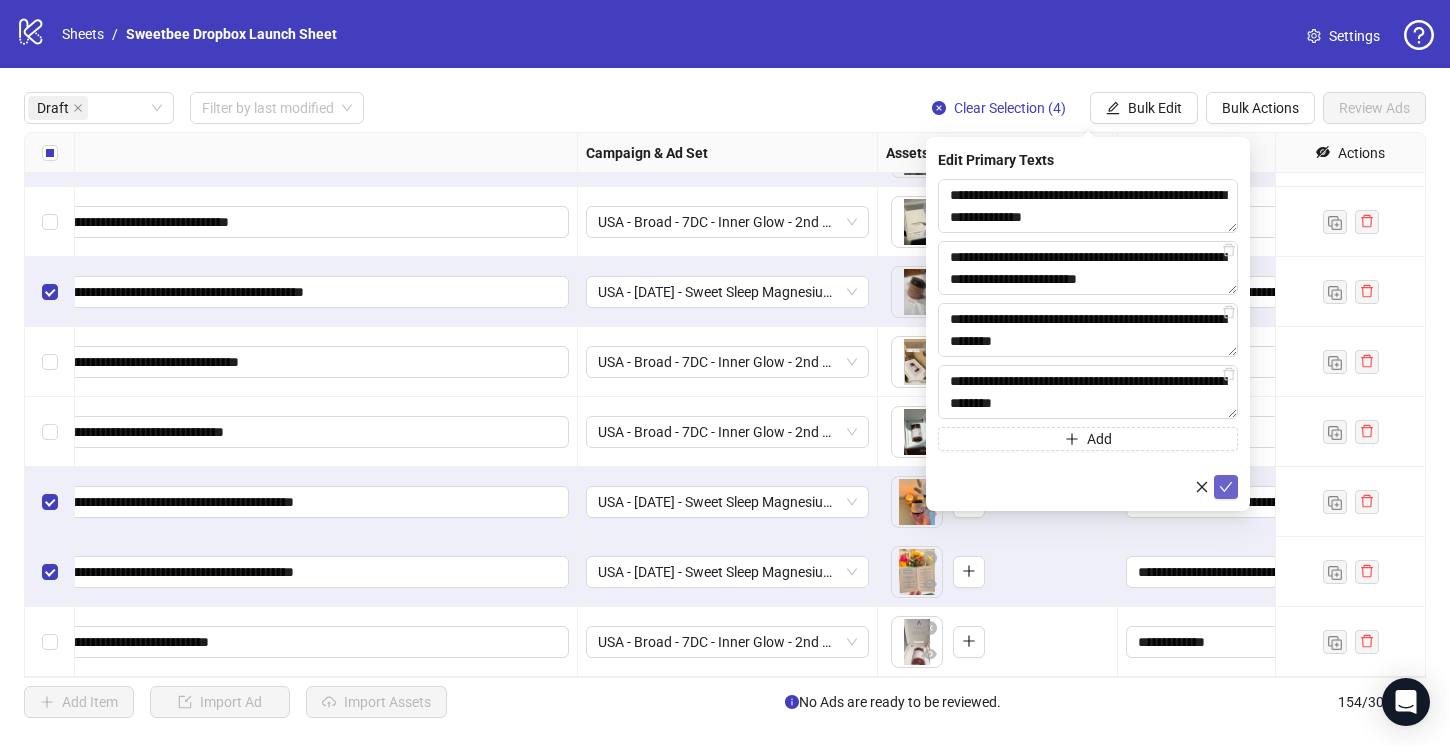 click 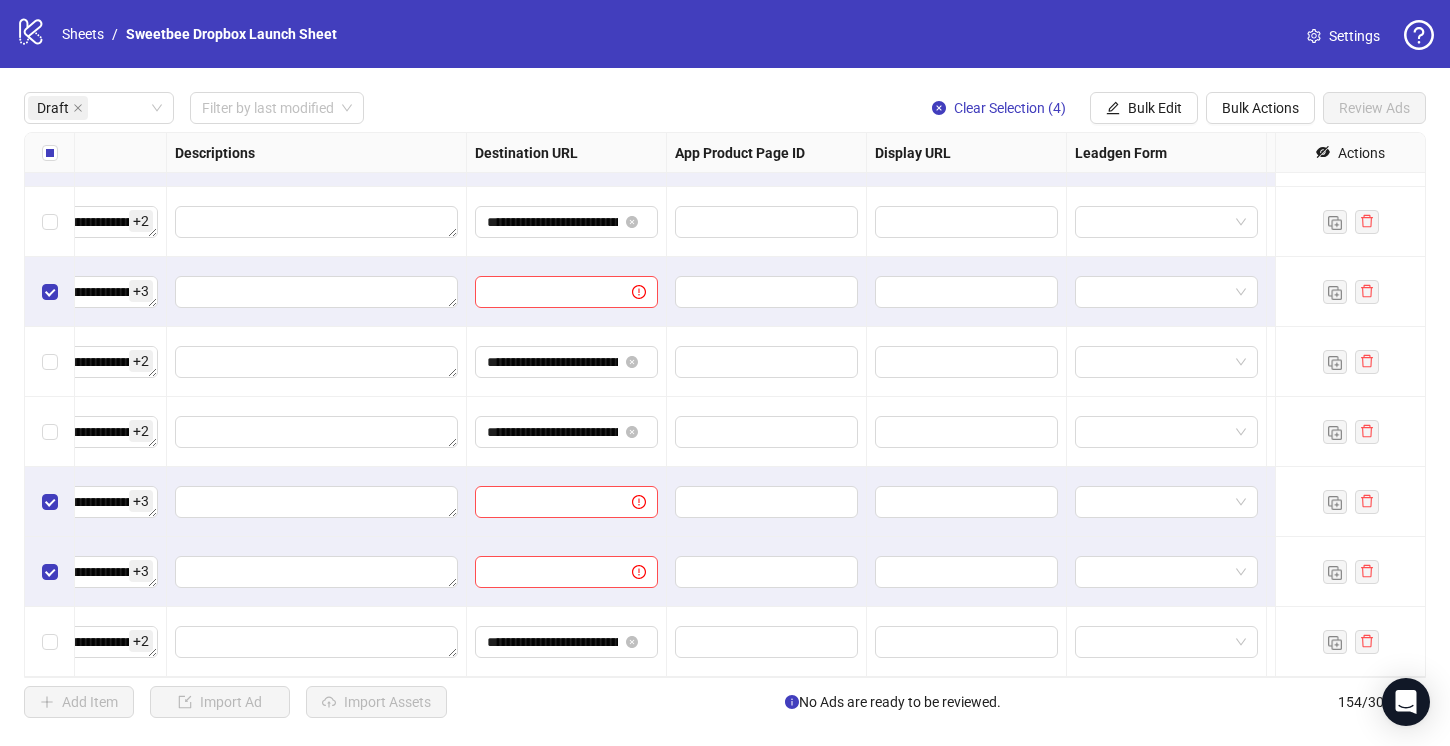 scroll, scrollTop: 2296, scrollLeft: 1818, axis: both 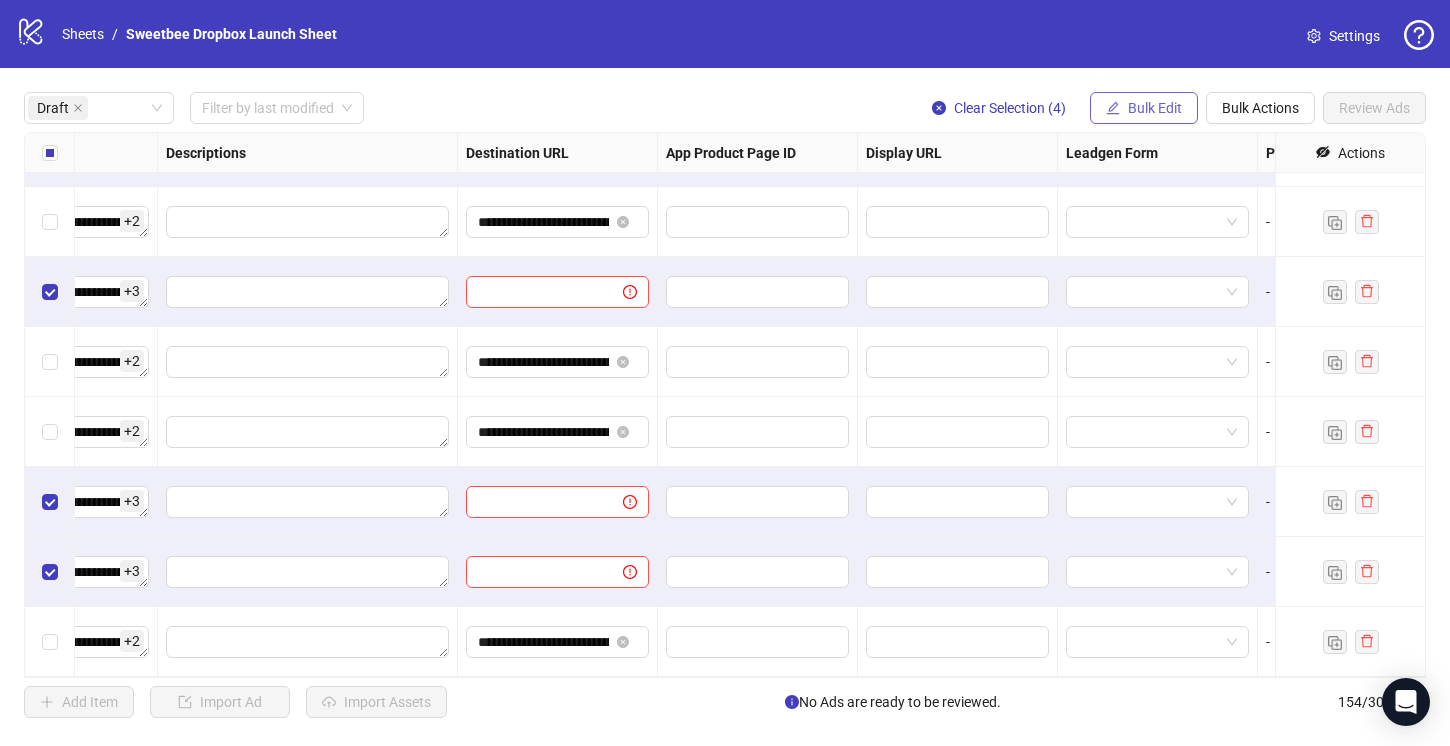 click on "Bulk Edit" at bounding box center [1144, 108] 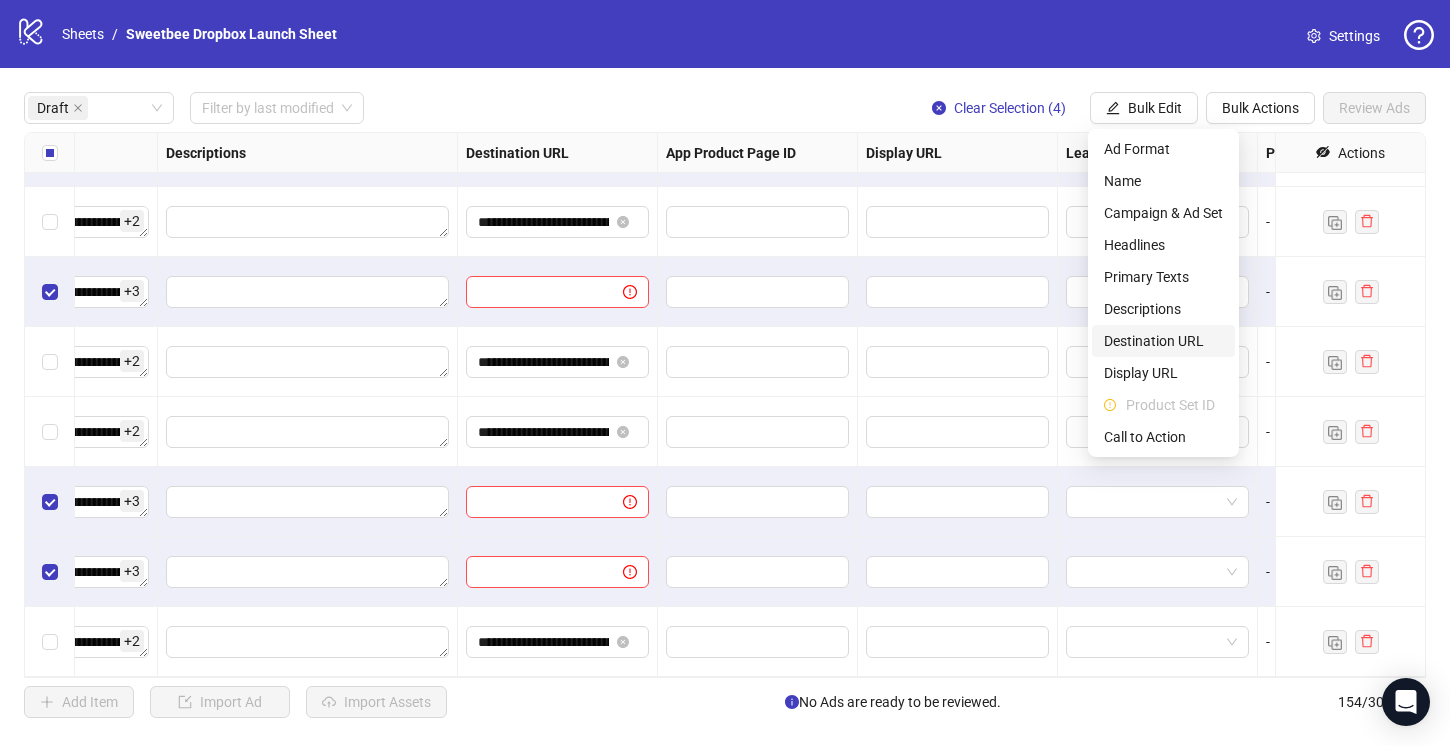 click on "Destination URL" at bounding box center (1163, 341) 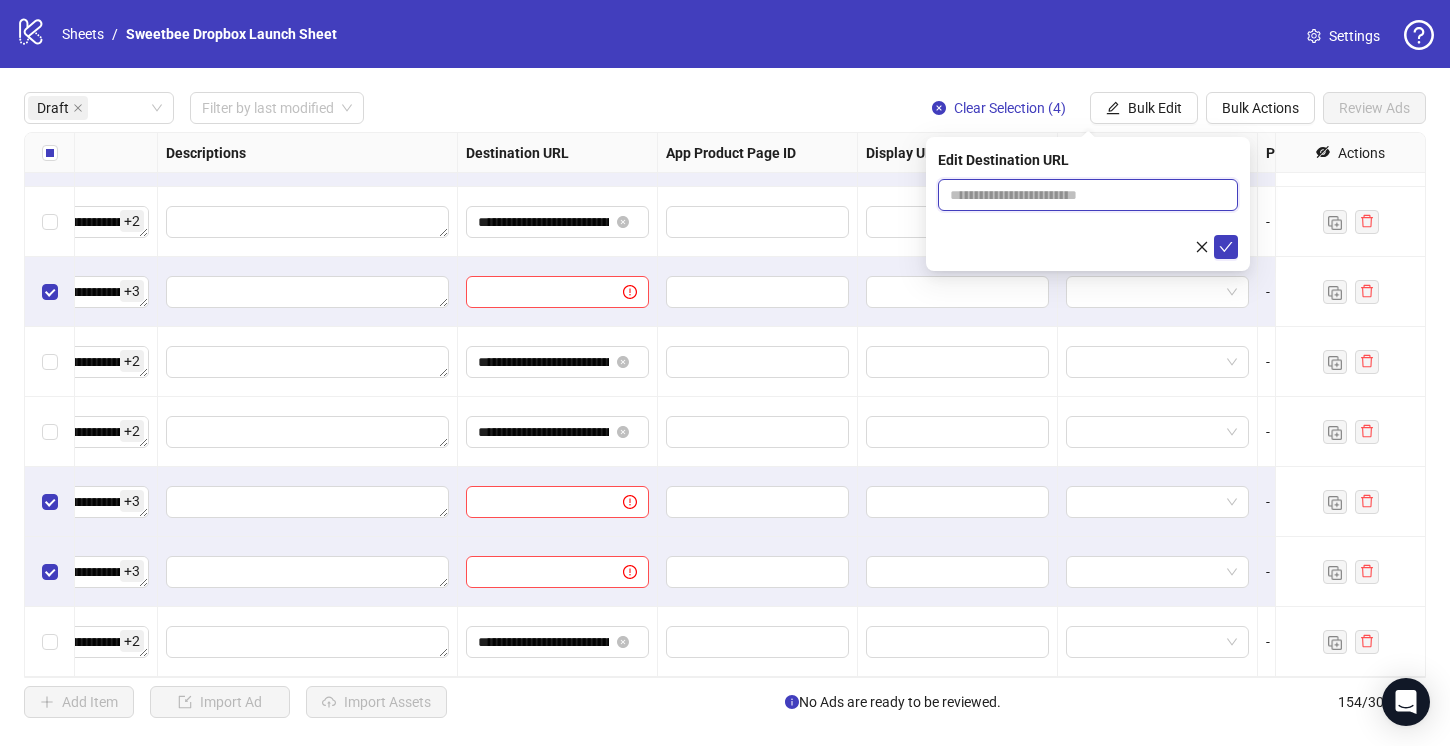 click at bounding box center (1080, 195) 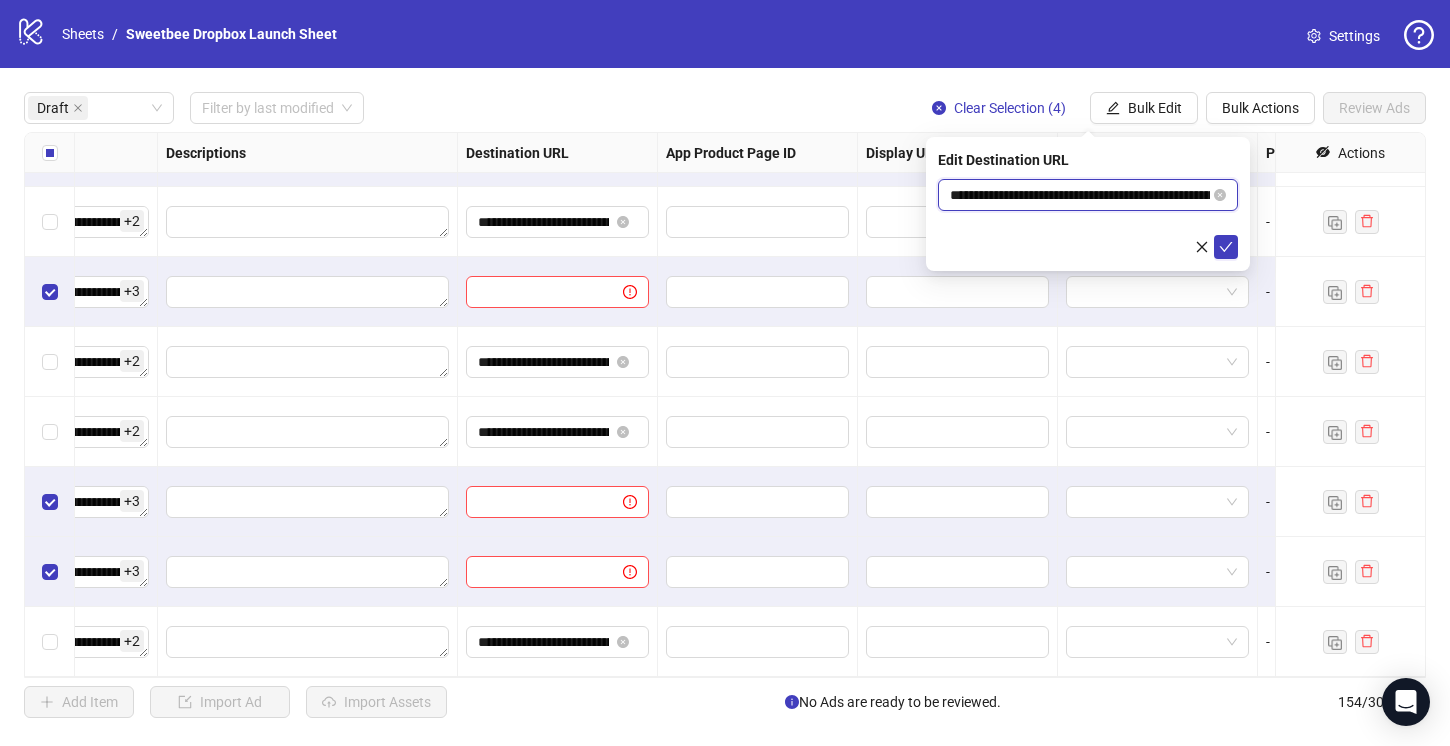 scroll, scrollTop: 0, scrollLeft: 342, axis: horizontal 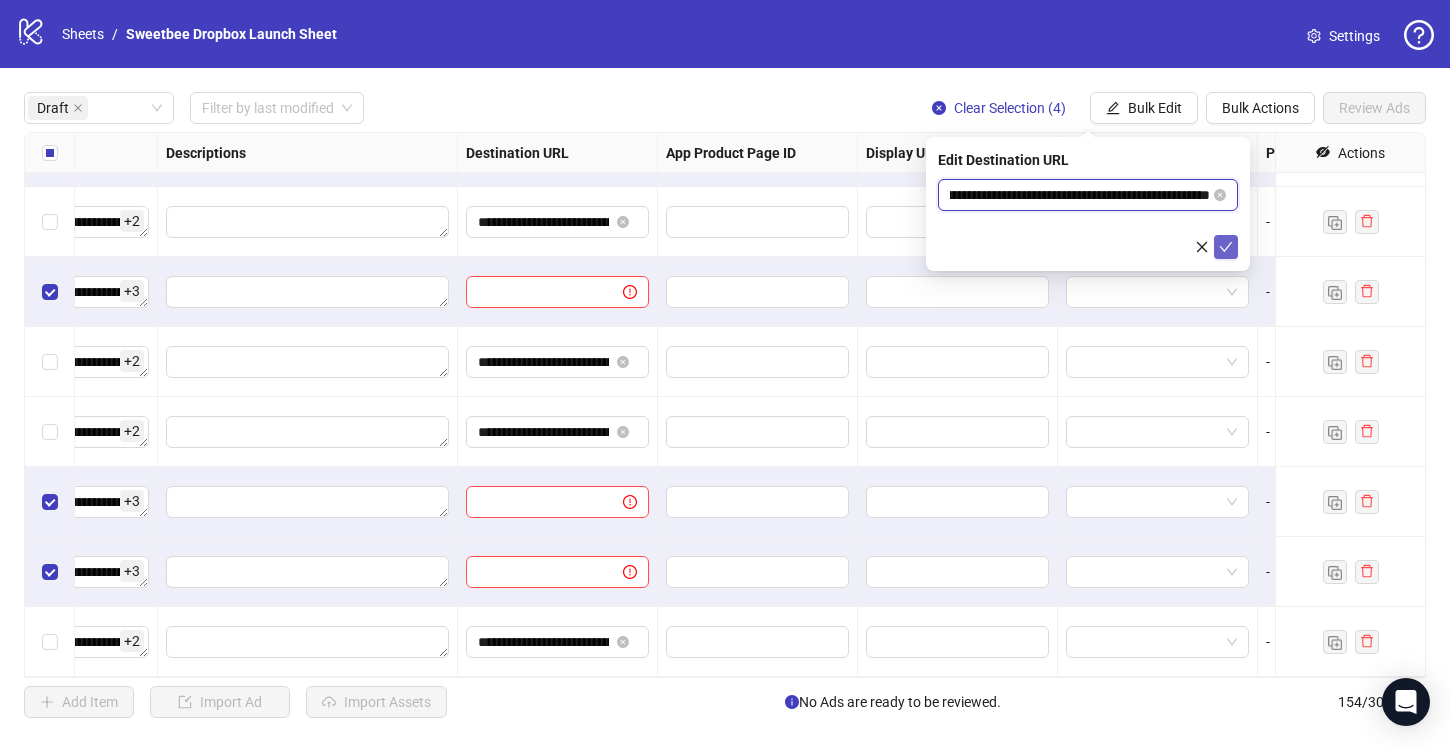 type on "**********" 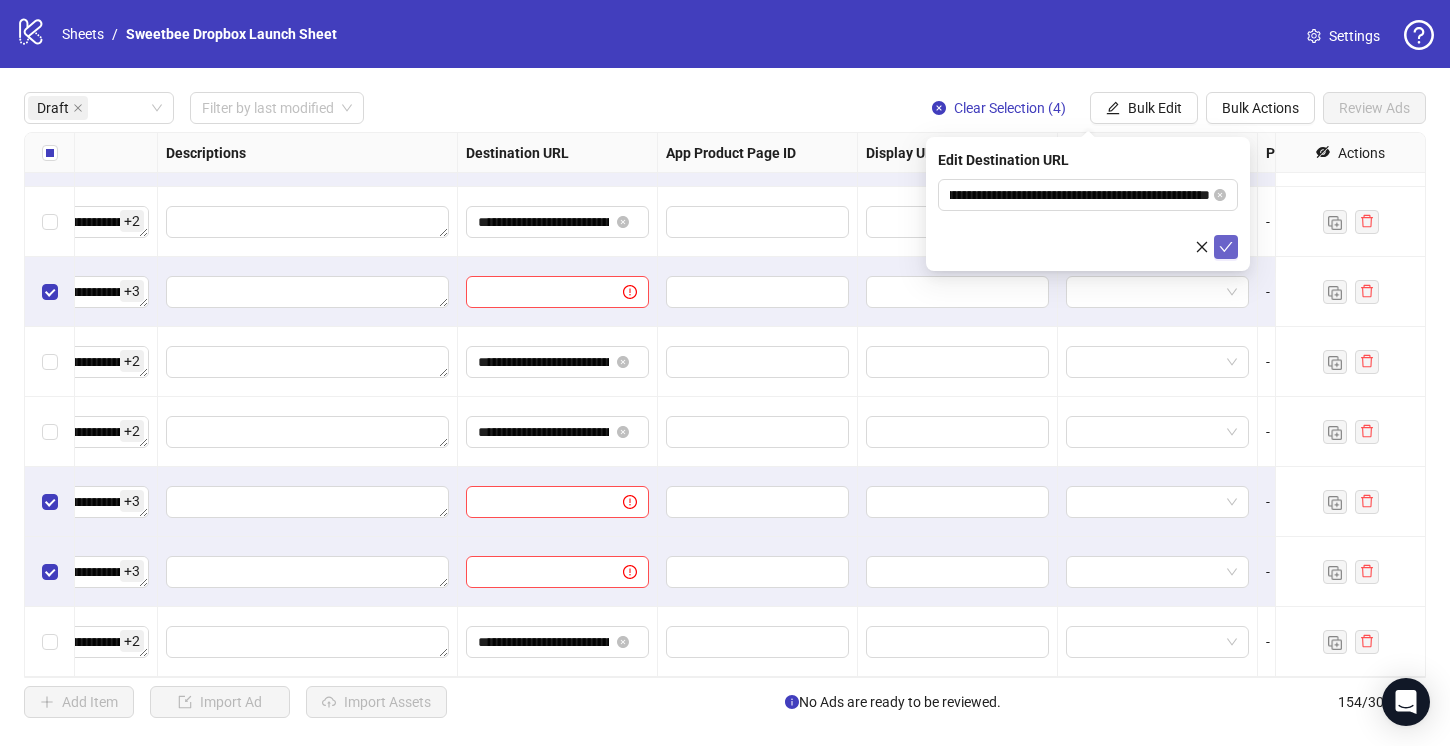 click 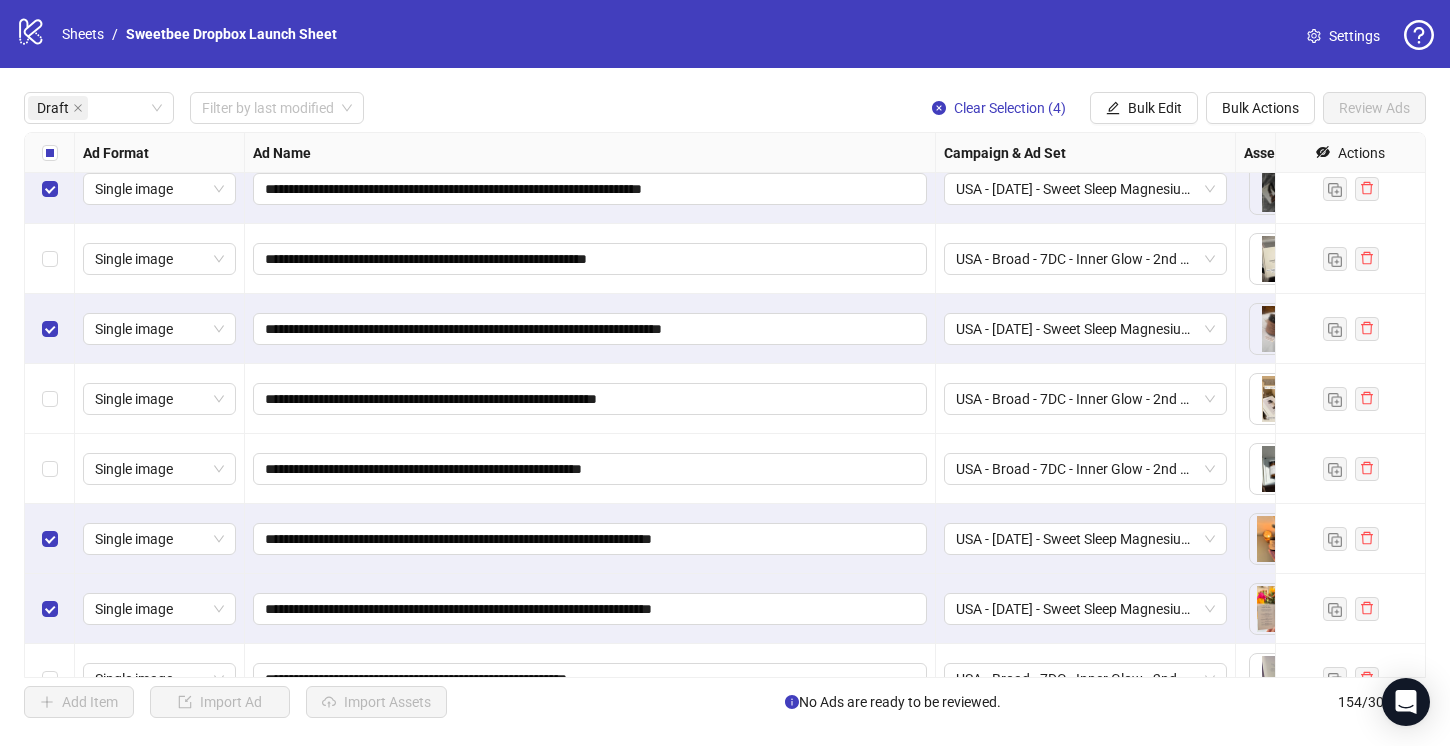 scroll, scrollTop: 2296, scrollLeft: 0, axis: vertical 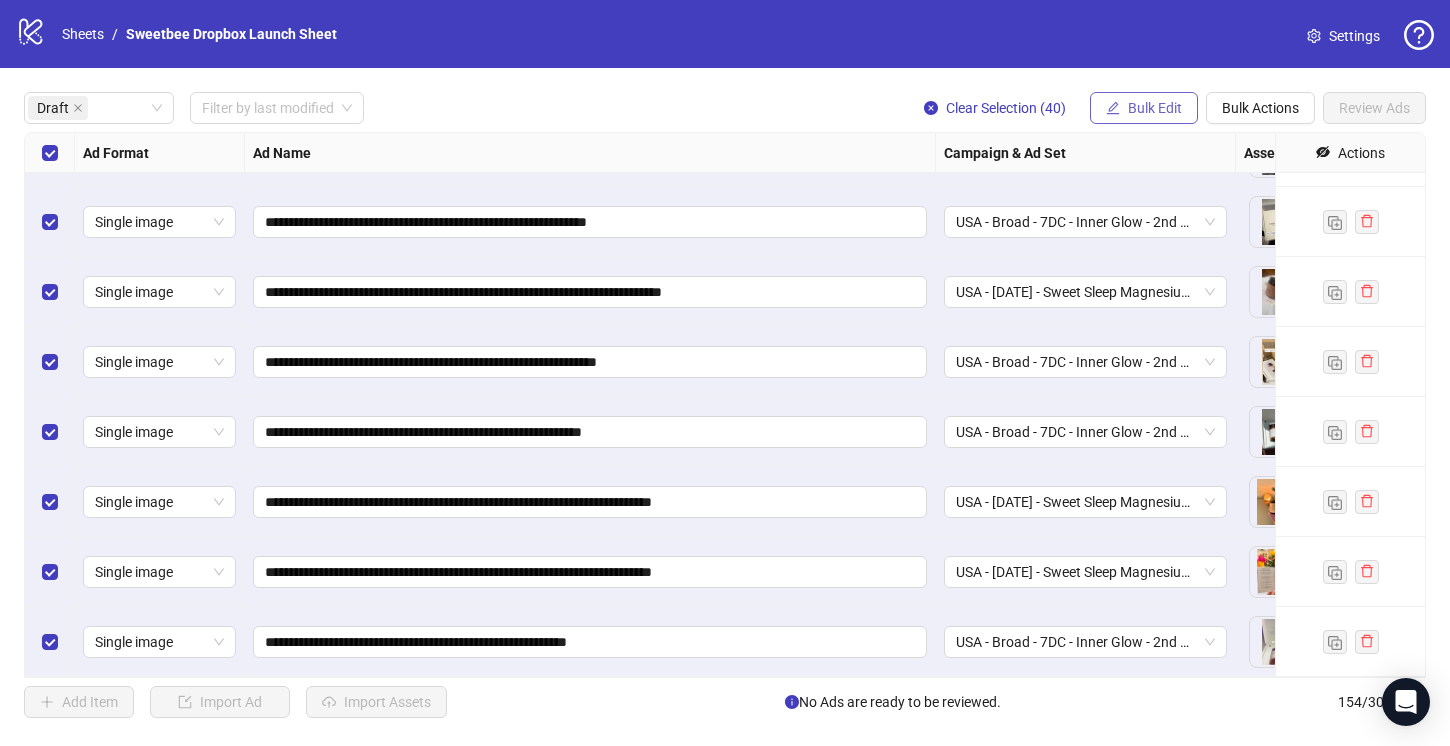 click on "Bulk Edit" at bounding box center [1155, 108] 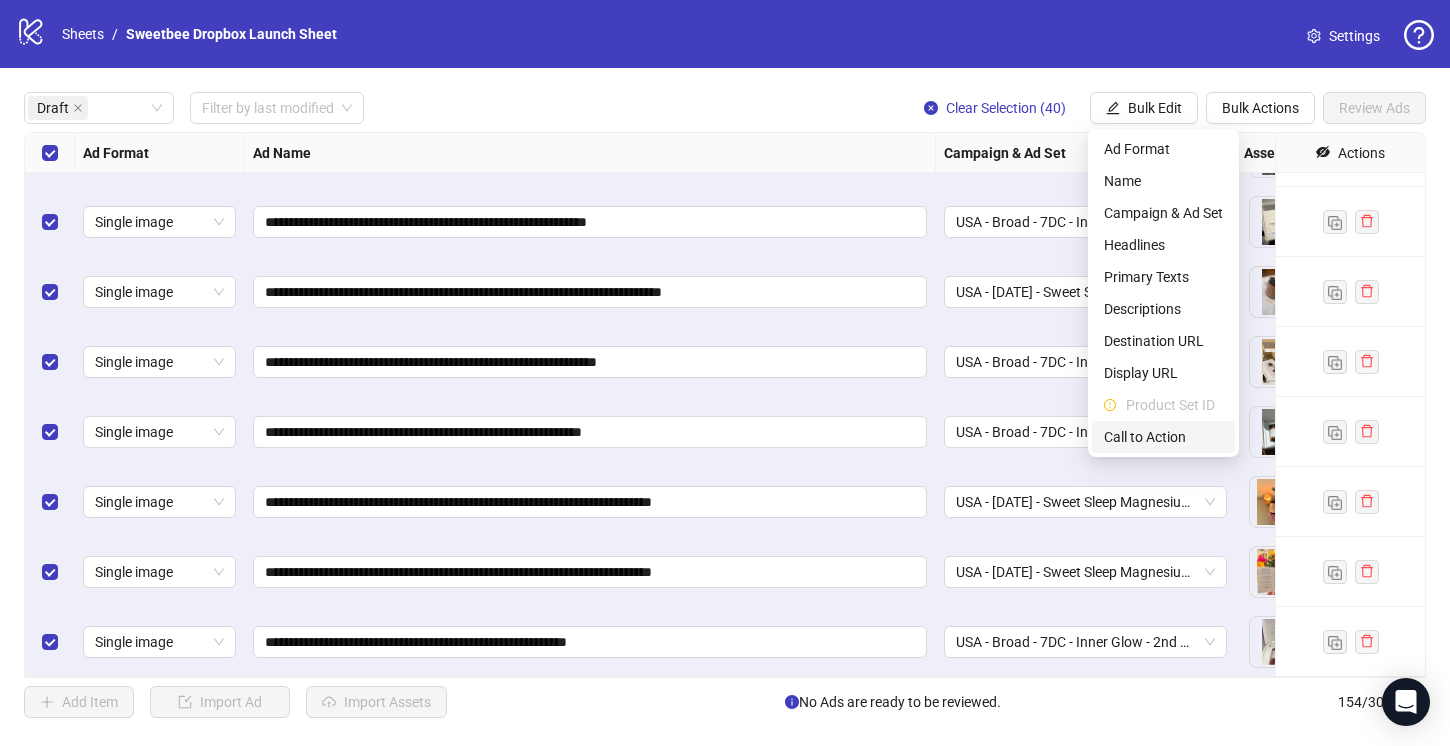click on "Call to Action" at bounding box center (1163, 437) 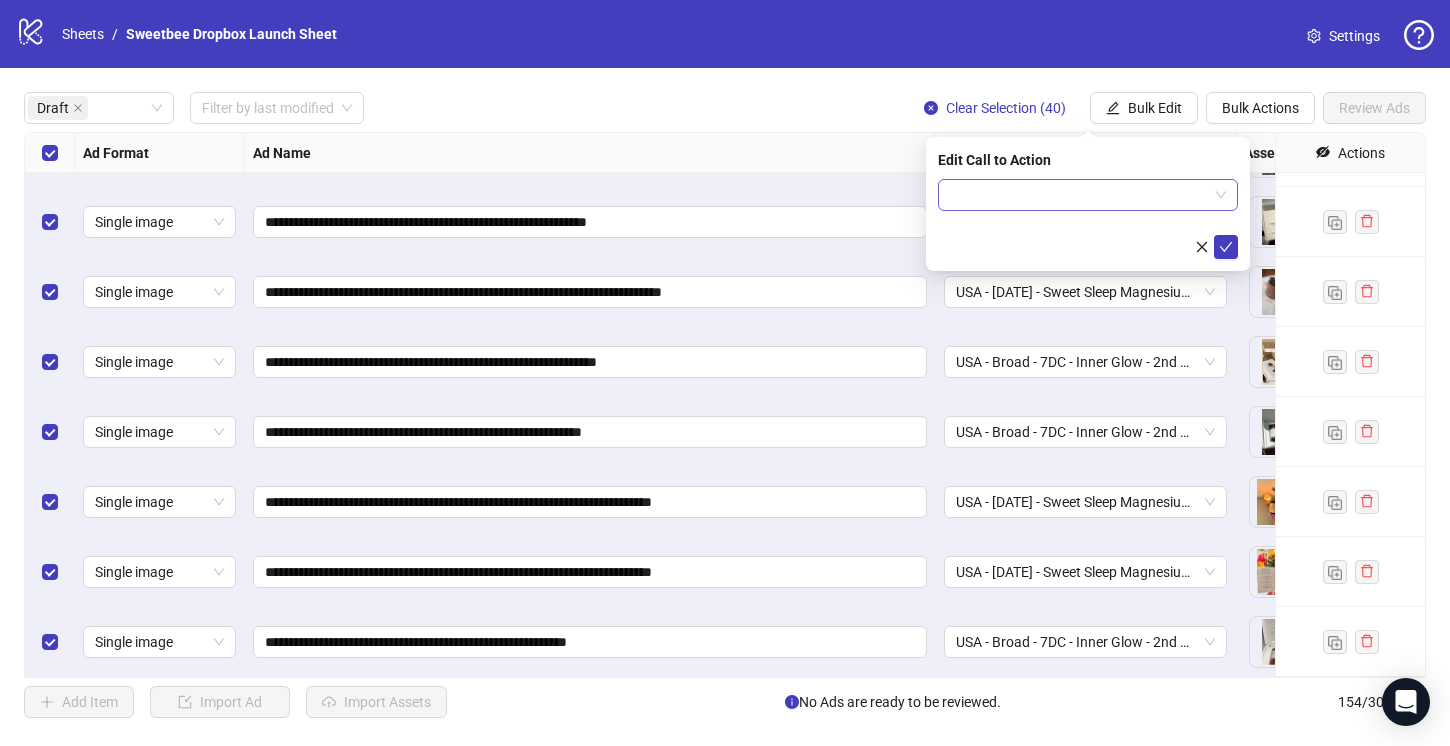 click at bounding box center [1079, 195] 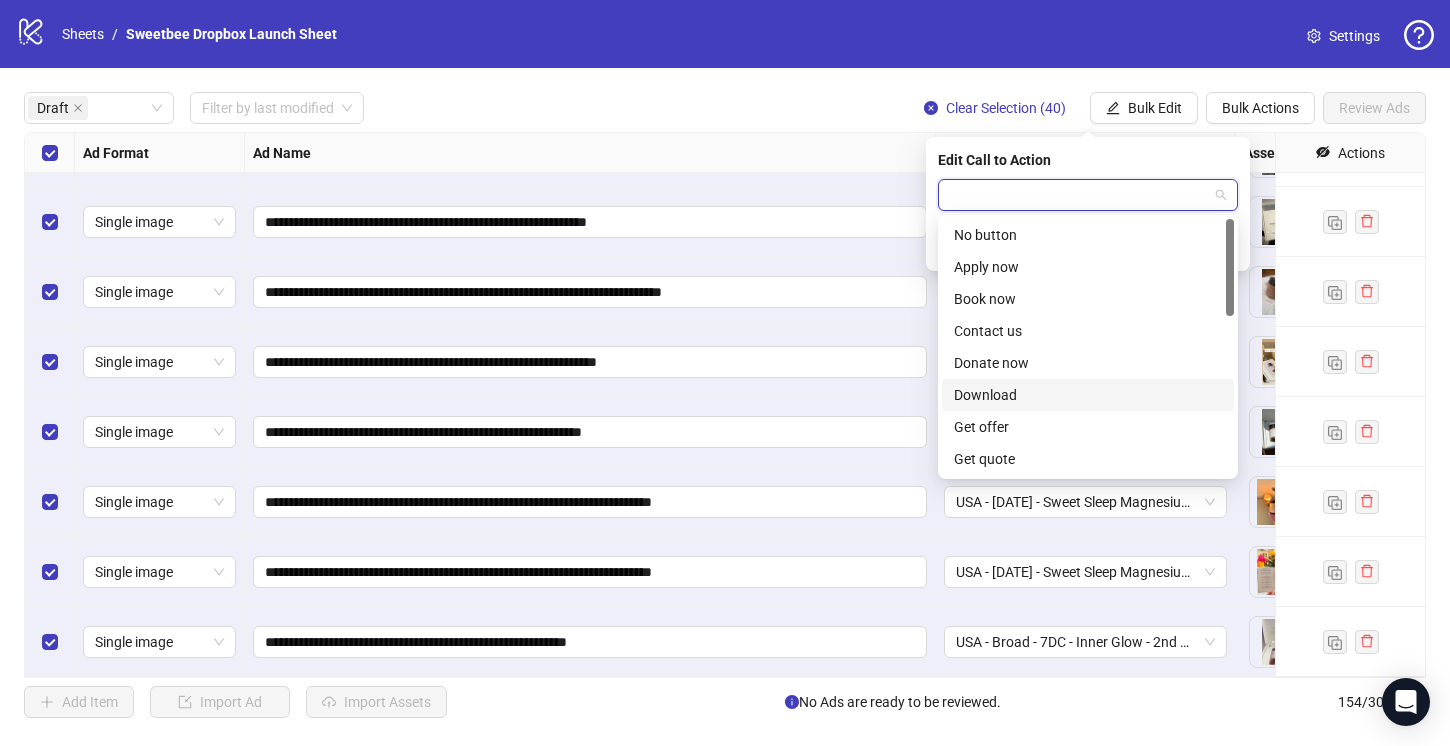 scroll, scrollTop: 416, scrollLeft: 0, axis: vertical 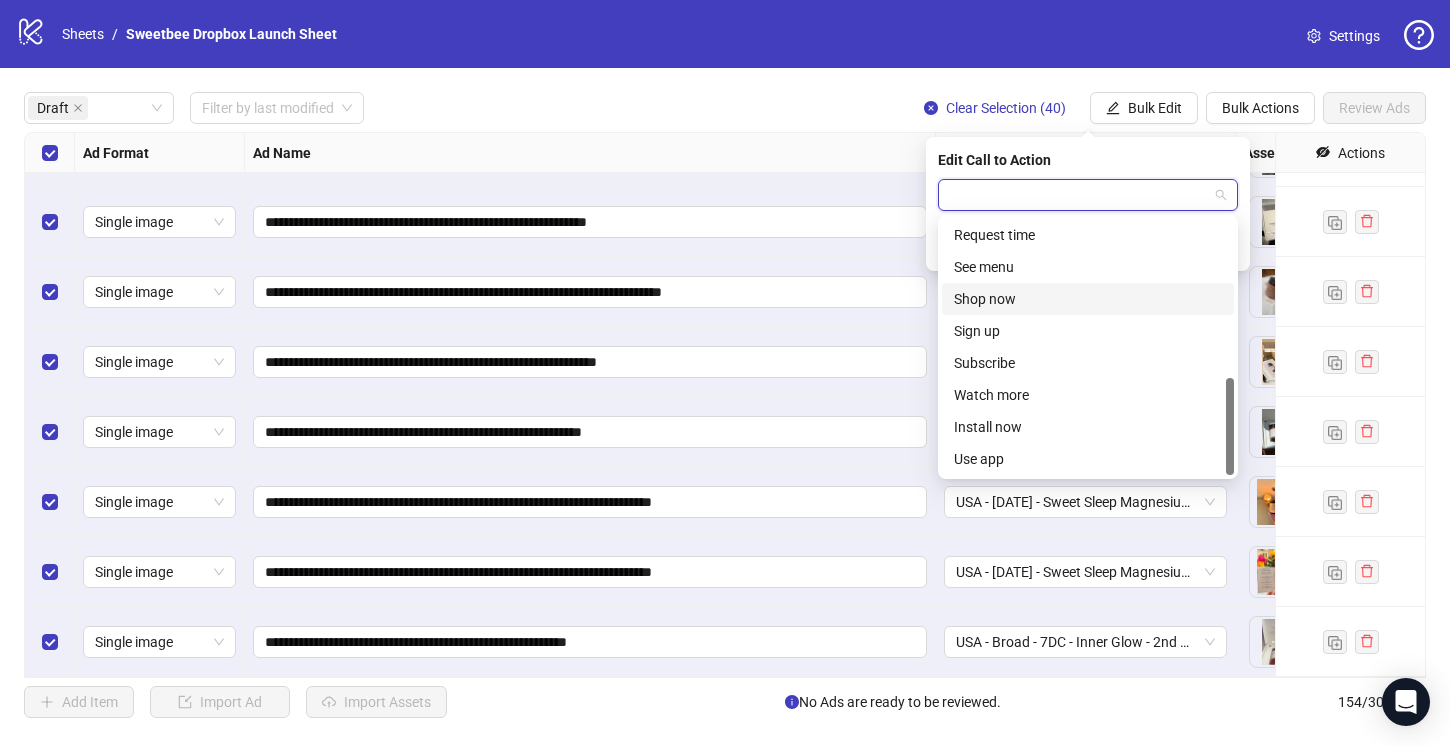 click on "Shop now" at bounding box center (1088, 299) 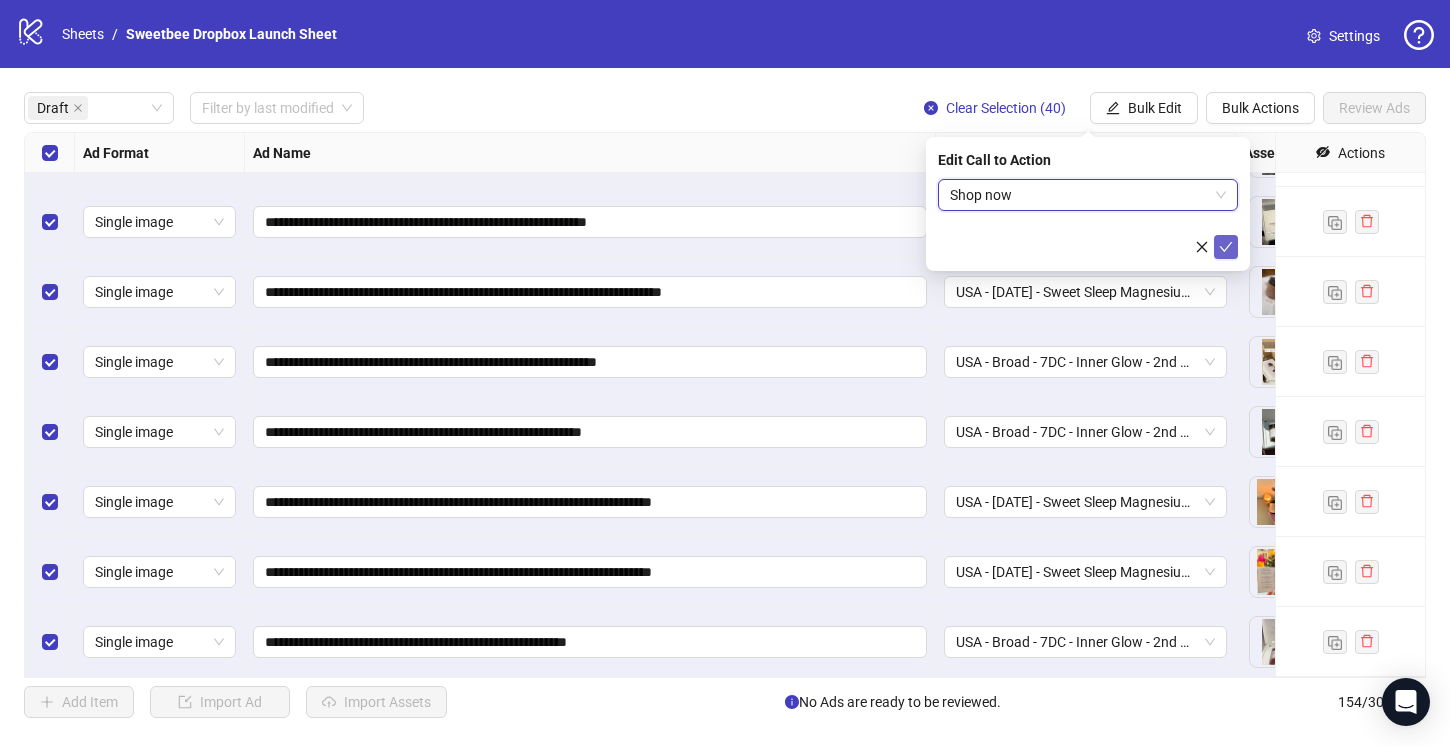 click 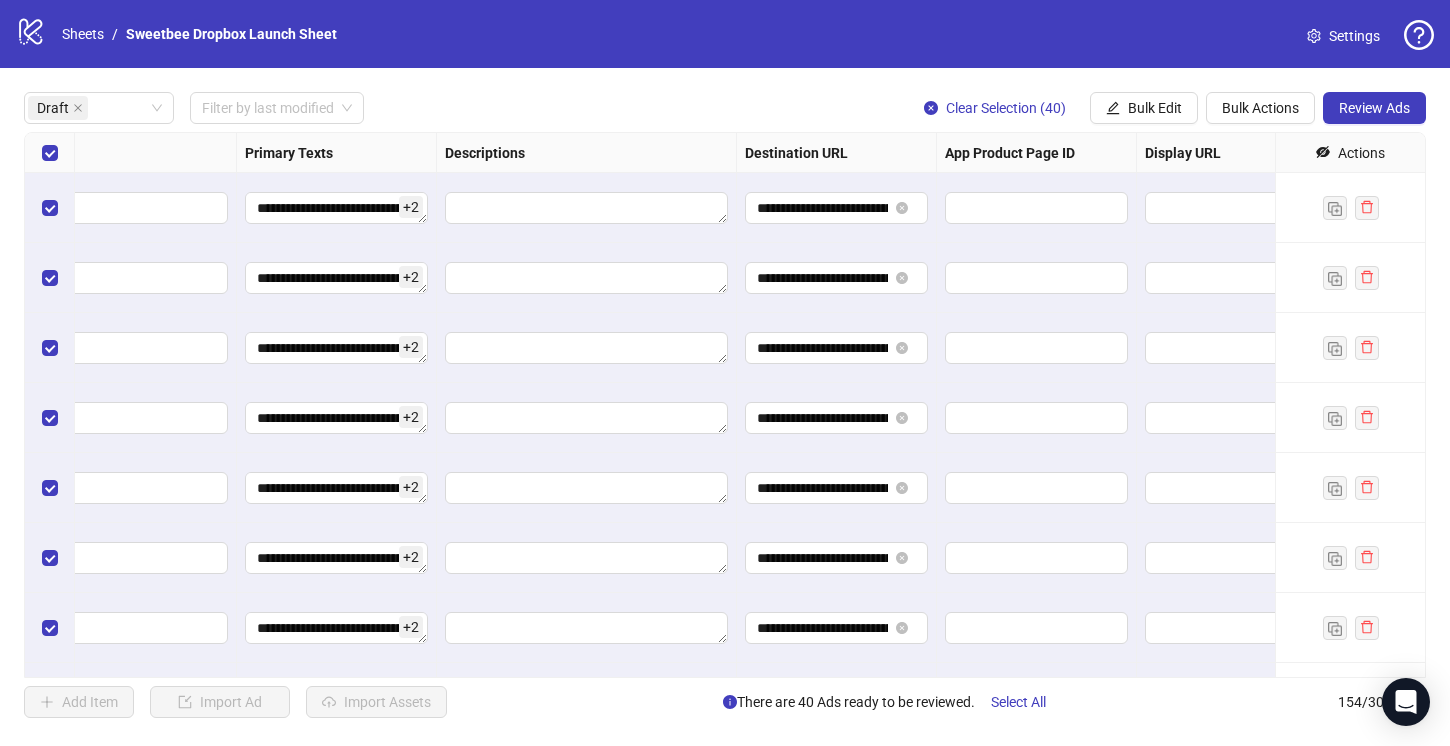 scroll, scrollTop: 0, scrollLeft: 1663, axis: horizontal 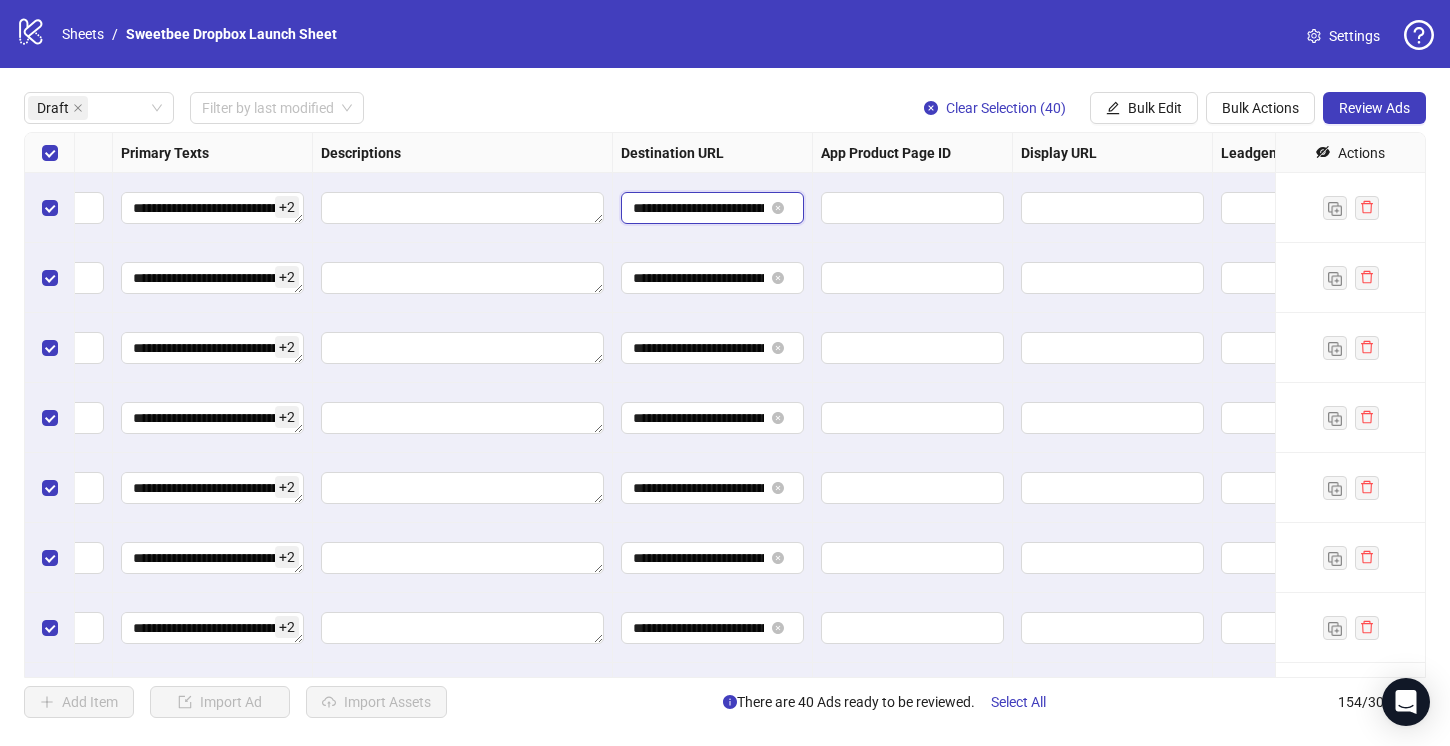 click on "**********" at bounding box center [698, 208] 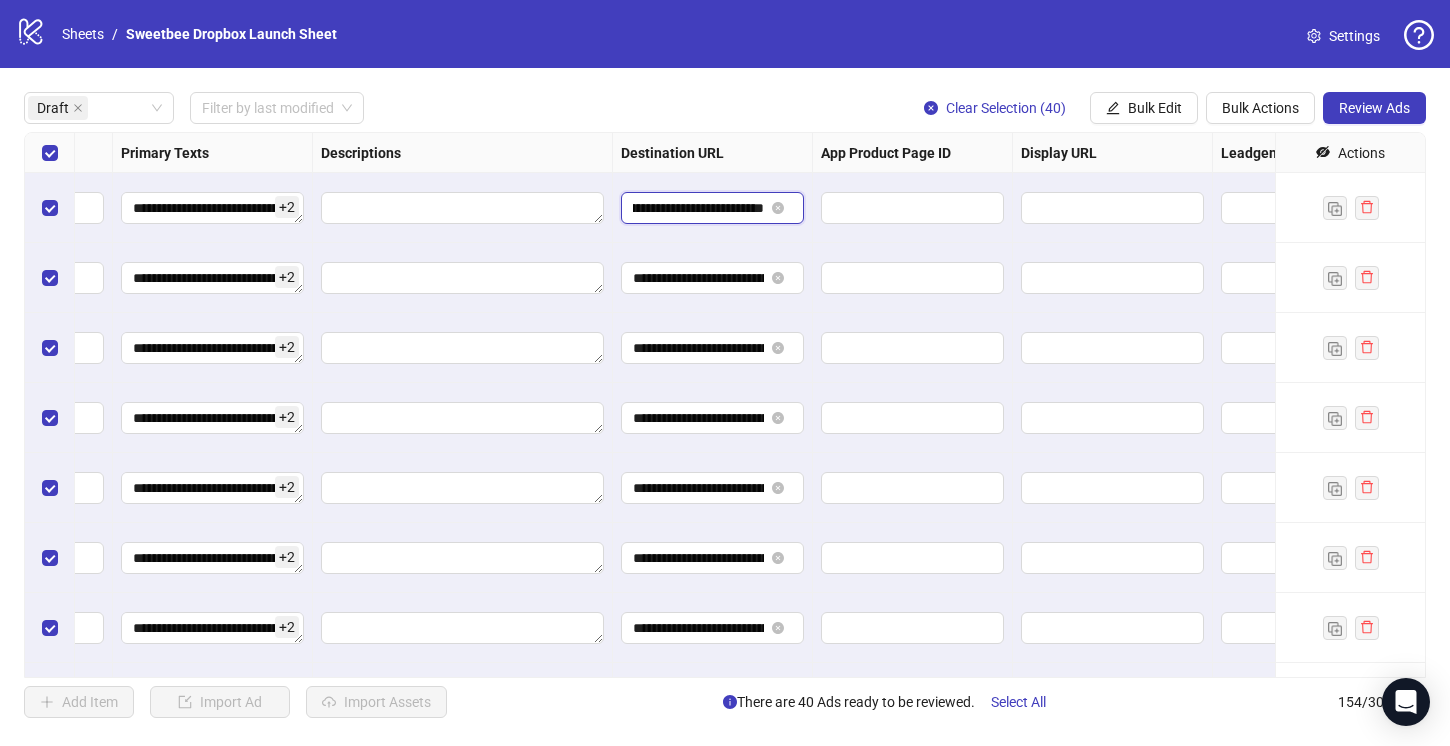 scroll, scrollTop: 0, scrollLeft: 40, axis: horizontal 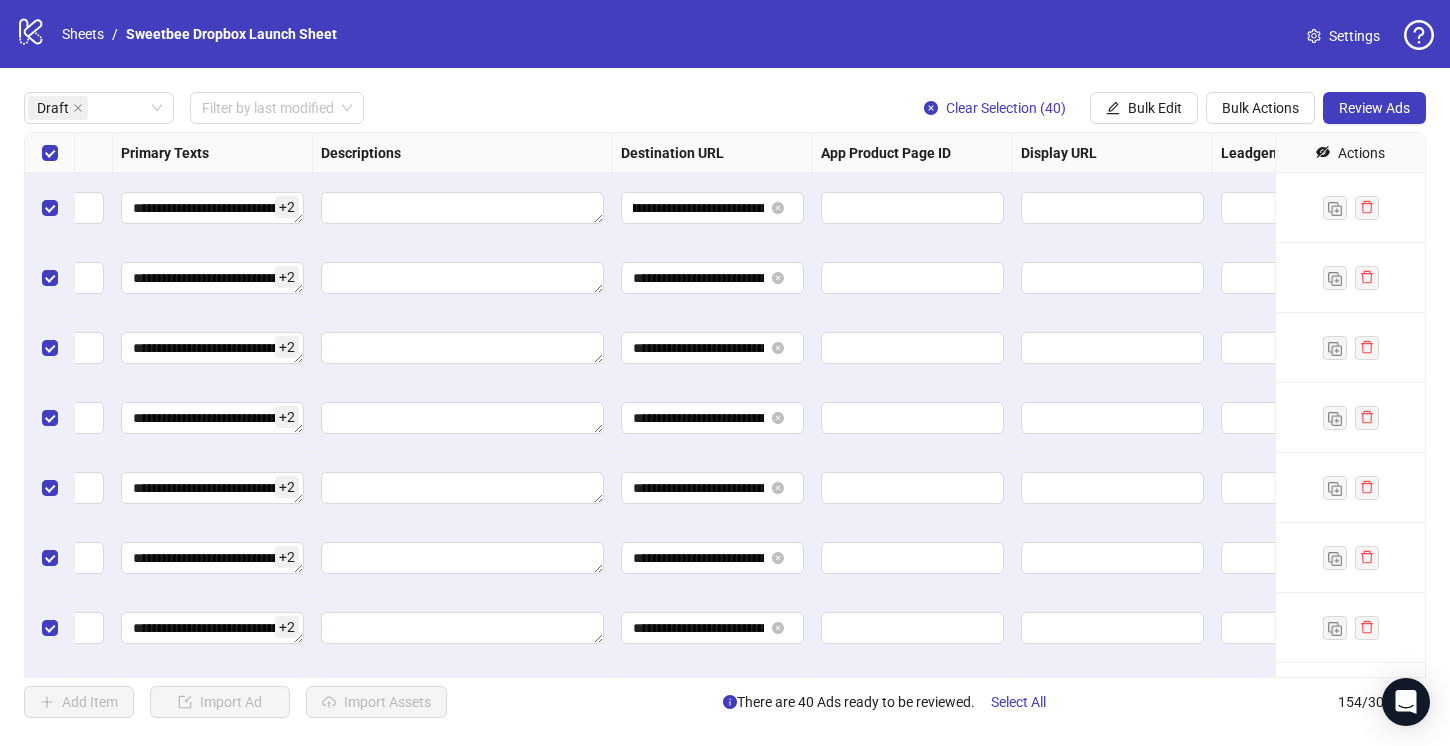 click on "**********" at bounding box center (725, 405) 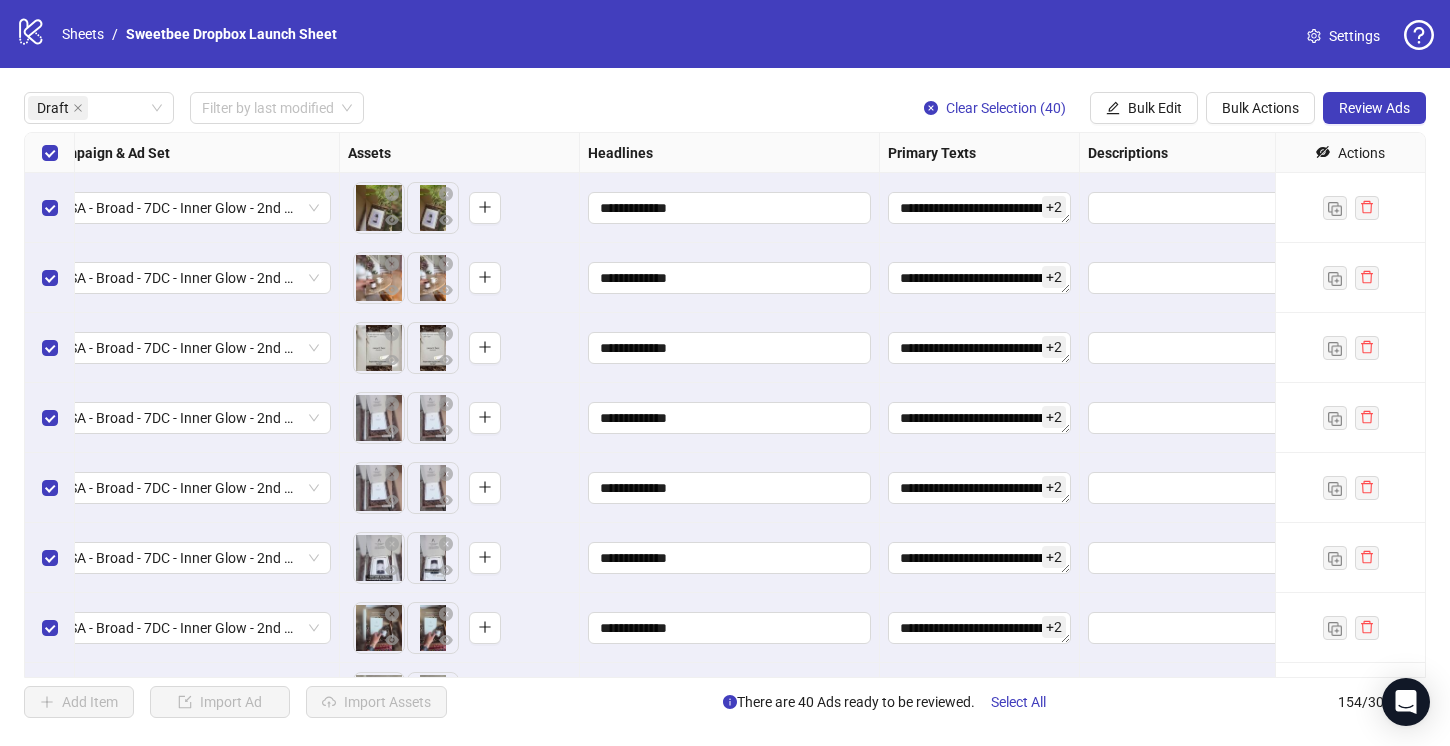 scroll, scrollTop: 0, scrollLeft: 830, axis: horizontal 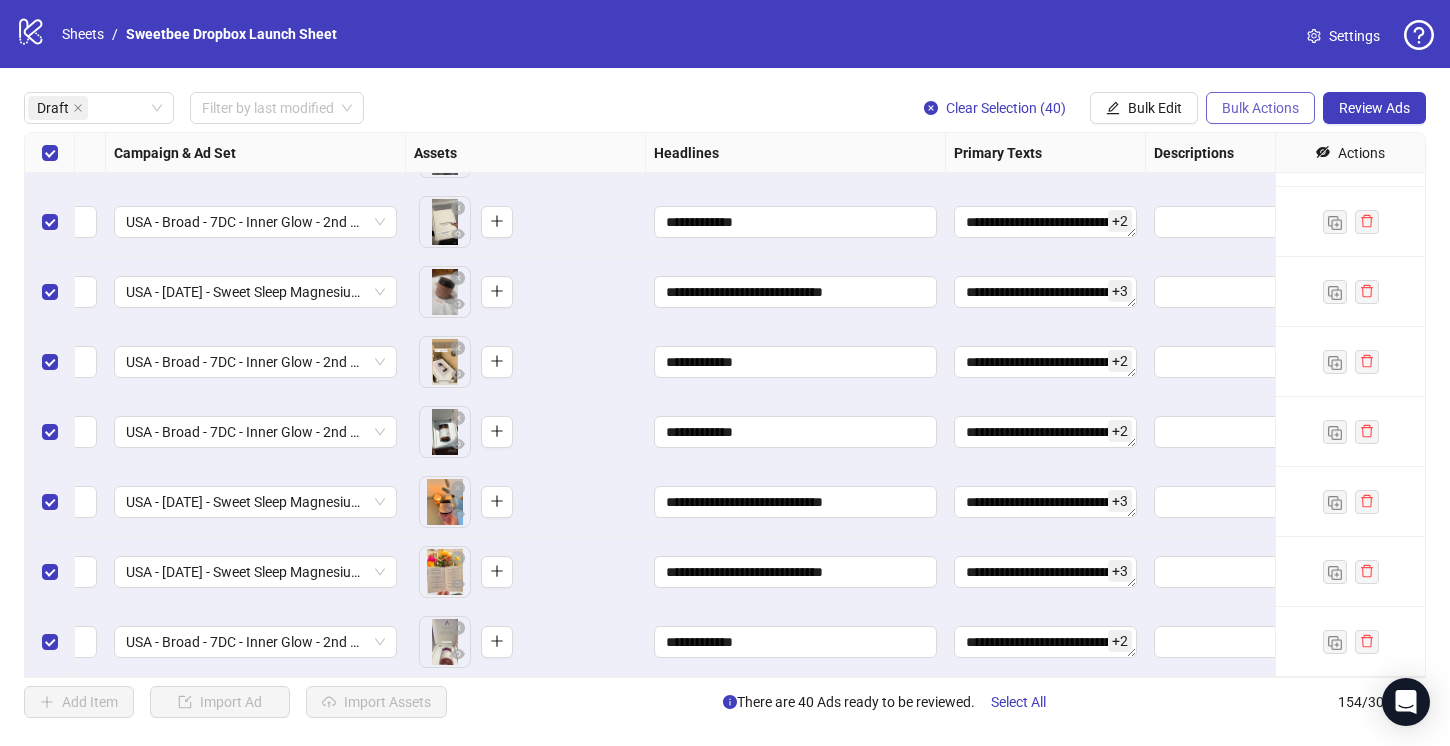 click on "Bulk Actions" at bounding box center [1260, 108] 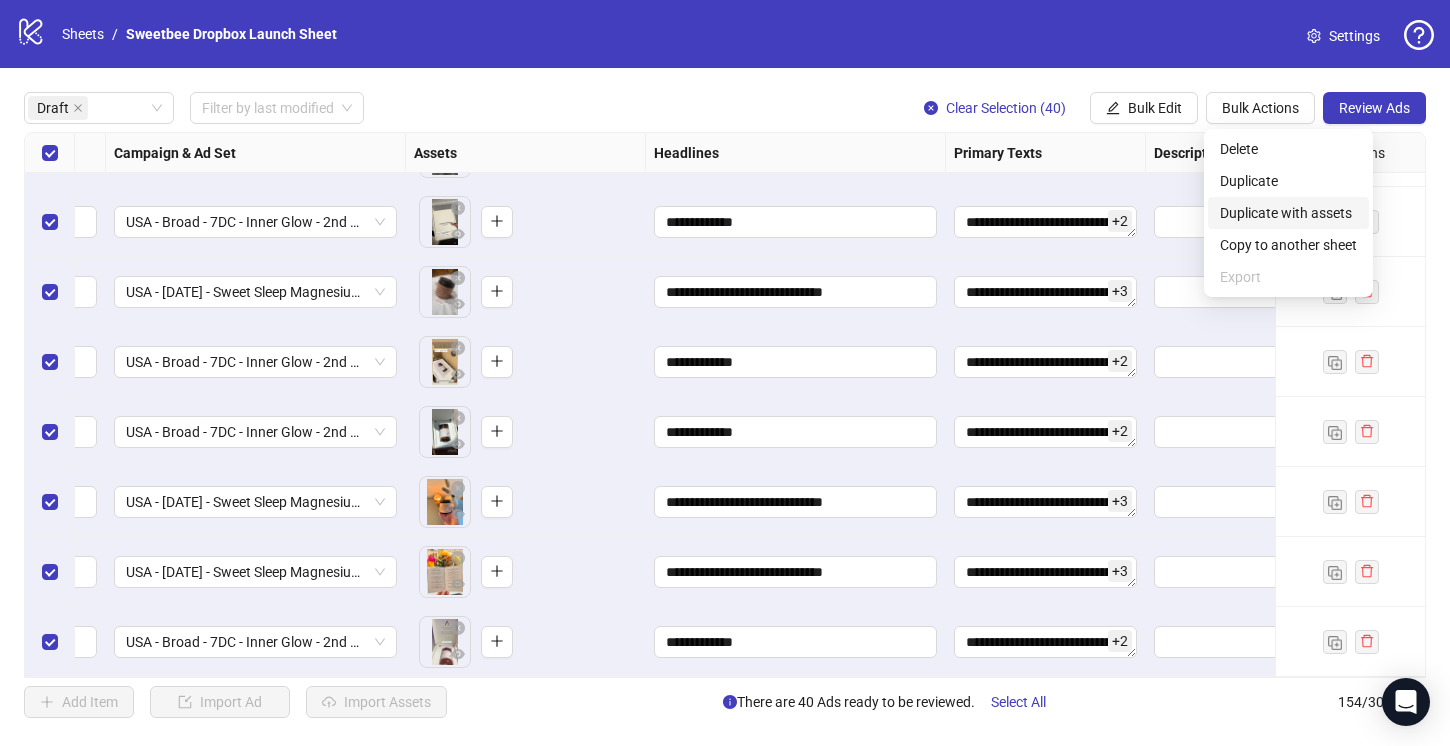 click on "Duplicate with assets" at bounding box center [1288, 213] 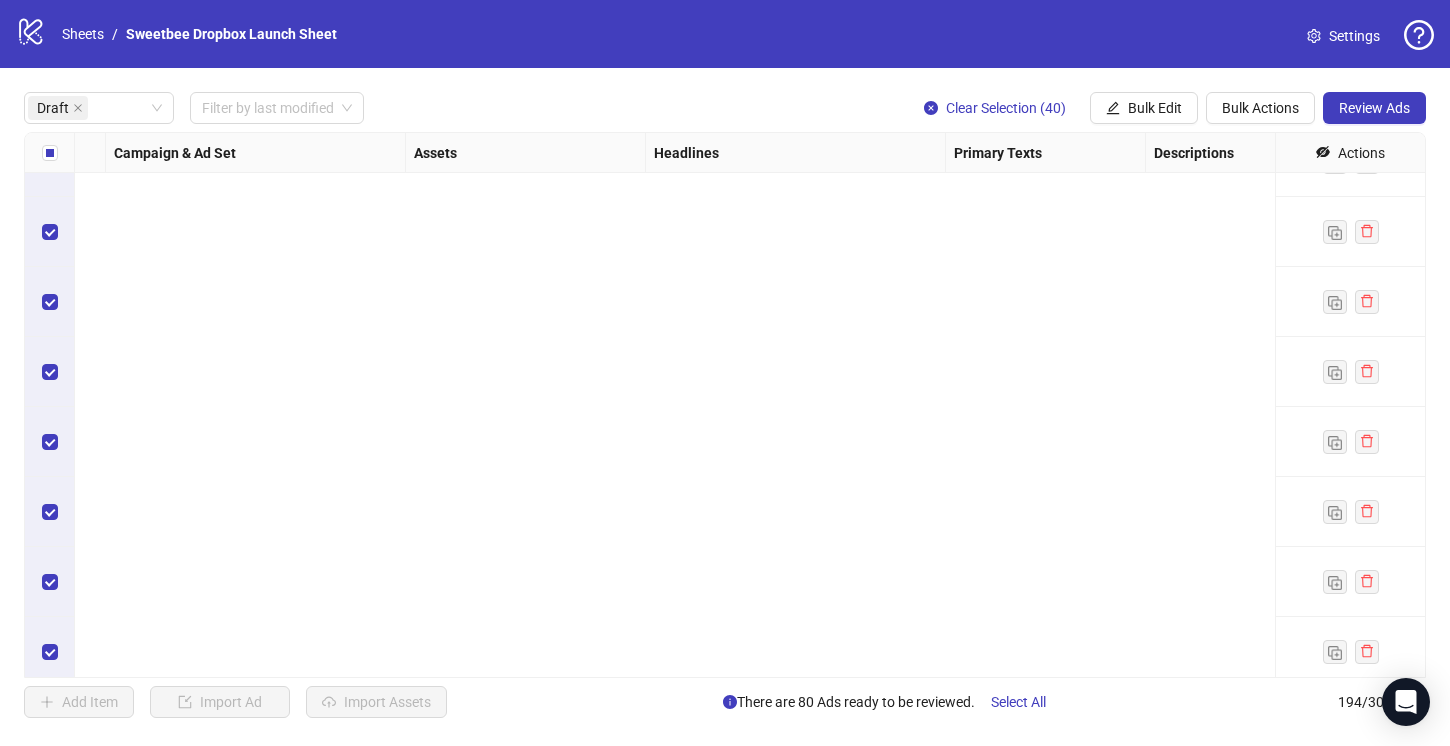 scroll, scrollTop: 5096, scrollLeft: 830, axis: both 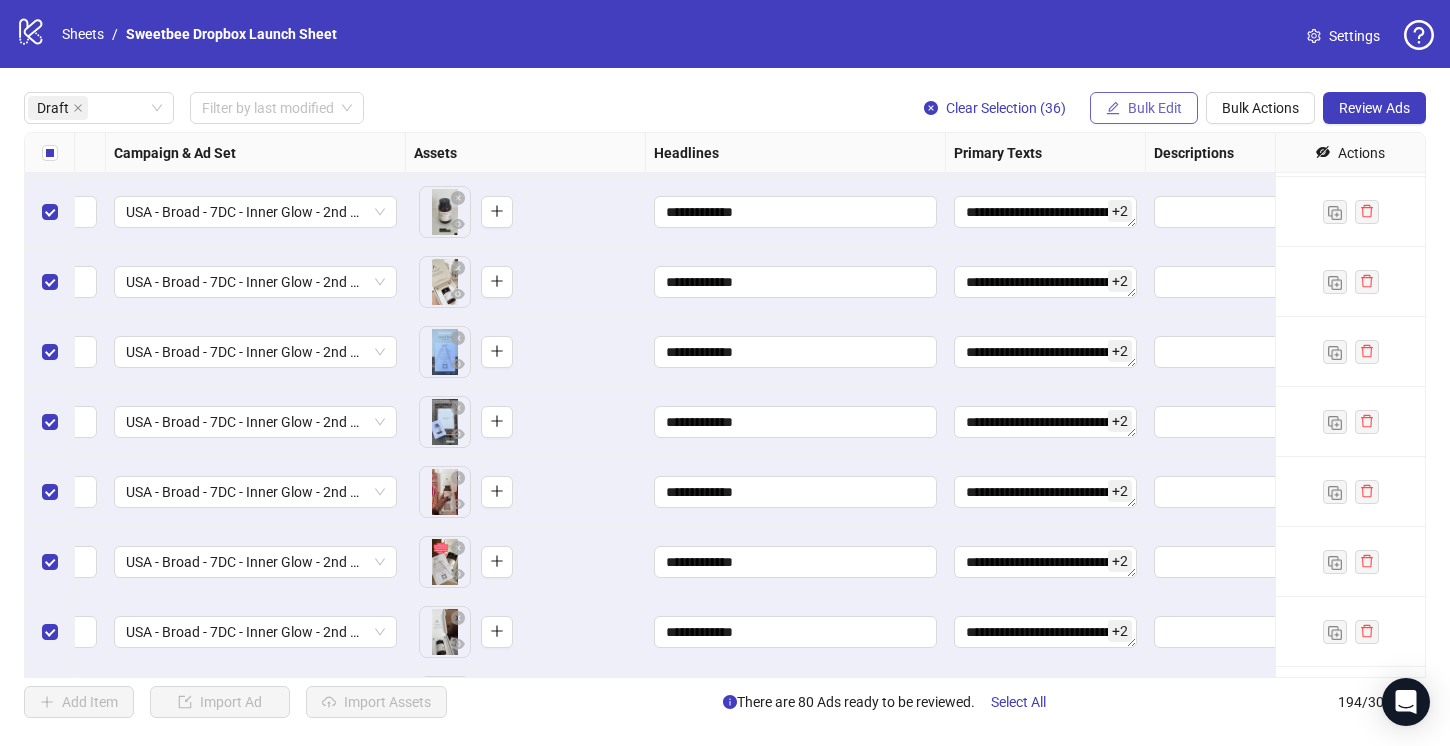 click on "Bulk Edit" at bounding box center [1155, 108] 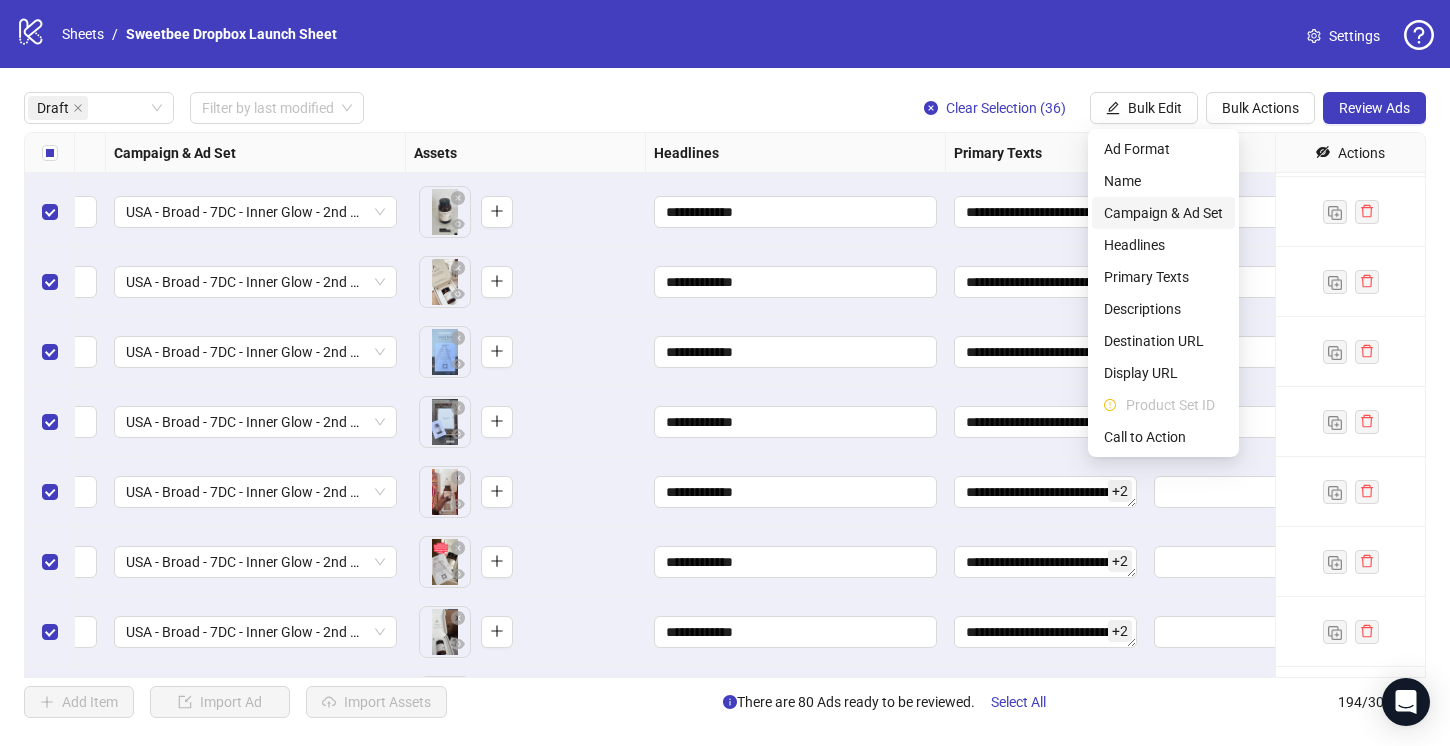 click on "Campaign & Ad Set" at bounding box center (1163, 213) 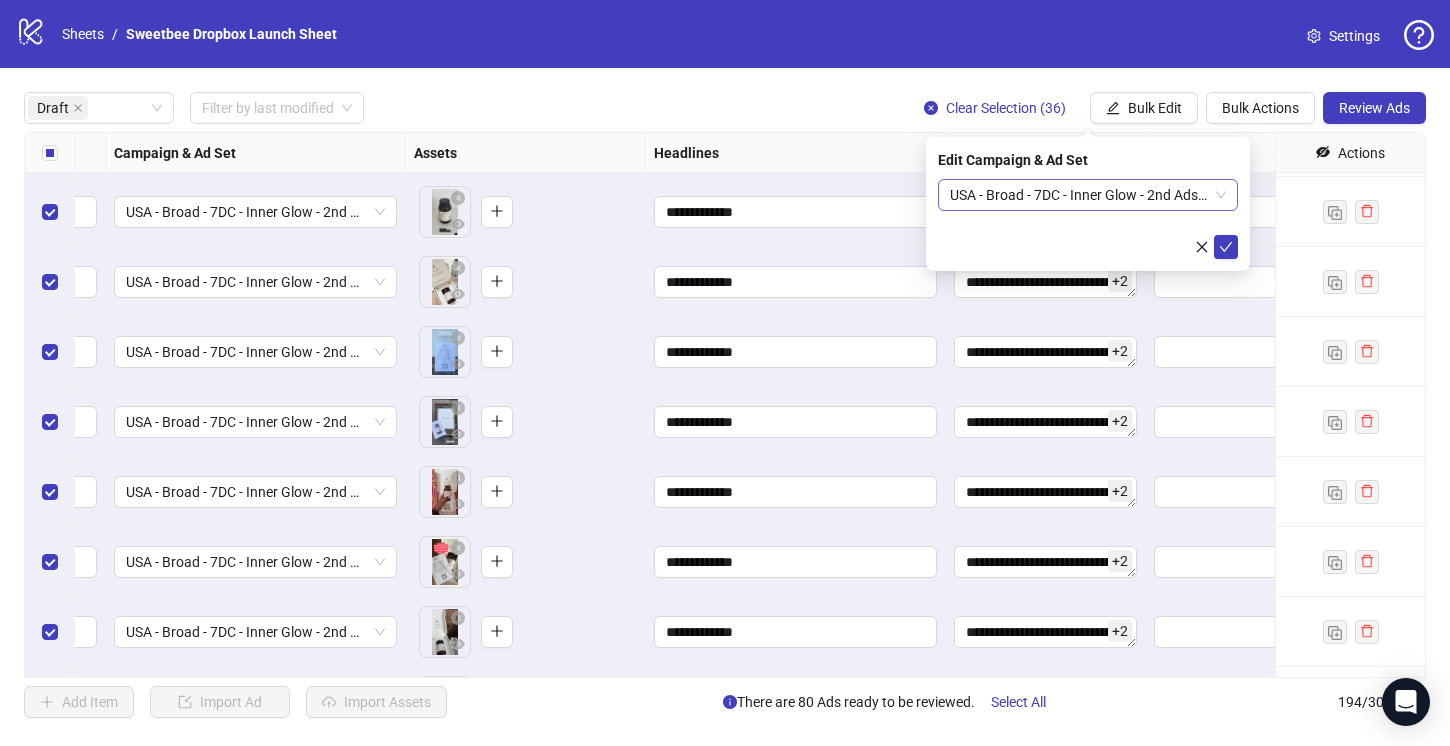 click on "USA - Broad - 7DC - Inner Glow - 2nd Adset" at bounding box center [1088, 195] 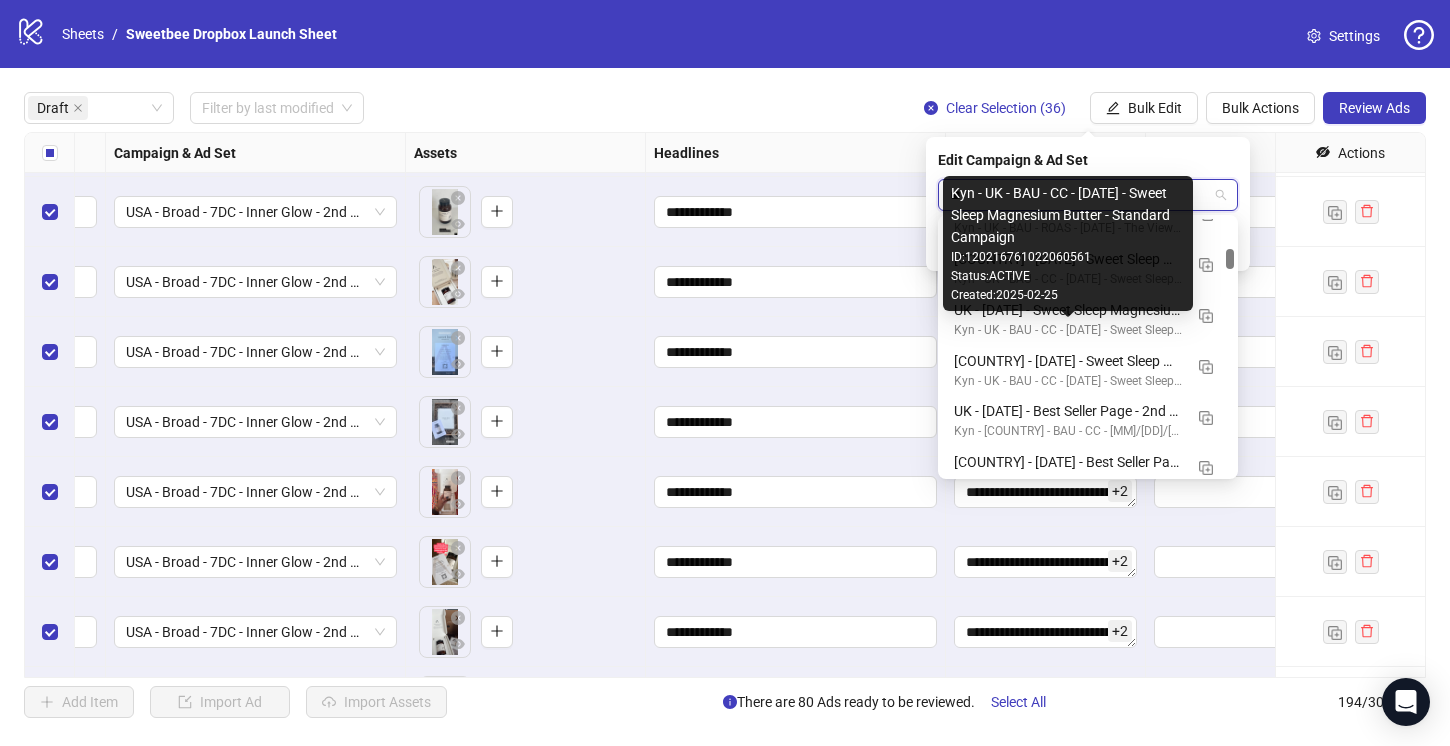 scroll, scrollTop: 1306, scrollLeft: 0, axis: vertical 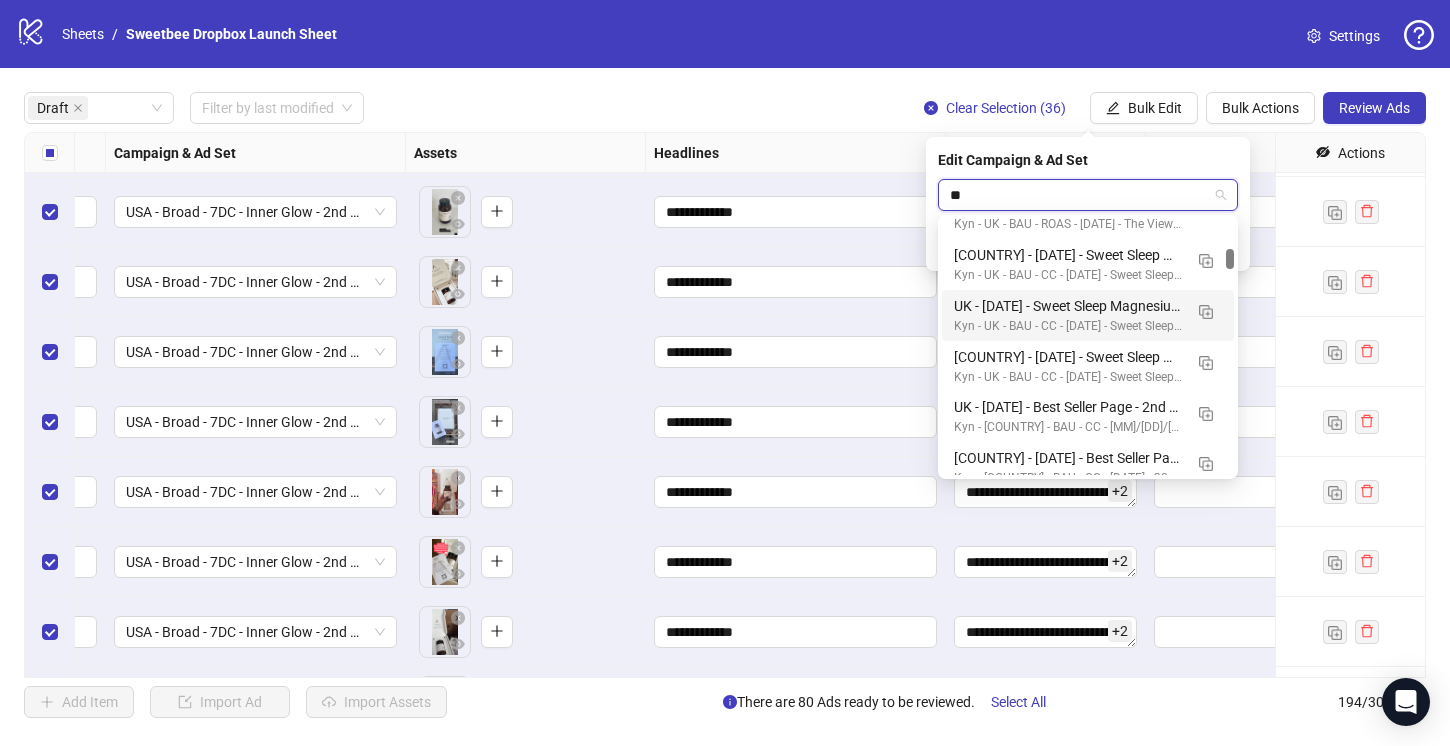 click on "**" at bounding box center [1079, 195] 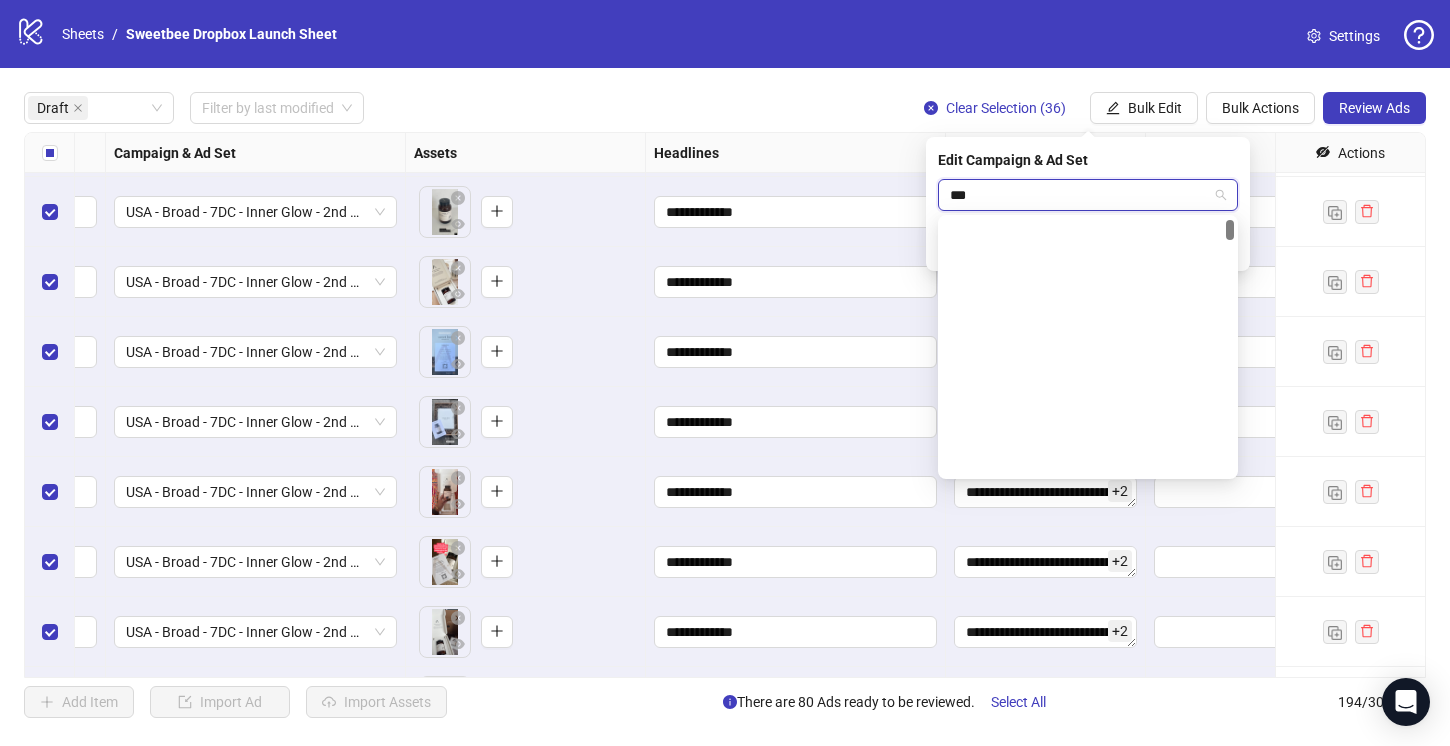 scroll, scrollTop: 51, scrollLeft: 0, axis: vertical 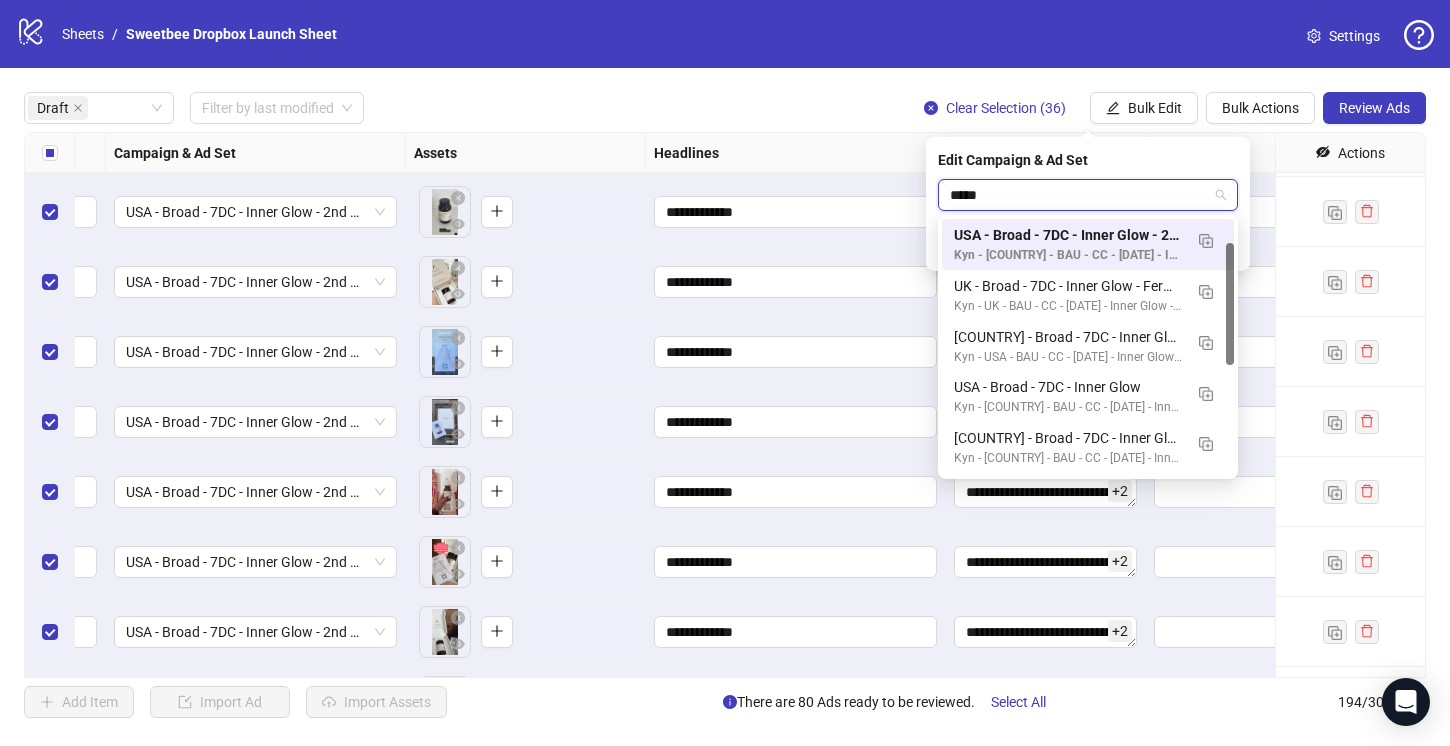 type on "*****" 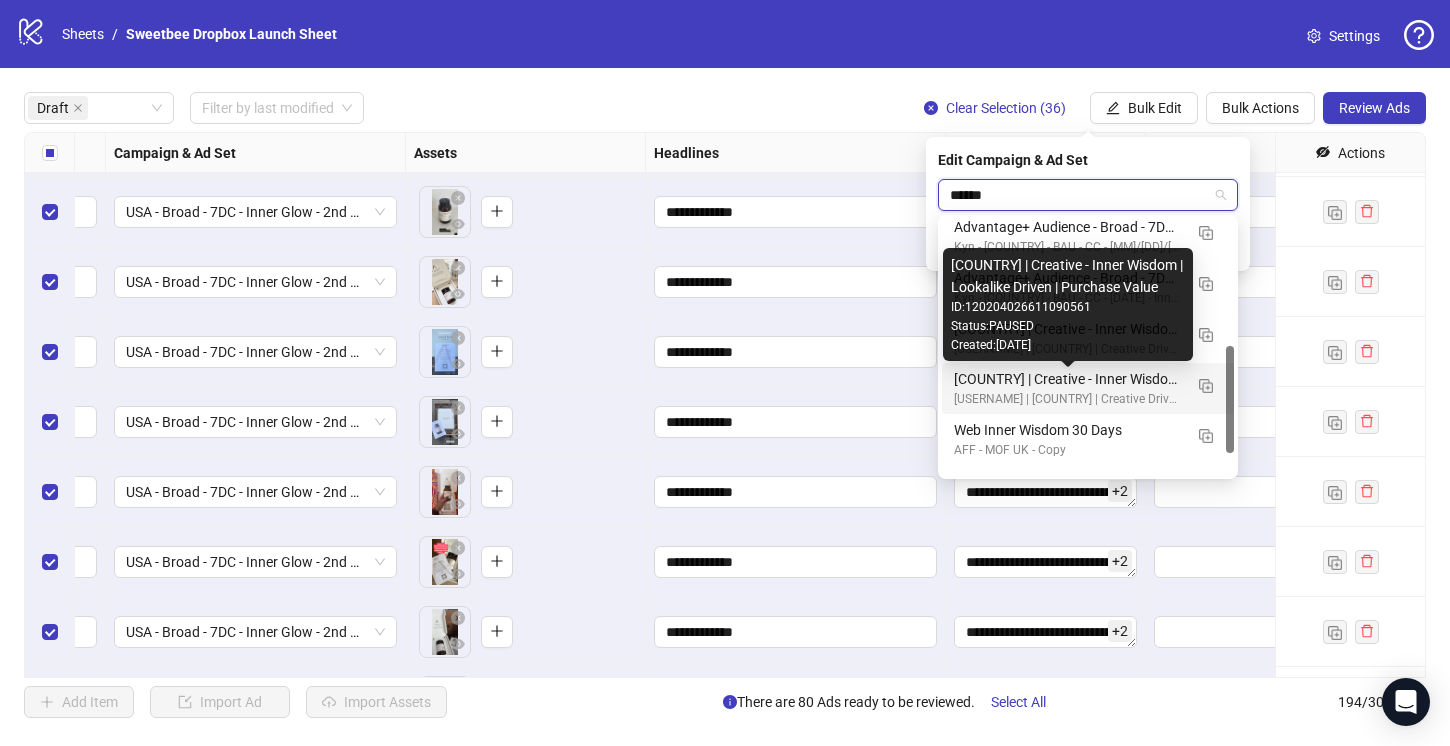 scroll, scrollTop: 266, scrollLeft: 0, axis: vertical 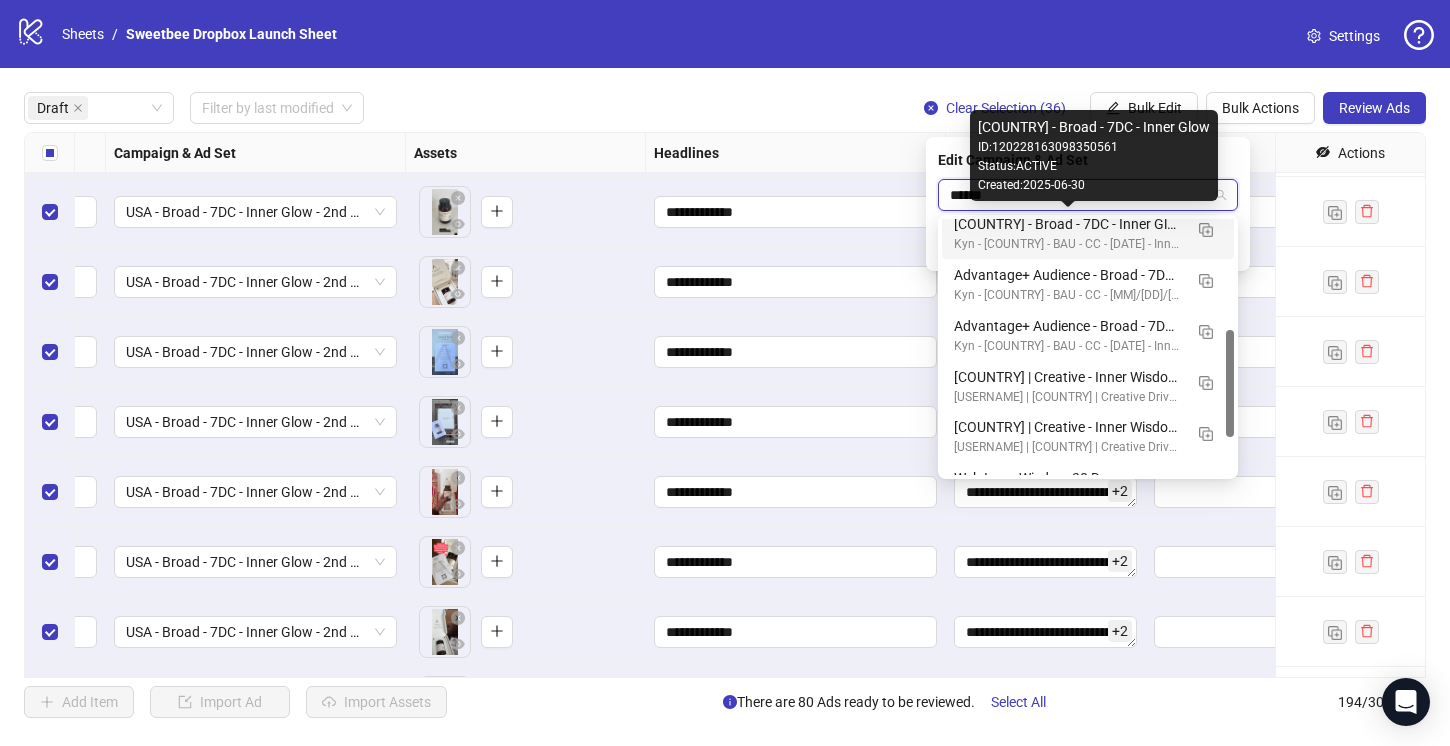 click on "UK - Broad - 7DC - Inner Glow" at bounding box center (1068, 224) 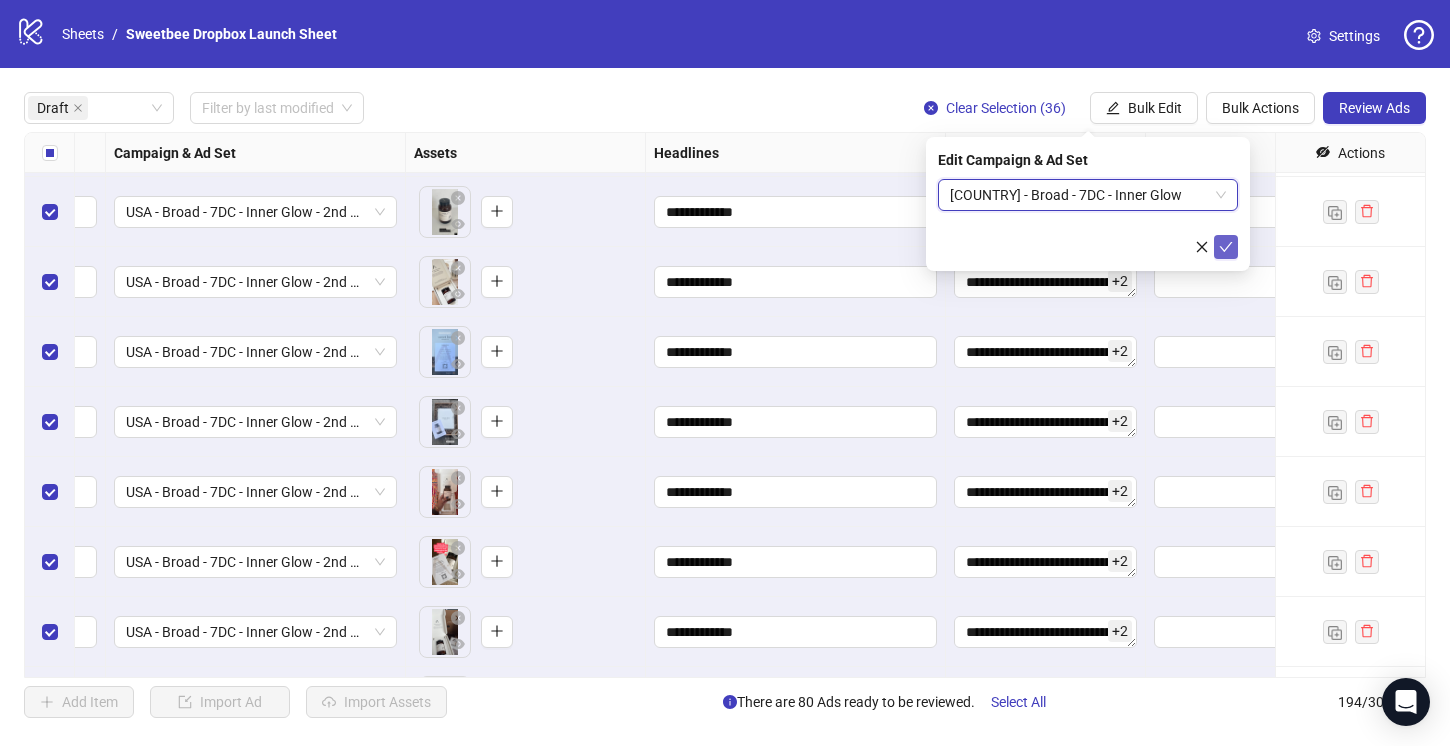 click 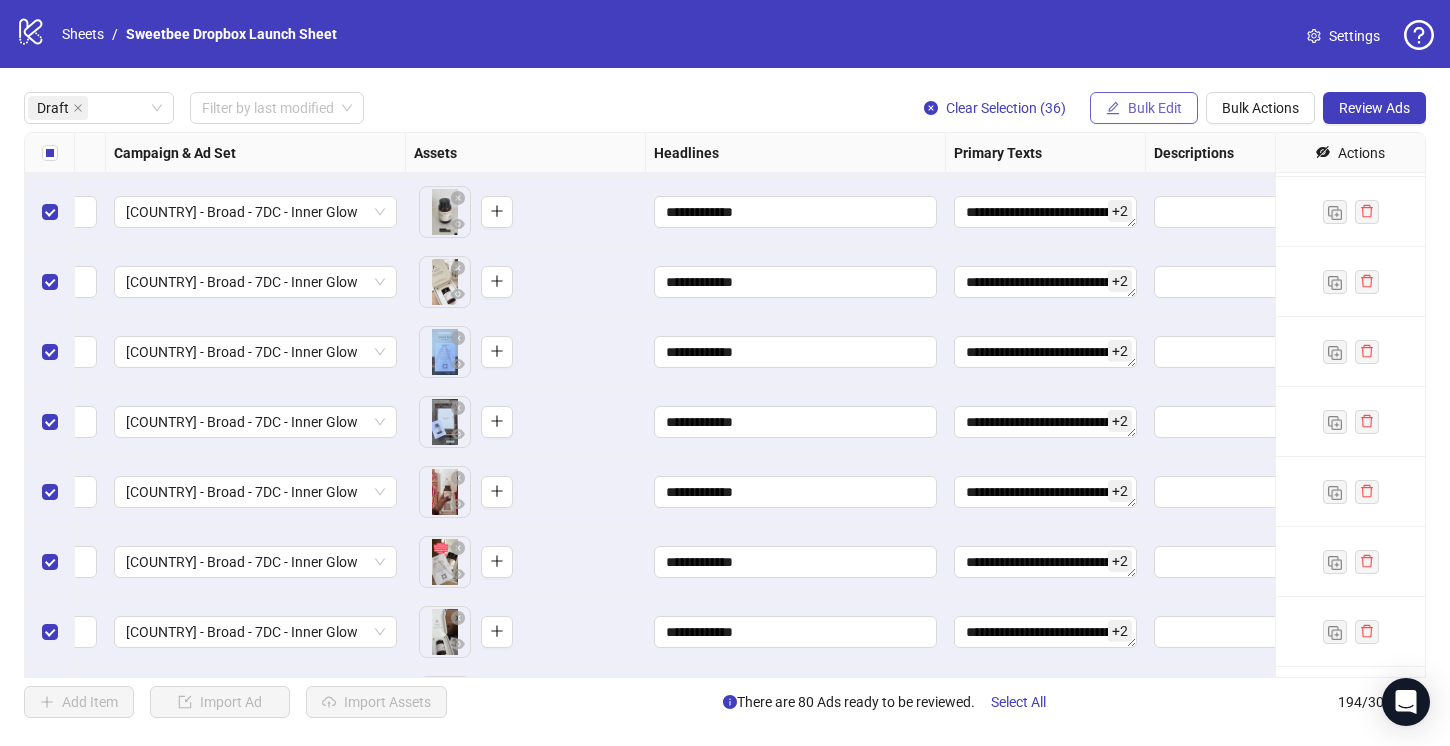 click on "Bulk Edit" at bounding box center [1155, 108] 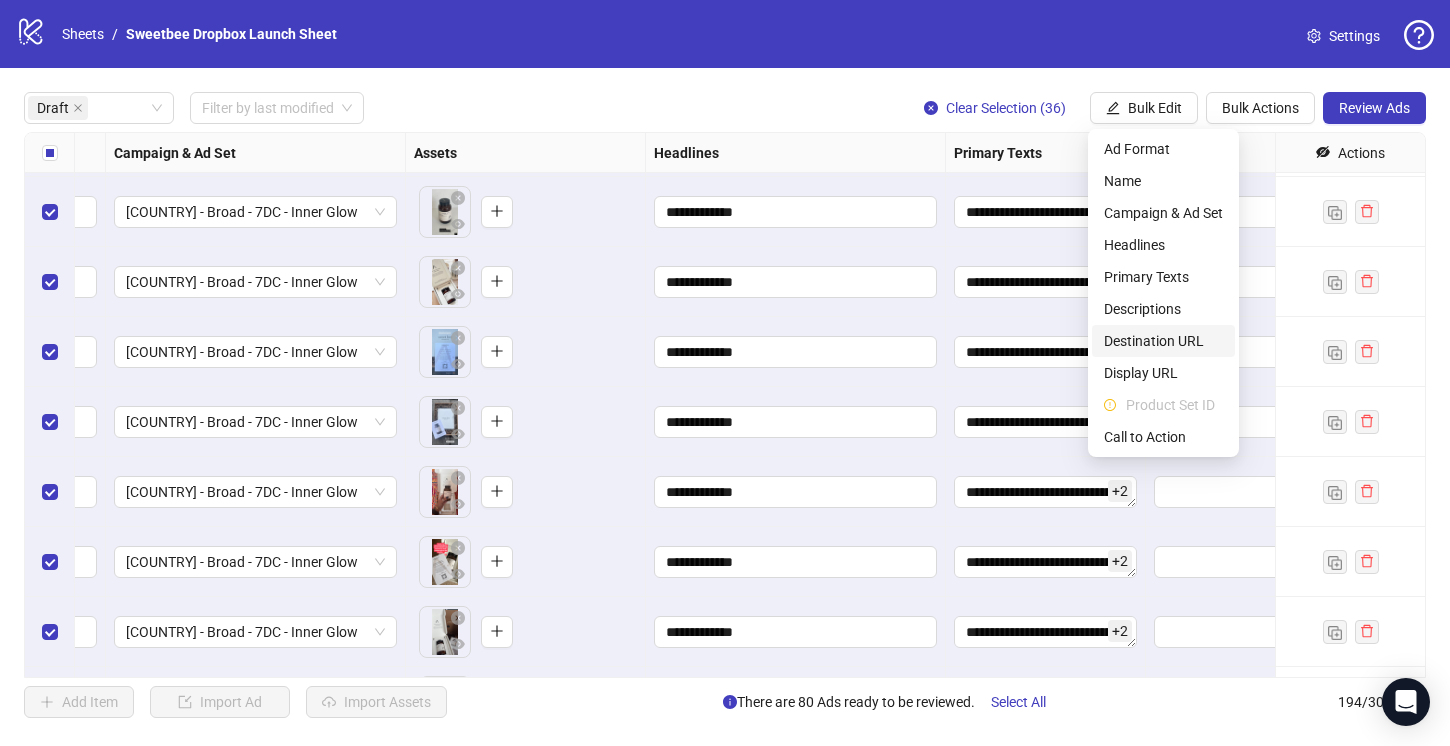 click on "Destination URL" at bounding box center (1163, 341) 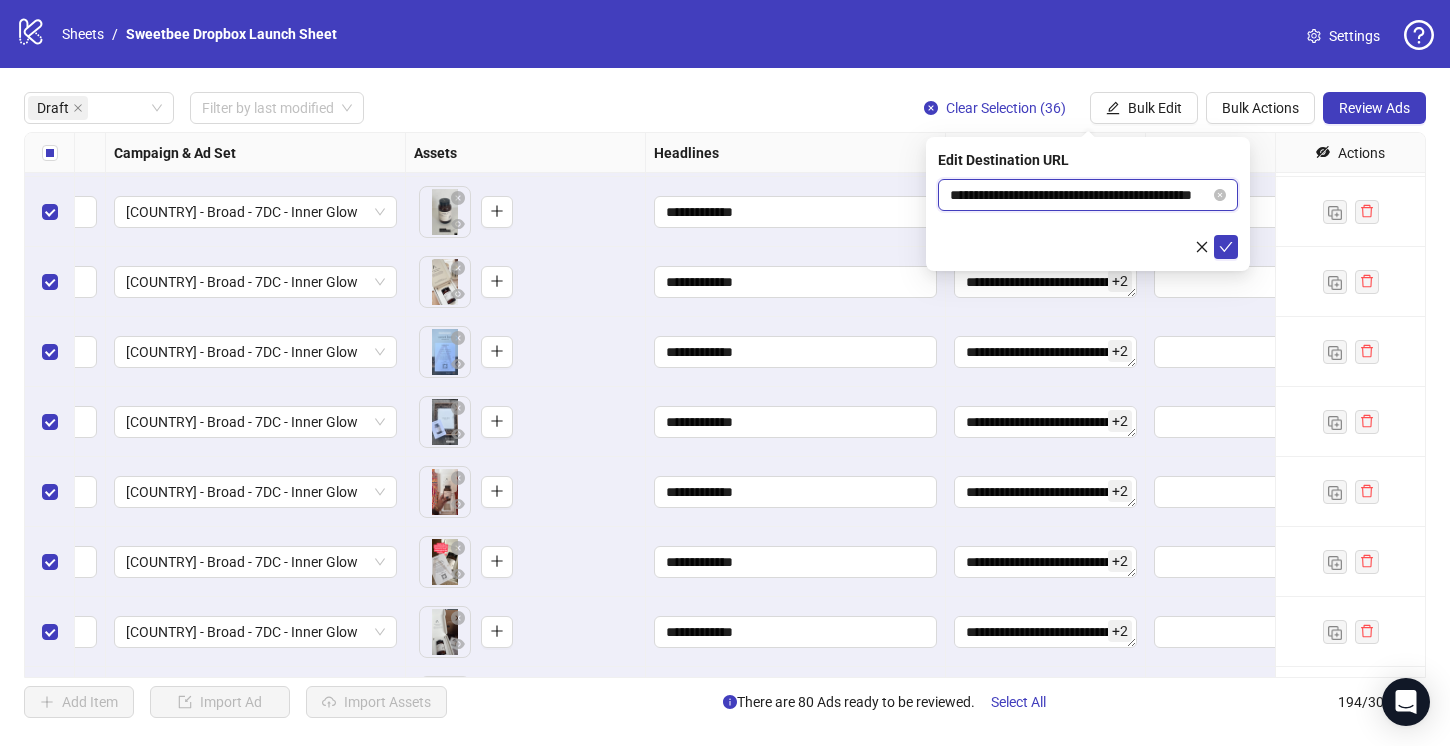 click on "**********" at bounding box center [1080, 195] 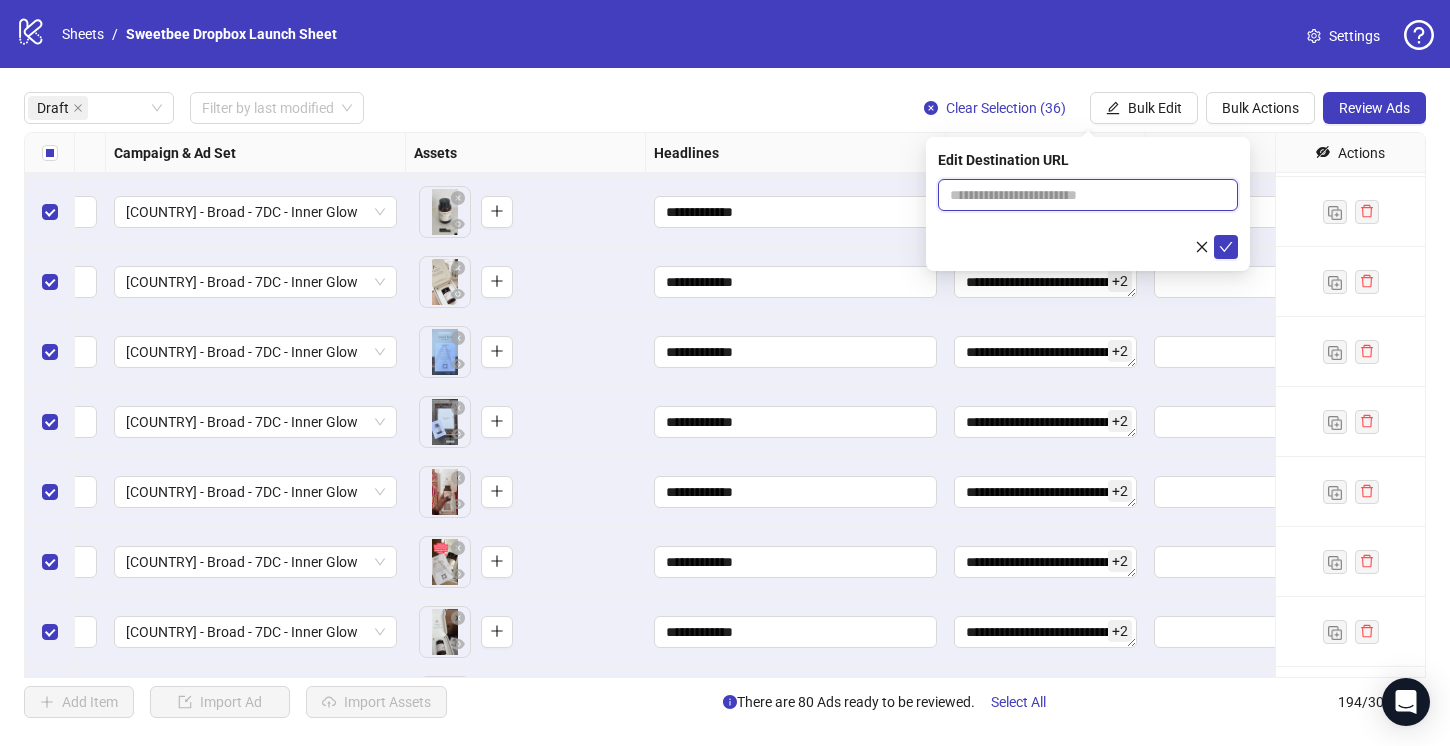 paste on "**********" 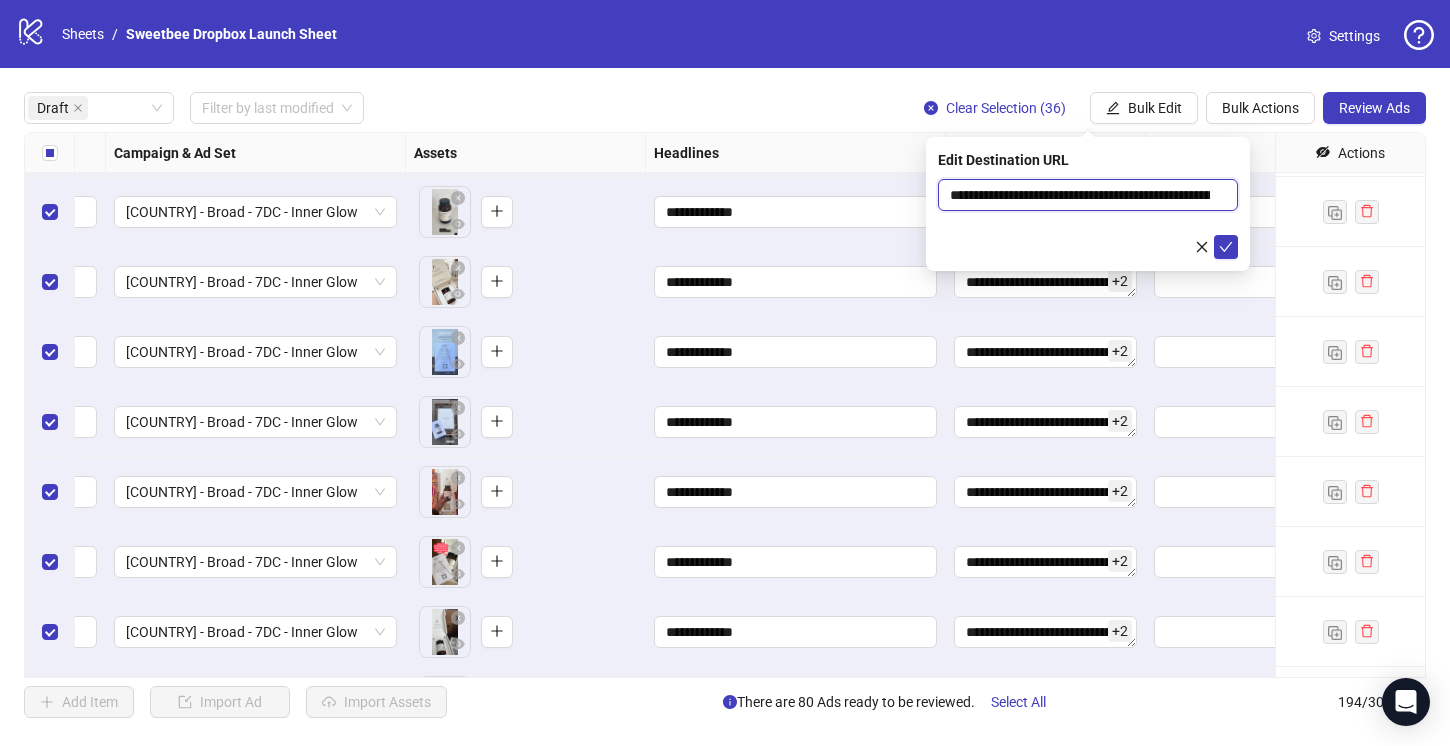 scroll, scrollTop: 0, scrollLeft: 437, axis: horizontal 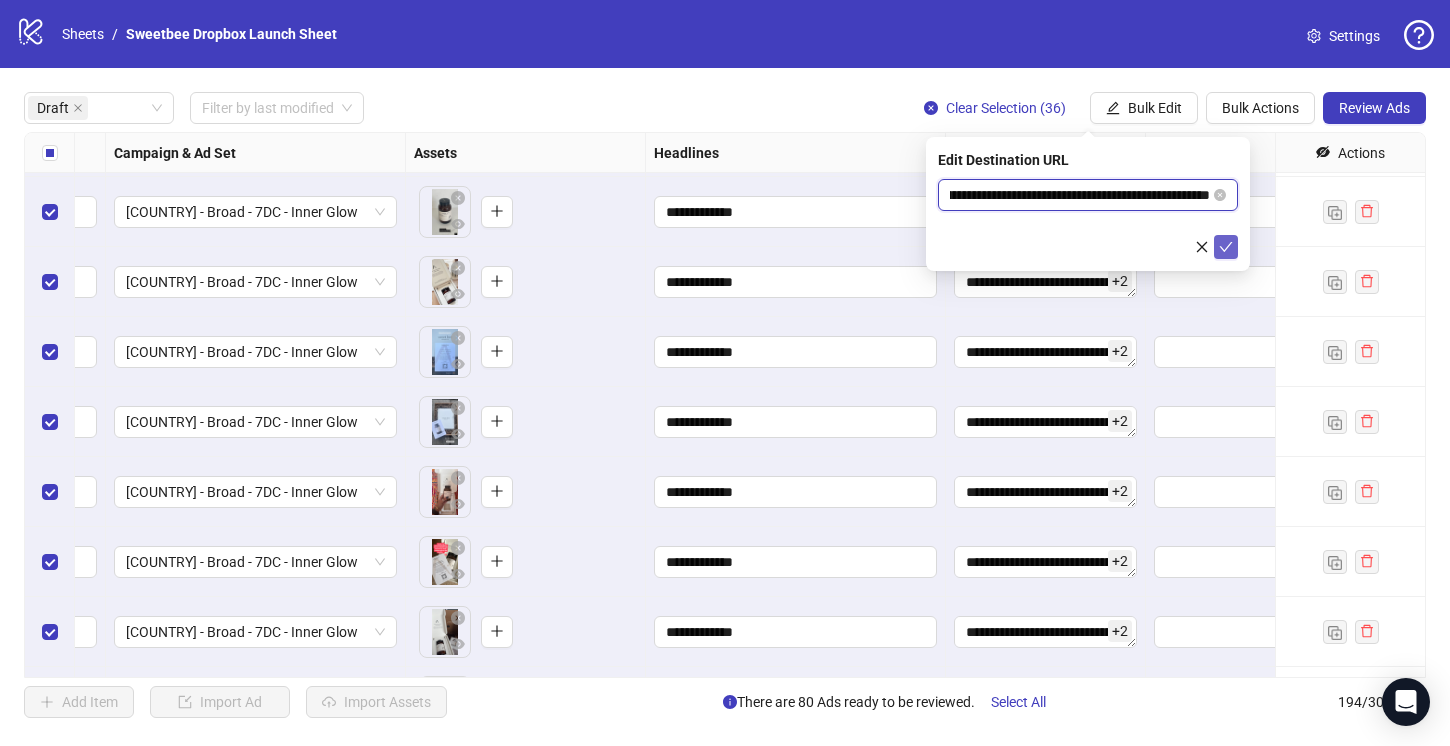 type on "**********" 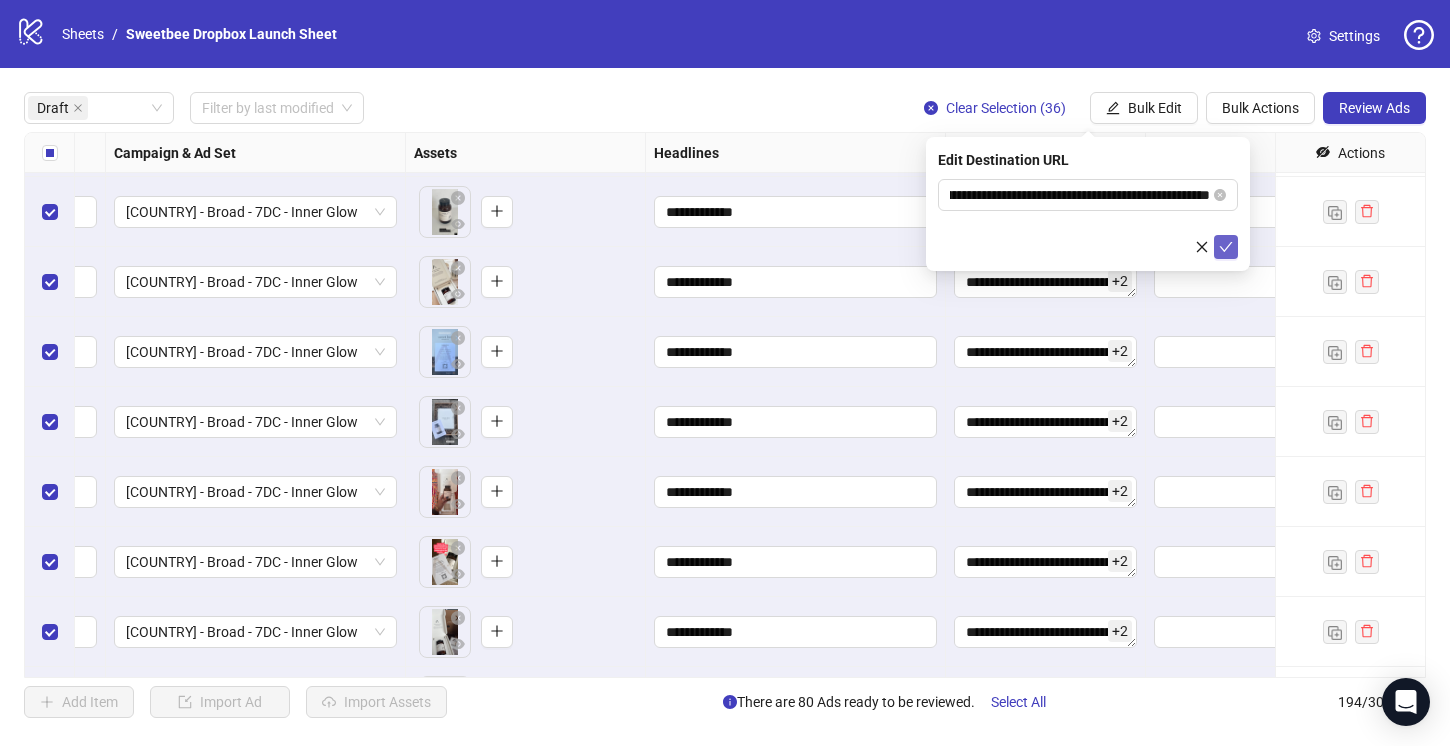 click 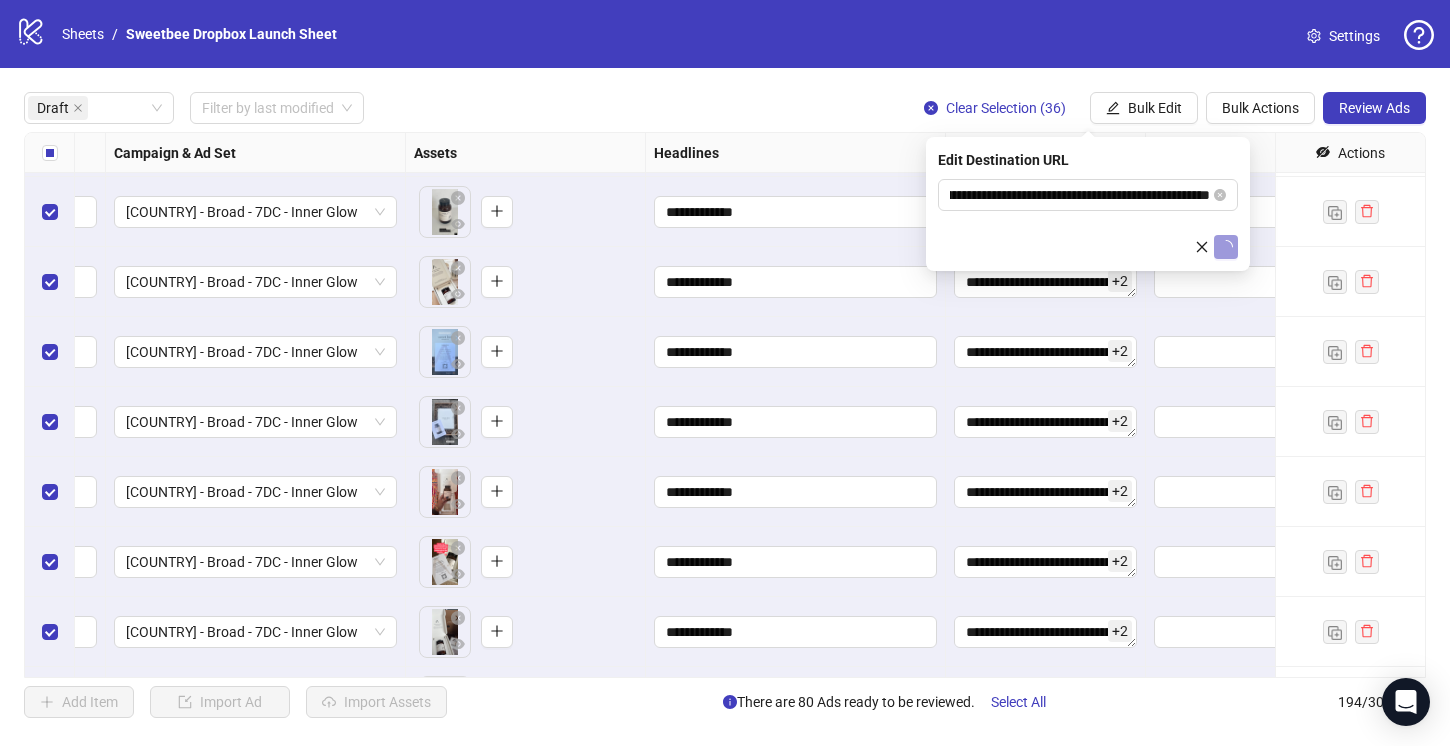 scroll, scrollTop: 0, scrollLeft: 0, axis: both 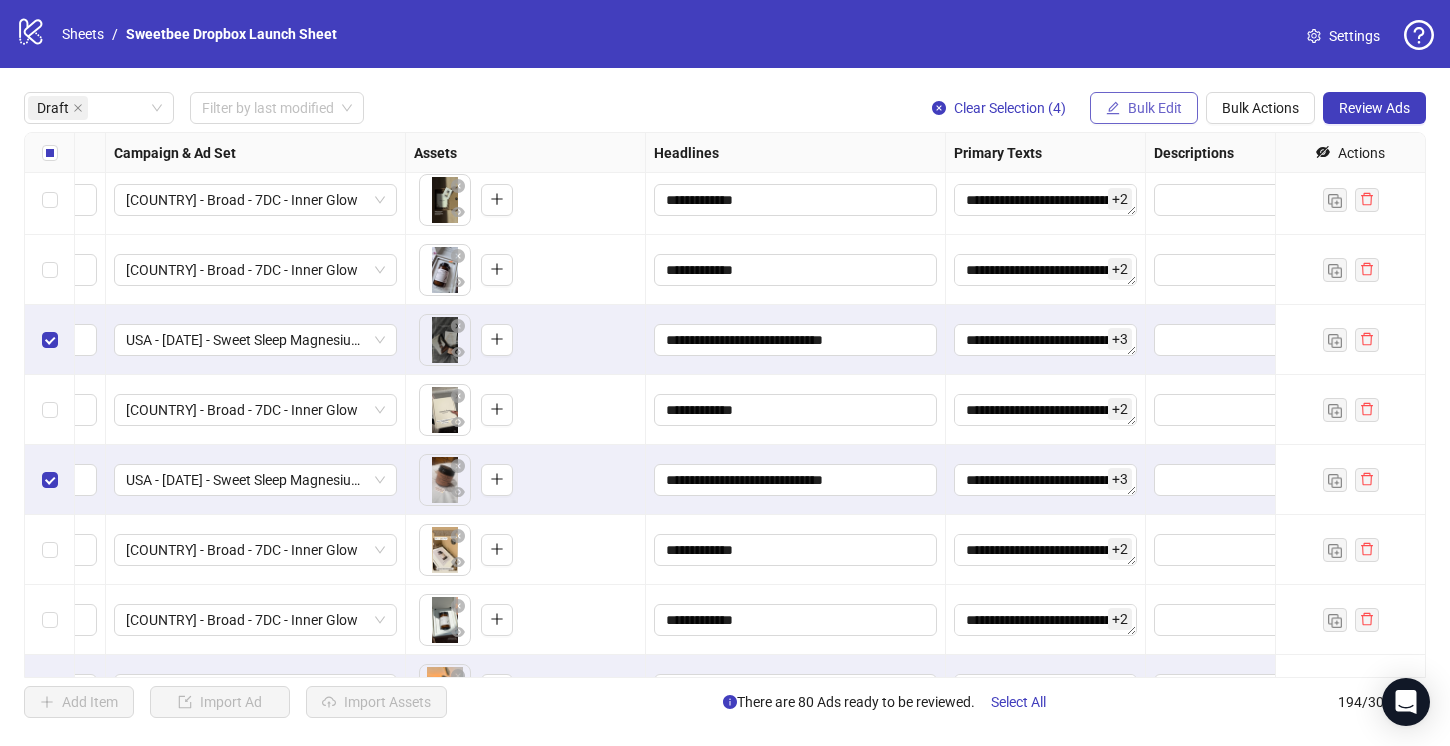 click on "Bulk Edit" at bounding box center (1155, 108) 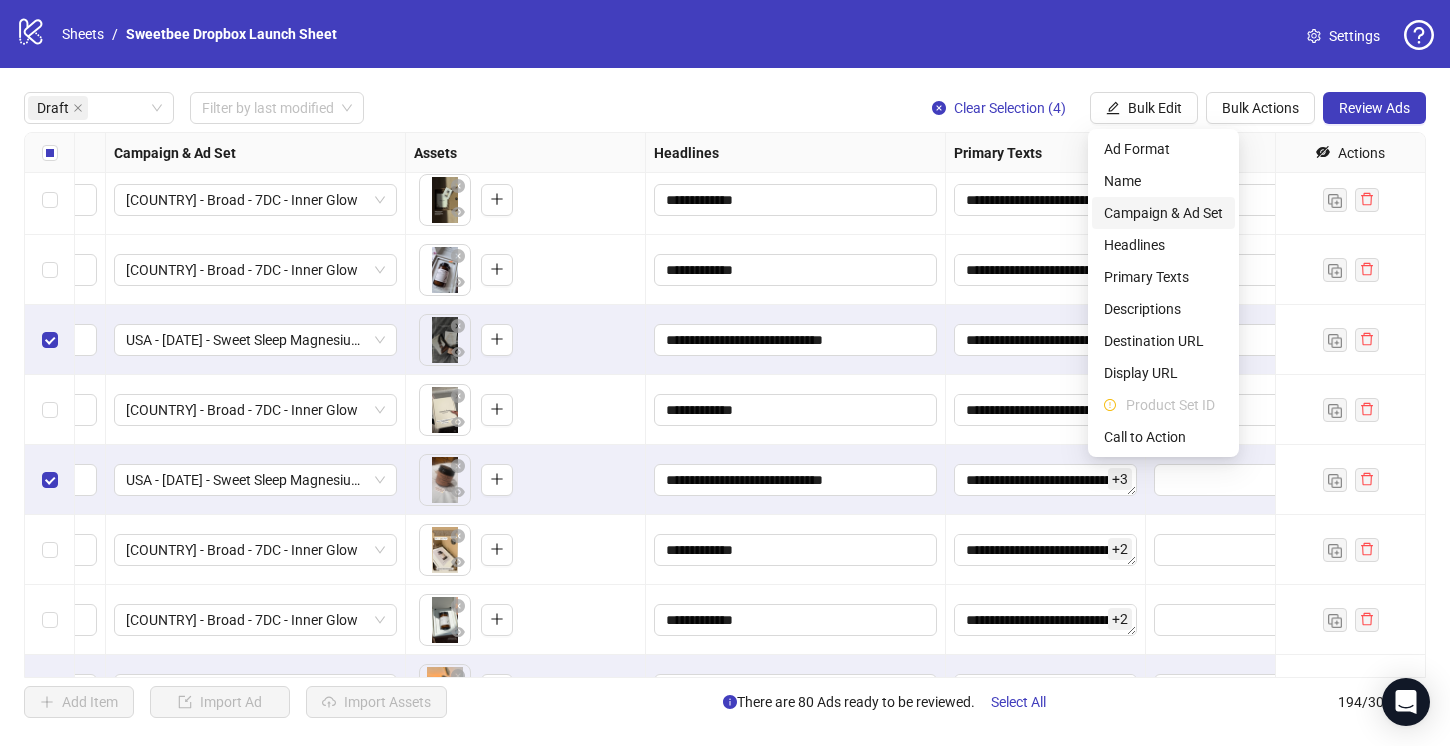 click on "Campaign & Ad Set" at bounding box center (1163, 213) 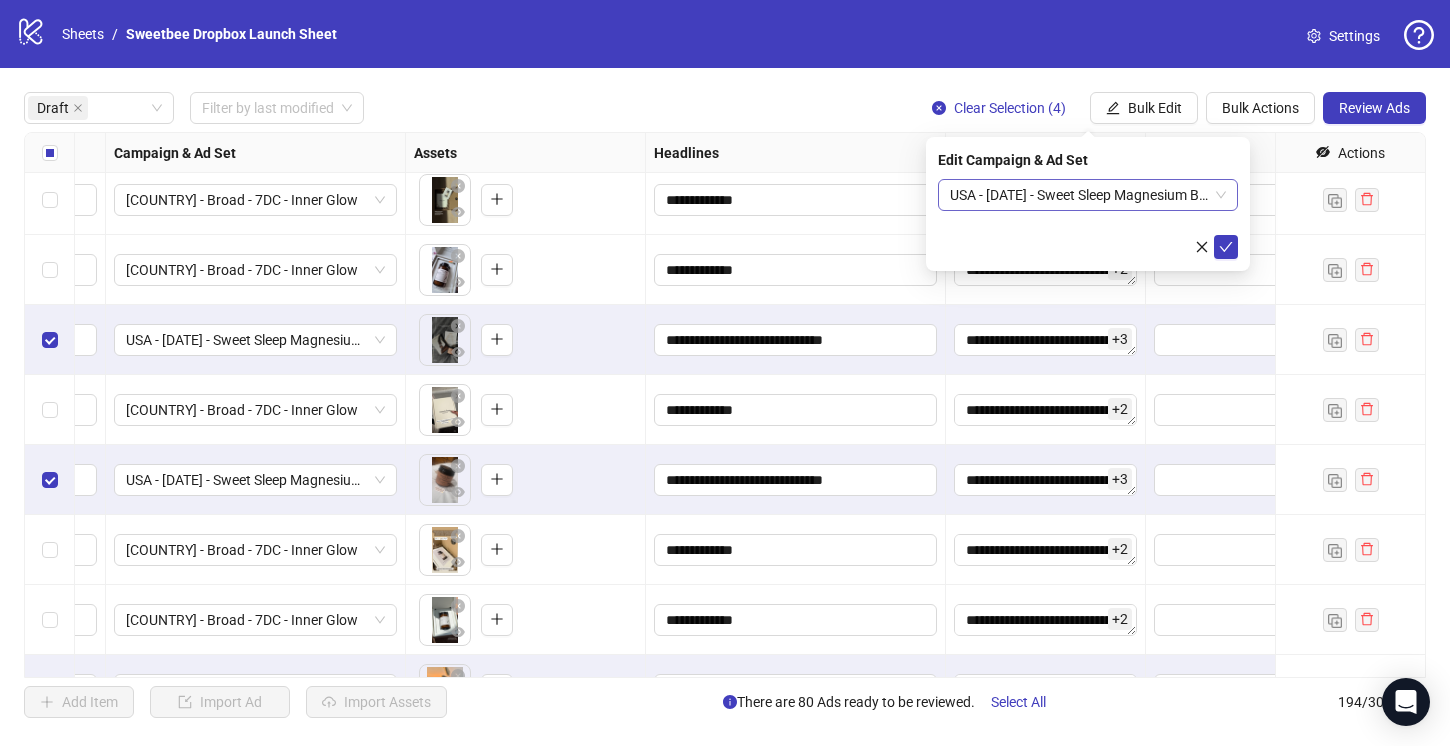 click on "[COUNTRY] - 8/1/25 - Sweet Sleep Magnesium Butter - 24th Adset" at bounding box center [1088, 195] 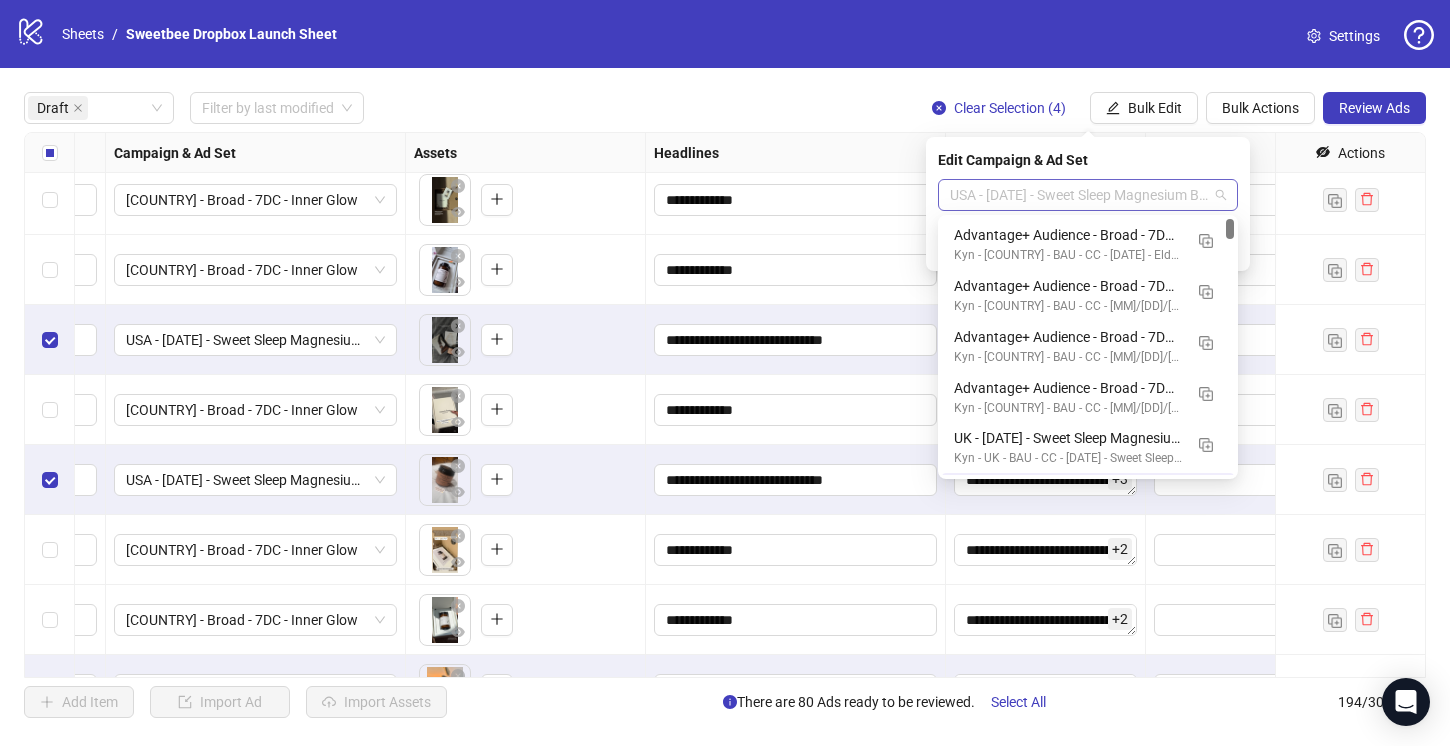 scroll, scrollTop: 50, scrollLeft: 0, axis: vertical 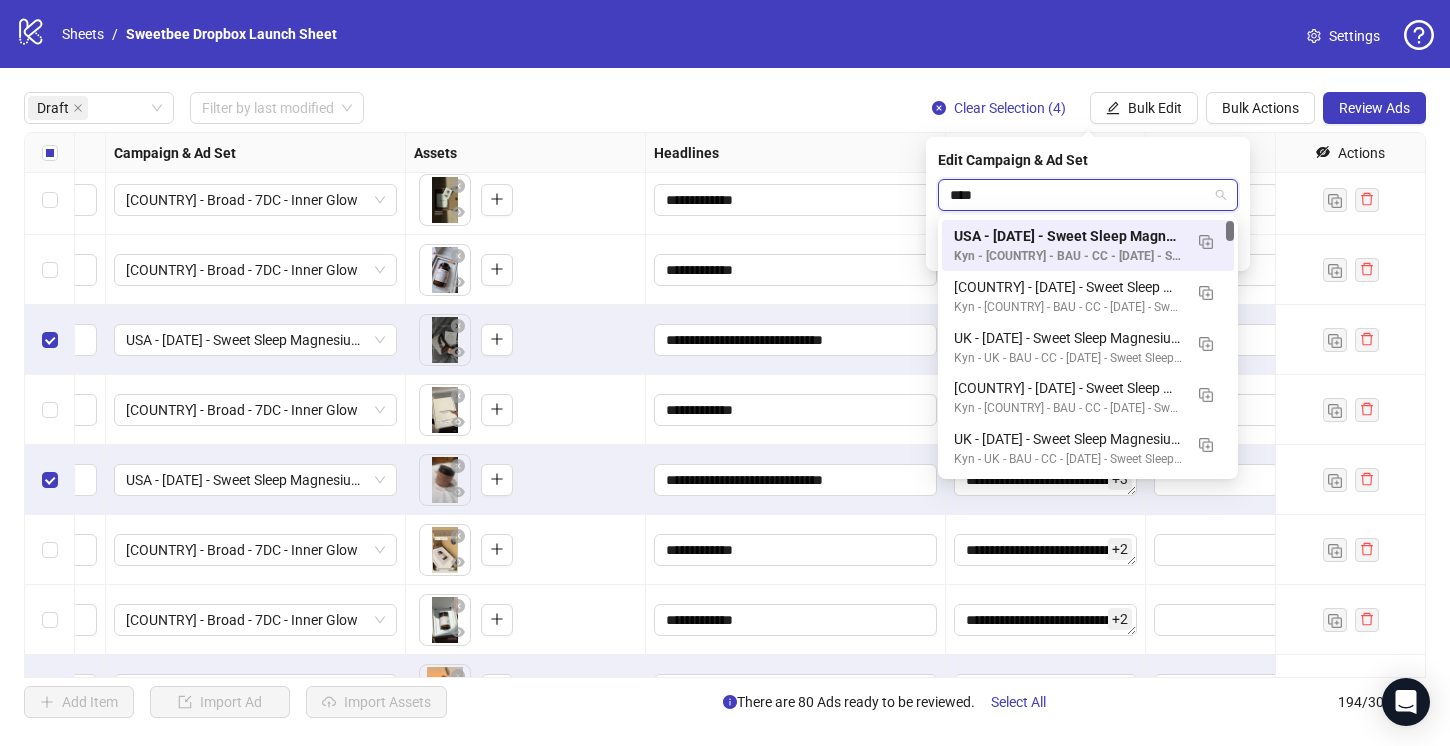 type on "*****" 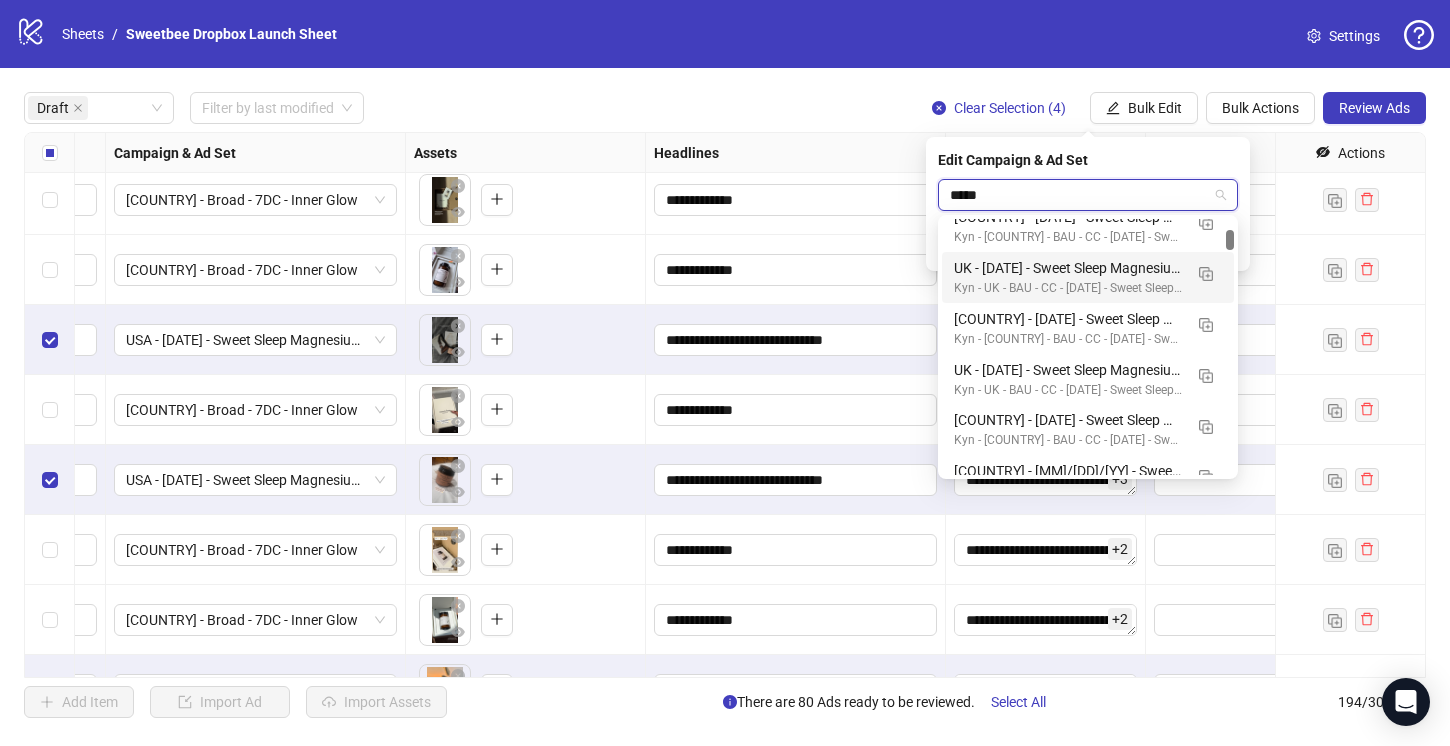 scroll, scrollTop: 250, scrollLeft: 0, axis: vertical 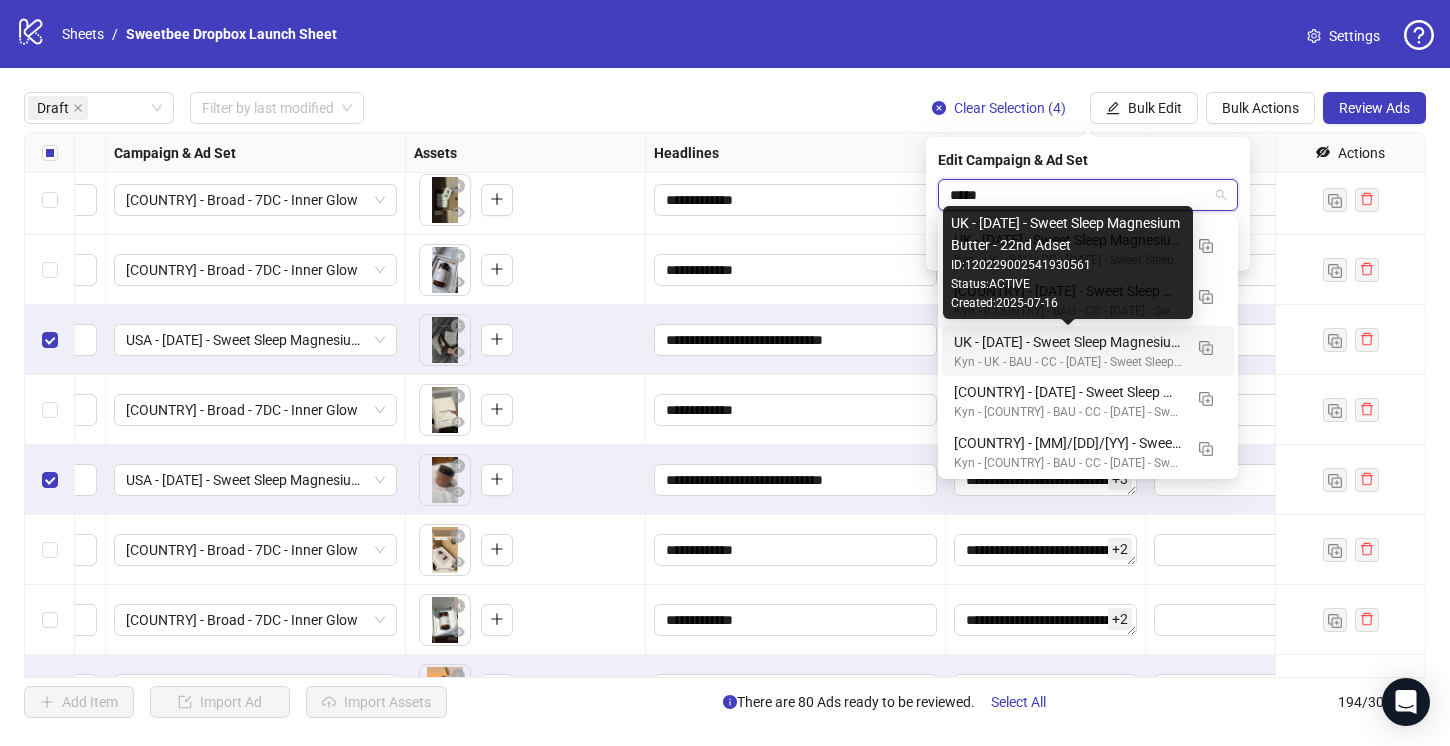 click on "UK - 7/16/25 - Sweet Sleep Magnesium Butter - 22nd Adset" at bounding box center [1068, 342] 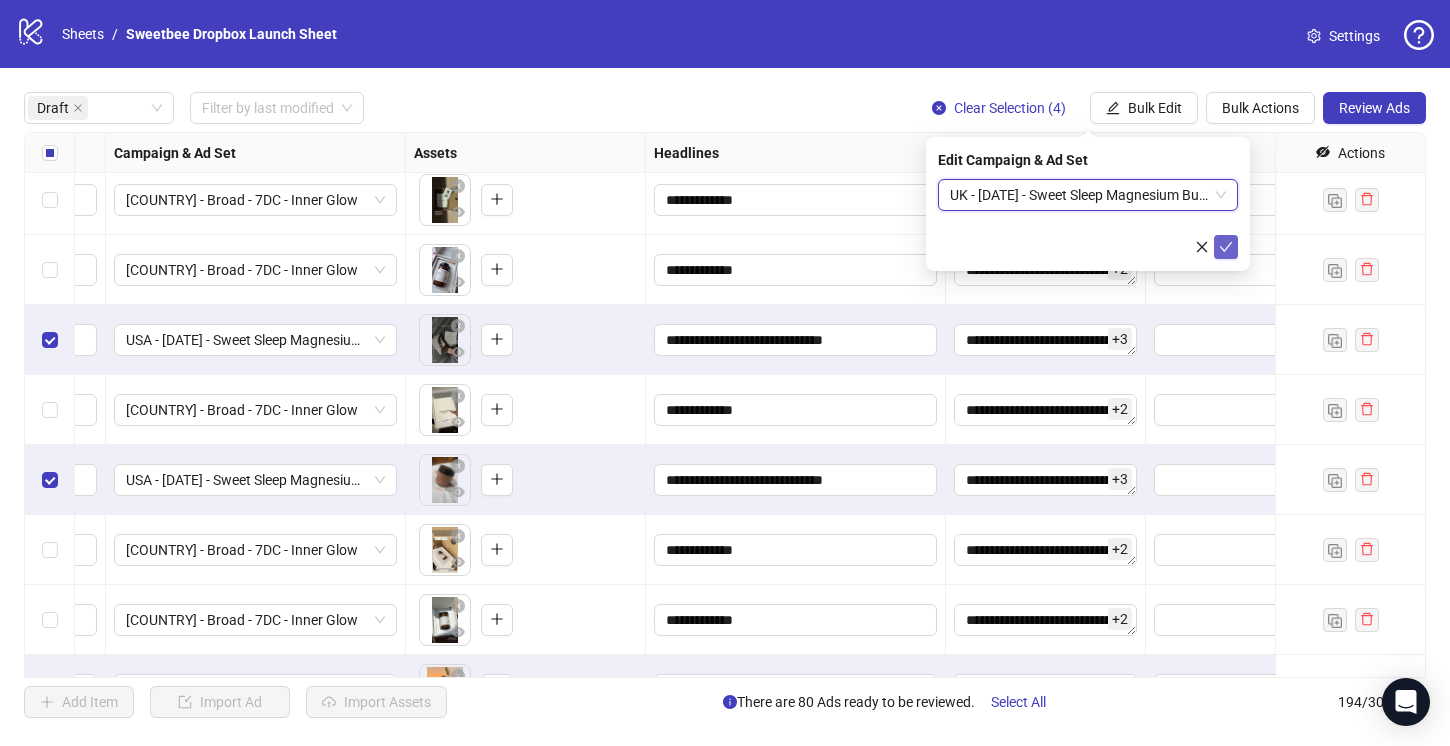 click 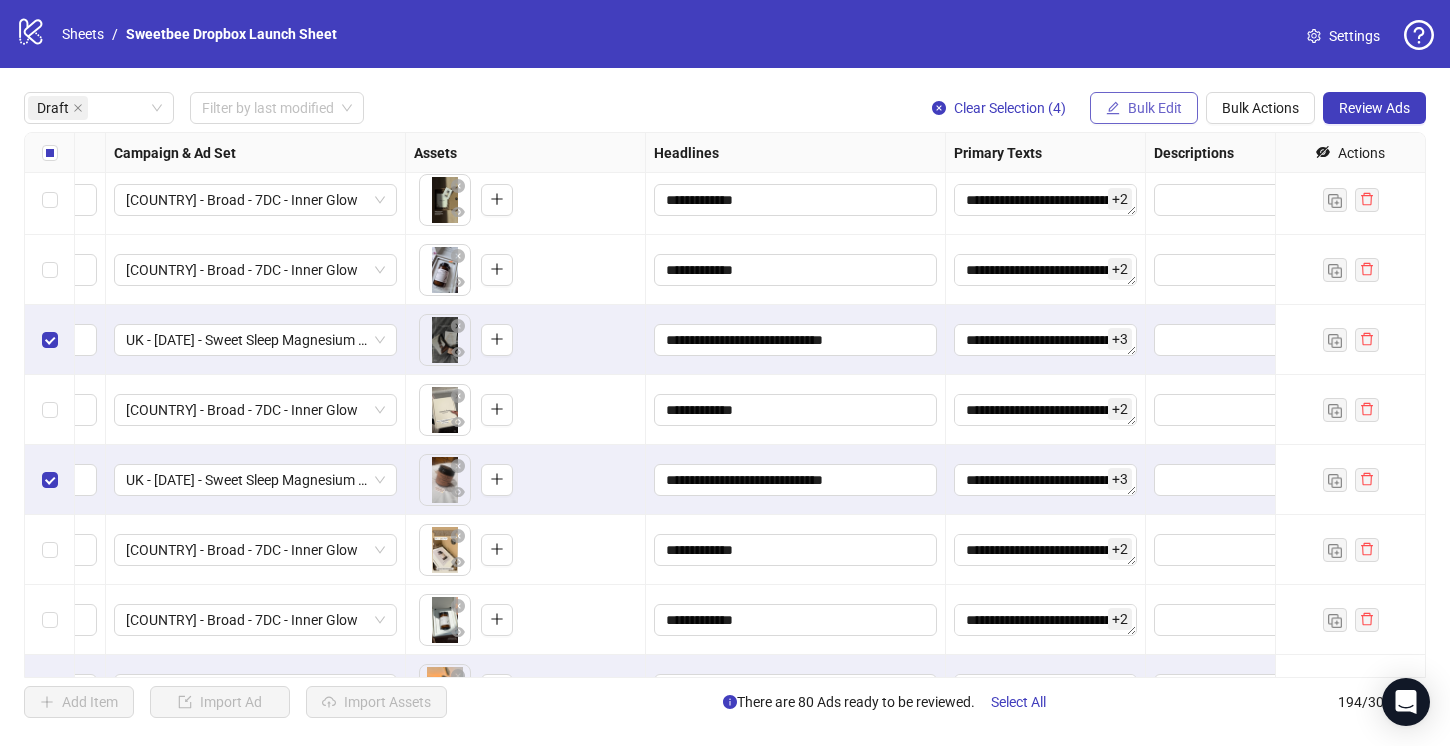 click on "Bulk Edit" at bounding box center (1155, 108) 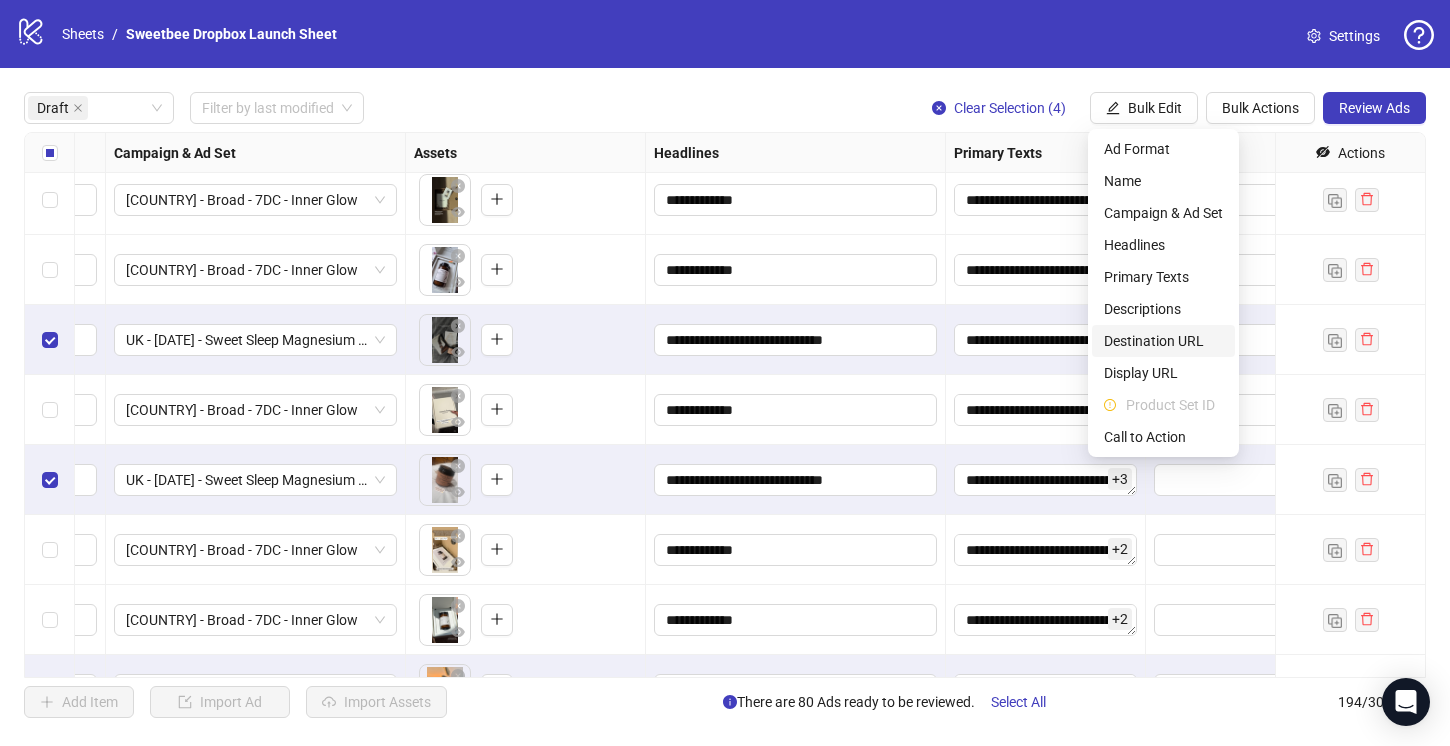 click on "Destination URL" at bounding box center [1163, 341] 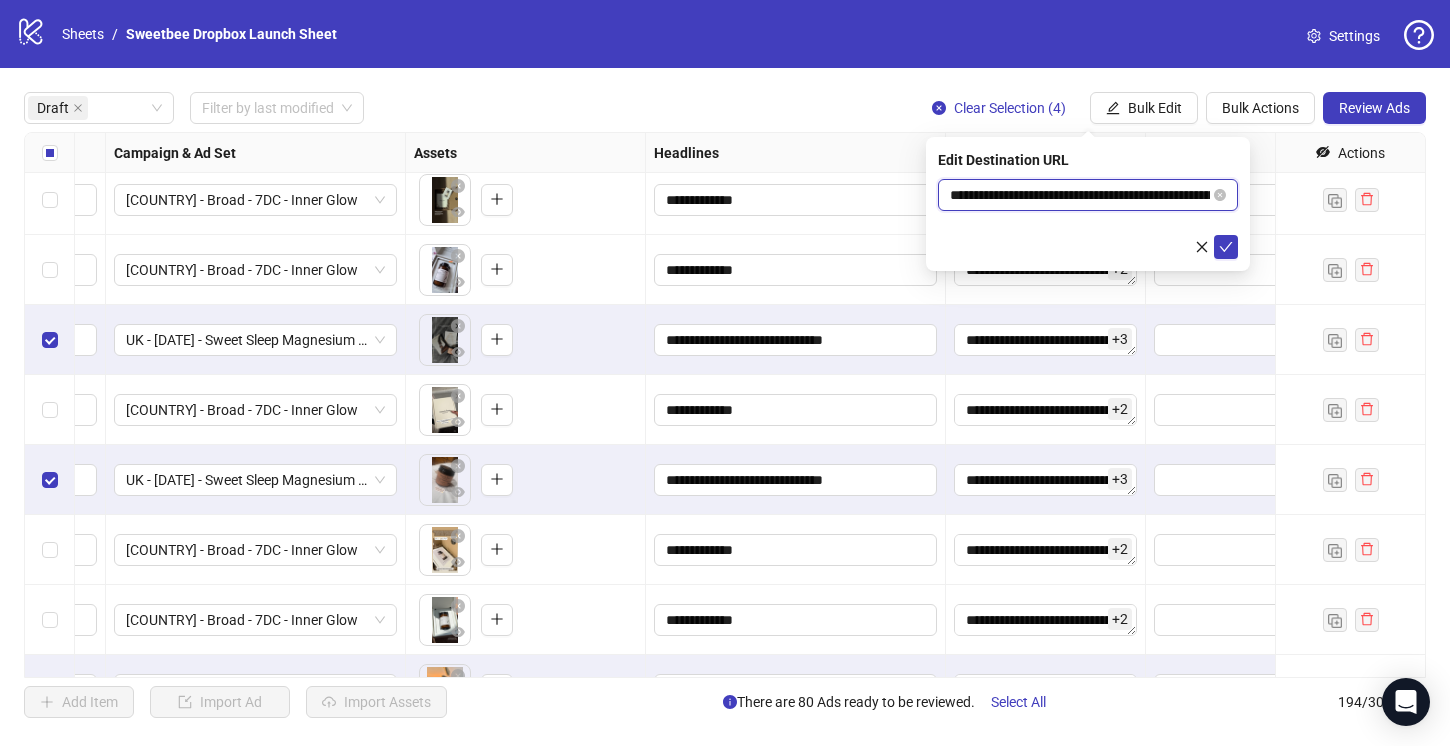 click on "**********" at bounding box center [1080, 195] 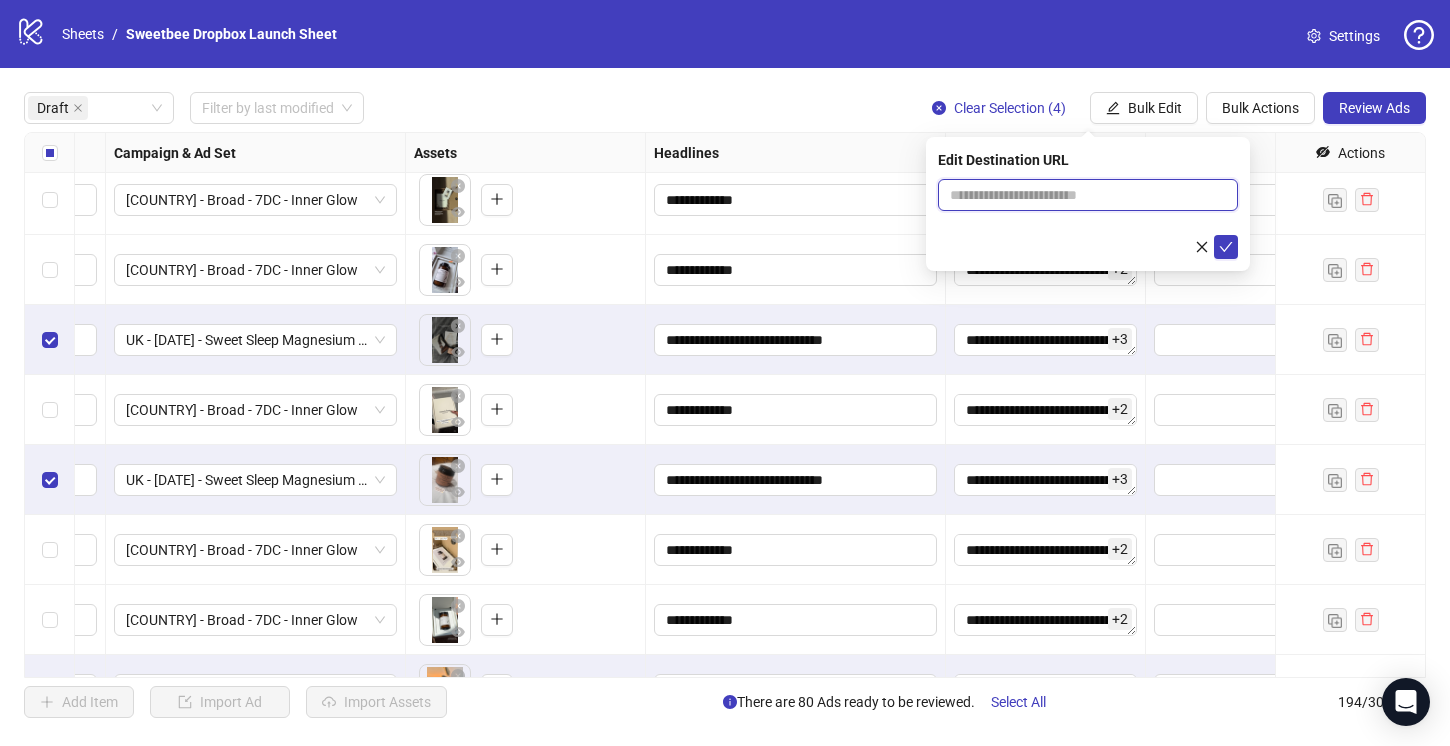 paste on "**********" 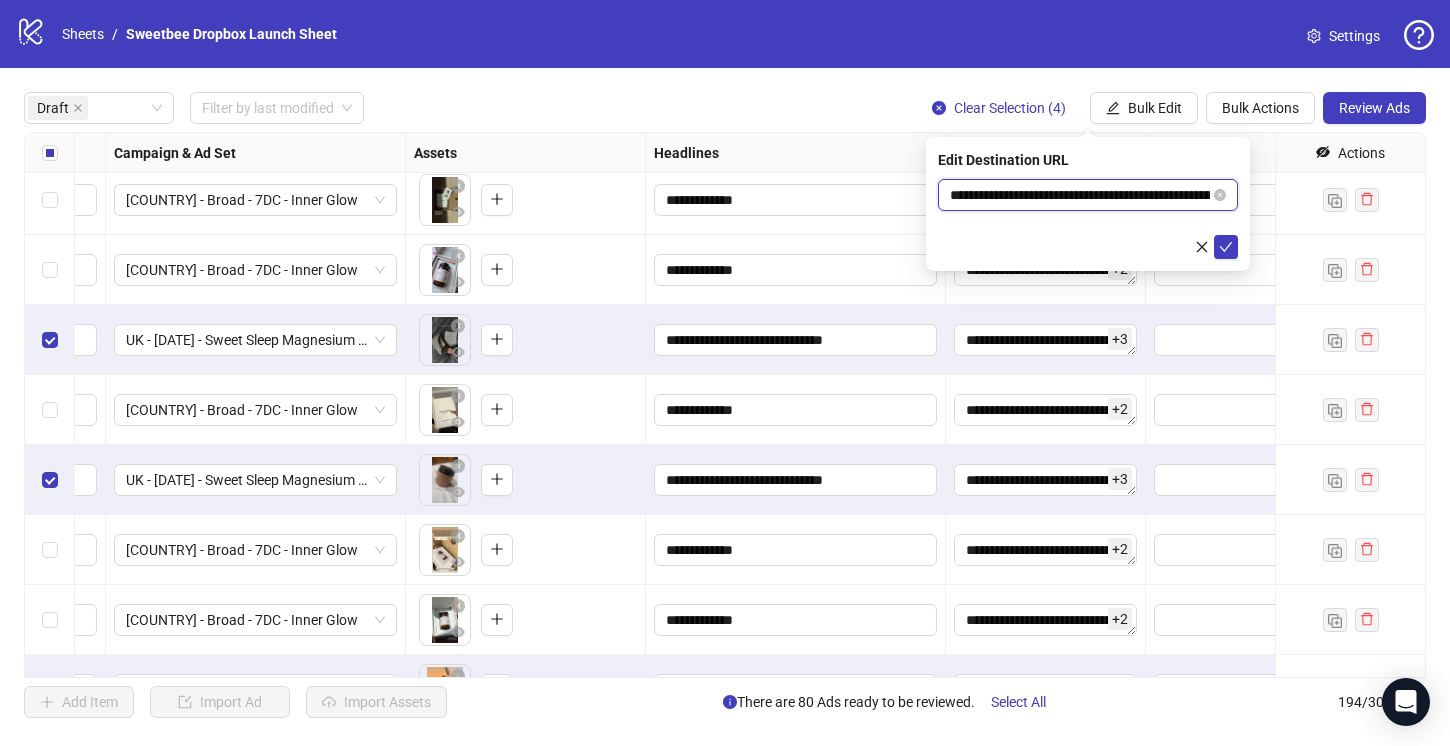 scroll, scrollTop: 0, scrollLeft: 565, axis: horizontal 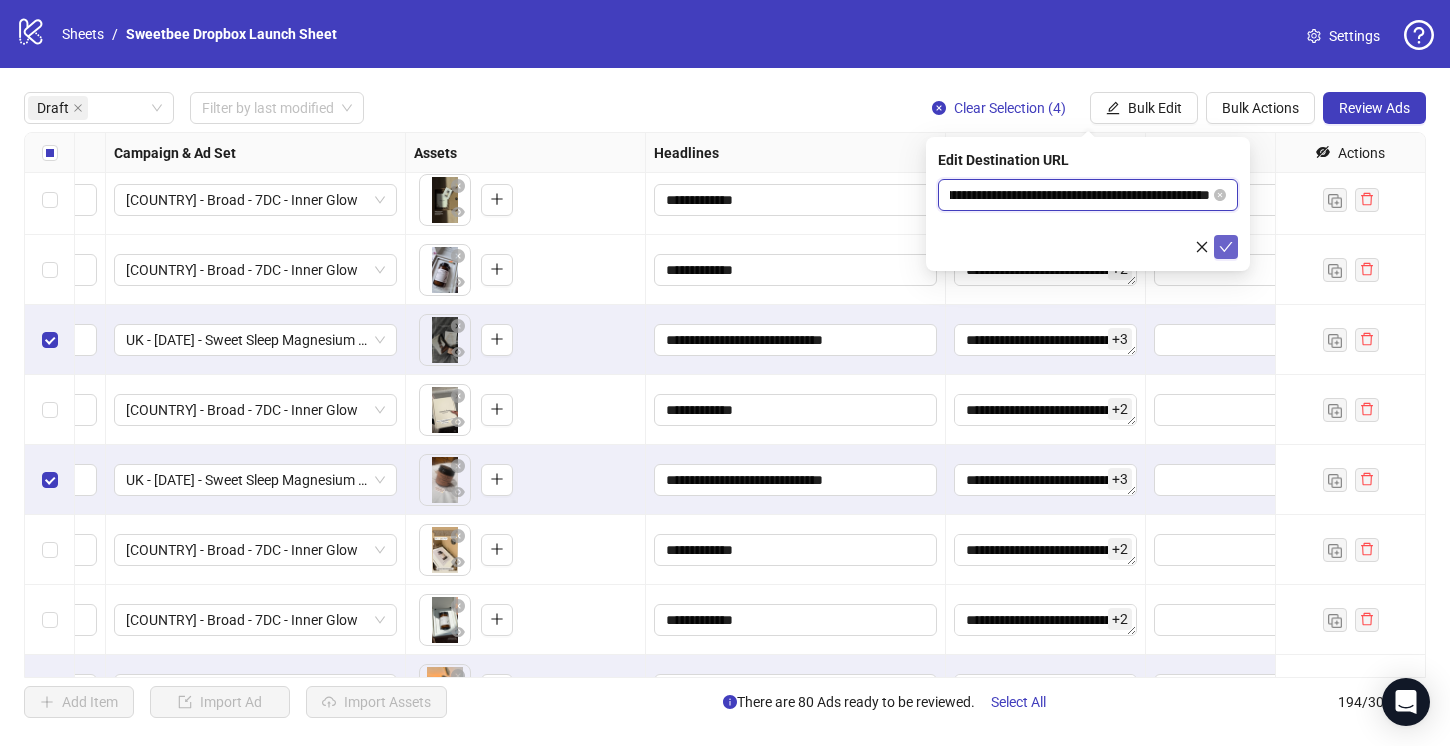 type on "**********" 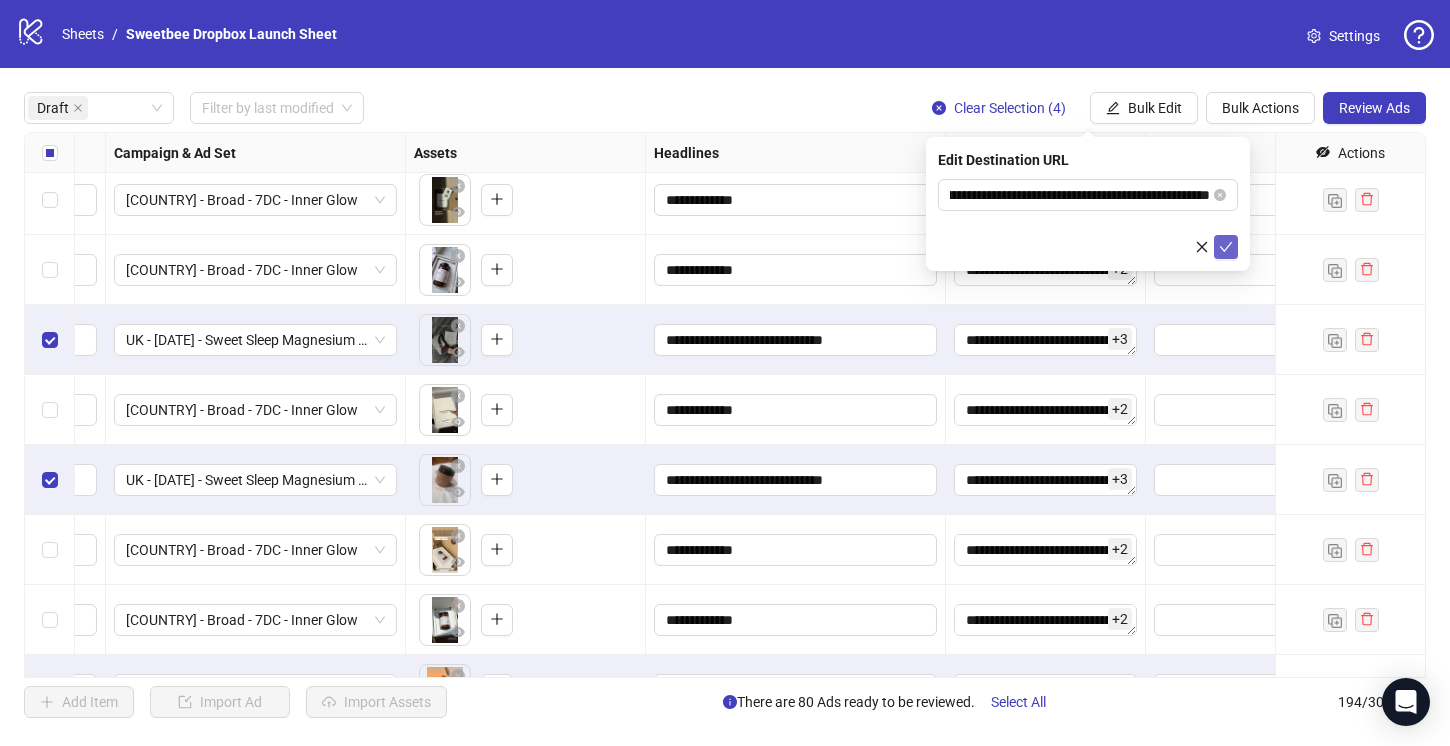 click 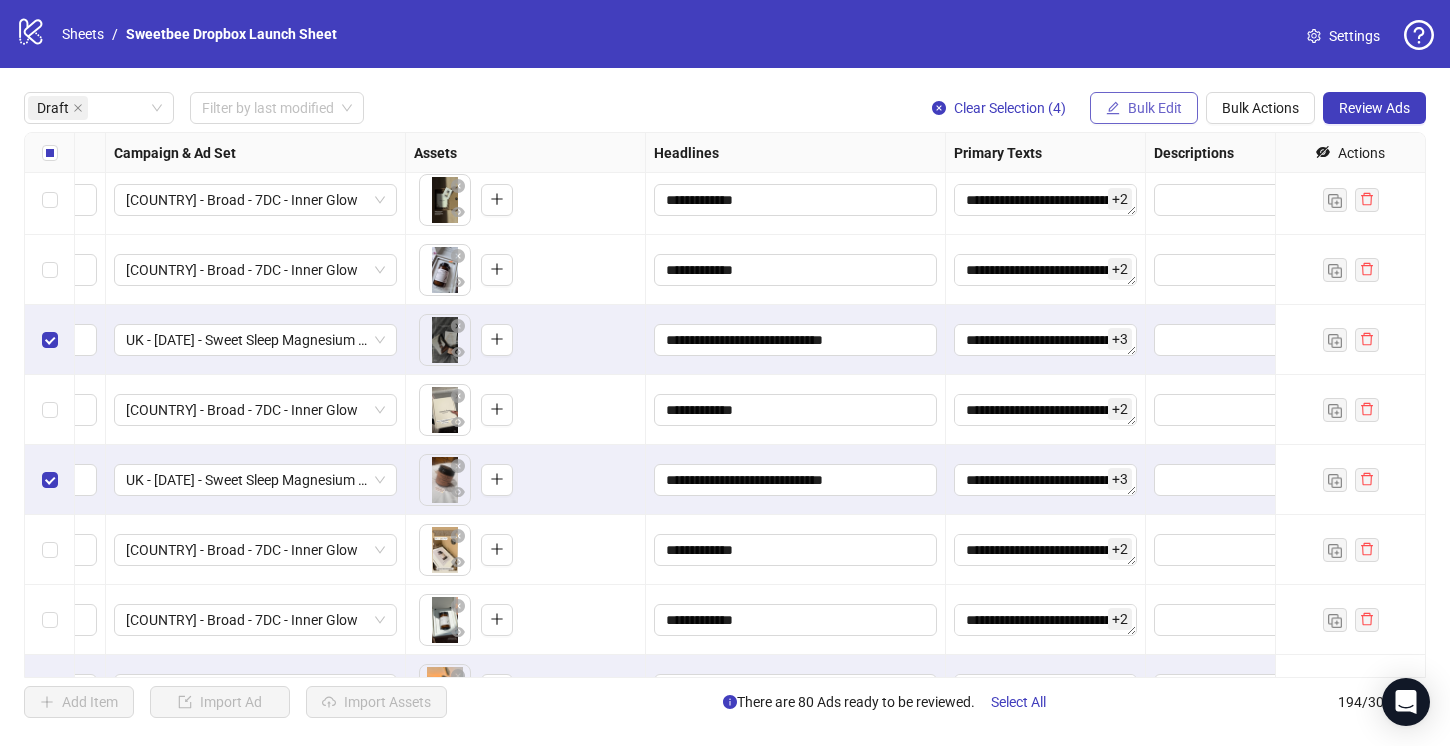 click on "Bulk Edit" at bounding box center [1144, 108] 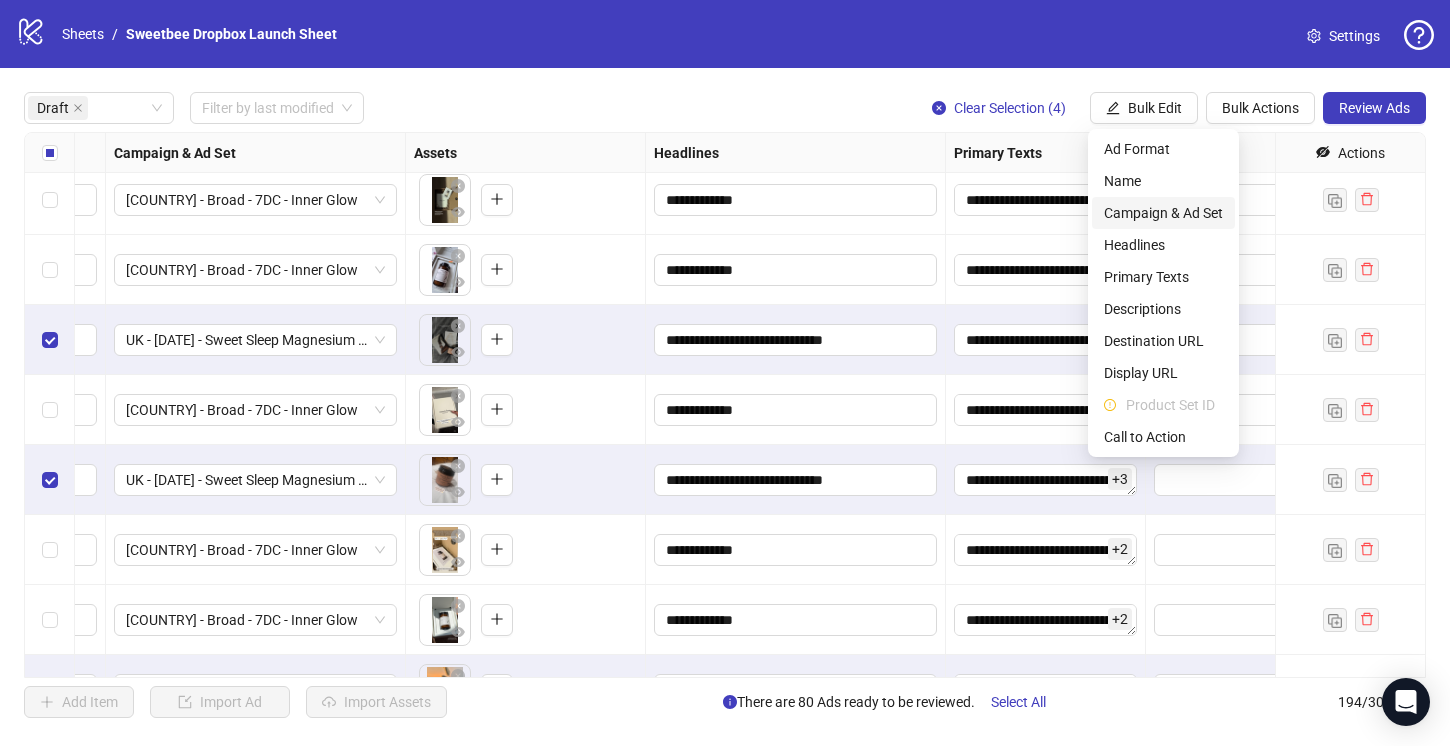 click on "Campaign & Ad Set" at bounding box center (1163, 213) 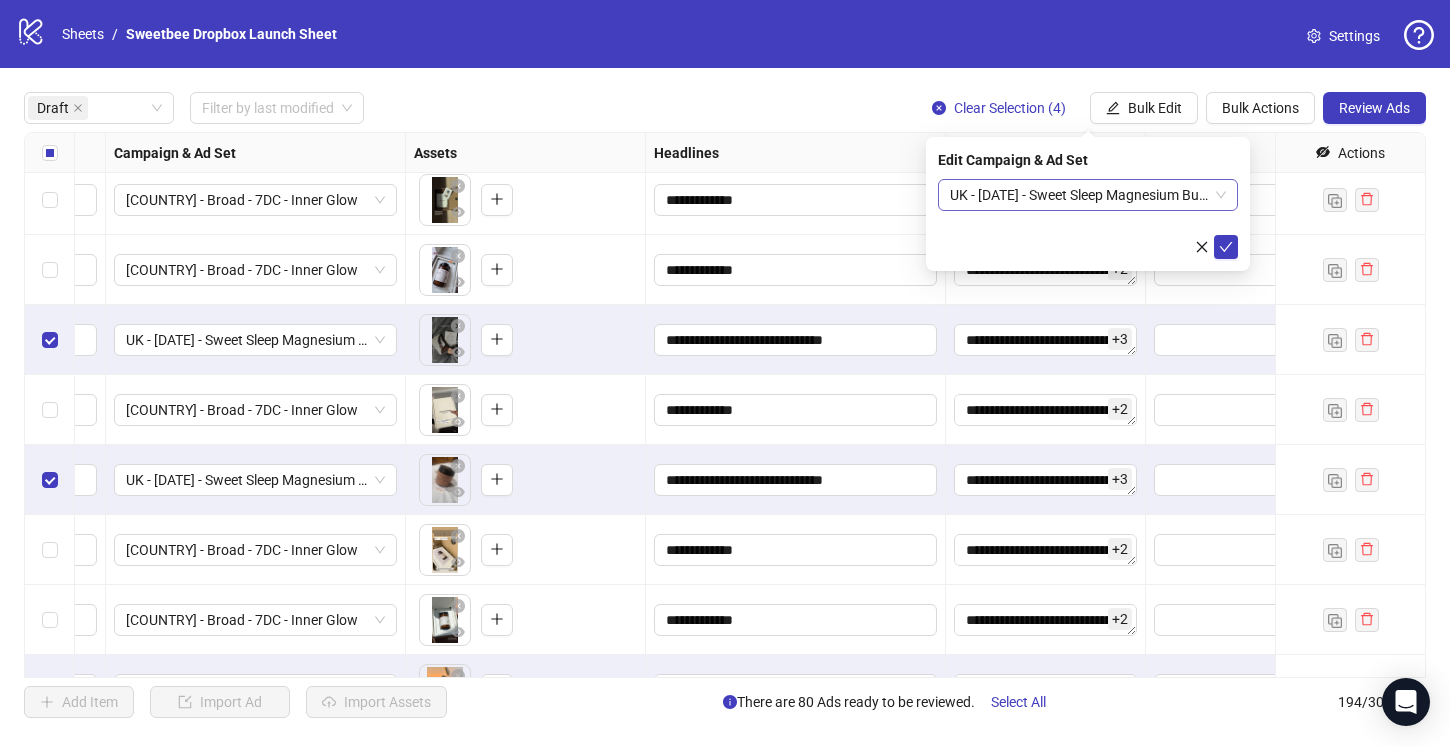 click on "UK - 7/16/25 - Sweet Sleep Magnesium Butter - 22nd Adset" at bounding box center (1088, 195) 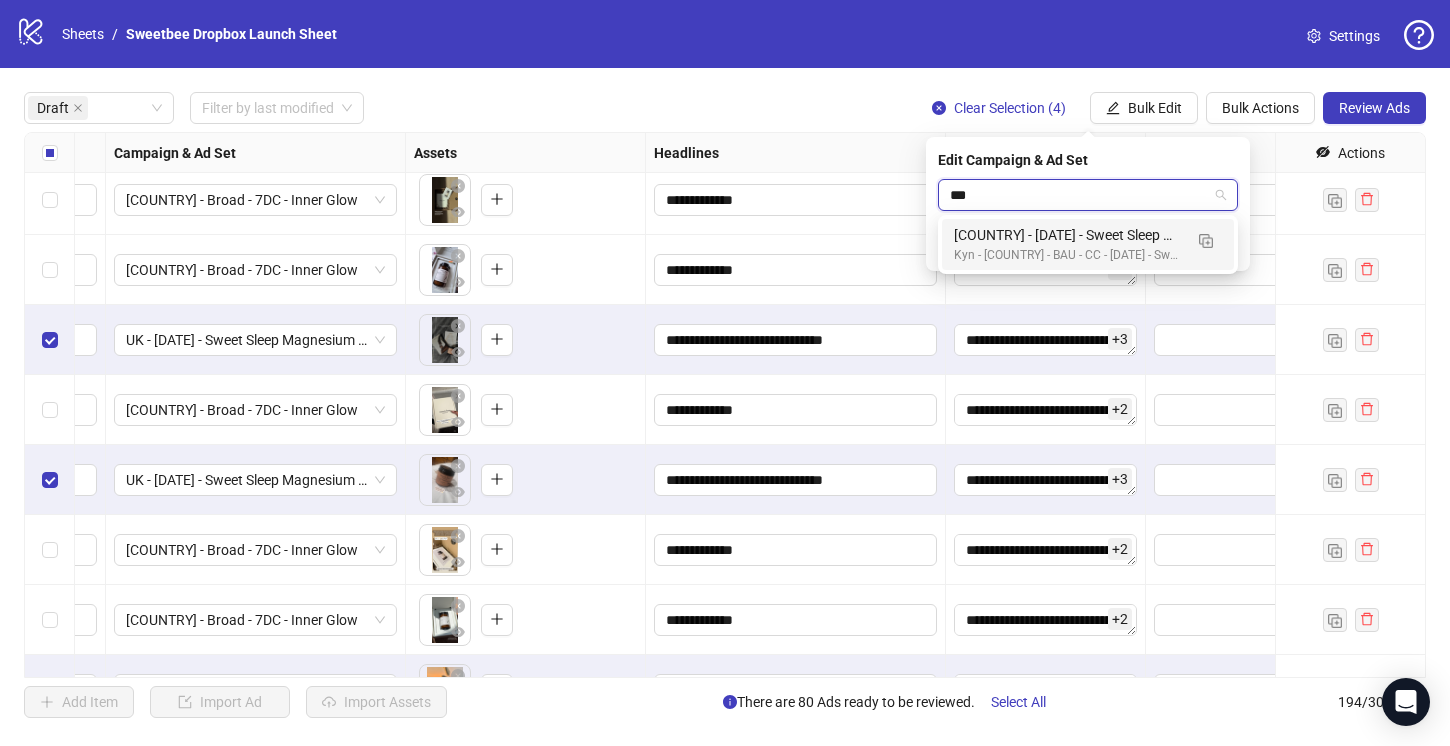 scroll, scrollTop: 0, scrollLeft: 0, axis: both 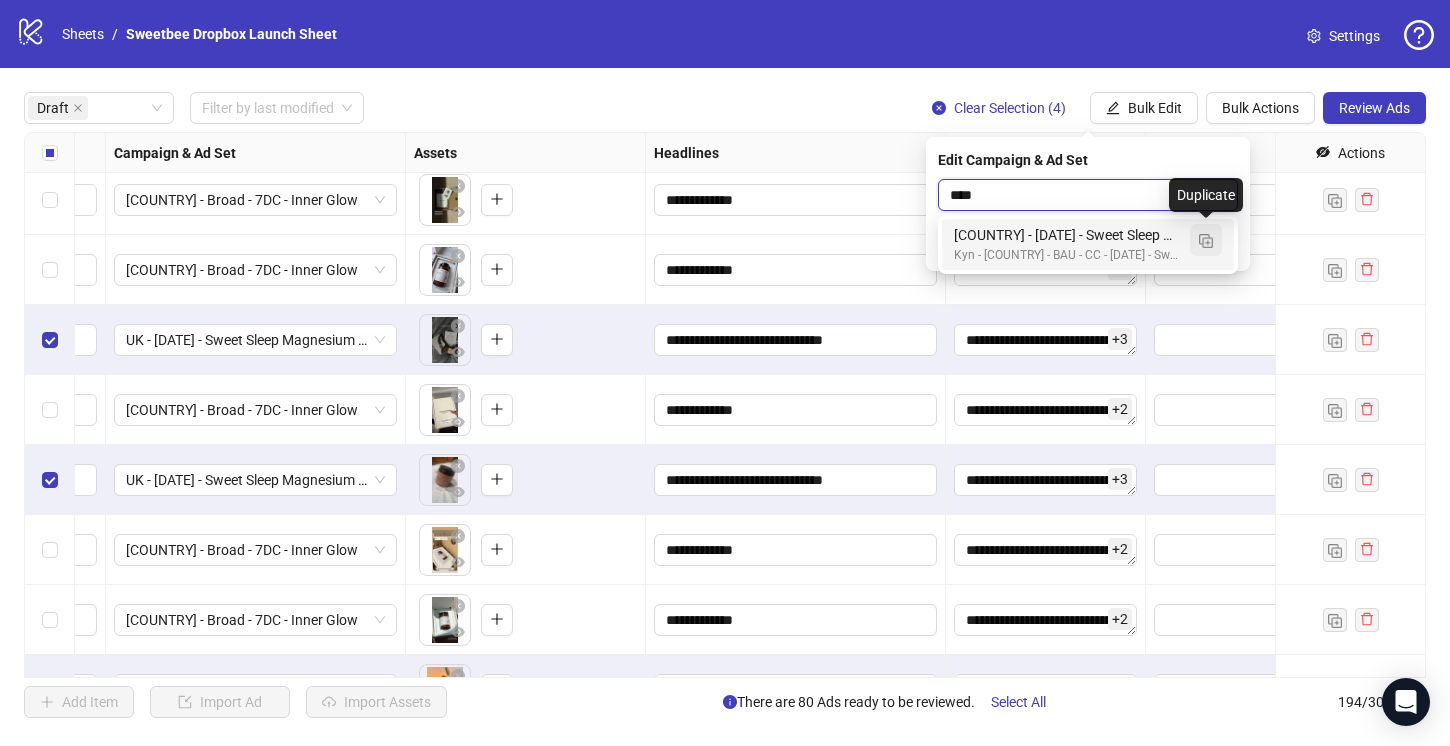 click at bounding box center [1206, 241] 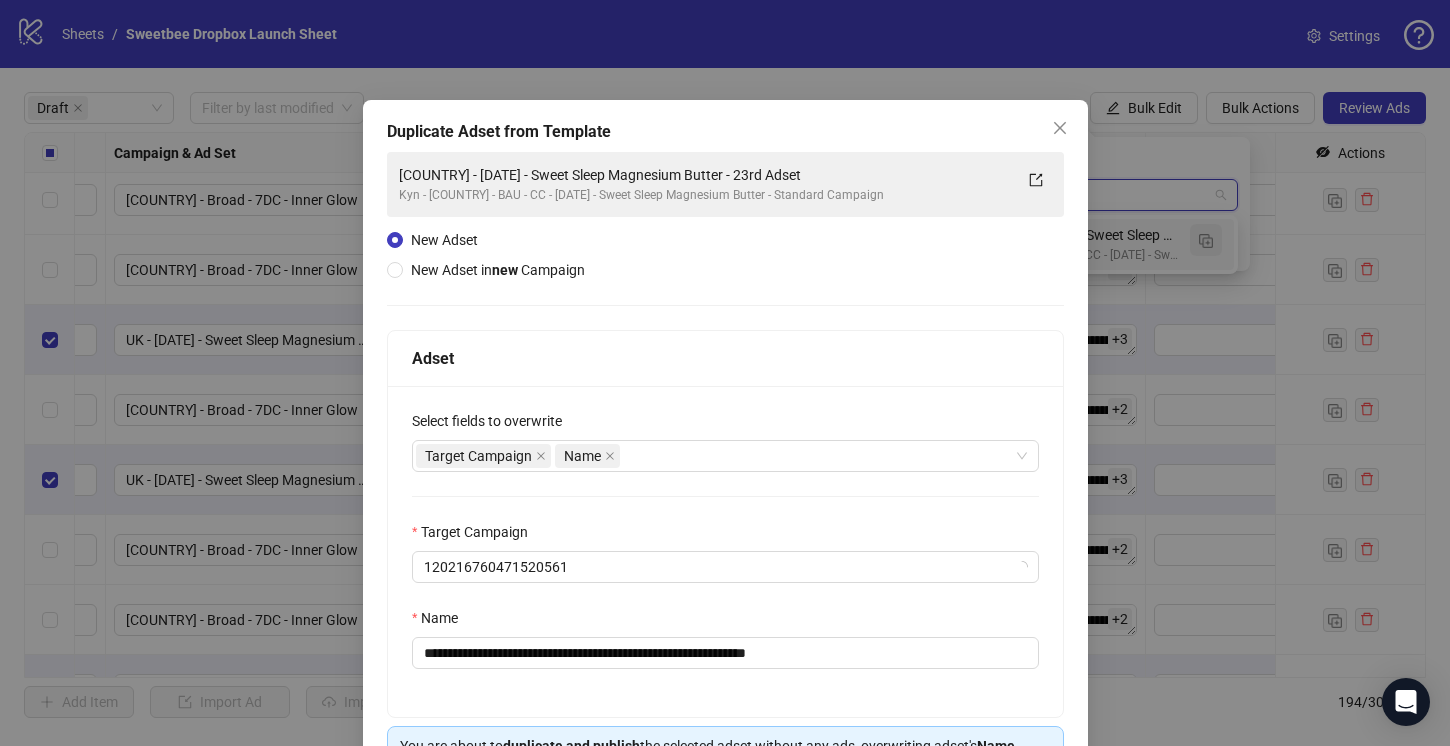 type on "****" 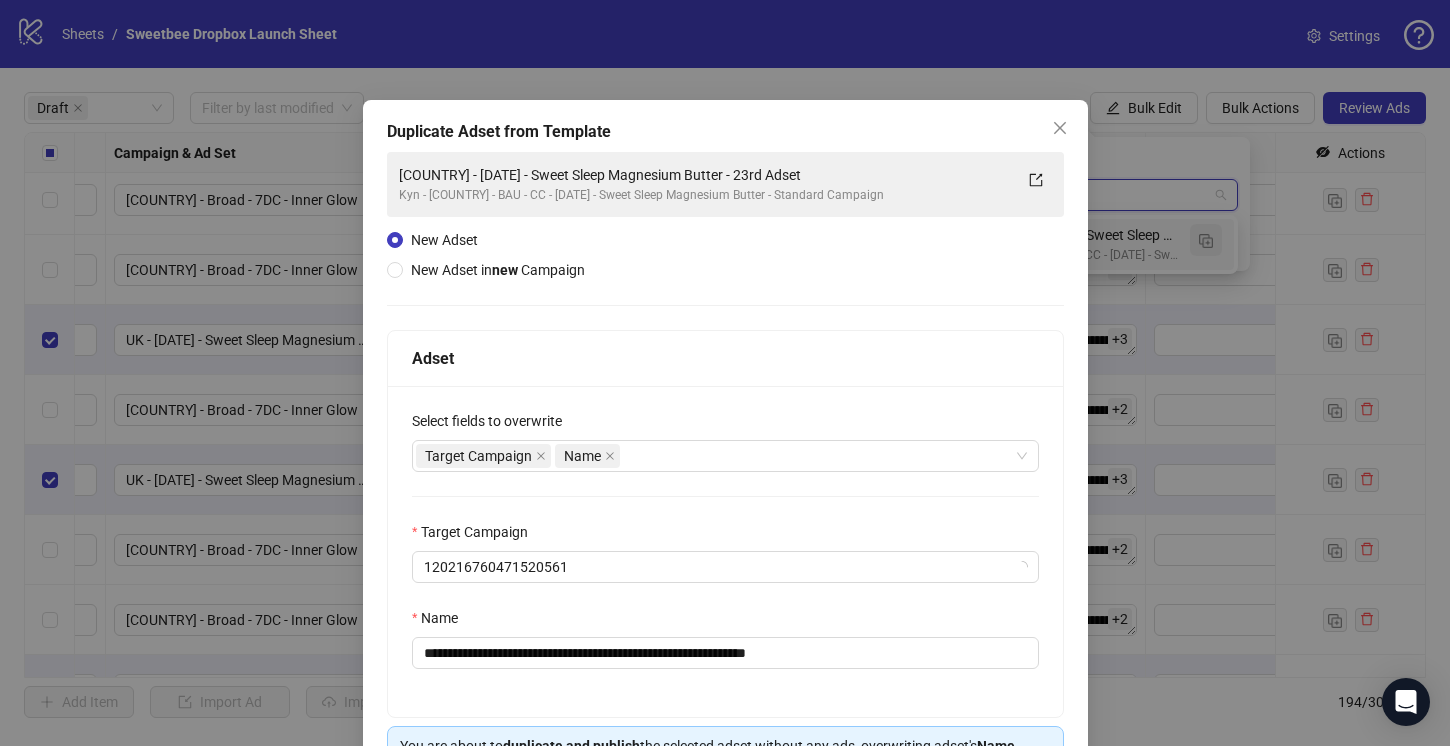 type 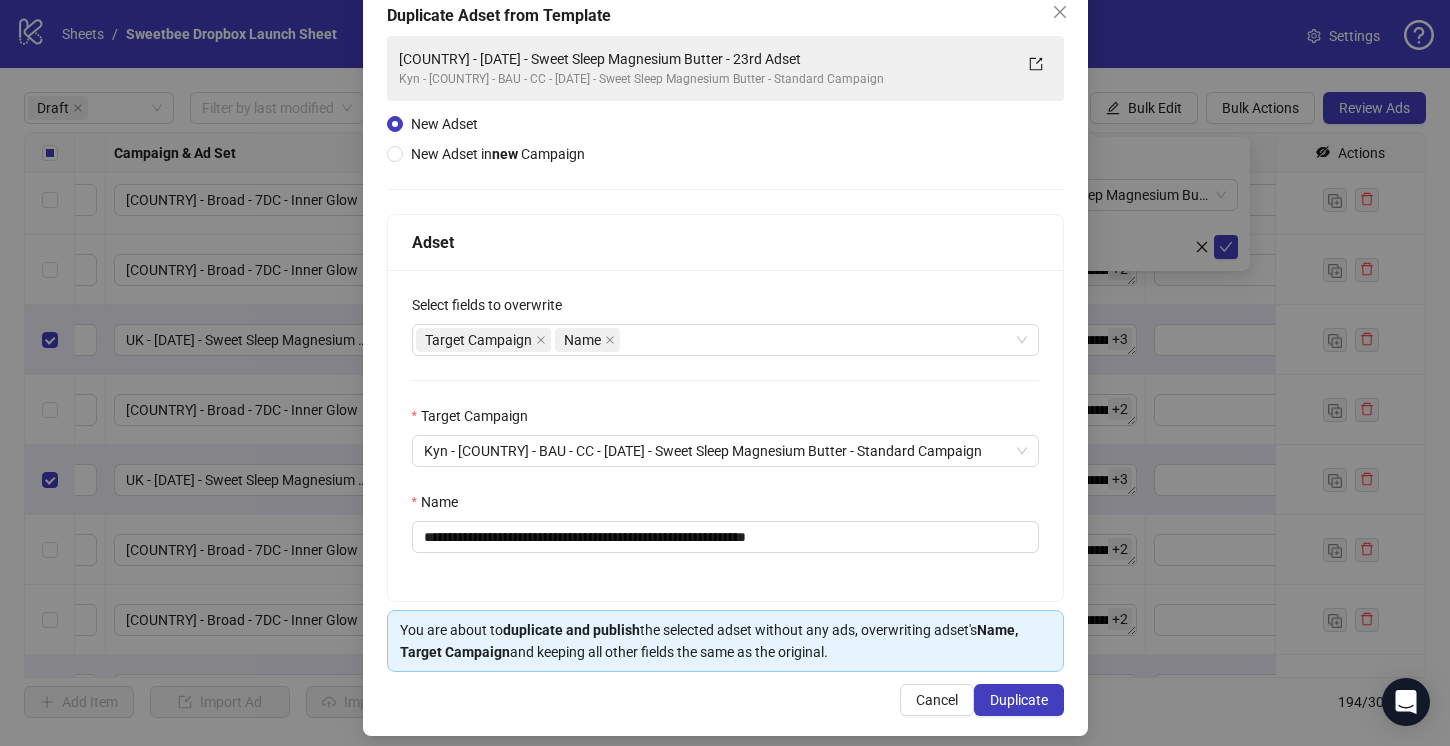 scroll, scrollTop: 131, scrollLeft: 0, axis: vertical 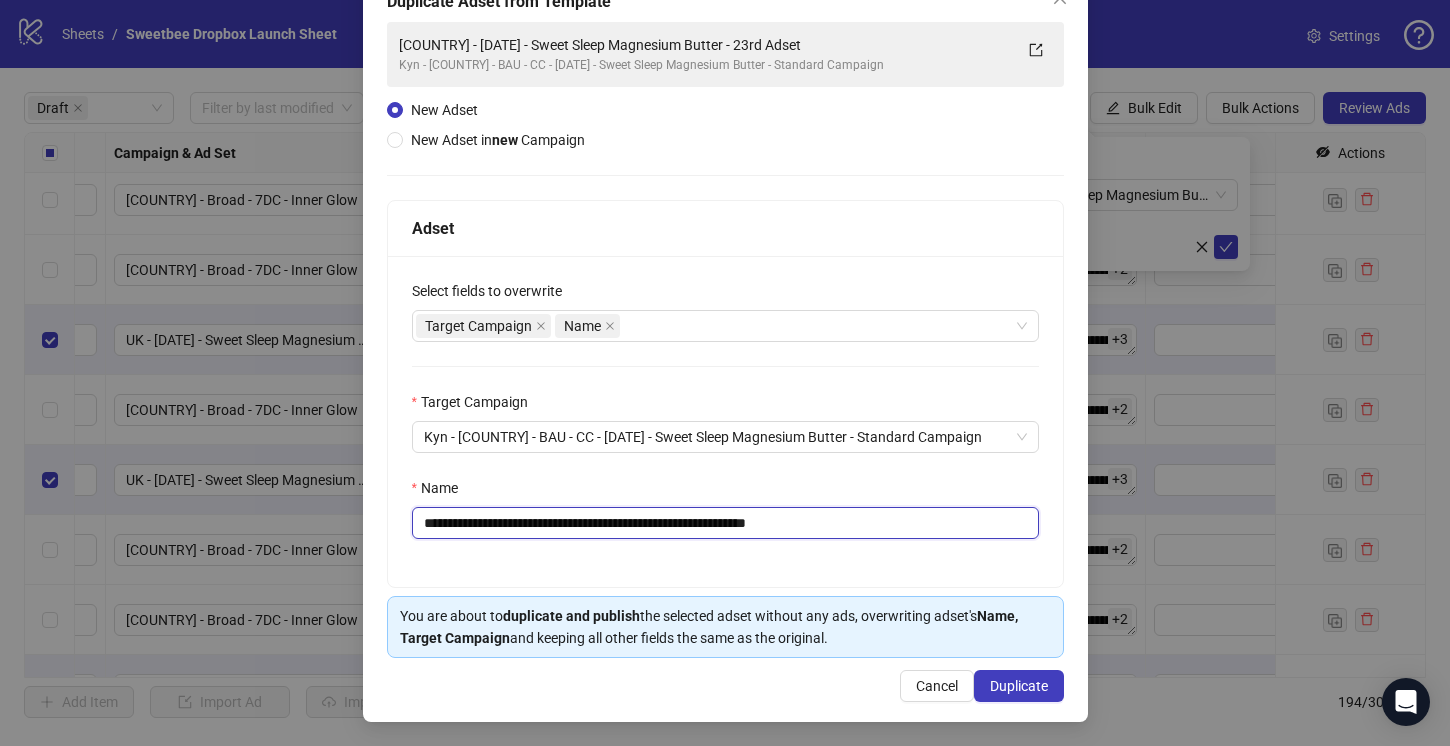 click on "**********" at bounding box center [725, 523] 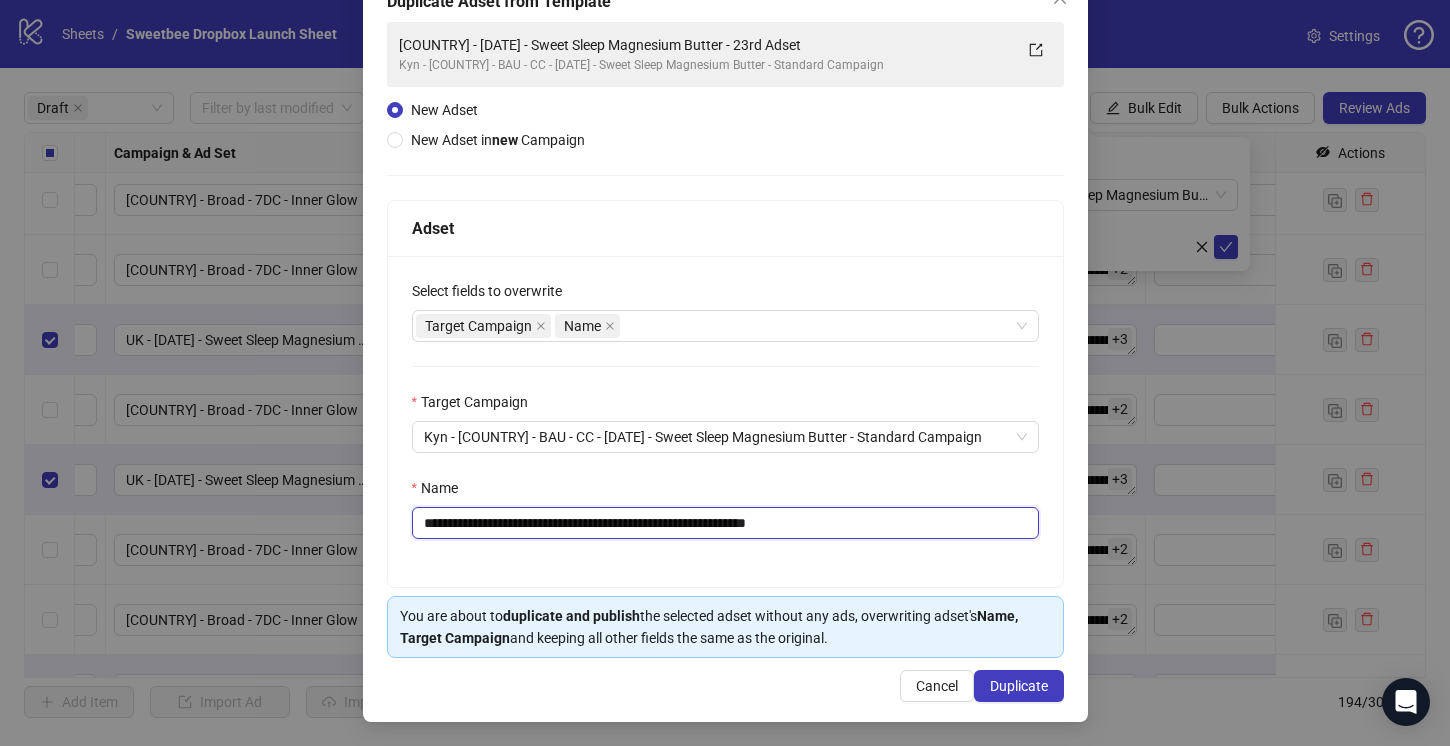 click on "**********" at bounding box center [725, 523] 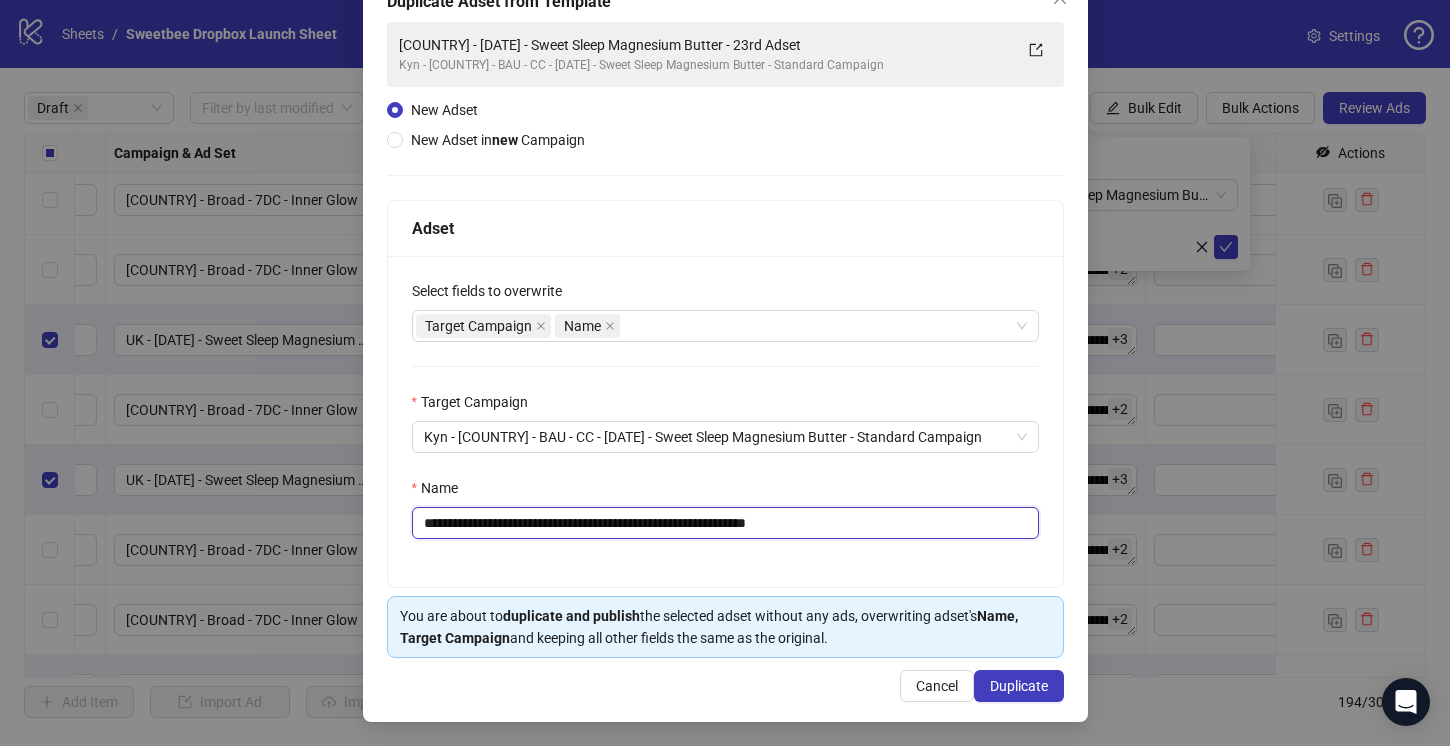 drag, startPoint x: 849, startPoint y: 525, endPoint x: 794, endPoint y: 525, distance: 55 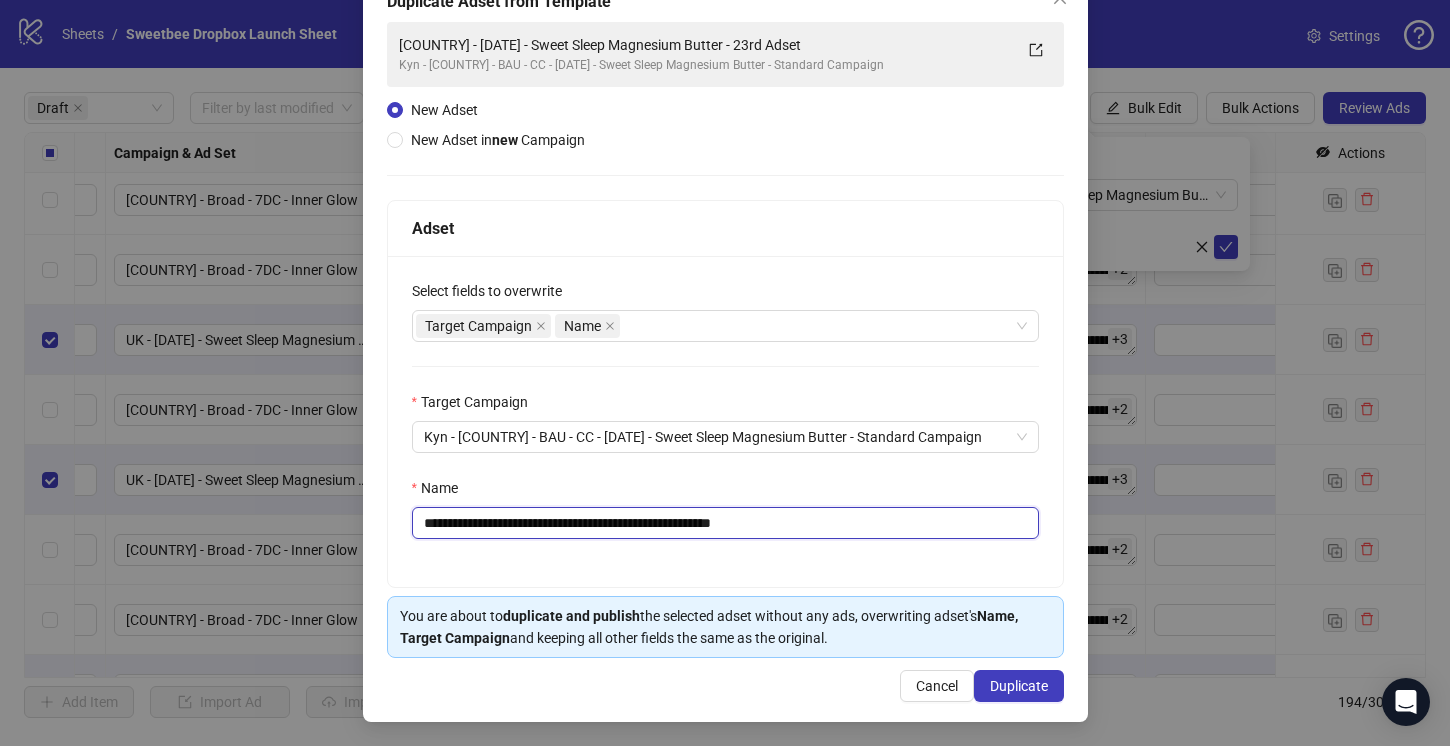 drag, startPoint x: 491, startPoint y: 523, endPoint x: 462, endPoint y: 524, distance: 29.017237 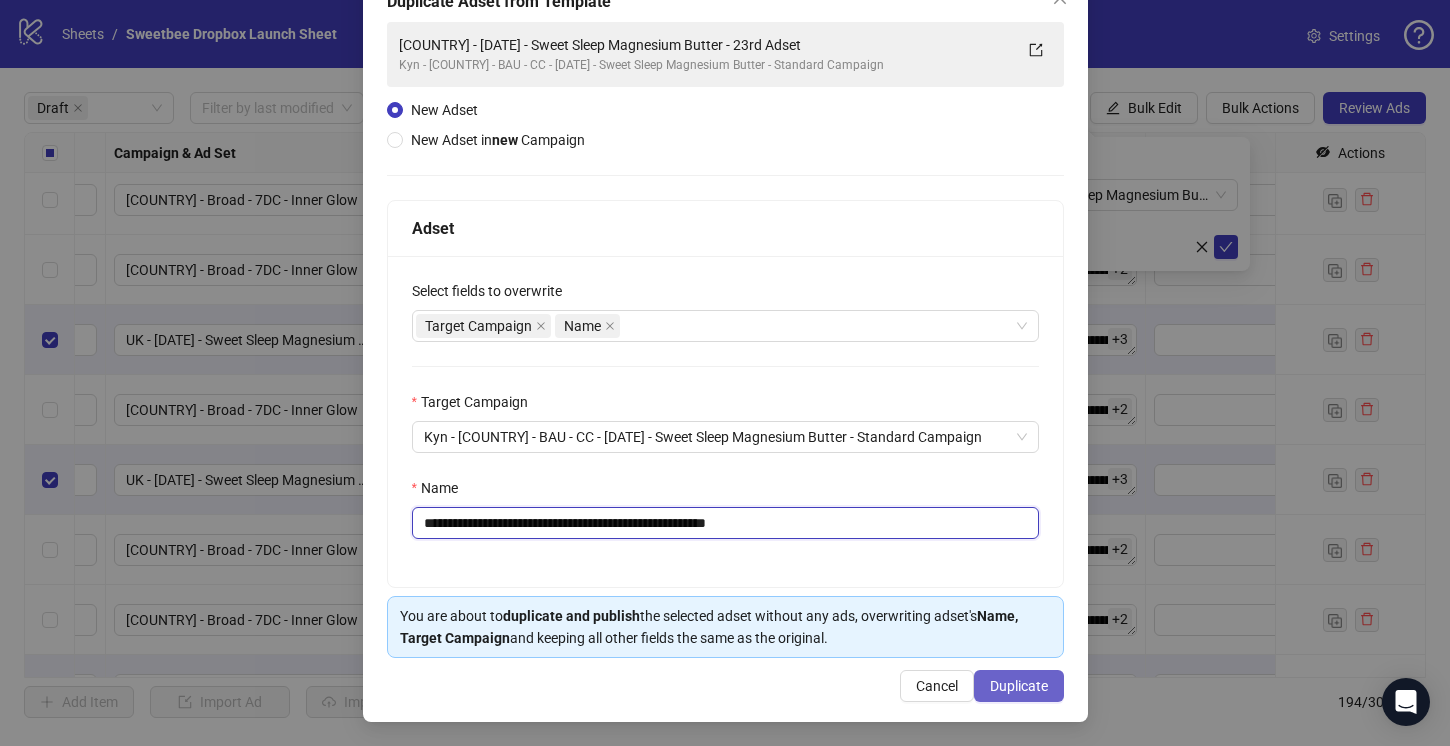 type on "**********" 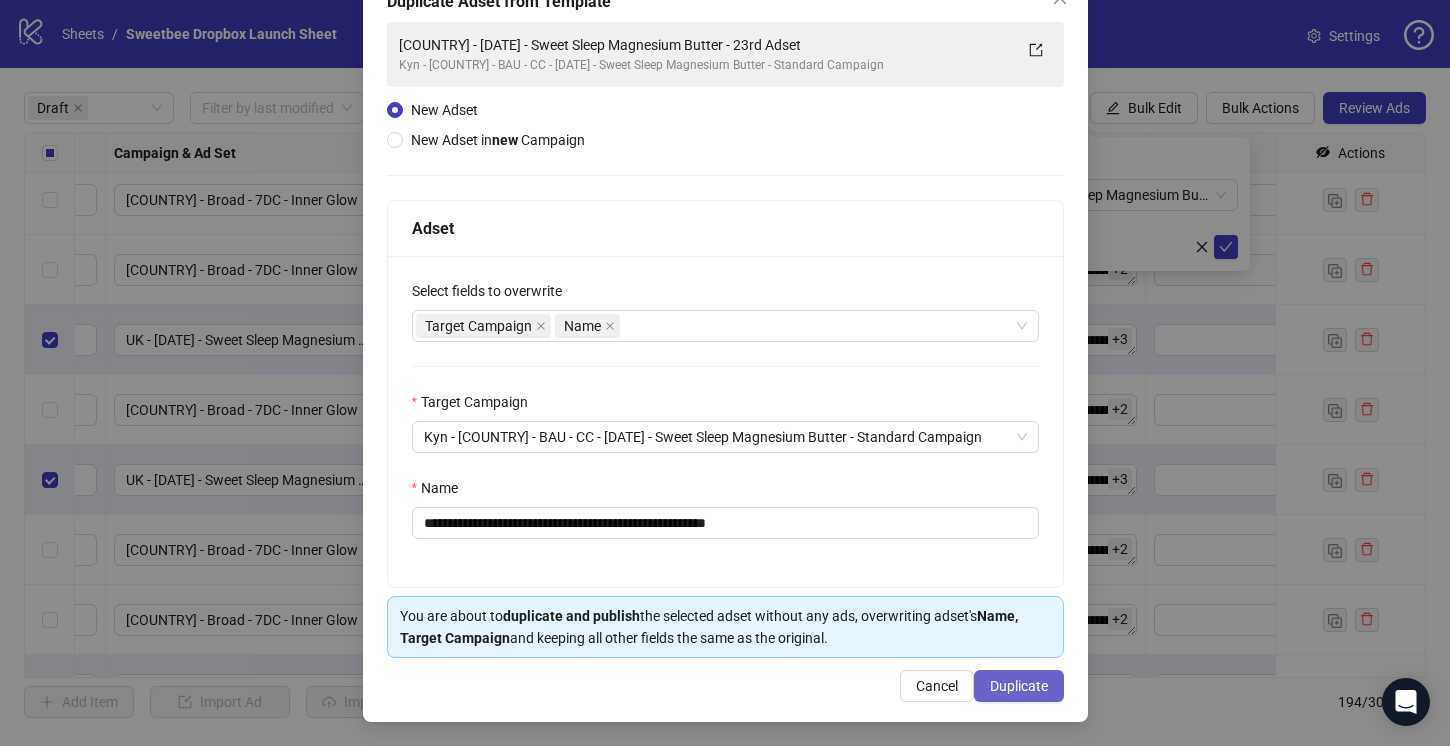click on "Duplicate" at bounding box center [1019, 686] 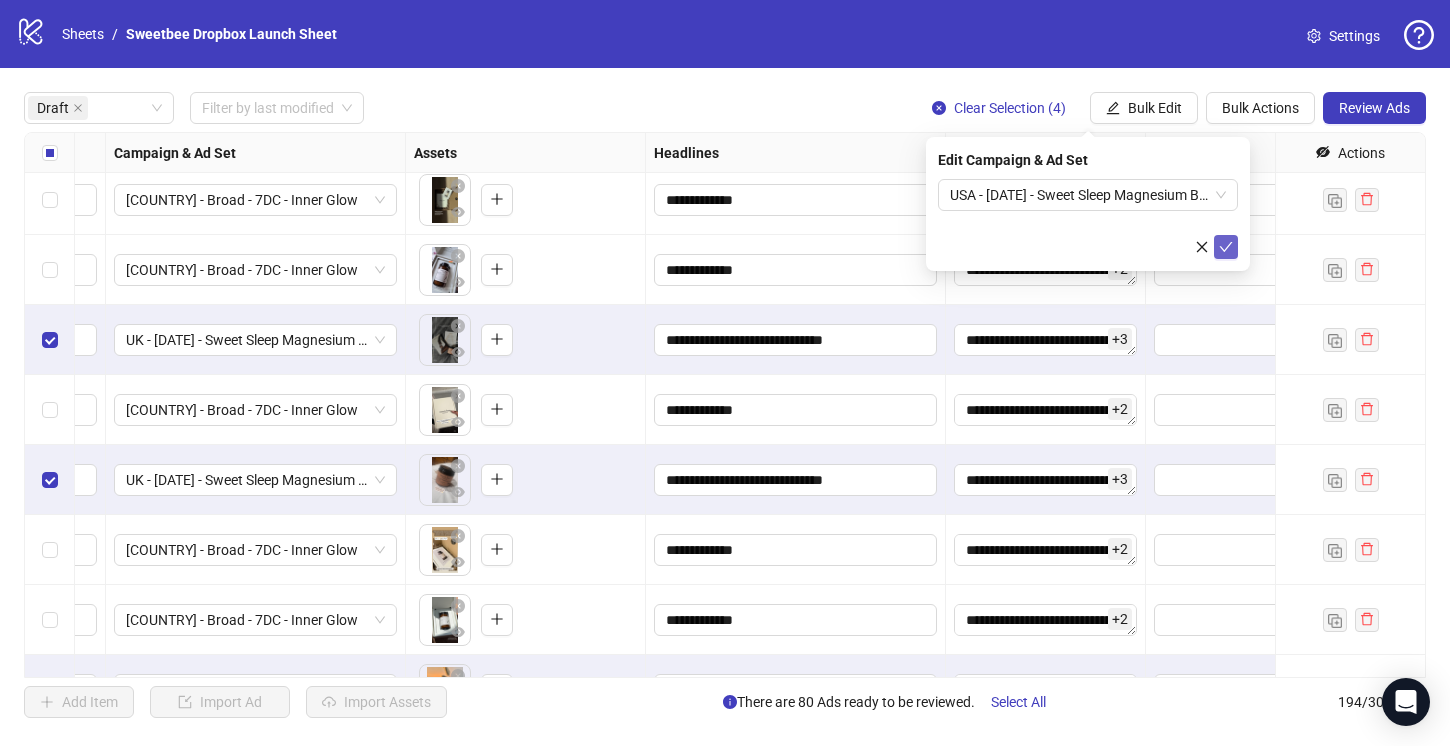 click 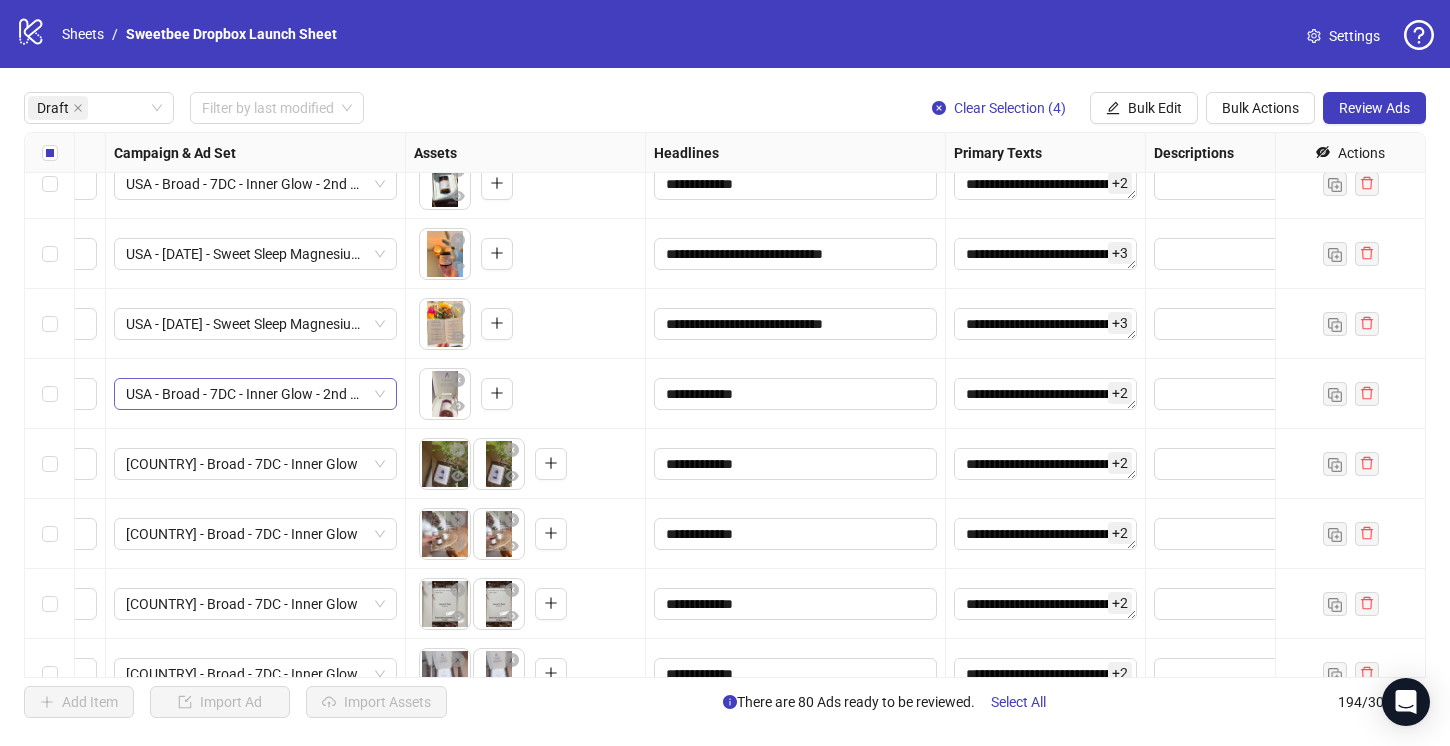 scroll, scrollTop: 2562, scrollLeft: 830, axis: both 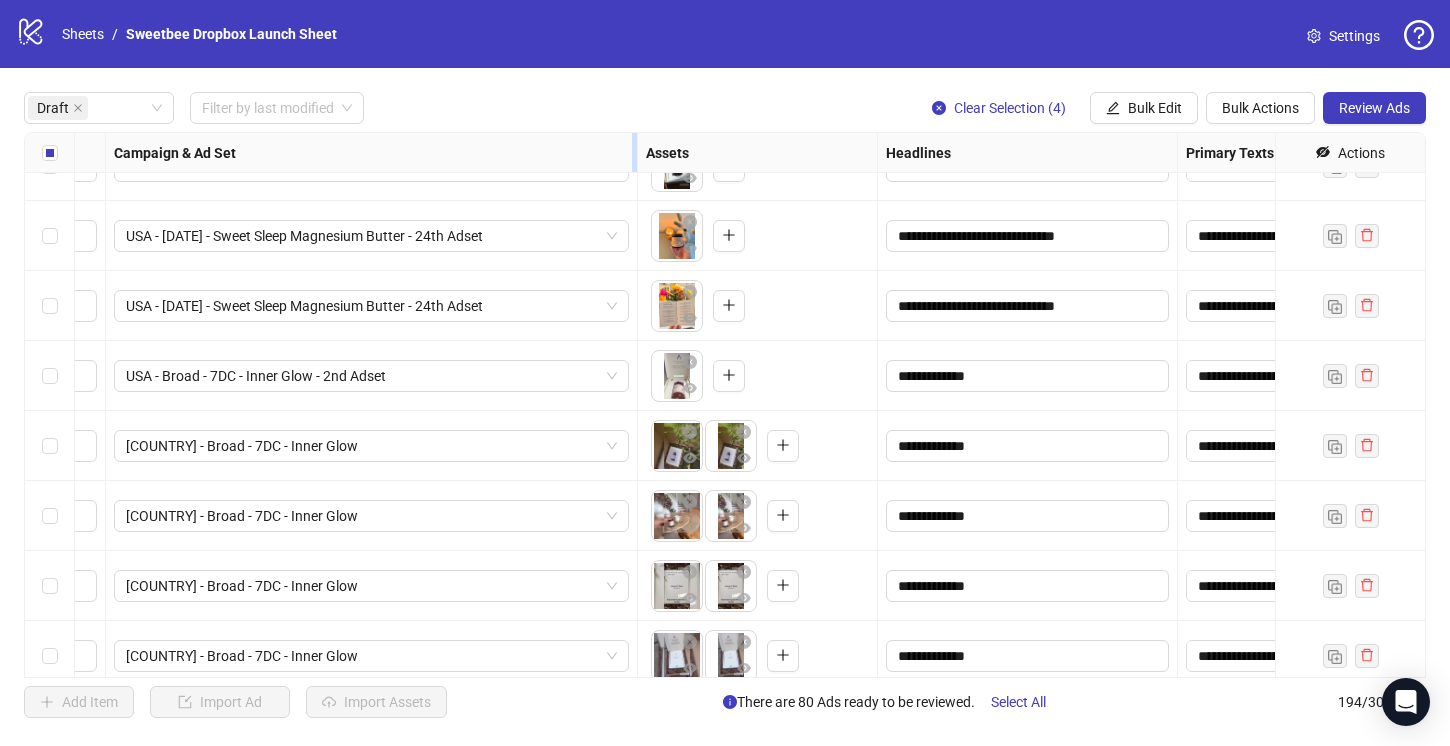 drag, startPoint x: 403, startPoint y: 147, endPoint x: 664, endPoint y: 151, distance: 261.03064 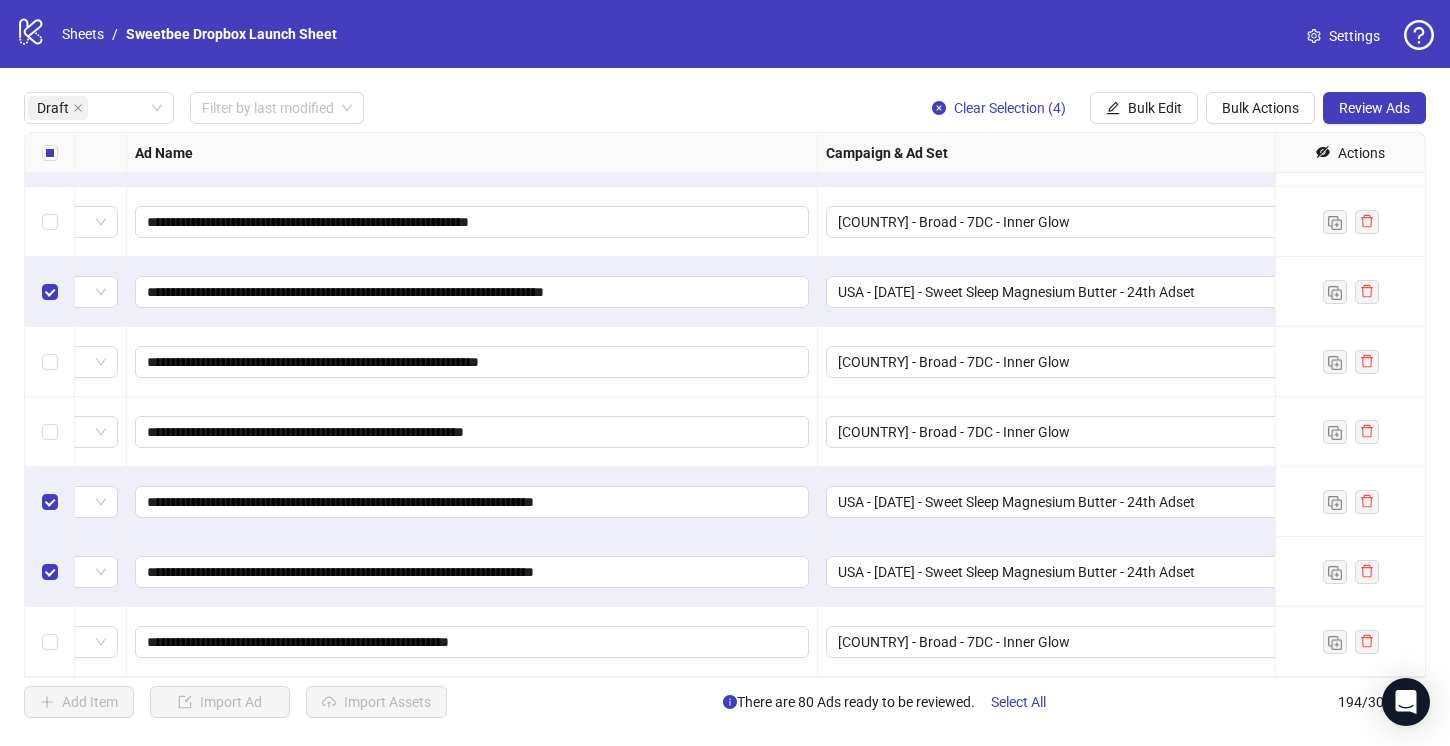 scroll, scrollTop: 5096, scrollLeft: 116, axis: both 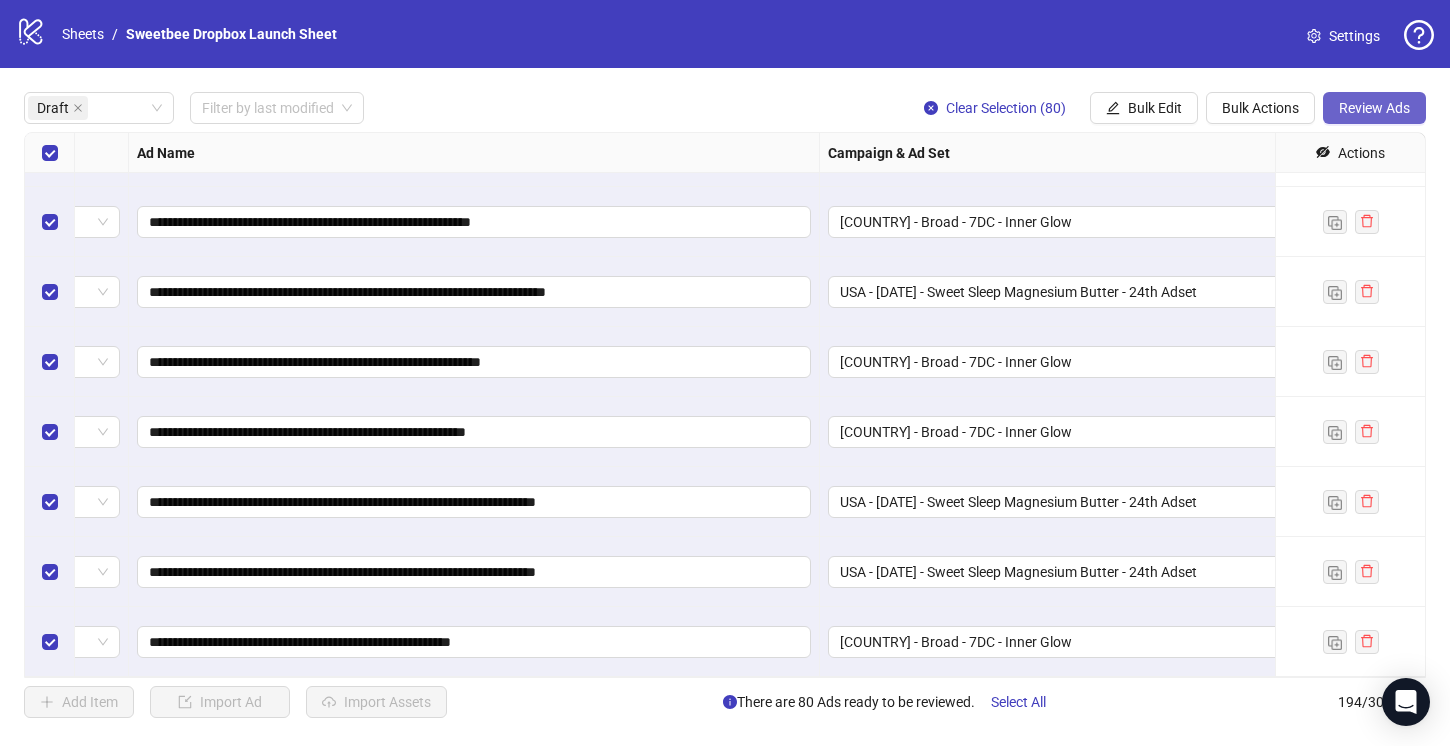 click on "Review Ads" at bounding box center [1374, 108] 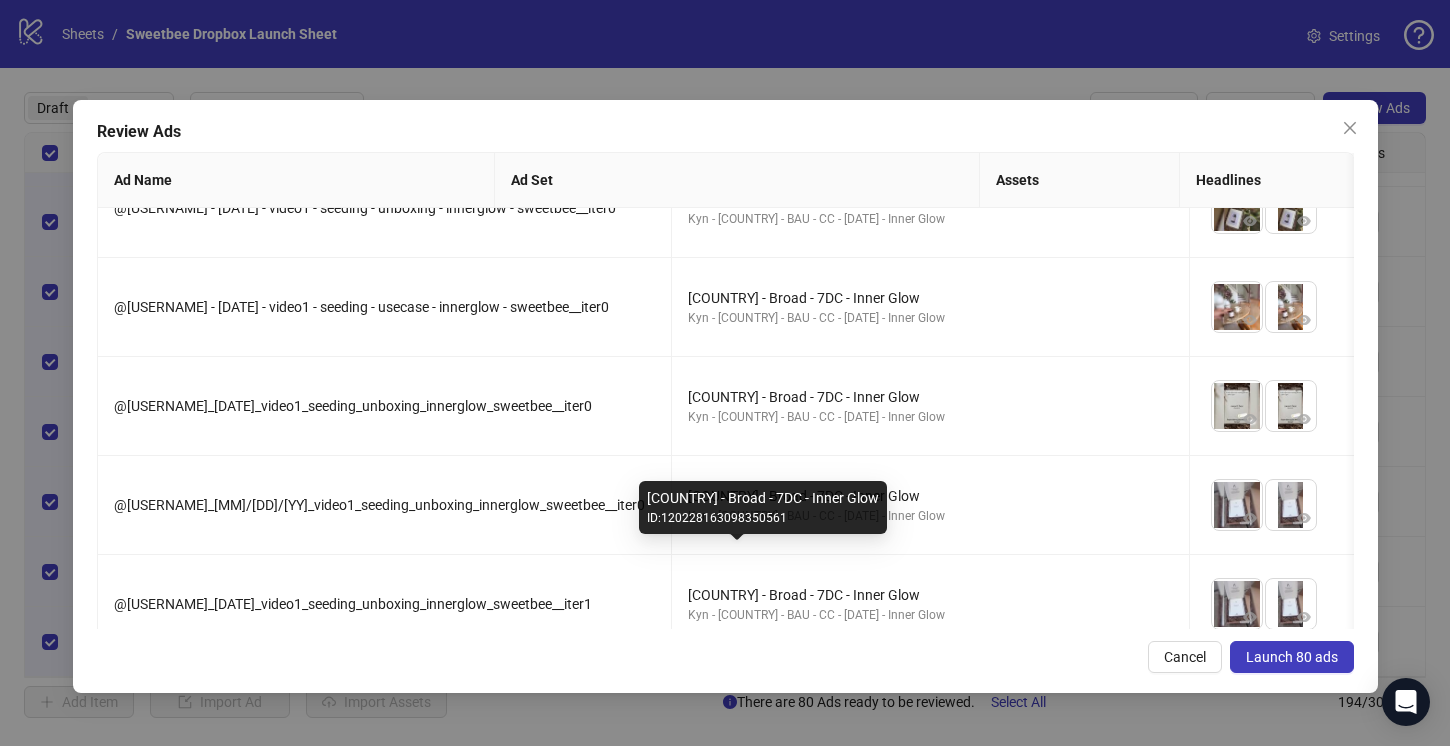 scroll, scrollTop: 3882, scrollLeft: 0, axis: vertical 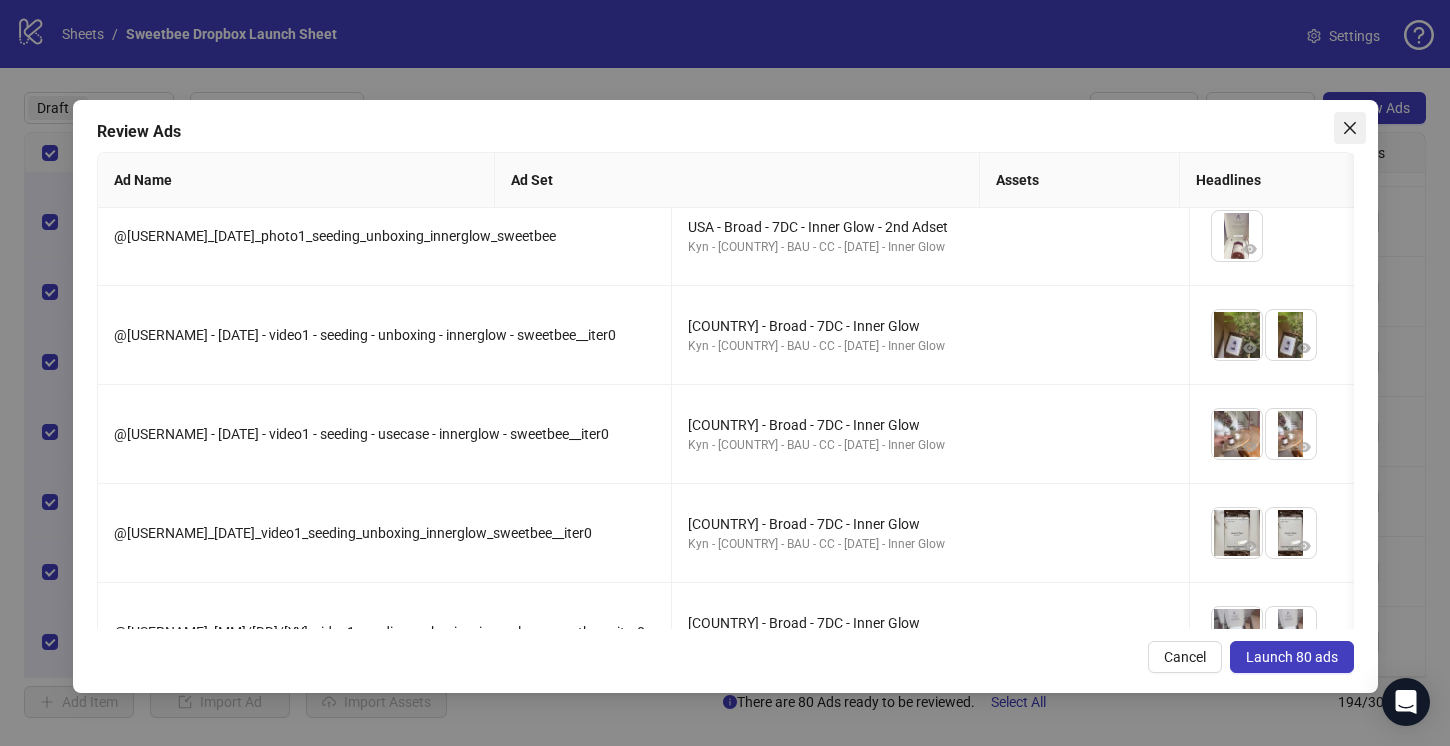 click 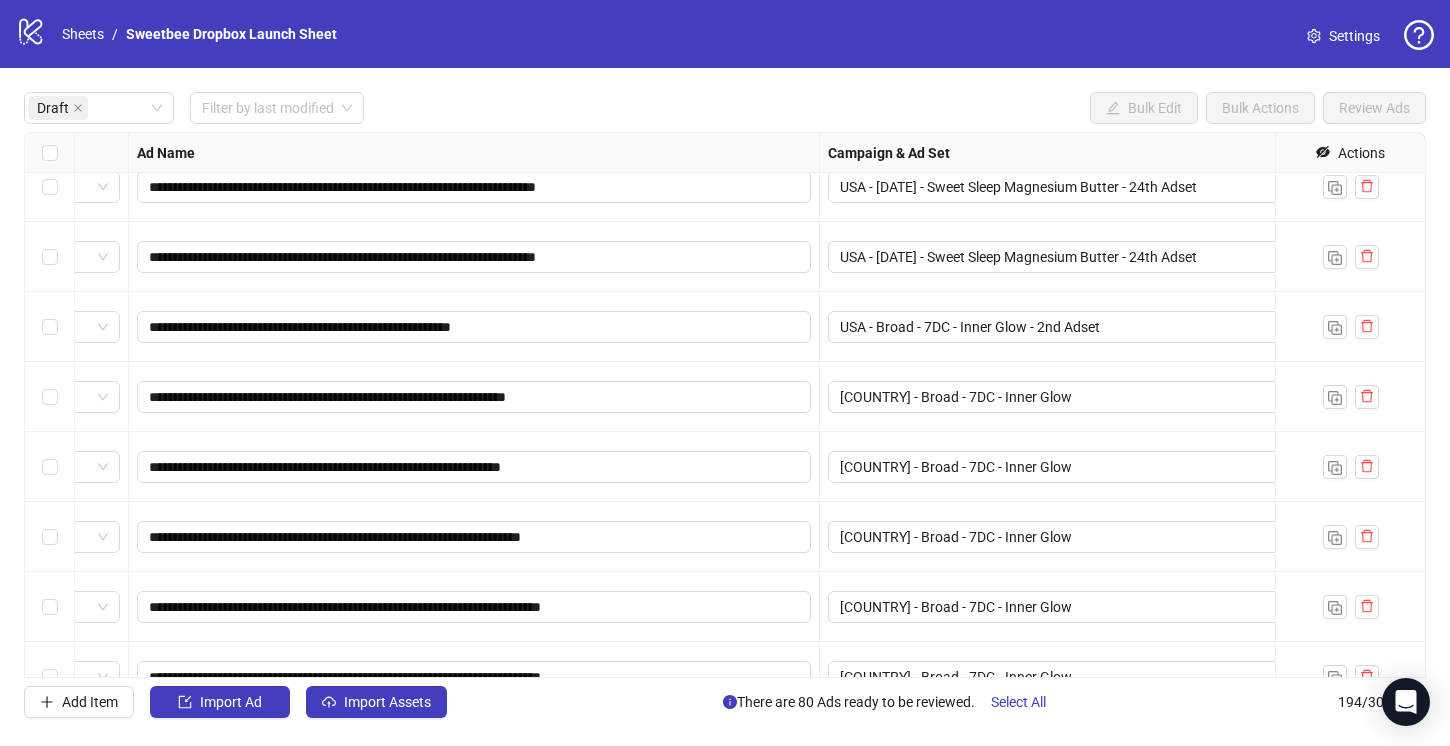 scroll, scrollTop: 2633, scrollLeft: 116, axis: both 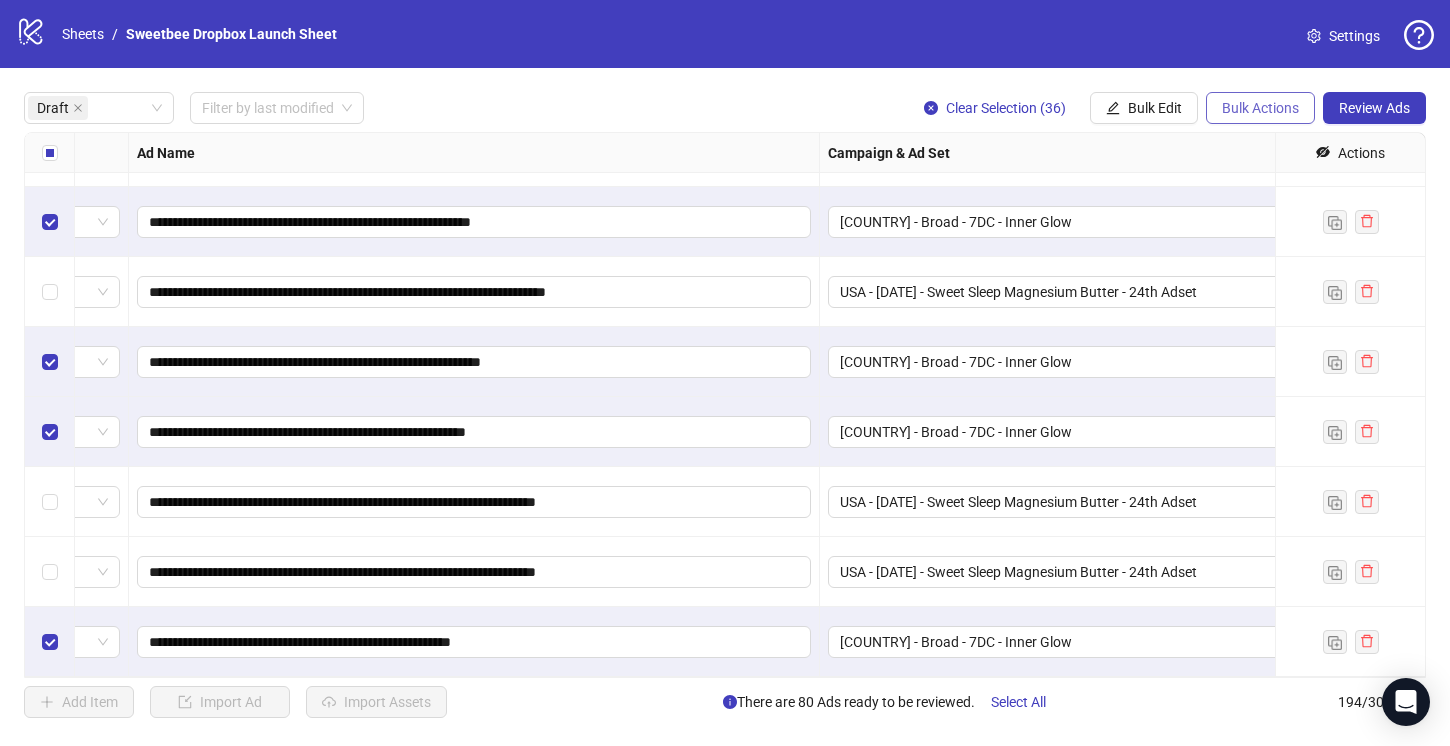 click on "Bulk Actions" at bounding box center (1260, 108) 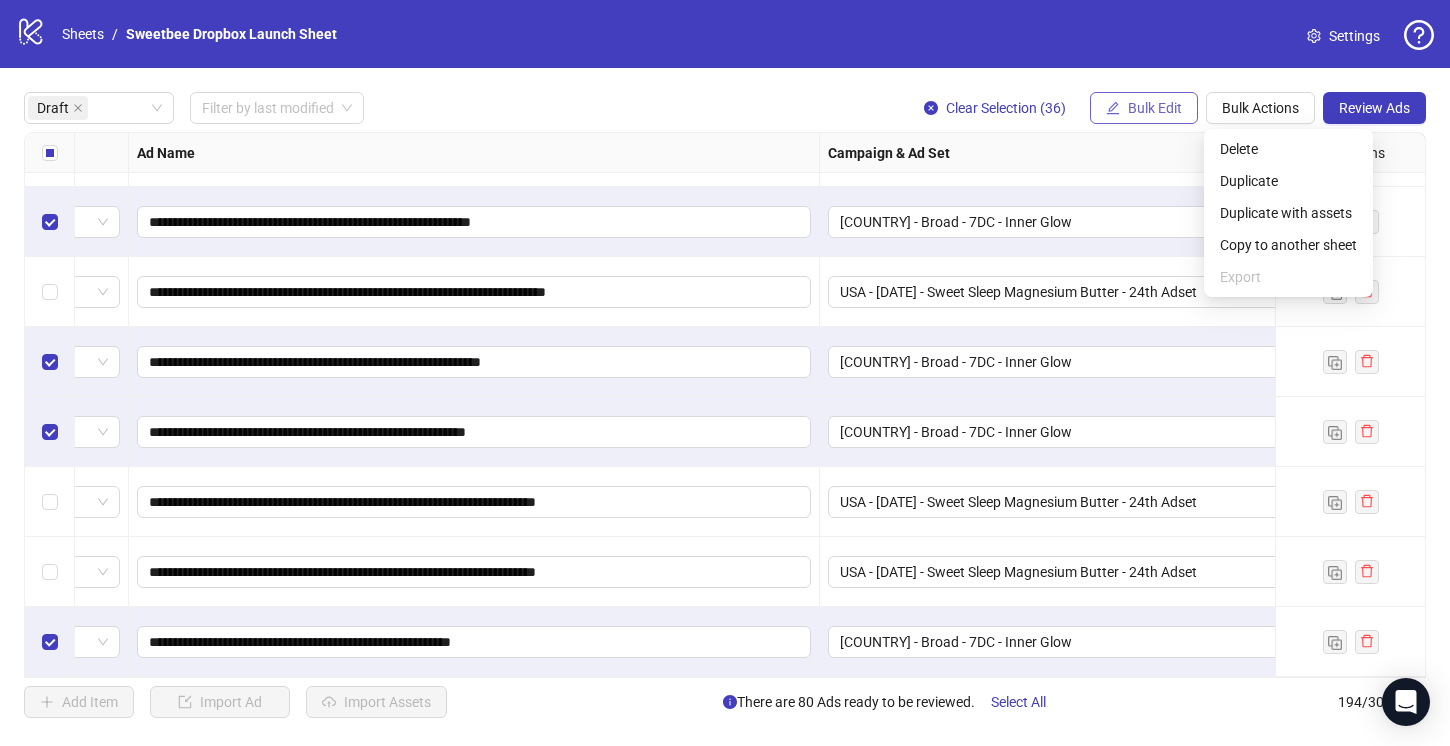 click on "Bulk Edit" at bounding box center (1144, 108) 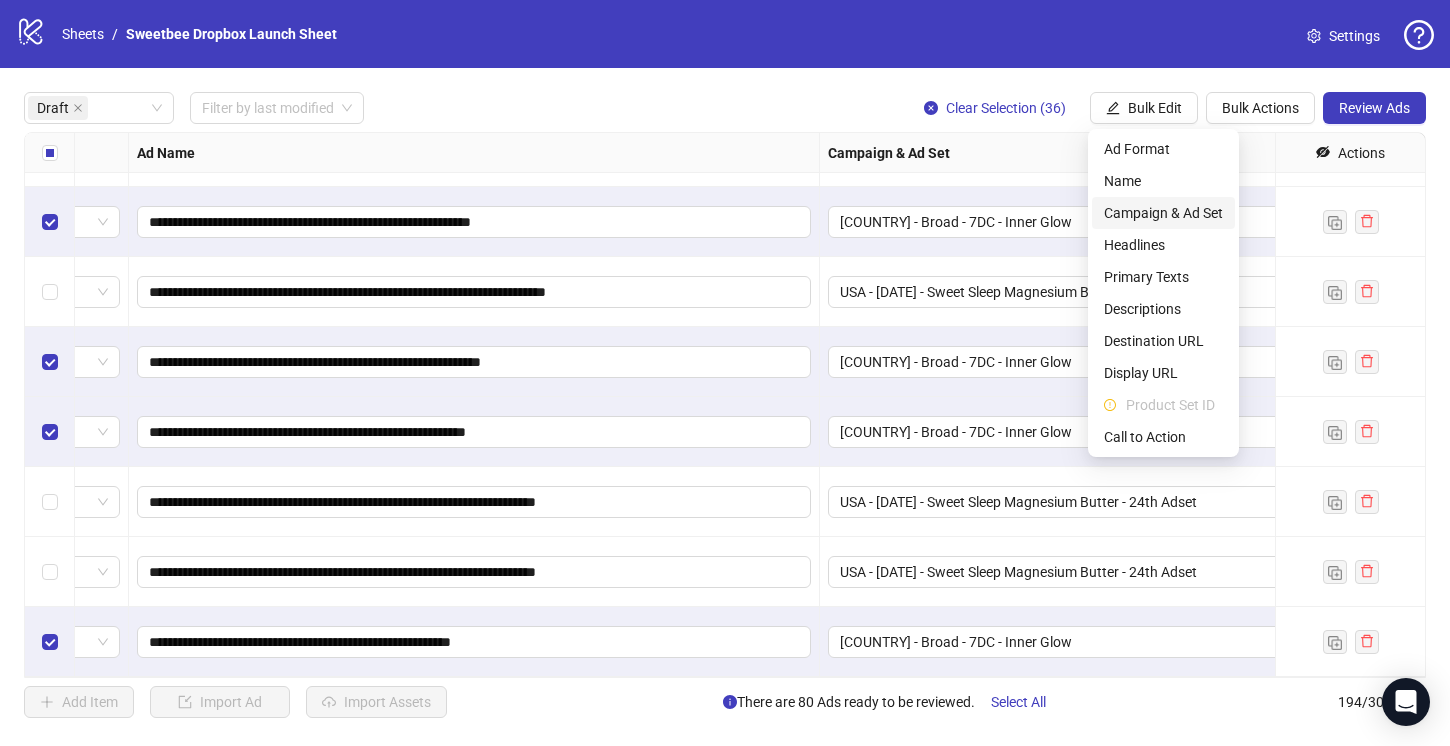 click on "Campaign & Ad Set" at bounding box center [1163, 213] 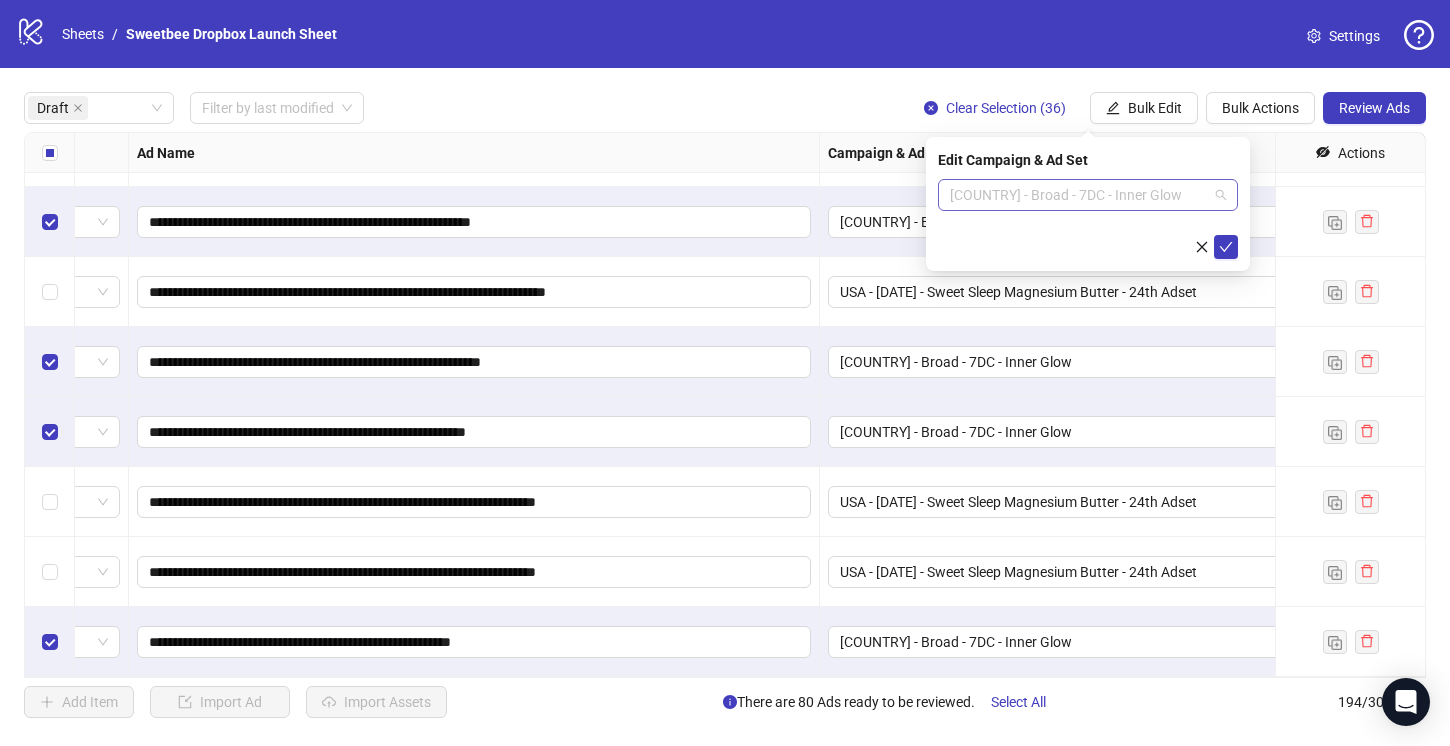 click on "UK - Broad - 7DC - Inner Glow" at bounding box center [1088, 195] 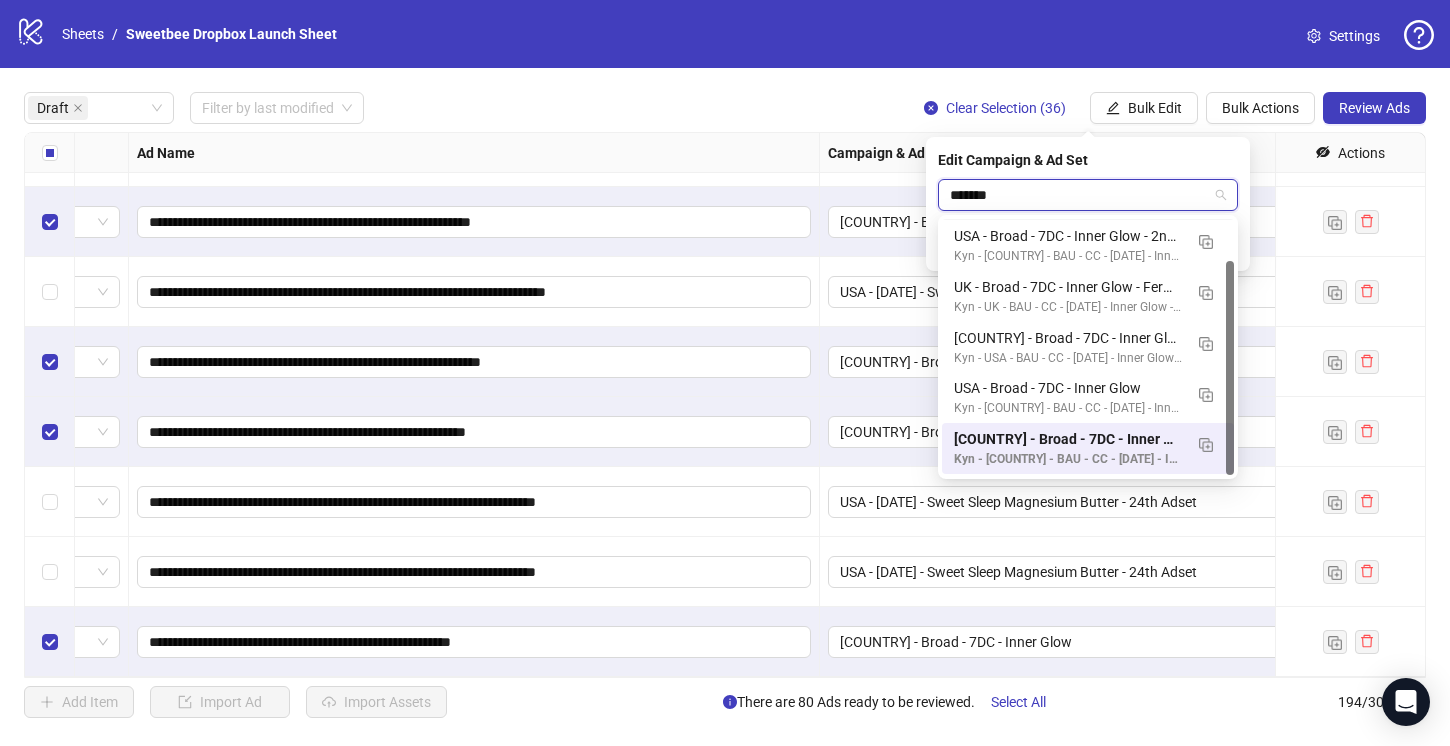 scroll, scrollTop: 50, scrollLeft: 0, axis: vertical 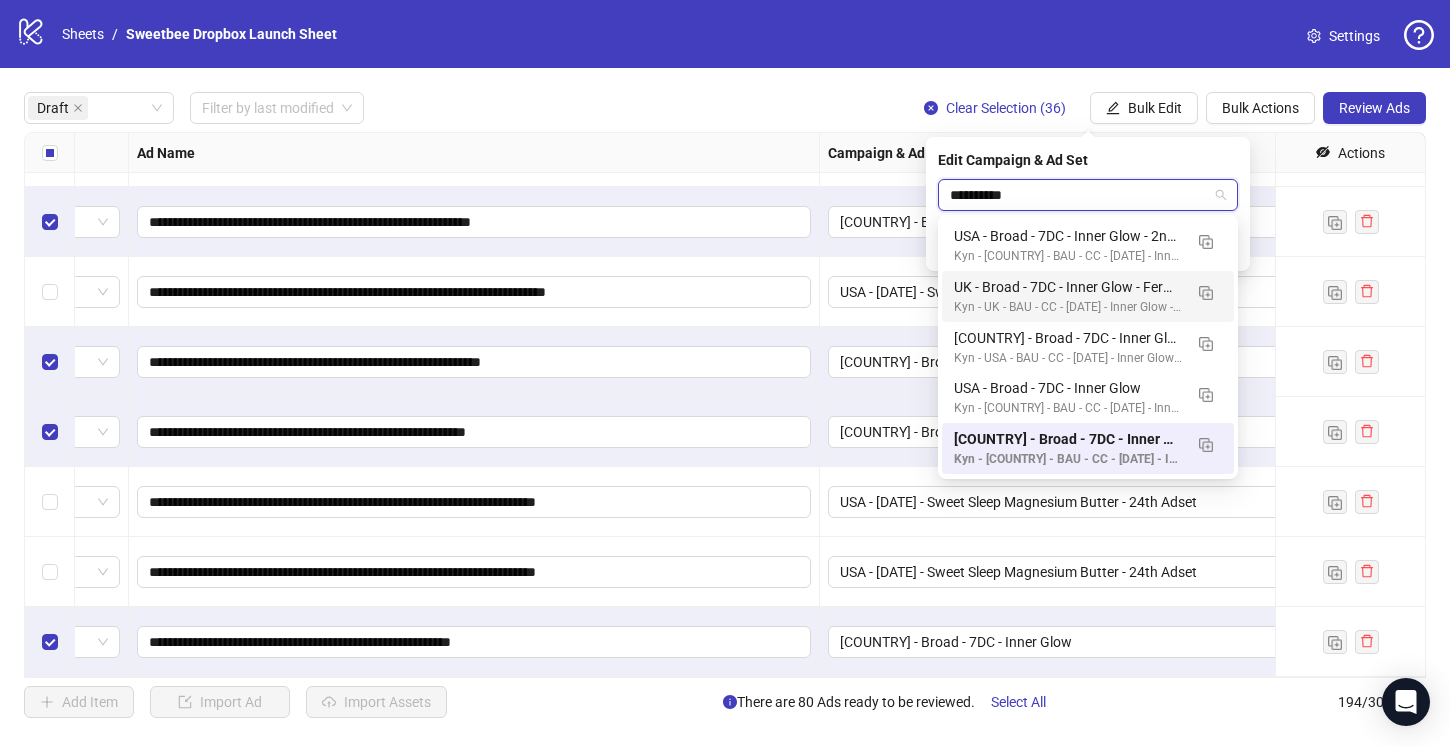 type on "**********" 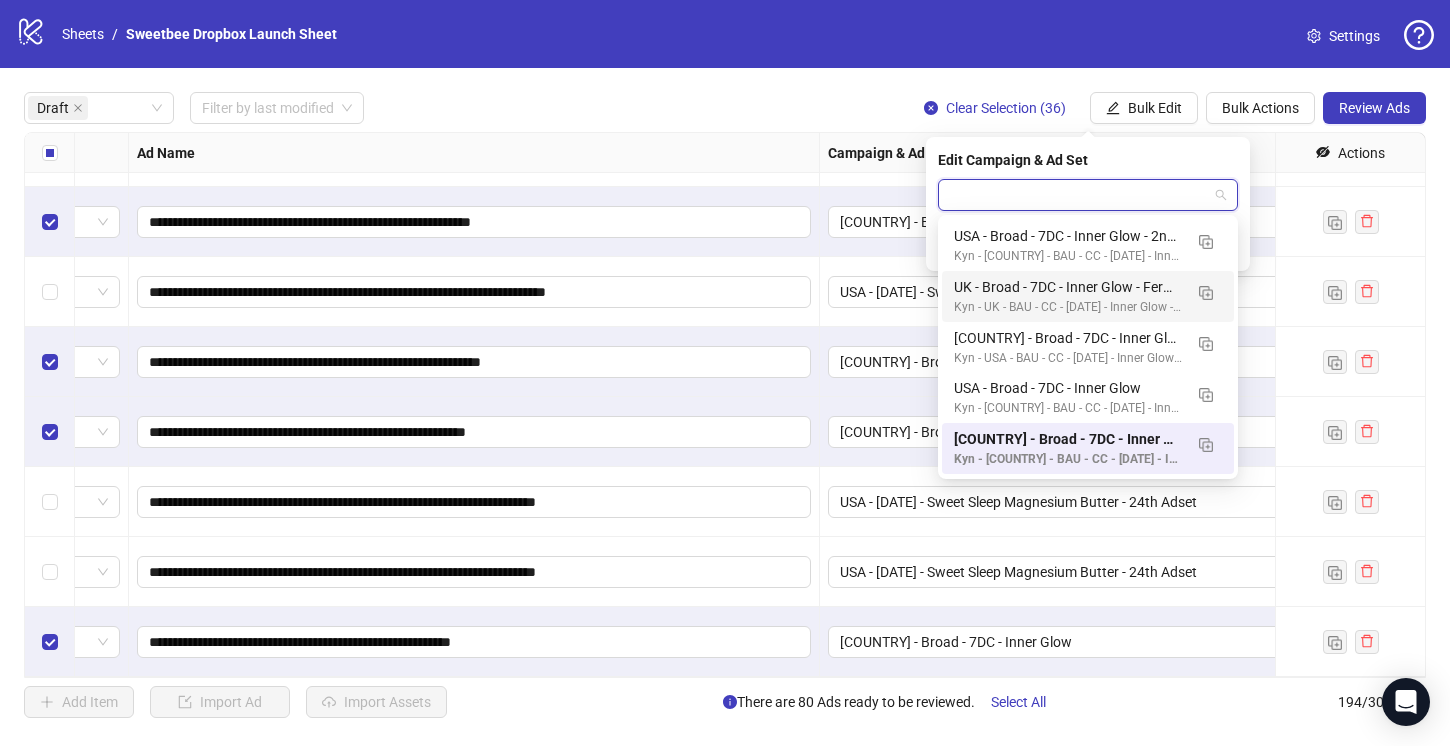 click on "**********" at bounding box center [474, 432] 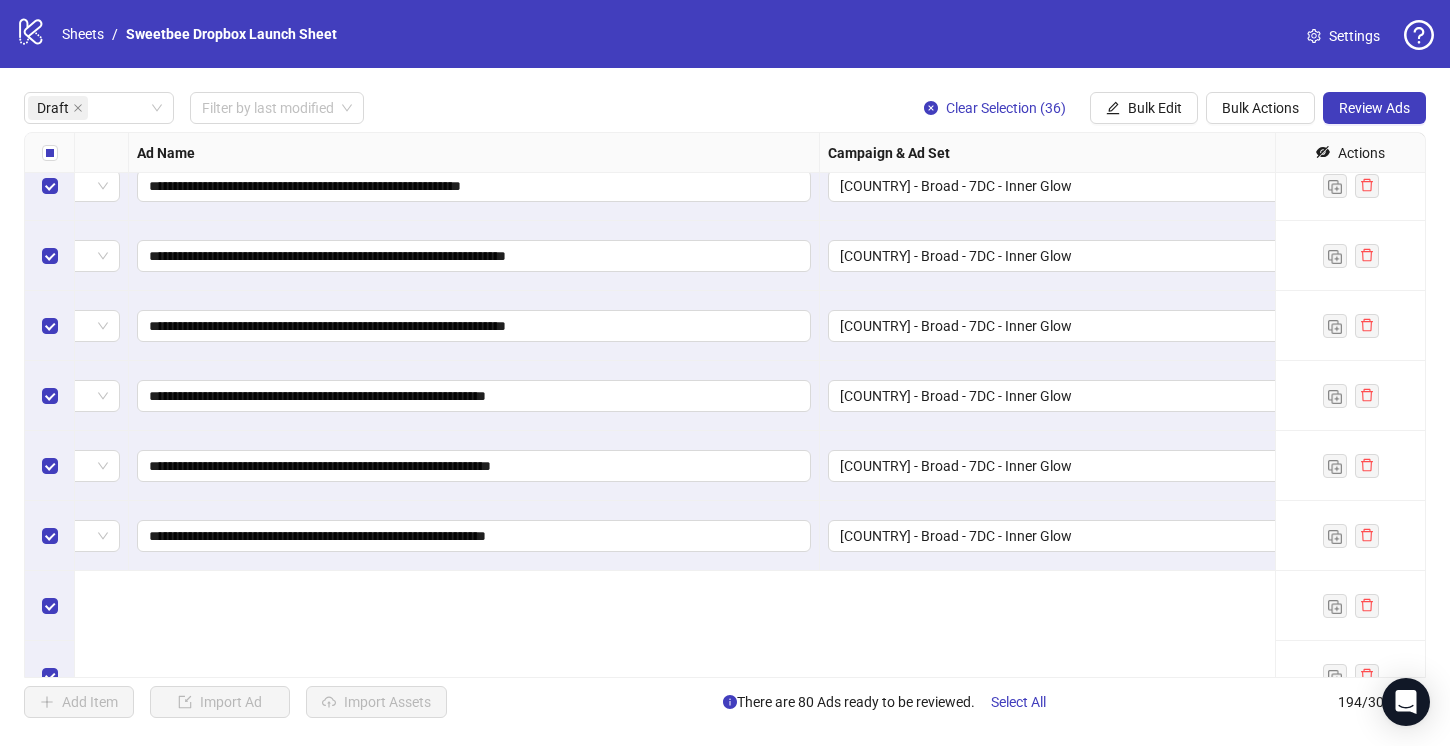 scroll, scrollTop: 5096, scrollLeft: 116, axis: both 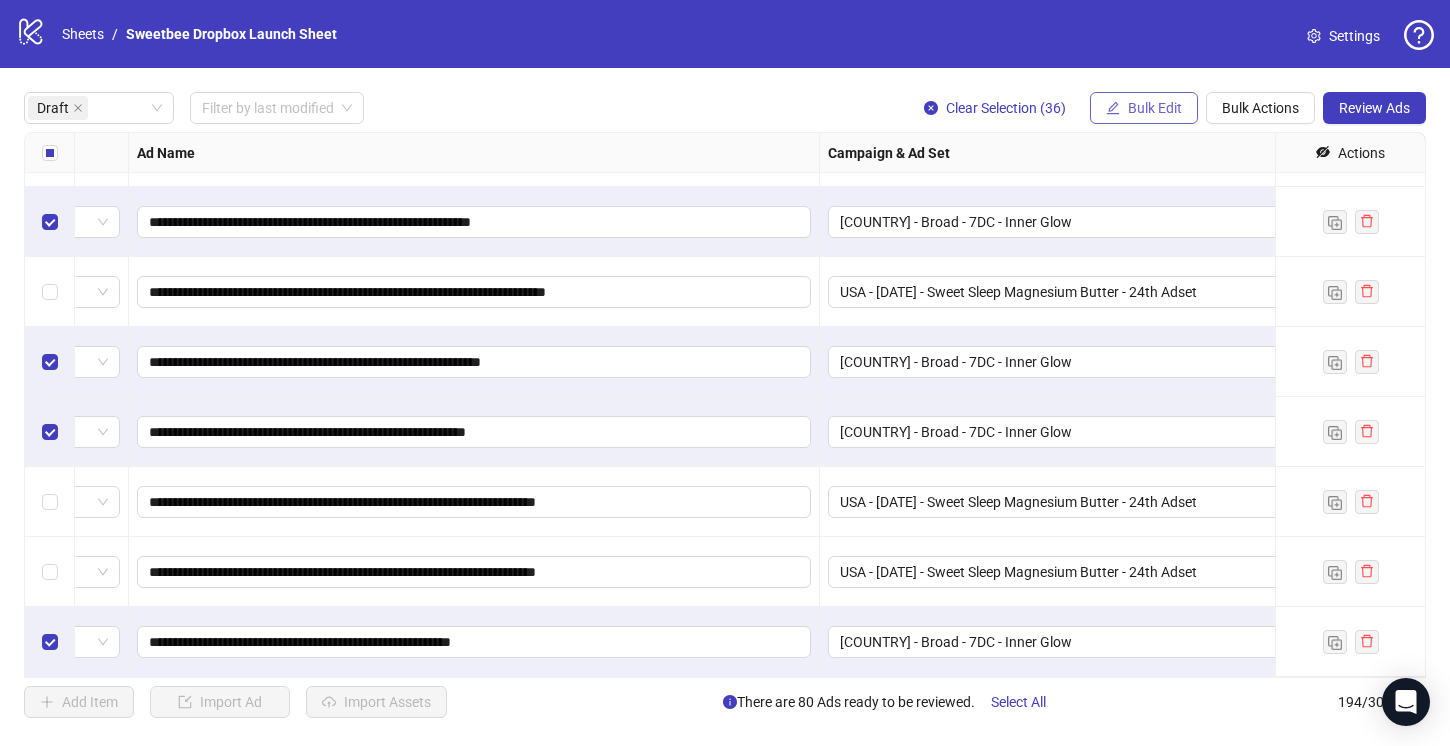 click on "Bulk Edit" at bounding box center [1155, 108] 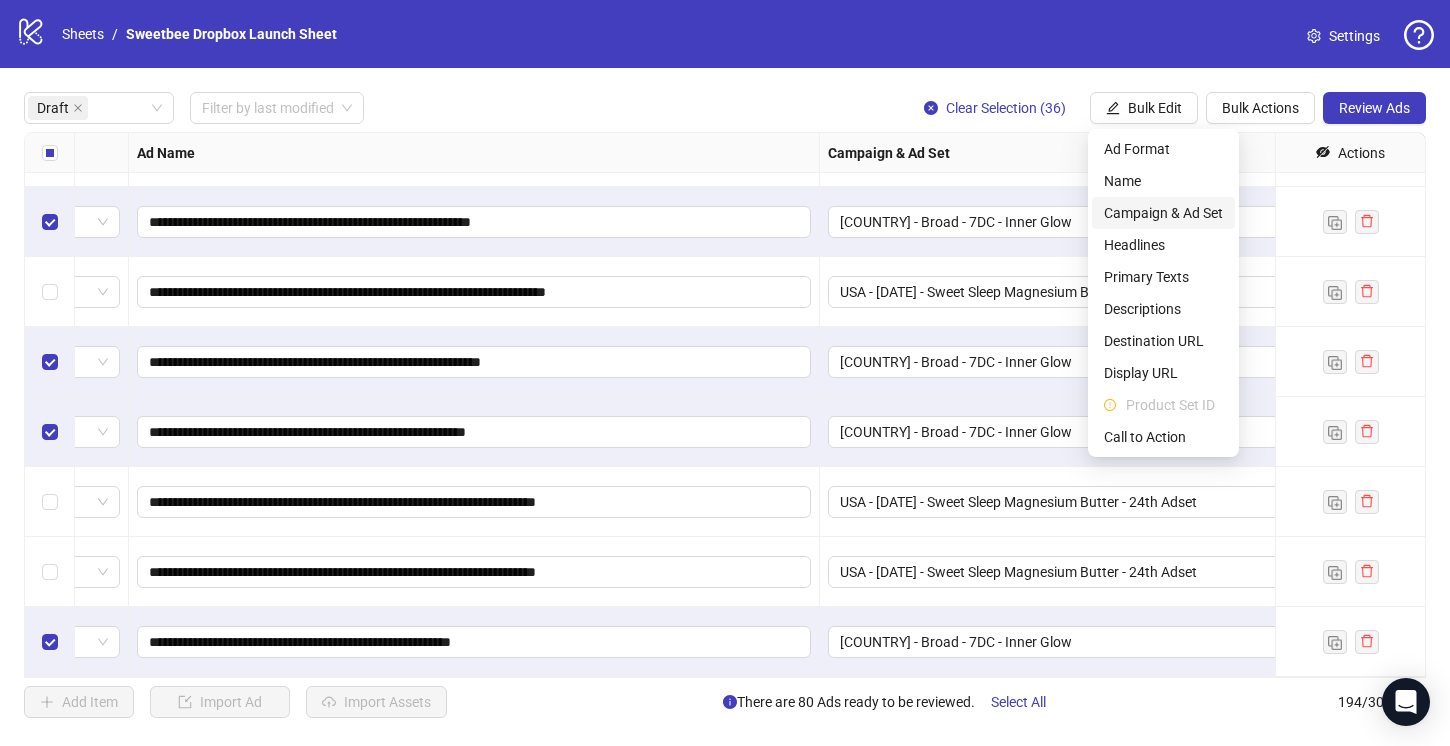 click on "Campaign & Ad Set" at bounding box center [1163, 213] 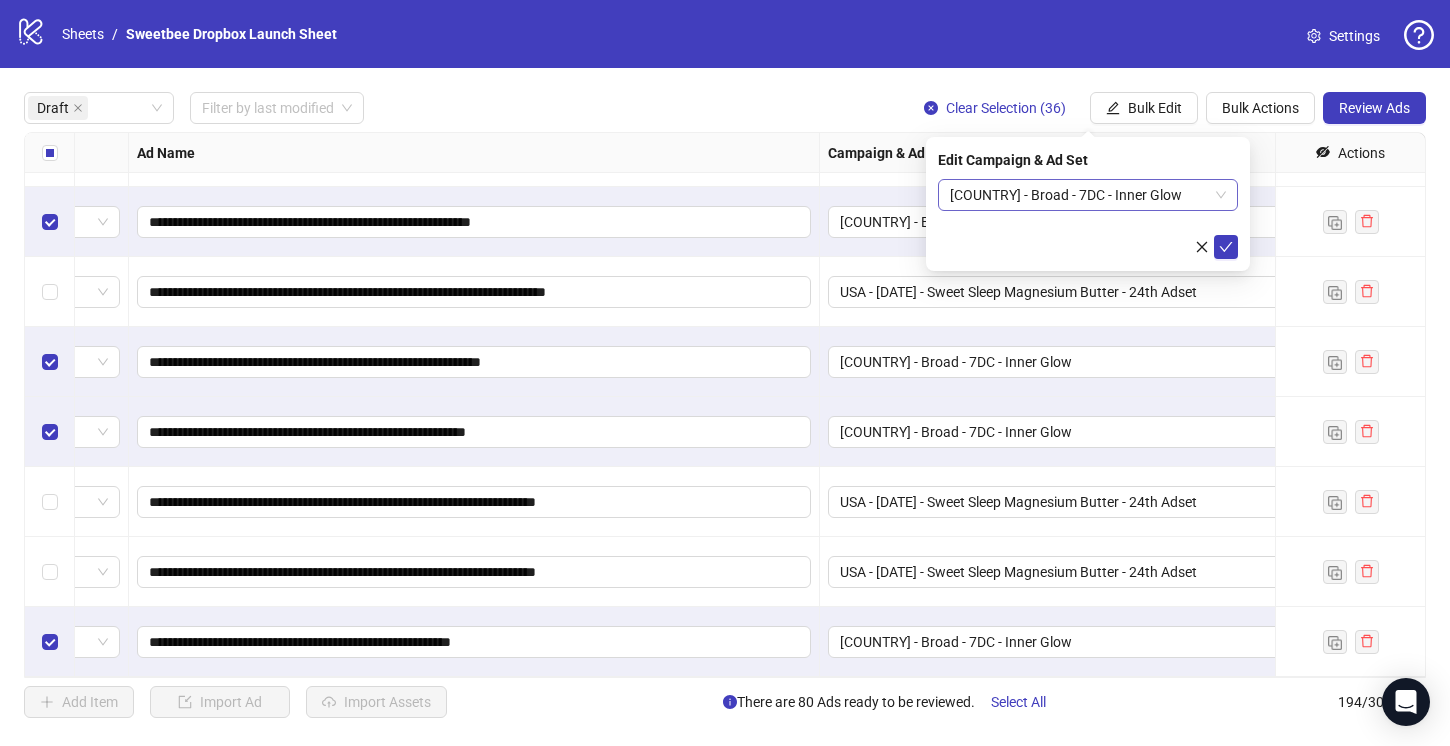 click on "UK - Broad - 7DC - Inner Glow" at bounding box center (1088, 195) 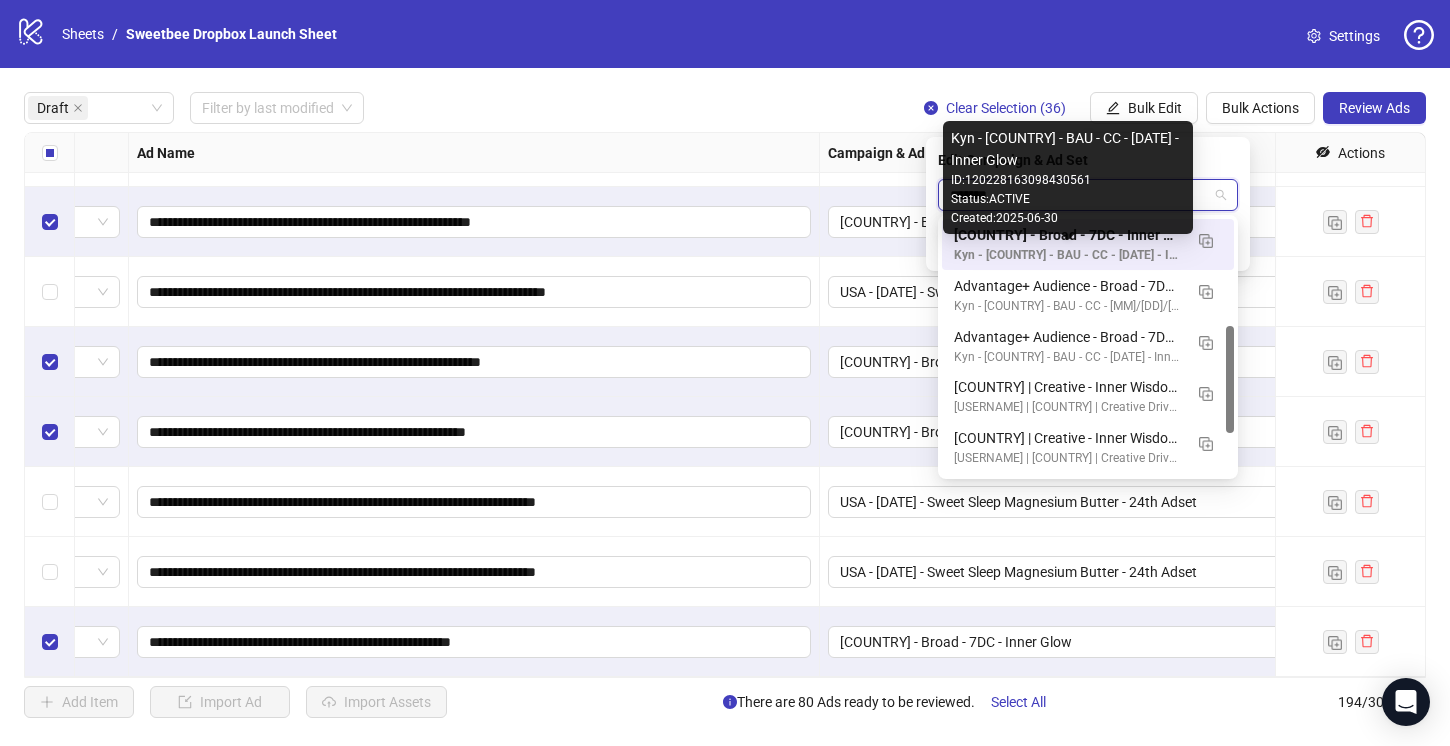 scroll, scrollTop: 50, scrollLeft: 0, axis: vertical 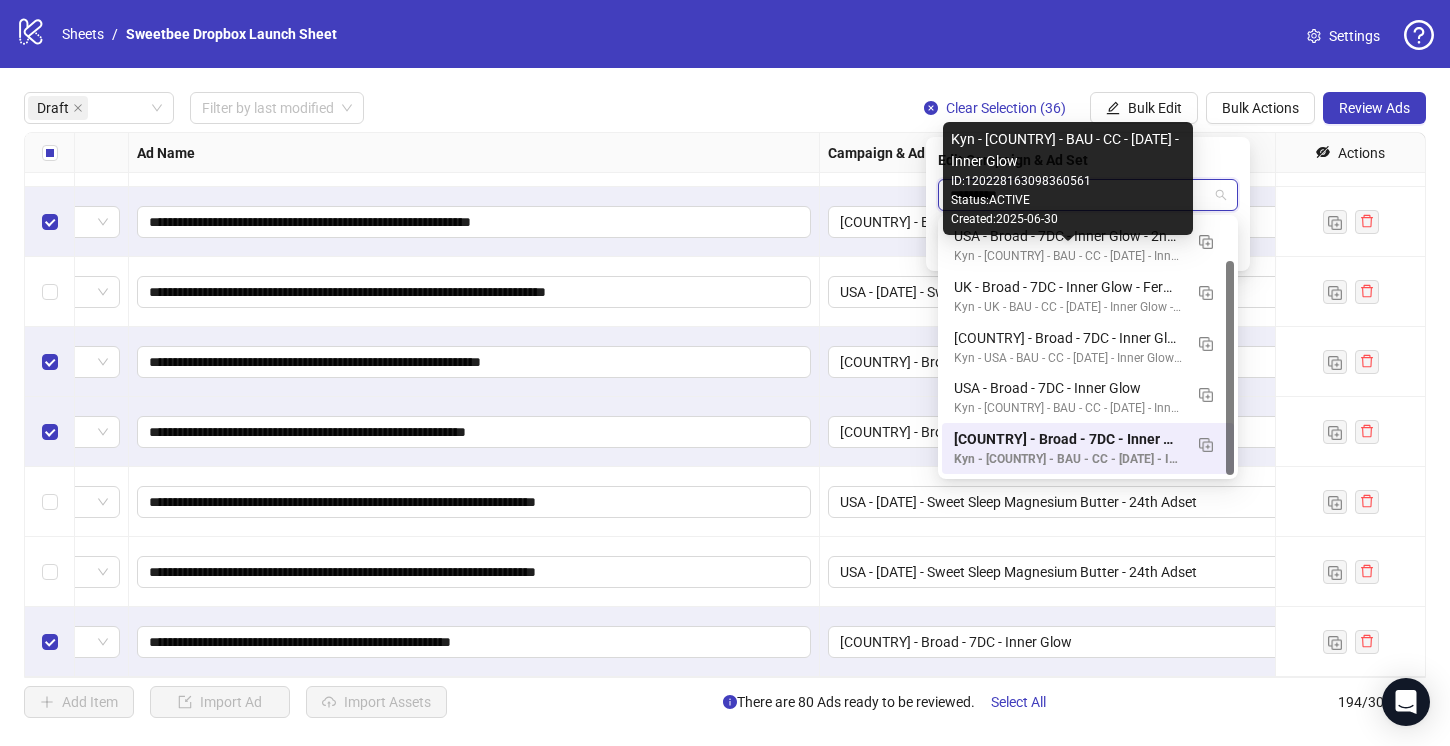 type on "**********" 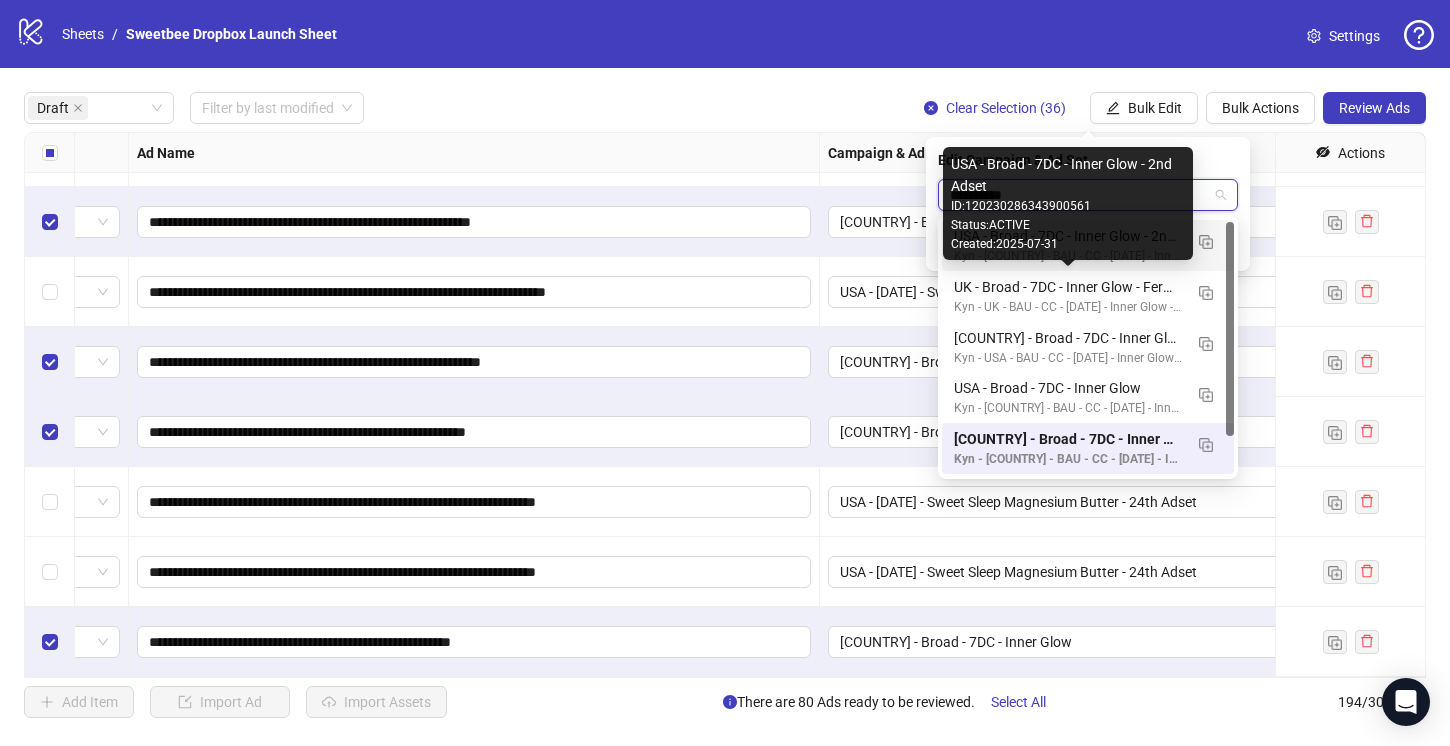 scroll, scrollTop: 3, scrollLeft: 0, axis: vertical 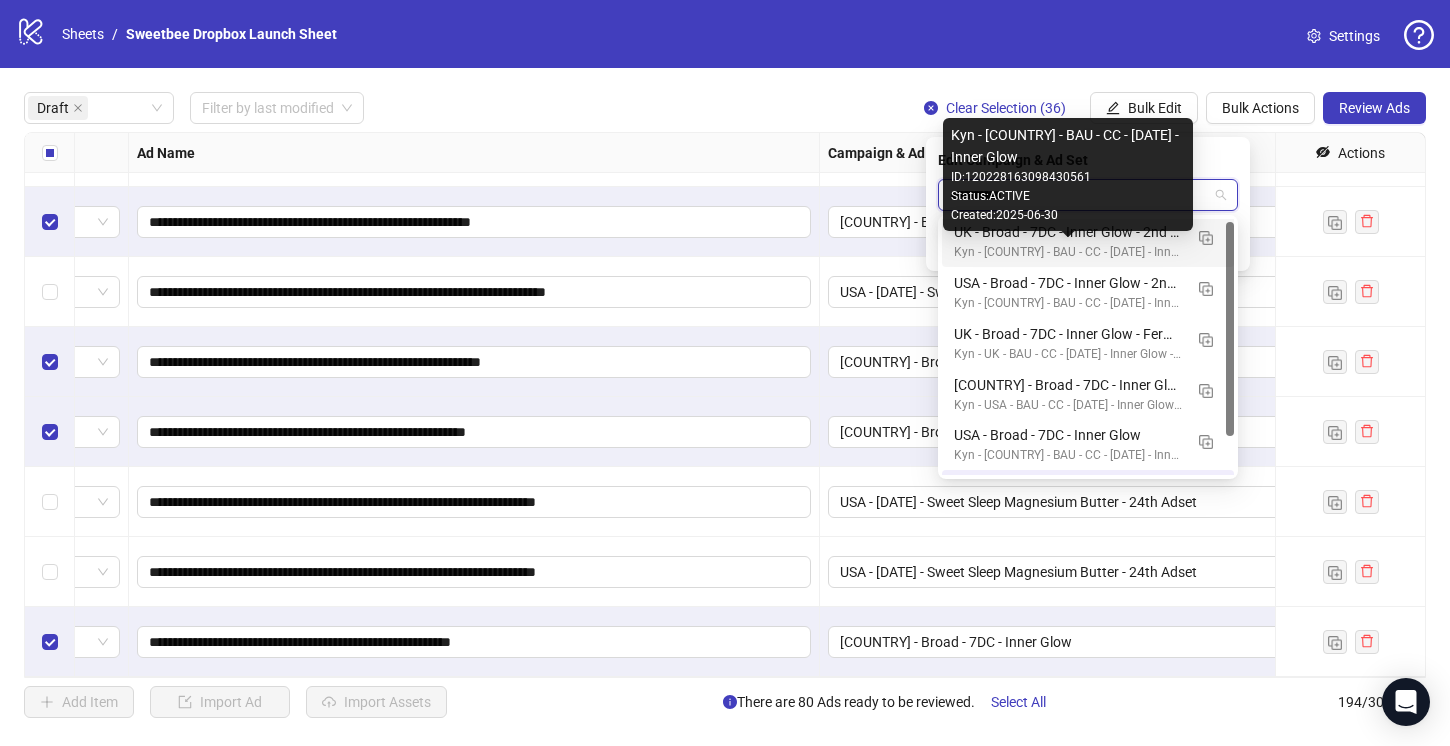 click on "[FIRST] - UK - BAU - CC - [DATE] - Inner Glow" at bounding box center [1068, 252] 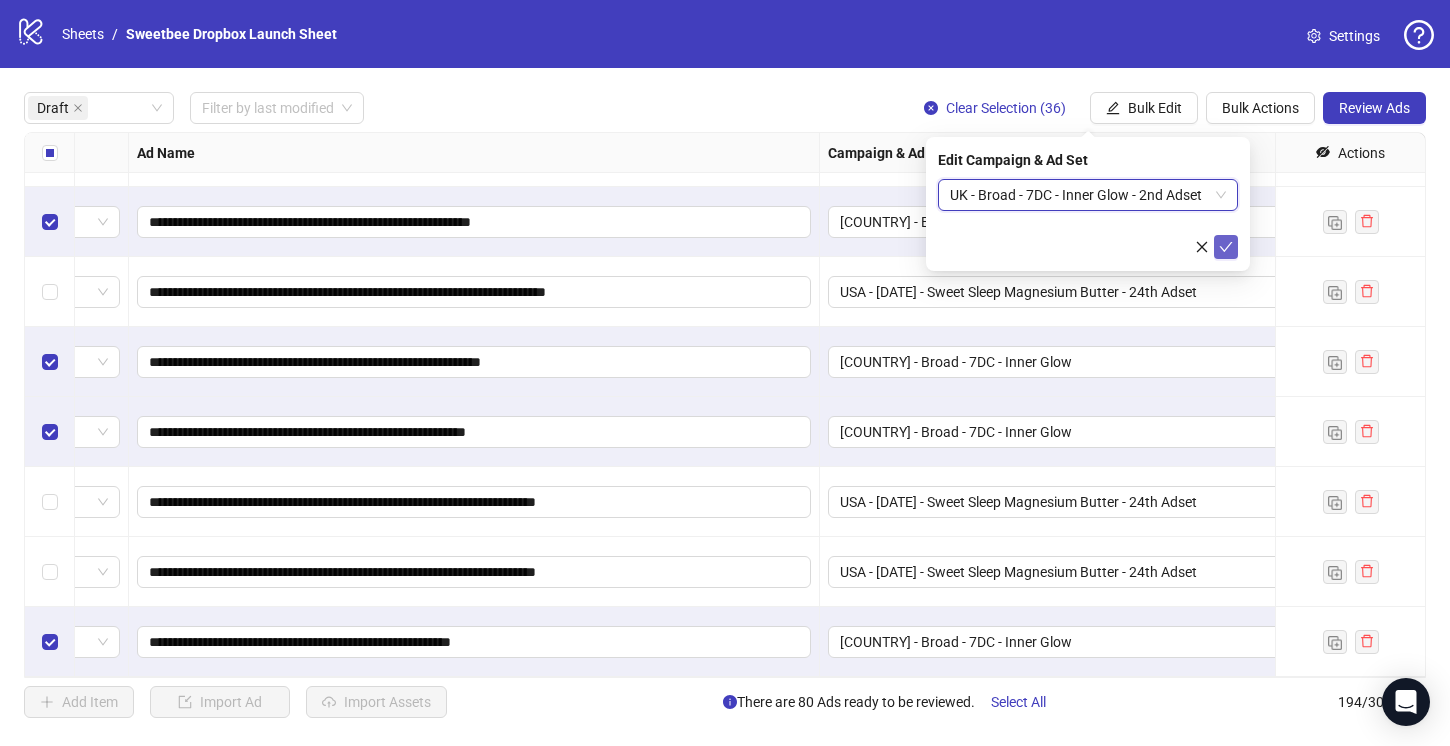 click 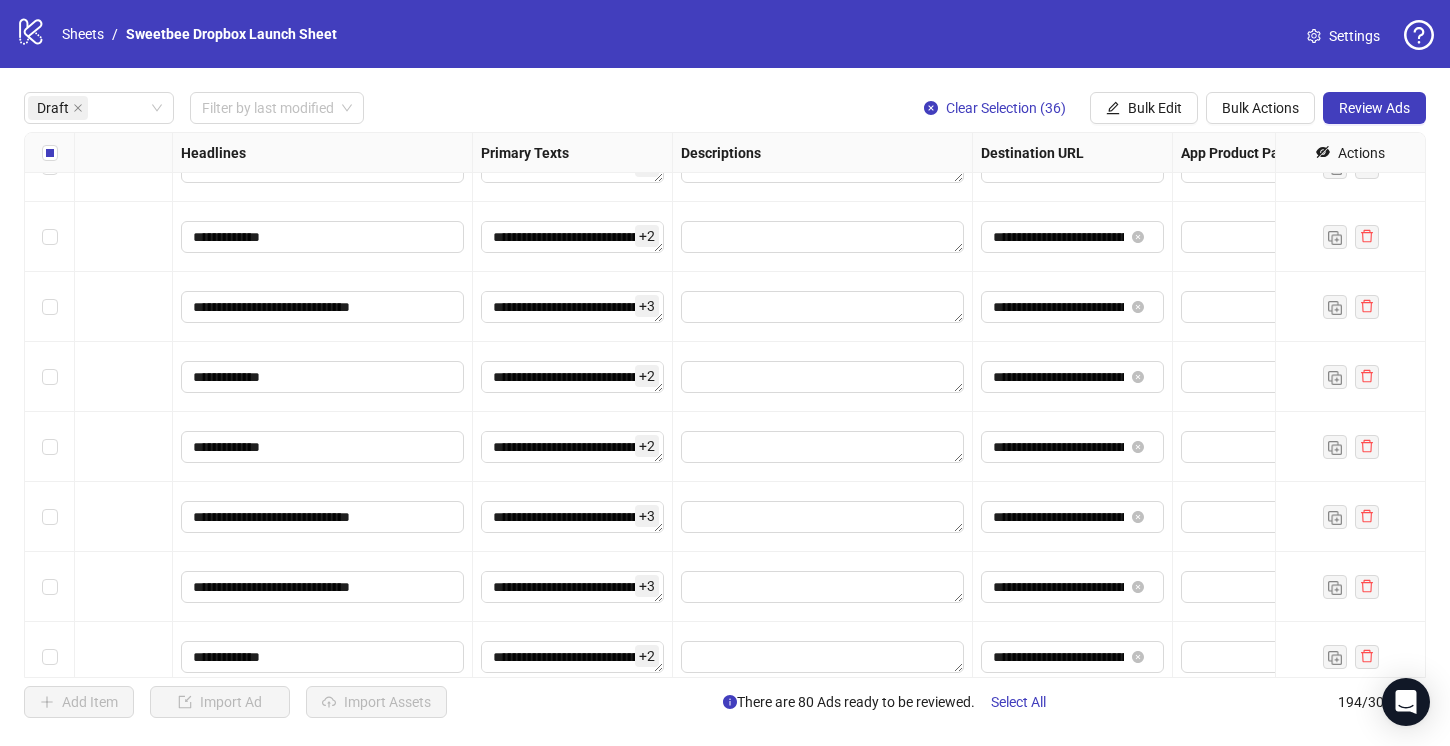 scroll, scrollTop: 2281, scrollLeft: 1634, axis: both 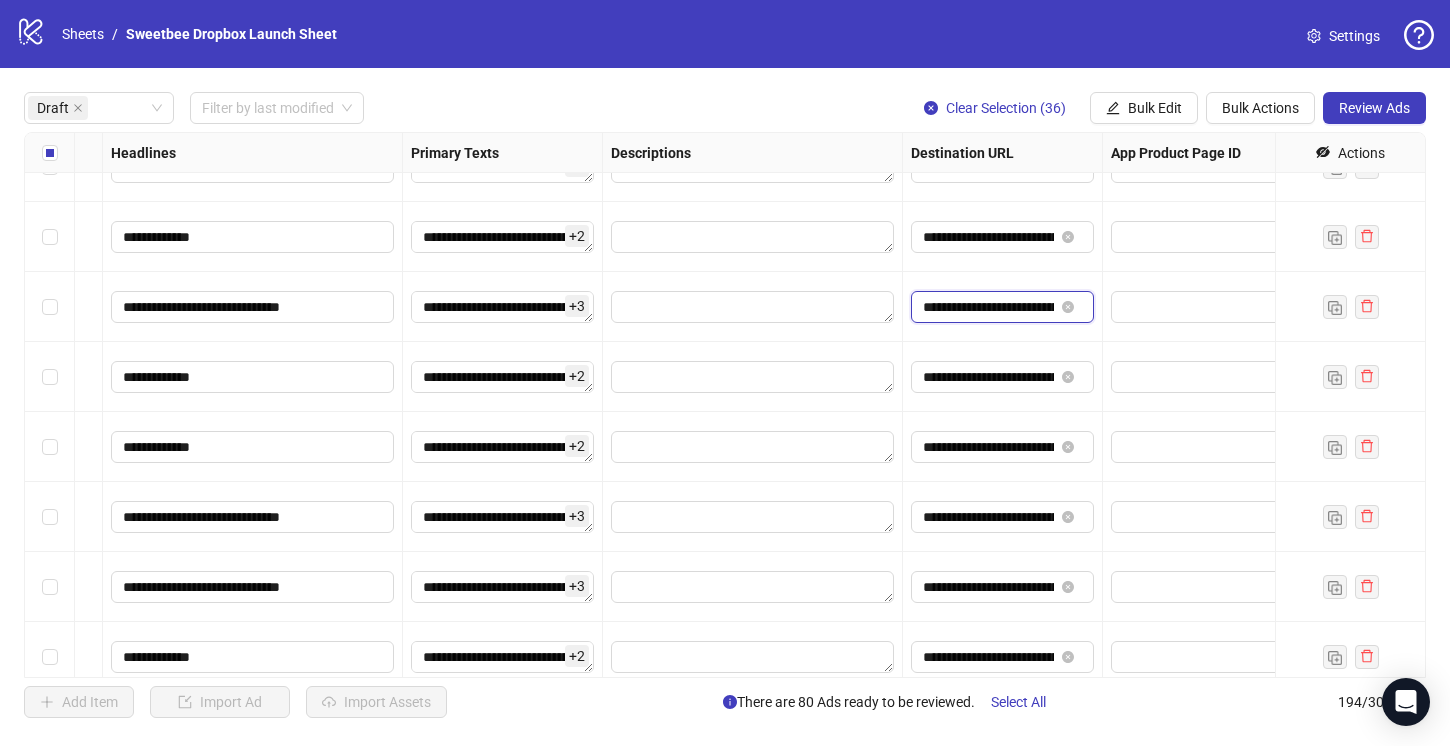 click on "**********" at bounding box center [988, 307] 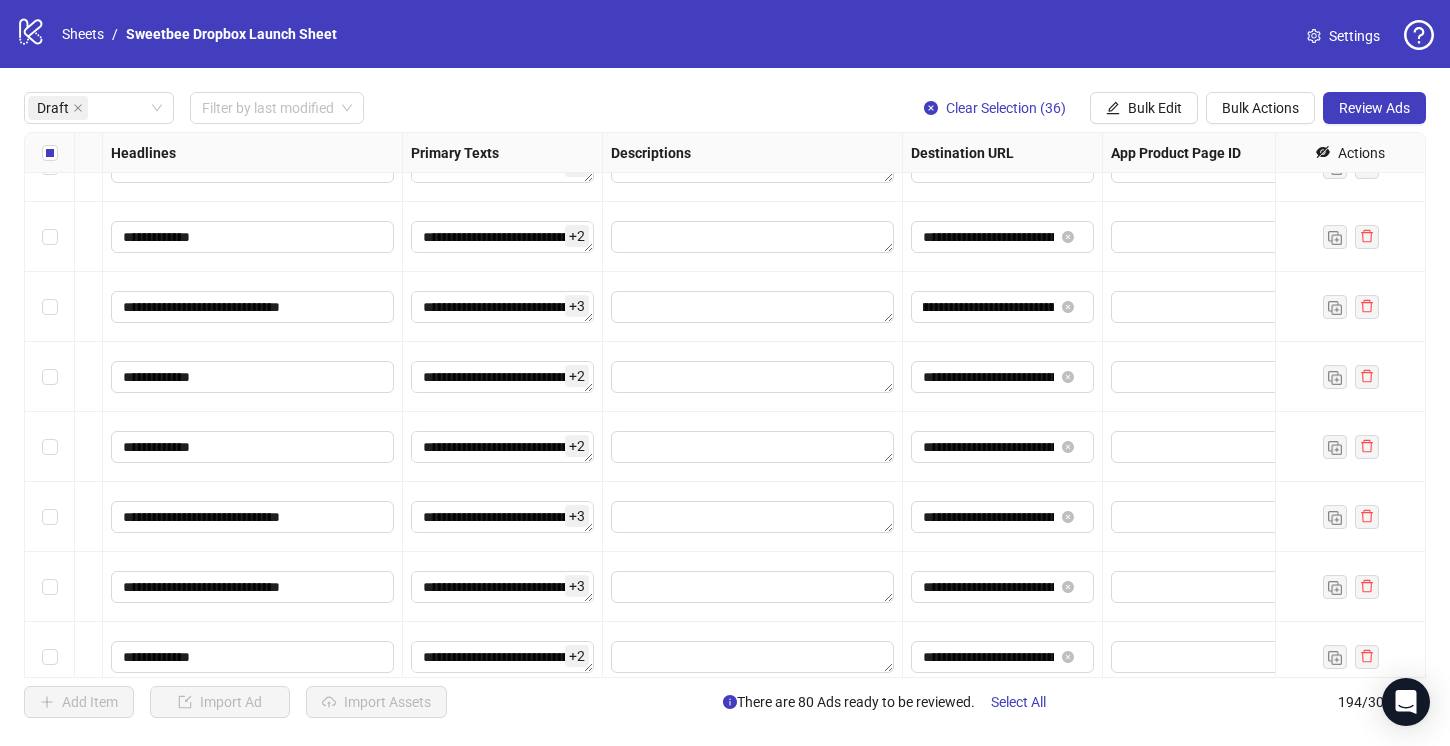 click at bounding box center (1203, 447) 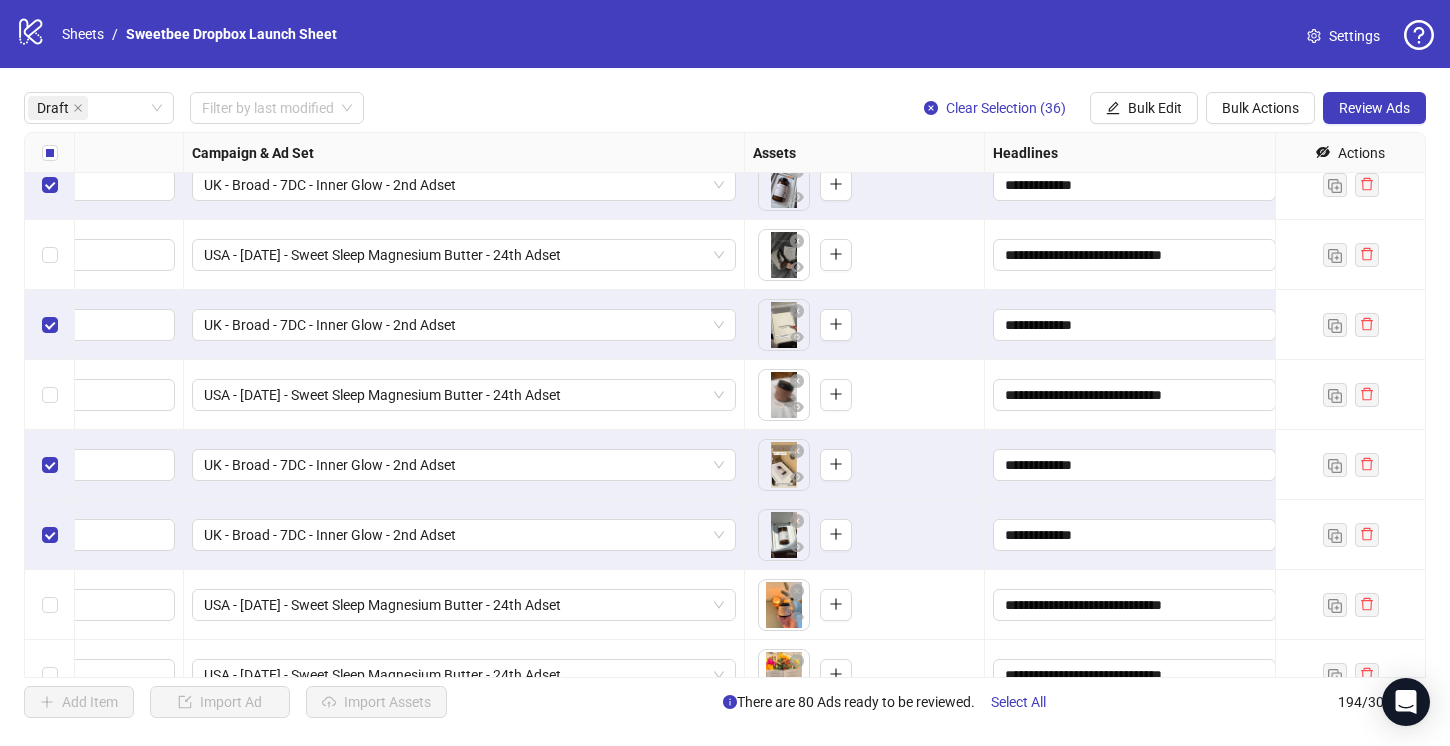 scroll, scrollTop: 5008, scrollLeft: 752, axis: both 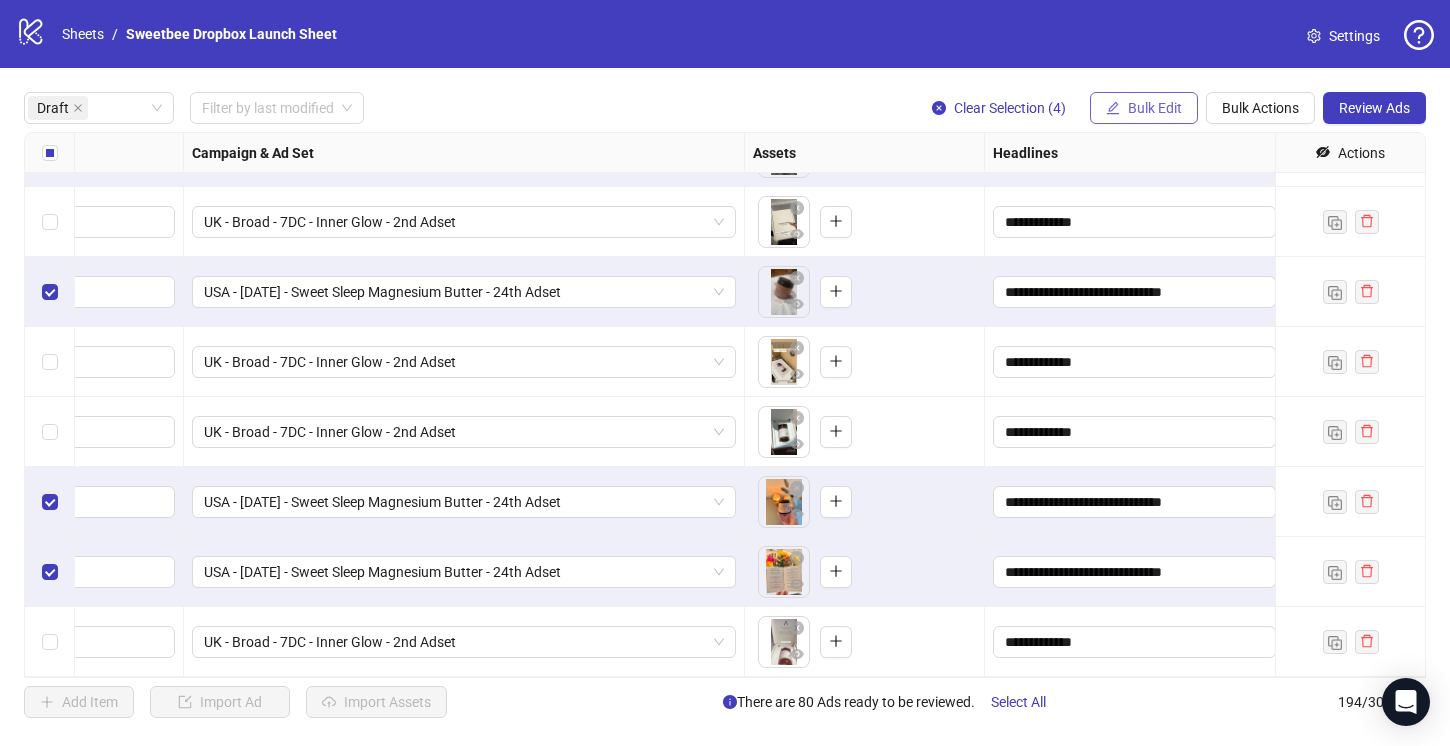 click on "Bulk Edit" at bounding box center [1155, 108] 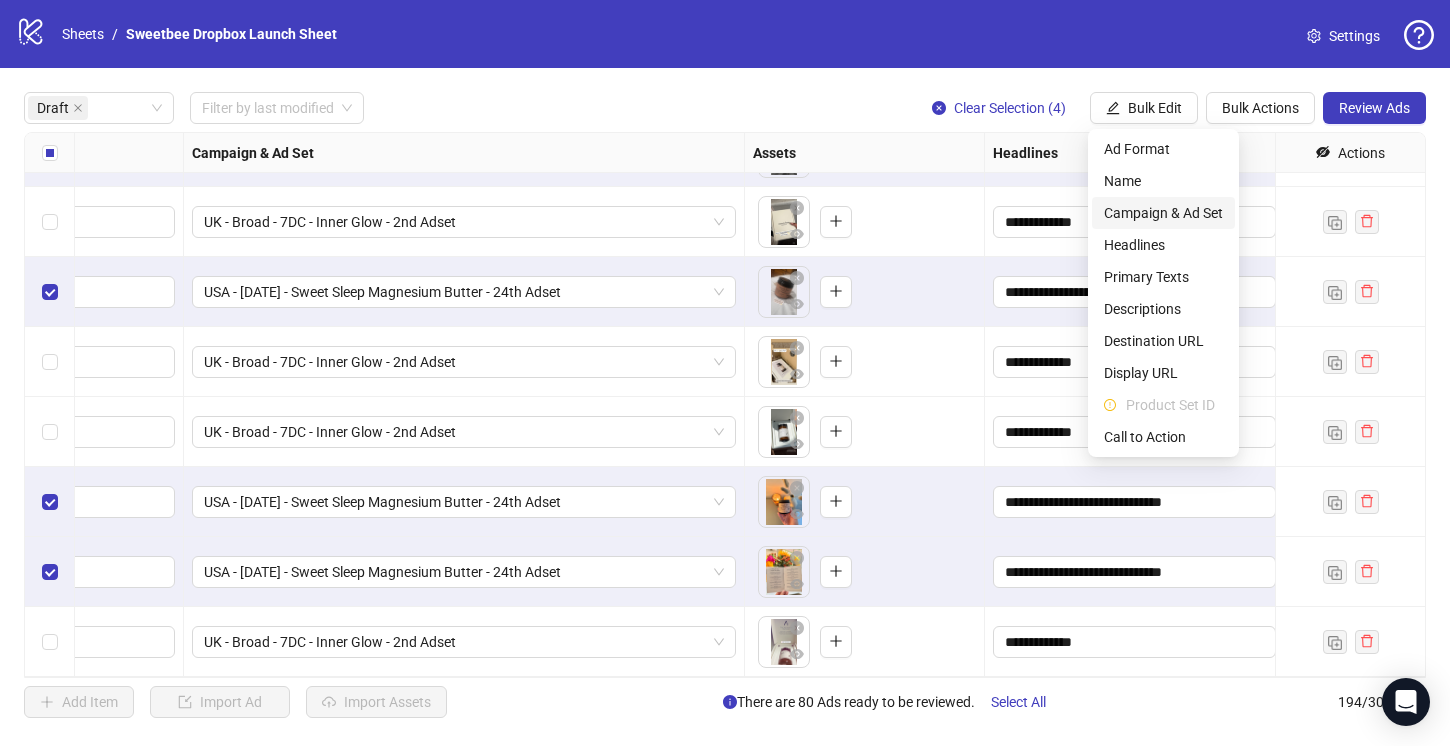 click on "Campaign & Ad Set" at bounding box center (1163, 213) 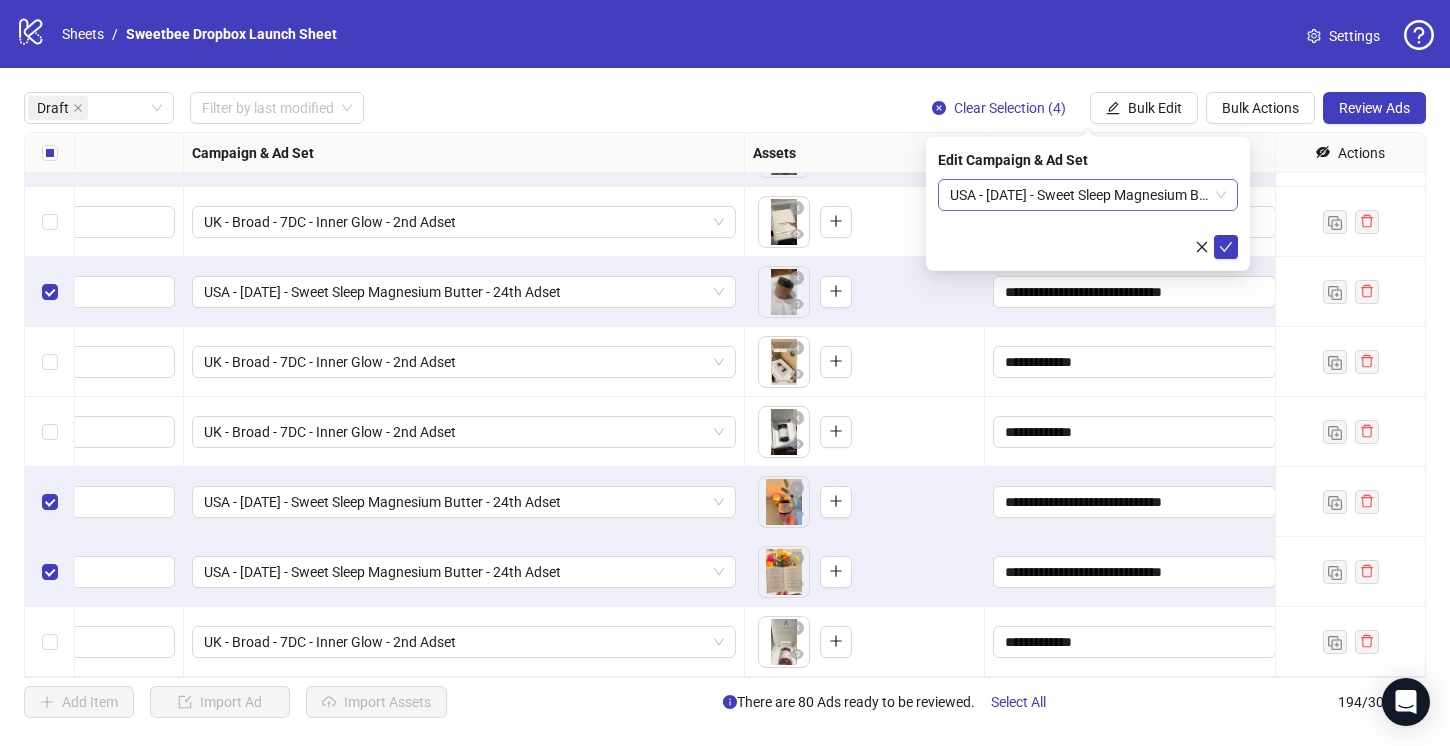 click on "USA - 8/5/25 - Sweet Sleep Magnesium Butter - 24th Adset" at bounding box center (1088, 195) 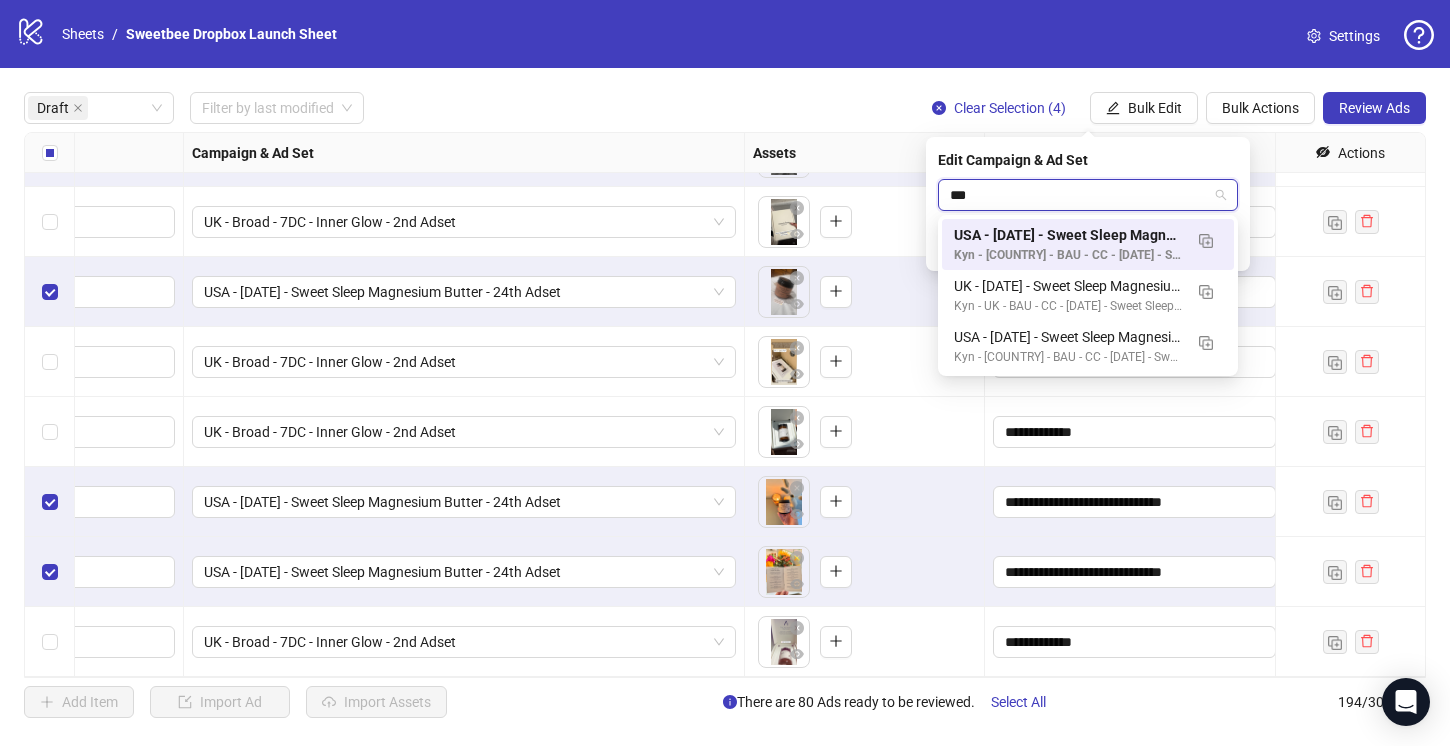 type on "****" 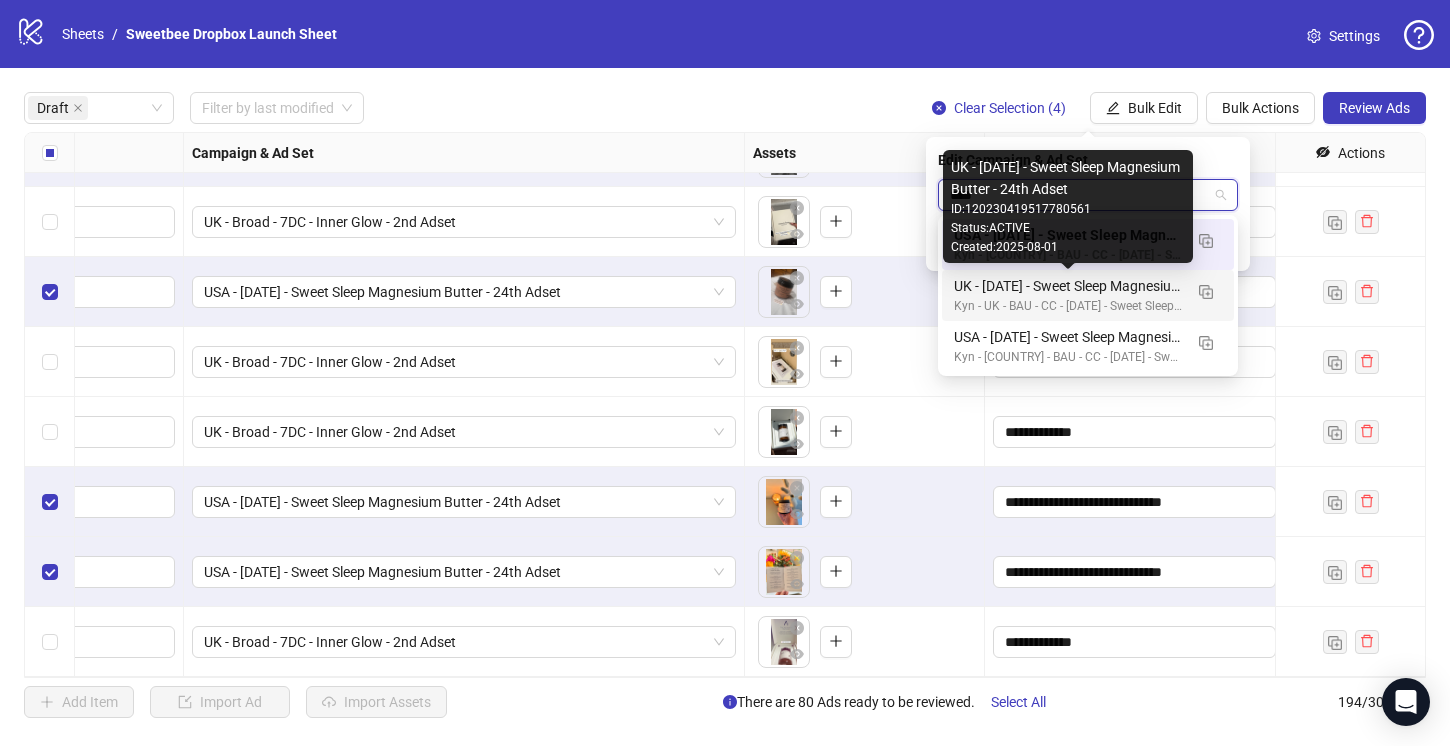 click on "[COUNTRY] - 8/1/25 - Sweet Sleep Magnesium Butter - 24th Adset" at bounding box center (1068, 286) 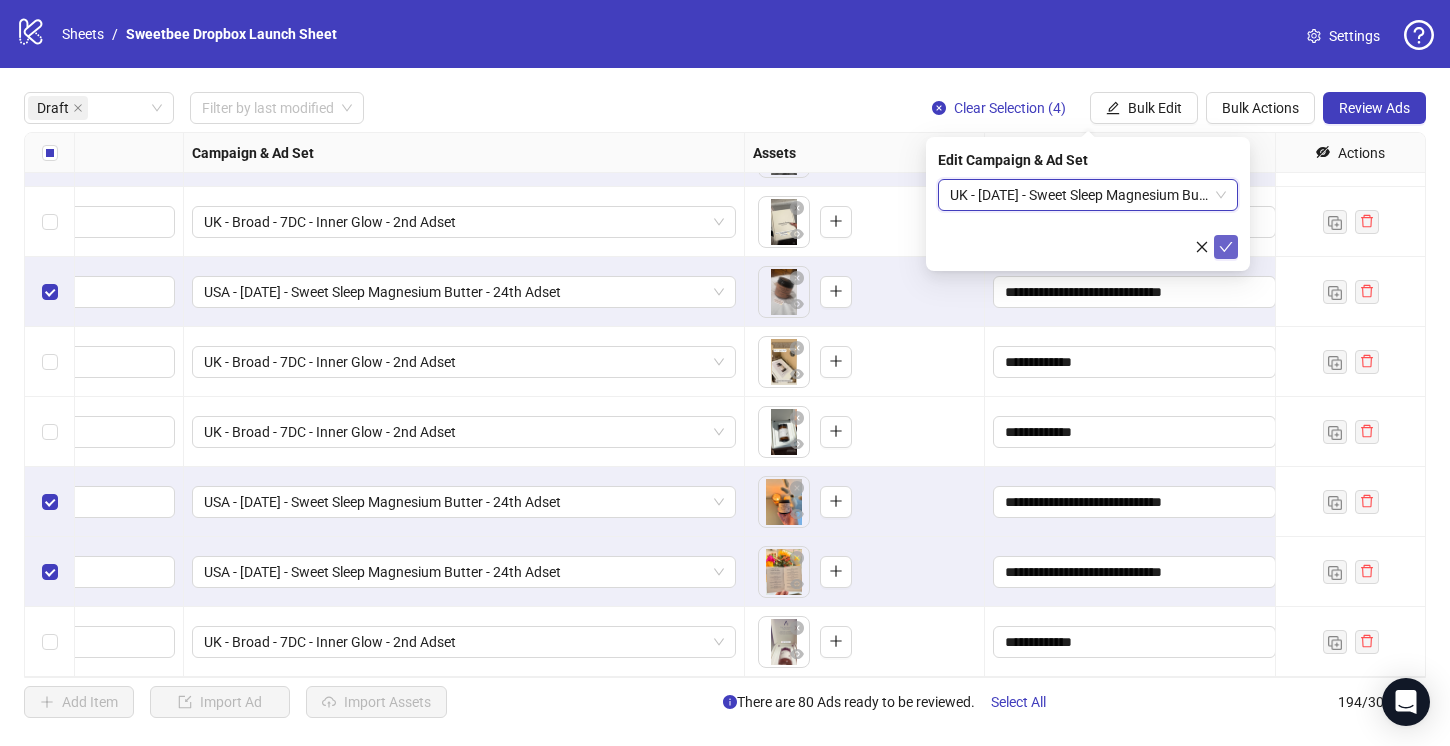 click 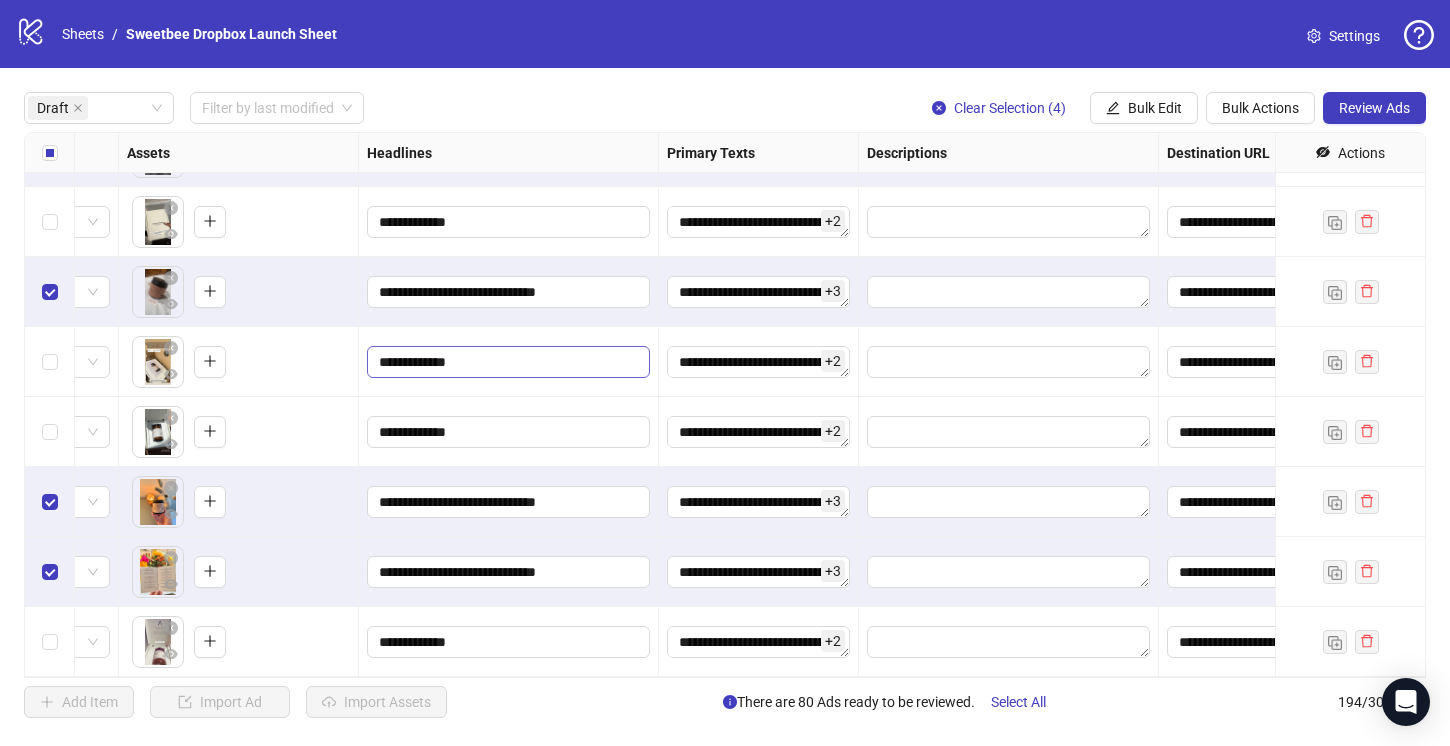 scroll, scrollTop: 5096, scrollLeft: 1546, axis: both 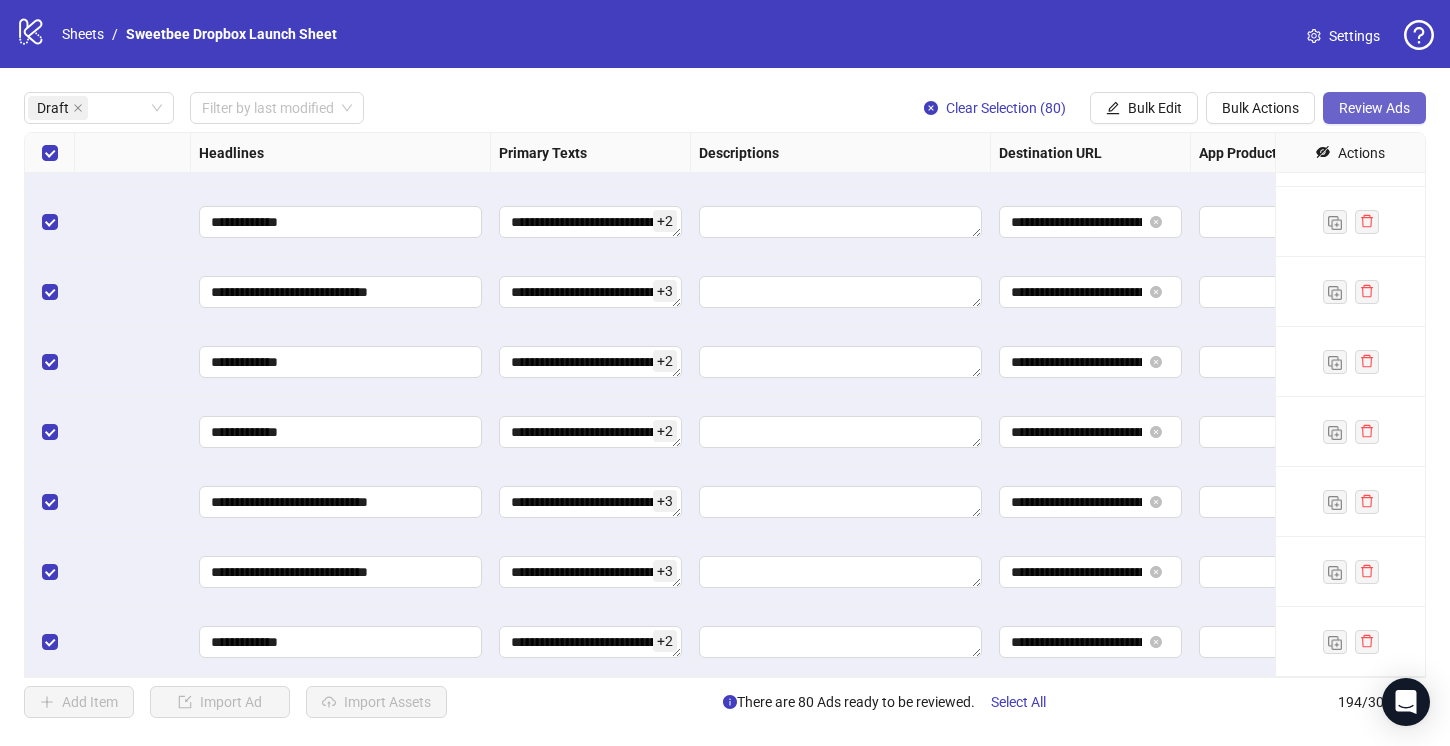 click on "Review Ads" at bounding box center [1374, 108] 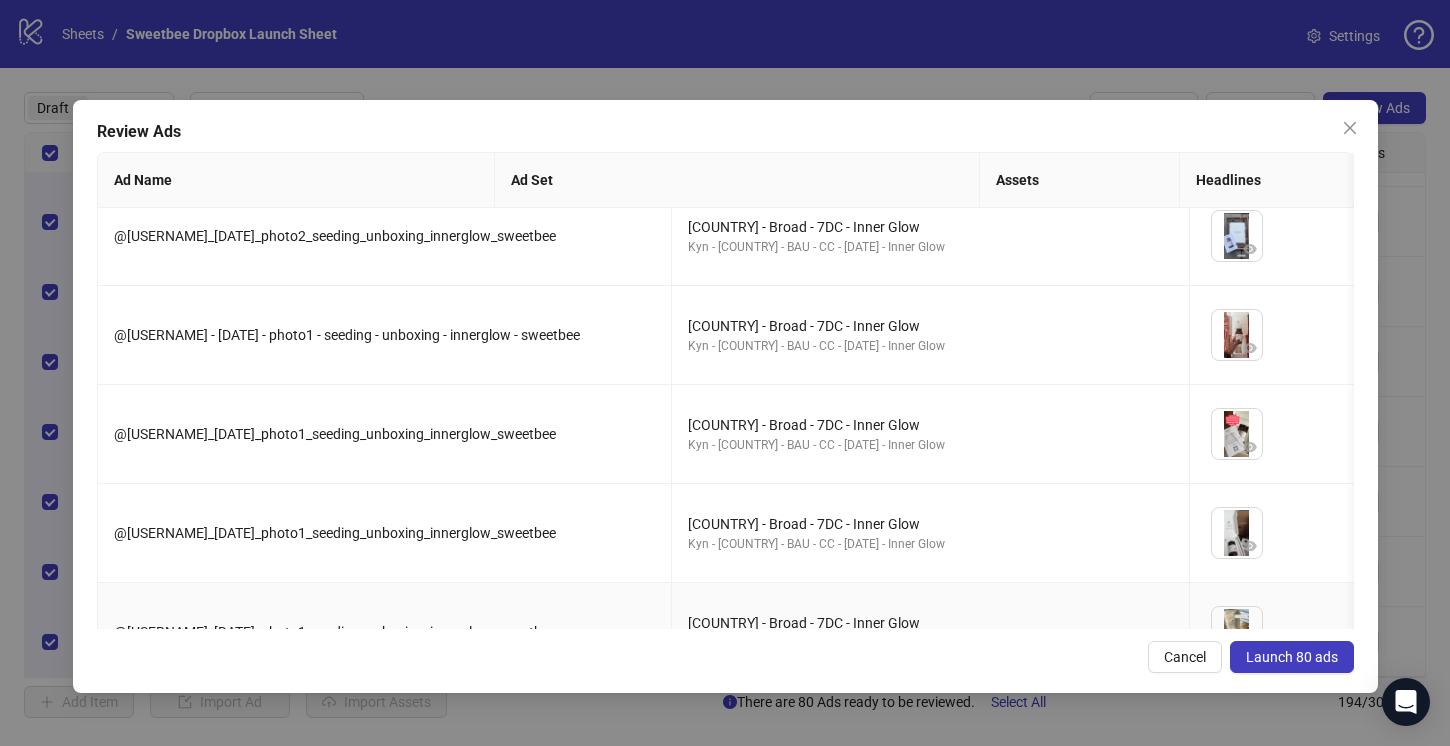 scroll, scrollTop: 6671, scrollLeft: 0, axis: vertical 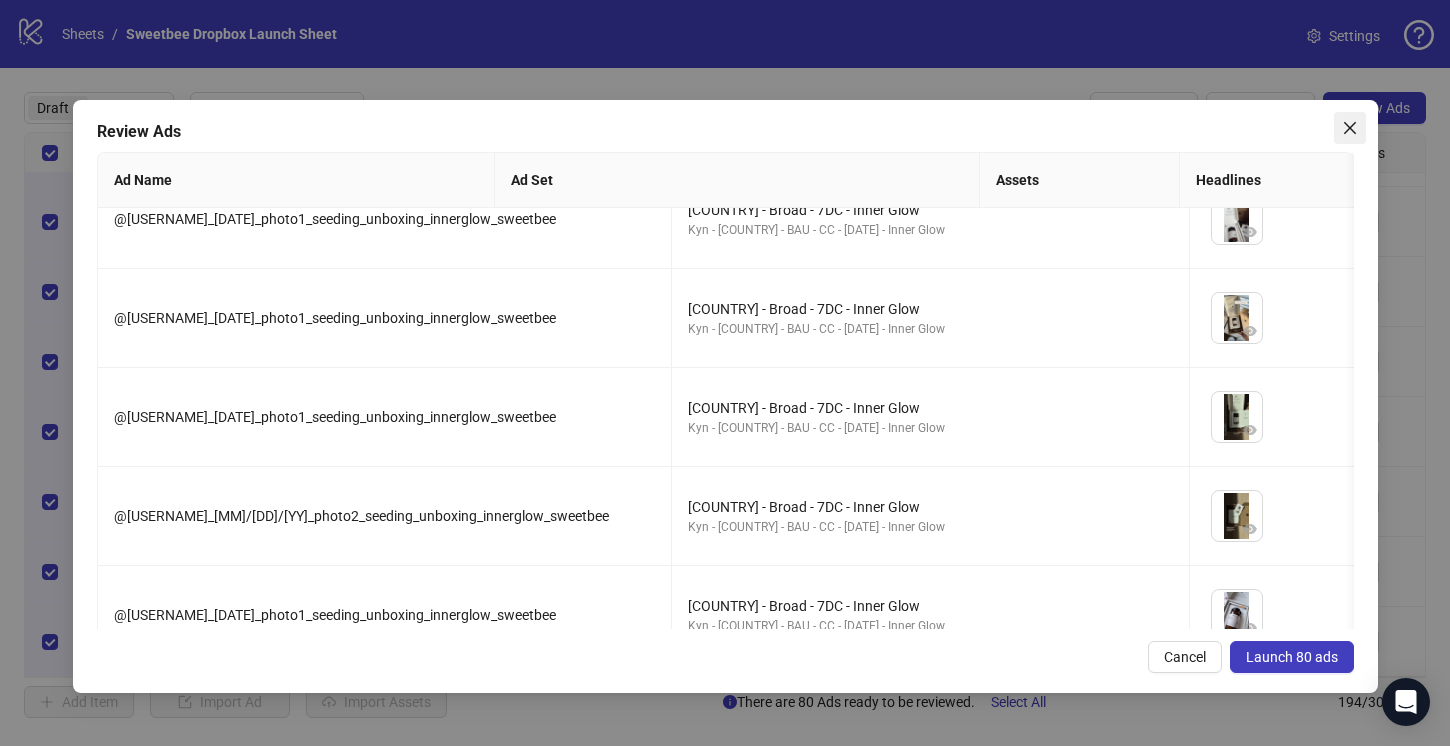 click 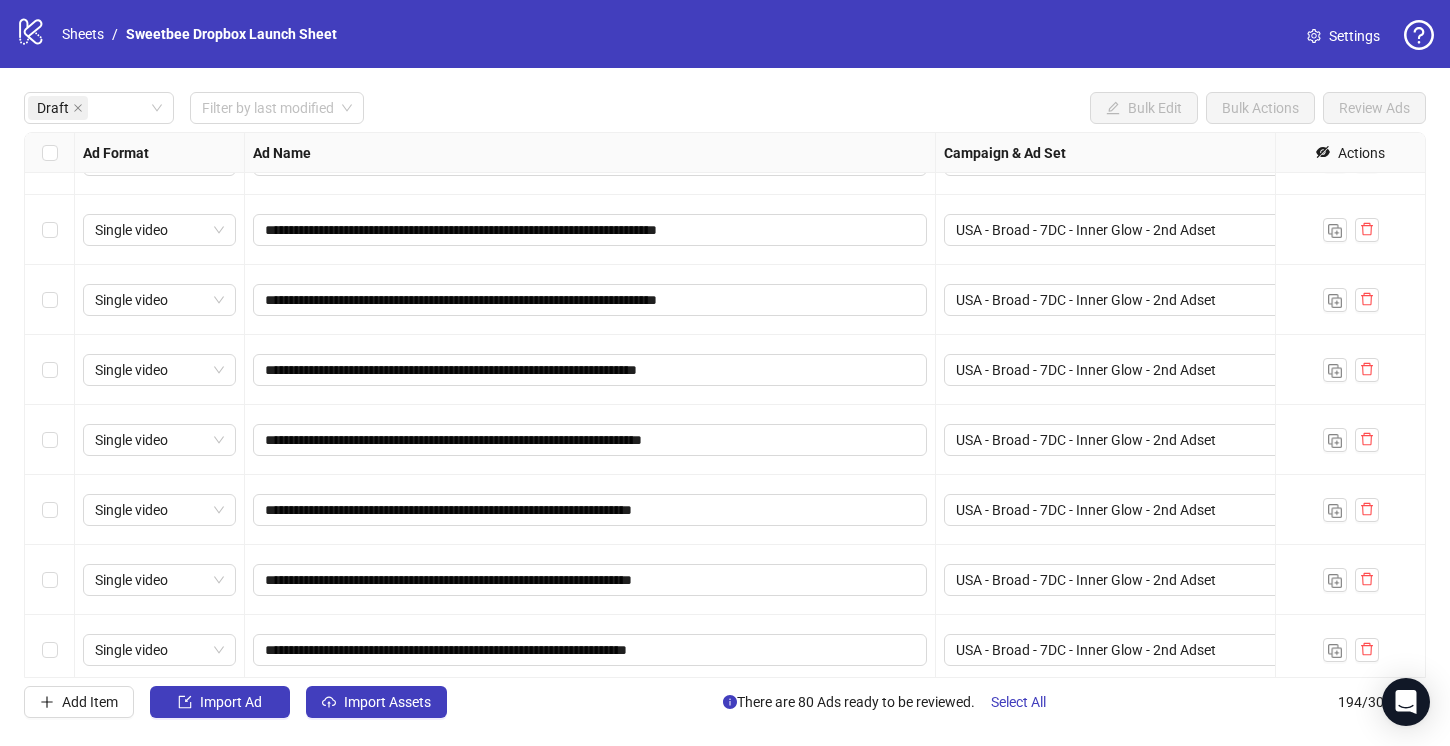 scroll, scrollTop: 0, scrollLeft: 0, axis: both 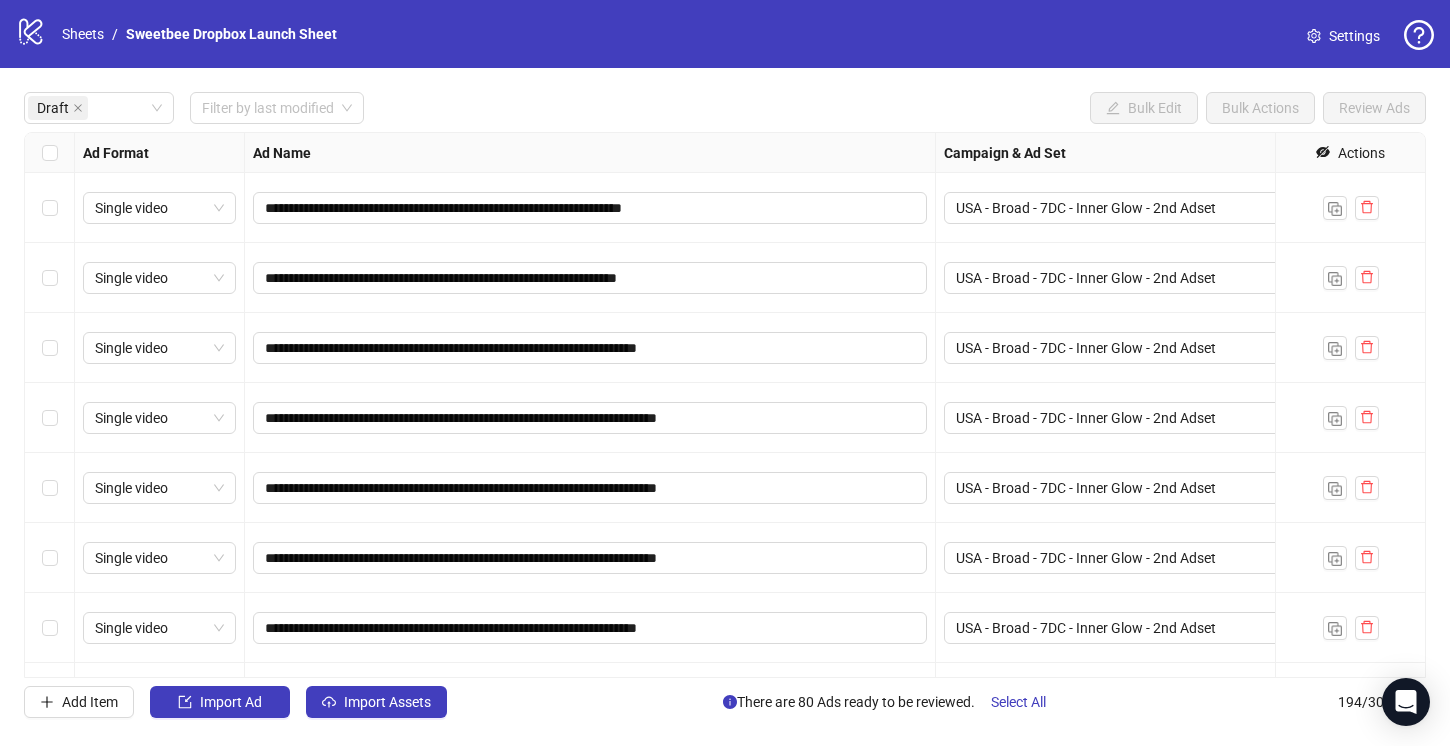 click on "Add Item Import Ad Import Assets  There are 80 Ads ready to be reviewed.  Select All 194 / 300  items" at bounding box center (725, 702) 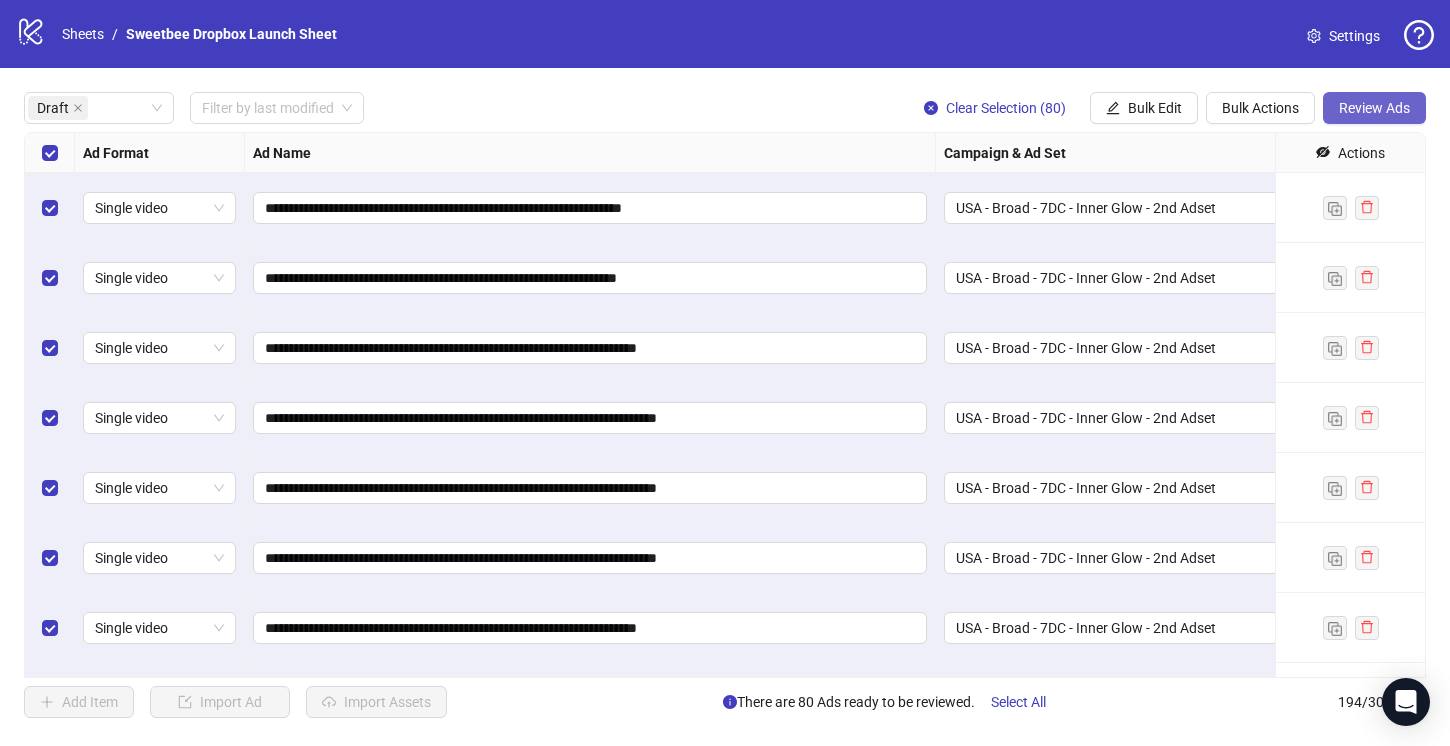 click on "Review Ads" at bounding box center (1374, 108) 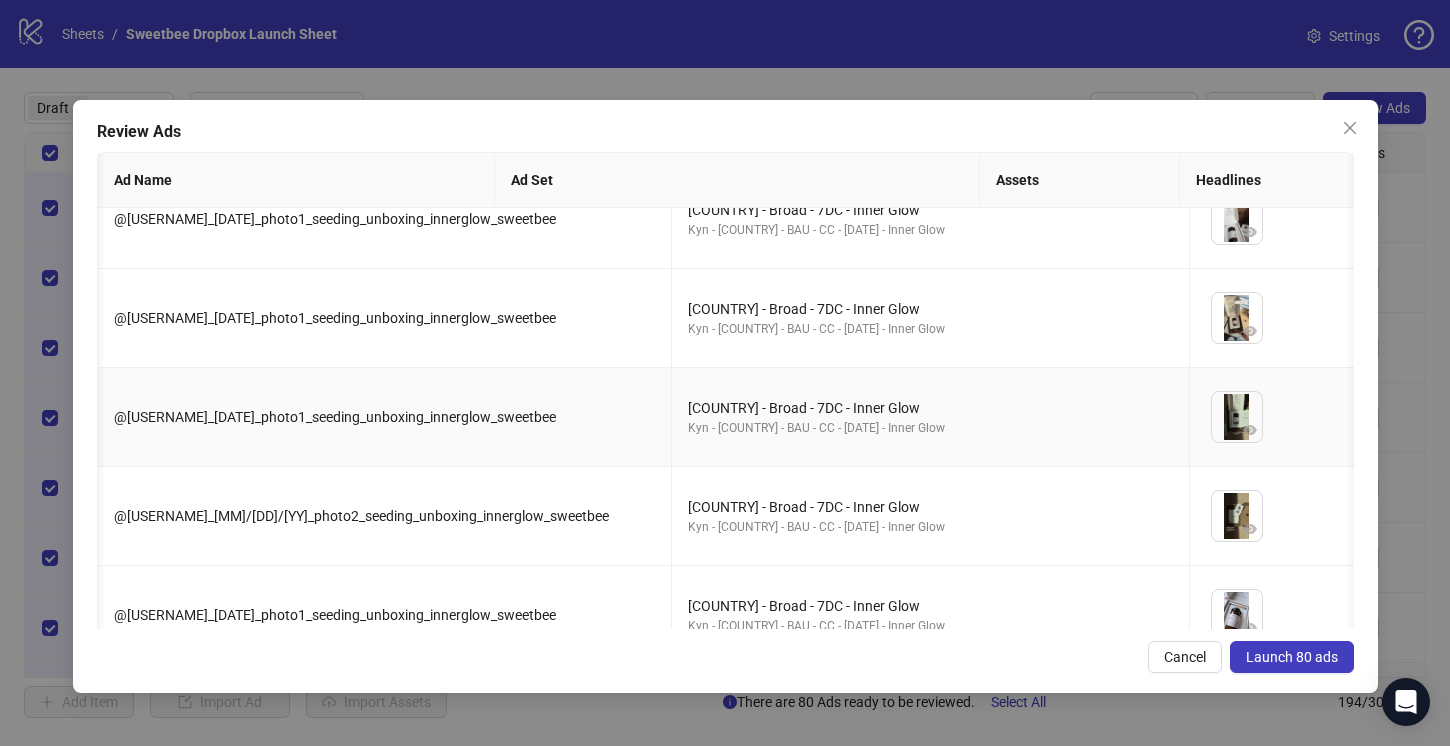 scroll, scrollTop: 6671, scrollLeft: 239, axis: both 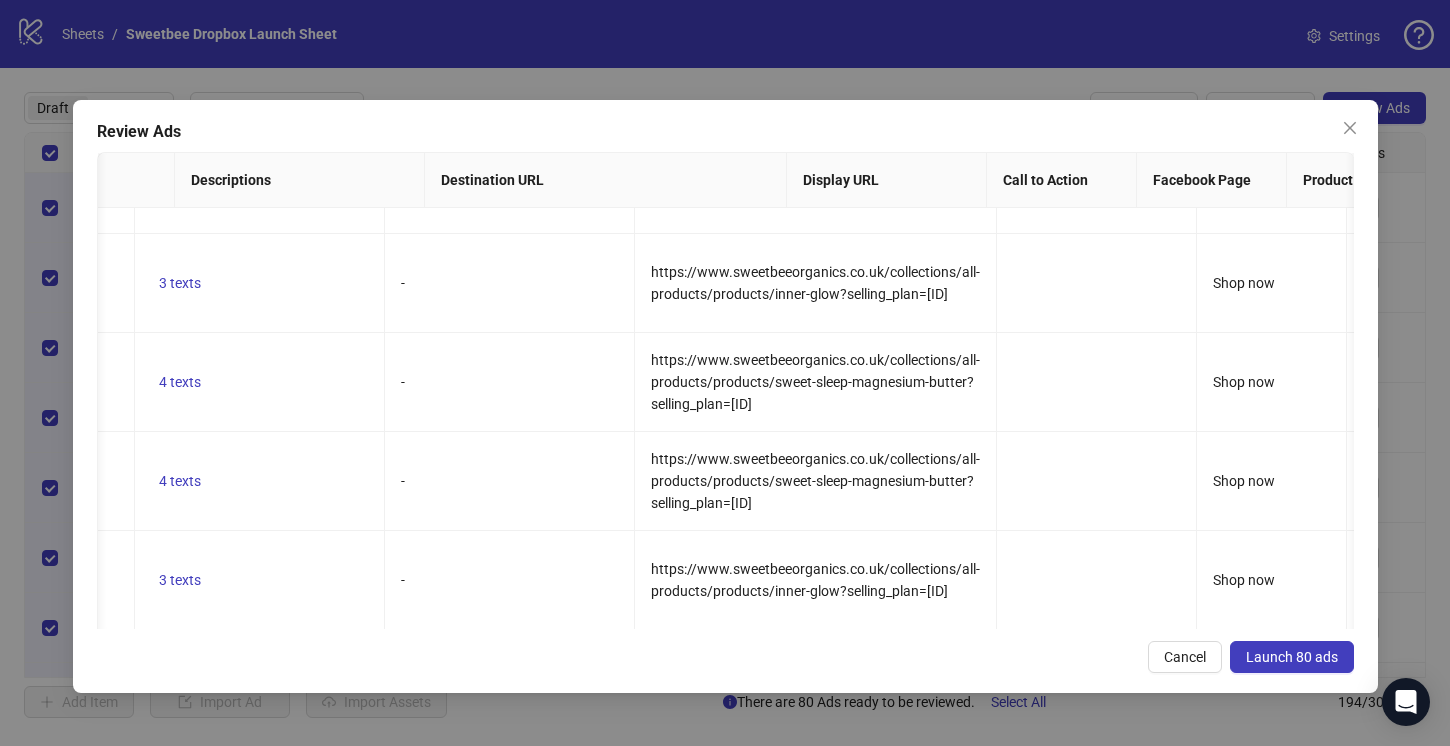click on "Launch 80 ads" at bounding box center (1292, 657) 